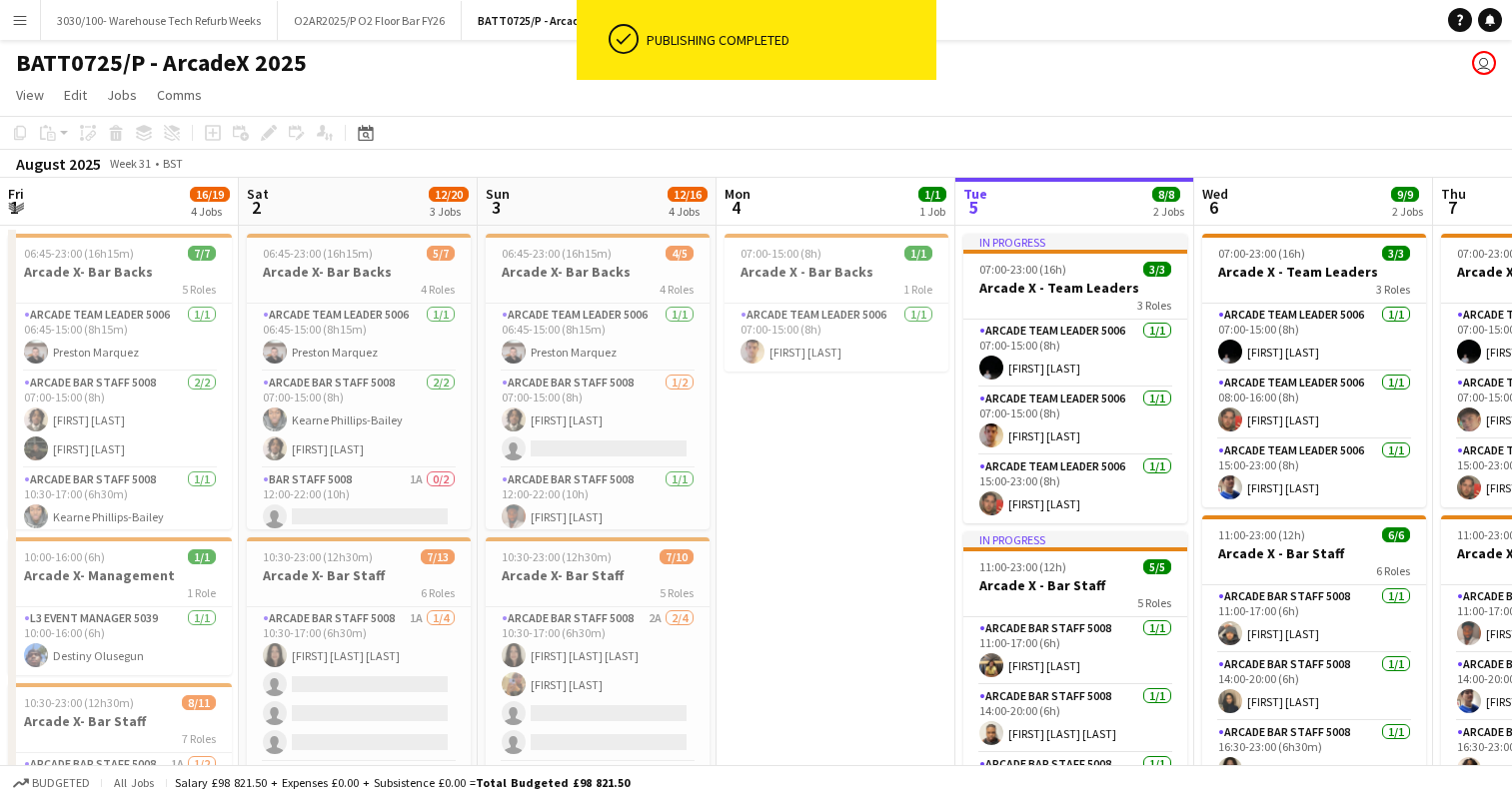 scroll, scrollTop: 0, scrollLeft: 0, axis: both 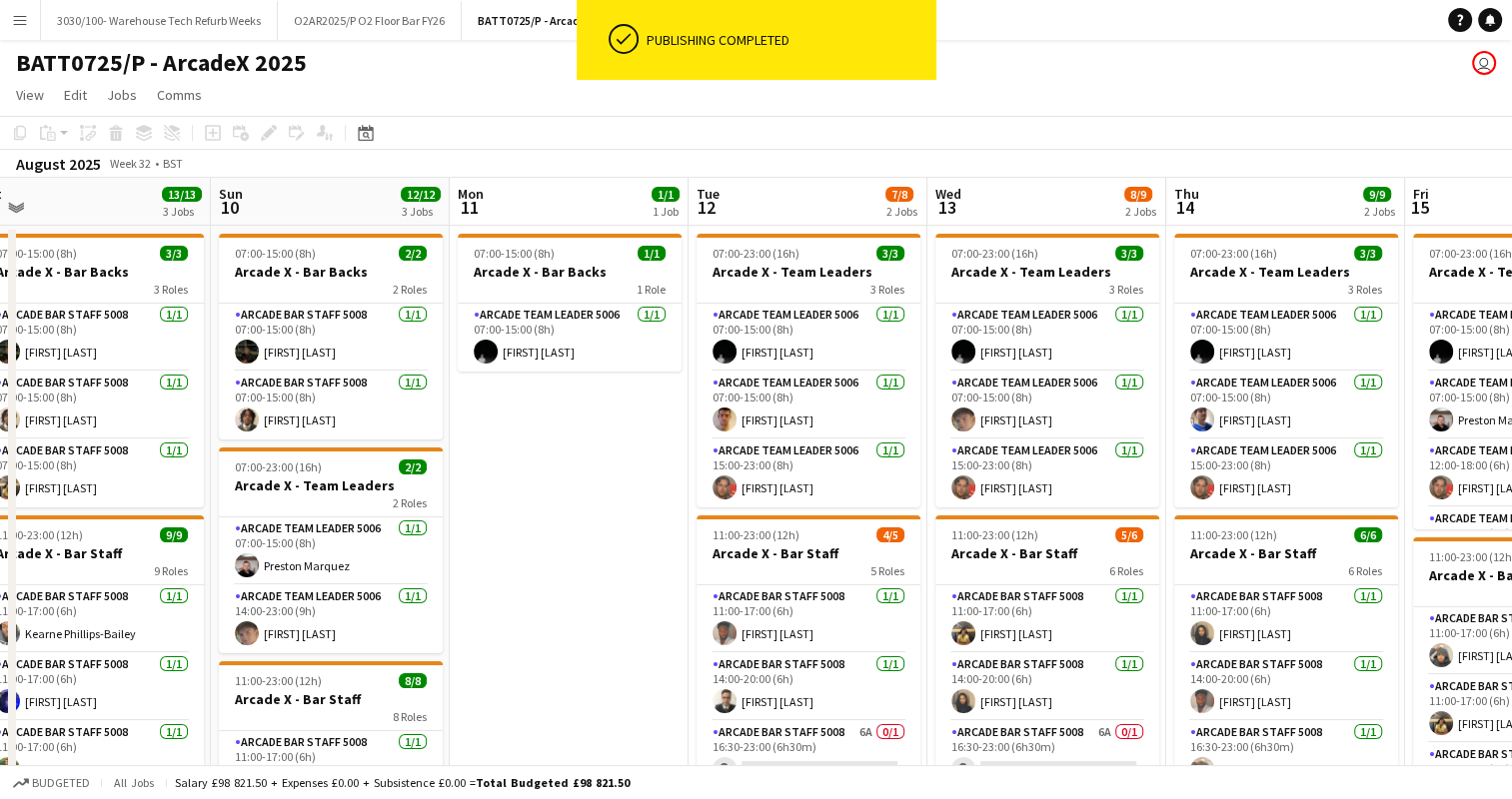 click on "Thu   7   9/9   2 Jobs   Fri   8   13/13   3 Jobs   Sat   9   13/13   3 Jobs   Sun   10   12/12   3 Jobs   Mon   11   1/1   1 Job   Tue   12   7/8   2 Jobs   Wed   13   8/9   2 Jobs   Thu   14   9/9   2 Jobs   Fri   15   12/14   2 Jobs   Sat   16   8/14   3 Jobs   Sun   17   12/13   3 Jobs   Mon   18      07:00-23:00 (16h)    3/3   Arcade X - Team Leaders   3 Roles   Arcade Team Leader 5006   1/1   07:00-15:00 (8h)
Philip Cartin  Arcade Team Leader 5006   1/1   07:00-15:00 (8h)
Alexander Swaine  Arcade Team Leader 5006   1/1   15:00-23:00 (8h)
George Obyrne     11:00-23:00 (12h)    6/6   Arcade X - Bar Staff   6 Roles   Arcade Bar Staff 5008   1/1   11:00-17:00 (6h)
Simson Armando-Daniel  Arcade Bar Staff 5008   1/1   14:00-20:00 (6h)
Charlie Howard  Arcade Bar Staff 5008   1/1   16:30-23:00 (6h30m)
Moses Kalule  Arcade Bar Staff 5008   1/1   16:30-23:00 (6h30m)
Sebastian Benz  Arcade Bar Staff 5008   1/1   16:30-23:00 (6h30m)
Shusmita Shusmita  Arcade Bar Staff 5008   1/1   16:30-23:00 (6h30m)" at bounding box center [756, 707] 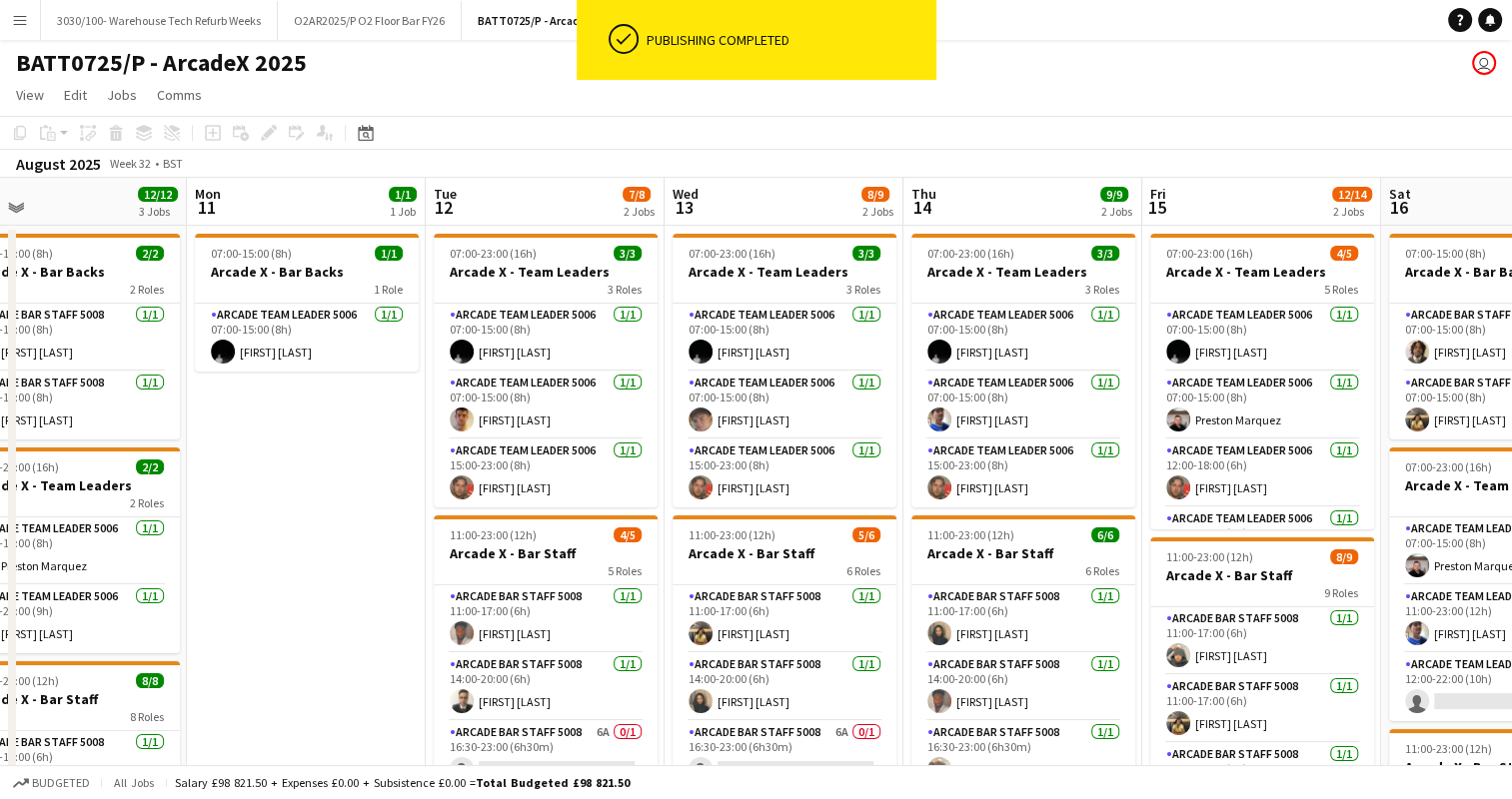 scroll, scrollTop: 0, scrollLeft: 776, axis: horizontal 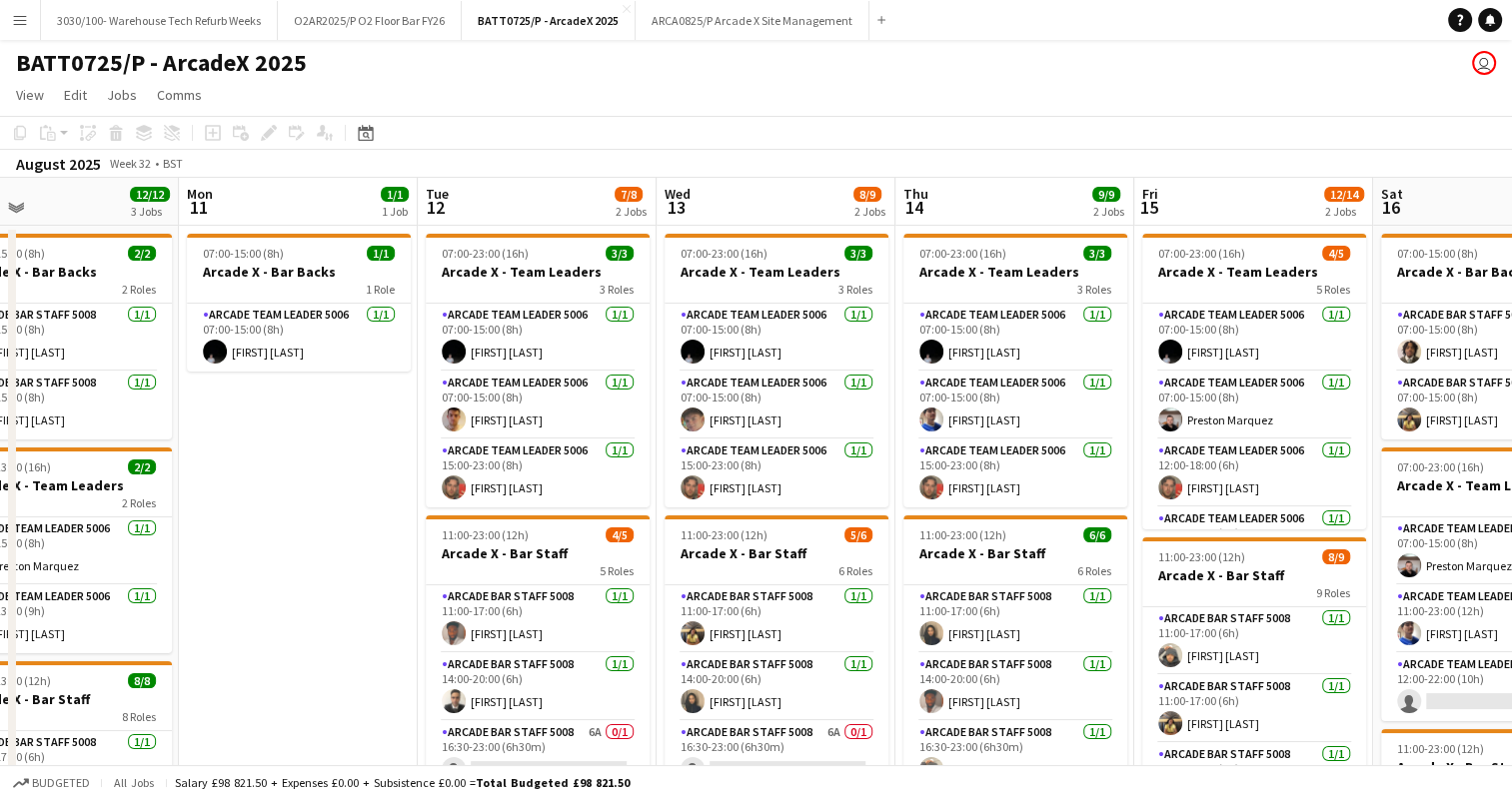 drag, startPoint x: 554, startPoint y: 499, endPoint x: 484, endPoint y: 479, distance: 72.8011 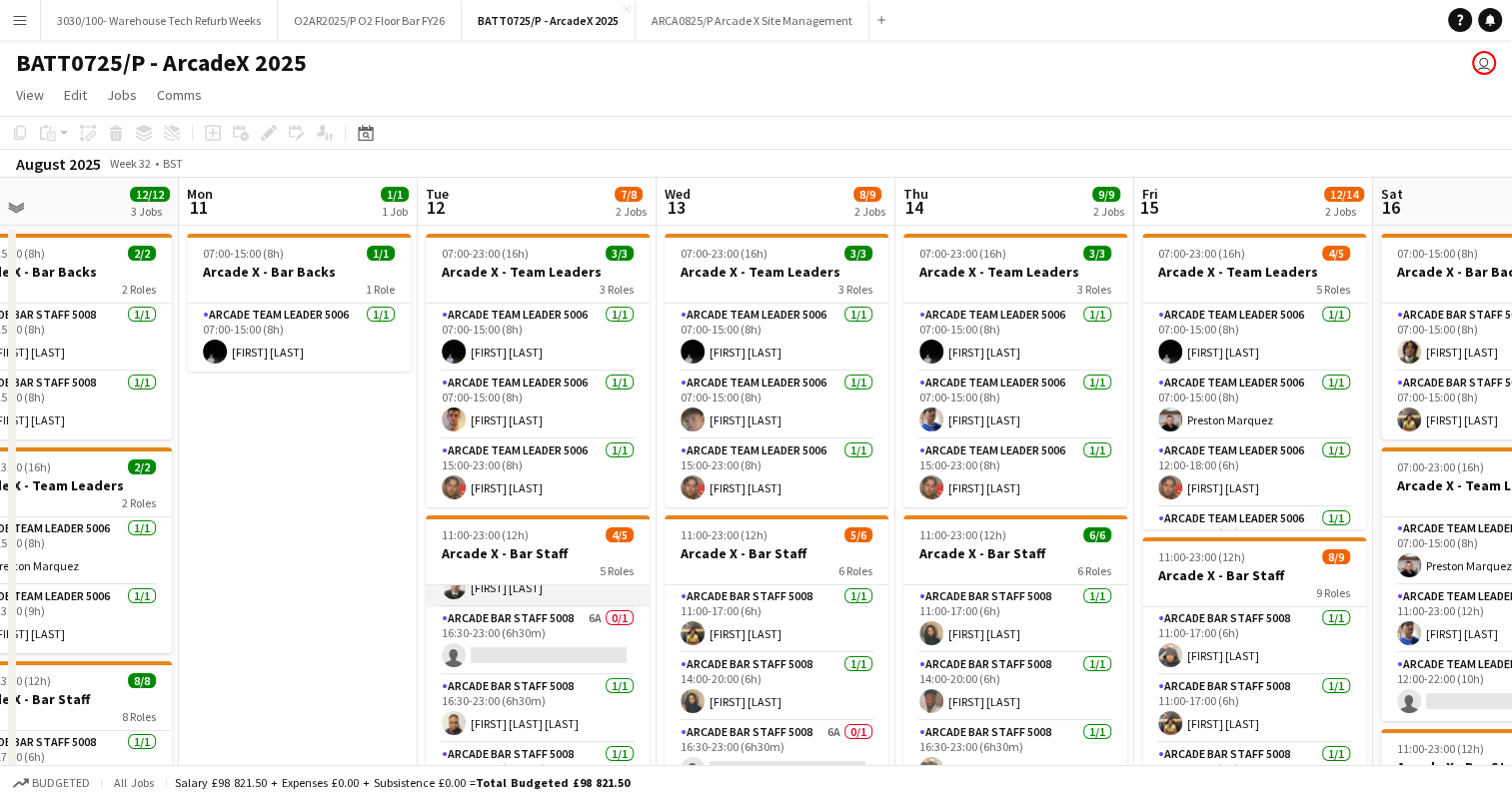 scroll, scrollTop: 120, scrollLeft: 0, axis: vertical 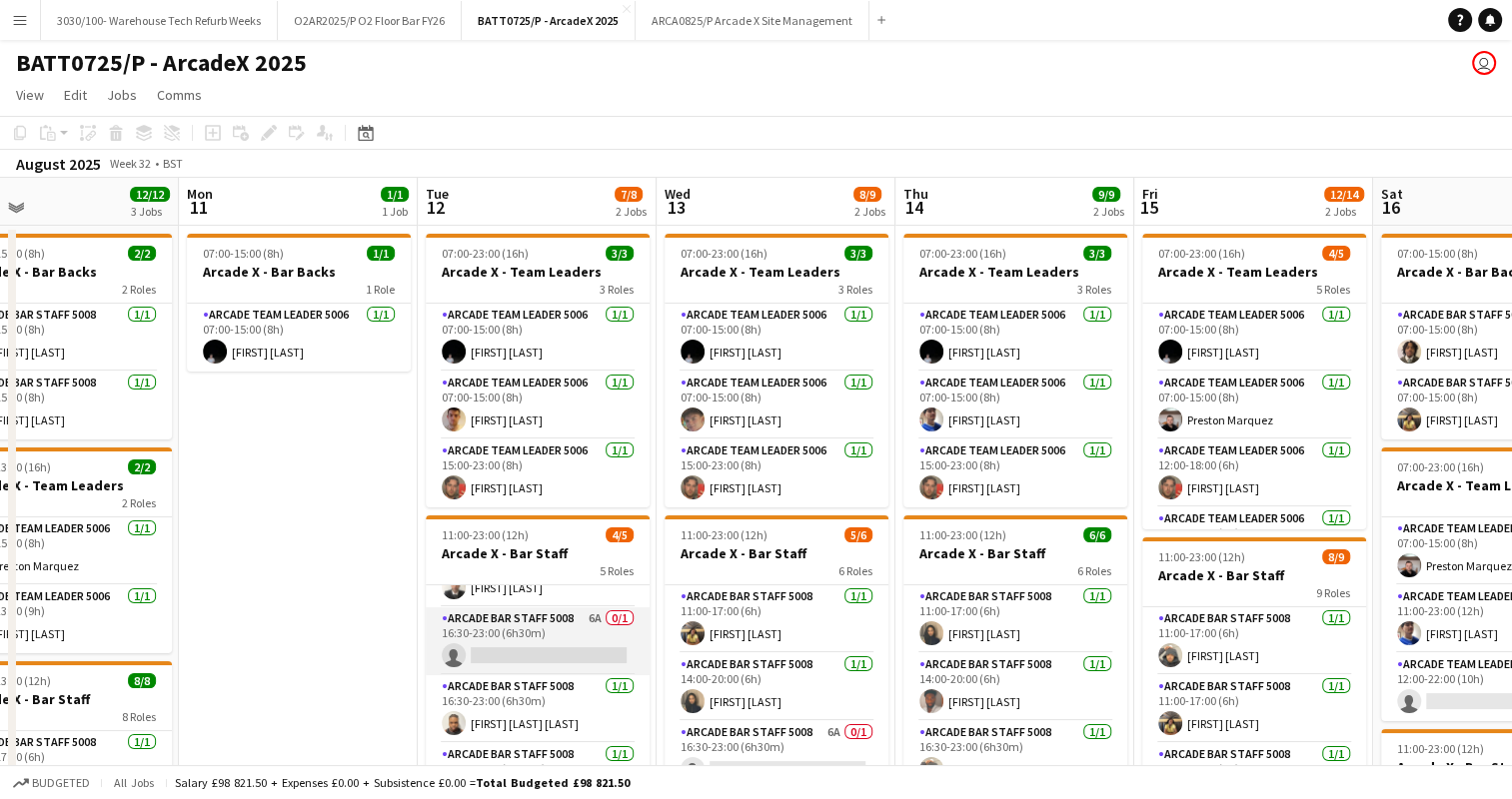click on "Arcade Bar Staff 5008   6A   0/1   16:30-23:00 (6h30m)
single-neutral-actions" at bounding box center [538, 641] 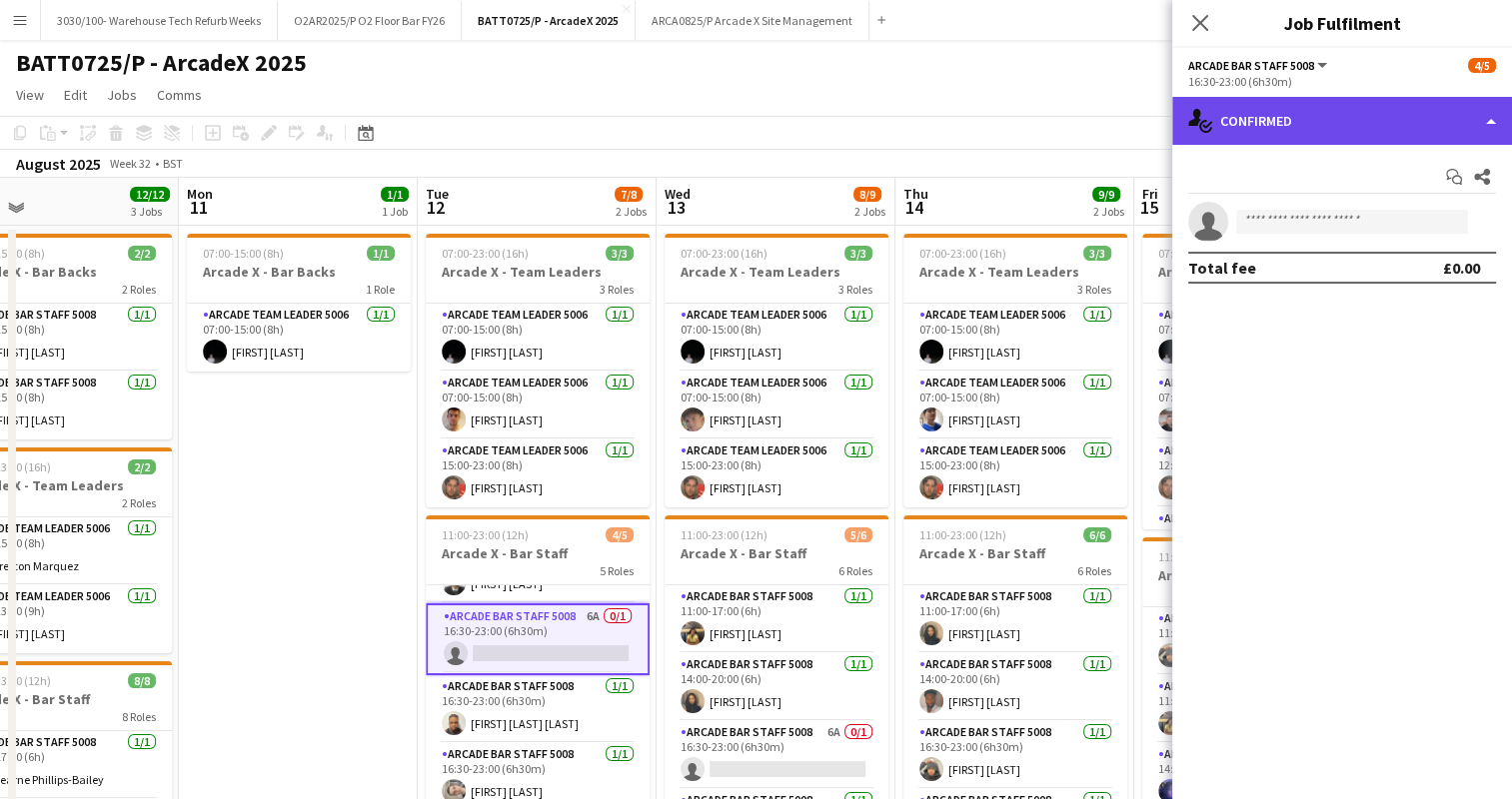 click on "single-neutral-actions-check-2
Confirmed" 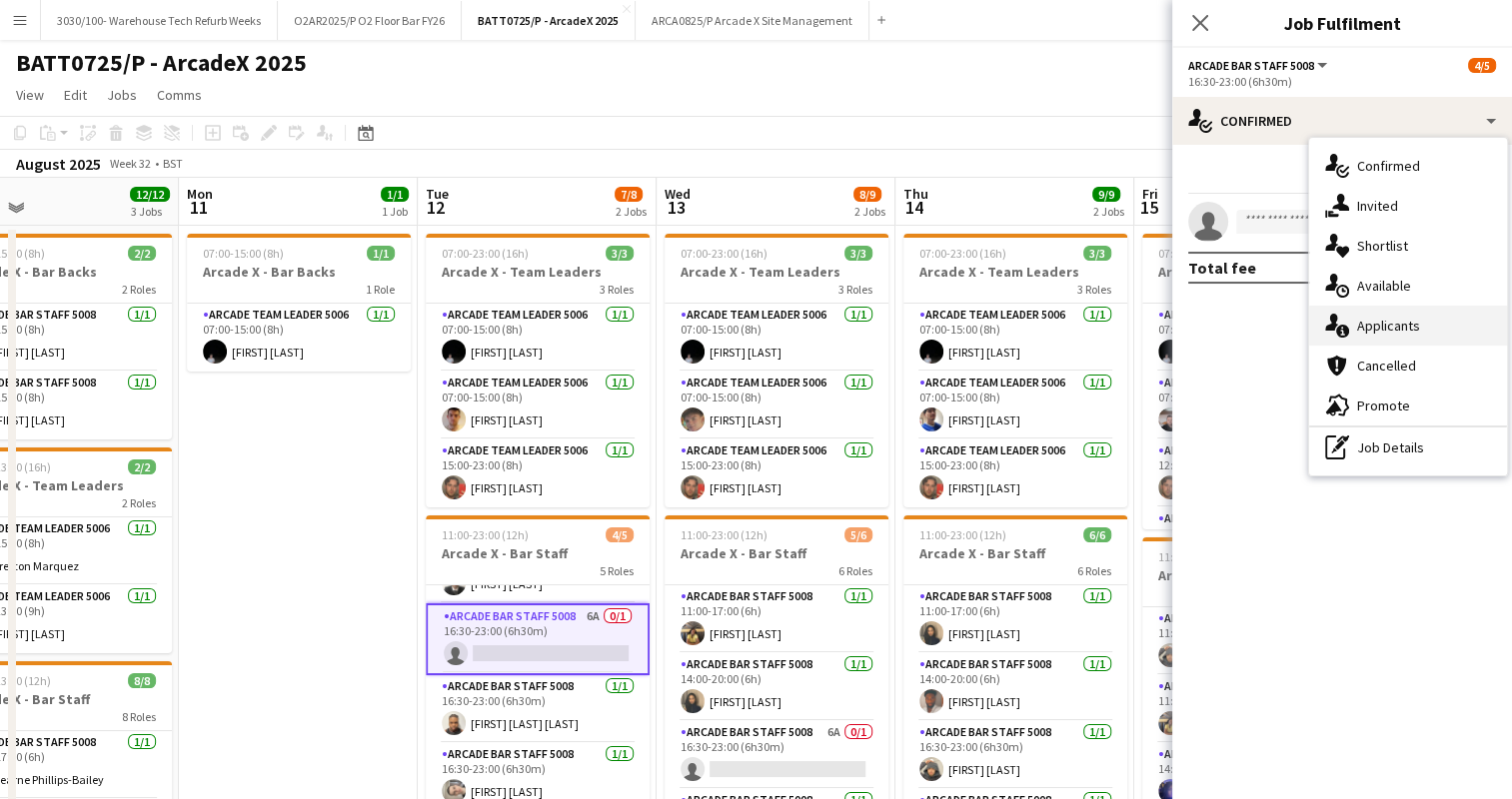 click on "single-neutral-actions-information
Applicants" at bounding box center (1408, 326) 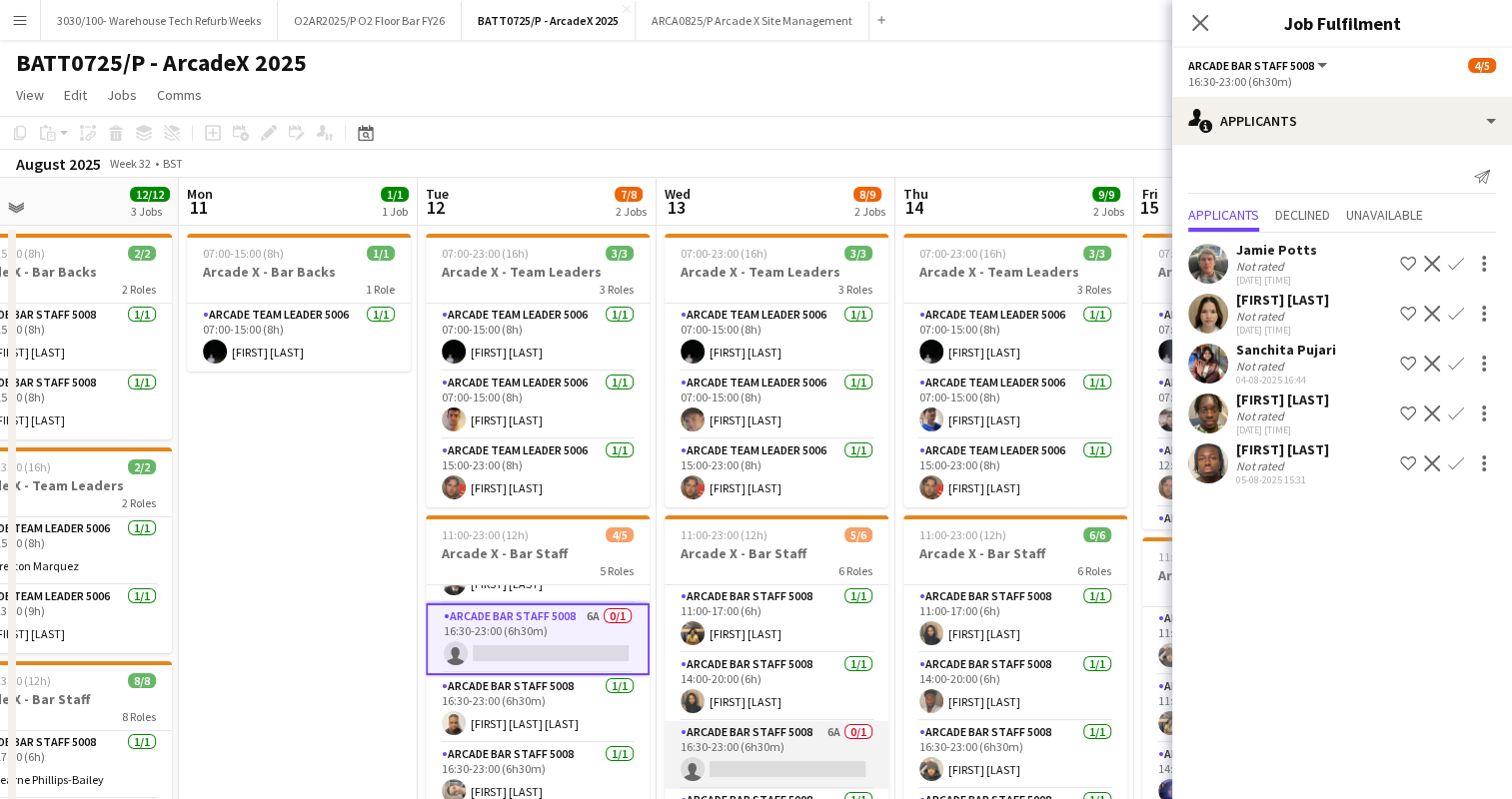 click on "Arcade Bar Staff 5008   6A   0/1   16:30-23:00 (6h30m)
single-neutral-actions" at bounding box center (776, 755) 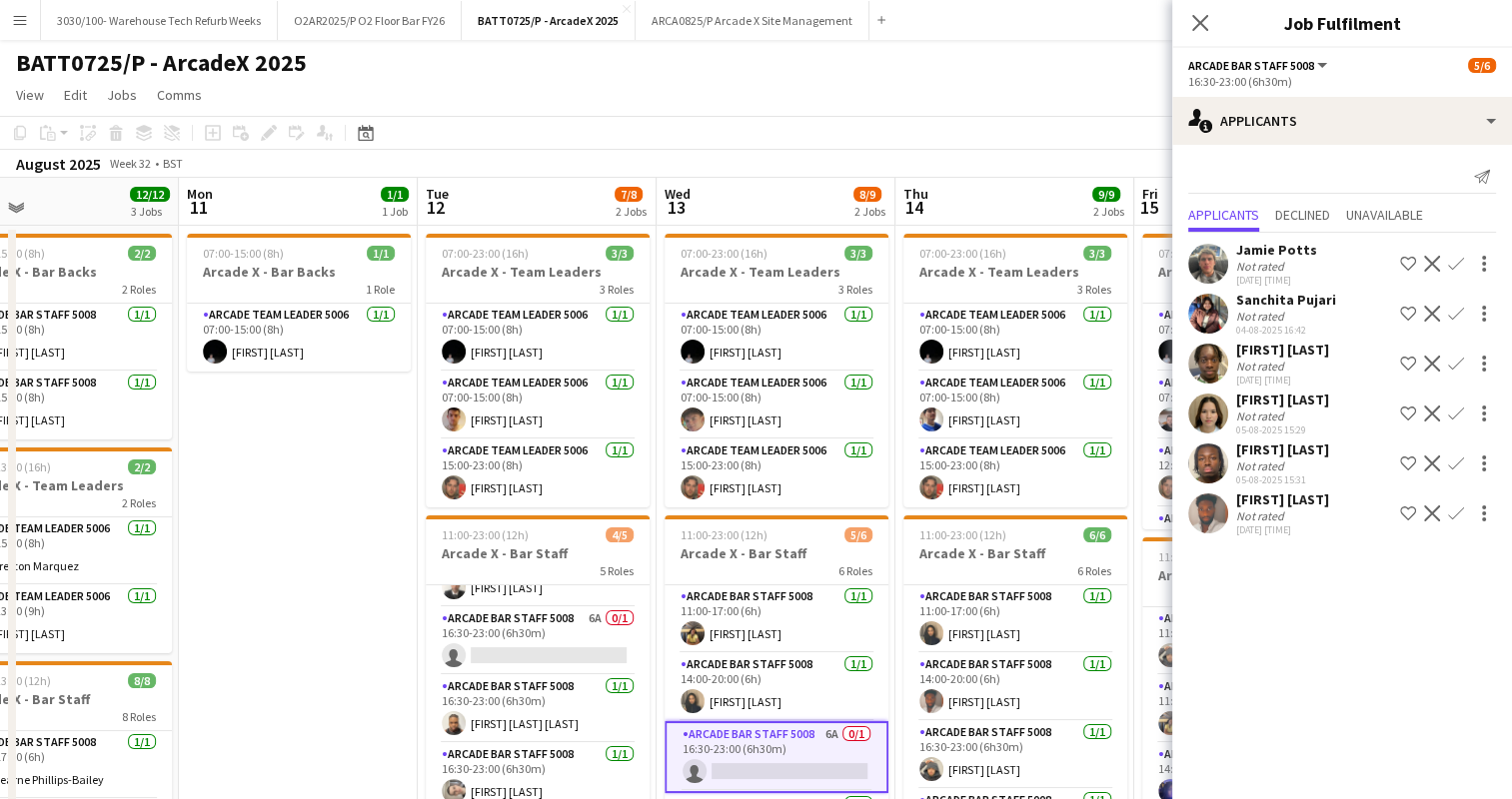click on "Confirm" 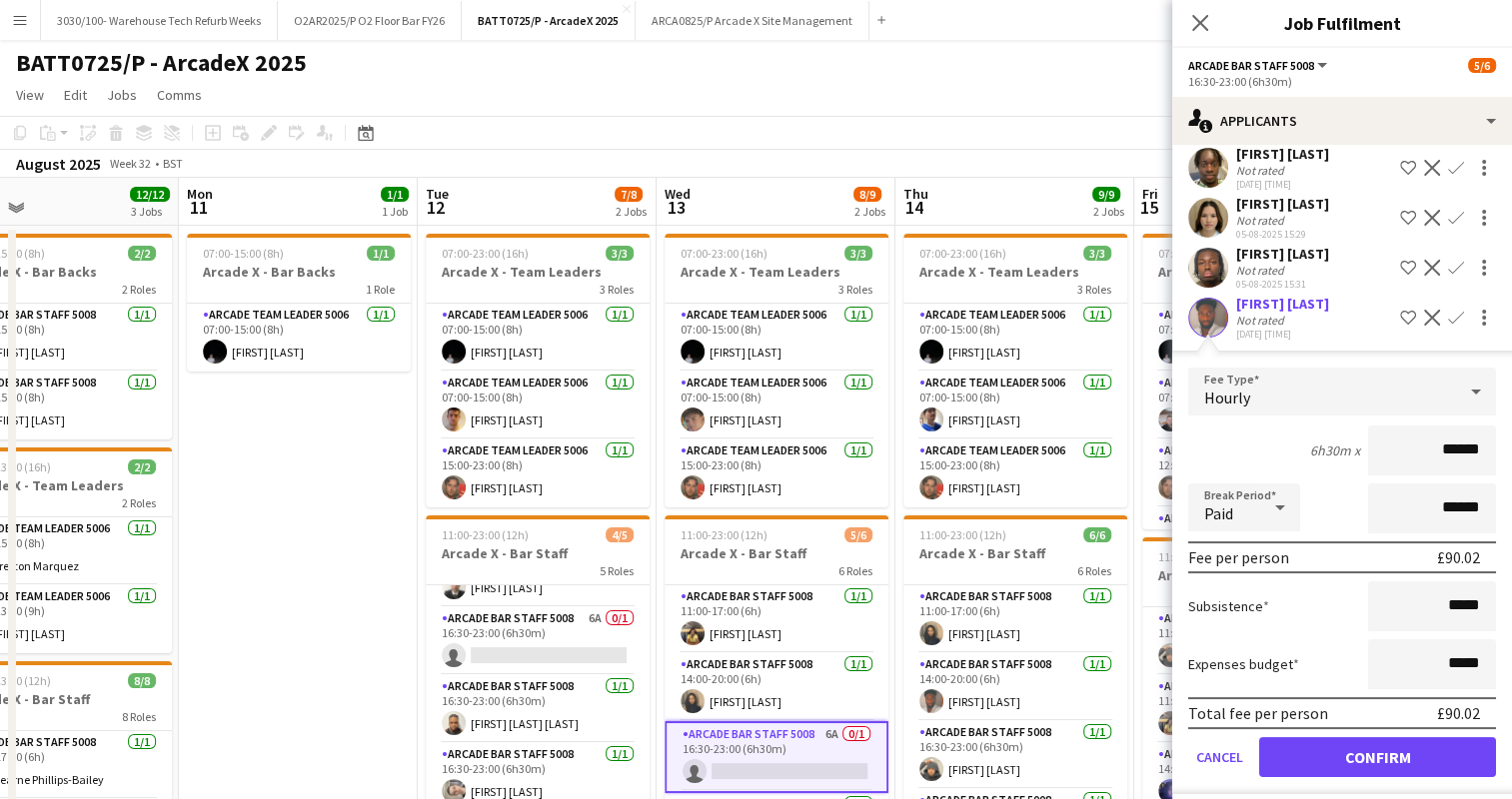 scroll, scrollTop: 226, scrollLeft: 0, axis: vertical 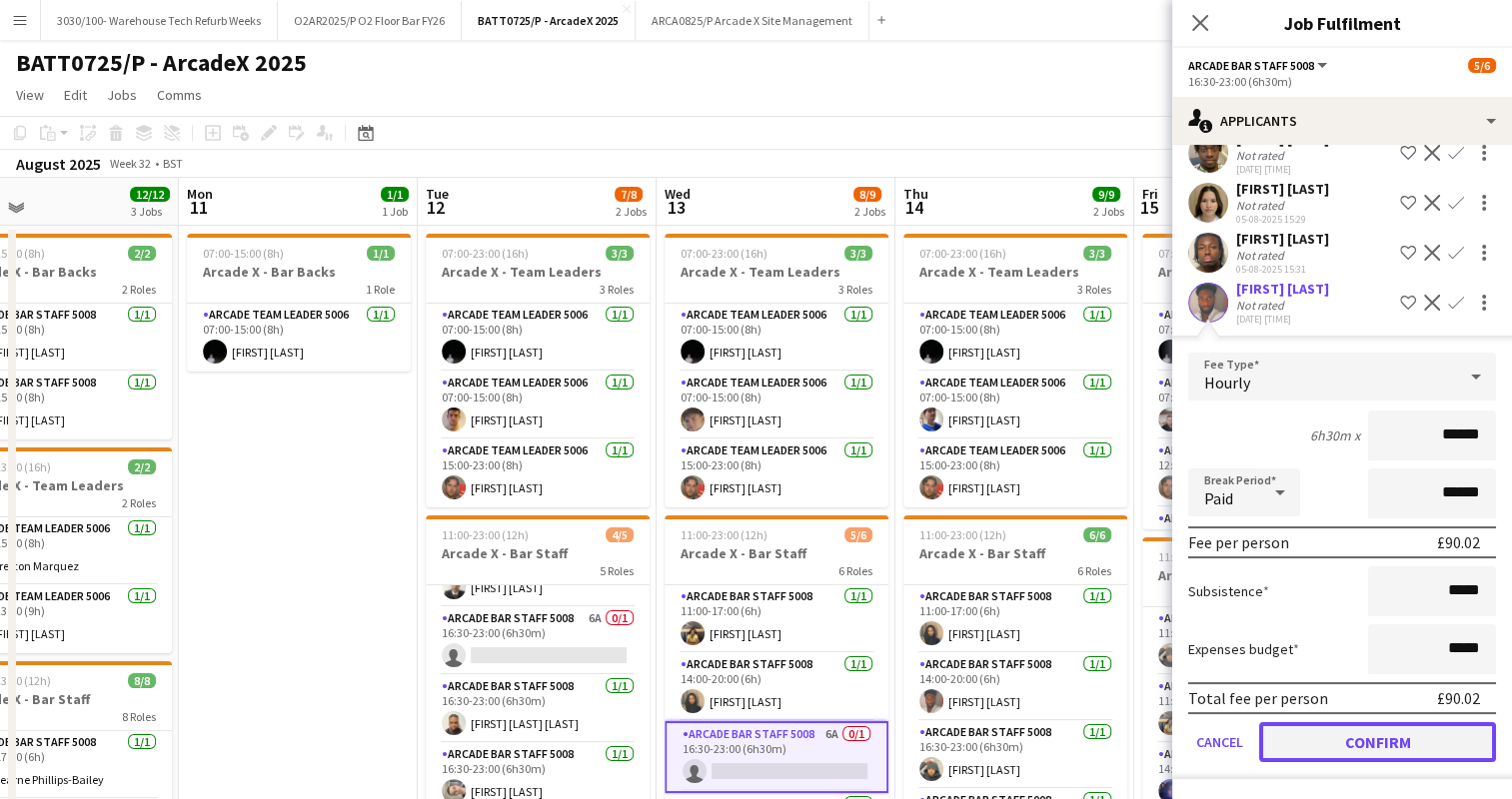 click on "Confirm" 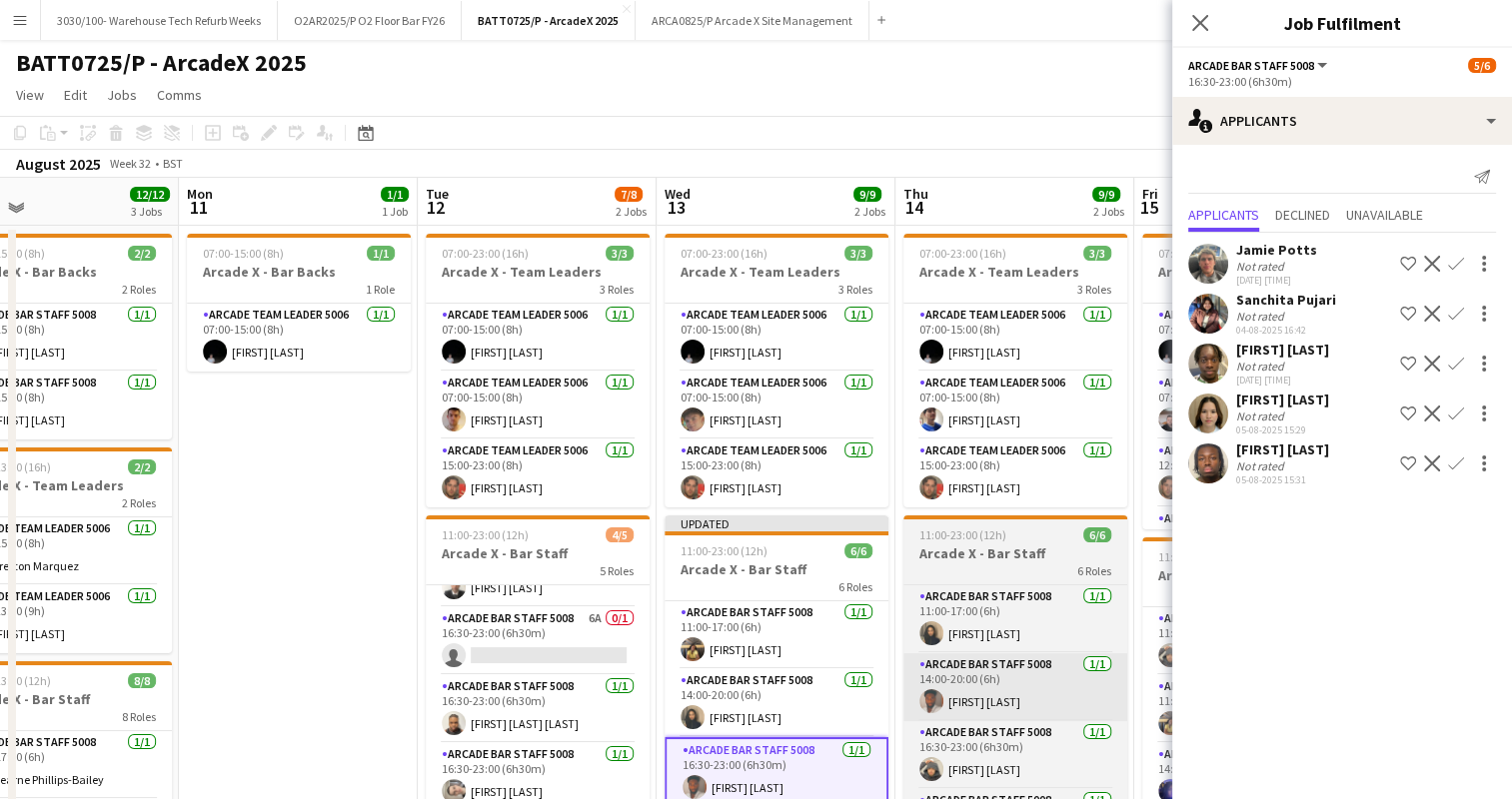 scroll, scrollTop: 0, scrollLeft: 0, axis: both 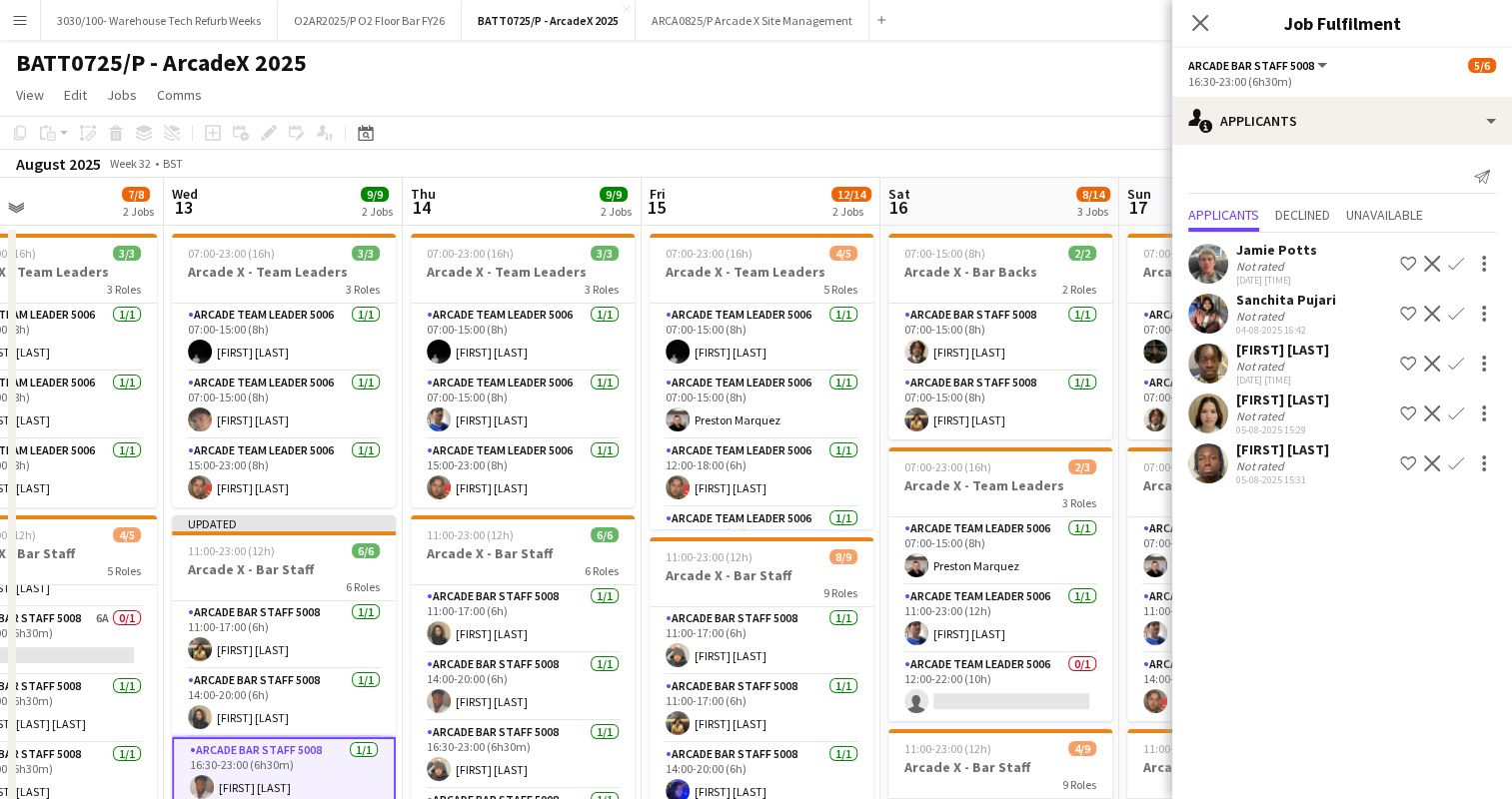 drag, startPoint x: 1092, startPoint y: 525, endPoint x: 601, endPoint y: 516, distance: 491.0825 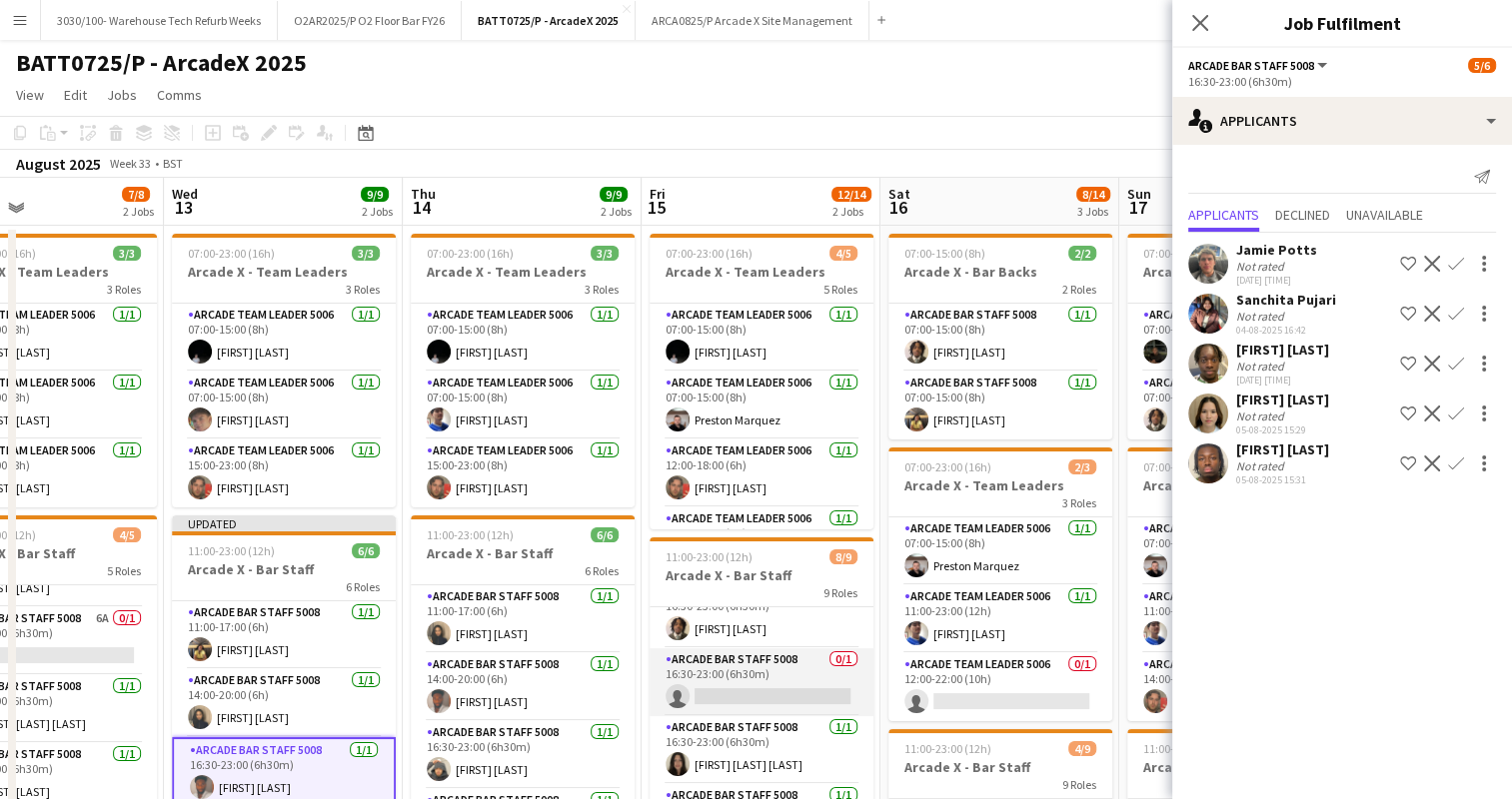 scroll, scrollTop: 300, scrollLeft: 0, axis: vertical 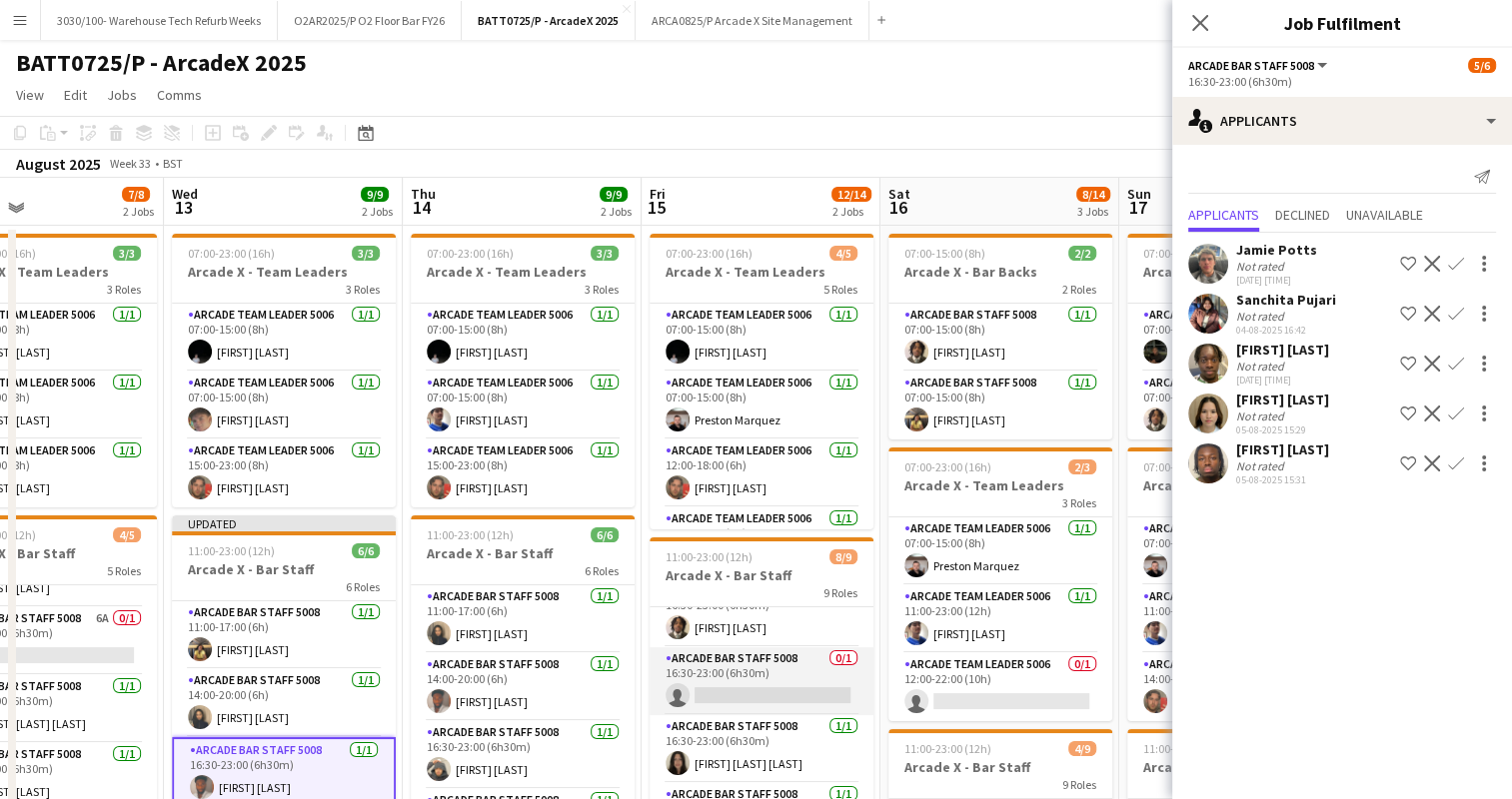 click on "Arcade Bar Staff 5008   0/1   16:30-23:00 (6h30m)
single-neutral-actions" at bounding box center [761, 681] 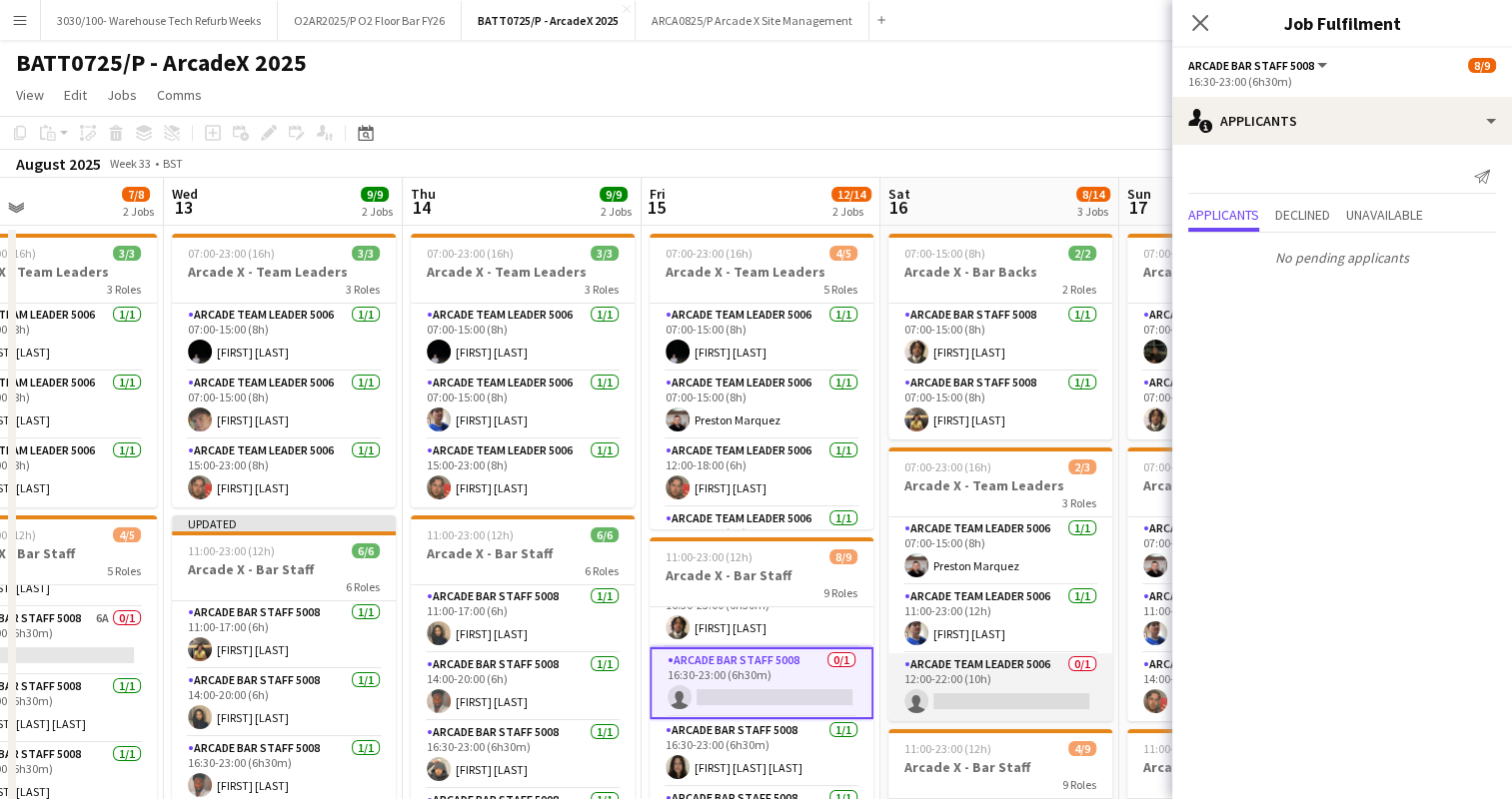 click on "Arcade Team Leader 5006   0/1   12:00-22:00 (10h)
single-neutral-actions" at bounding box center [1000, 687] 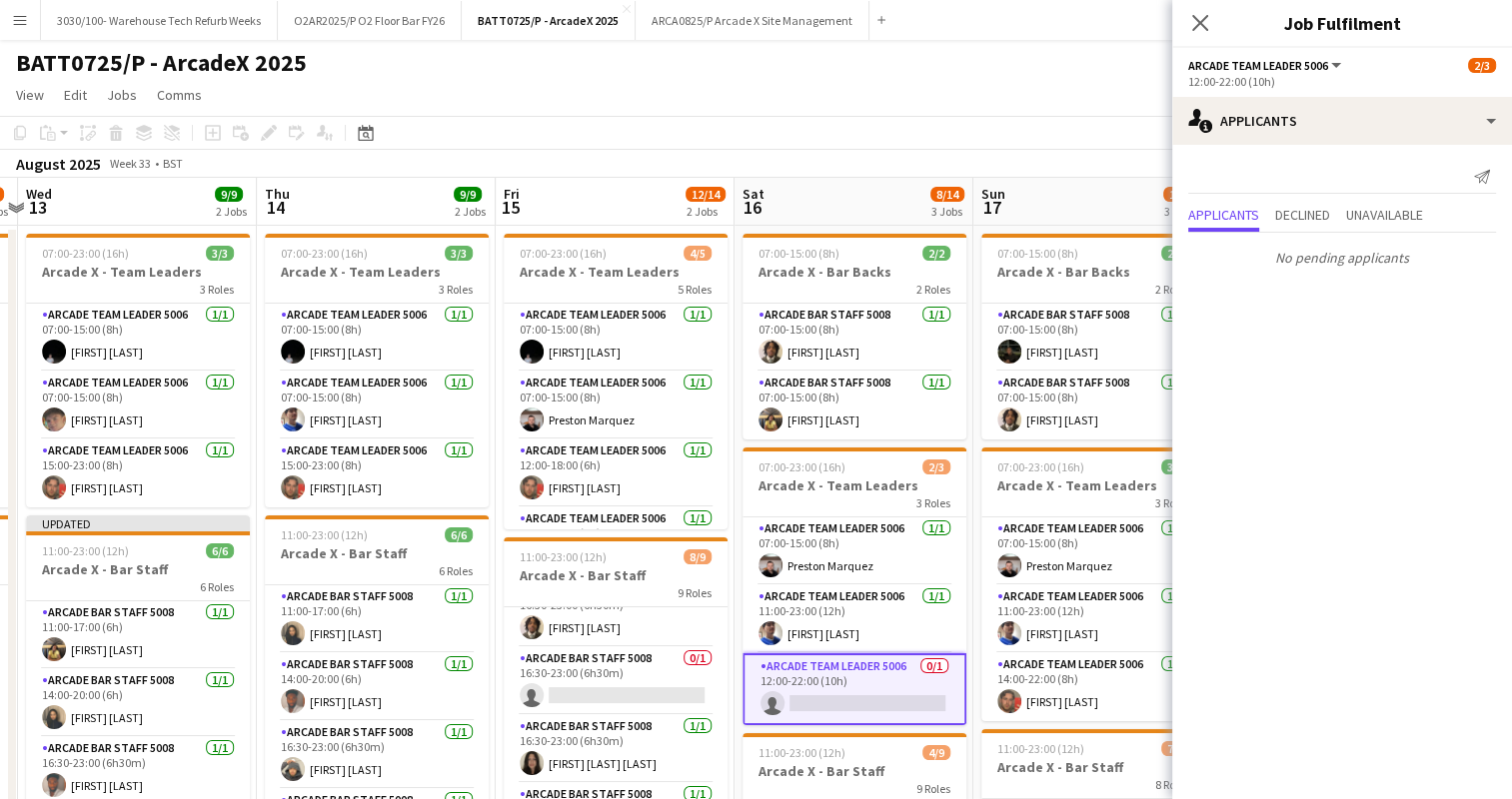 scroll, scrollTop: 0, scrollLeft: 943, axis: horizontal 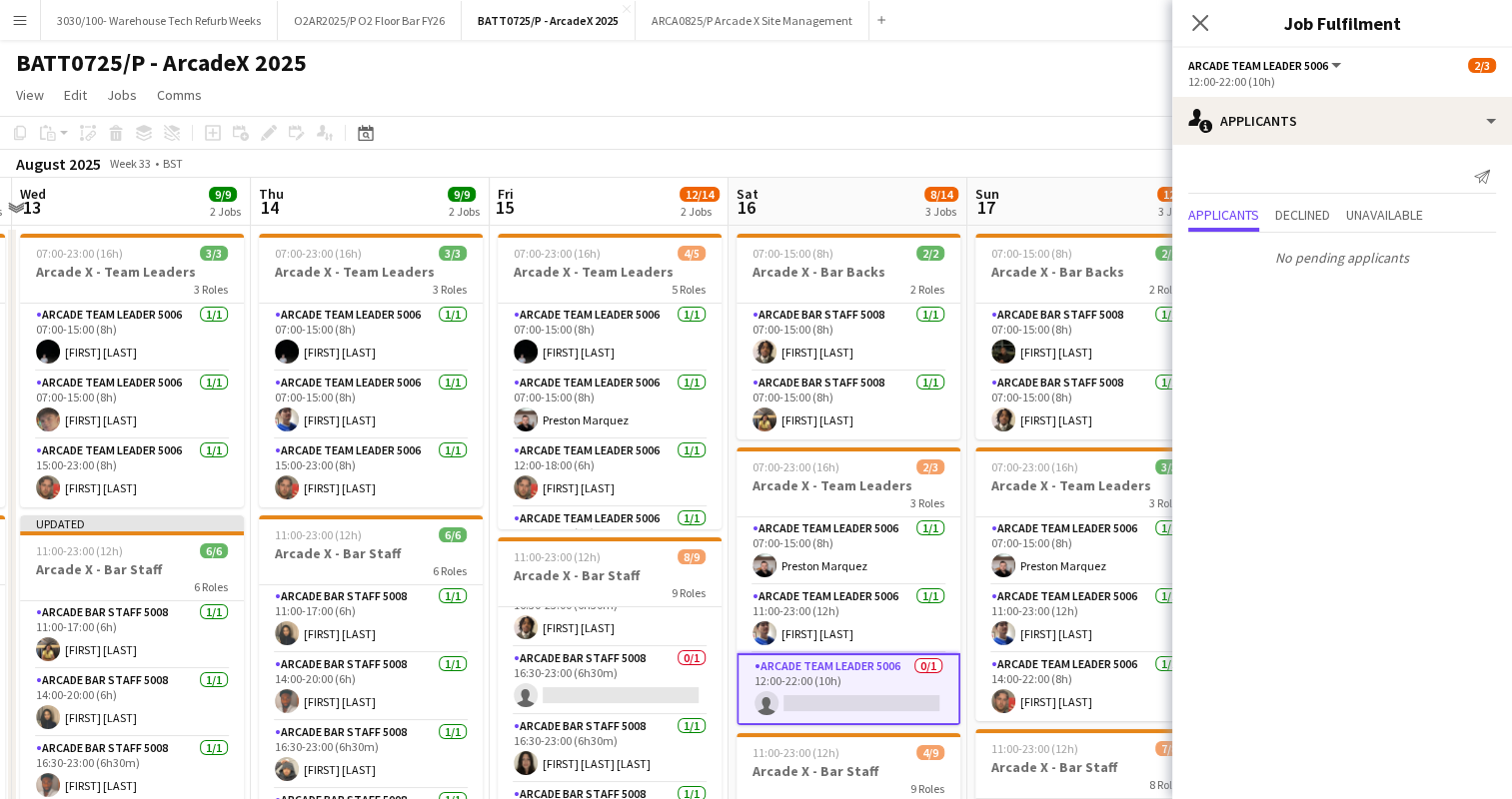 drag, startPoint x: 1096, startPoint y: 552, endPoint x: 963, endPoint y: 551, distance: 133.00376 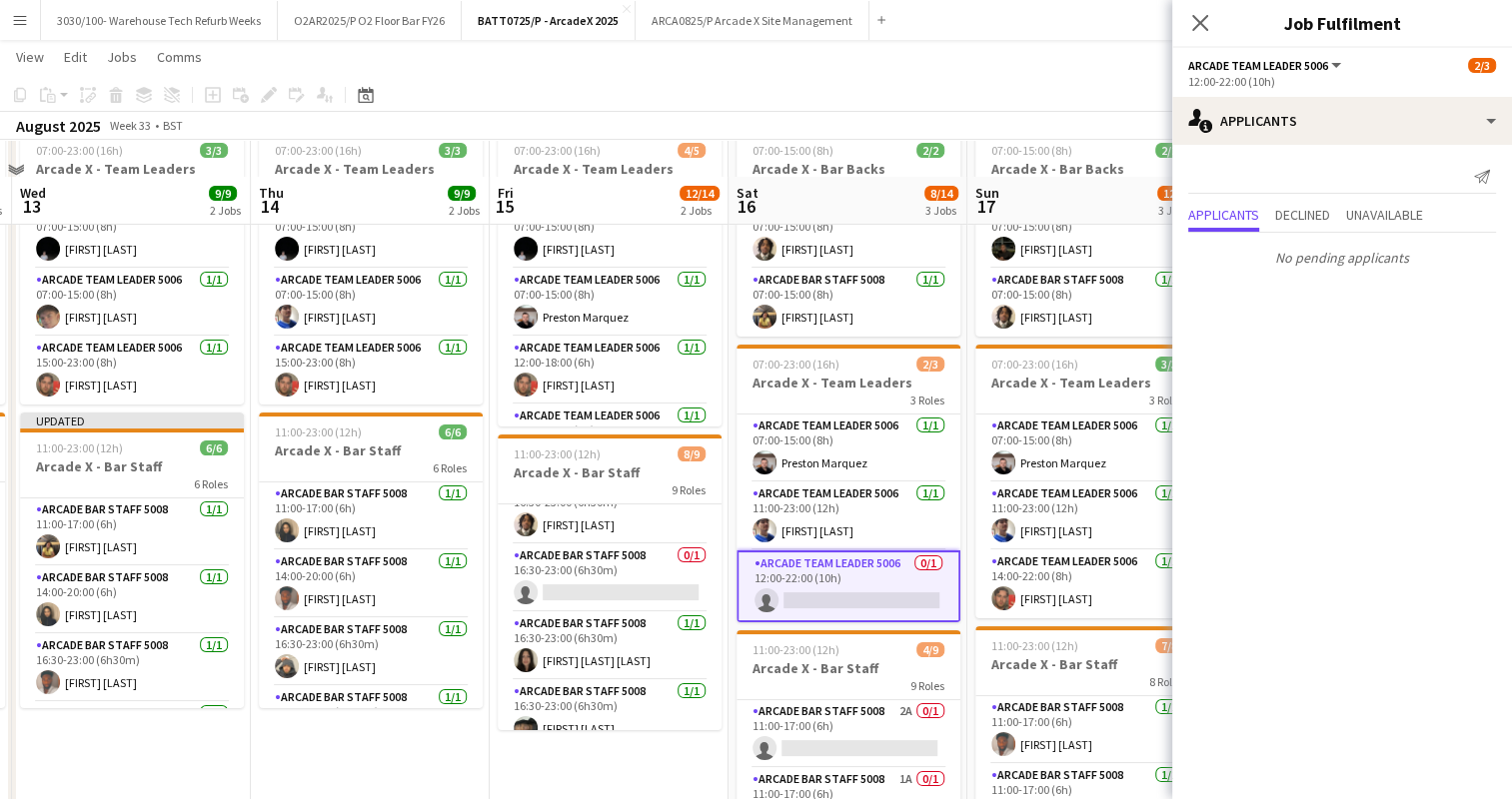 scroll, scrollTop: 200, scrollLeft: 0, axis: vertical 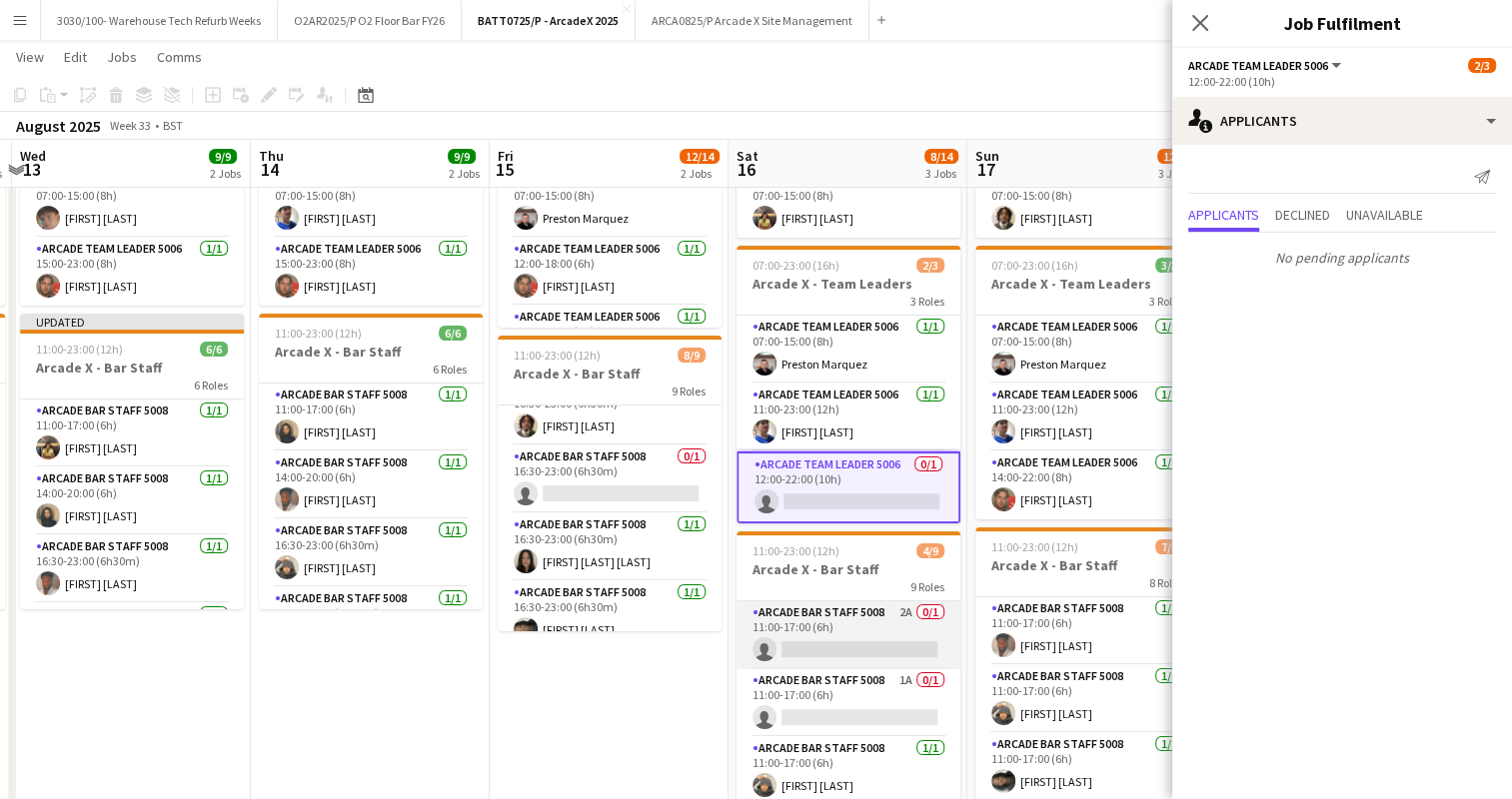 click on "Arcade Bar Staff 5008   2A   0/1   11:00-17:00 (6h)
single-neutral-actions" at bounding box center (848, 635) 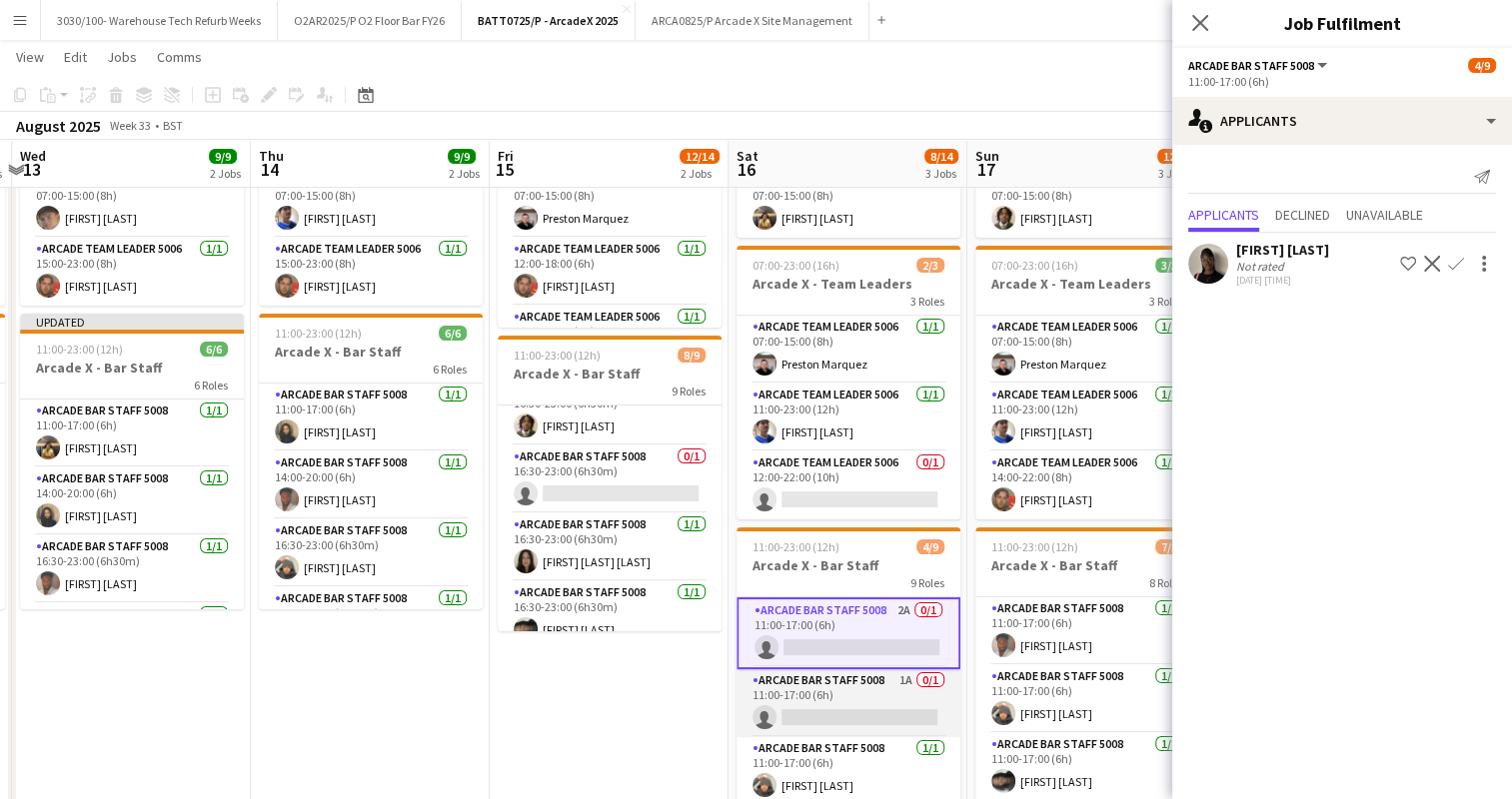 click on "Arcade Bar Staff 5008   1A   0/1   11:00-17:00 (6h)
single-neutral-actions" at bounding box center (848, 703) 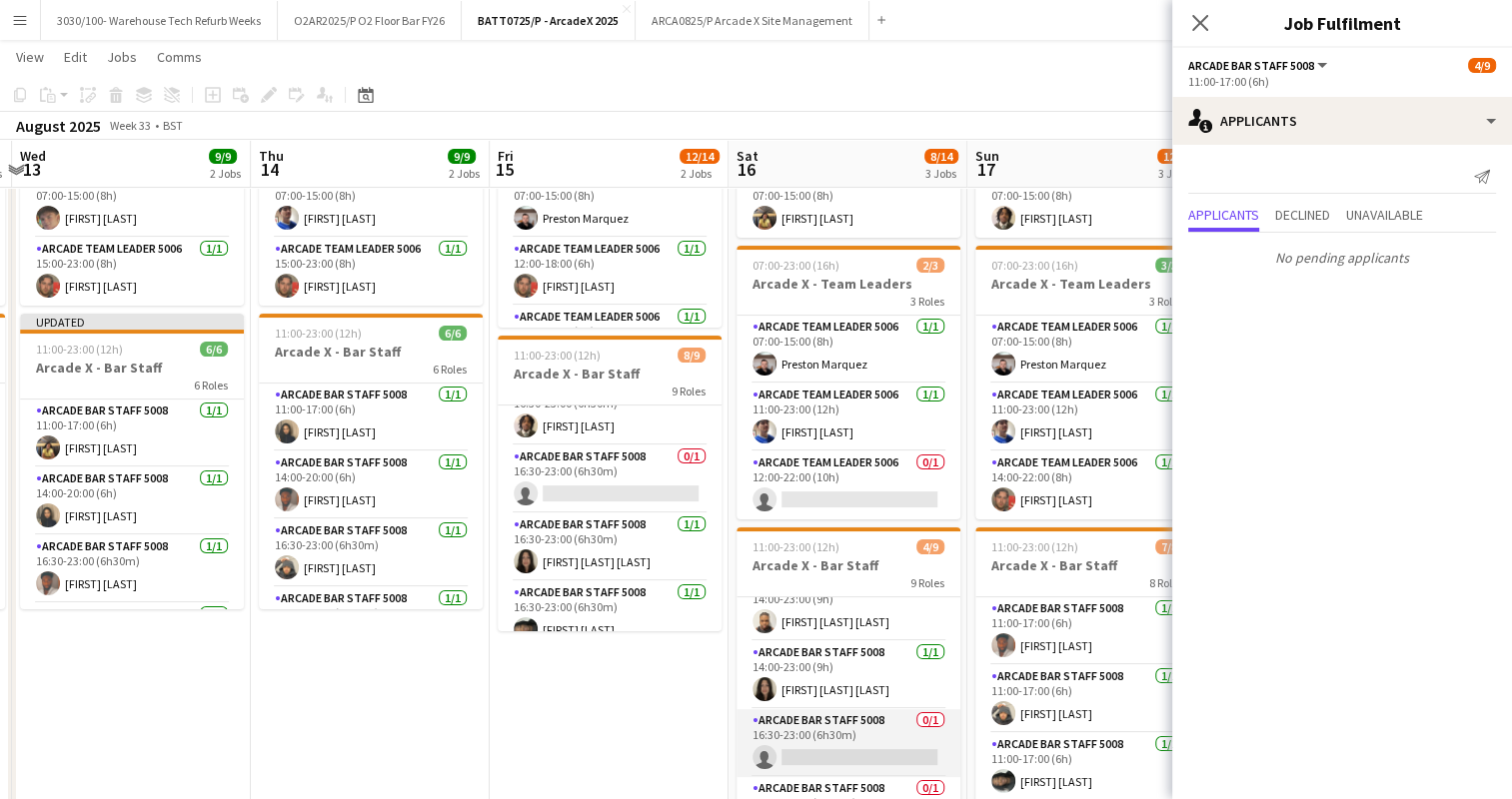 click on "Arcade Bar Staff 5008   0/1   16:30-23:00 (6h30m)
single-neutral-actions" at bounding box center [848, 743] 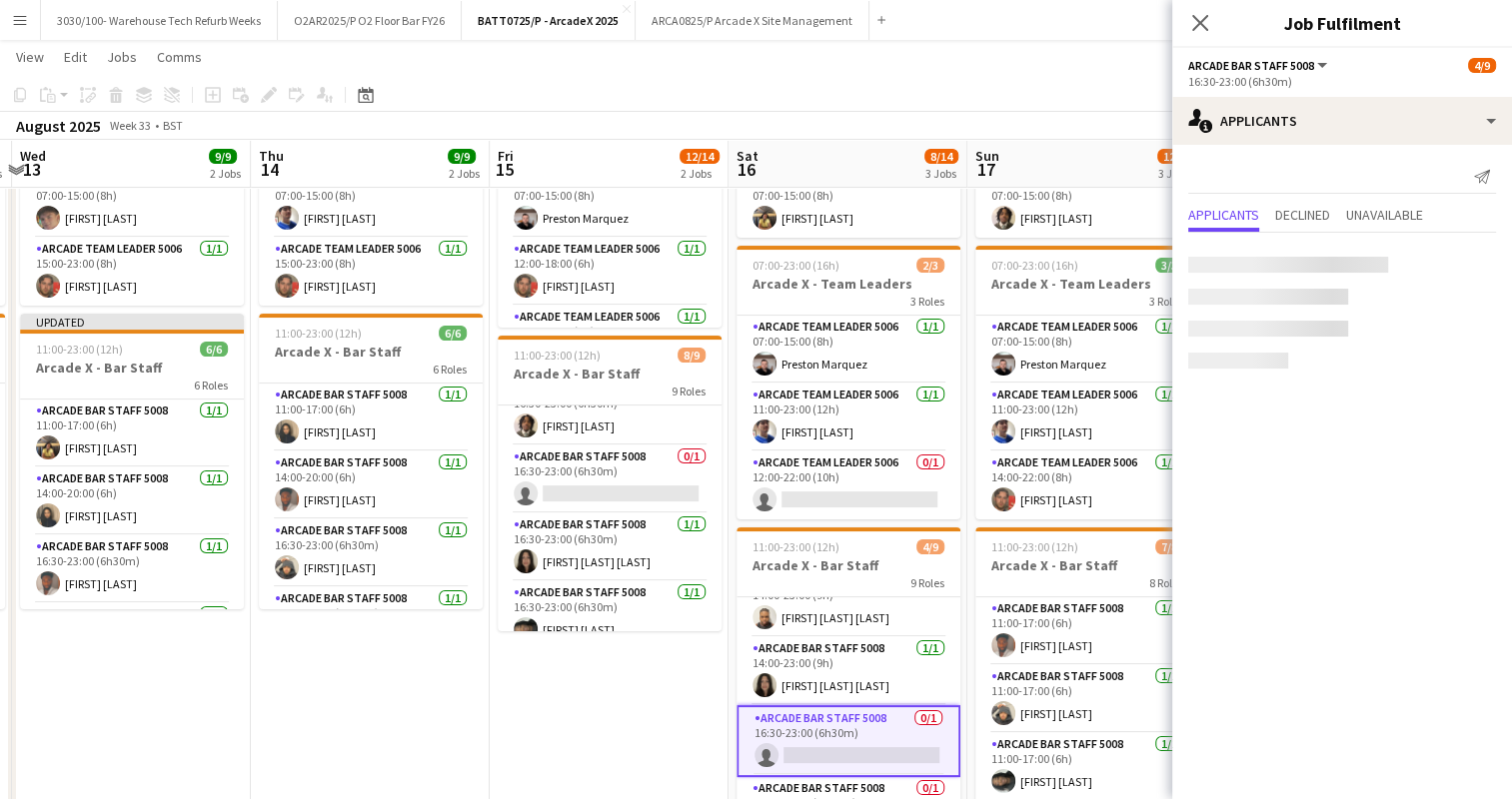 scroll, scrollTop: 296, scrollLeft: 0, axis: vertical 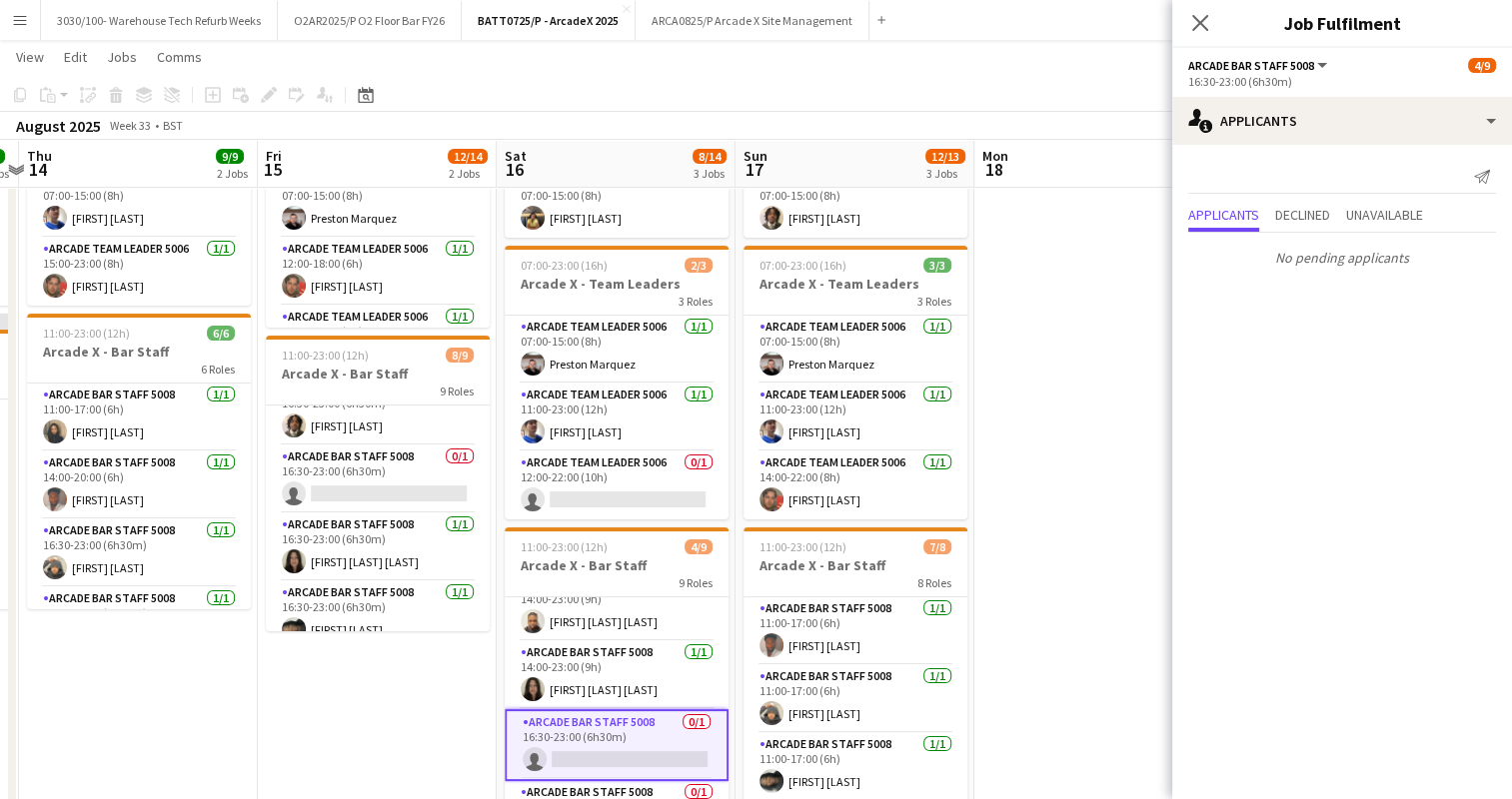 drag, startPoint x: 987, startPoint y: 616, endPoint x: 752, endPoint y: 619, distance: 235.01915 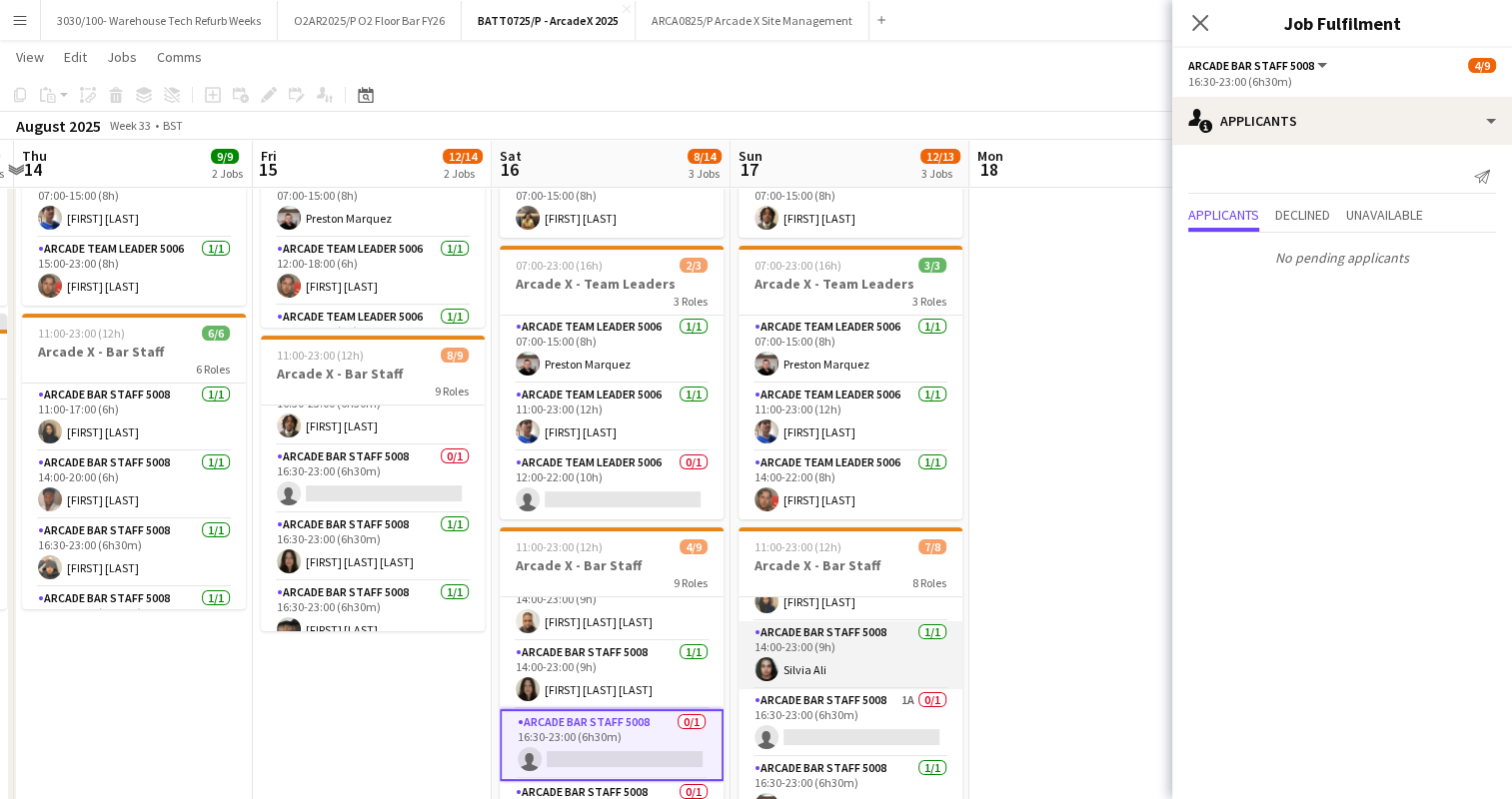 scroll, scrollTop: 317, scrollLeft: 0, axis: vertical 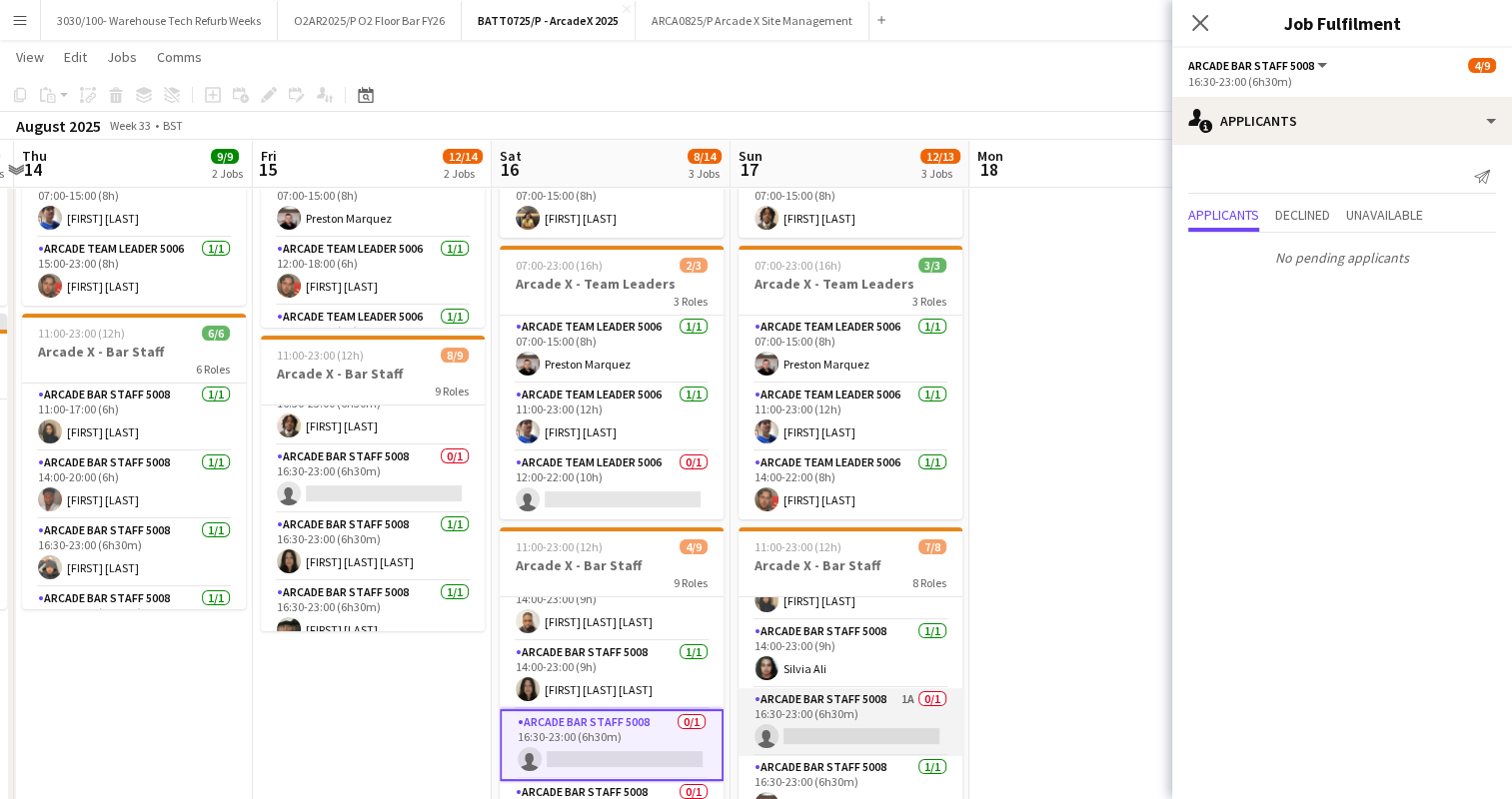 click on "Arcade Bar Staff 5008   1A   0/1   16:30-23:00 (6h30m)
single-neutral-actions" at bounding box center [850, 722] 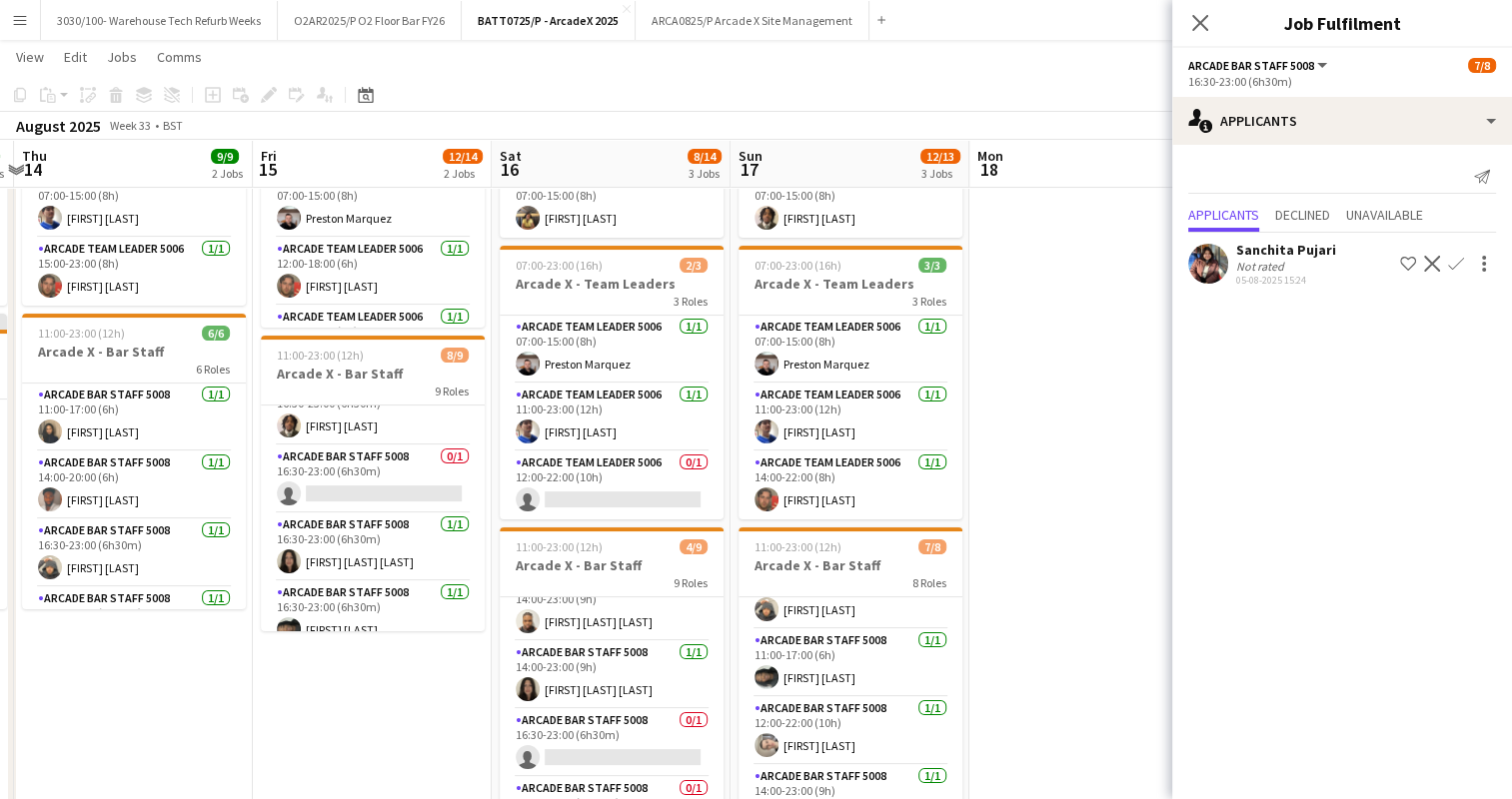 scroll, scrollTop: 0, scrollLeft: 0, axis: both 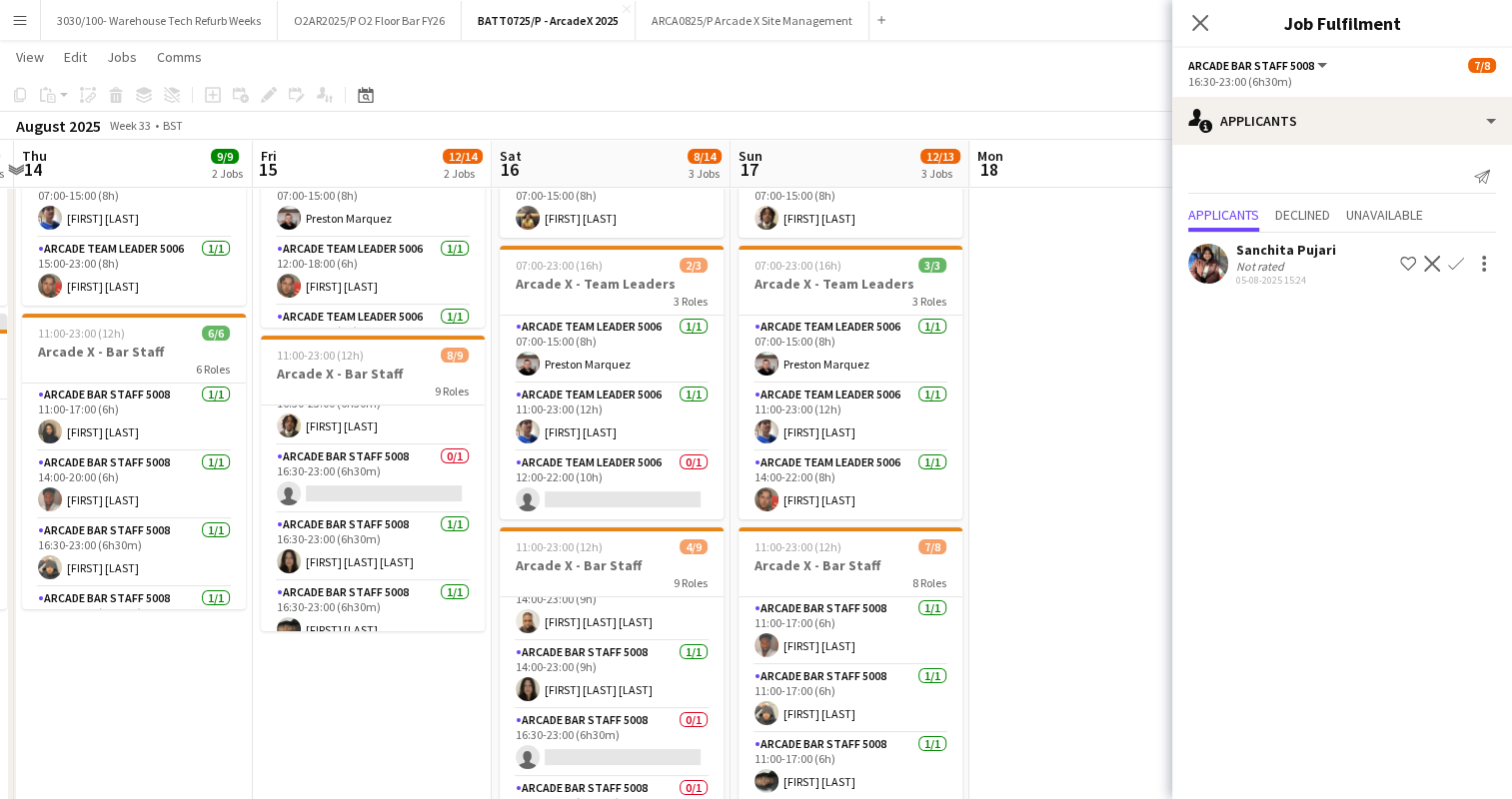 drag, startPoint x: 676, startPoint y: 139, endPoint x: 917, endPoint y: 128, distance: 241.25091 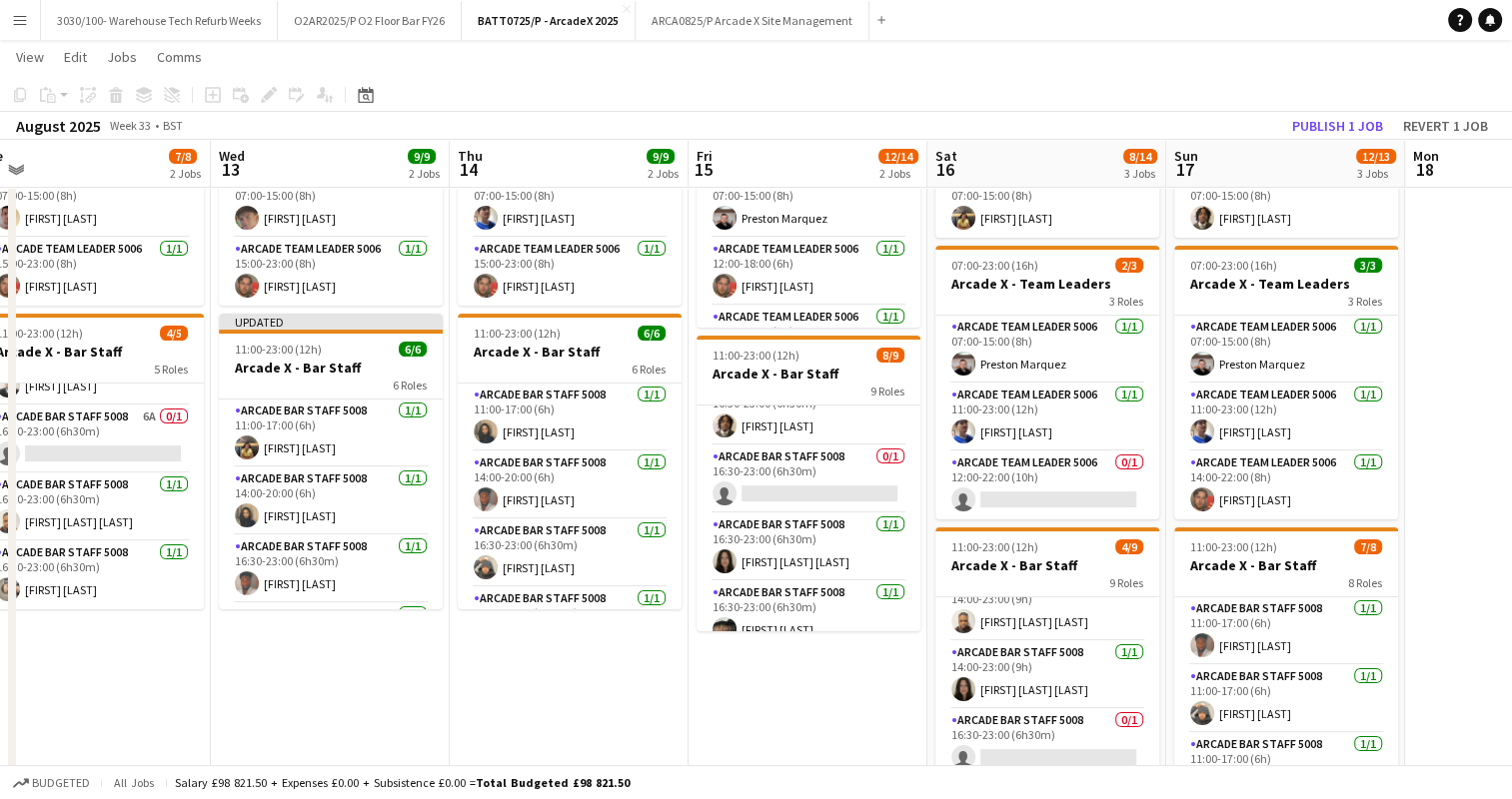 drag, startPoint x: 601, startPoint y: 154, endPoint x: 1045, endPoint y: 157, distance: 444.0101 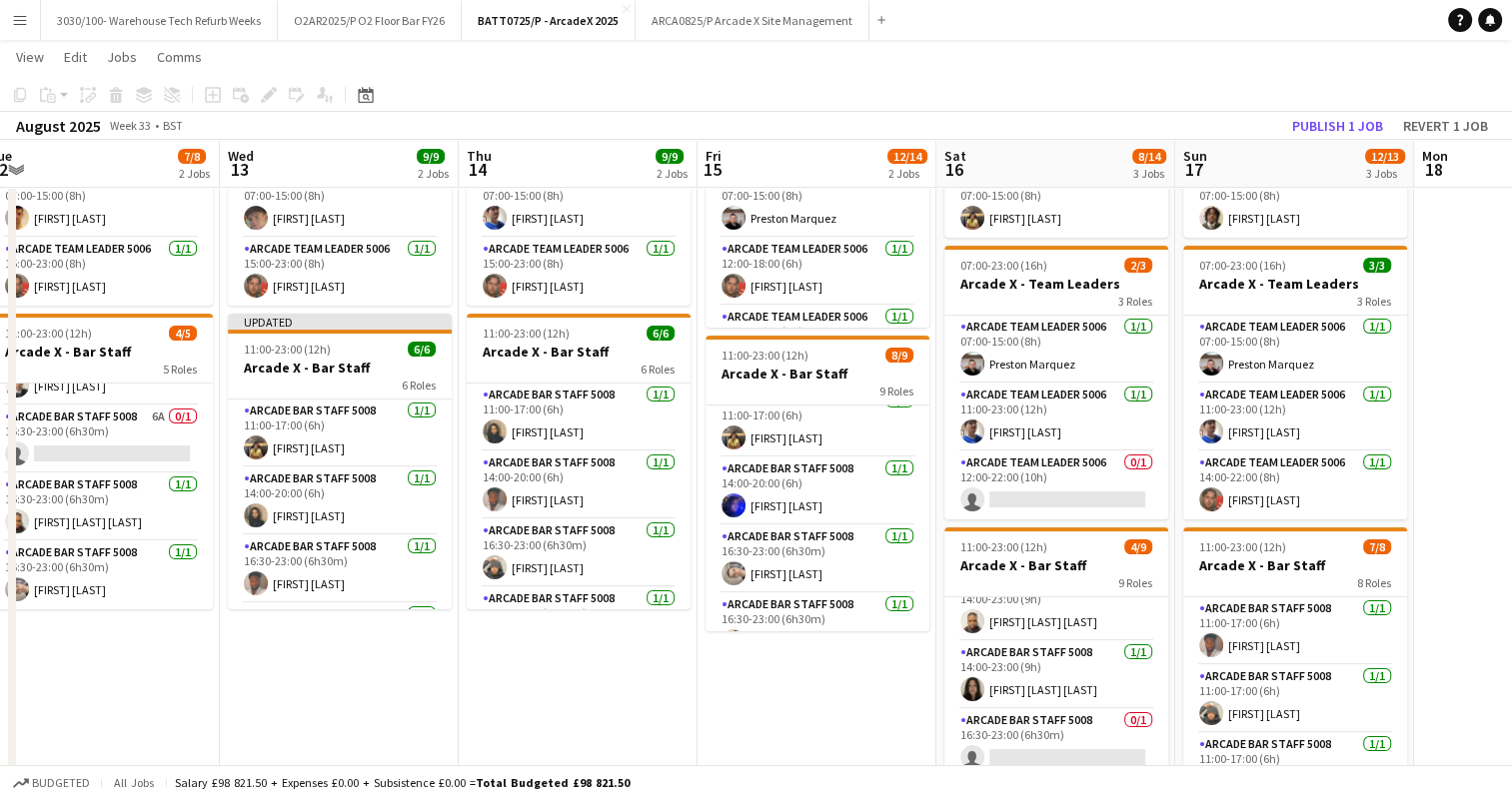 scroll, scrollTop: 0, scrollLeft: 0, axis: both 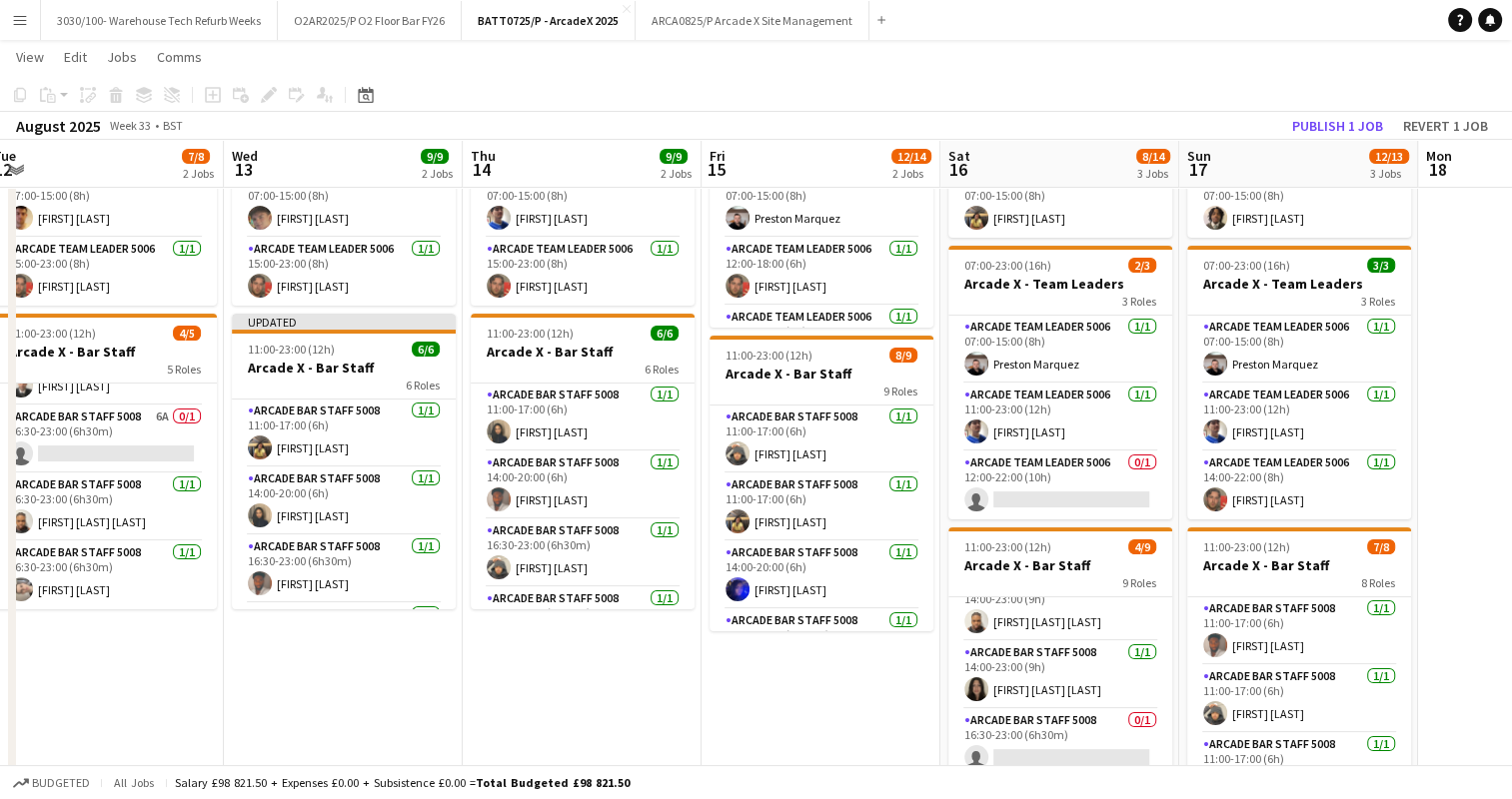 drag, startPoint x: 652, startPoint y: 635, endPoint x: 656, endPoint y: 711, distance: 76.10519 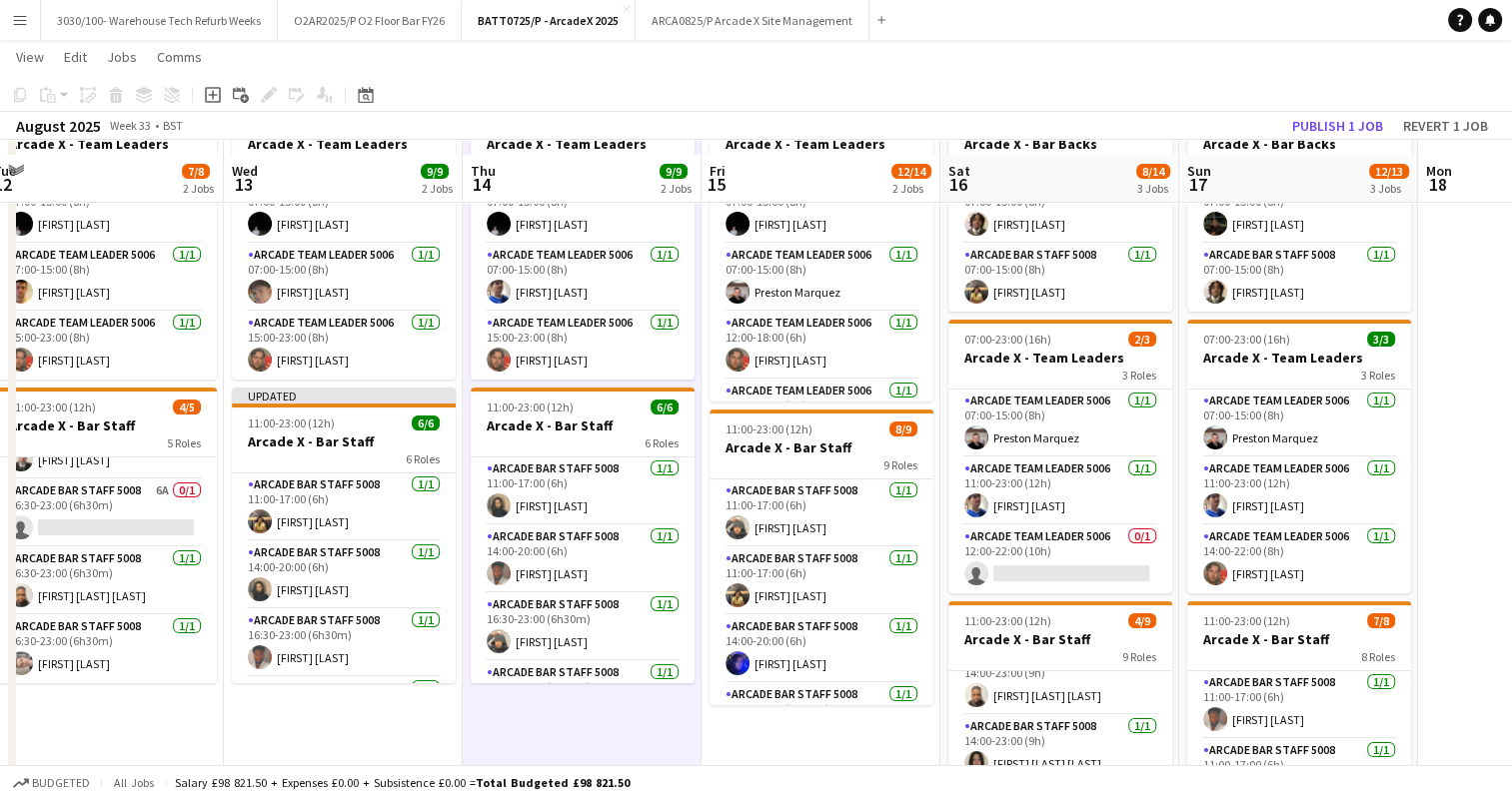 scroll, scrollTop: 0, scrollLeft: 0, axis: both 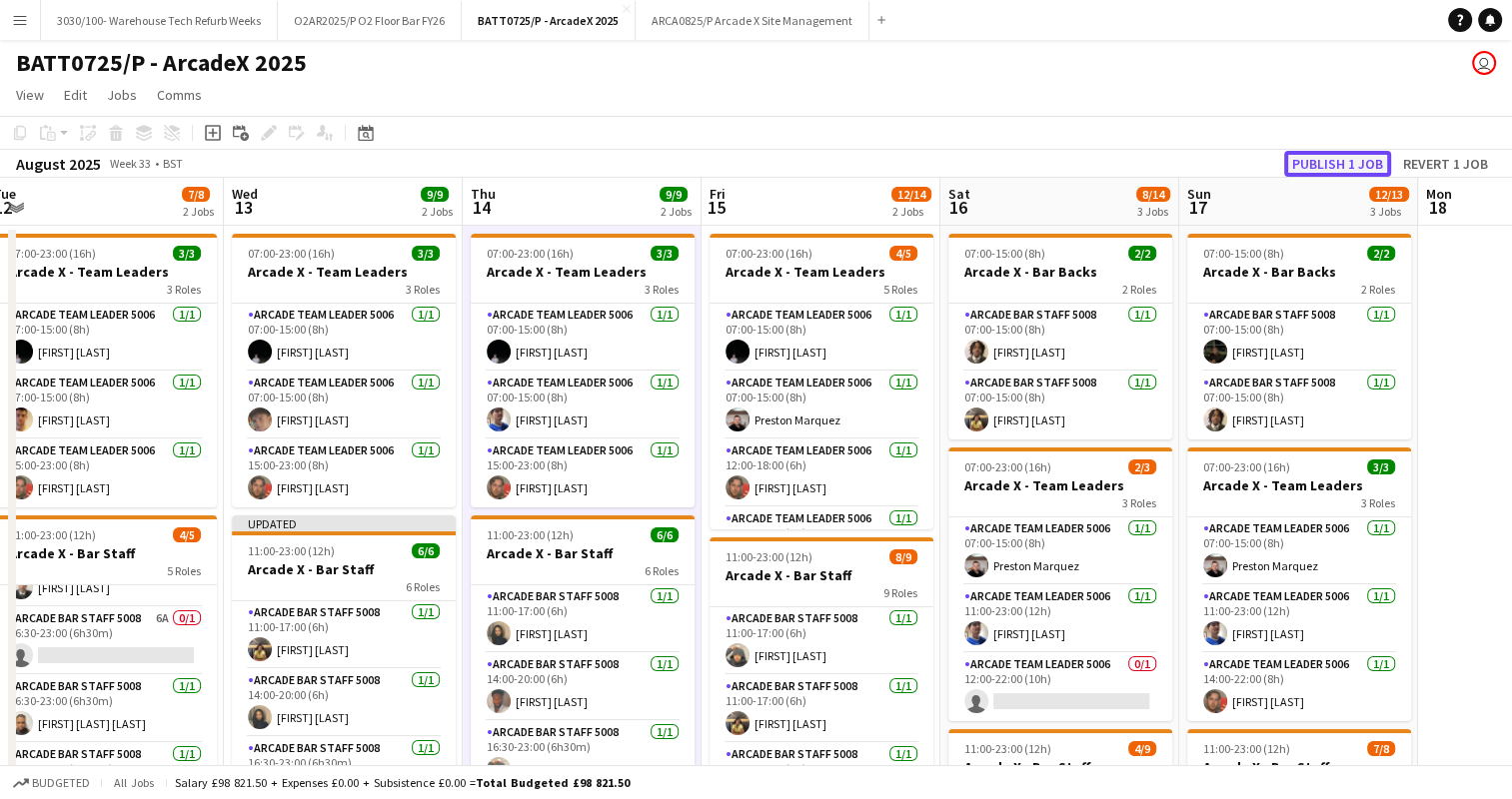 click on "Publish 1 job" 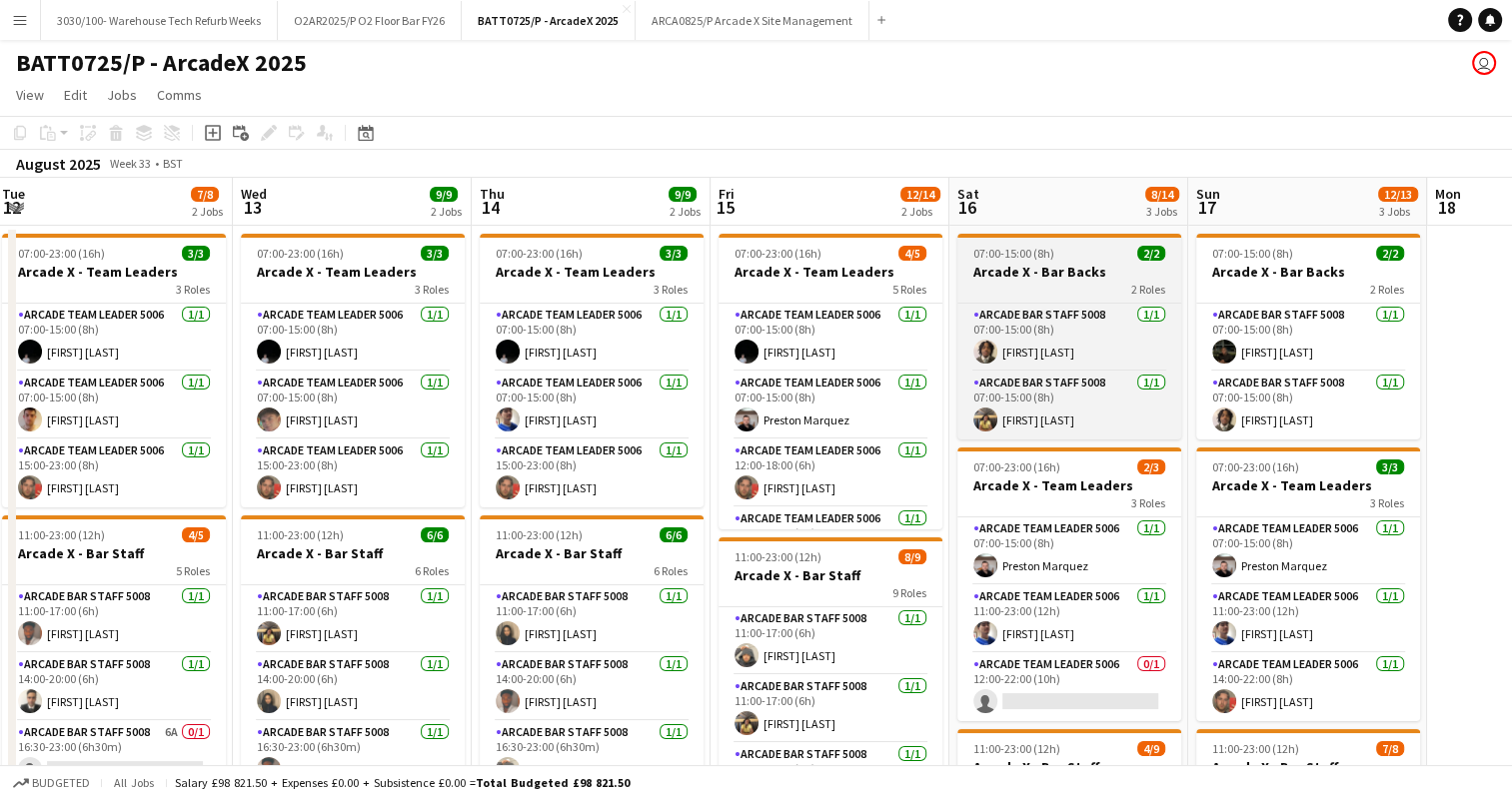 scroll, scrollTop: 0, scrollLeft: 484, axis: horizontal 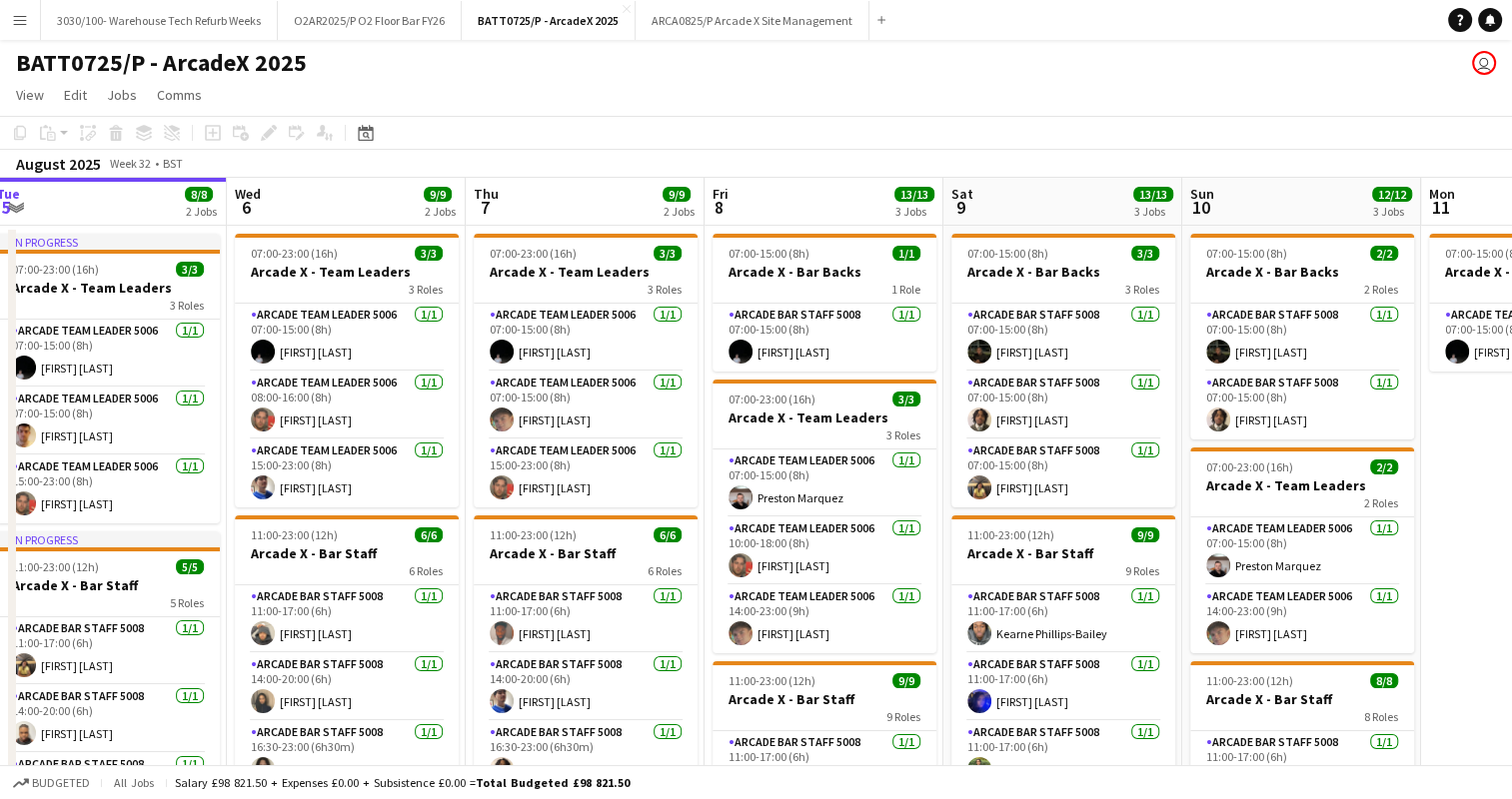 drag, startPoint x: 496, startPoint y: 369, endPoint x: 245, endPoint y: 365, distance: 251.03187 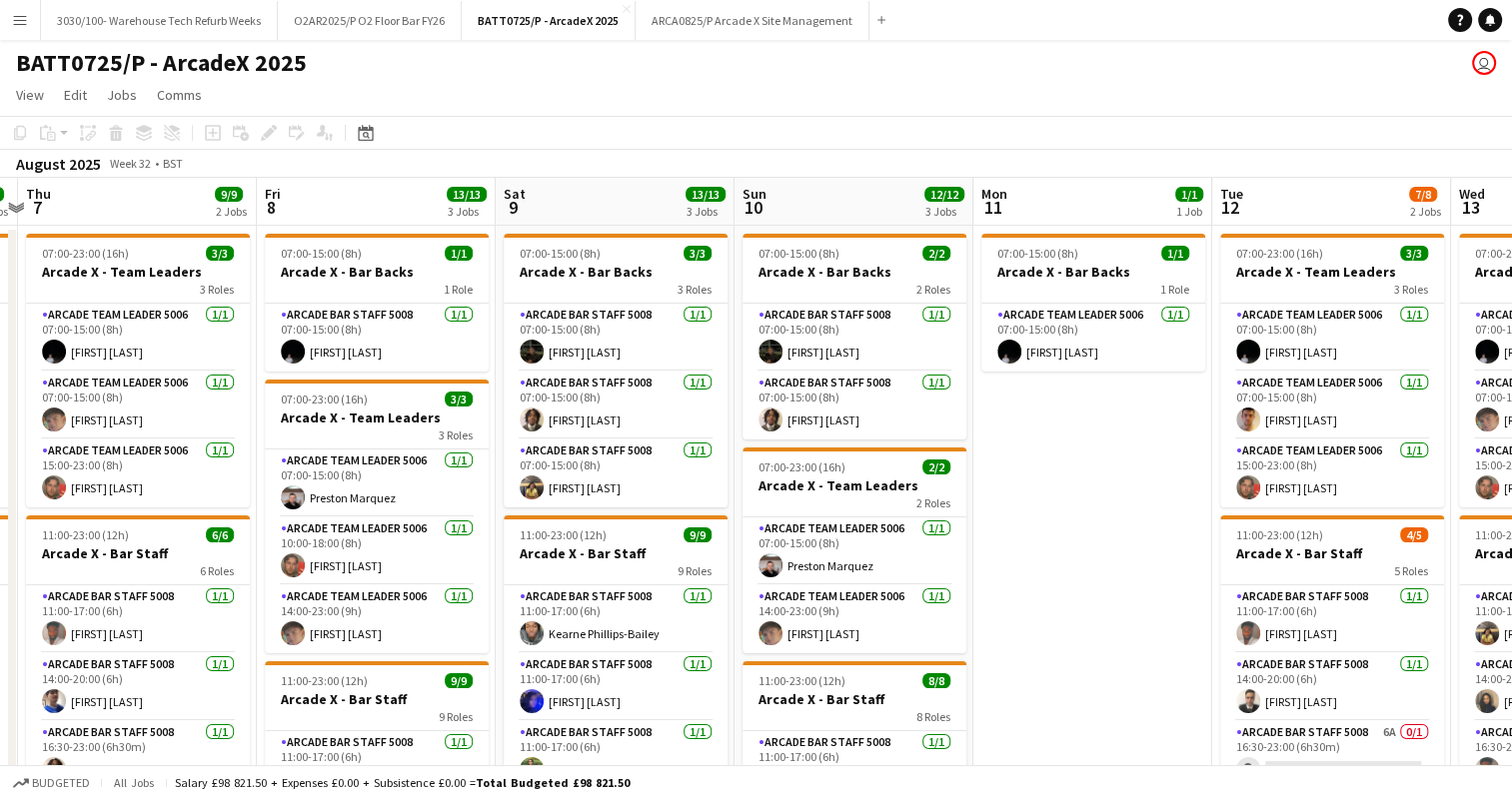 scroll, scrollTop: 0, scrollLeft: 776, axis: horizontal 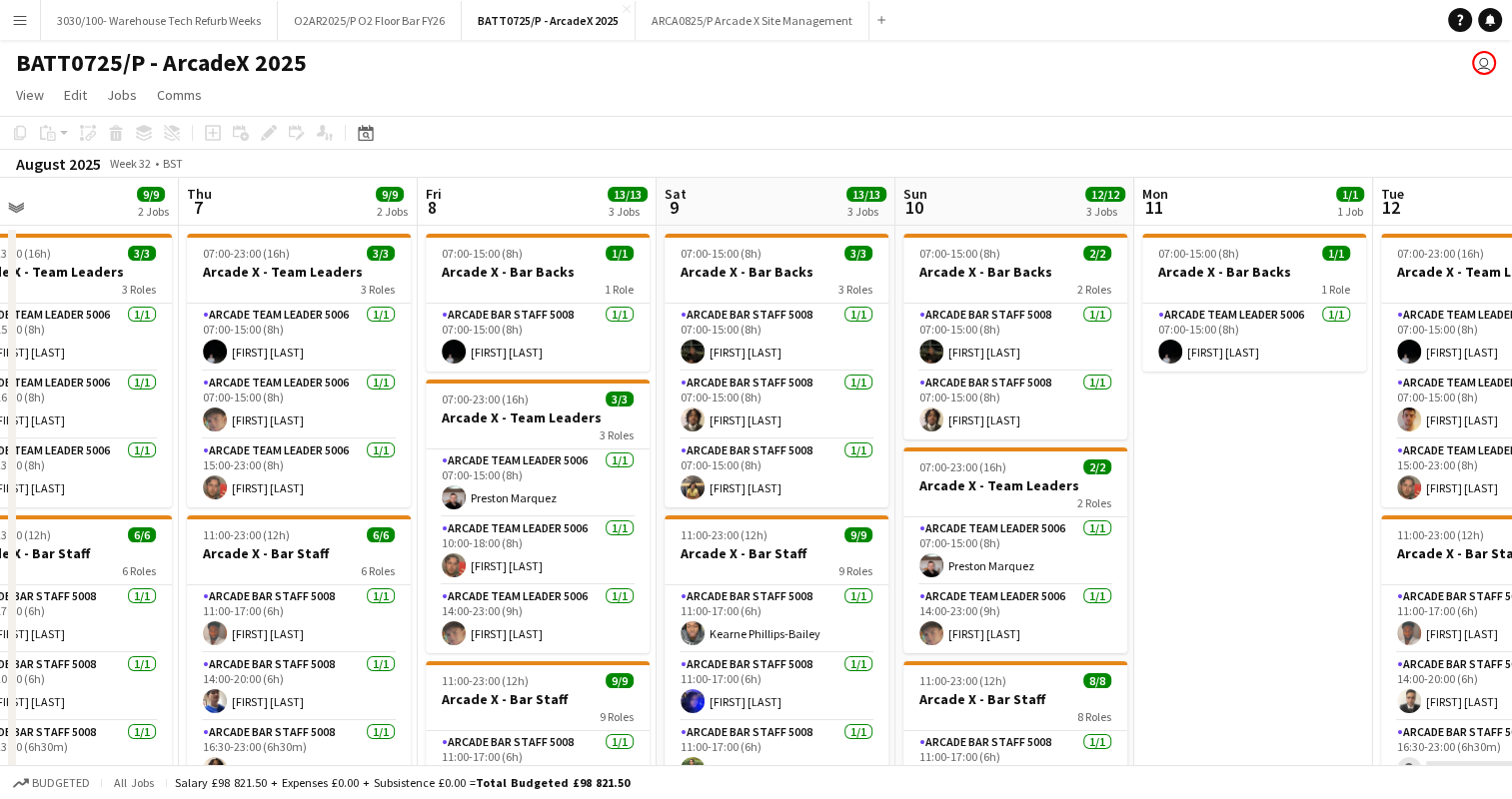drag, startPoint x: 716, startPoint y: 380, endPoint x: 429, endPoint y: 376, distance: 287.02787 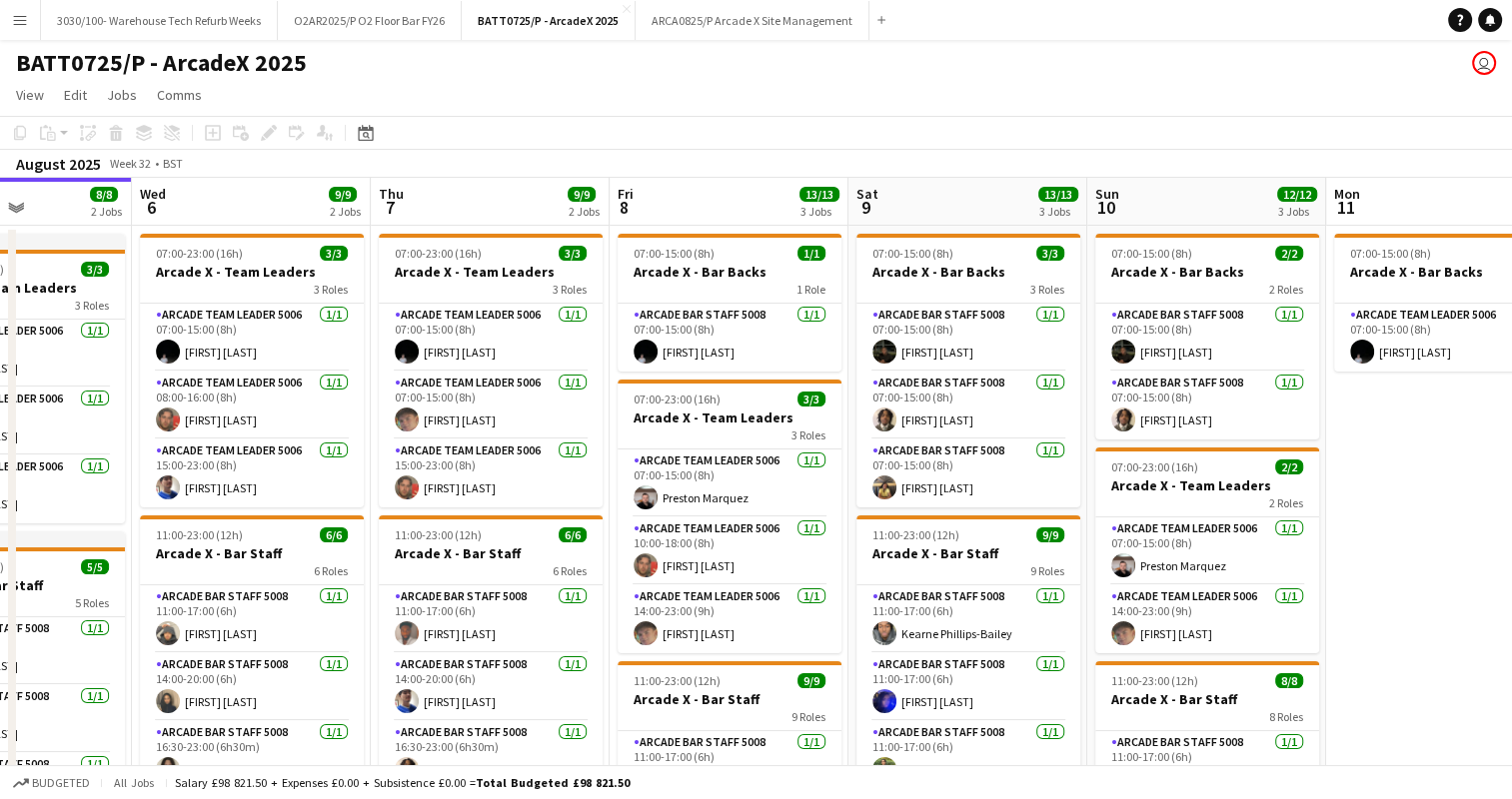 drag, startPoint x: 892, startPoint y: 411, endPoint x: 1091, endPoint y: 364, distance: 204.4749 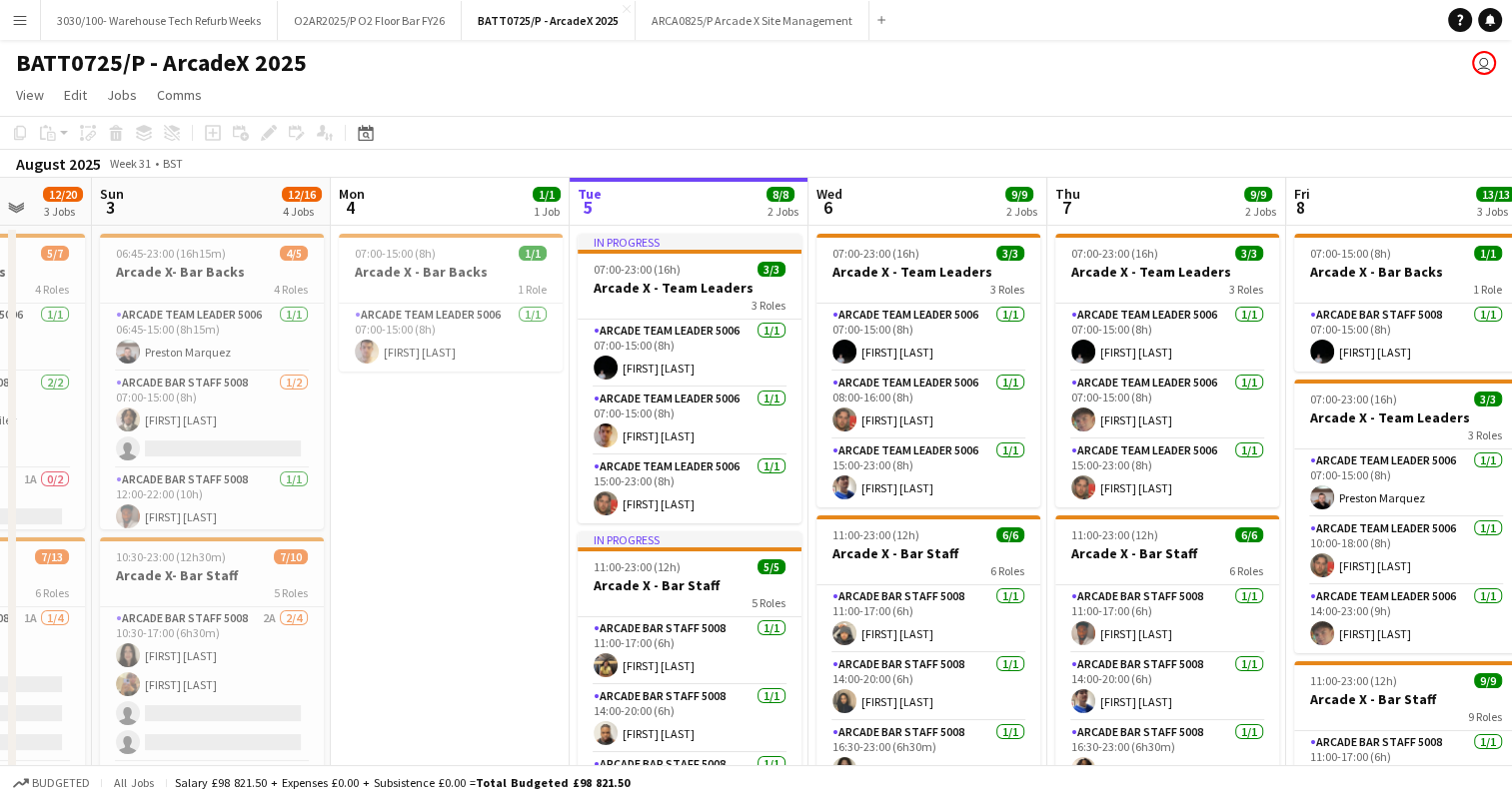 drag, startPoint x: 422, startPoint y: 364, endPoint x: 931, endPoint y: 363, distance: 509.00098 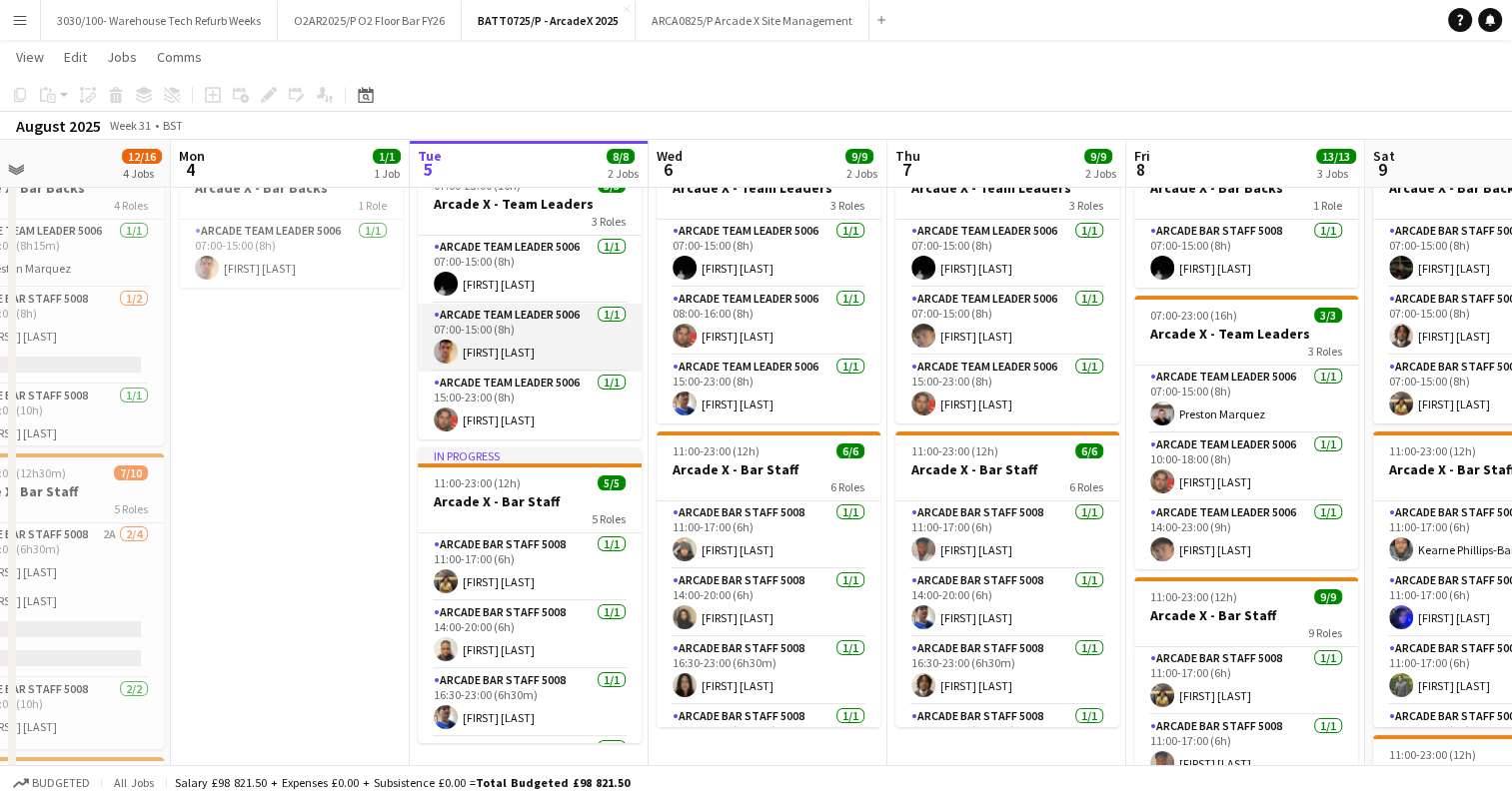 scroll, scrollTop: 100, scrollLeft: 0, axis: vertical 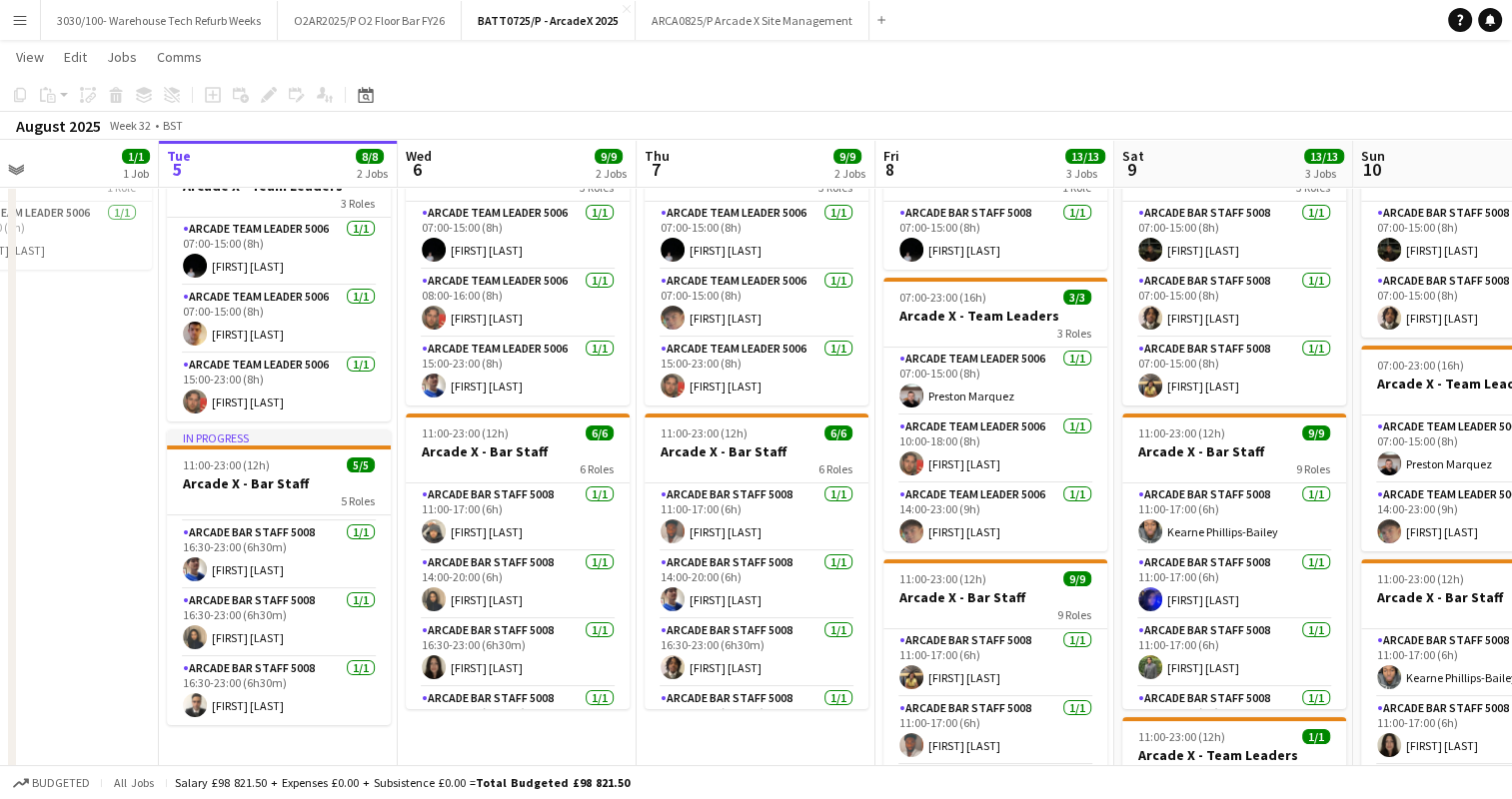 drag, startPoint x: 864, startPoint y: 462, endPoint x: 614, endPoint y: 467, distance: 250.05 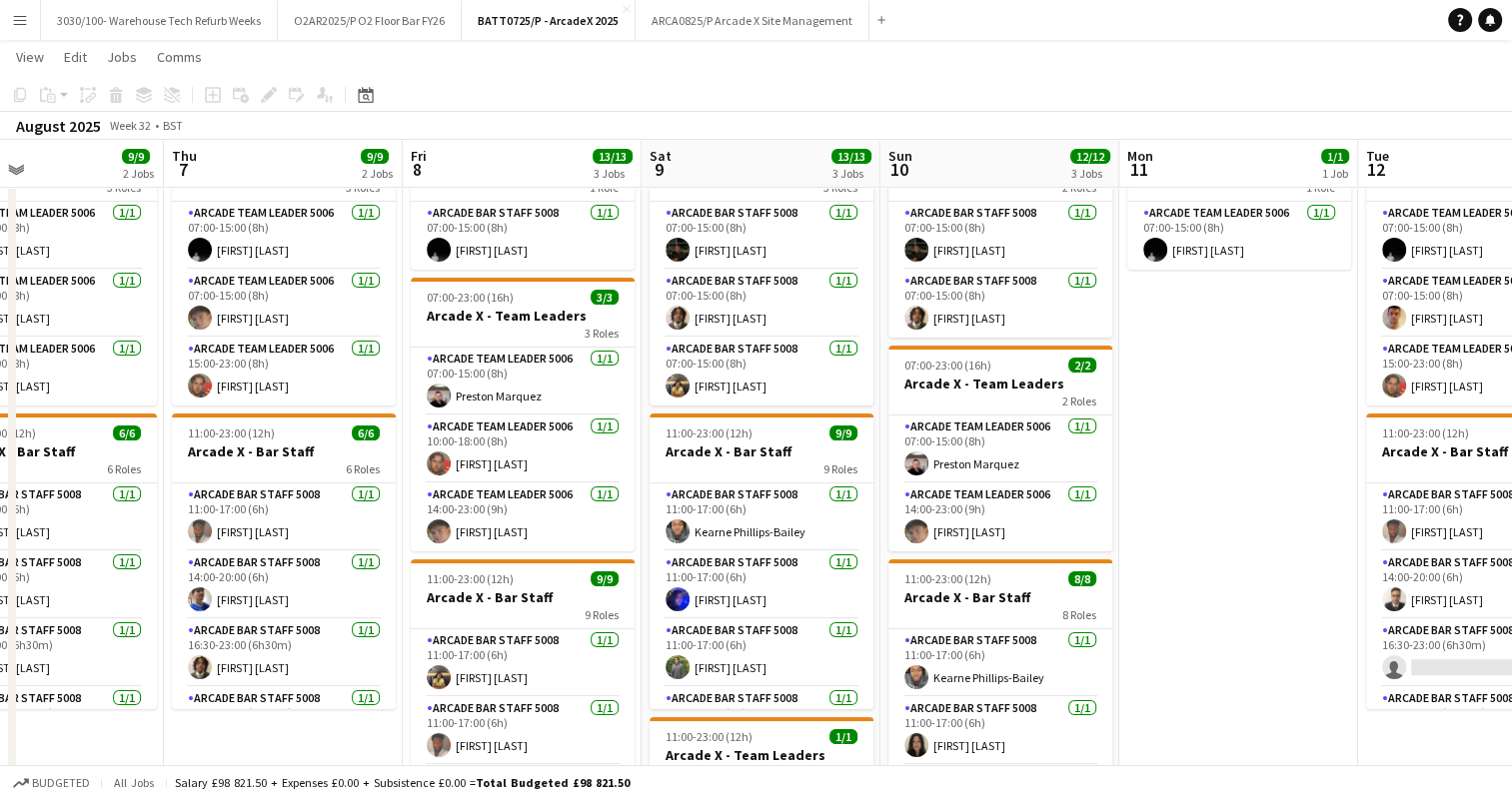 drag, startPoint x: 1024, startPoint y: 484, endPoint x: 500, endPoint y: 500, distance: 524.2442 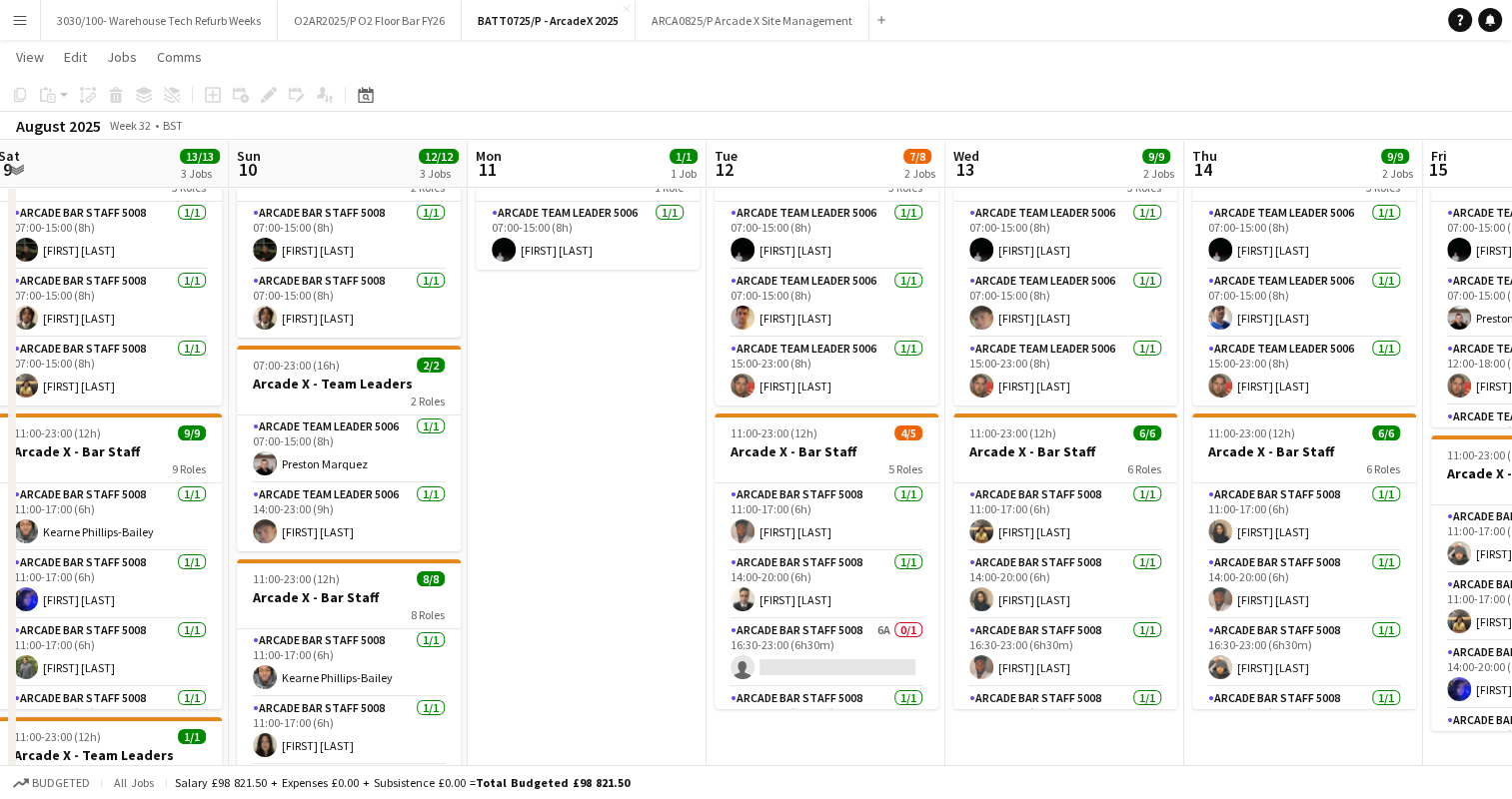 drag, startPoint x: 1079, startPoint y: 484, endPoint x: 440, endPoint y: 480, distance: 639.0125 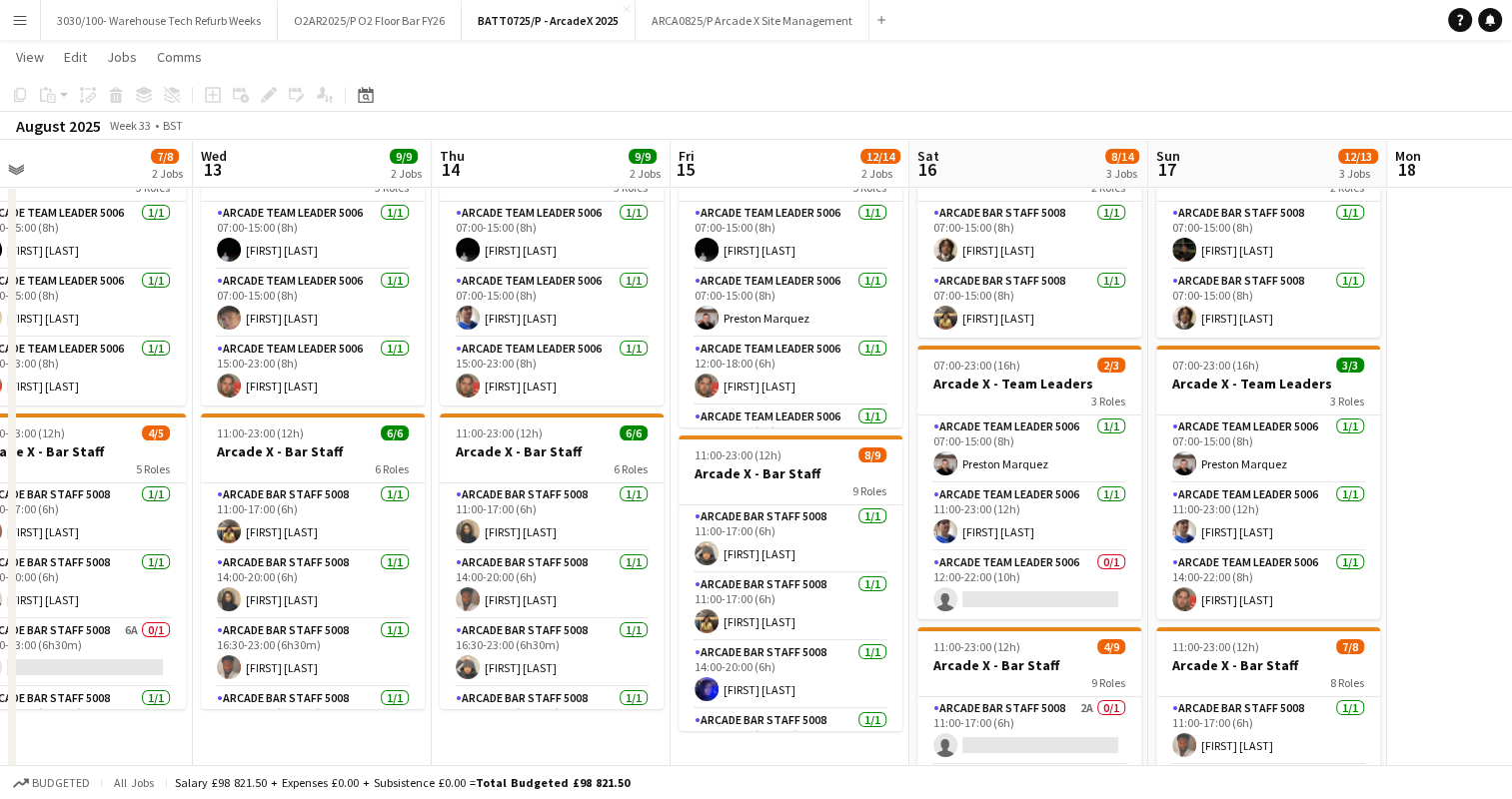 scroll, scrollTop: 0, scrollLeft: 771, axis: horizontal 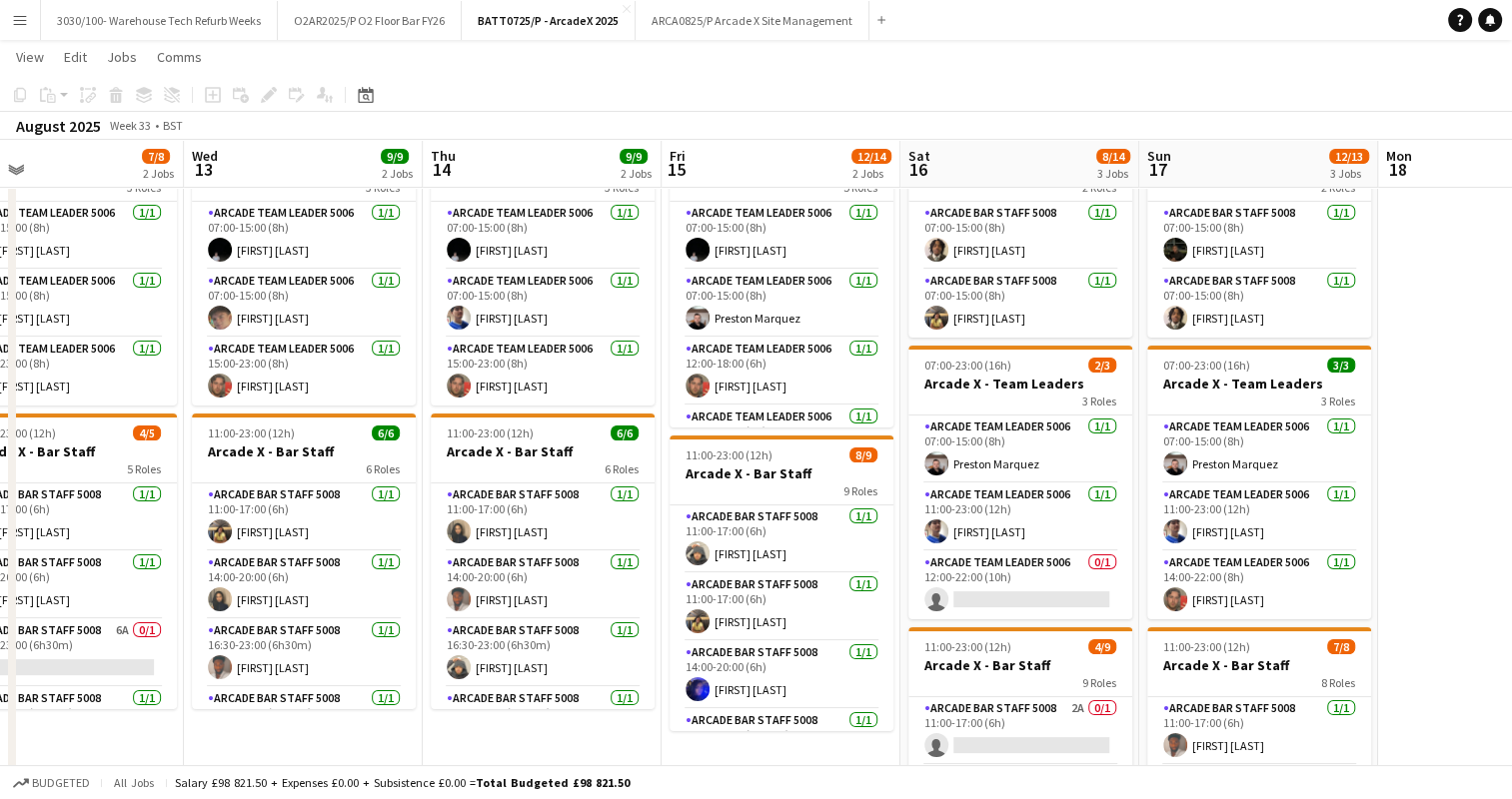 drag, startPoint x: 1141, startPoint y: 466, endPoint x: 450, endPoint y: 445, distance: 691.31903 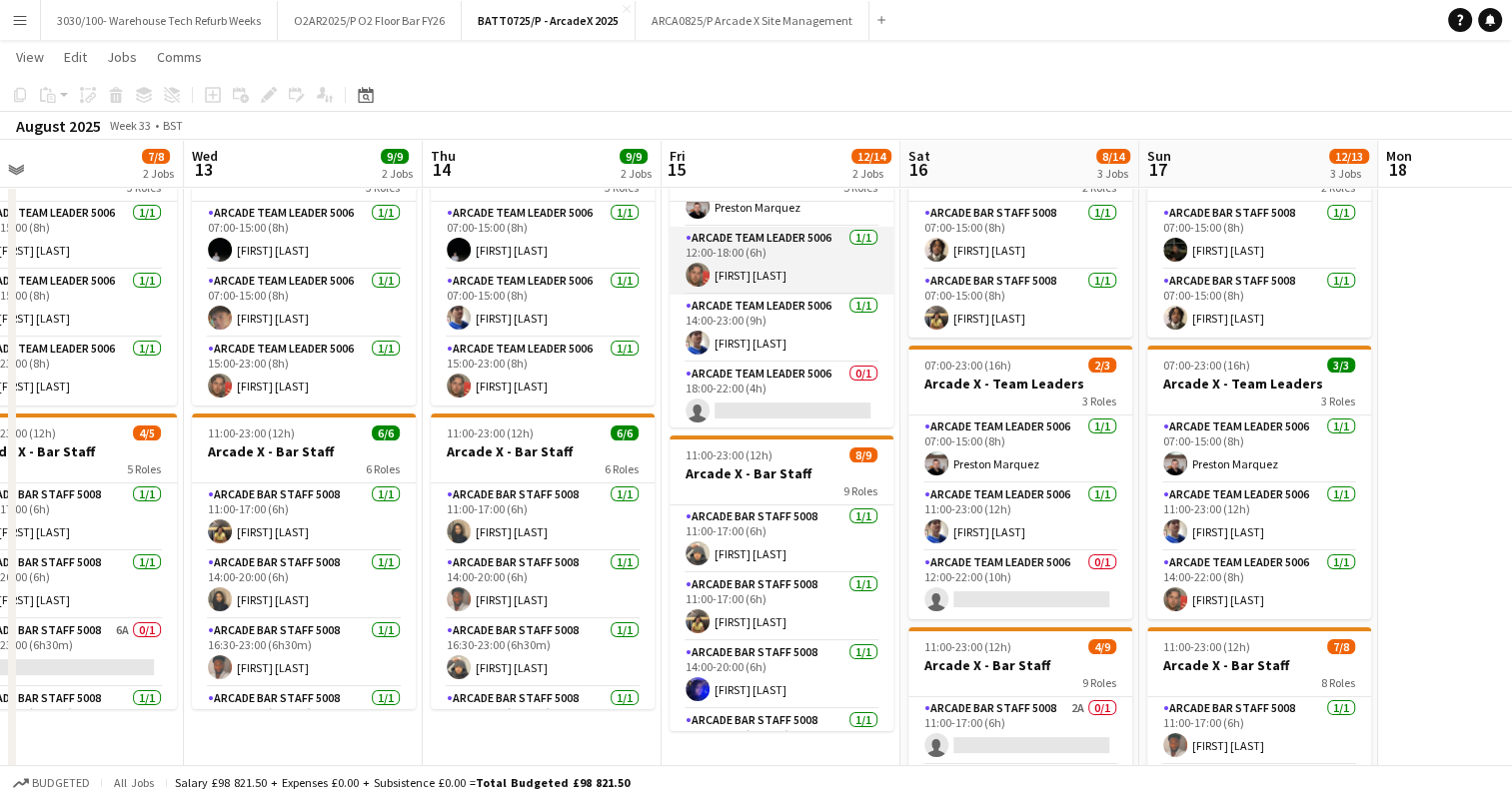scroll, scrollTop: 113, scrollLeft: 0, axis: vertical 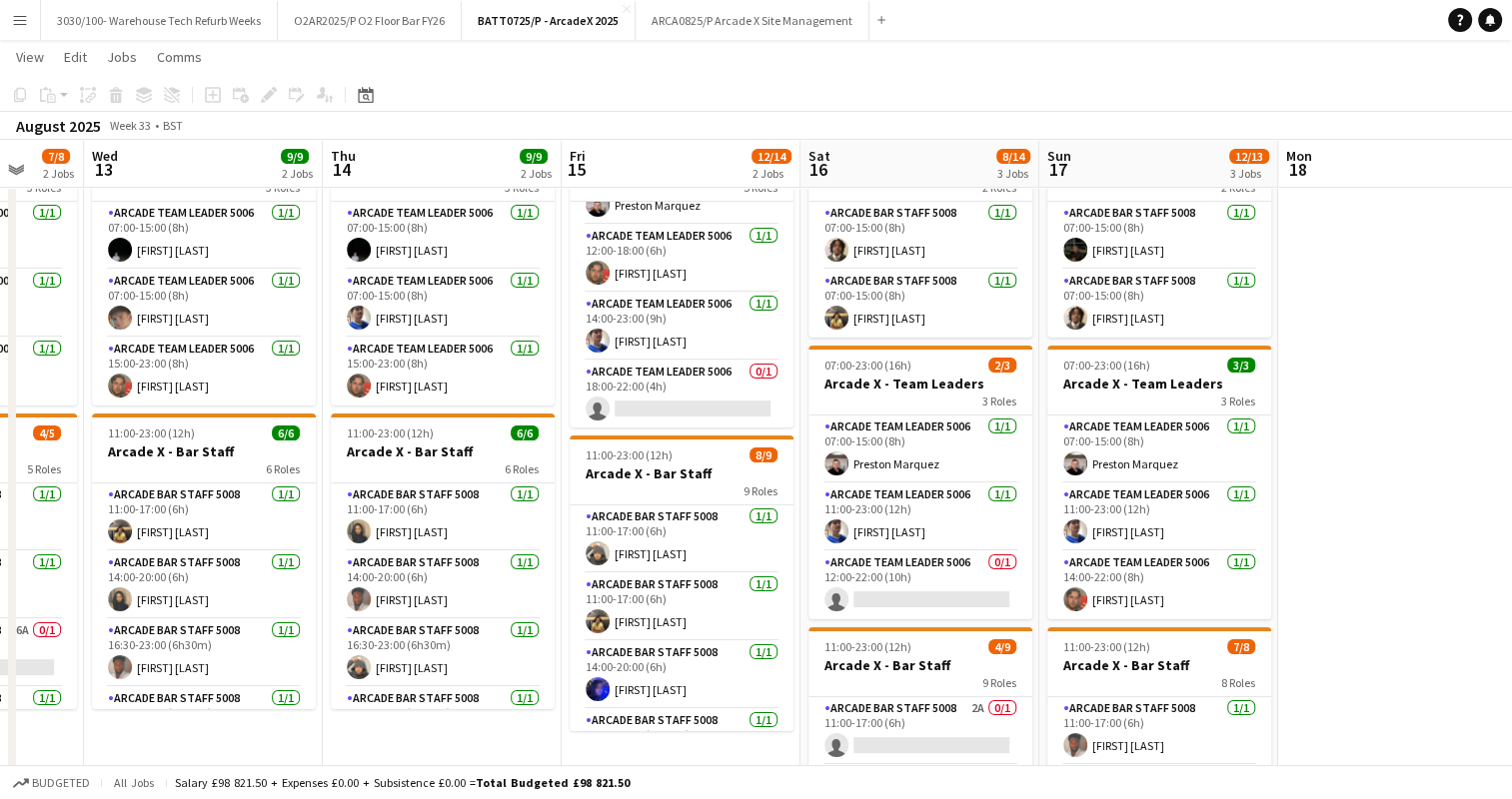 drag, startPoint x: 421, startPoint y: 397, endPoint x: 320, endPoint y: 393, distance: 101.07918 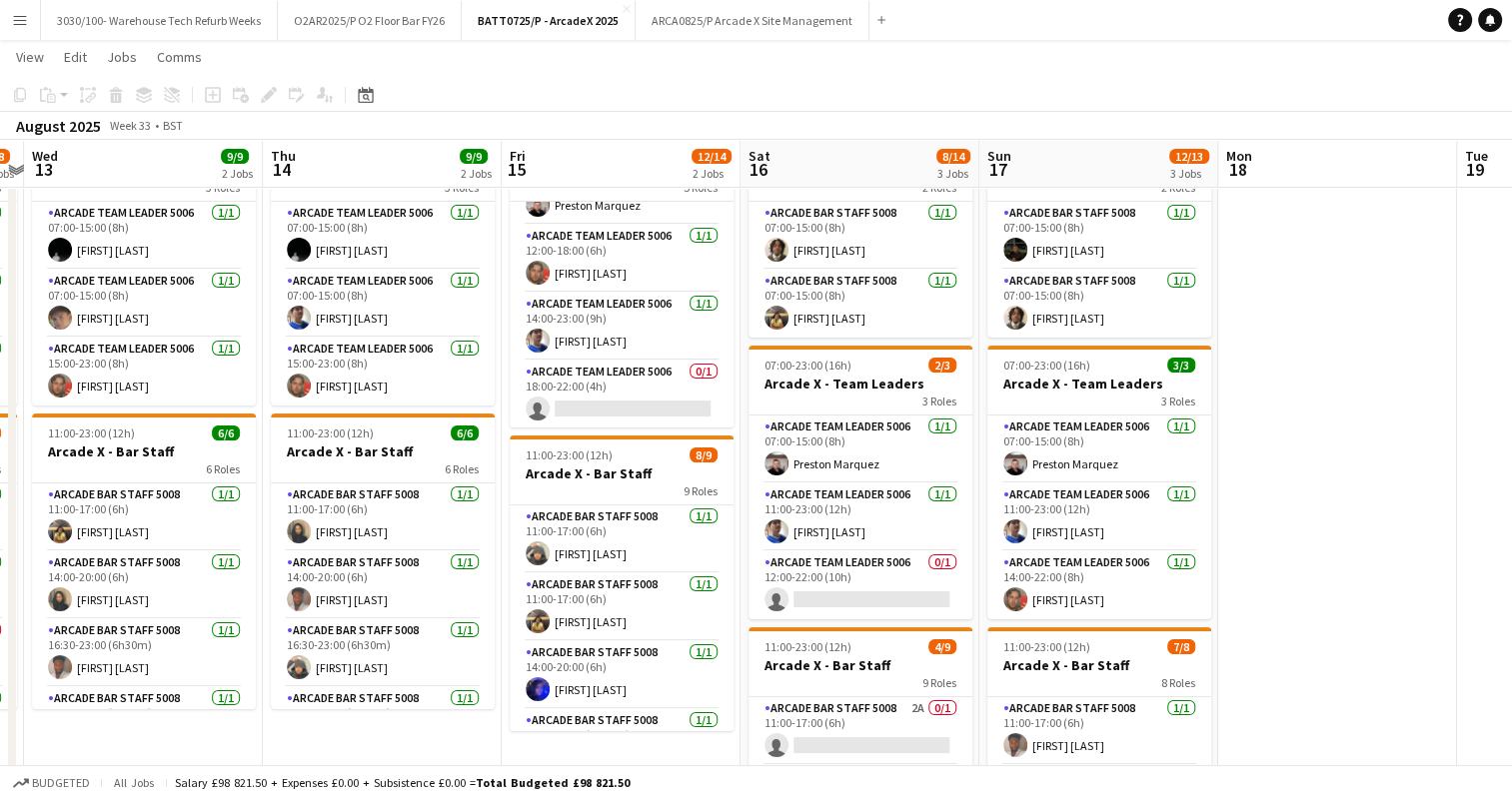 scroll, scrollTop: 0, scrollLeft: 740, axis: horizontal 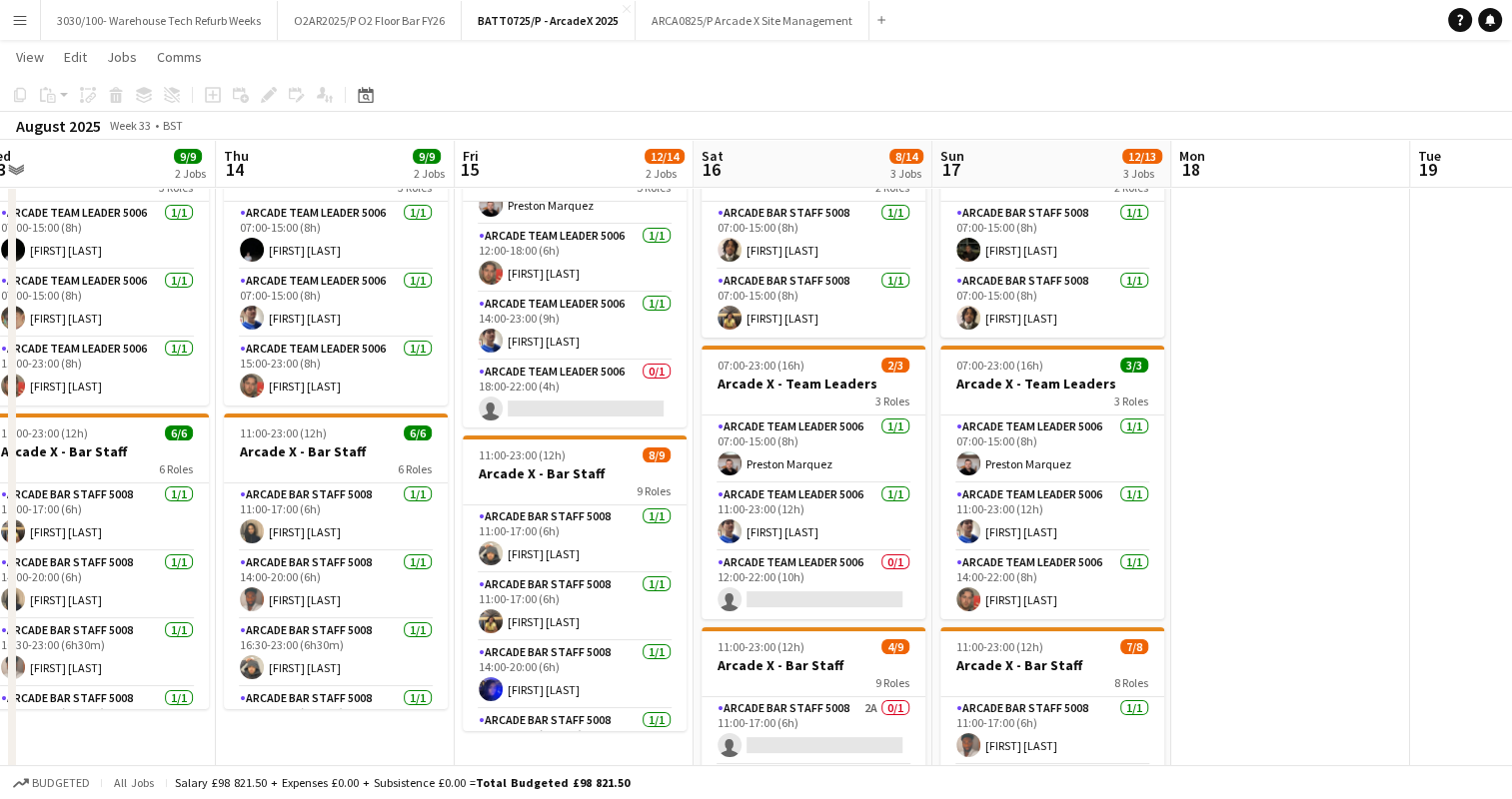 drag, startPoint x: 807, startPoint y: 427, endPoint x: 727, endPoint y: 427, distance: 80 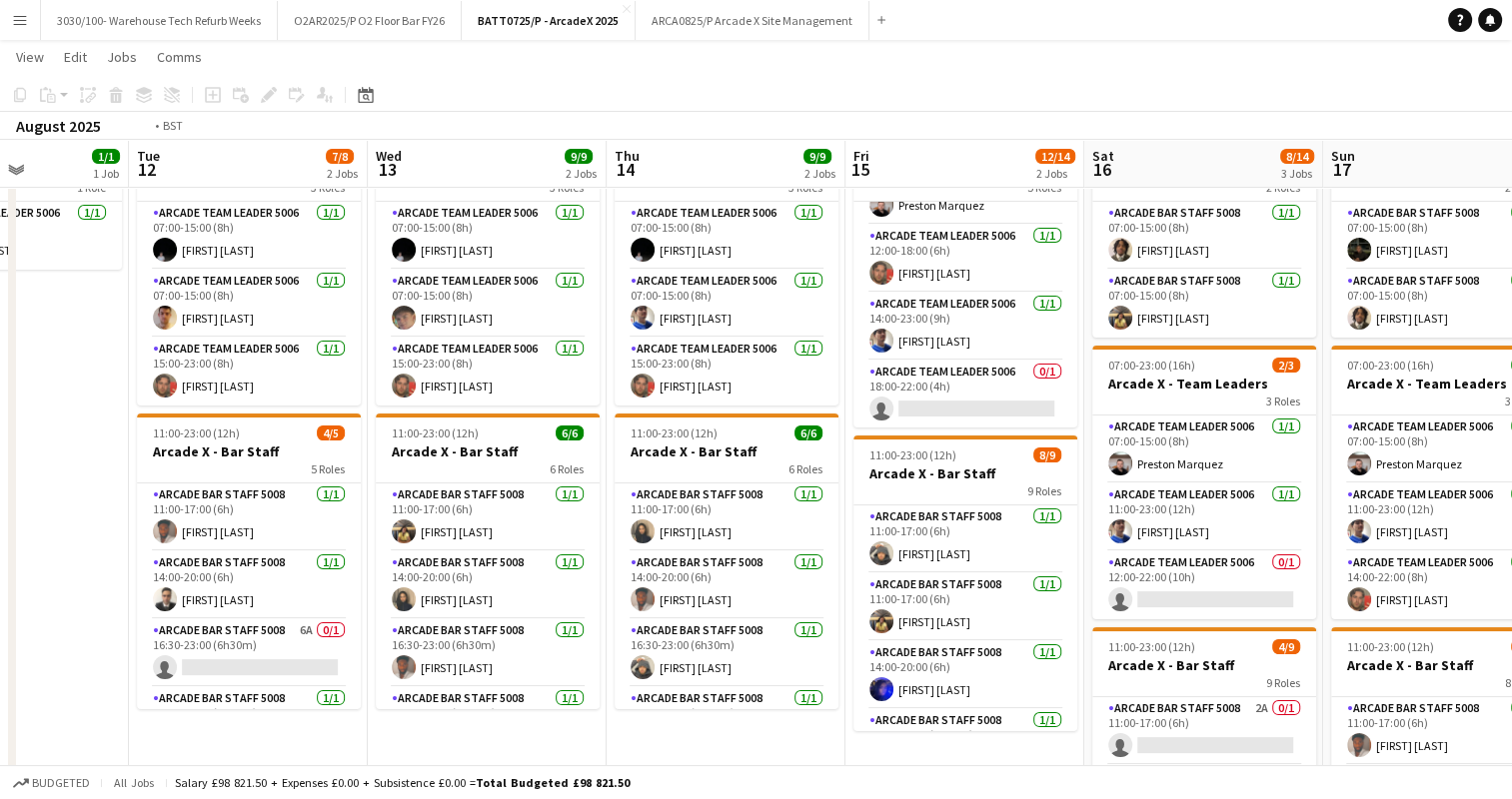 scroll, scrollTop: 0, scrollLeft: 419, axis: horizontal 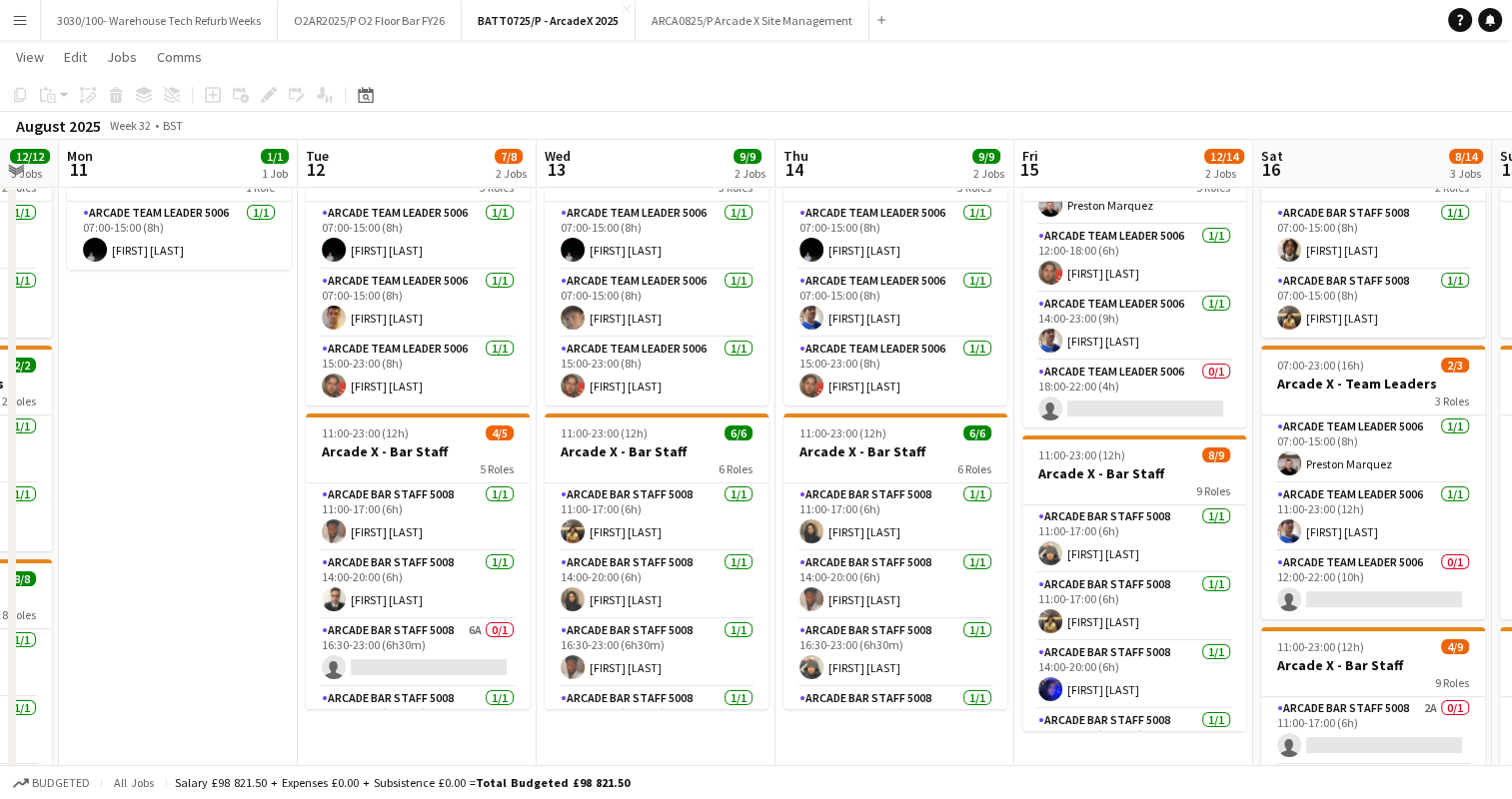 drag, startPoint x: 589, startPoint y: 476, endPoint x: 1148, endPoint y: 508, distance: 559.9152 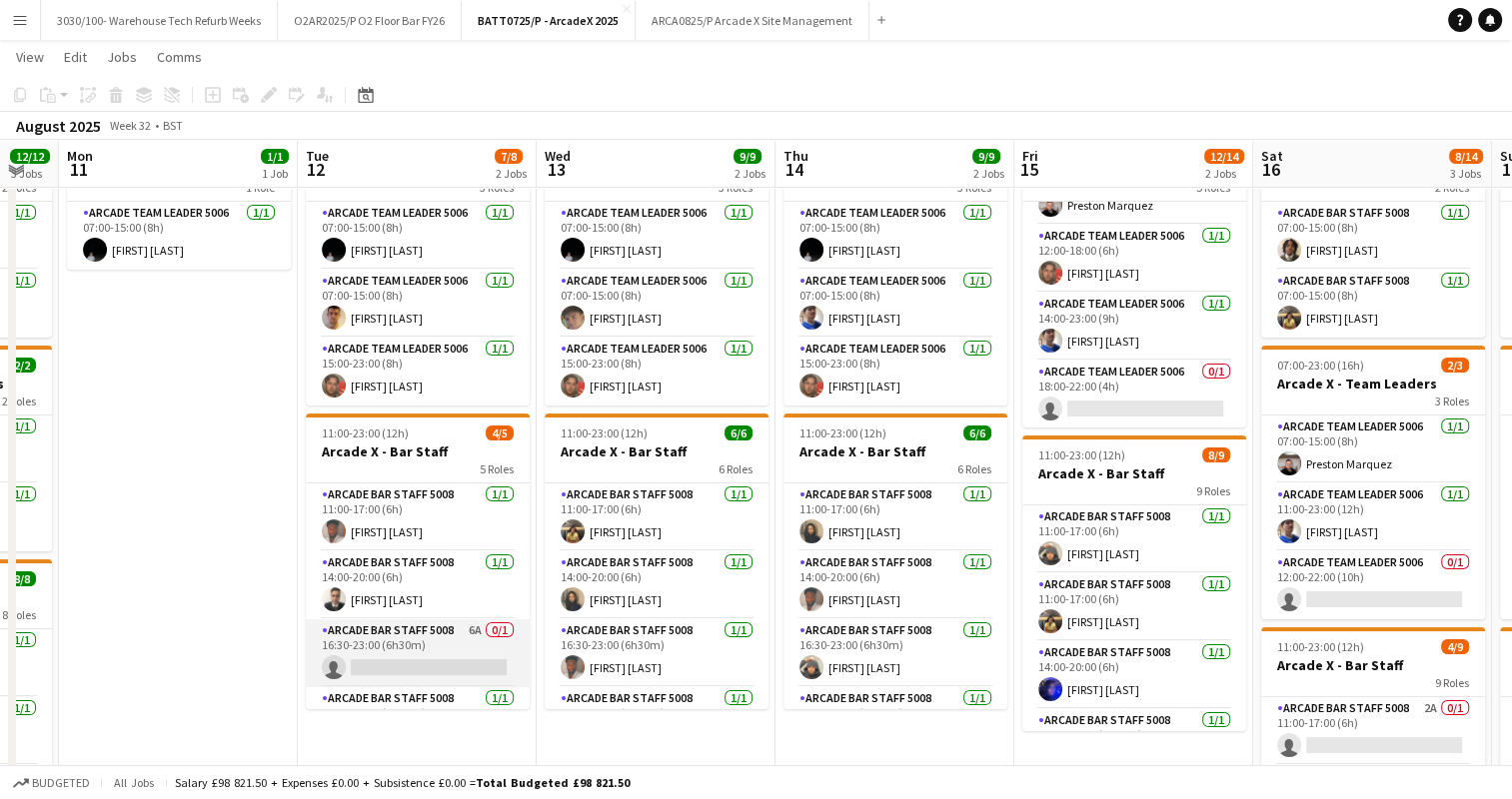 click on "Arcade Bar Staff 5008   6A   0/1   16:30-23:00 (6h30m)
single-neutral-actions" at bounding box center (418, 653) 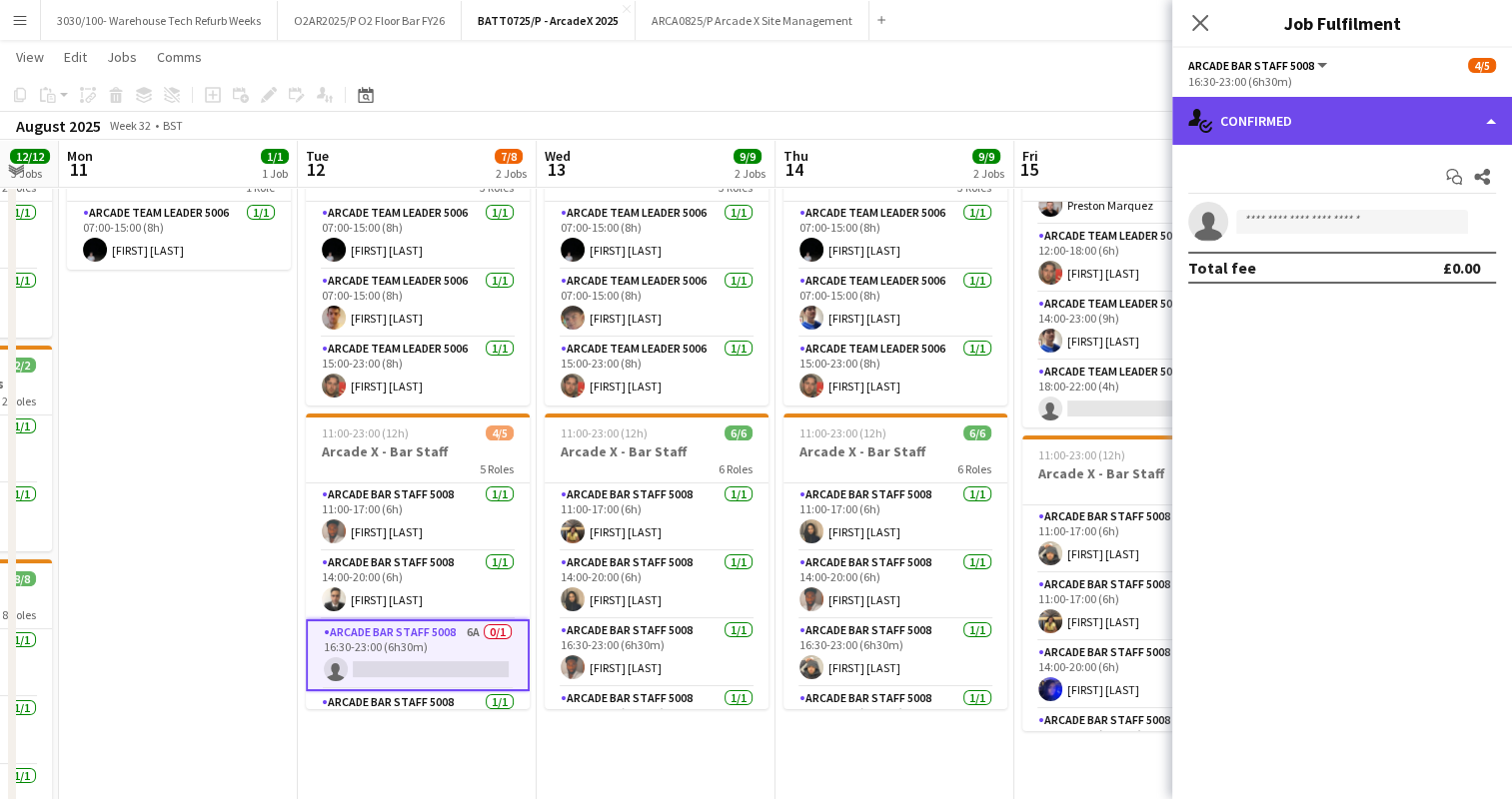 click on "single-neutral-actions-check-2
Confirmed" 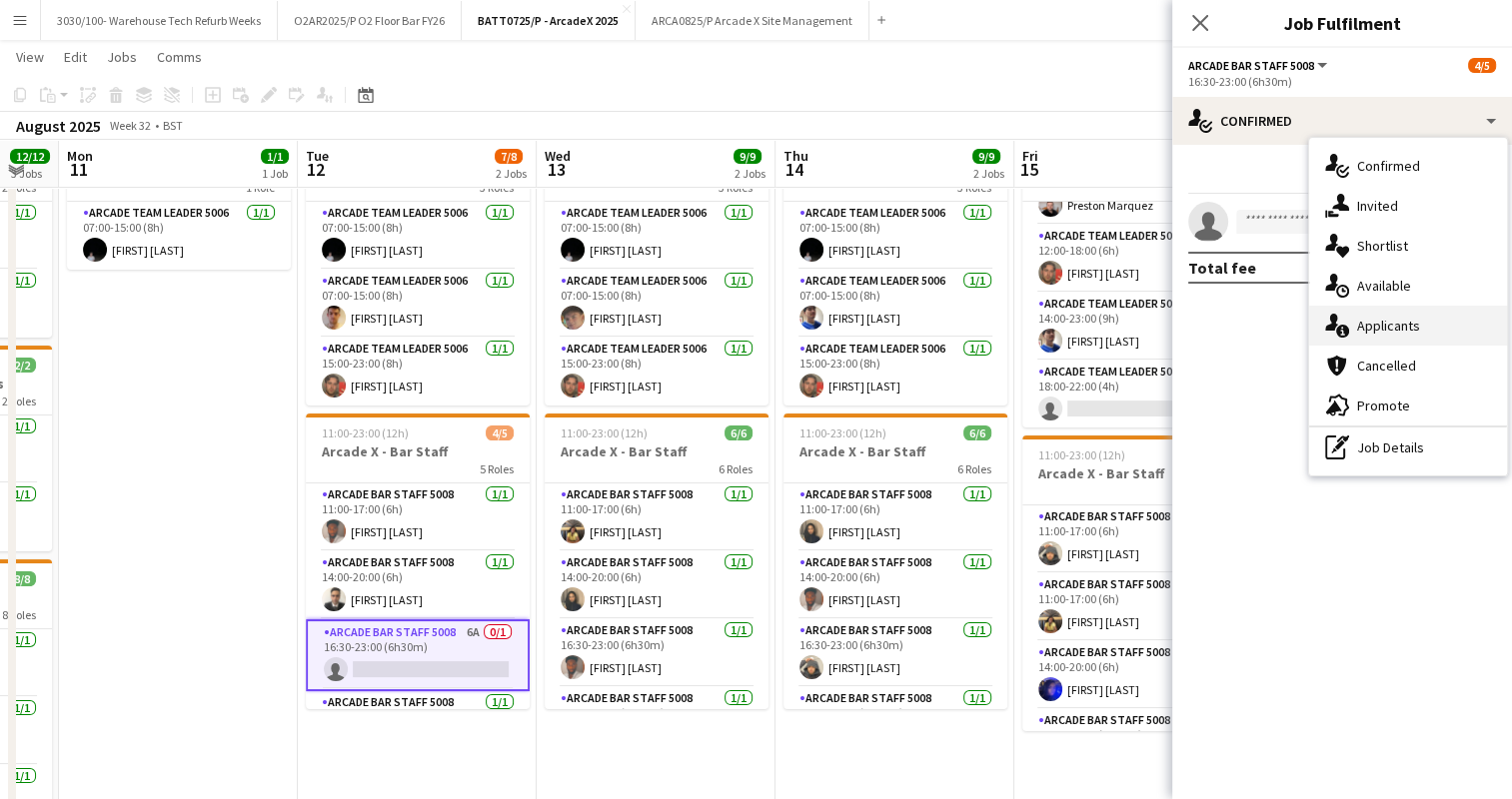 click on "single-neutral-actions-information
Applicants" at bounding box center [1408, 326] 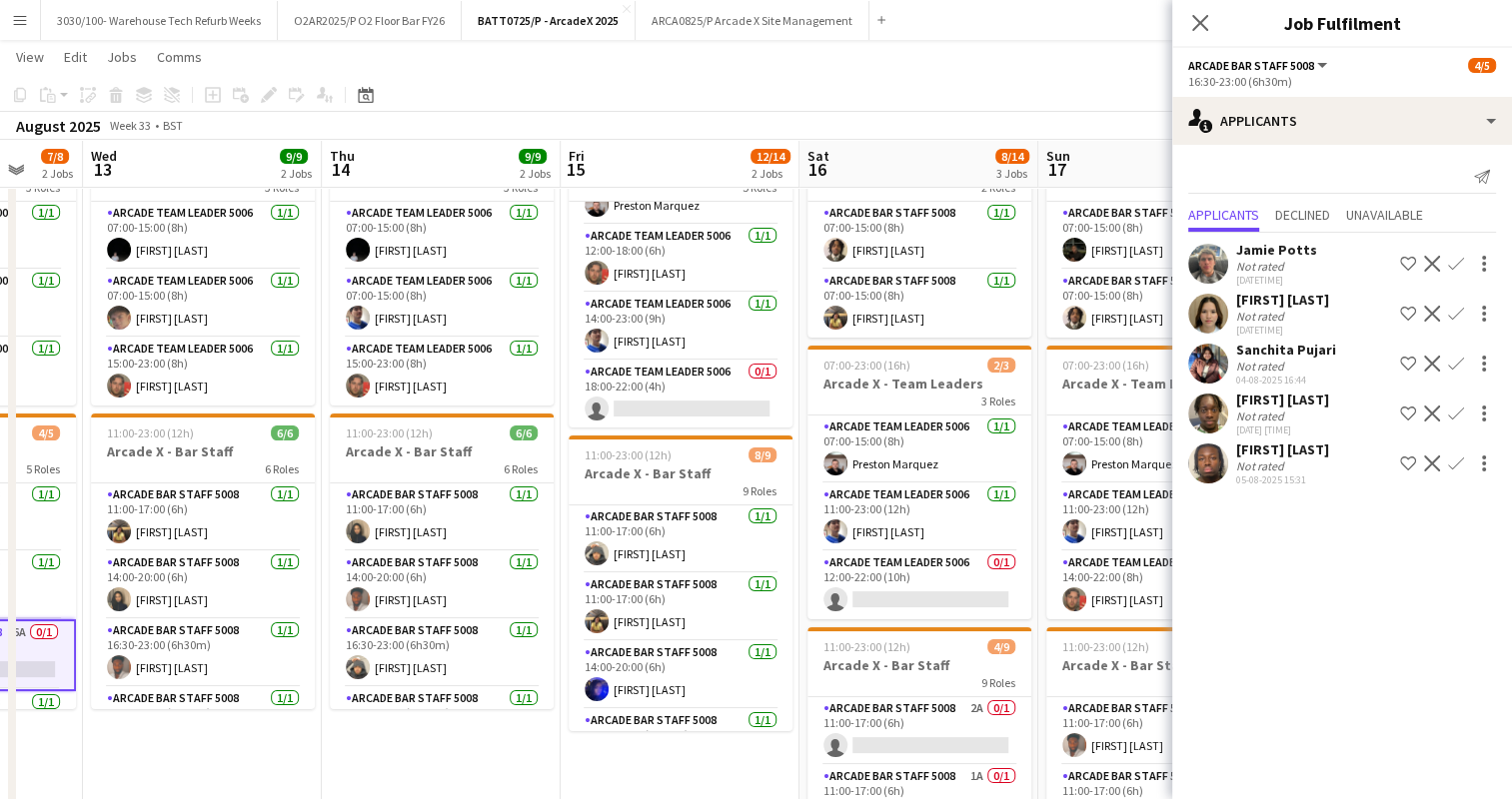drag, startPoint x: 1107, startPoint y: 424, endPoint x: 653, endPoint y: 433, distance: 454.089 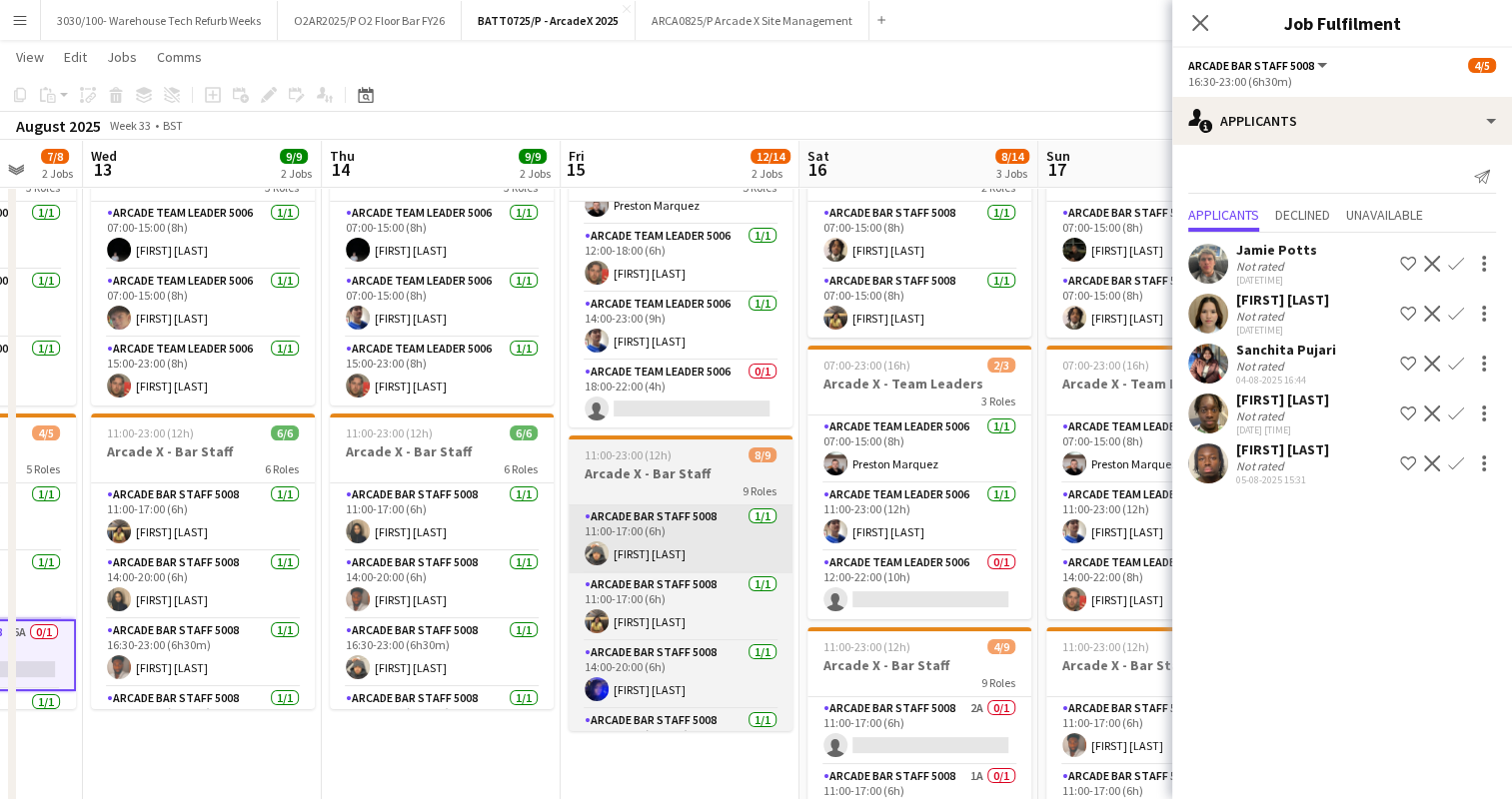 scroll, scrollTop: 0, scrollLeft: 873, axis: horizontal 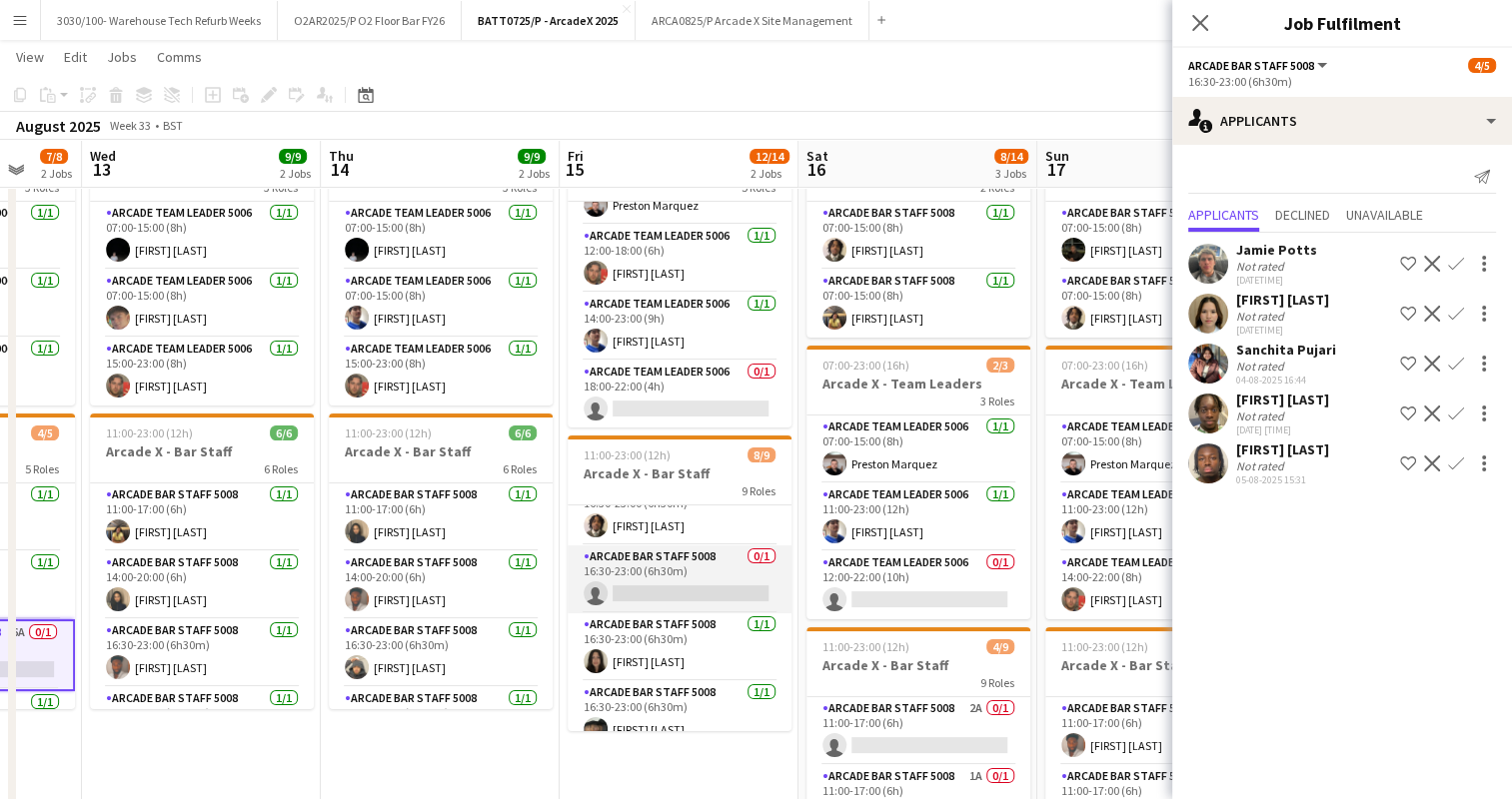 click on "Arcade Bar Staff 5008   0/1   16:30-23:00 (6h30m)
single-neutral-actions" at bounding box center (680, 579) 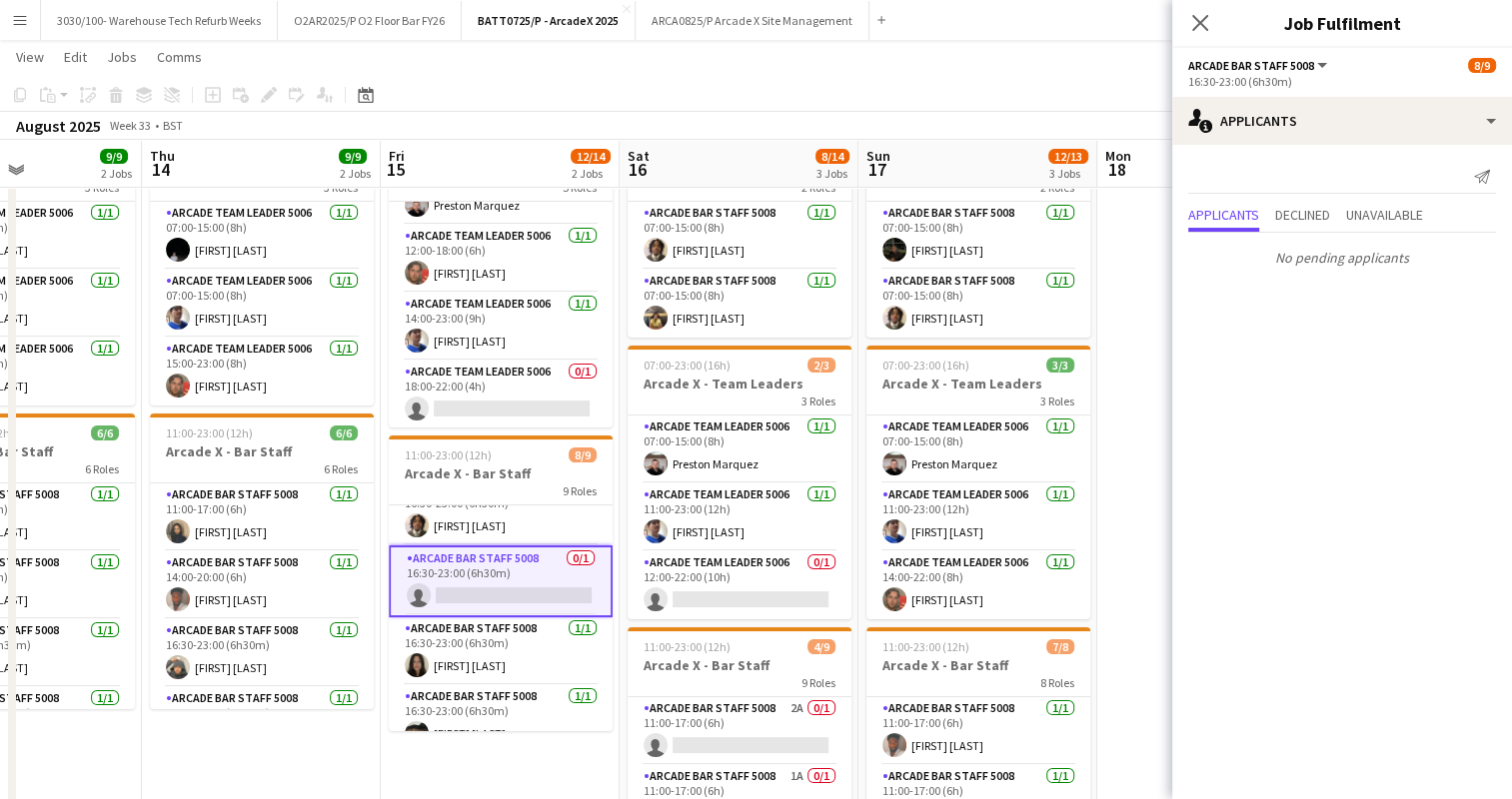 scroll, scrollTop: 0, scrollLeft: 584, axis: horizontal 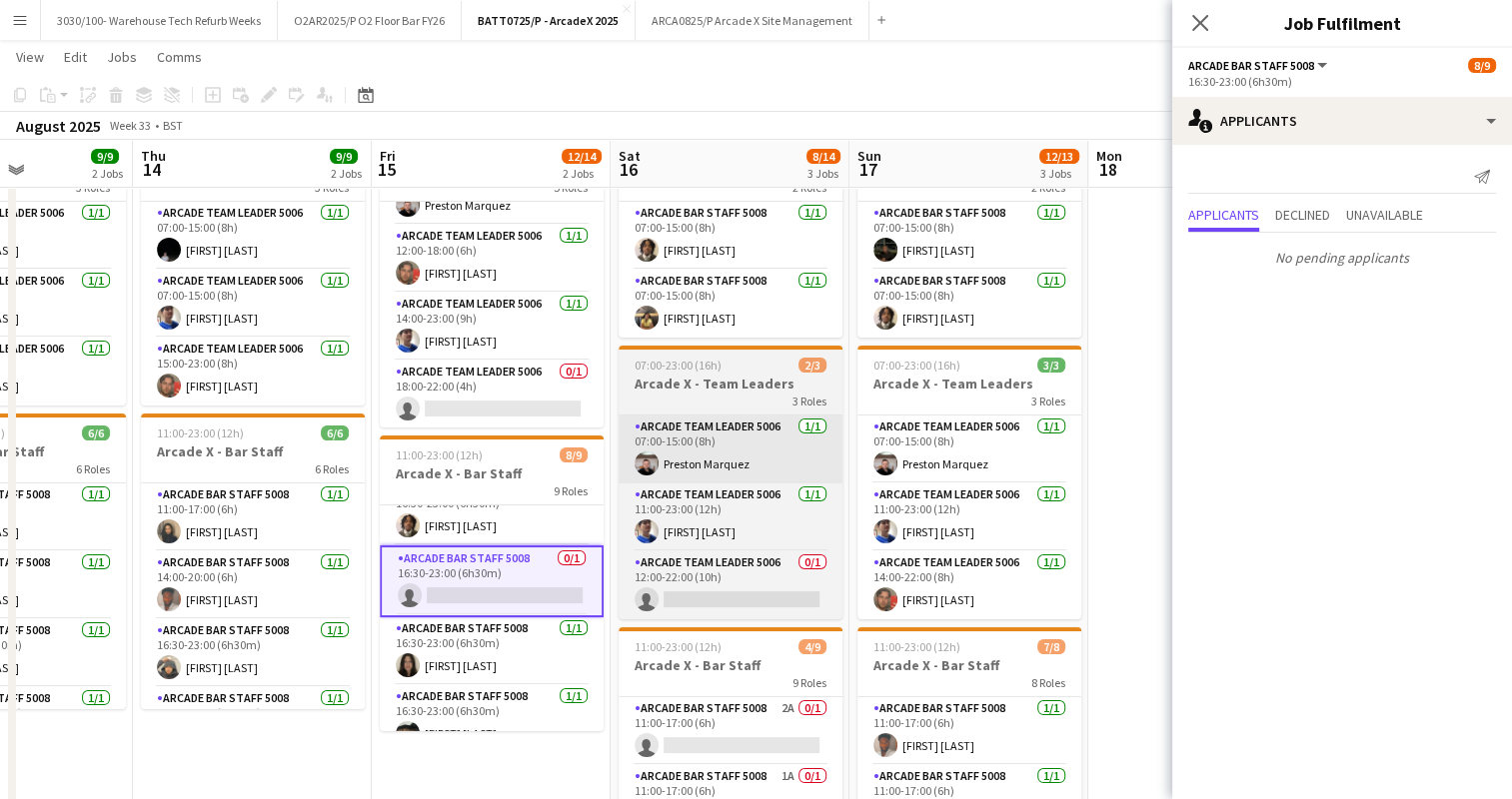 drag, startPoint x: 953, startPoint y: 423, endPoint x: 765, endPoint y: 427, distance: 188.04255 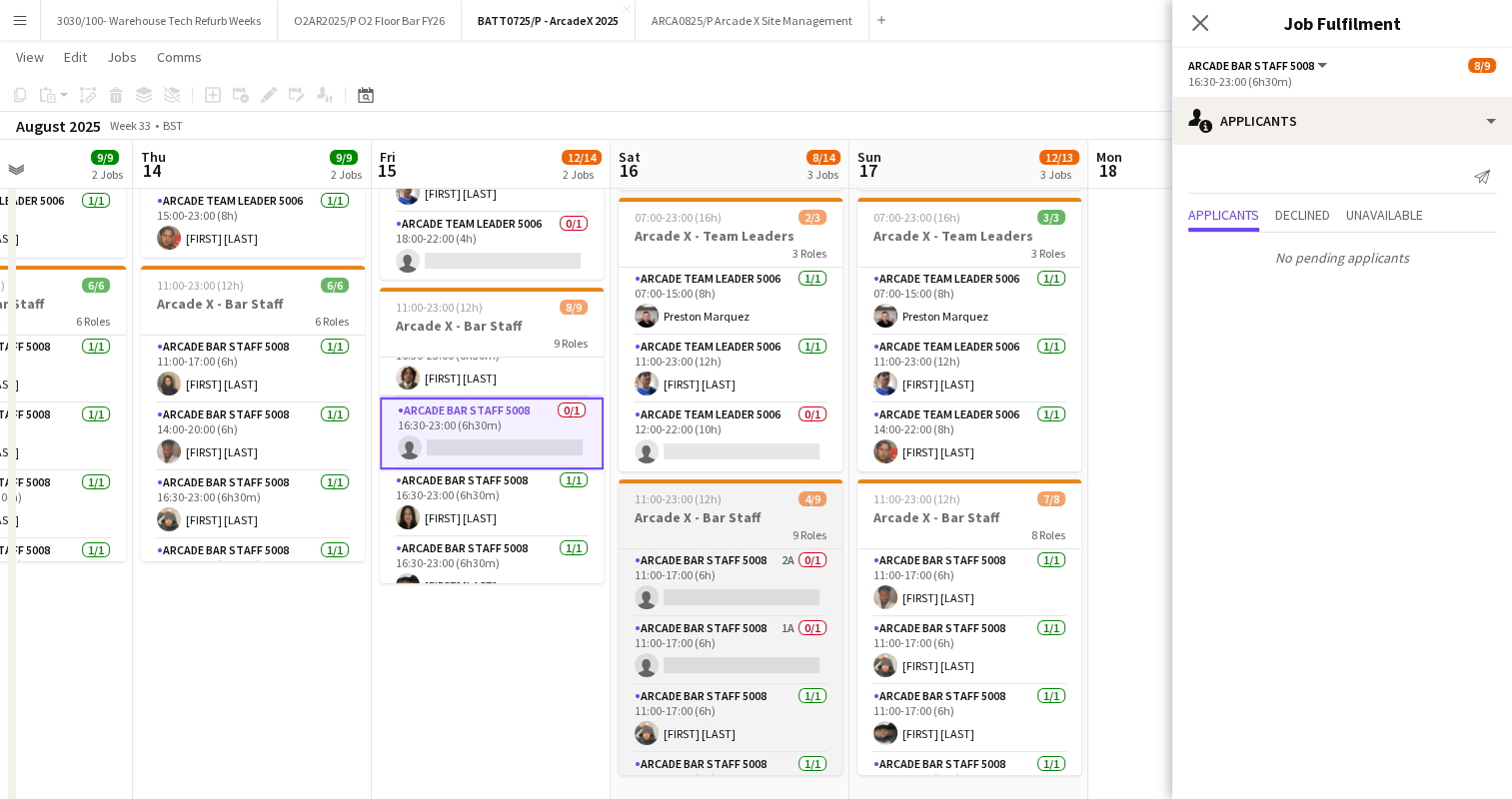 scroll, scrollTop: 300, scrollLeft: 0, axis: vertical 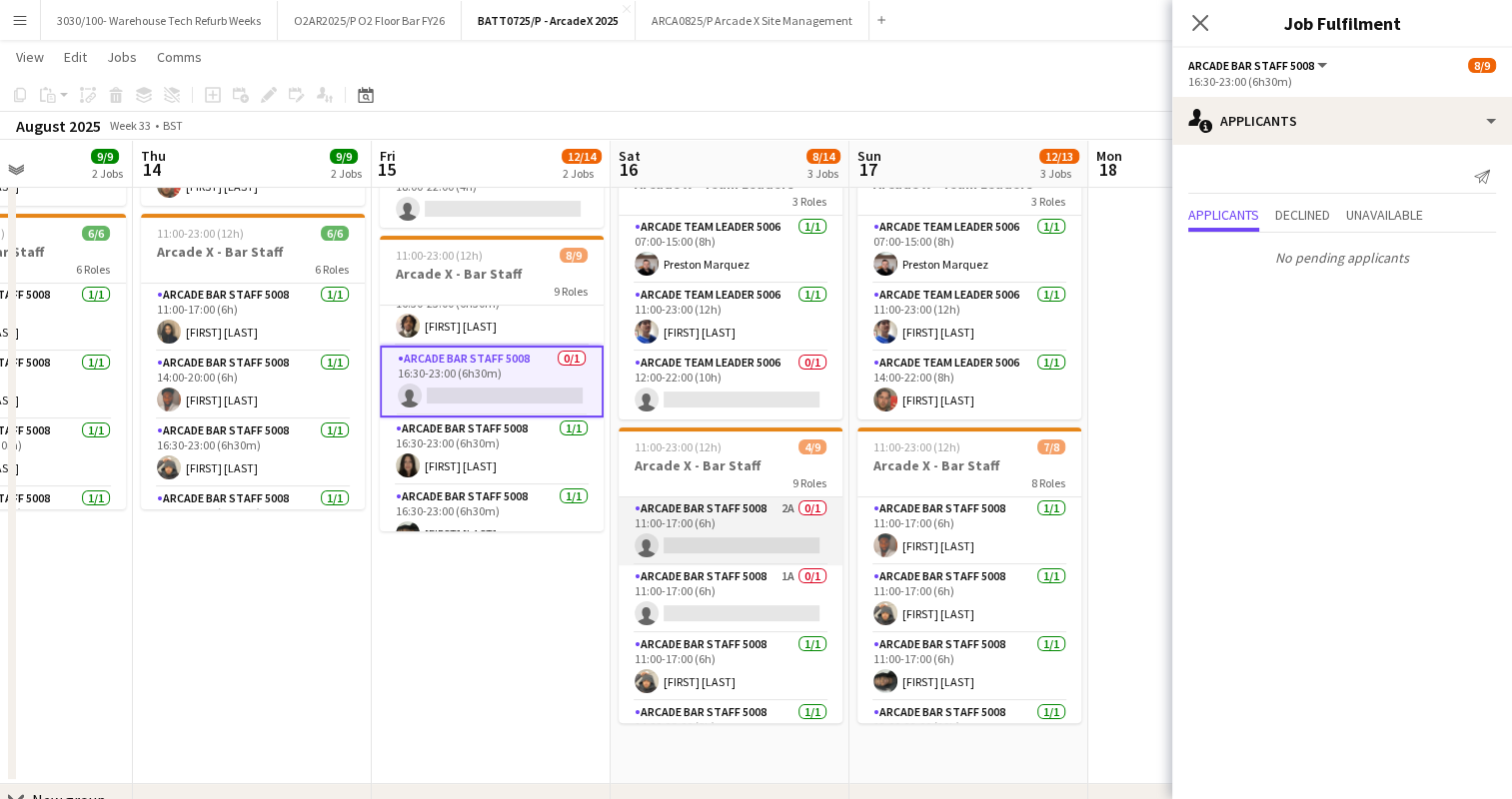 click on "Arcade Bar Staff 5008   2A   0/1   11:00-17:00 (6h)
single-neutral-actions" at bounding box center (731, 531) 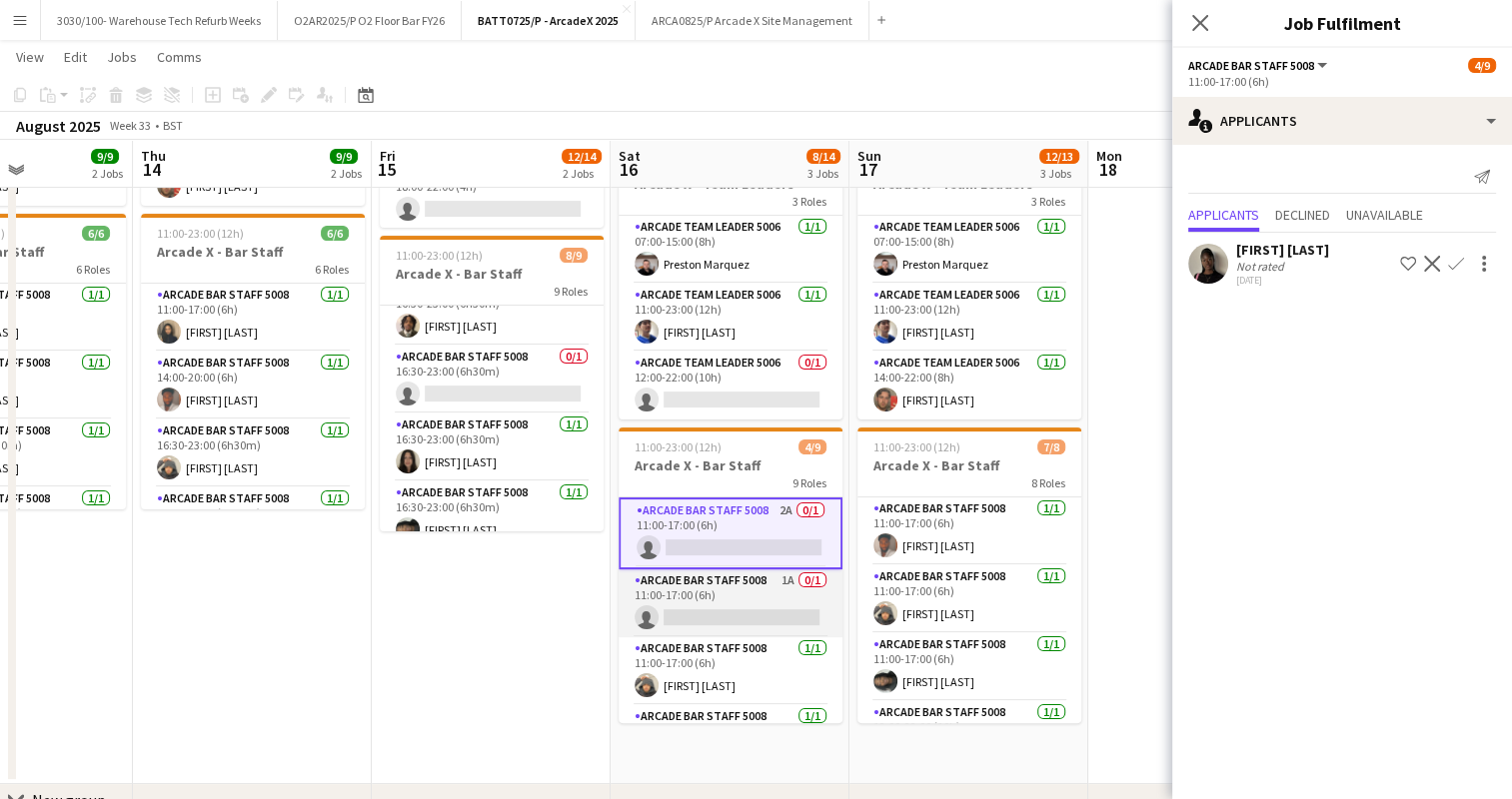 click on "Arcade Bar Staff 5008   1A   0/1   11:00-17:00 (6h)
single-neutral-actions" at bounding box center (731, 603) 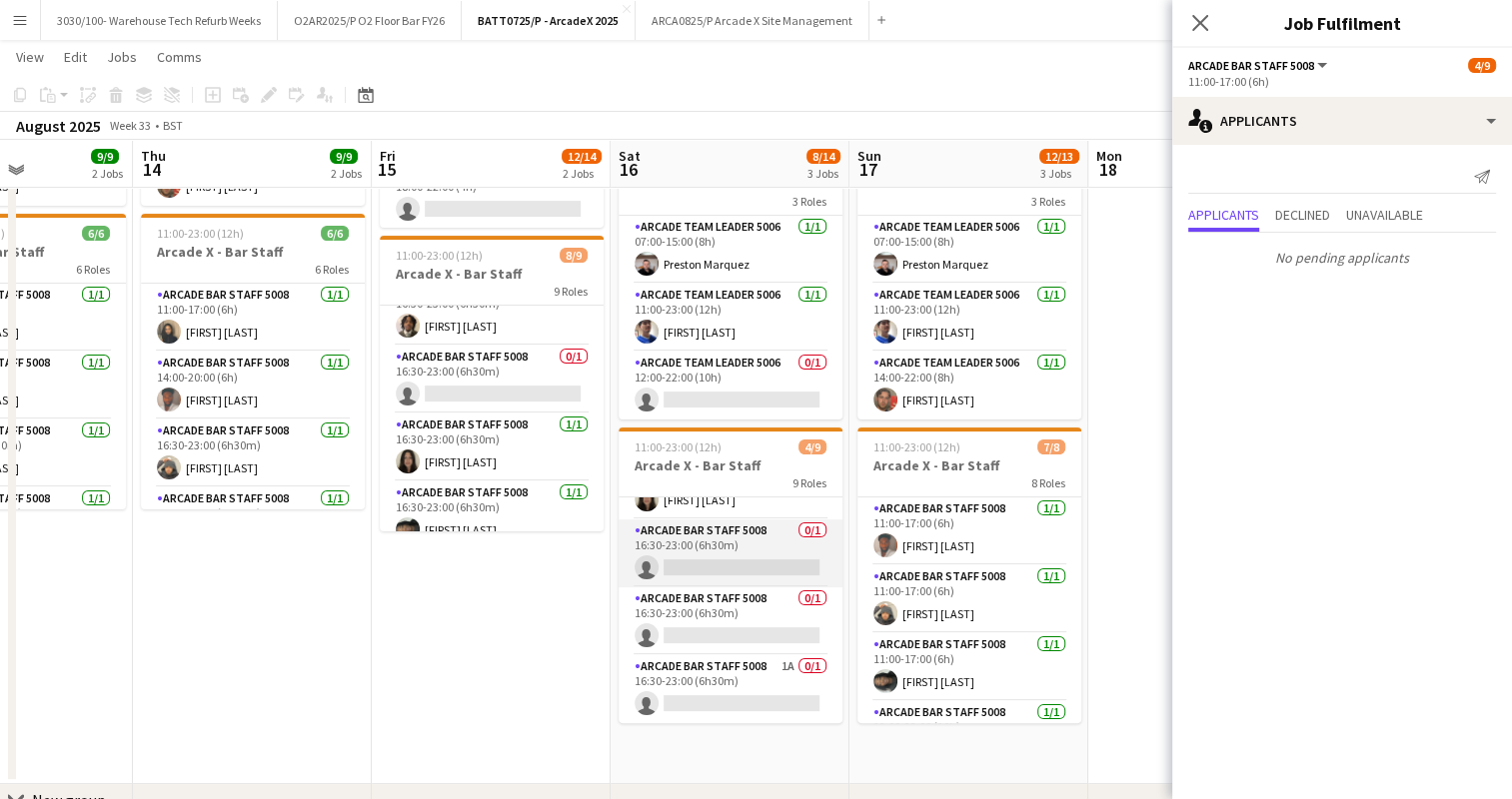 click on "Arcade Bar Staff 5008   0/1   16:30-23:00 (6h30m)
single-neutral-actions" at bounding box center (731, 553) 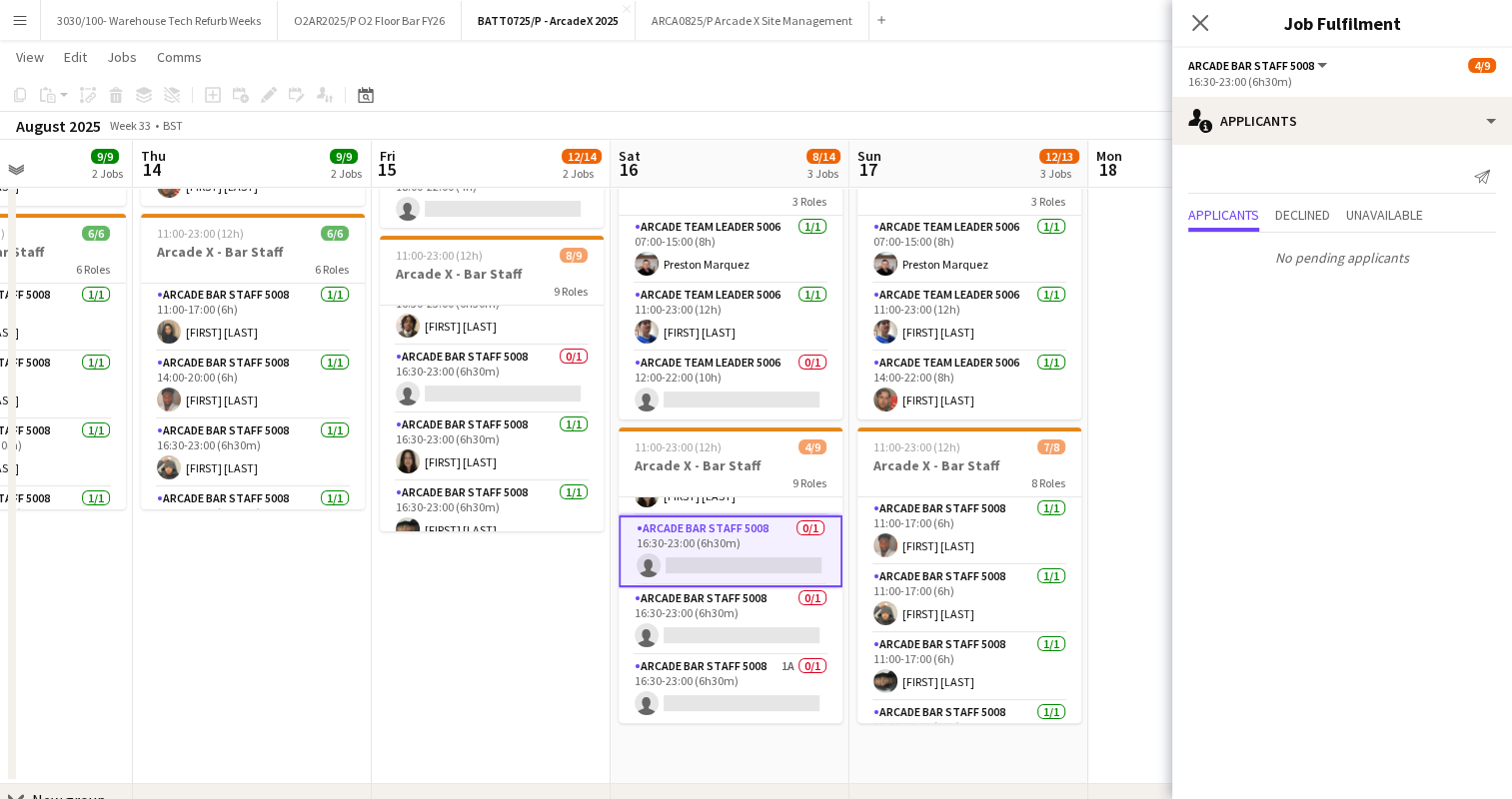 scroll, scrollTop: 392, scrollLeft: 0, axis: vertical 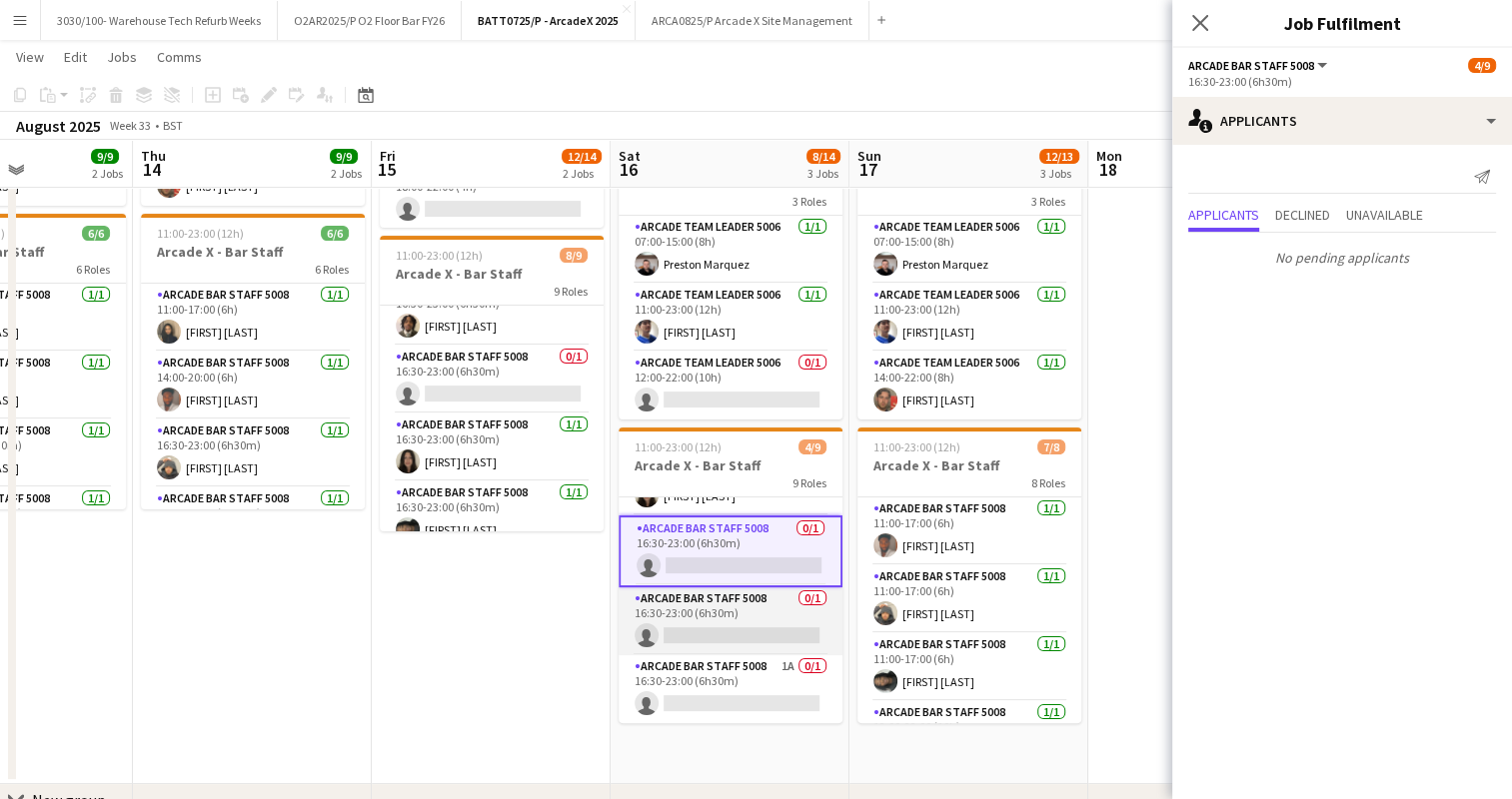 click on "Arcade Bar Staff 5008   0/1   16:30-23:00 (6h30m)
single-neutral-actions" at bounding box center [731, 621] 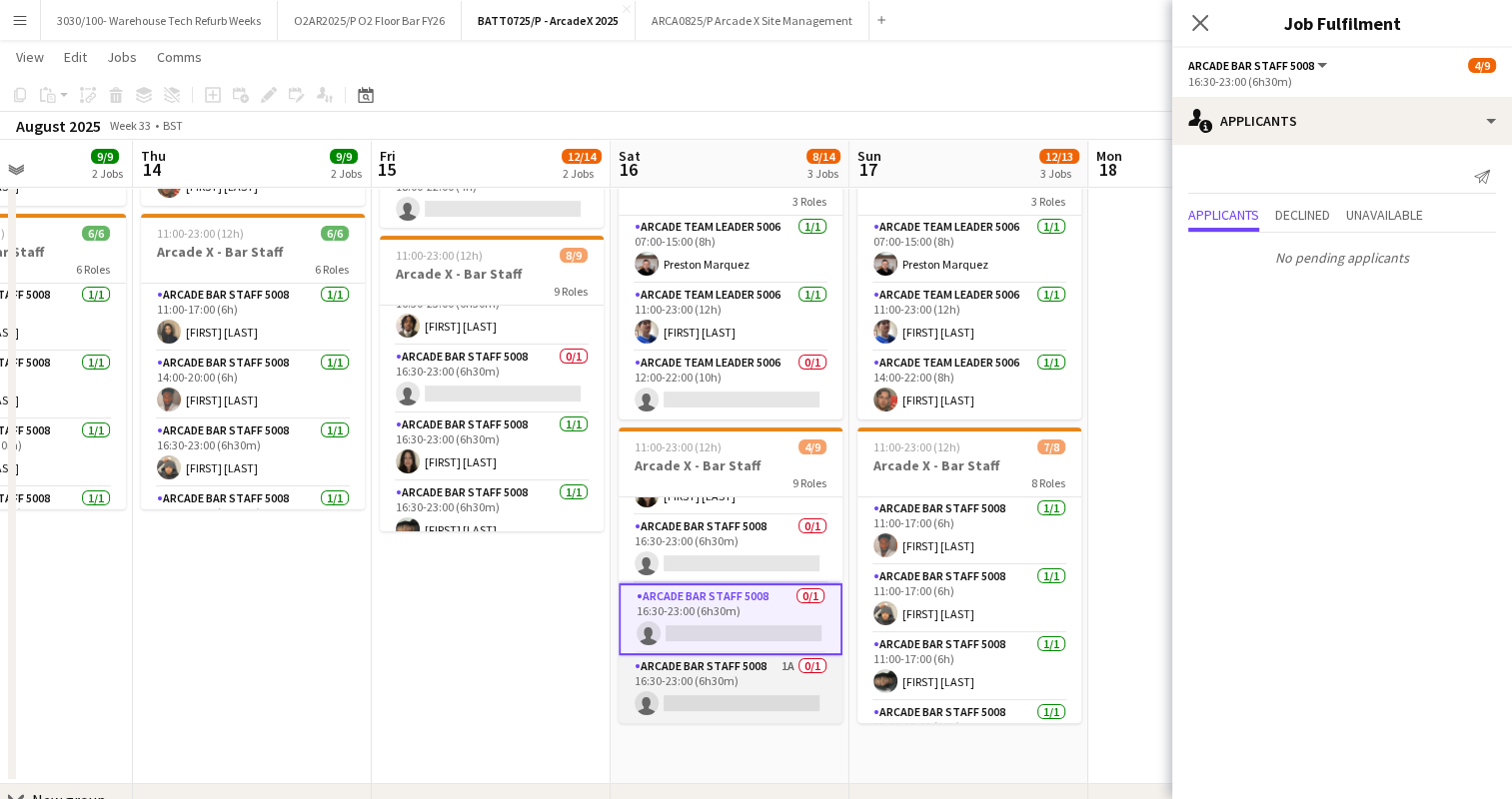 click on "Arcade Bar Staff 5008   1A   0/1   16:30-23:00 (6h30m)
single-neutral-actions" at bounding box center [731, 689] 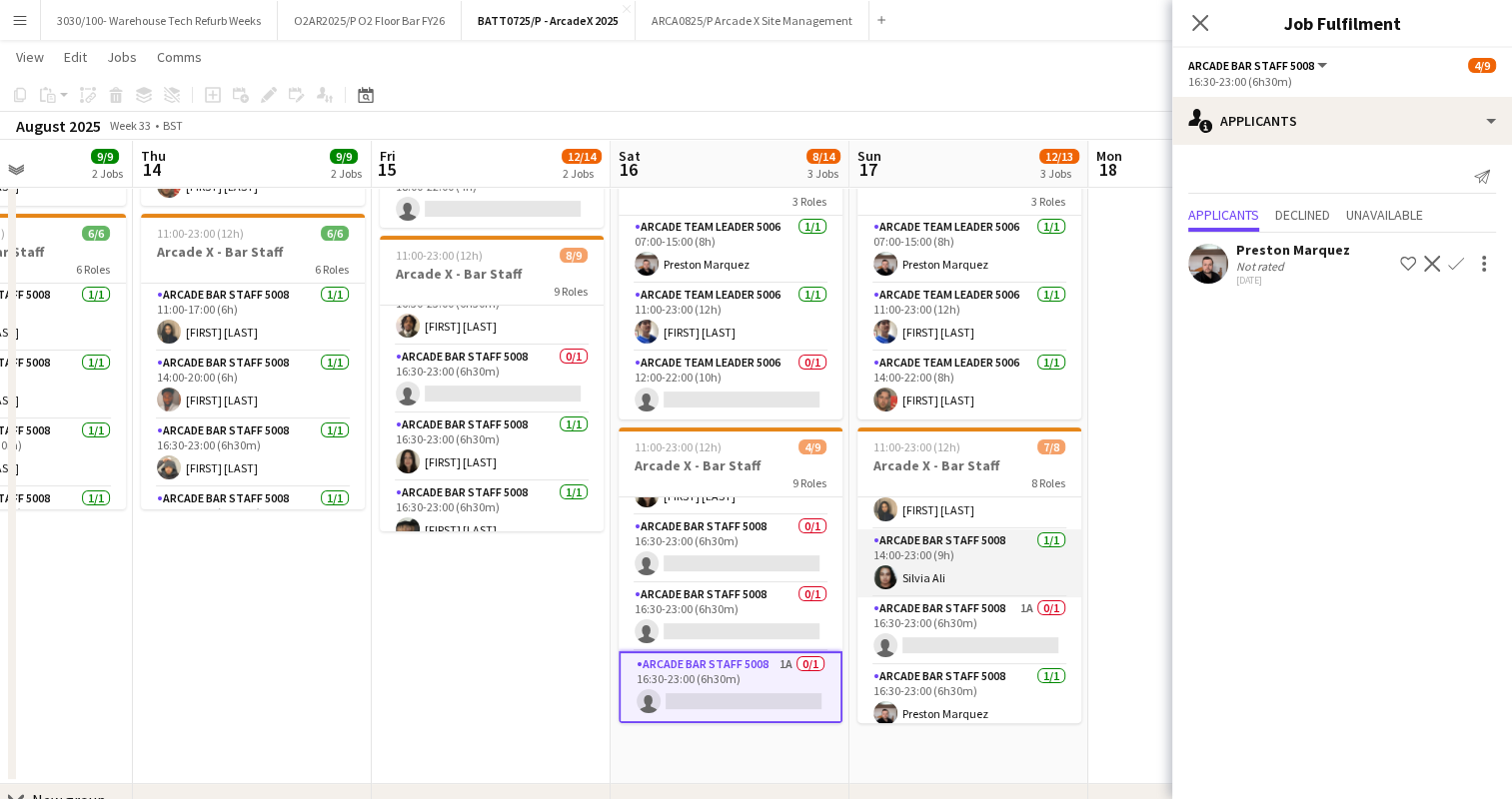 scroll, scrollTop: 317, scrollLeft: 0, axis: vertical 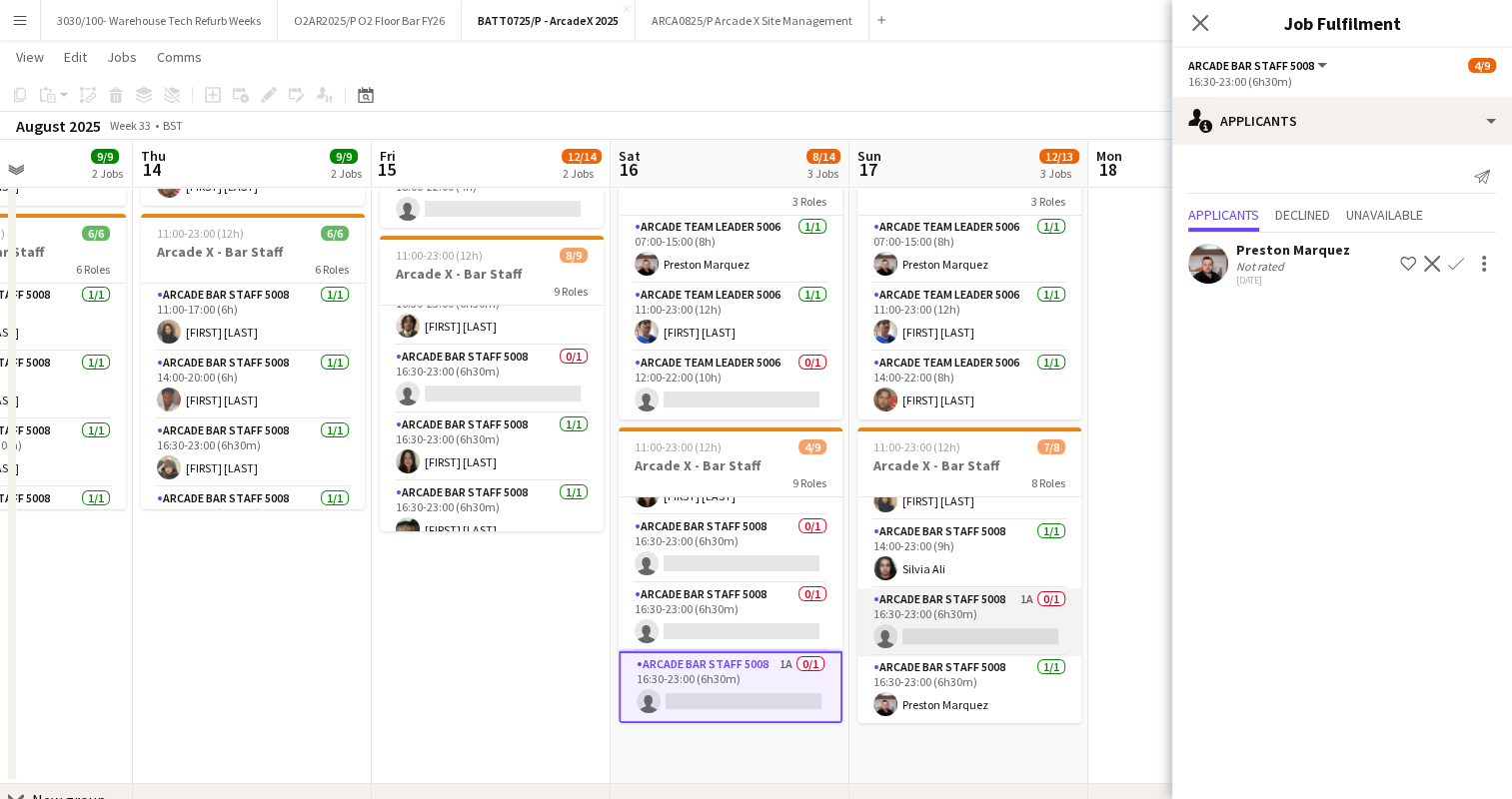 click on "Arcade Bar Staff 5008   1A   0/1   16:30-23:00 (6h30m)
single-neutral-actions" at bounding box center (969, 622) 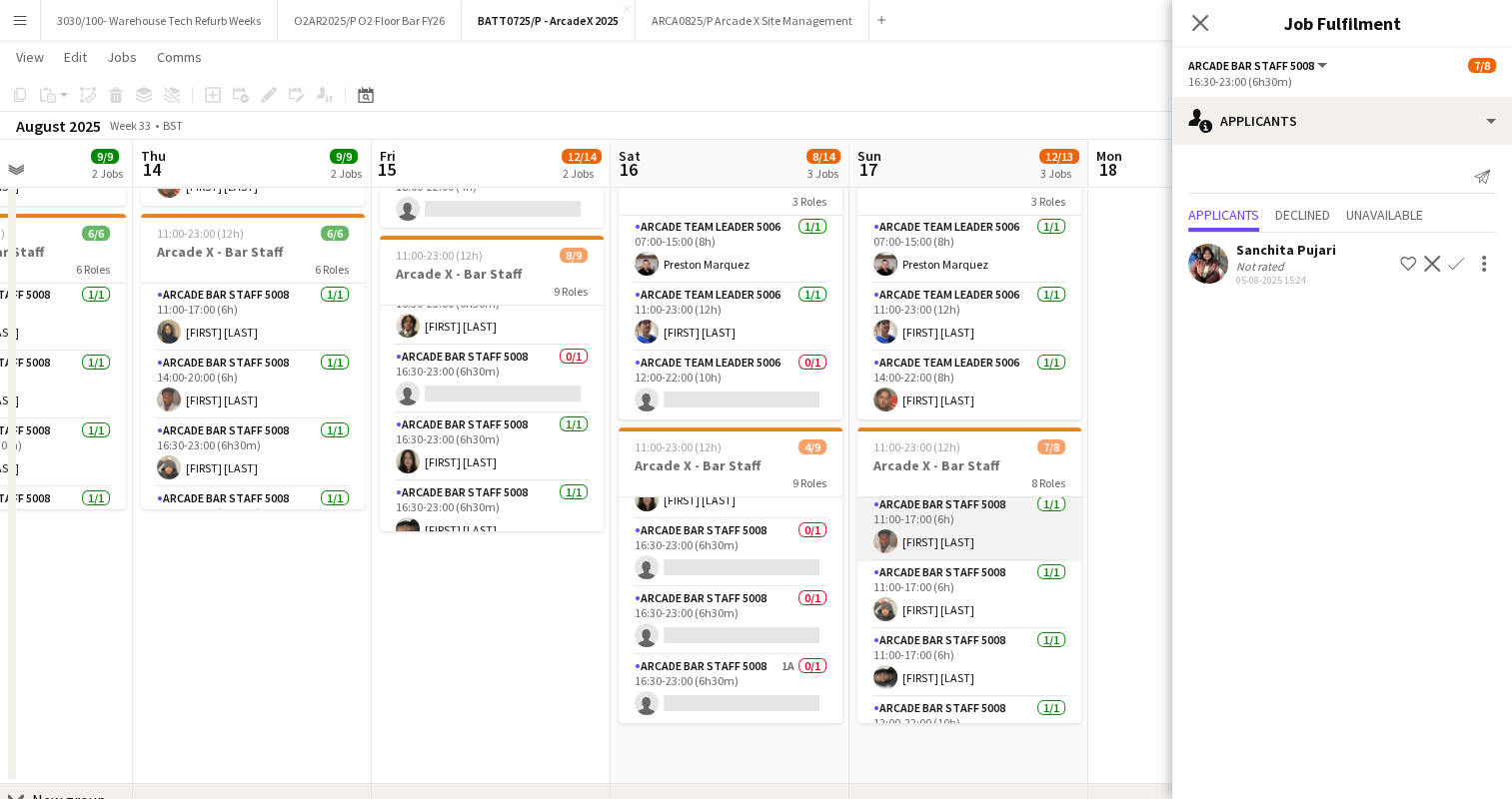 scroll, scrollTop: 0, scrollLeft: 0, axis: both 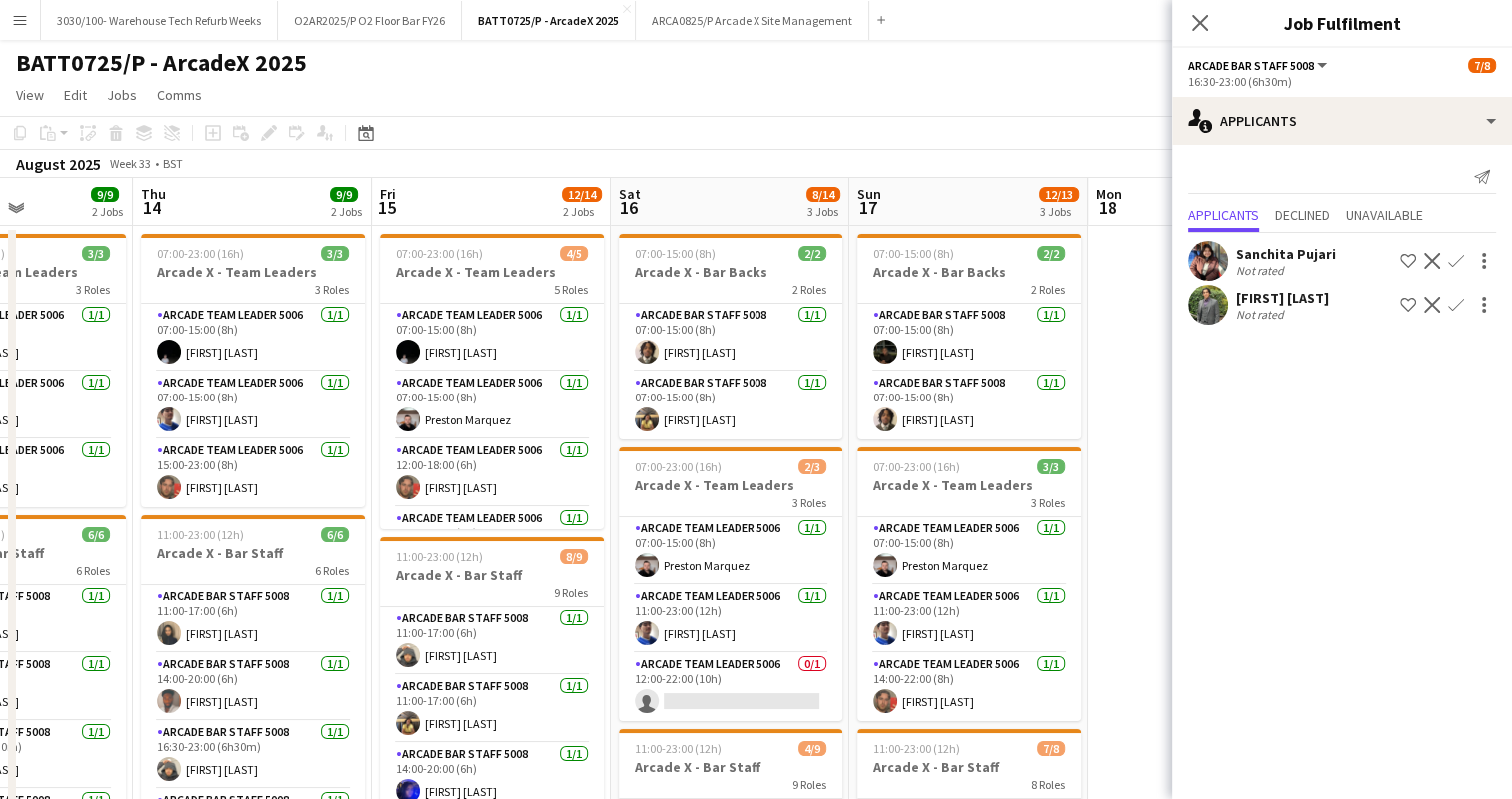 click on "07:00-23:00 (16h)    4/5   Arcade X - Team Leaders   5 Roles   Arcade Team Leader 5006   1/1   07:00-15:00 (8h)
[FIRST] [LAST]  Arcade Team Leader 5006   1/1   07:00-15:00 (8h)
[FIRST] [LAST]  Arcade Team Leader 5006   1/1   12:00-18:00 (6h)
[FIRST] [LAST]  Arcade Team Leader 5006   1/1   14:00-23:00 (9h)
[FIRST] [LAST]  Arcade Team Leader 5006   0/1   18:00-22:00 (4h)
single-neutral-actions
11:00-23:00 (12h)    8/9   Arcade X - Bar Staff   9 Roles   Arcade Bar Staff 5008   1/1   11:00-17:00 (6h)
[FIRST] [LAST]  Arcade Bar Staff 5008   1/1   11:00-17:00 (6h)
[FIRST] [LAST]  Arcade Bar Staff 5008   1/1   14:00-20:00 (6h)
[FIRST] [LAST]  Arcade Bar Staff 5008   1/1   16:30-23:00 (6h30m)
[FIRST] [LAST]  Arcade Bar Staff 5008   1/1   16:30-23:00 (6h30m)
[FIRST] [LAST]  Arcade Bar Staff 5008   0/1   16:30-23:00 (6h30m)
single-neutral-actions
Arcade Bar Staff 5008   1/1   16:30-23:00 (6h30m)
[FIRST] [LAST]  1/1 [FIRST] [LAST]" at bounding box center (491, 655) 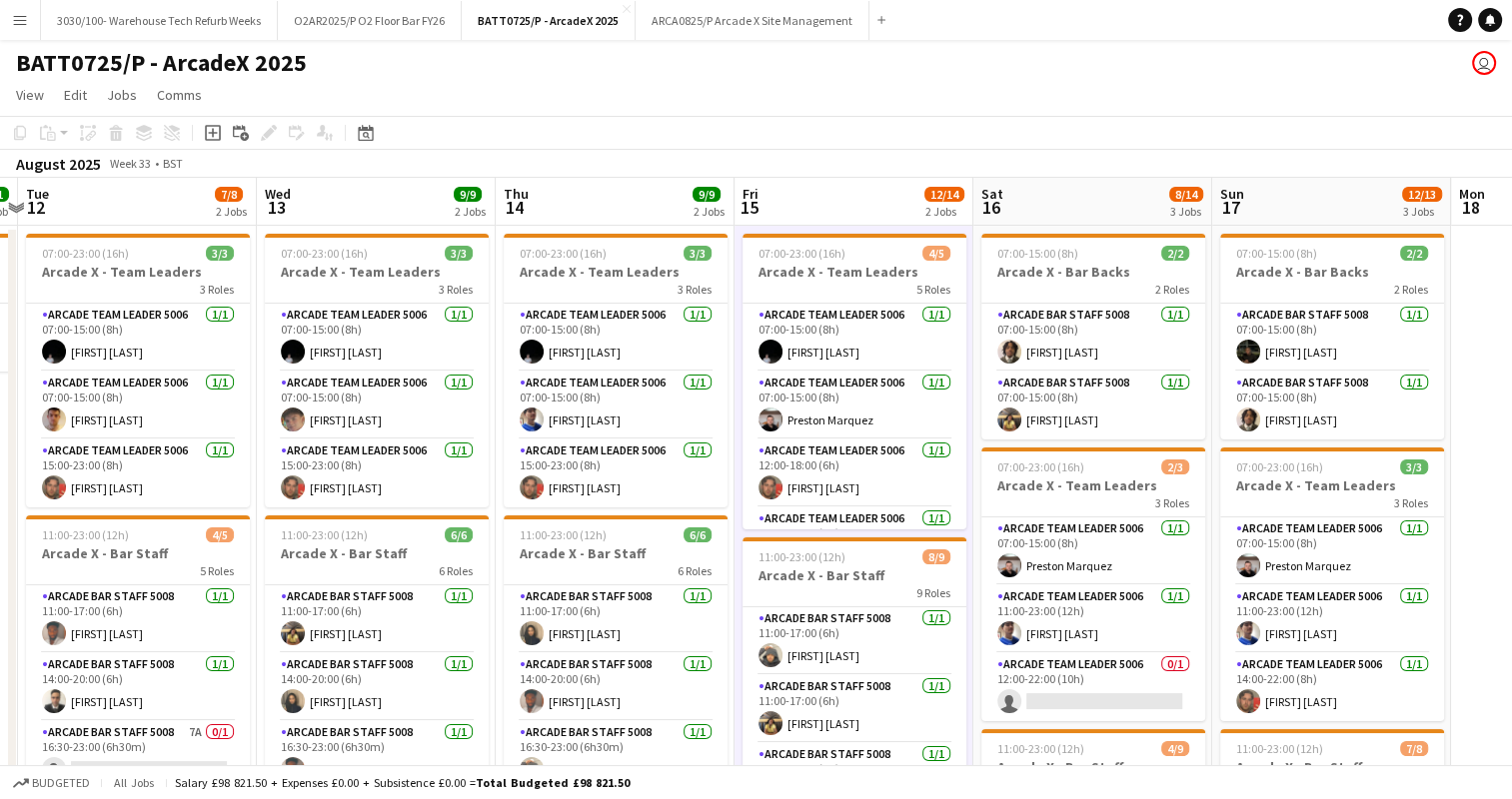 drag, startPoint x: 580, startPoint y: 398, endPoint x: 942, endPoint y: 398, distance: 362 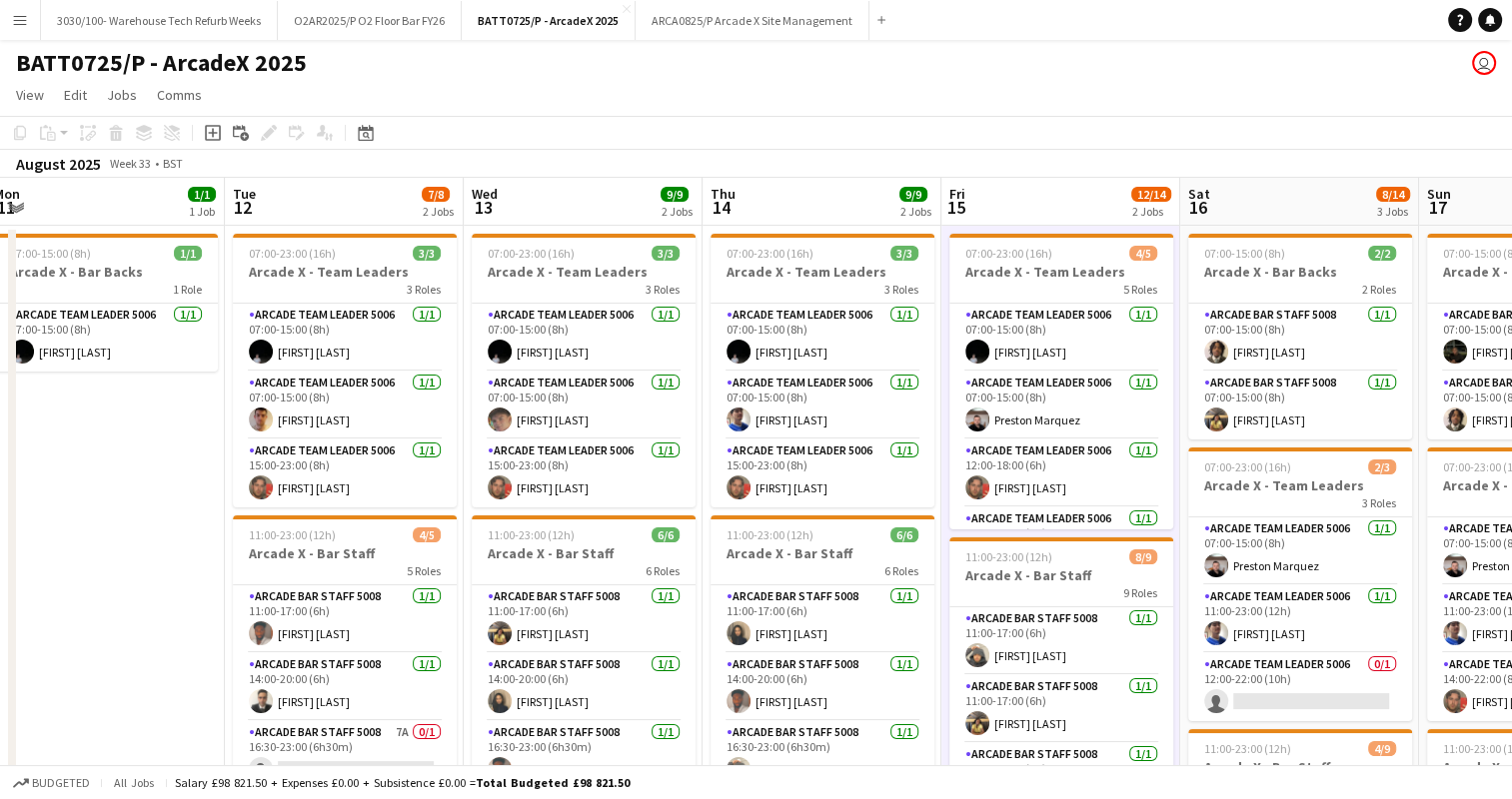 drag, startPoint x: 549, startPoint y: 370, endPoint x: 758, endPoint y: 369, distance: 209.00239 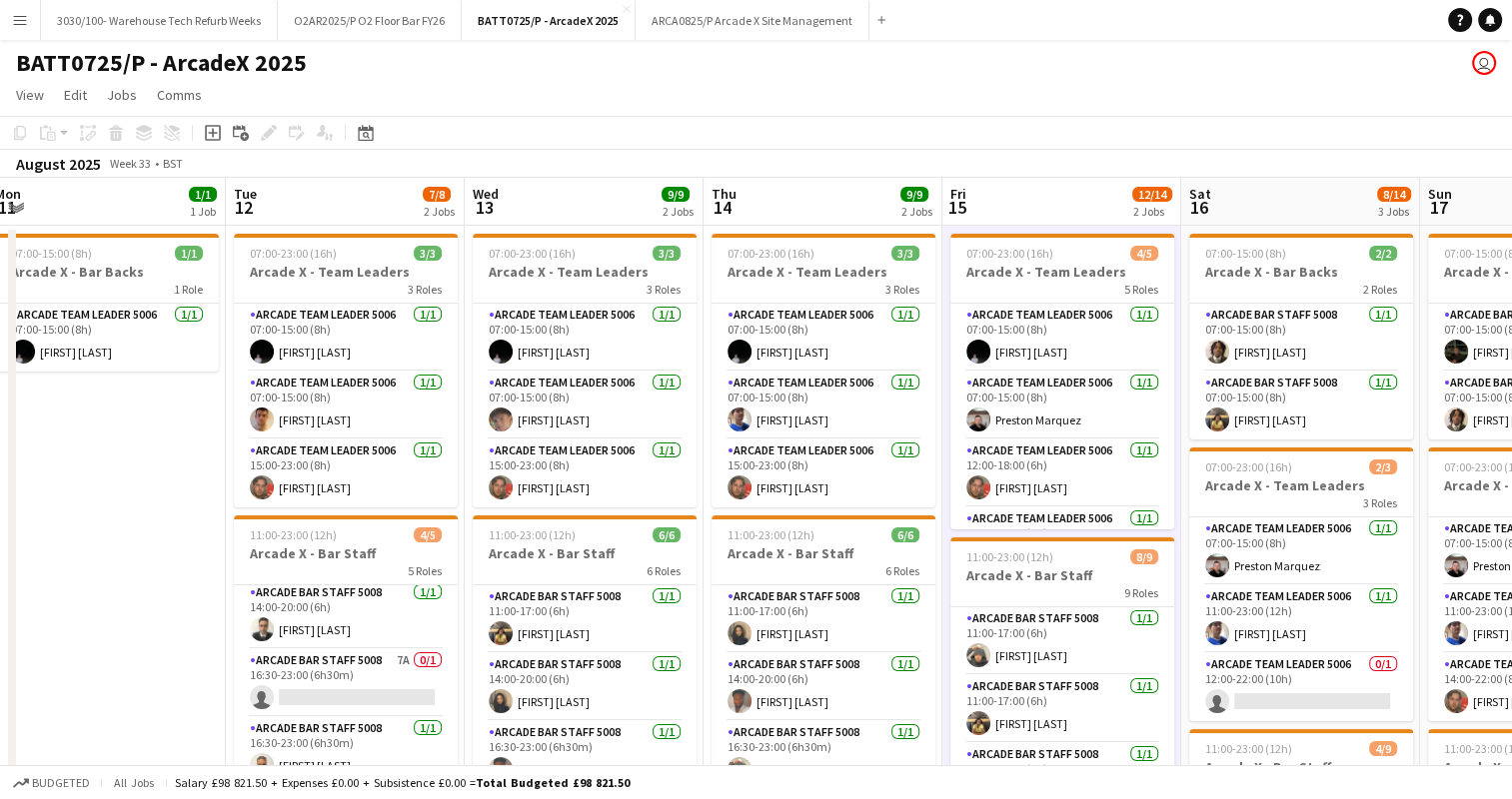 scroll, scrollTop: 100, scrollLeft: 0, axis: vertical 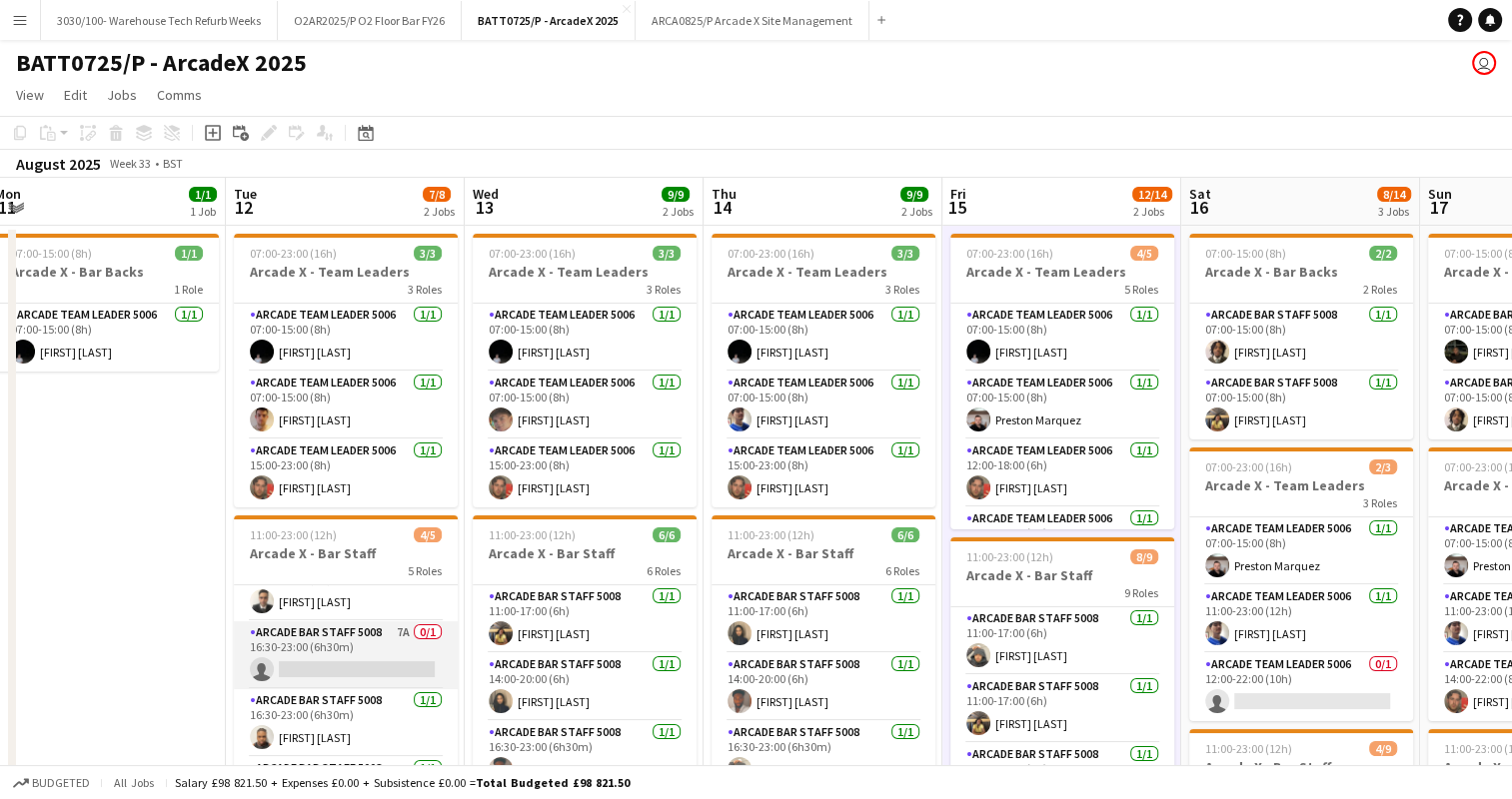 click on "Arcade Bar Staff 5008   7A   0/1   16:30-23:00 (6h30m)
single-neutral-actions" at bounding box center [346, 655] 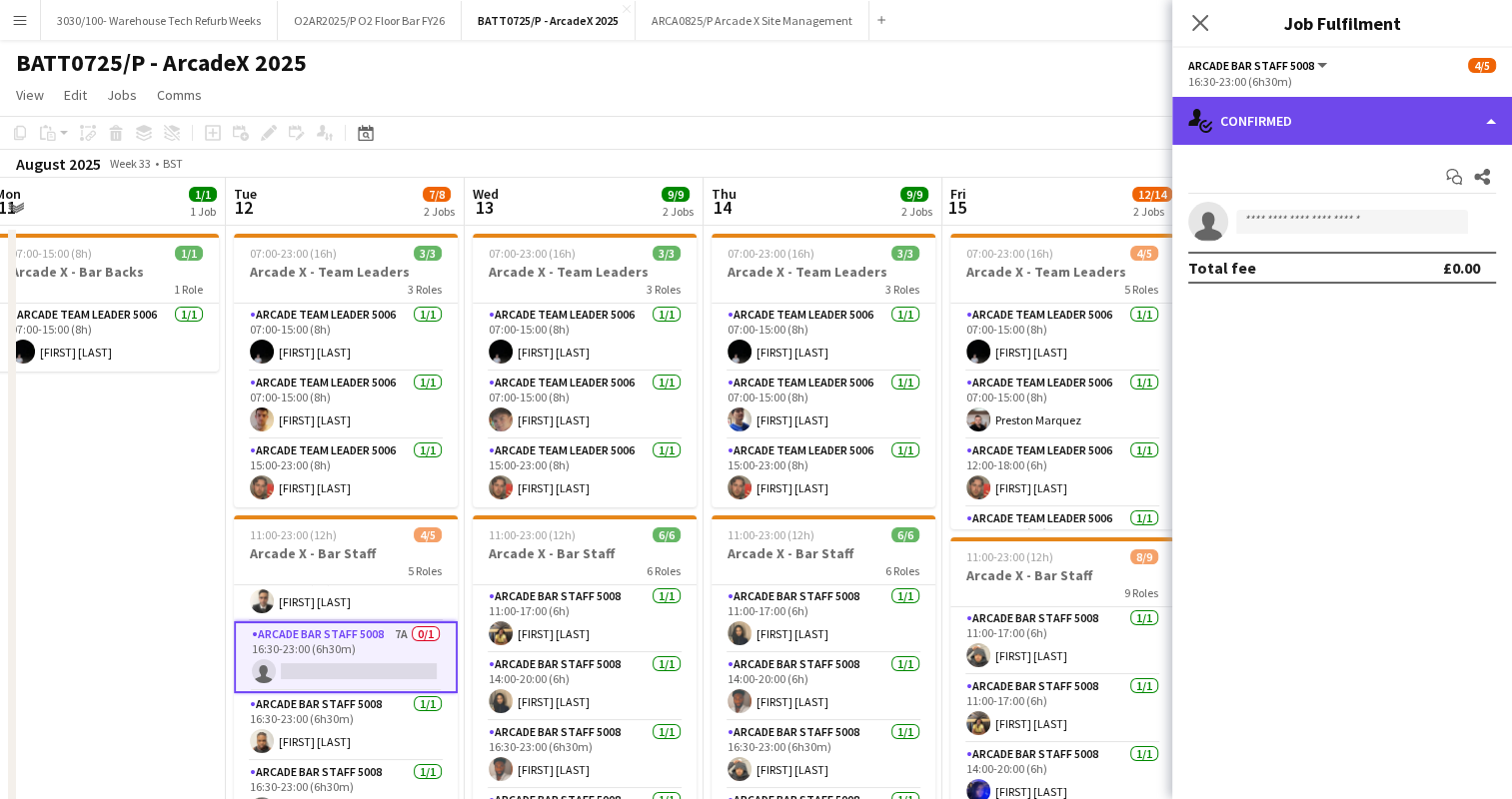 click on "single-neutral-actions-check-2
Confirmed" 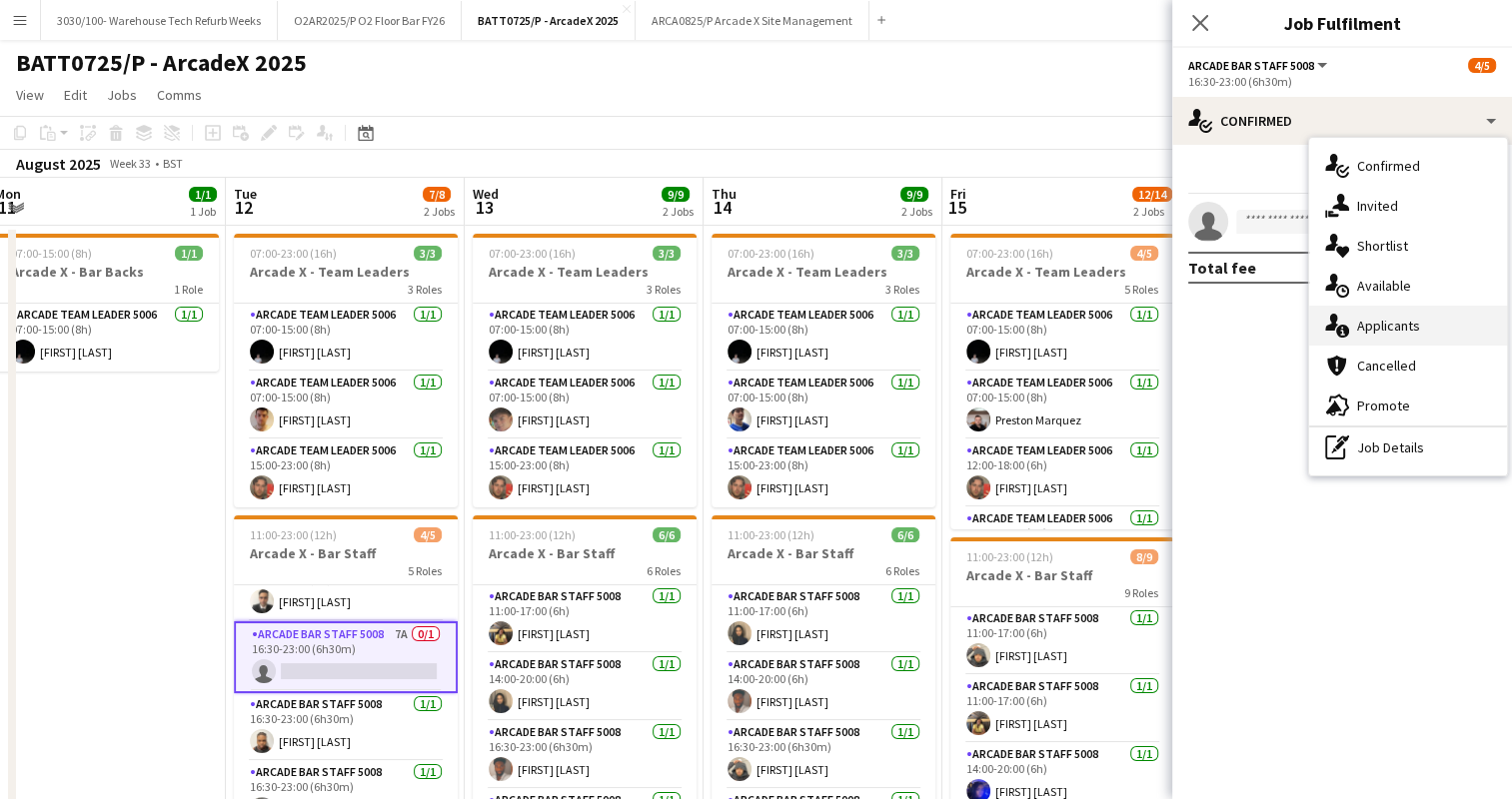 click on "single-neutral-actions-information
Applicants" at bounding box center [1408, 326] 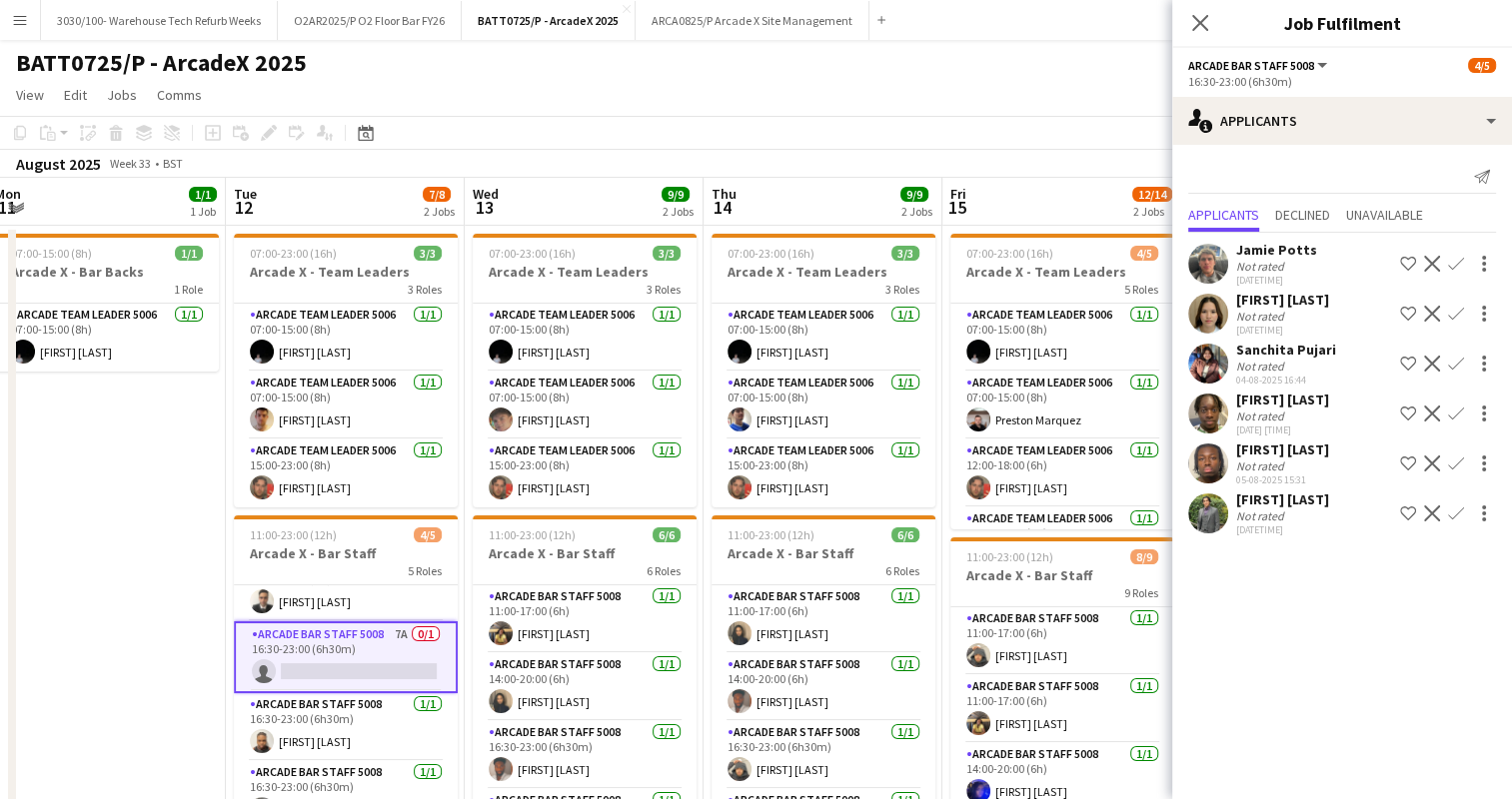 click on "Confirm" 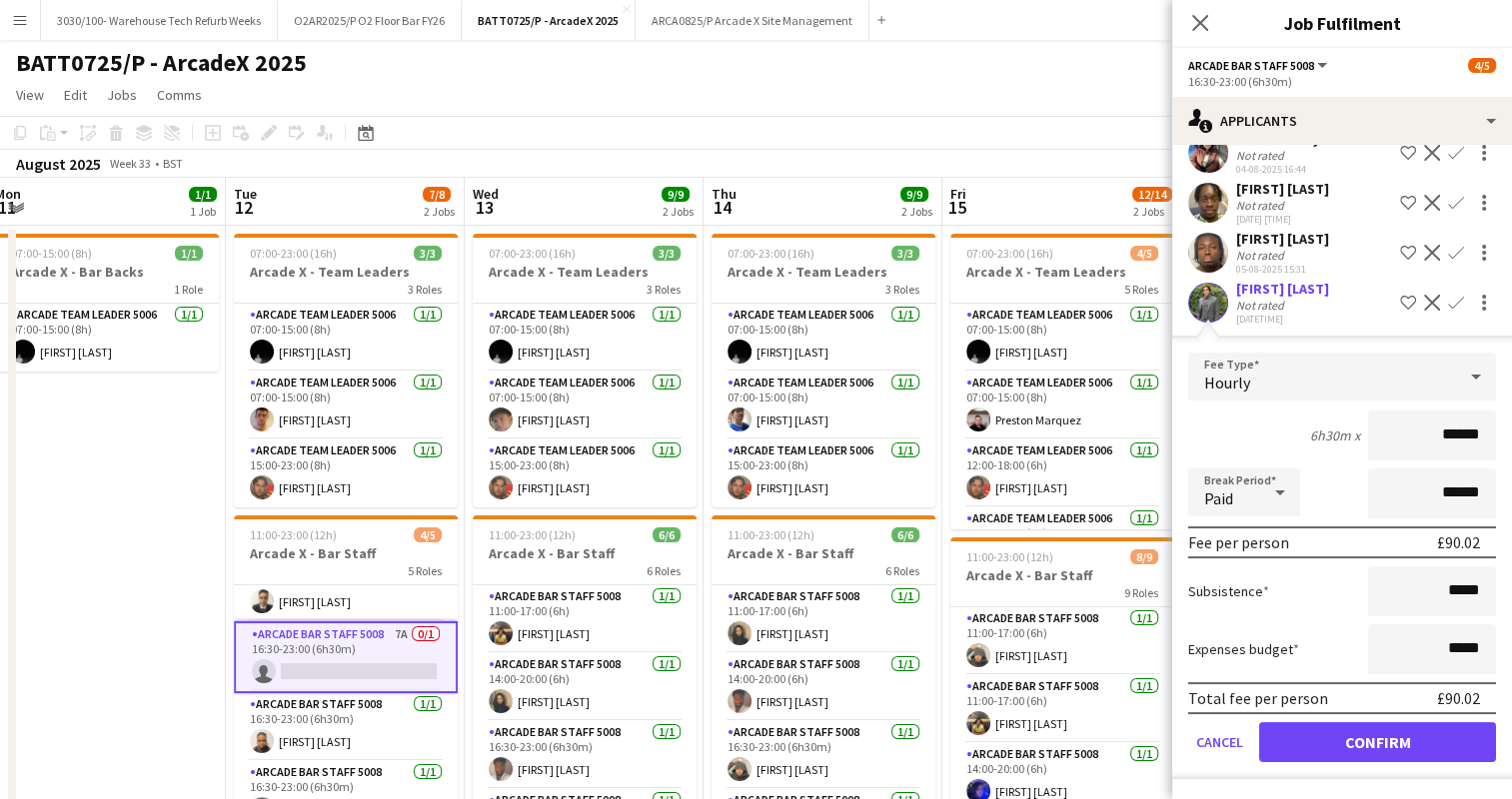 scroll, scrollTop: 226, scrollLeft: 0, axis: vertical 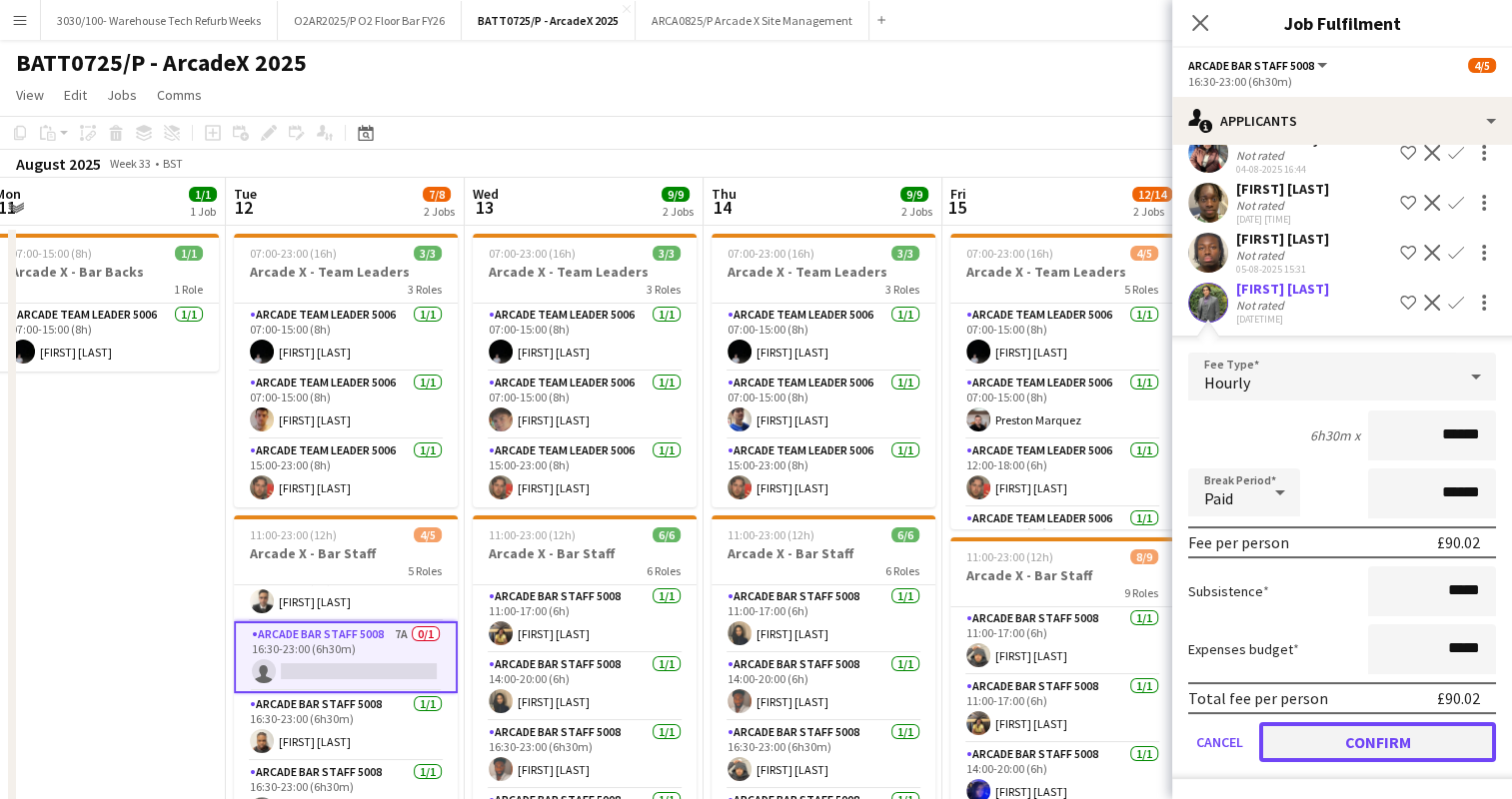 click on "Confirm" 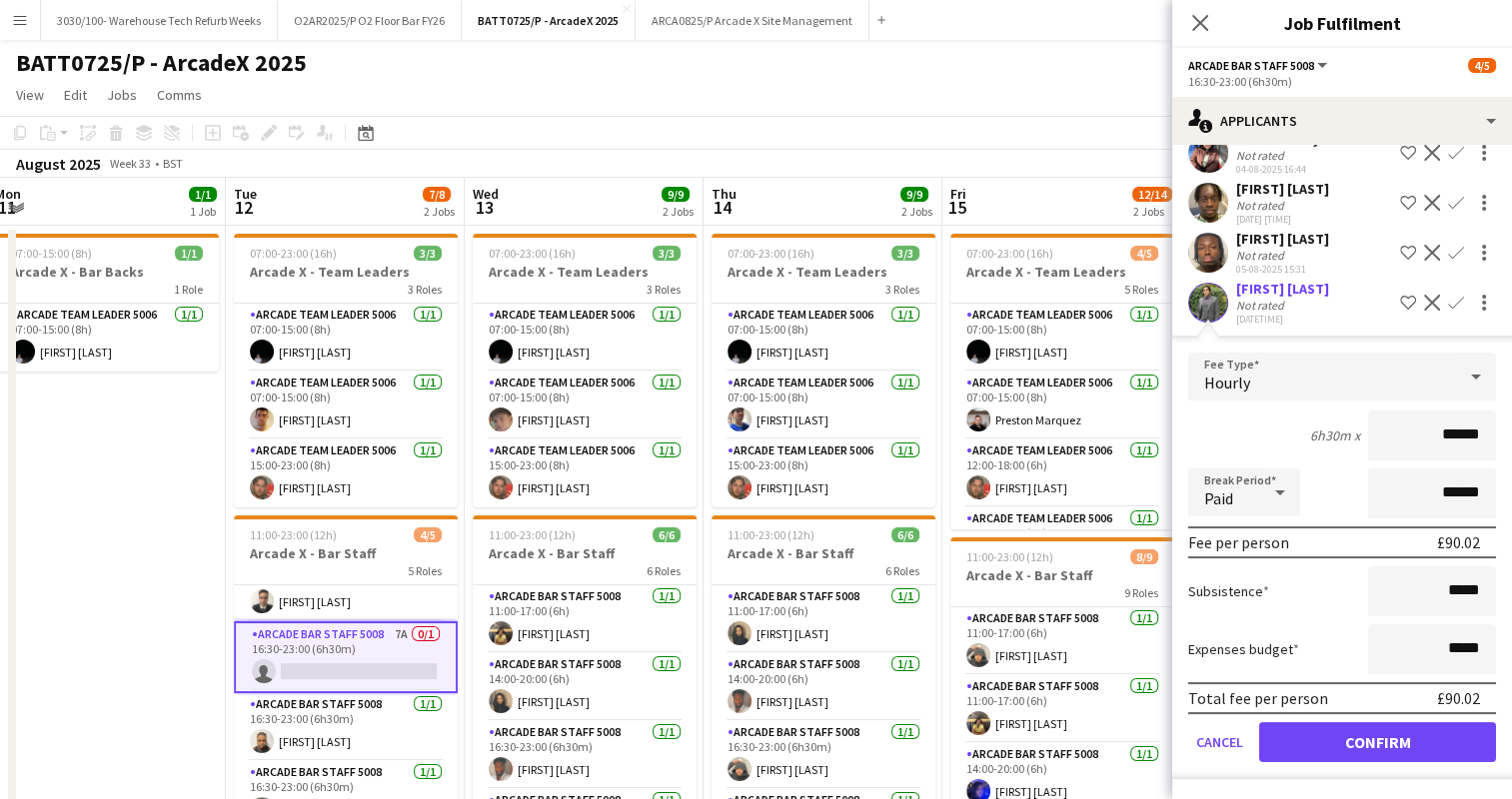 scroll, scrollTop: 0, scrollLeft: 0, axis: both 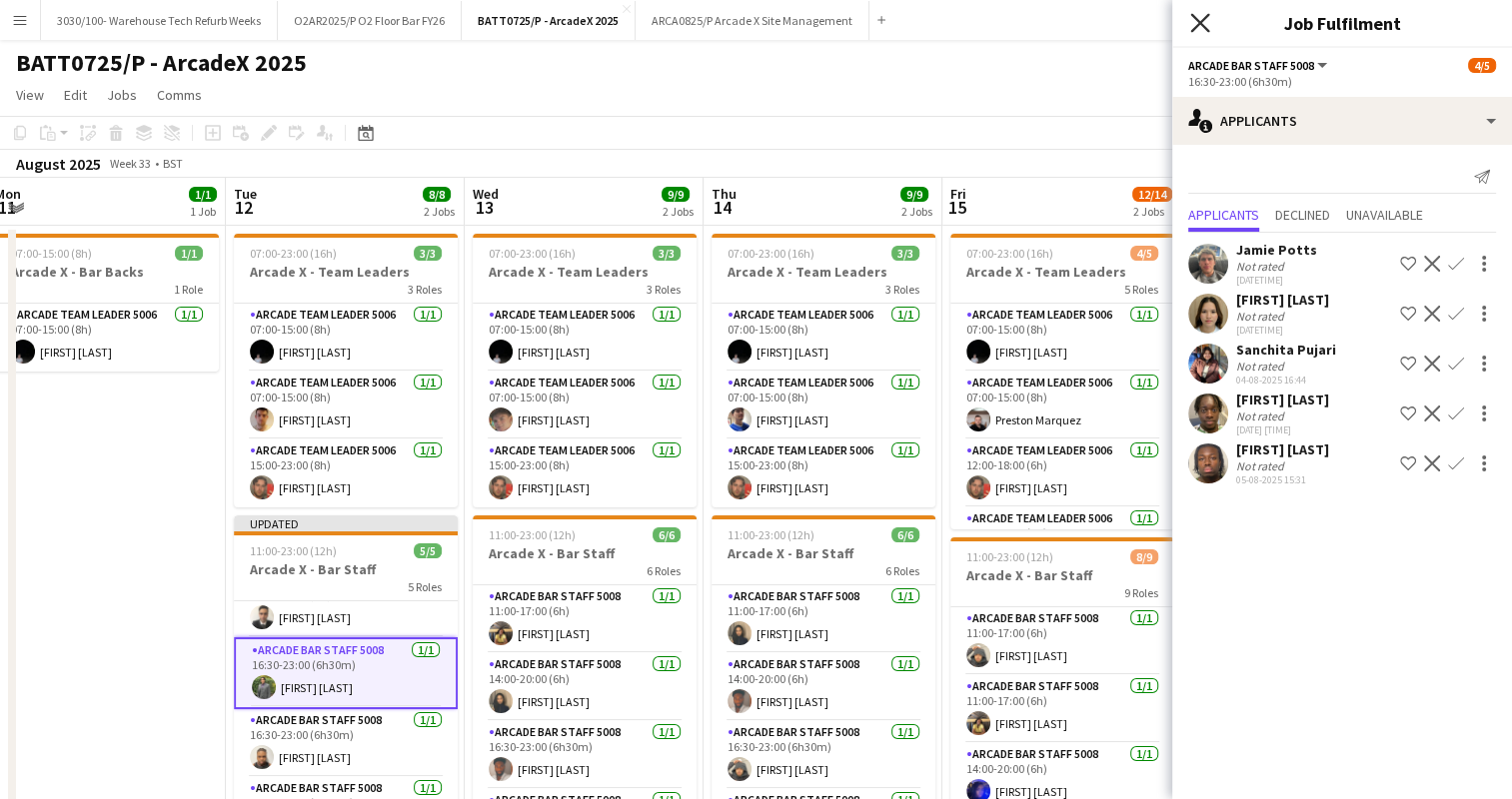 click 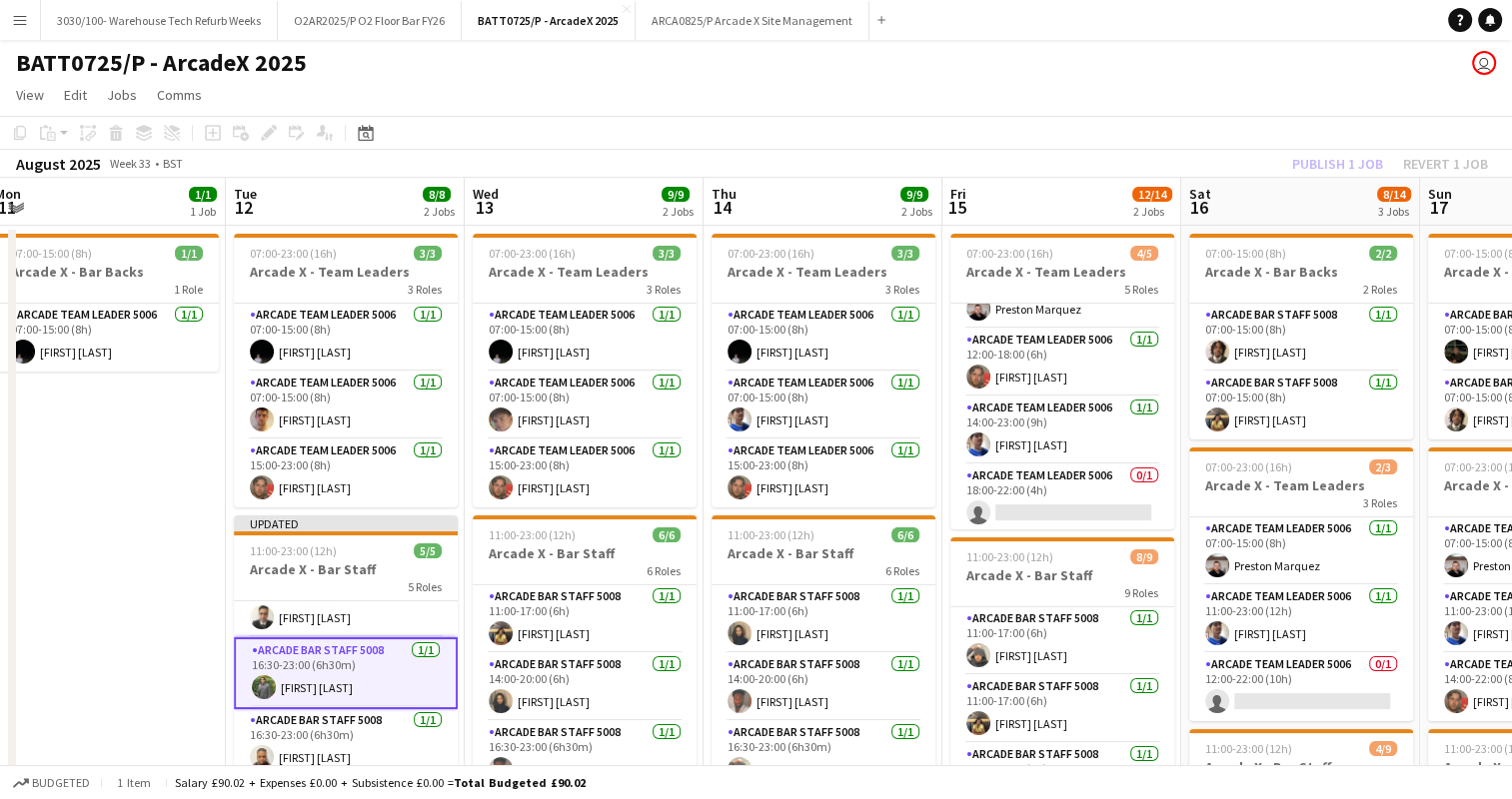 scroll, scrollTop: 113, scrollLeft: 0, axis: vertical 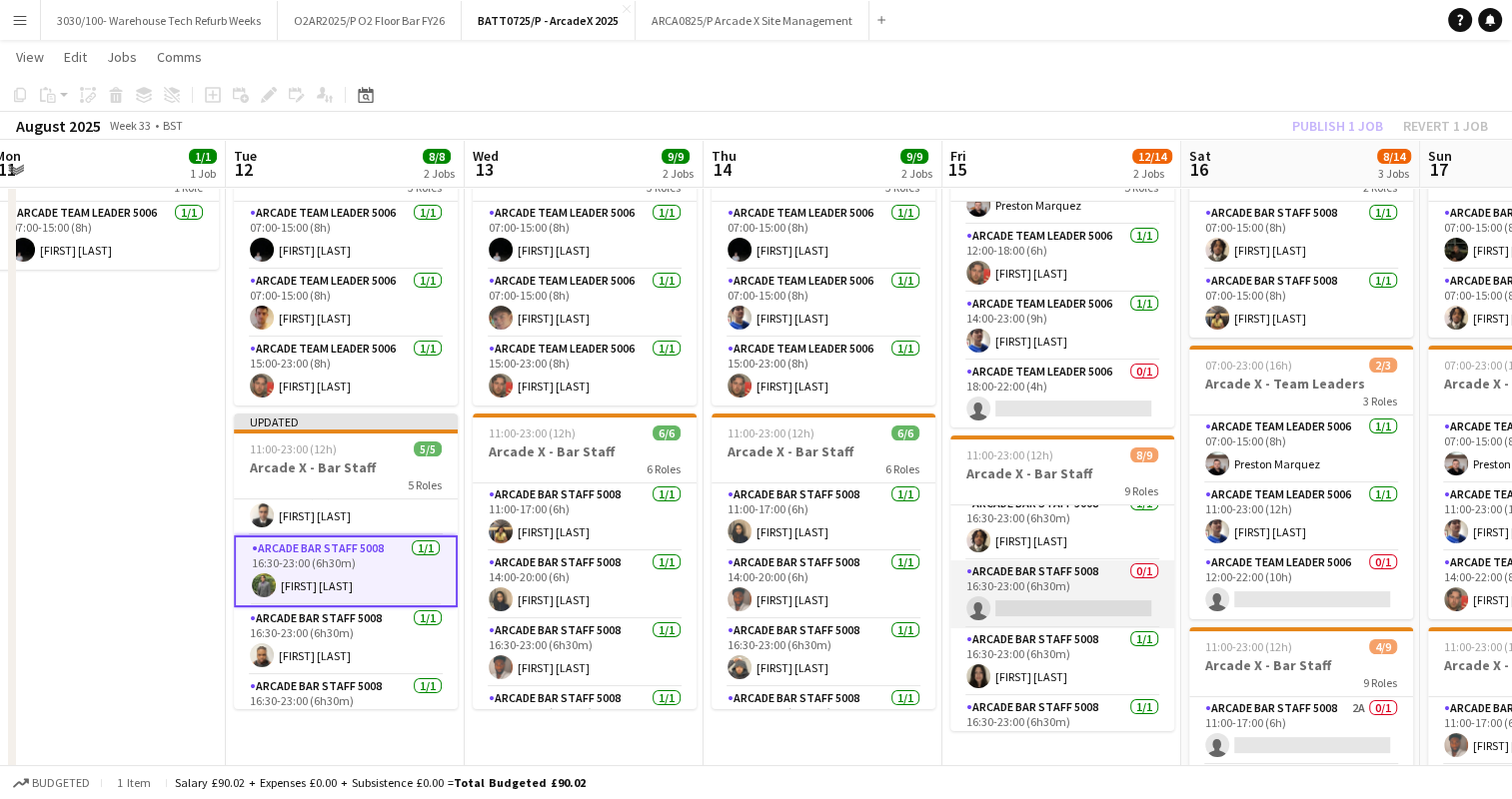 click on "Arcade Bar Staff 5008   0/1   16:30-23:00 (6h30m)
single-neutral-actions" at bounding box center [1062, 594] 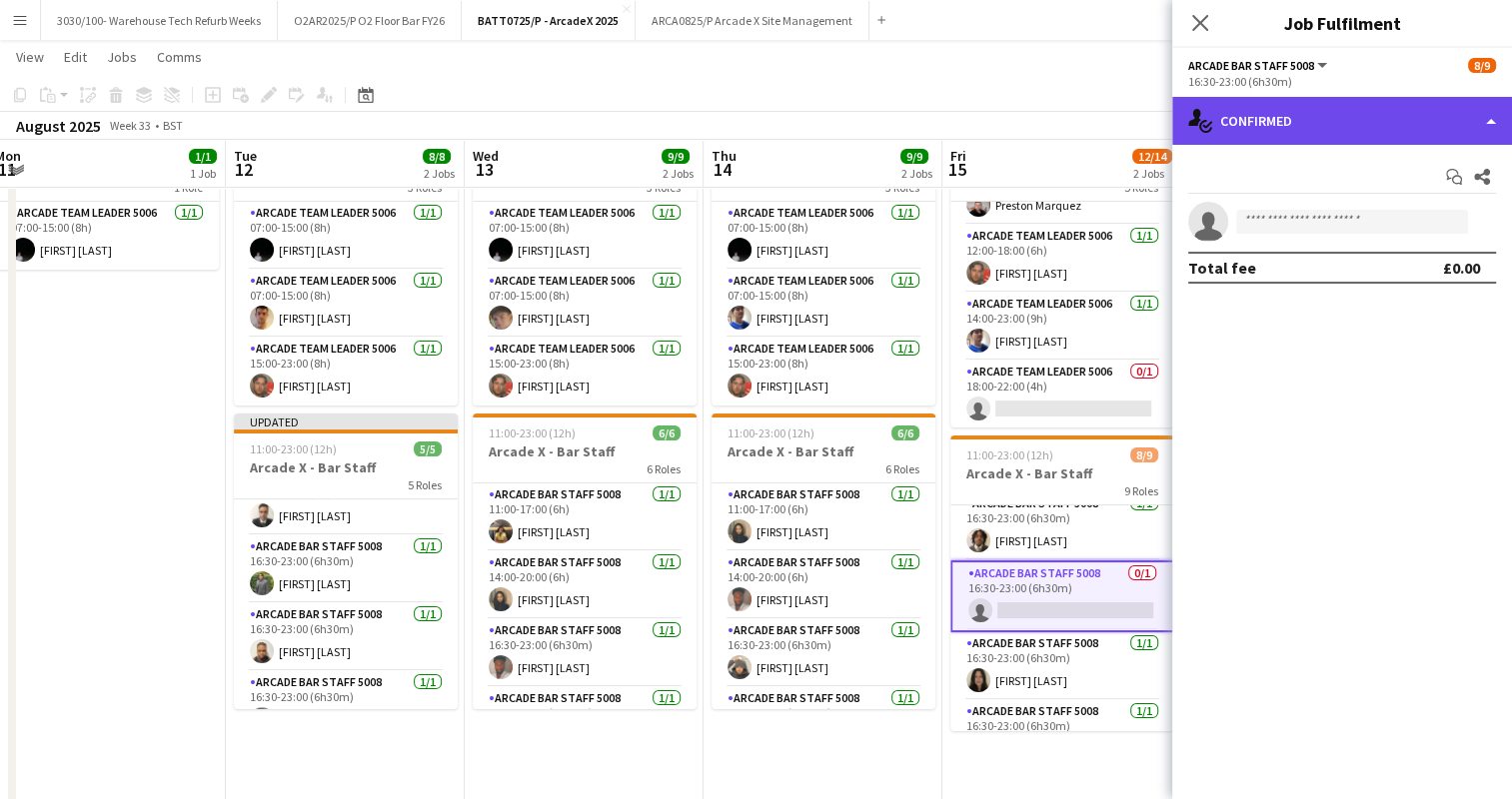 click on "single-neutral-actions-check-2
Confirmed" 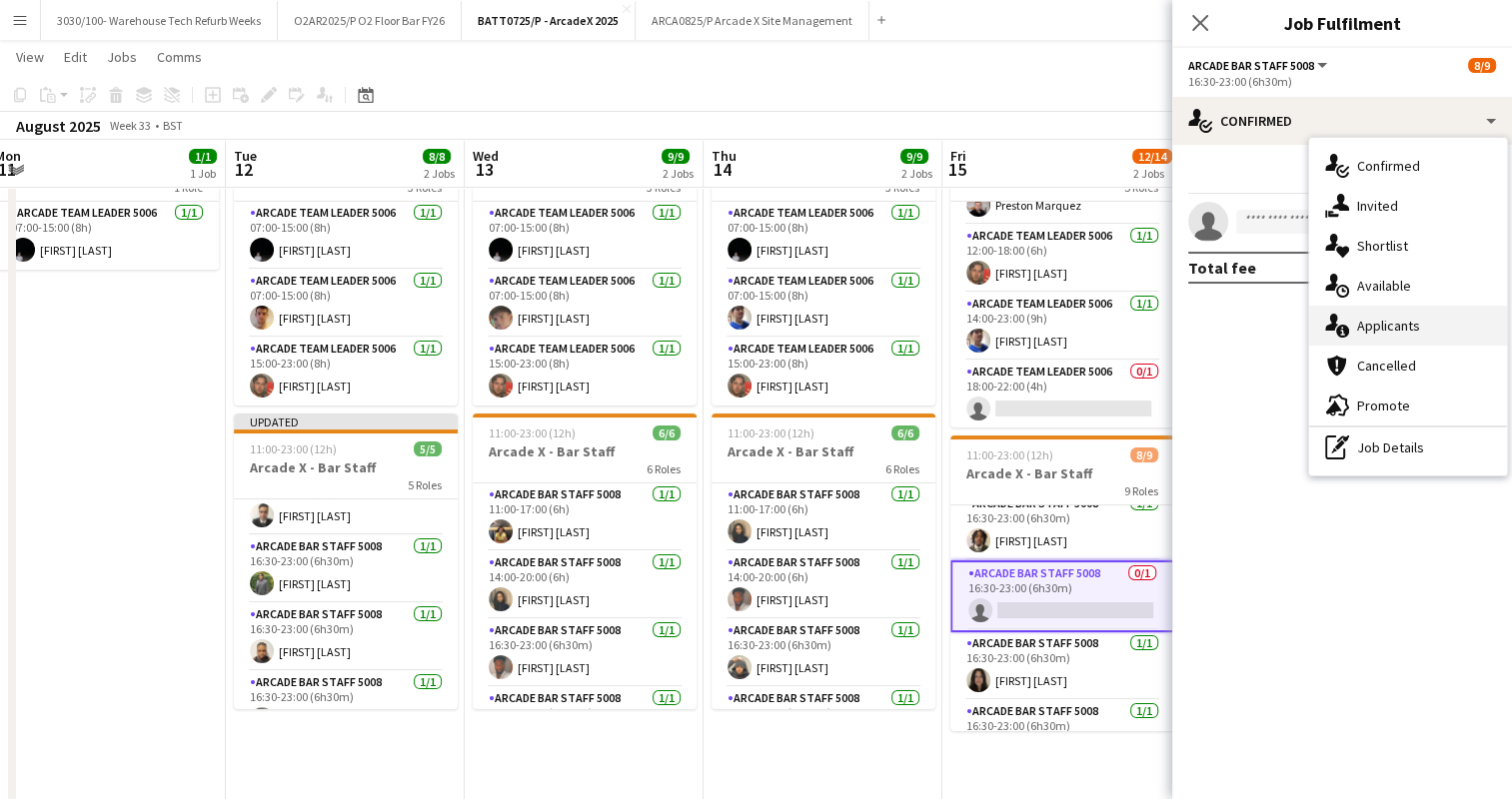 click on "single-neutral-actions-information
Applicants" at bounding box center [1408, 326] 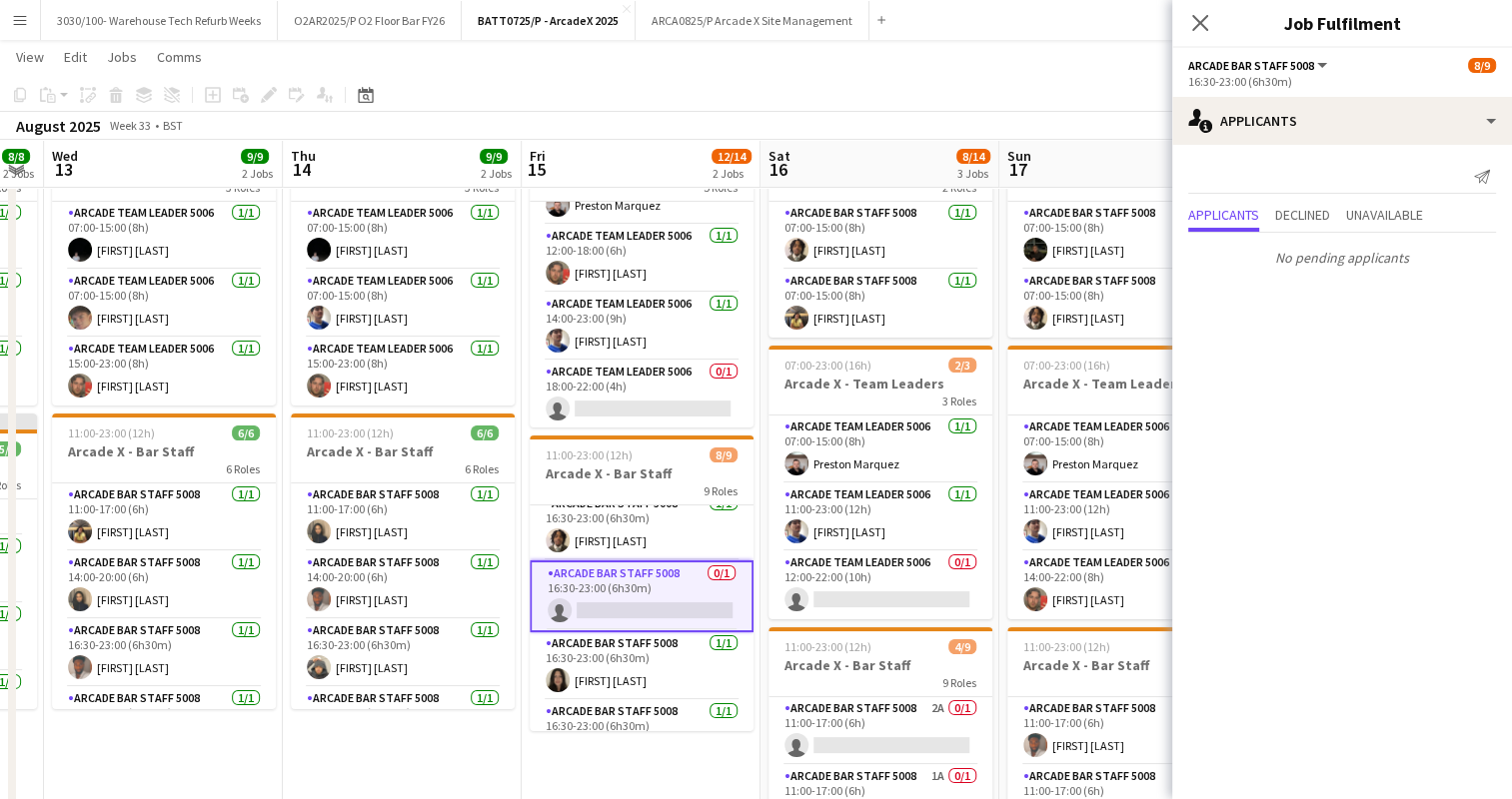 scroll, scrollTop: 0, scrollLeft: 919, axis: horizontal 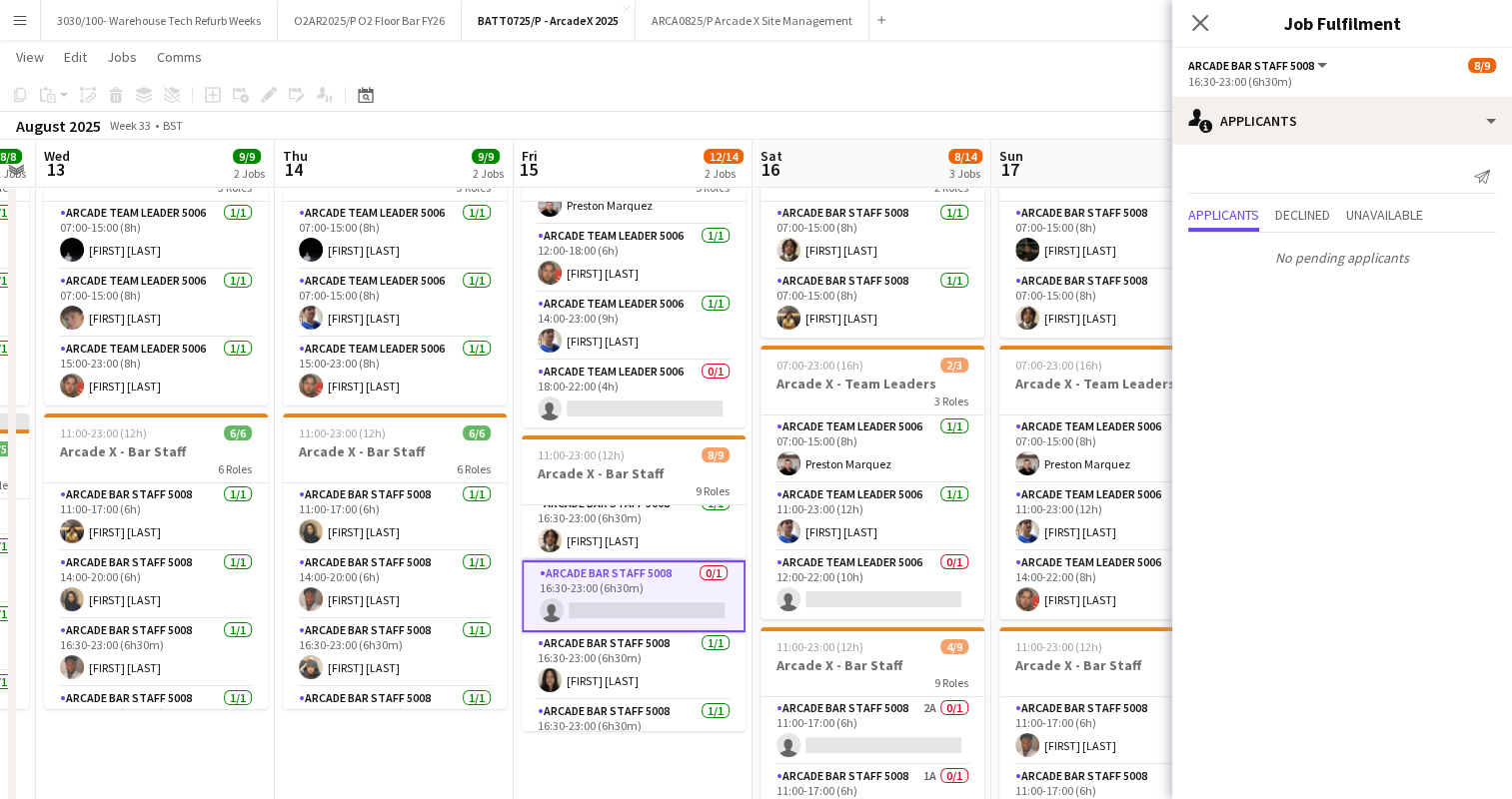 drag, startPoint x: 1104, startPoint y: 507, endPoint x: 677, endPoint y: 474, distance: 428.27328 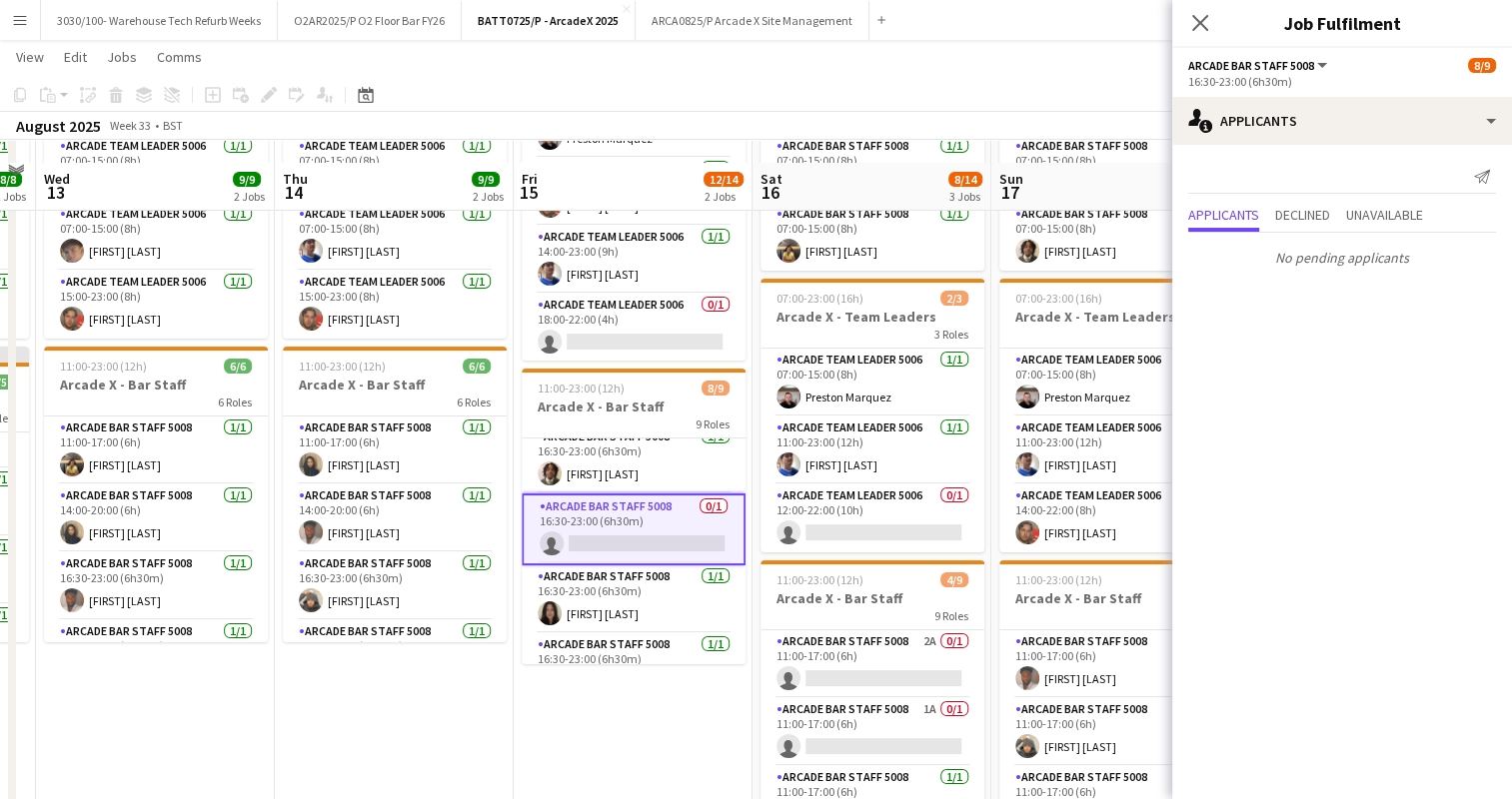 scroll, scrollTop: 200, scrollLeft: 0, axis: vertical 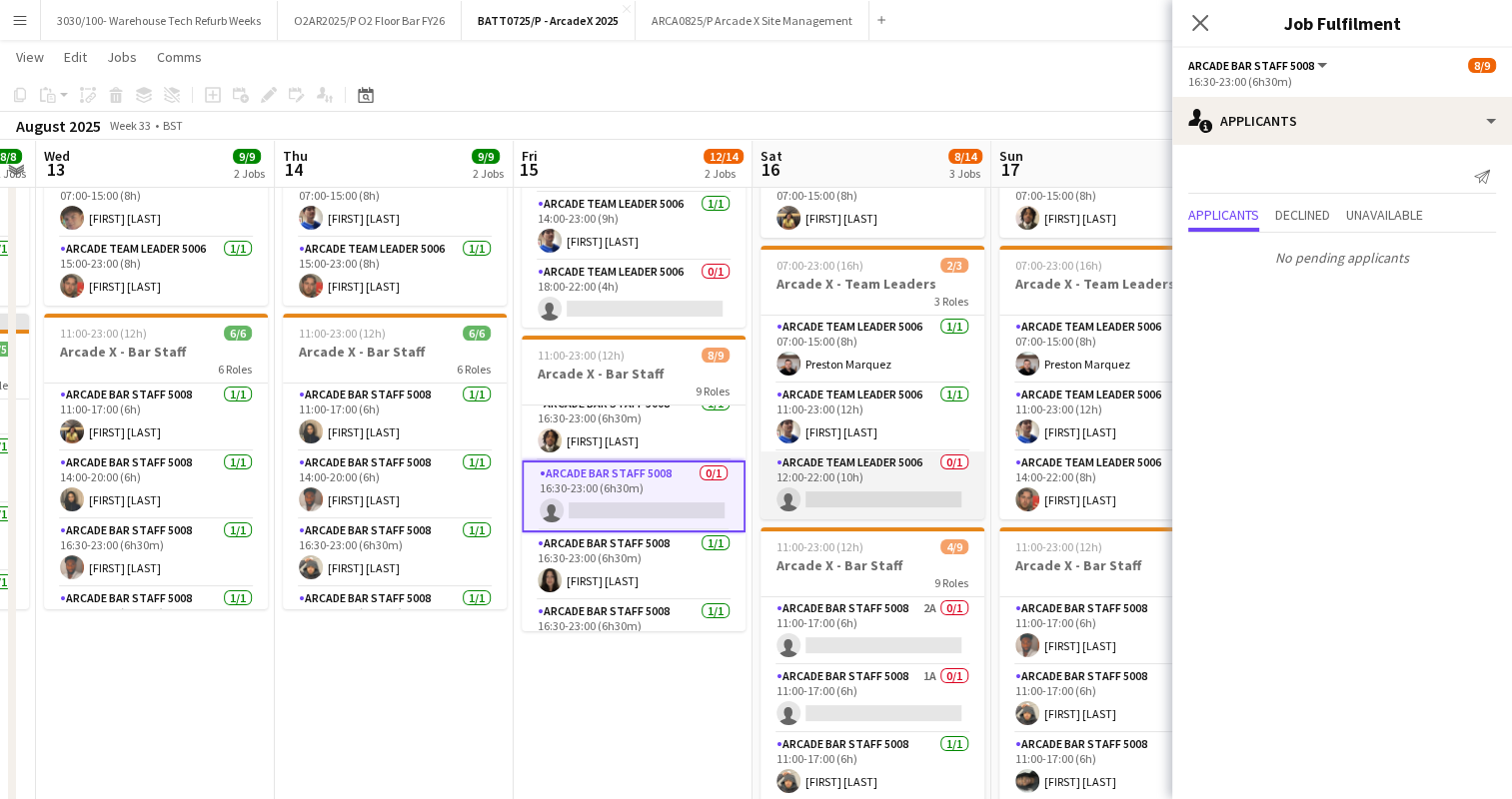 click on "Arcade Team Leader 5006   0/1   12:00-22:00 (10h)
single-neutral-actions" at bounding box center (872, 485) 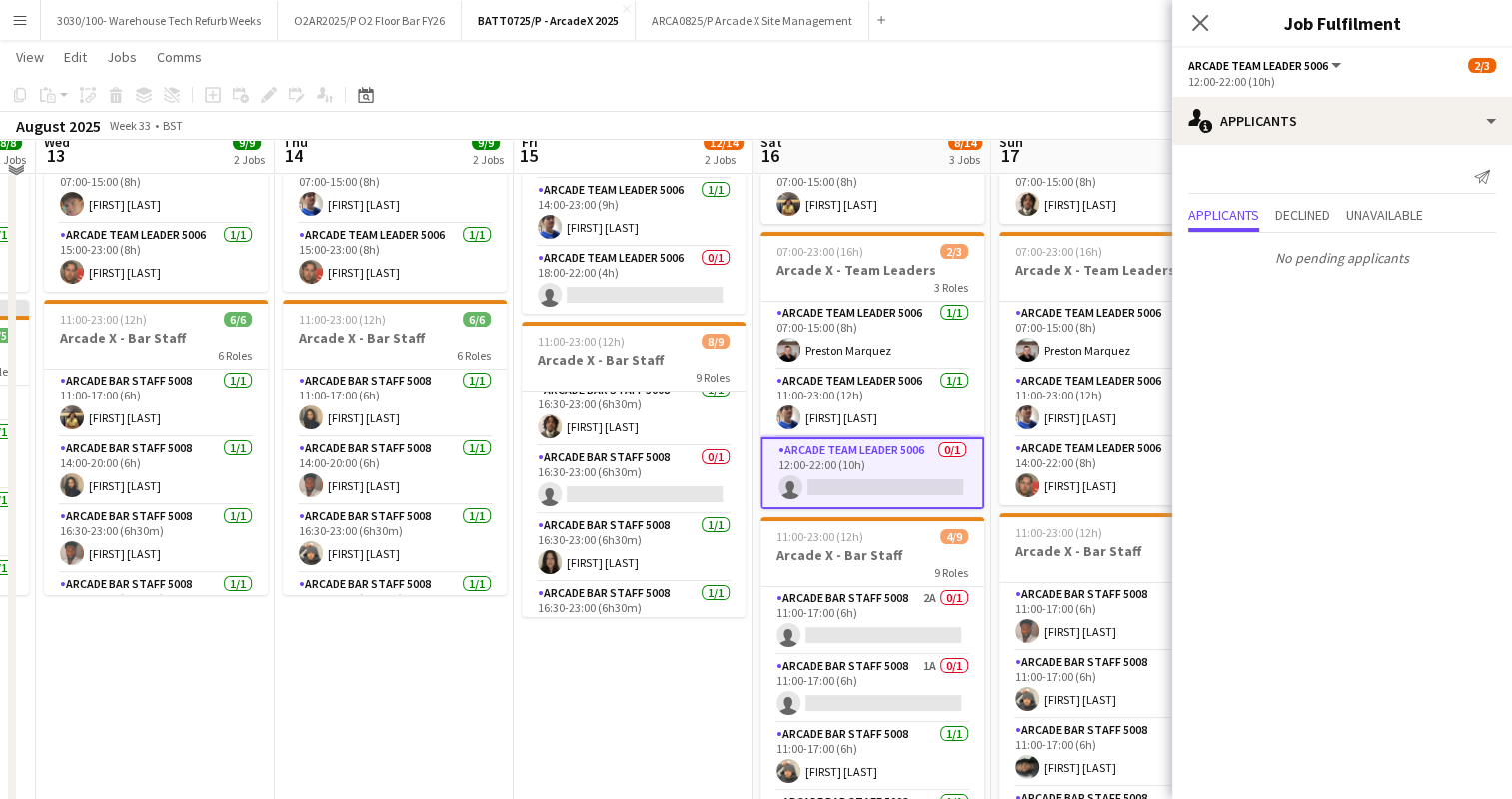 scroll, scrollTop: 300, scrollLeft: 0, axis: vertical 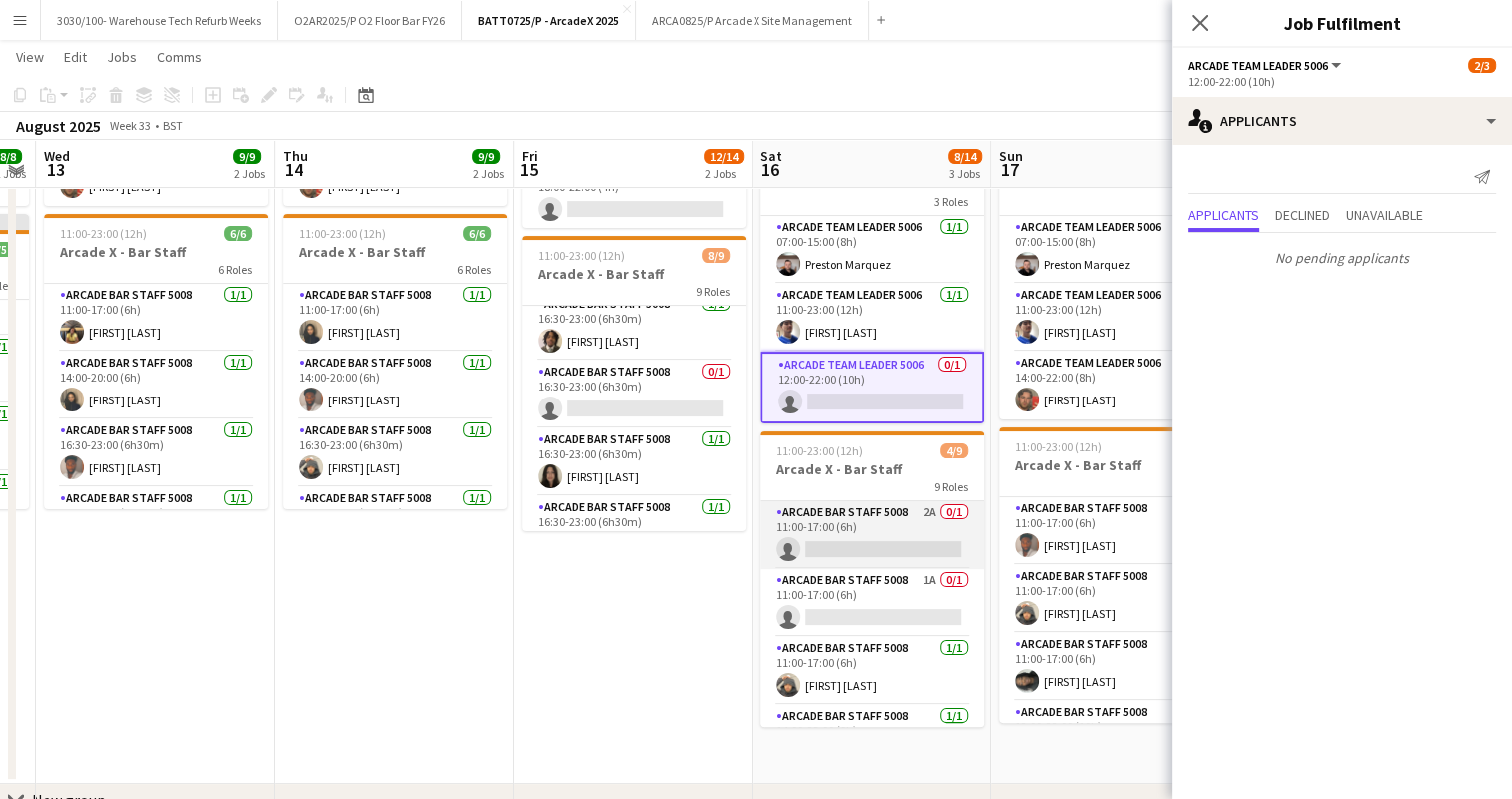 click on "Arcade Bar Staff 5008   2A   0/1   11:00-17:00 (6h)
single-neutral-actions" at bounding box center [872, 535] 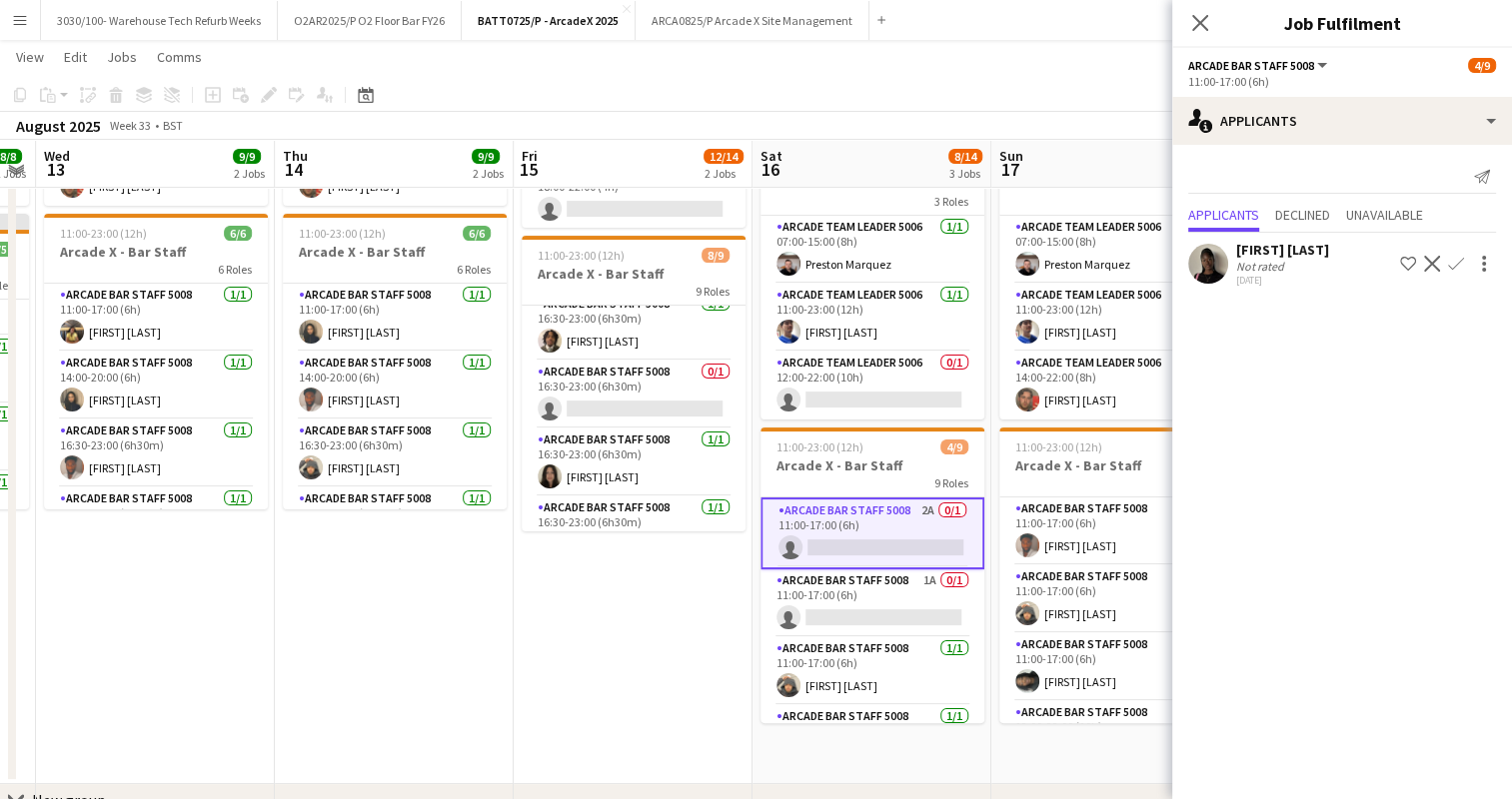 click on "Arcade Bar Staff 5008   2A   0/1   11:00-17:00 (6h)
single-neutral-actions" at bounding box center [872, 533] 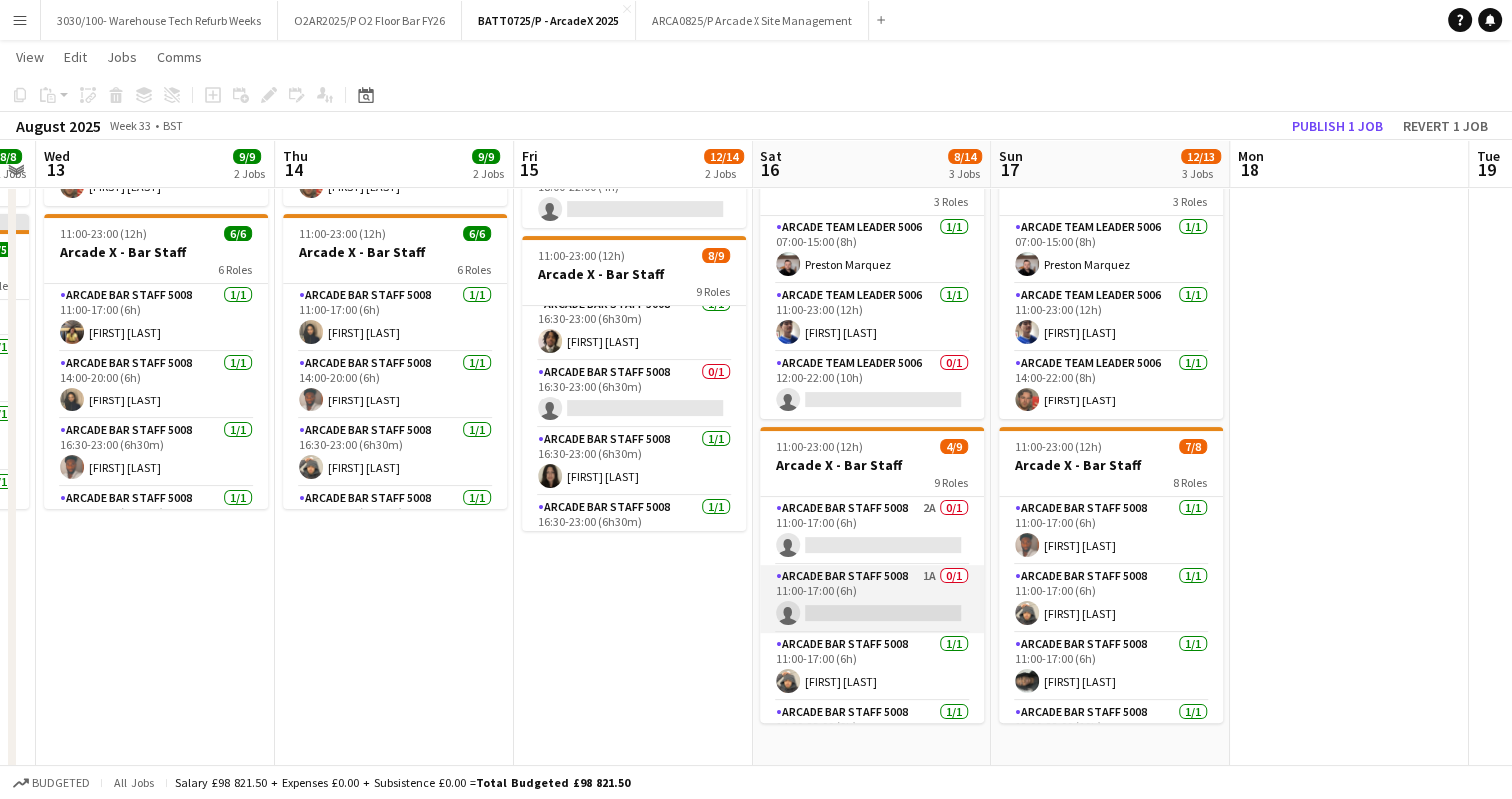 click on "Arcade Bar Staff 5008   1A   0/1   11:00-17:00 (6h)
single-neutral-actions" at bounding box center [872, 599] 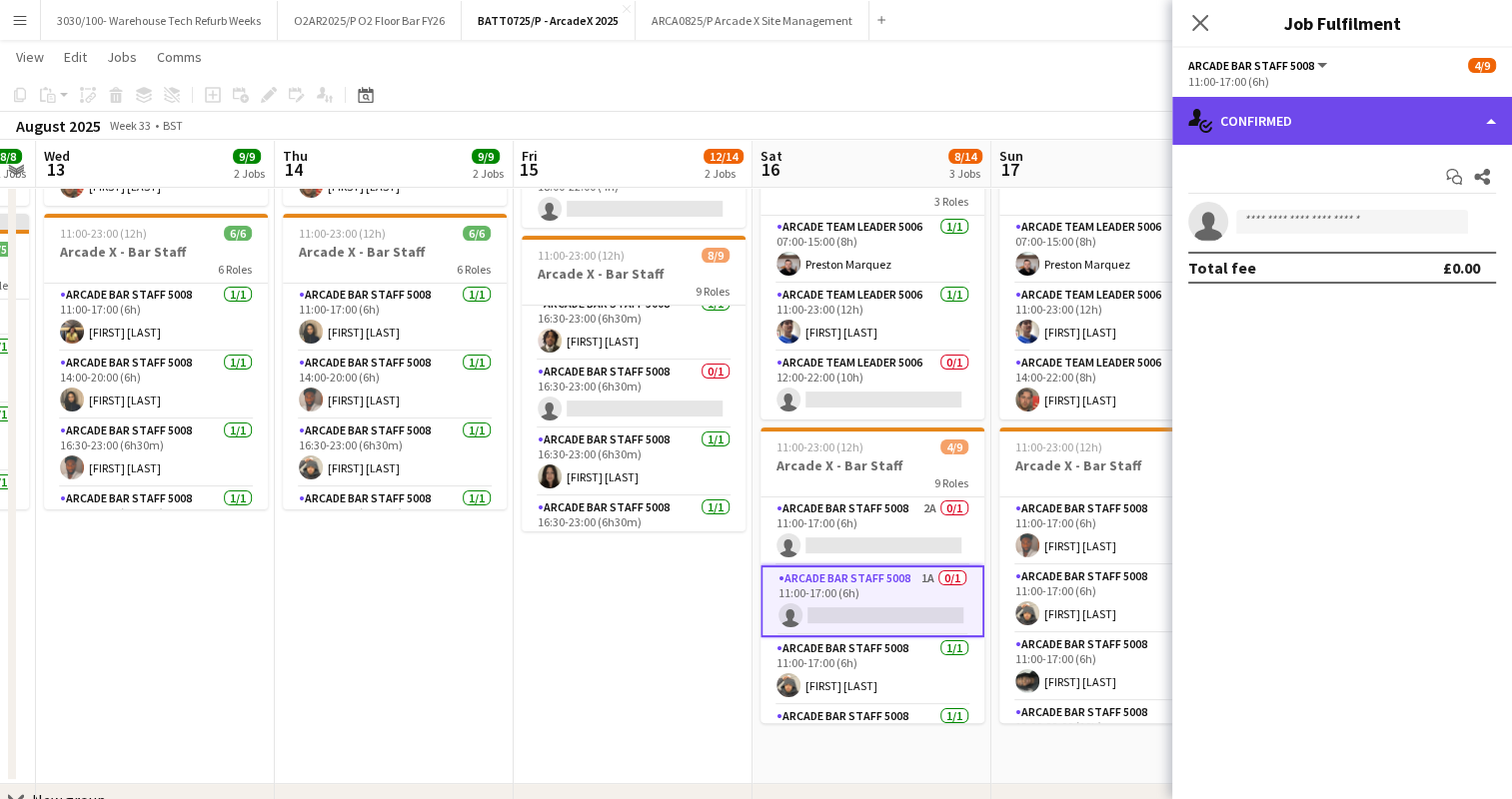 click on "single-neutral-actions-check-2
Confirmed" 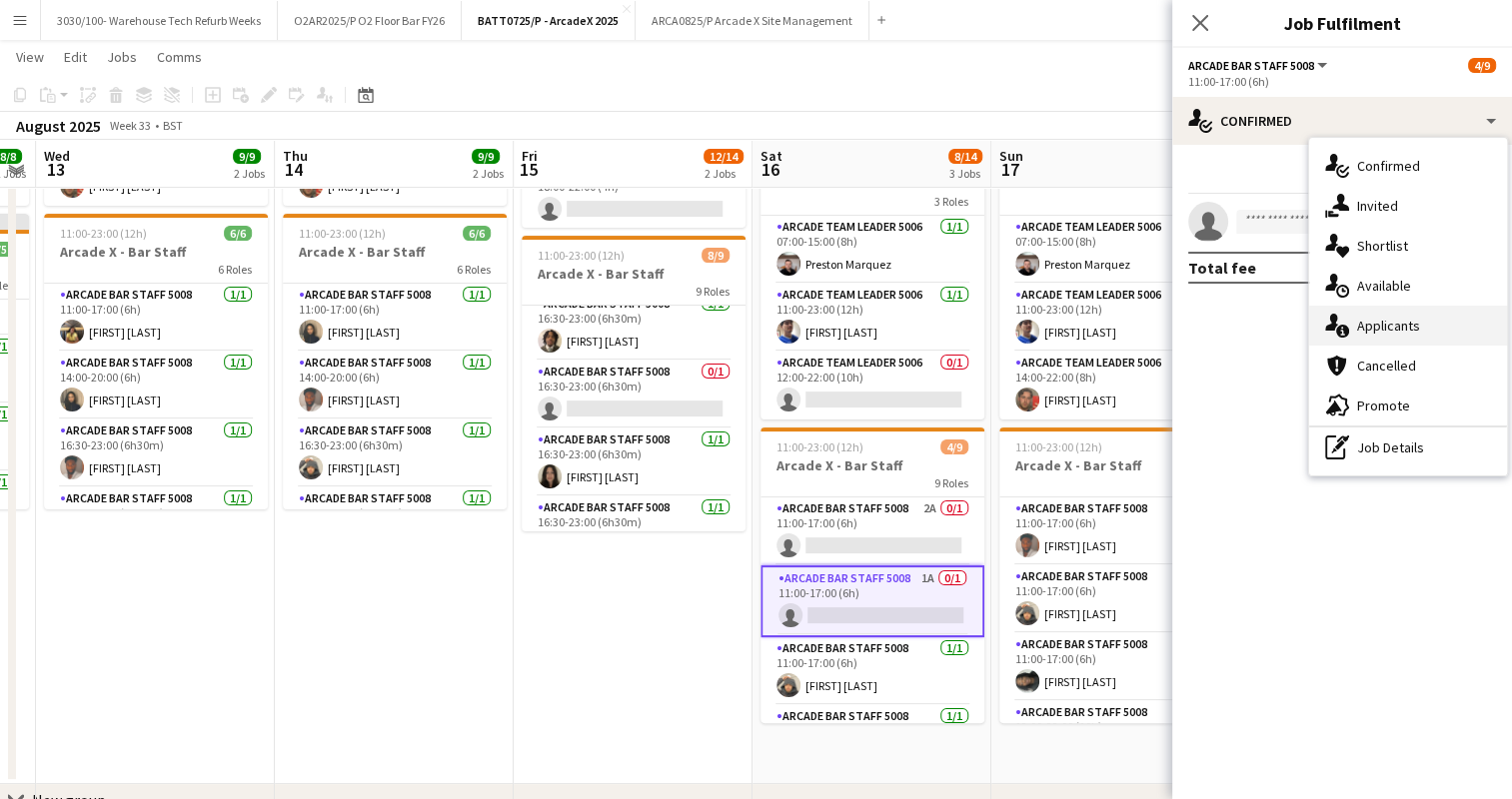 click on "single-neutral-actions-information
Applicants" at bounding box center (1408, 326) 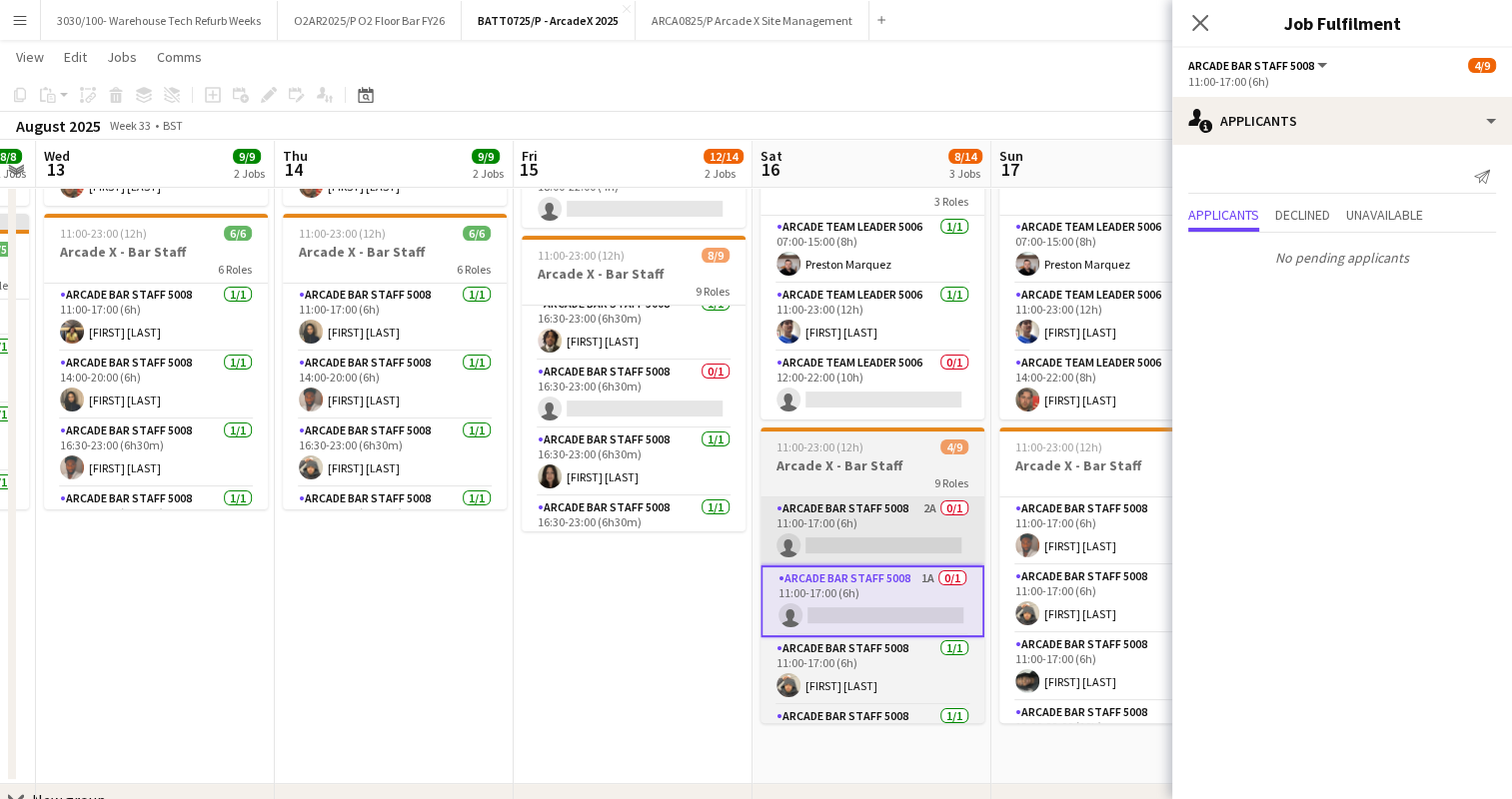 scroll, scrollTop: 100, scrollLeft: 0, axis: vertical 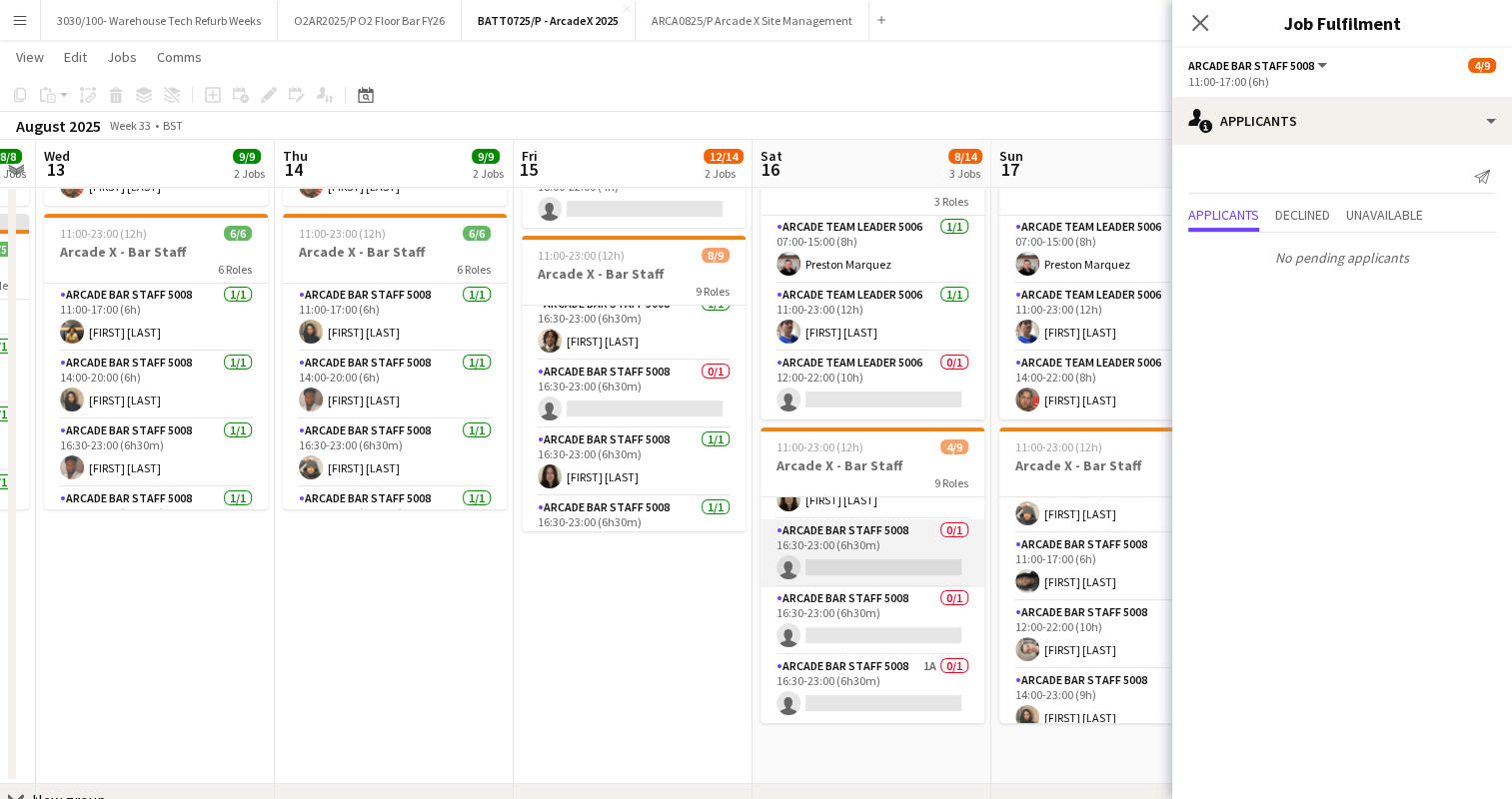 click on "Arcade Bar Staff 5008   0/1   16:30-23:00 (6h30m)
single-neutral-actions" at bounding box center (872, 553) 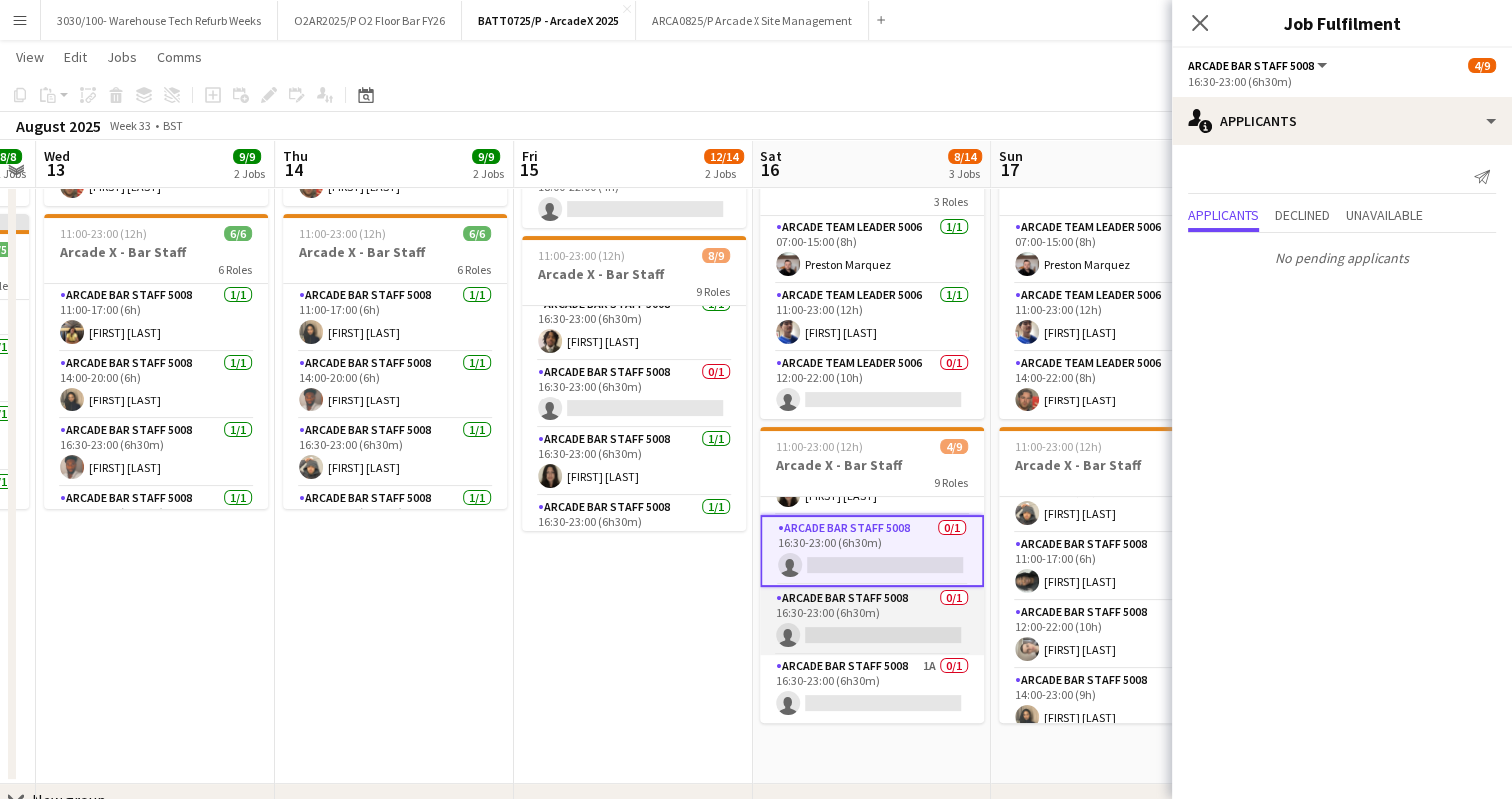 click on "Arcade Bar Staff 5008   0/1   16:30-23:00 (6h30m)
single-neutral-actions" at bounding box center [872, 621] 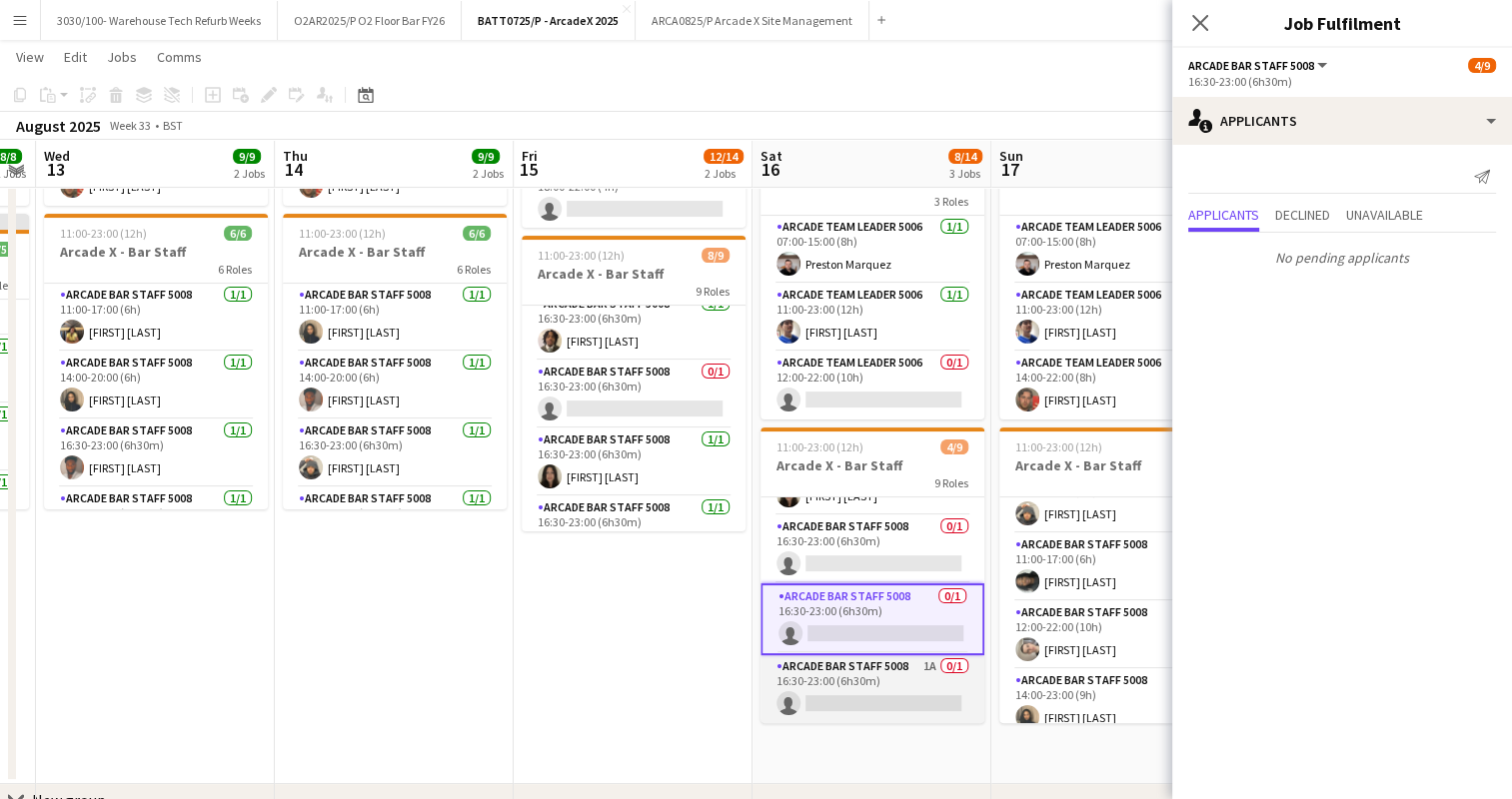 click on "Arcade Bar Staff 5008   1A   0/1   16:30-23:00 (6h30m)
single-neutral-actions" at bounding box center (872, 689) 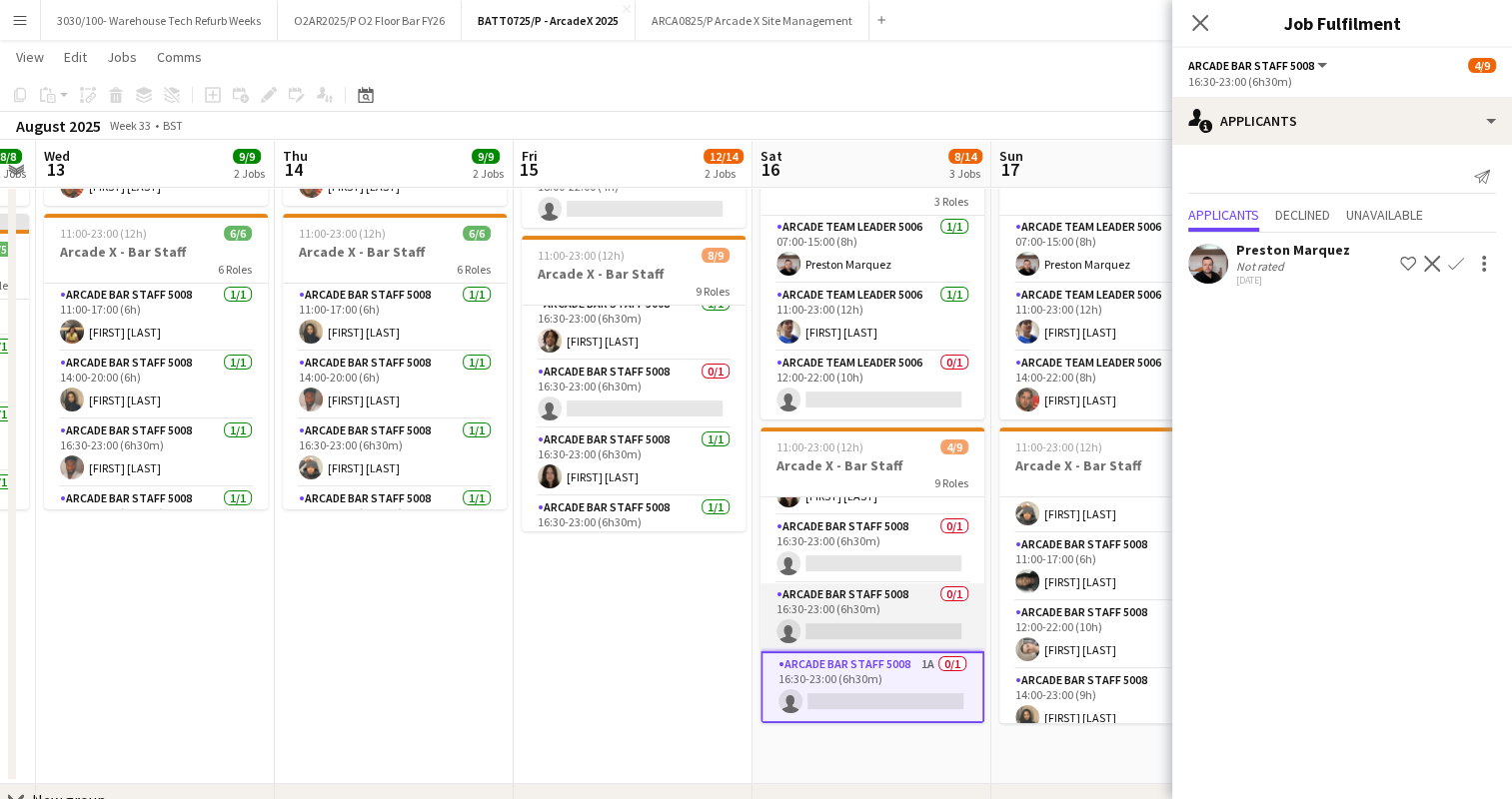 scroll, scrollTop: 395, scrollLeft: 0, axis: vertical 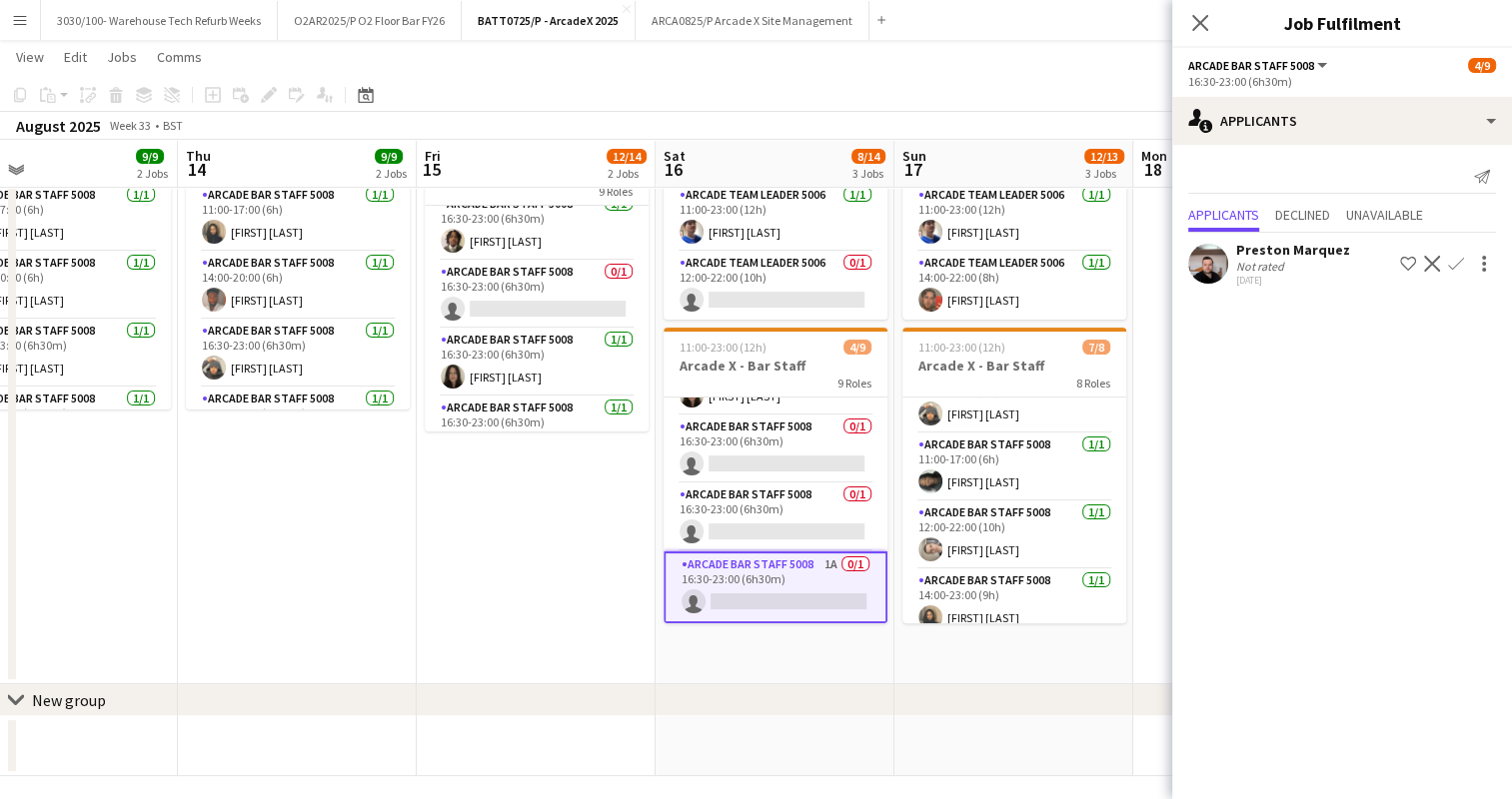 drag, startPoint x: 1027, startPoint y: 640, endPoint x: 938, endPoint y: 628, distance: 89.80535 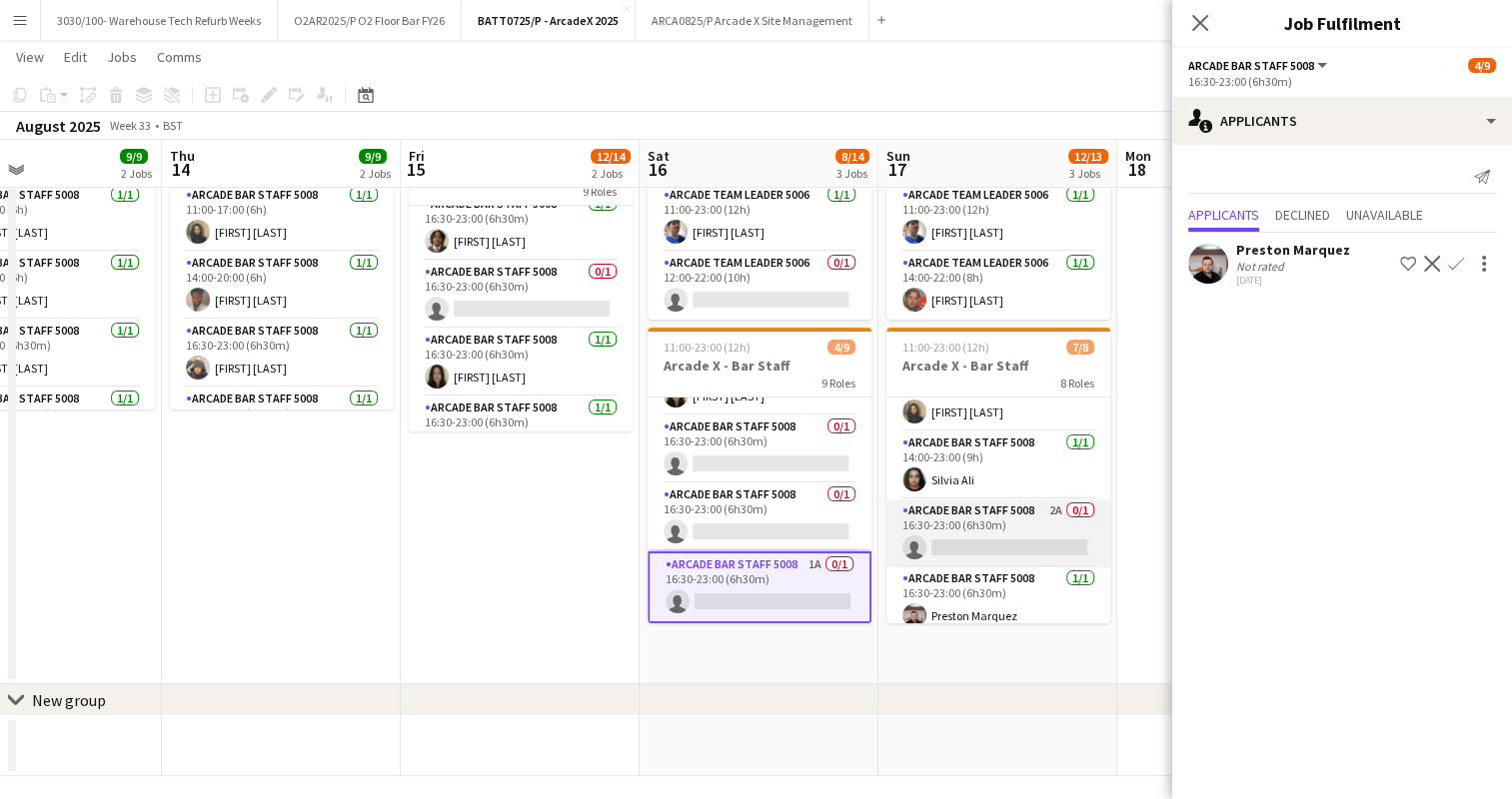 scroll, scrollTop: 317, scrollLeft: 0, axis: vertical 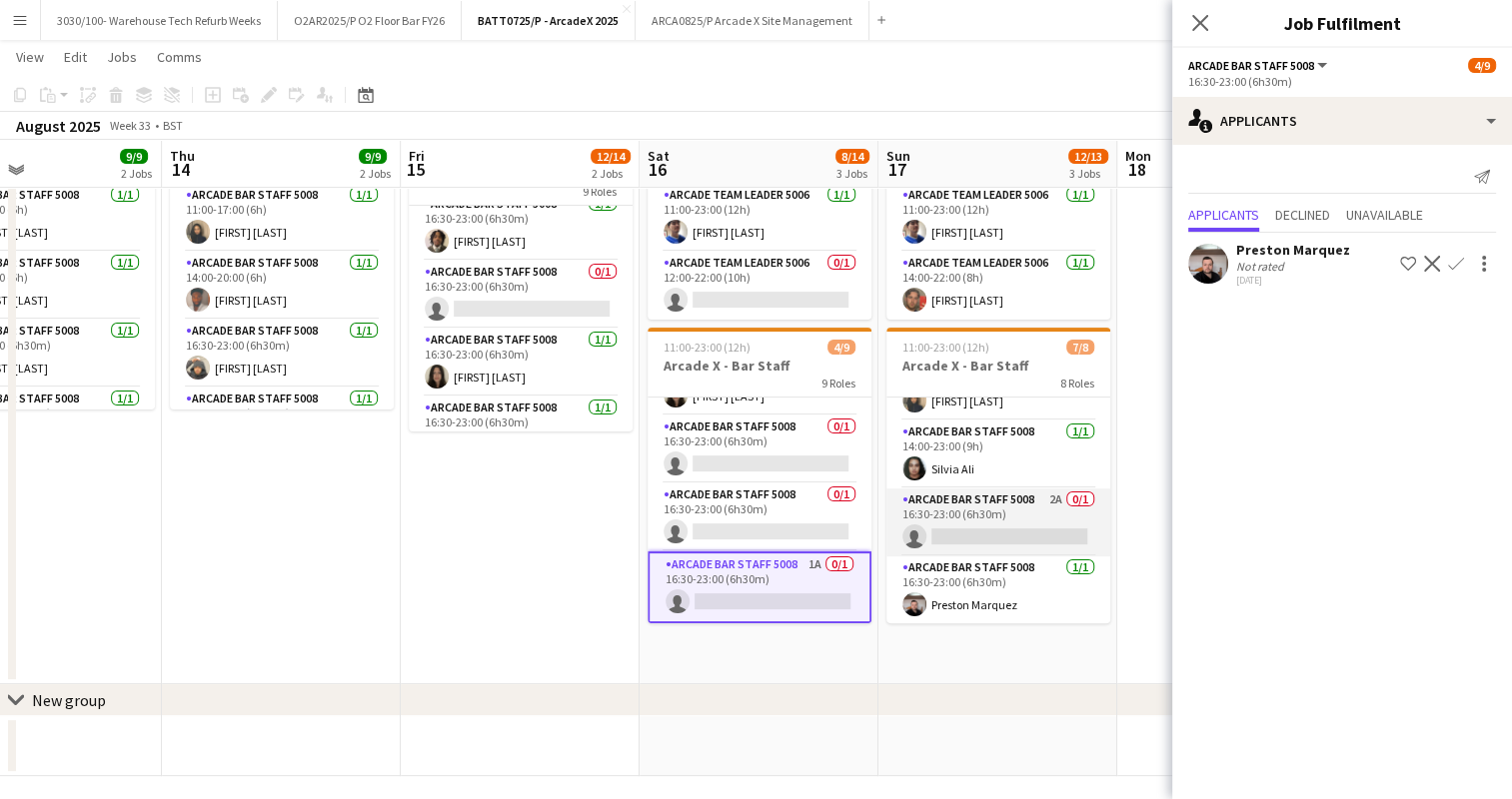 click on "Arcade Bar Staff 5008   2A   0/1   16:30-23:00 (6h30m)
single-neutral-actions" at bounding box center [998, 522] 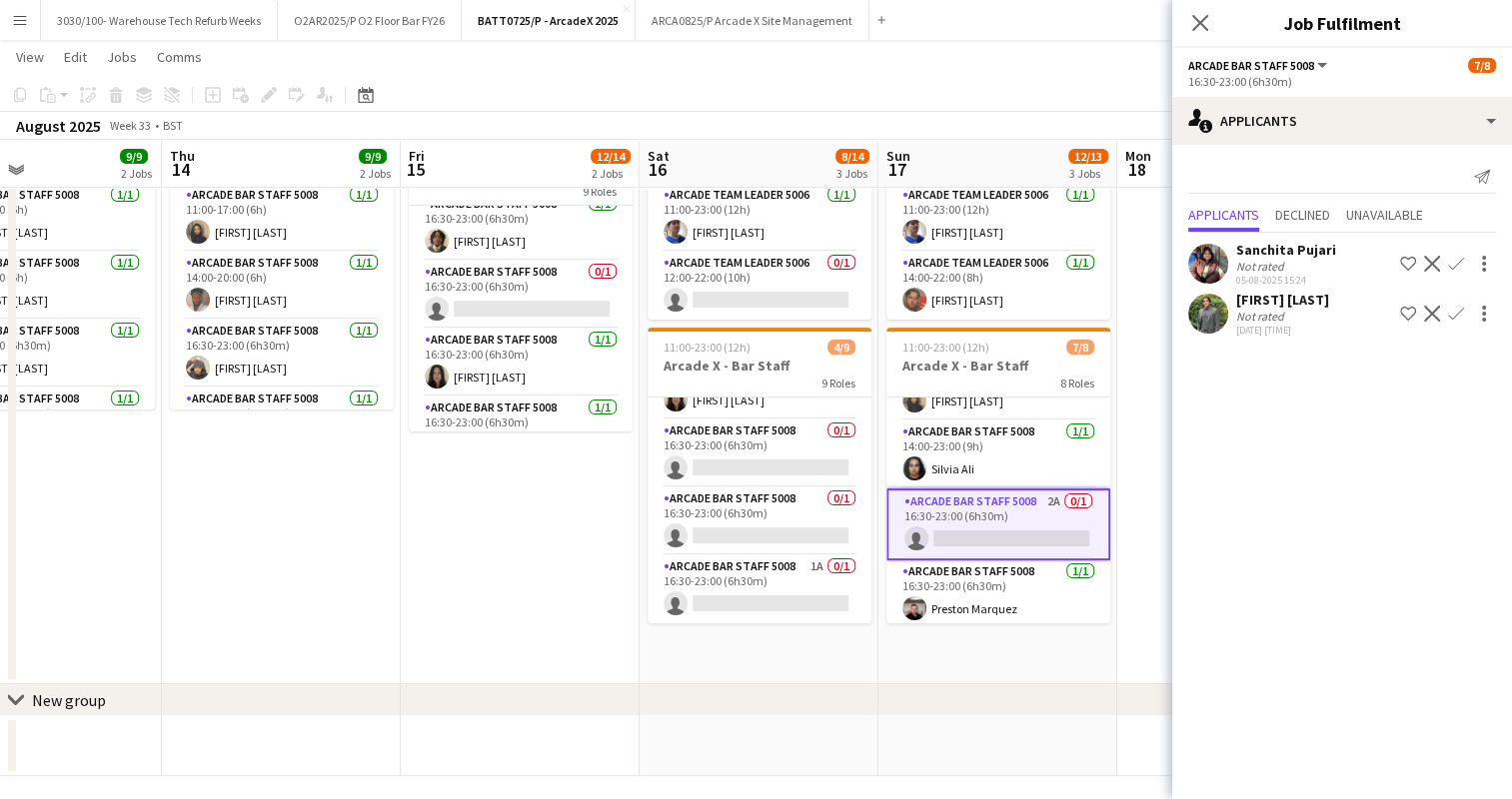 click on "Confirm" 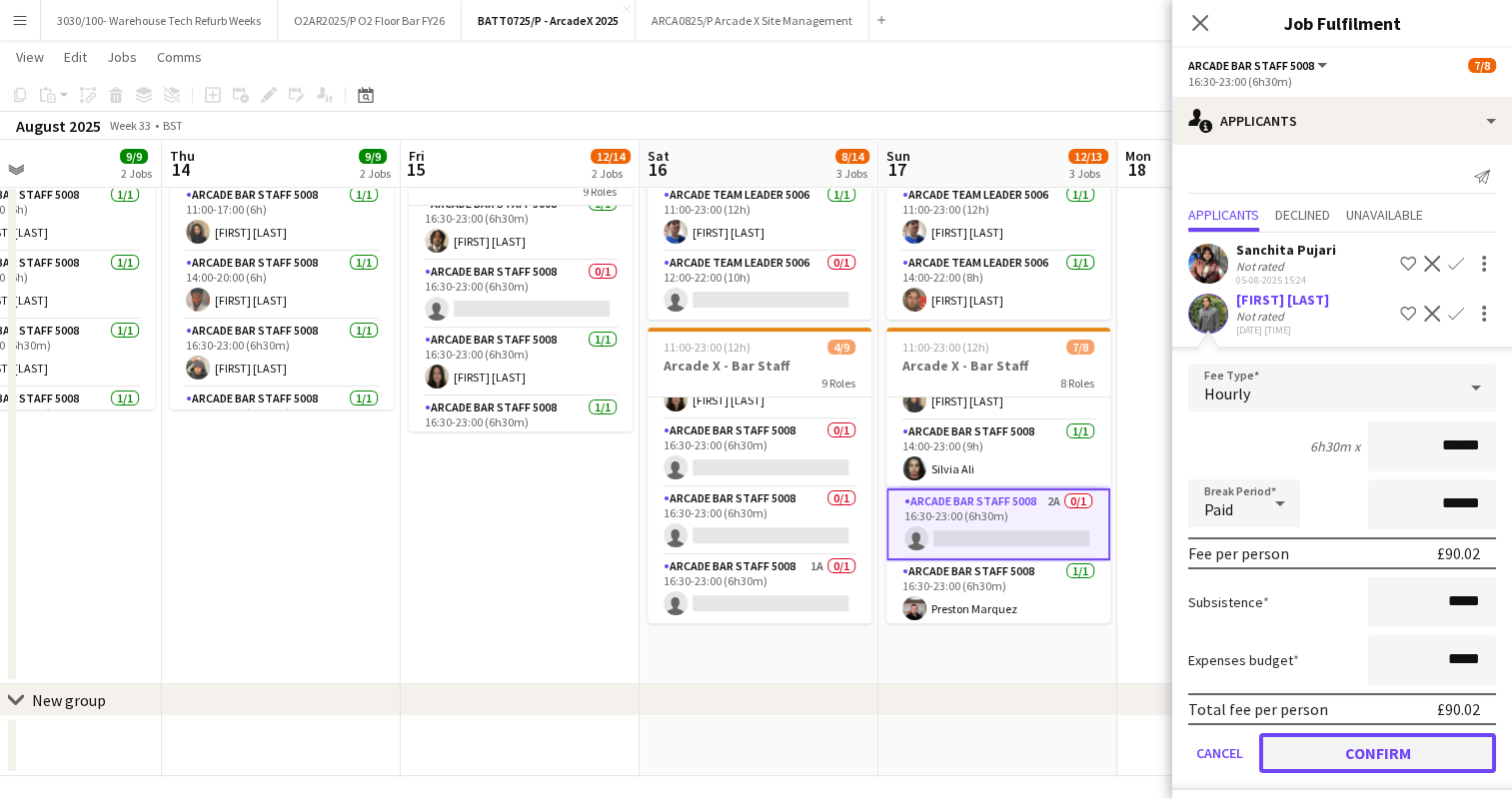 click on "Confirm" 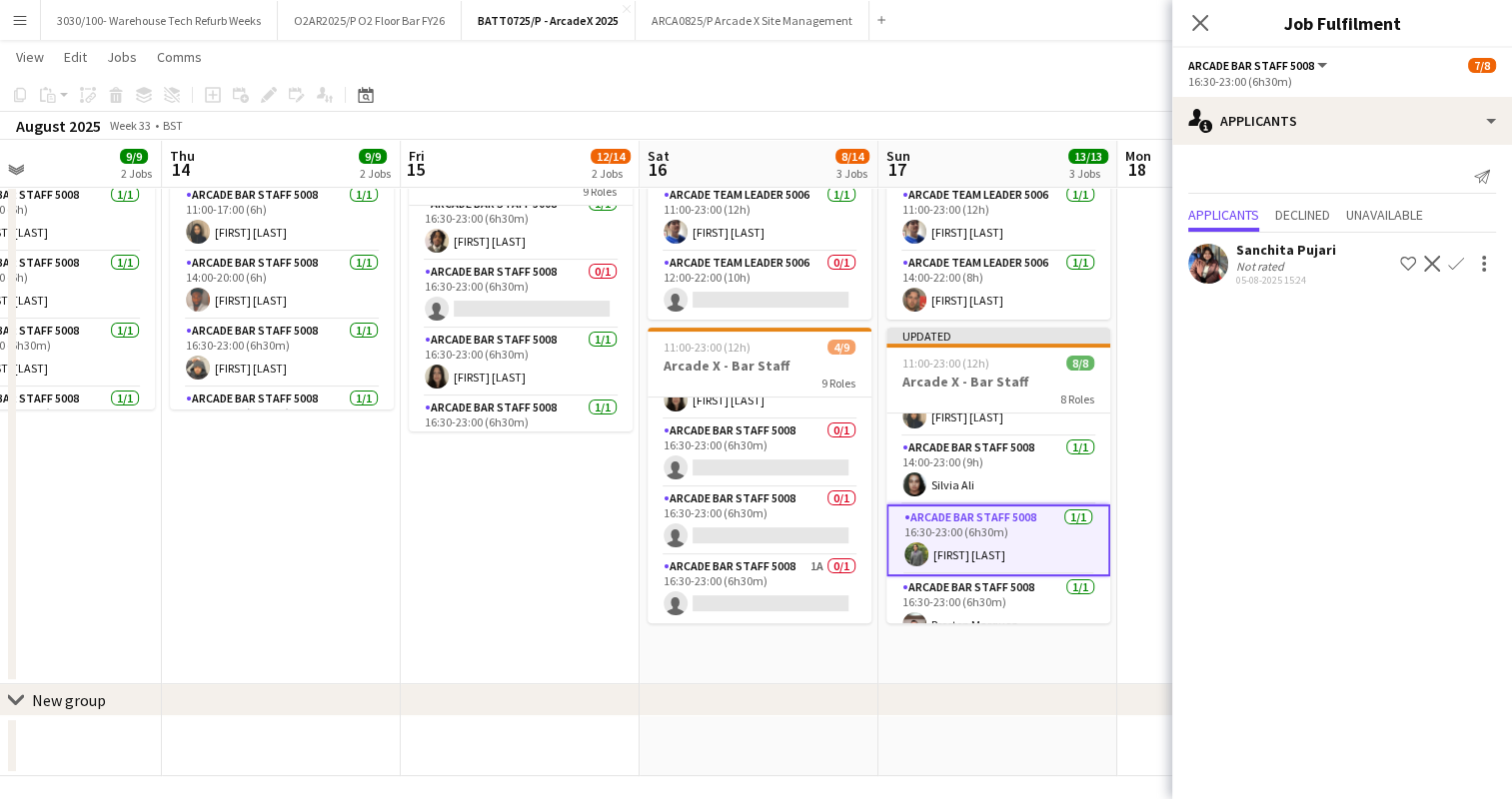 click at bounding box center [1236, 254] 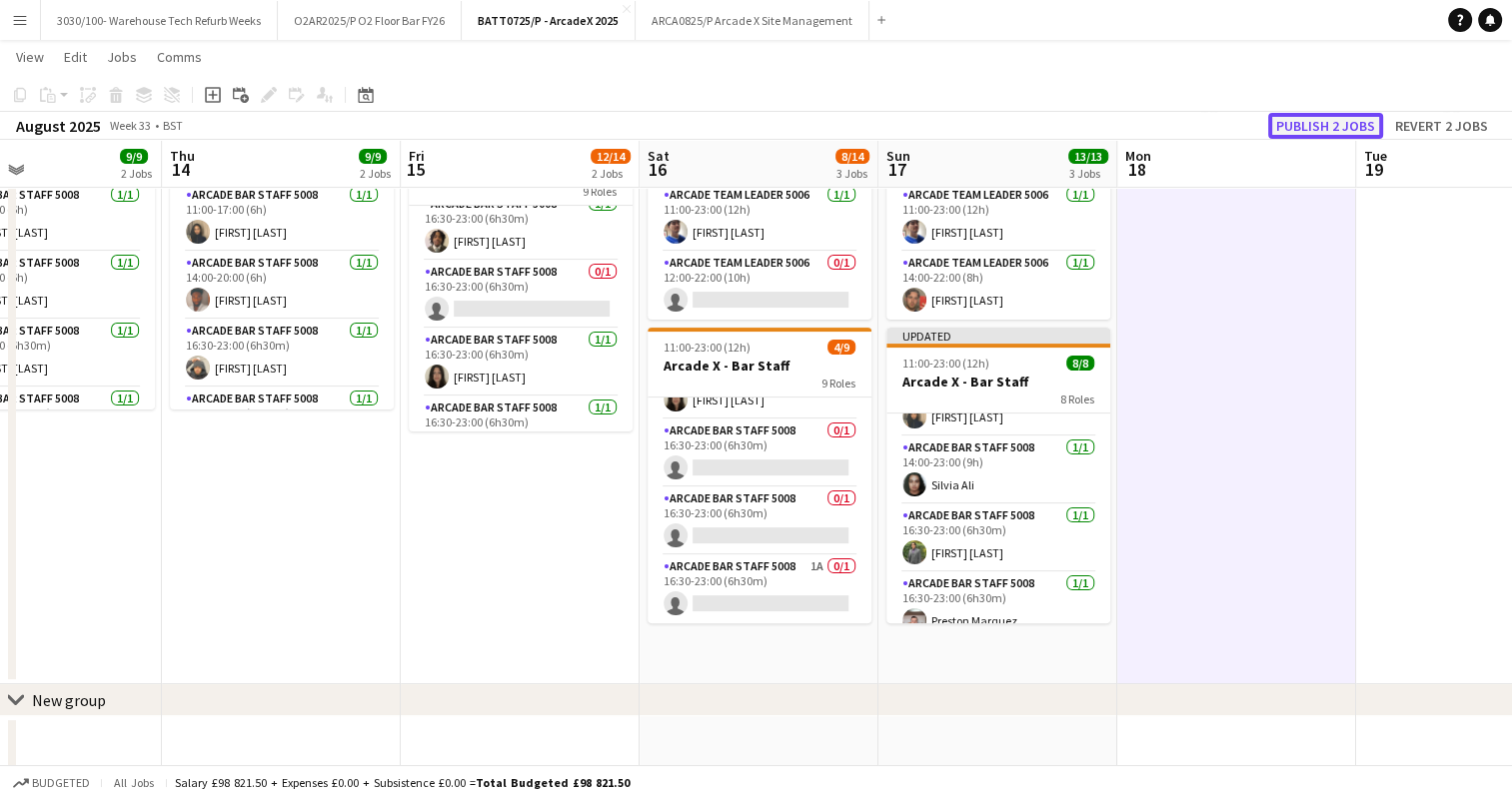 click on "Publish 2 jobs" 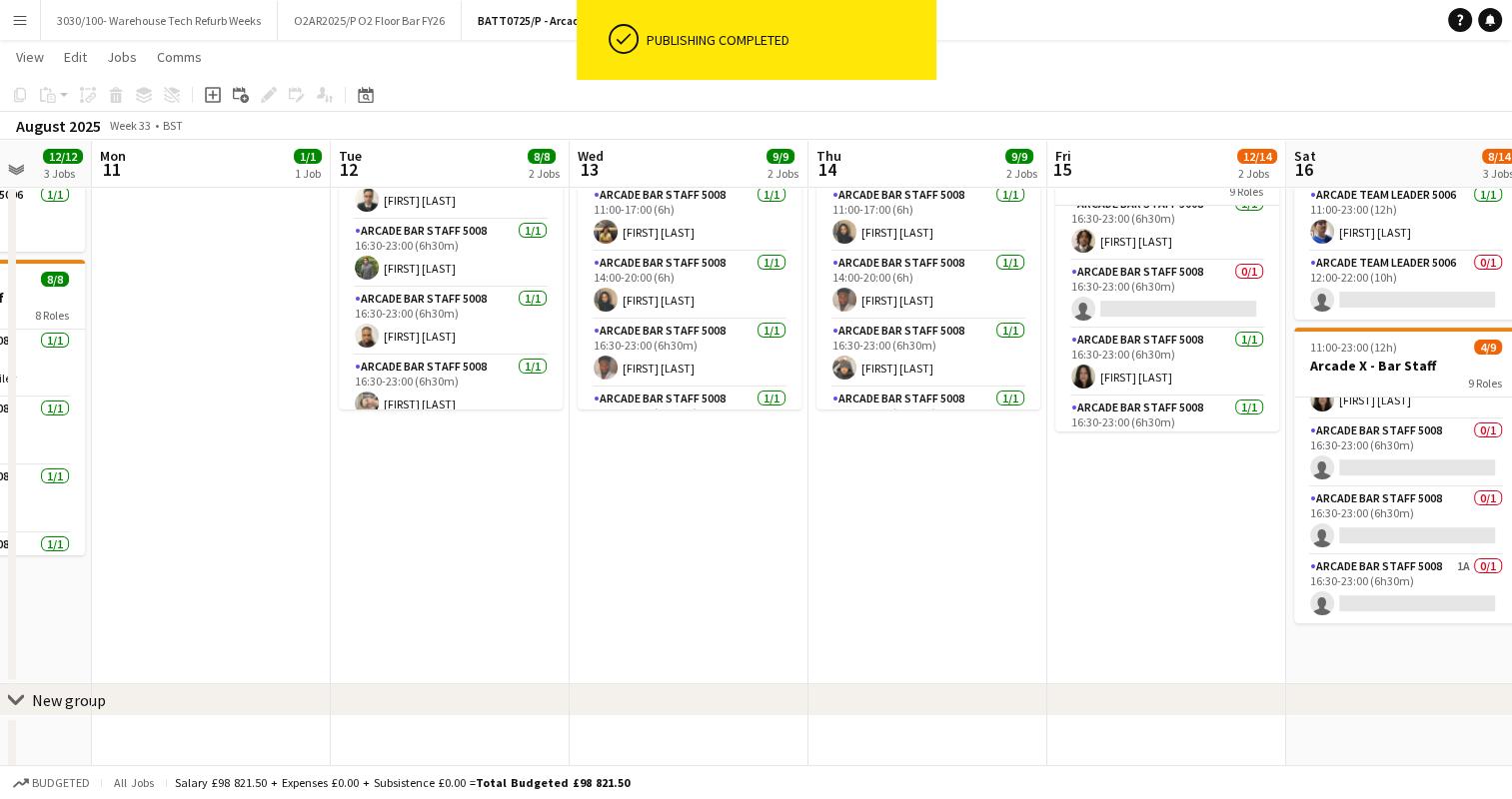 scroll, scrollTop: 0, scrollLeft: 565, axis: horizontal 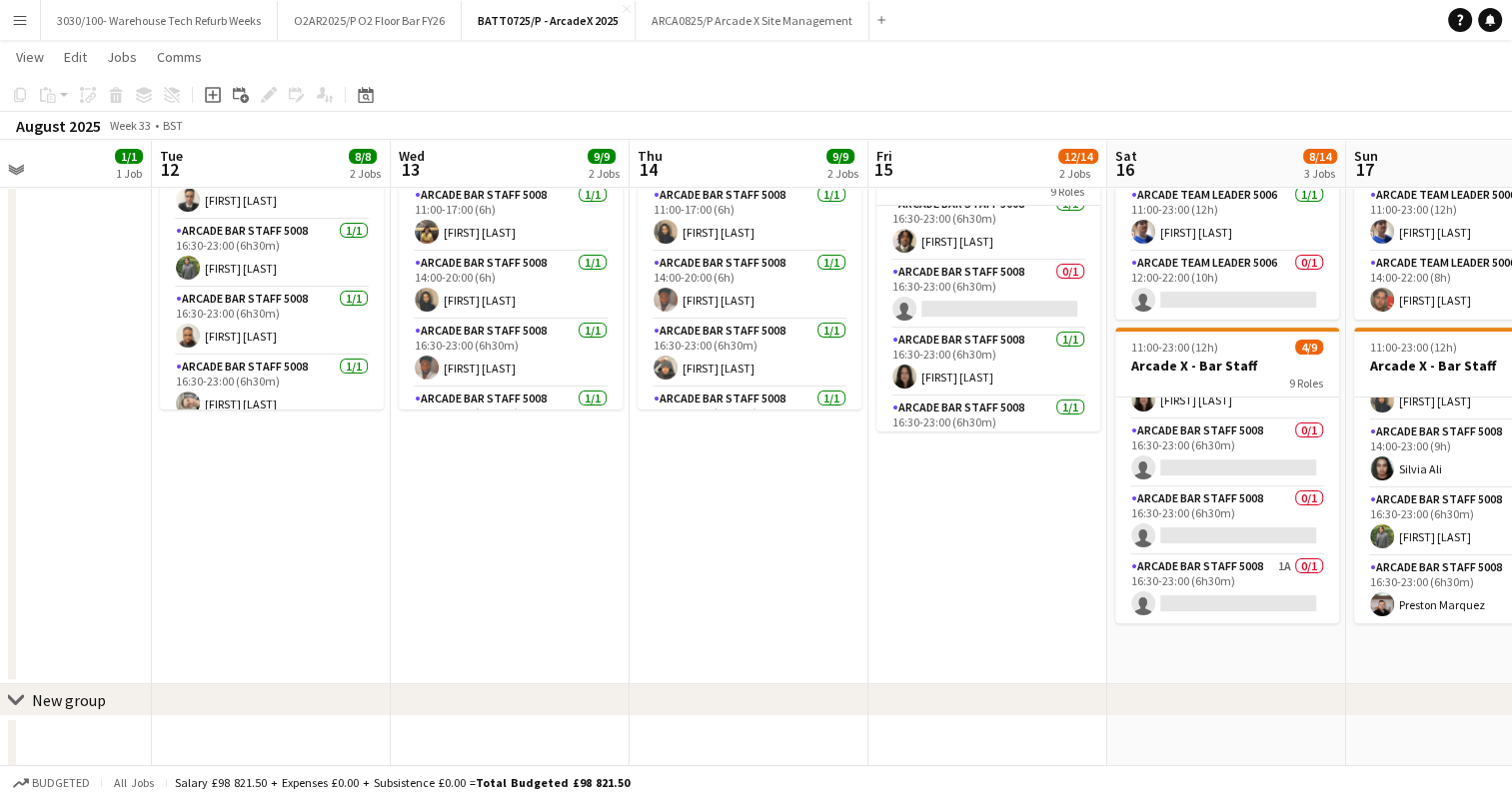drag, startPoint x: 352, startPoint y: 451, endPoint x: 819, endPoint y: 490, distance: 468.6257 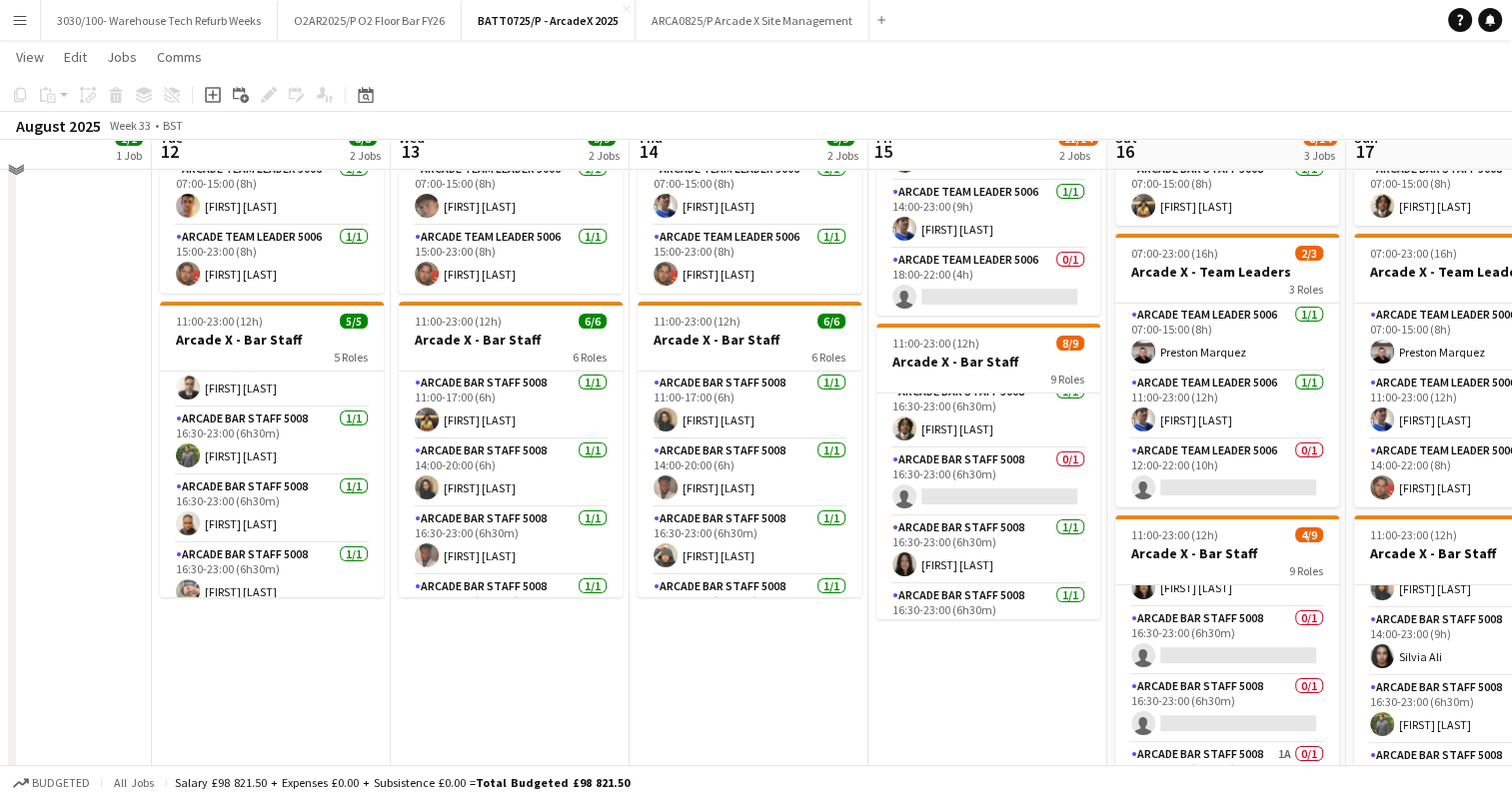 scroll, scrollTop: 100, scrollLeft: 0, axis: vertical 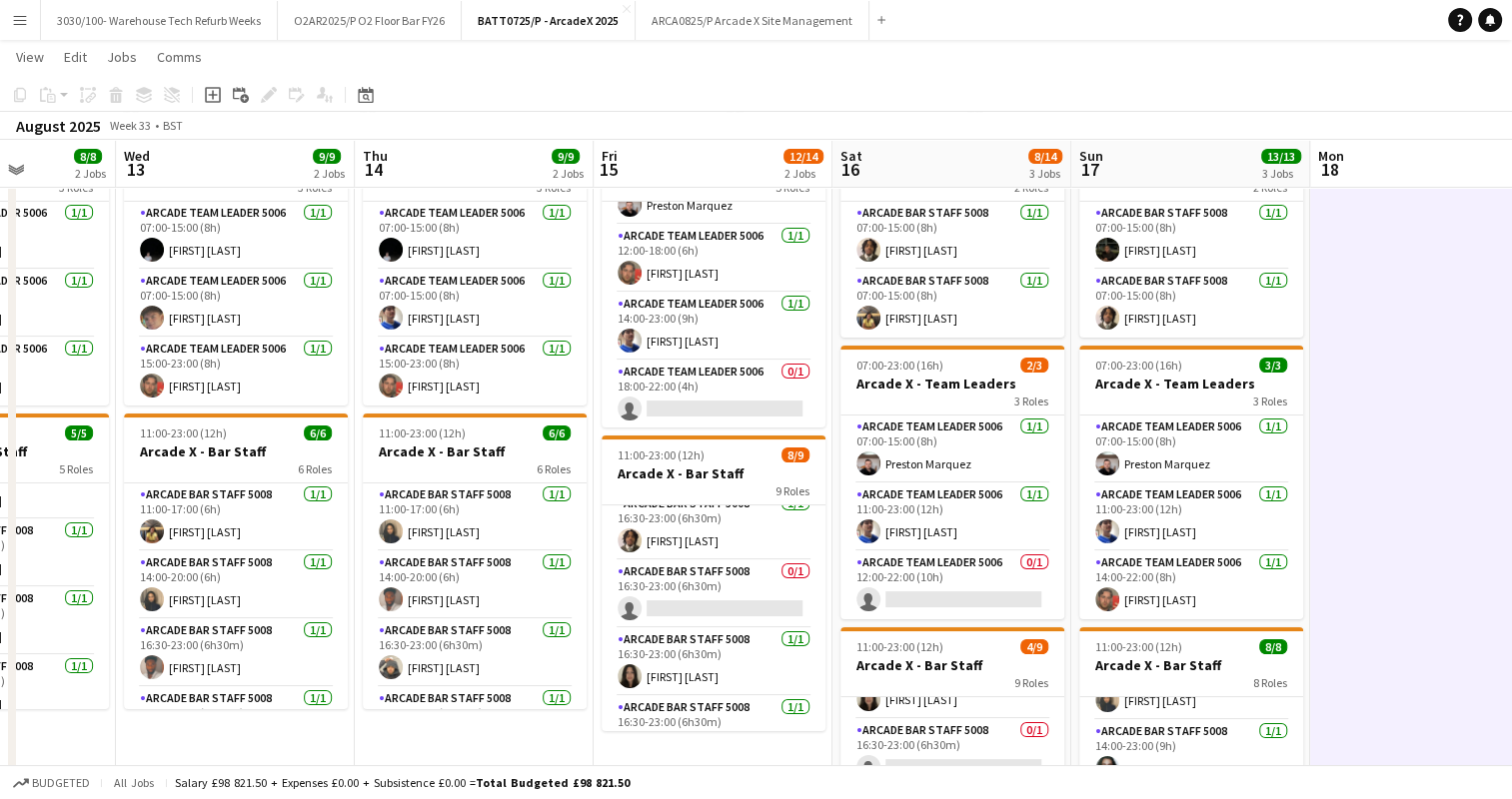 drag, startPoint x: 866, startPoint y: 442, endPoint x: 593, endPoint y: 420, distance: 273.885 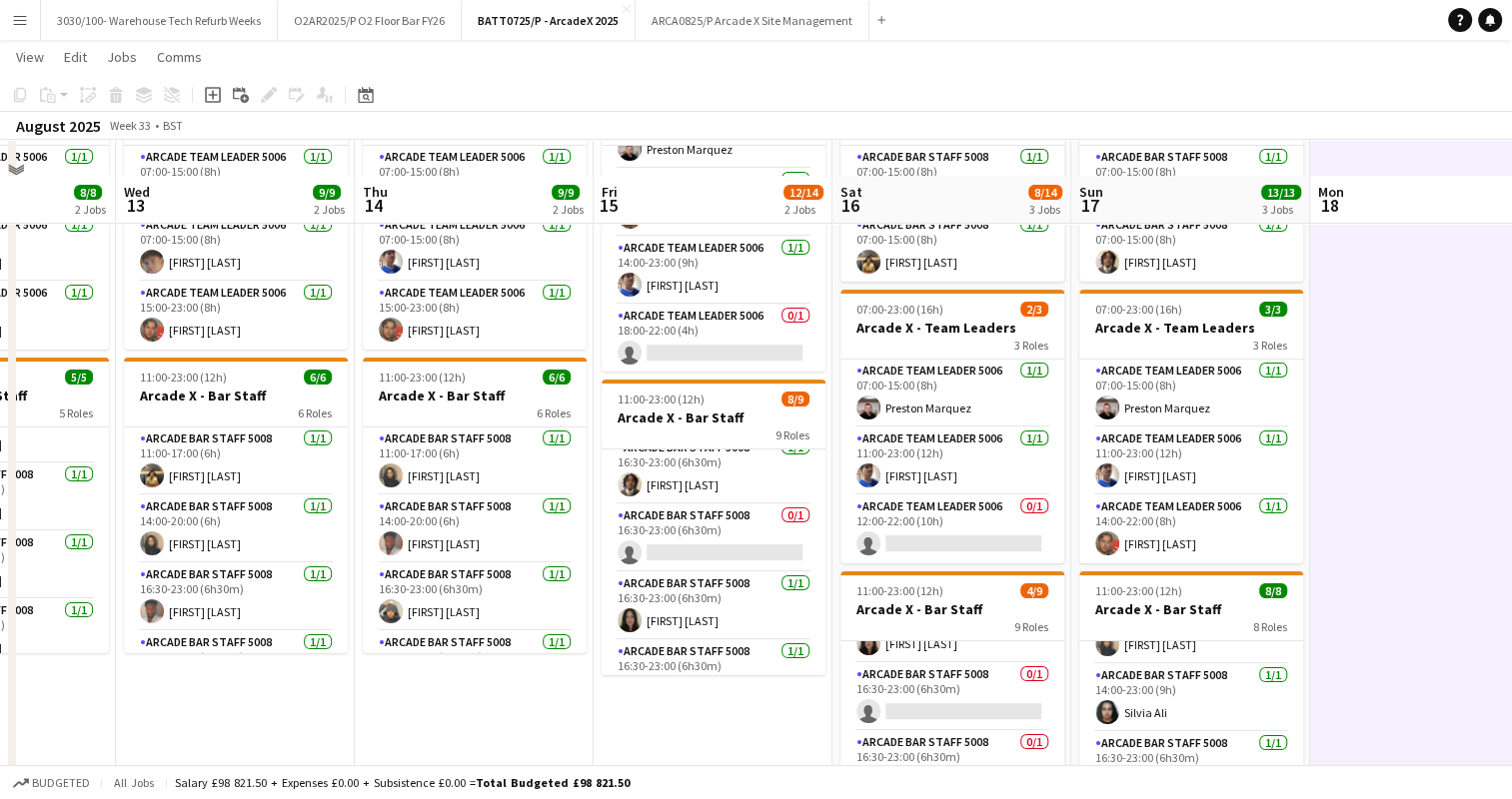 scroll, scrollTop: 200, scrollLeft: 0, axis: vertical 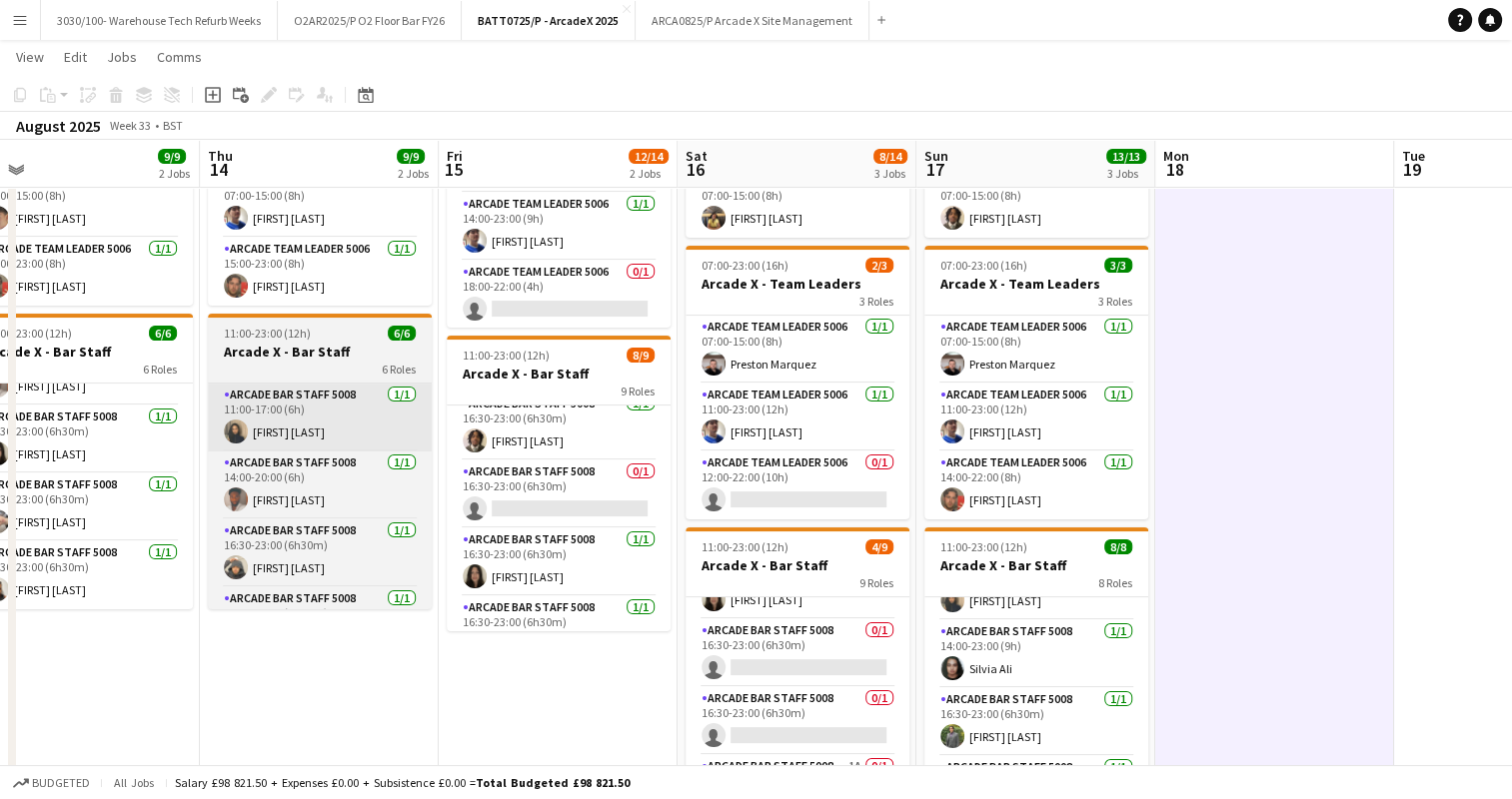 drag, startPoint x: 516, startPoint y: 431, endPoint x: 353, endPoint y: 403, distance: 165.38742 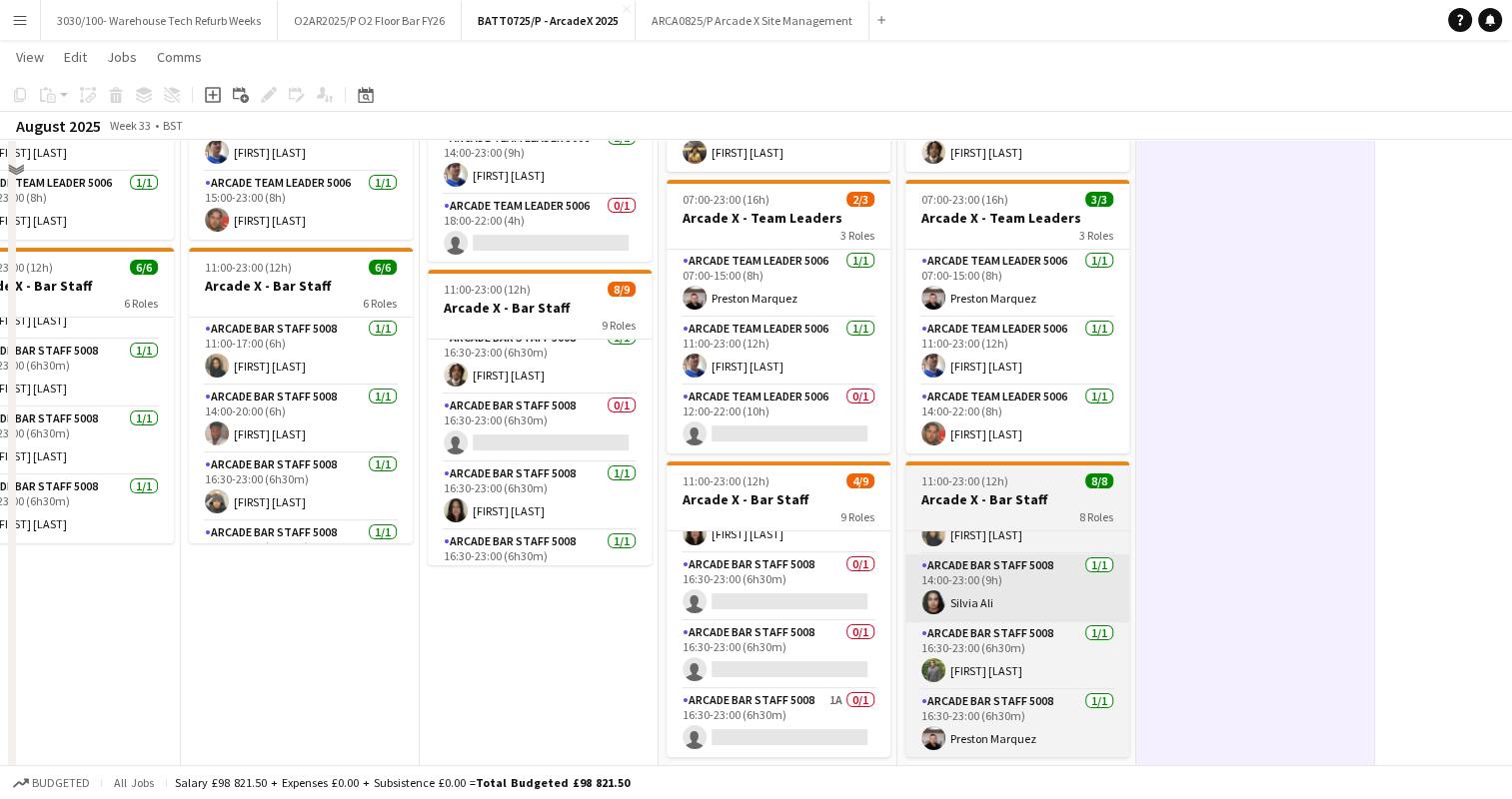 scroll, scrollTop: 300, scrollLeft: 0, axis: vertical 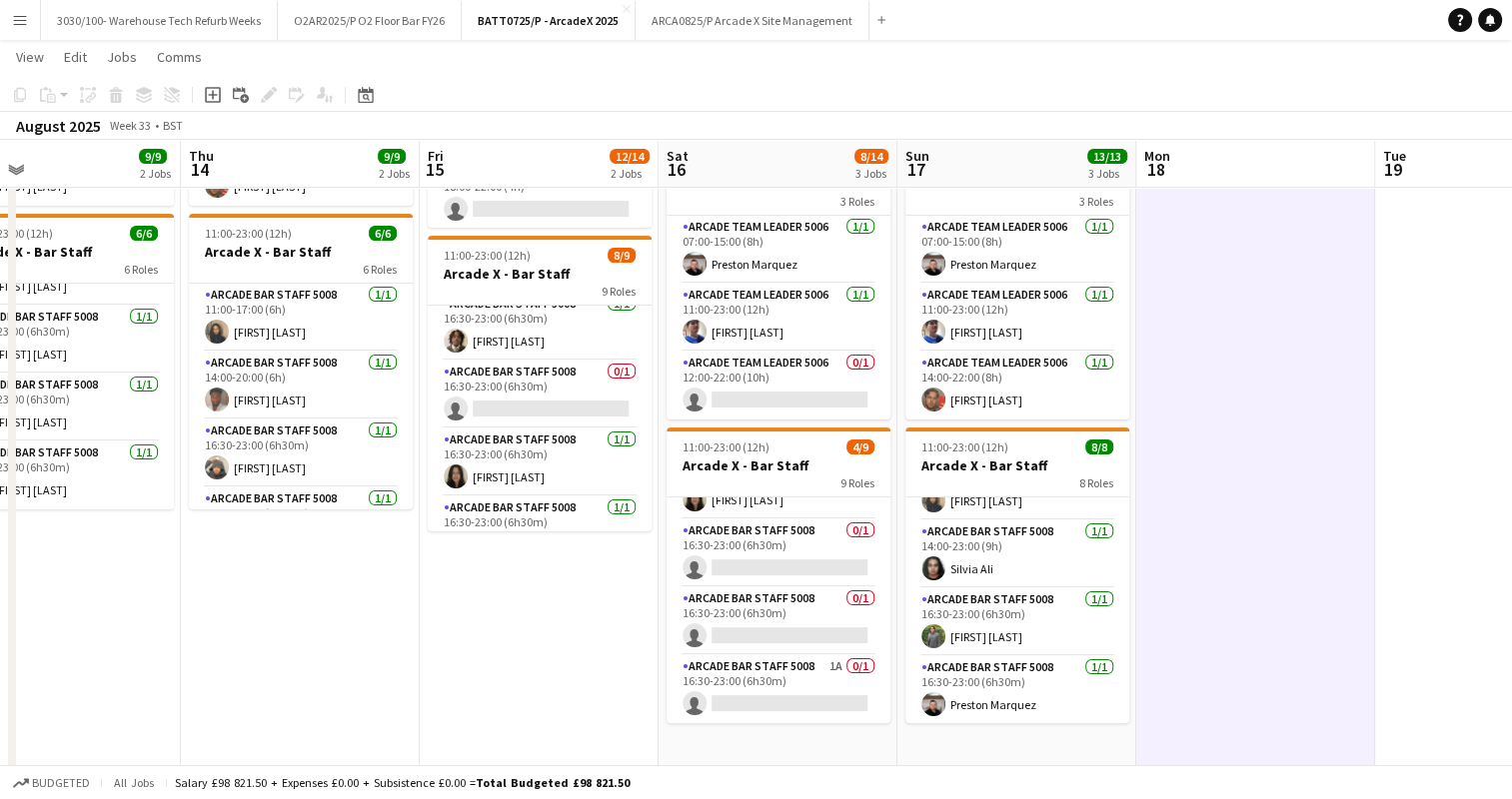 click on "Menu" at bounding box center (20, 20) 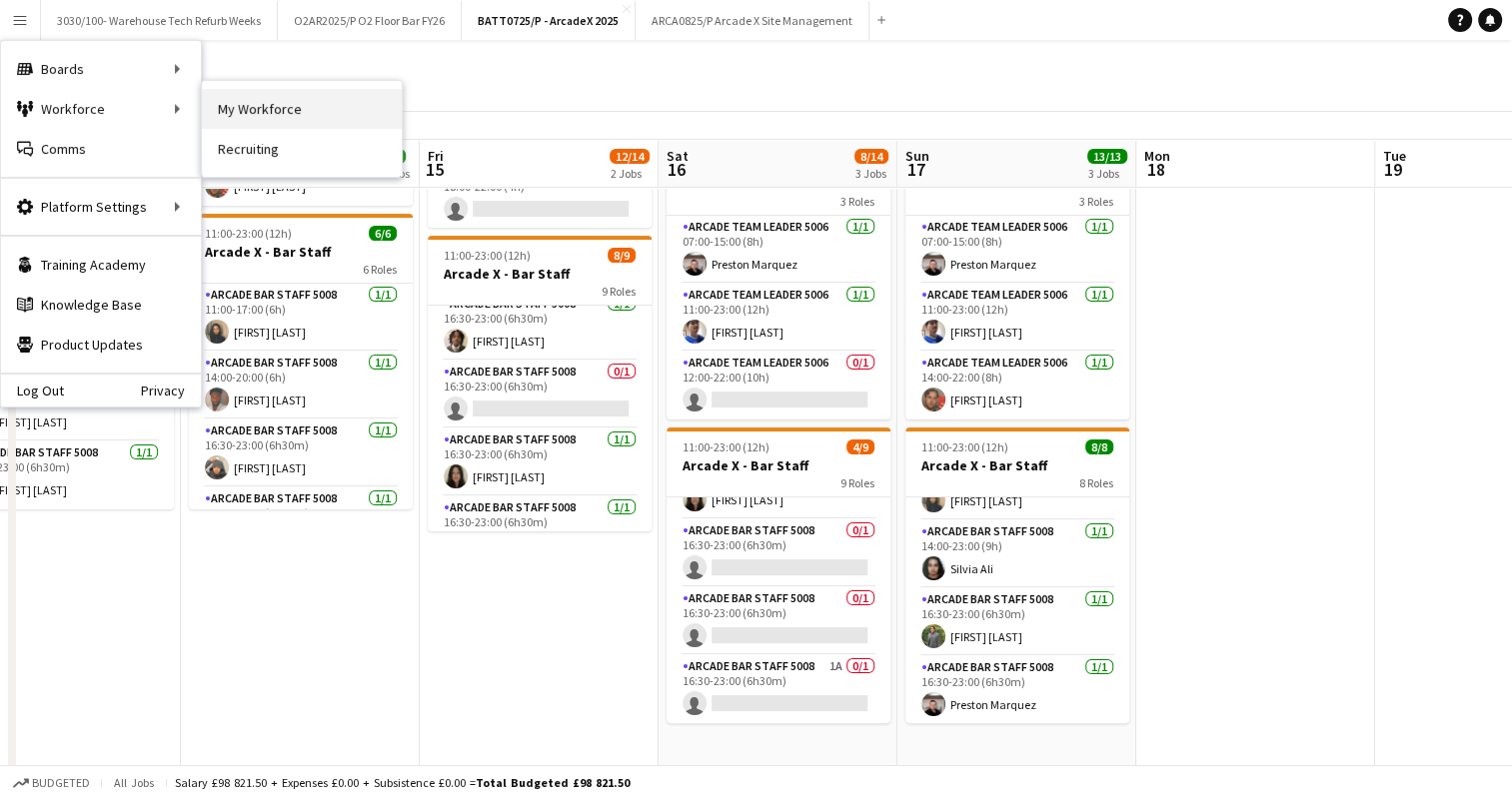 click on "My Workforce" at bounding box center [302, 109] 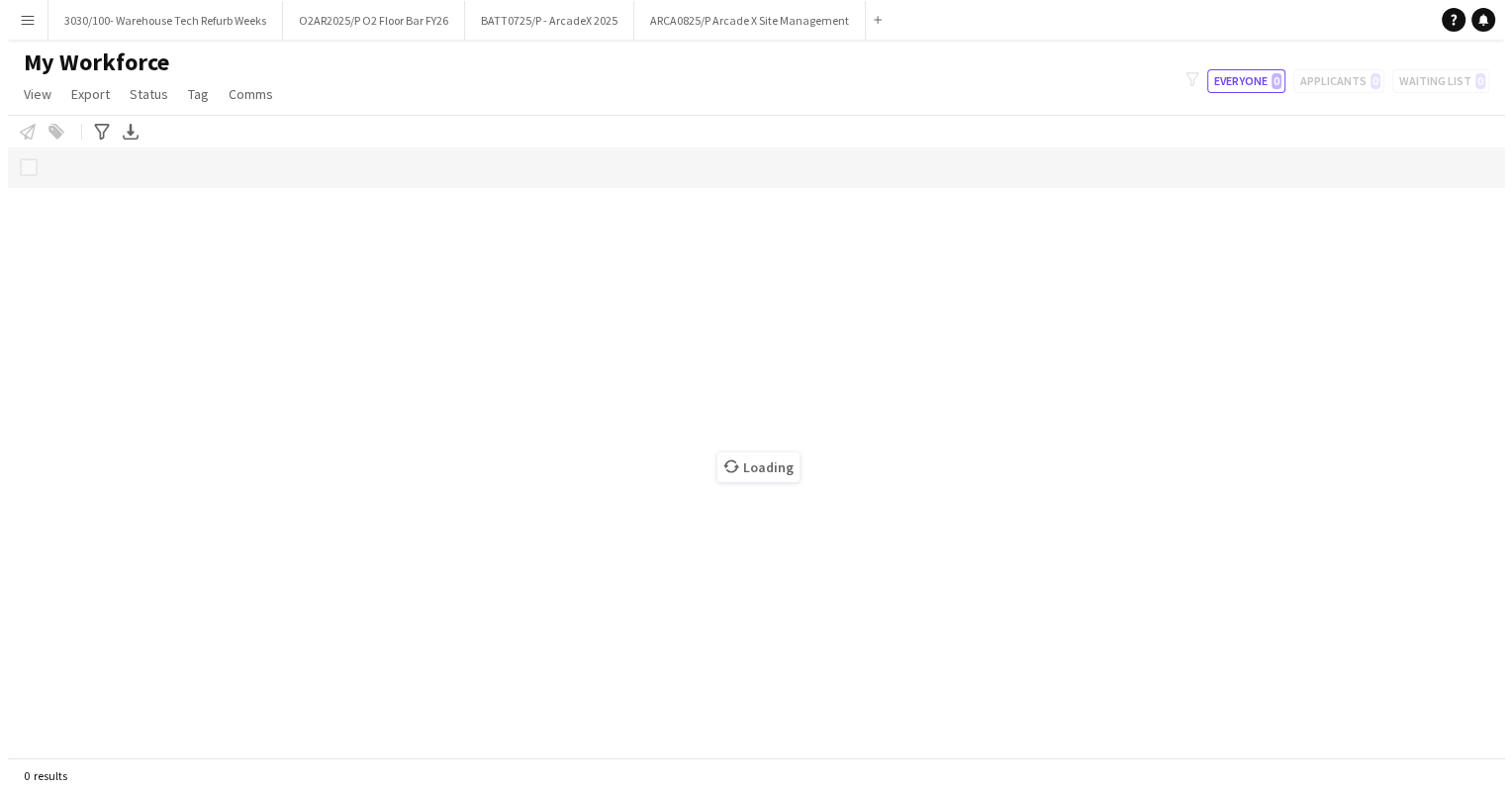 scroll, scrollTop: 0, scrollLeft: 0, axis: both 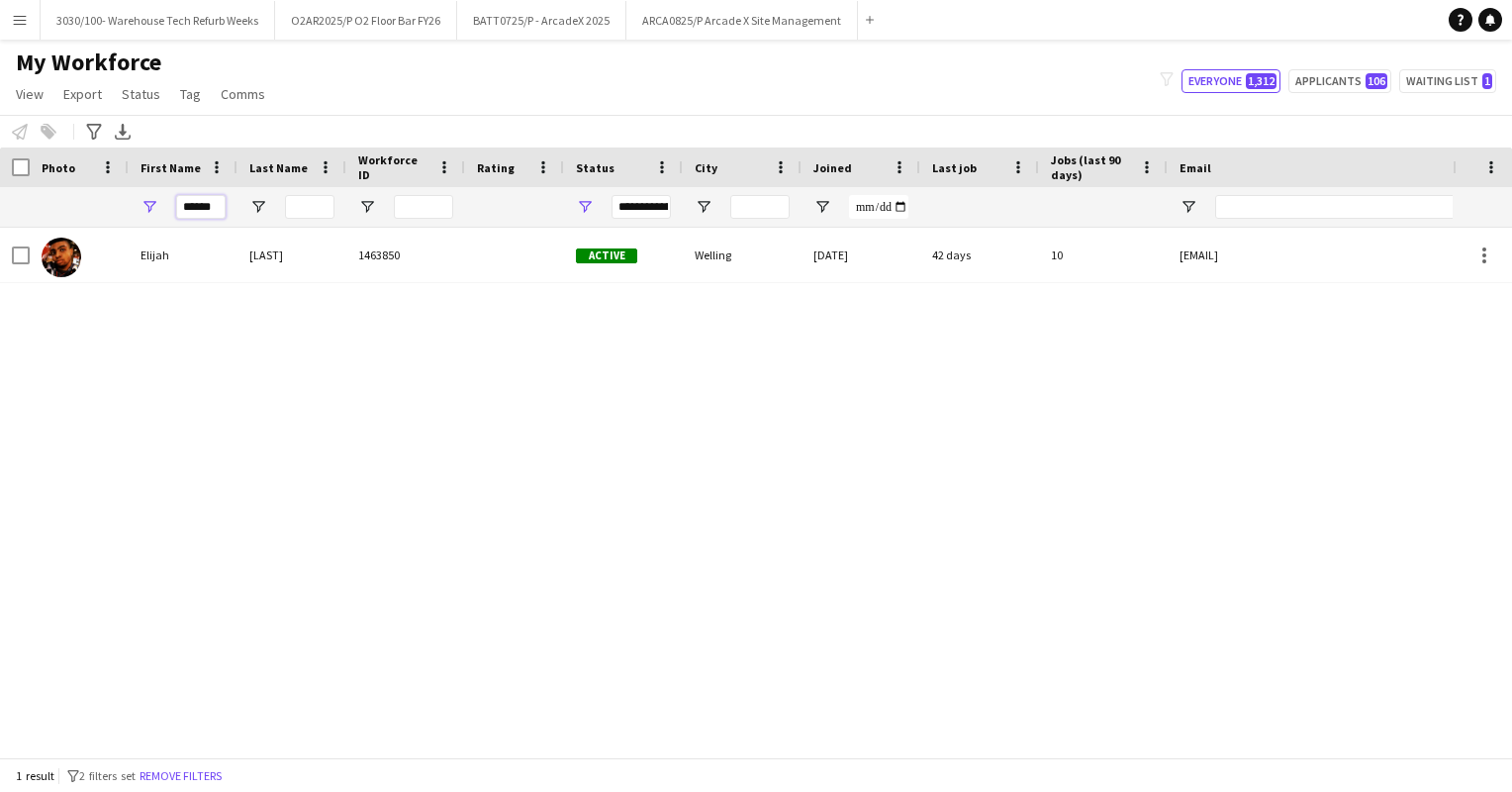 click on "******" at bounding box center (201, 207) 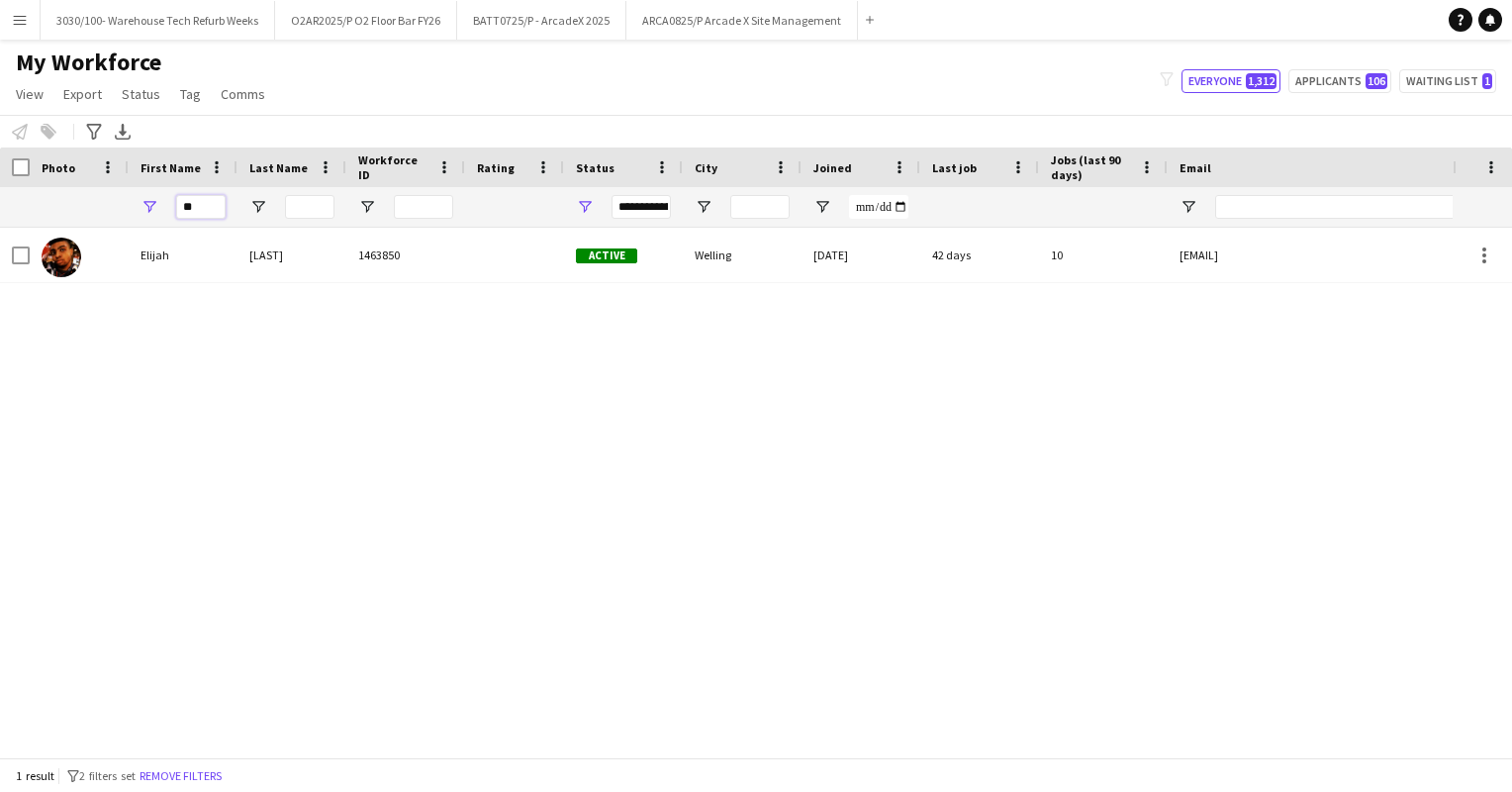 type on "*" 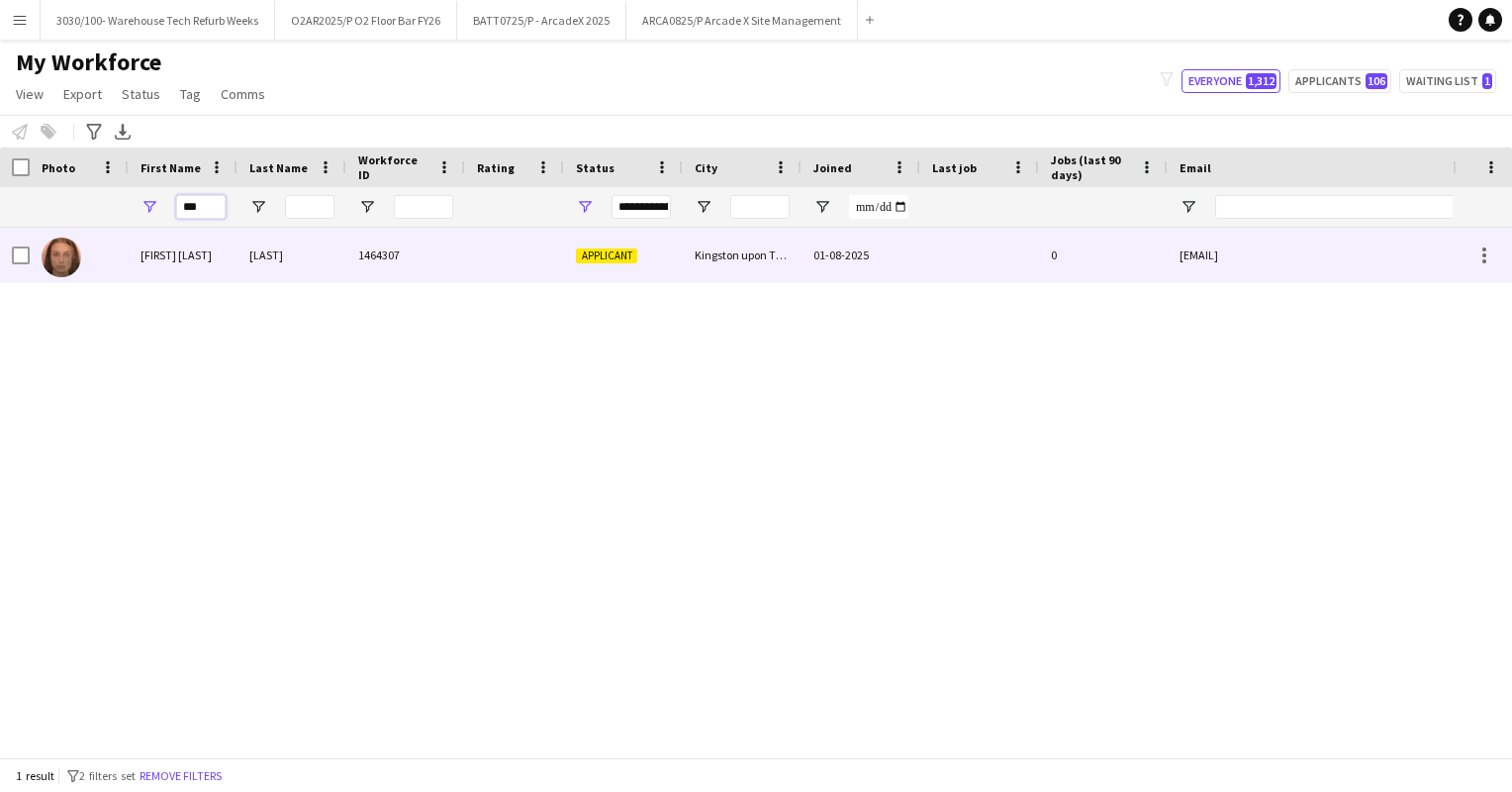 type on "***" 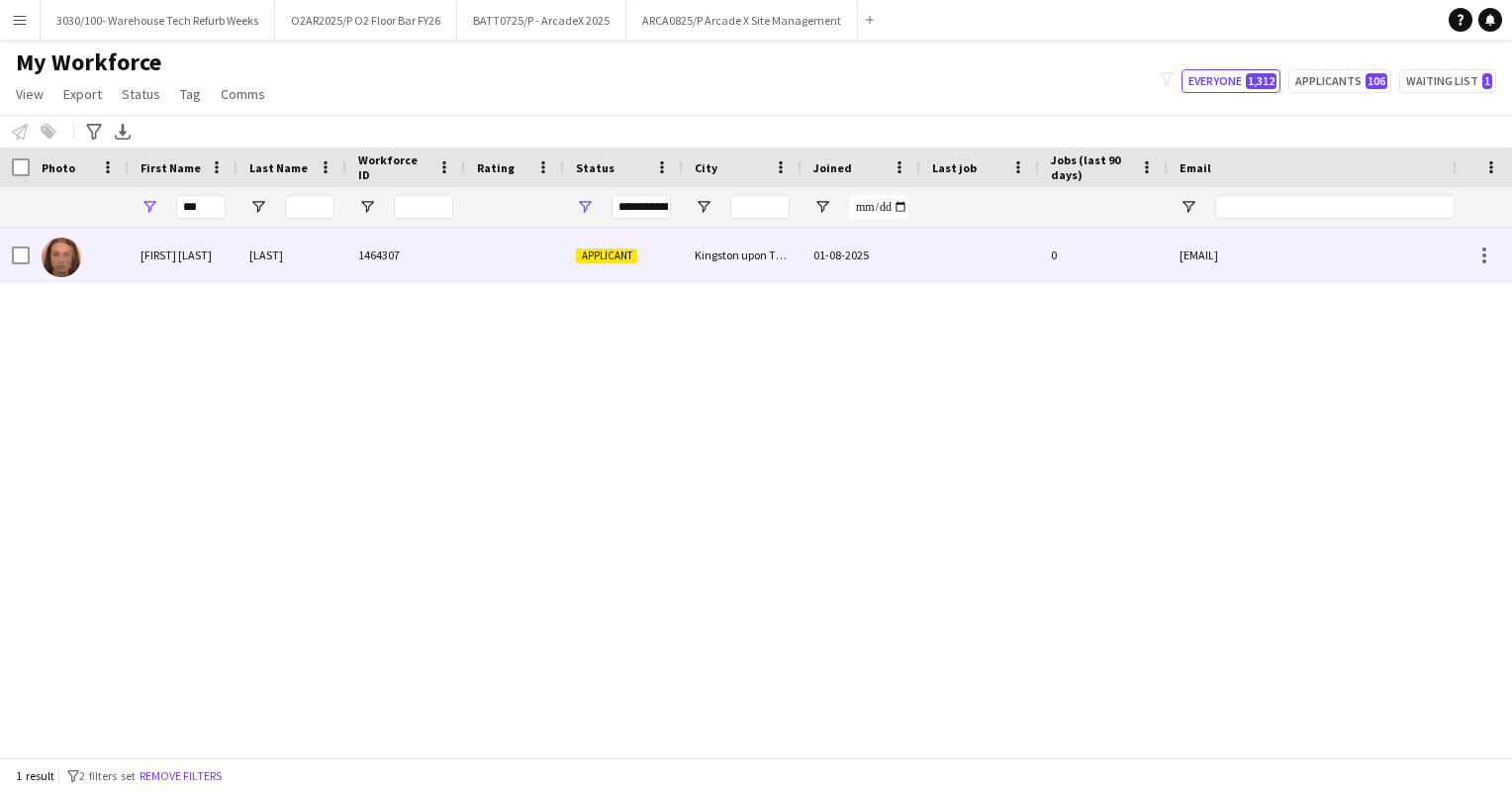 click at bounding box center (515, 254) 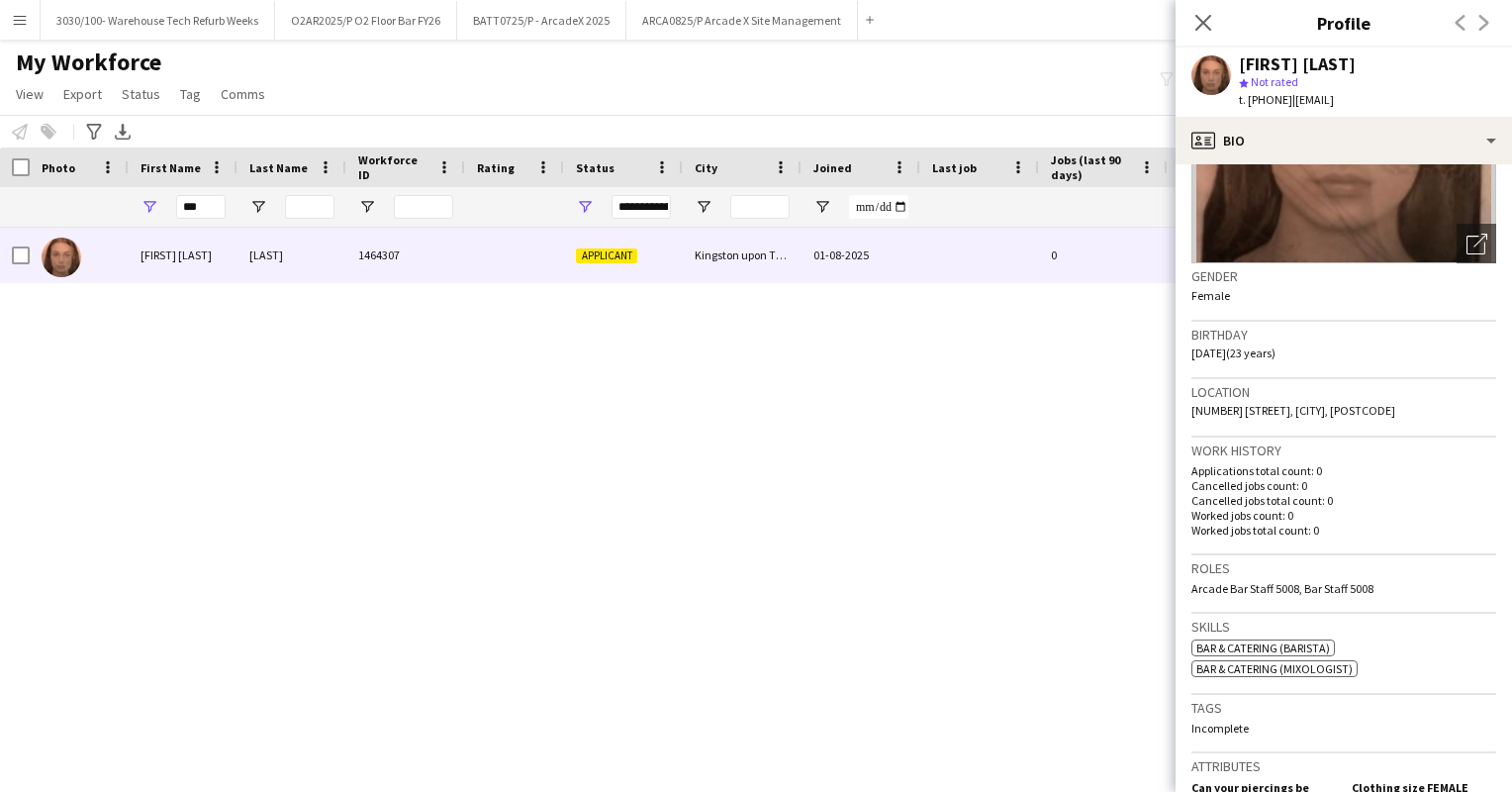 scroll, scrollTop: 297, scrollLeft: 0, axis: vertical 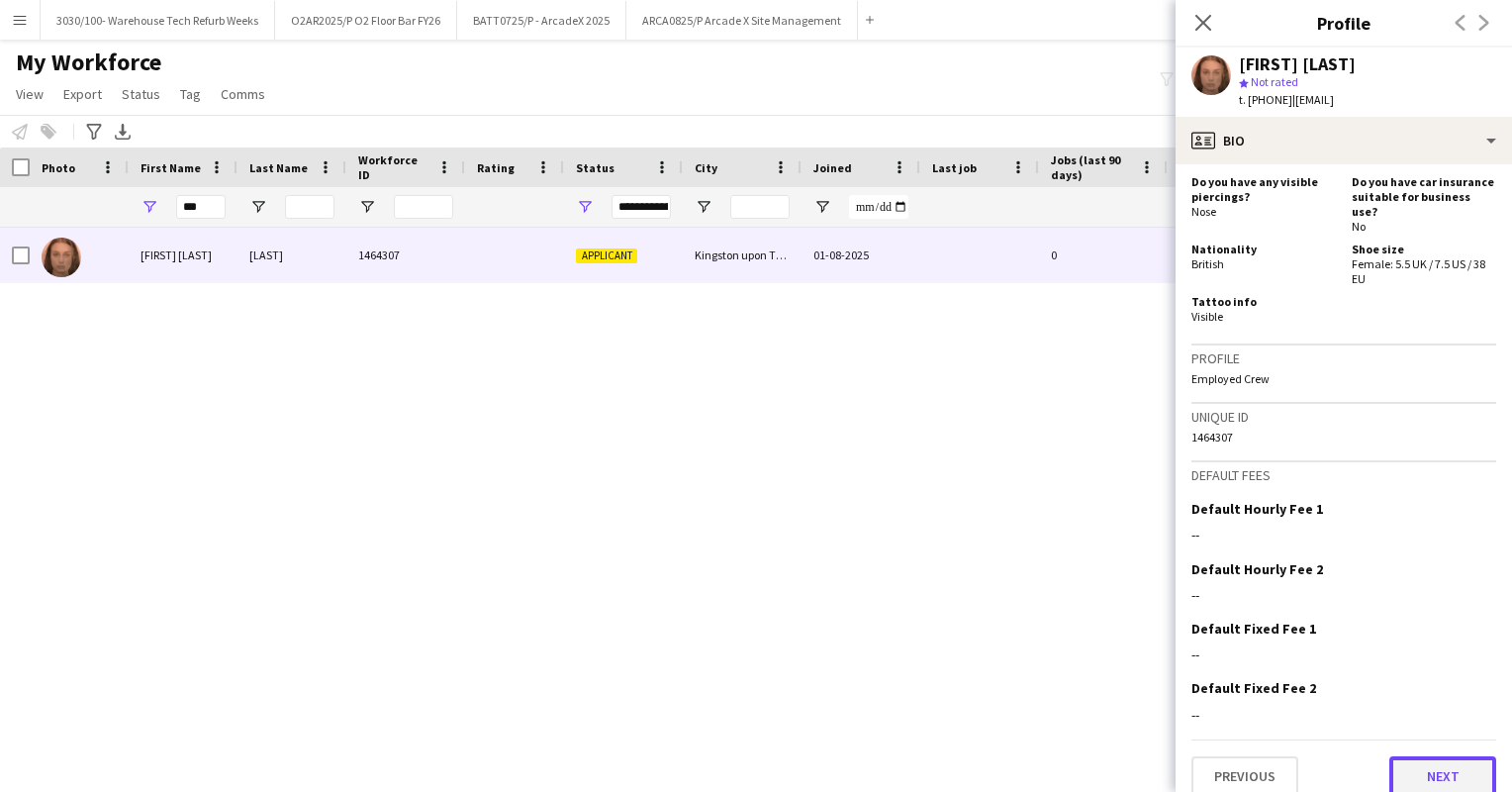 click on "Next" 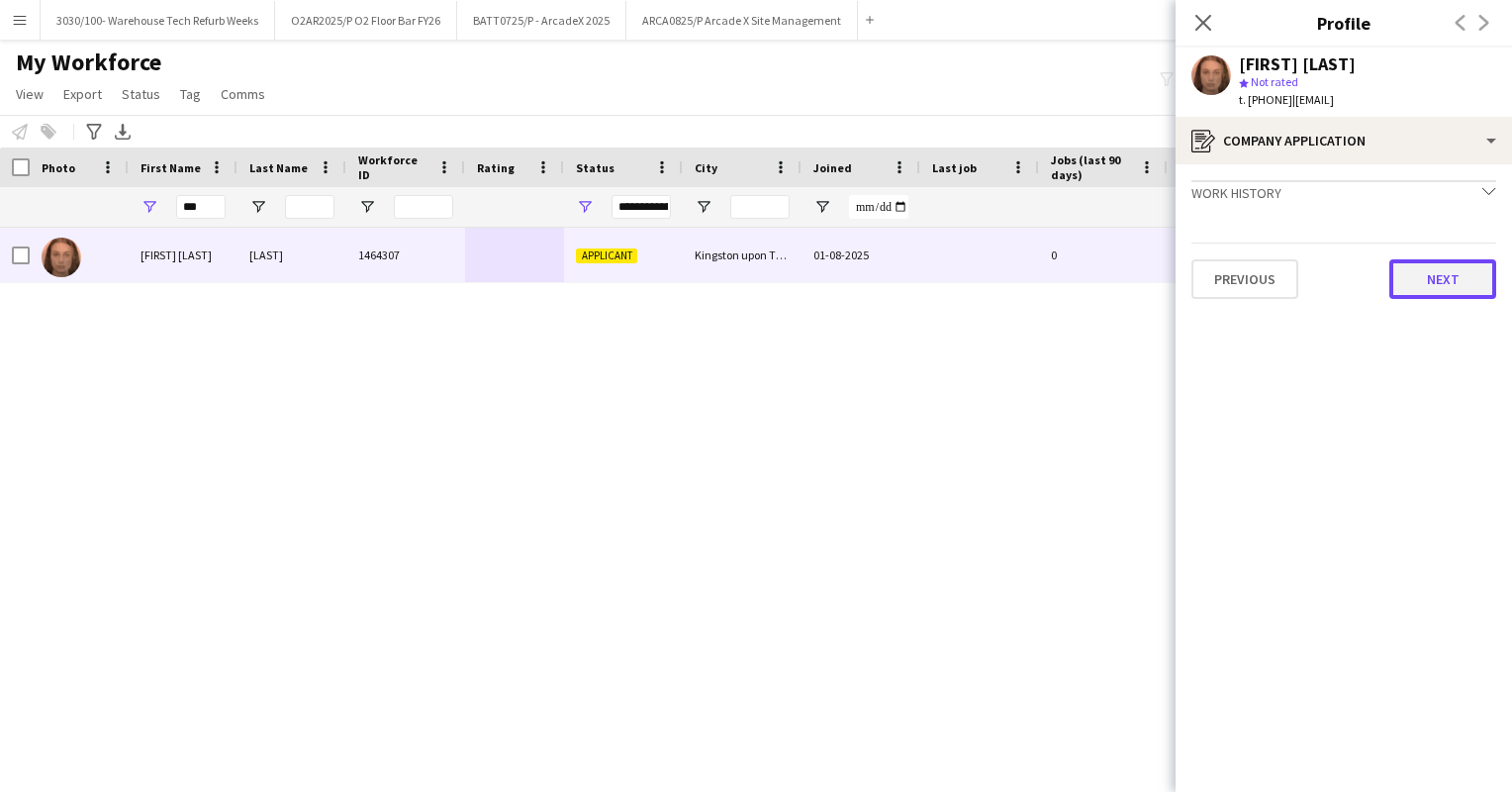 click on "Next" 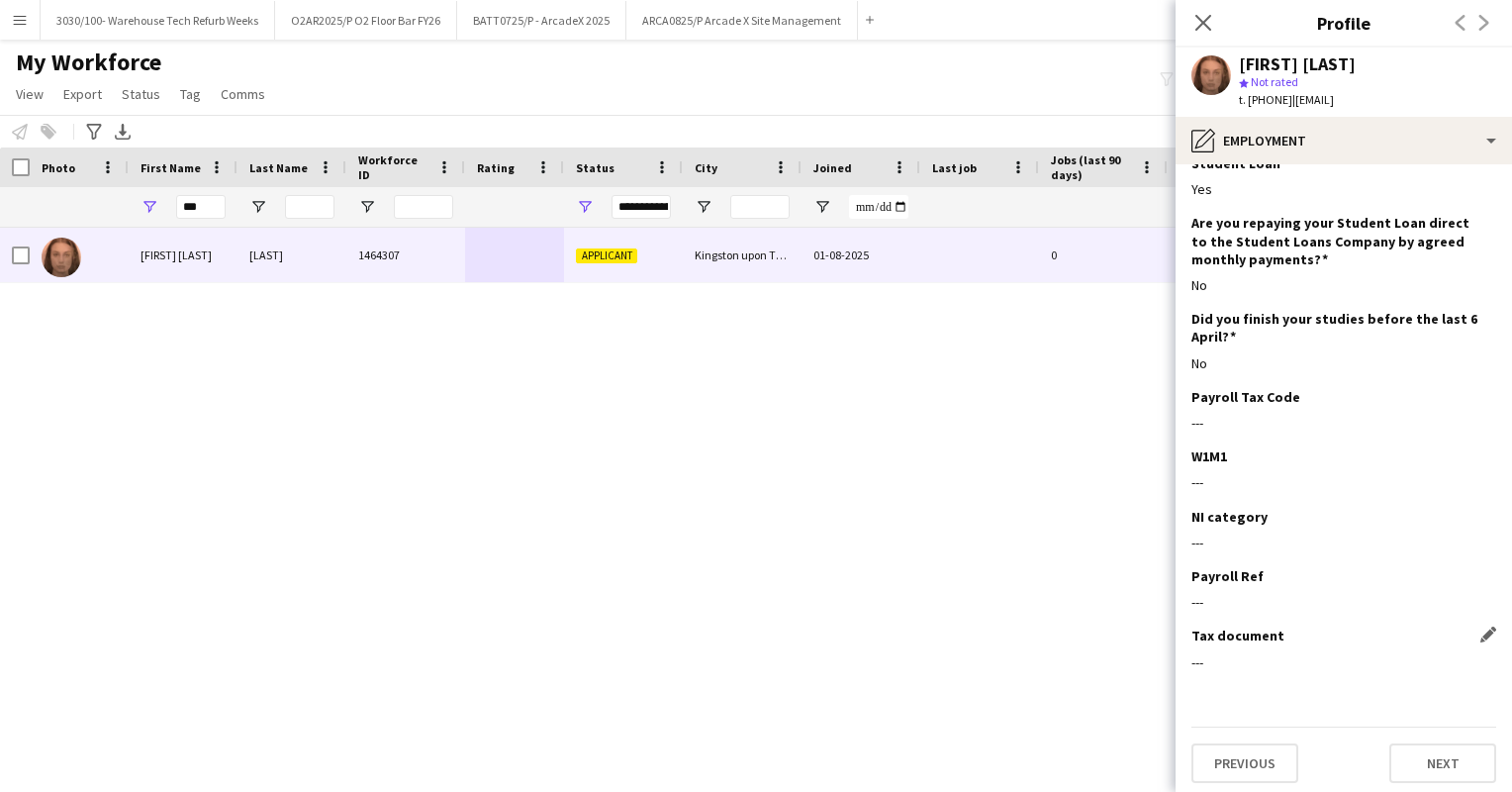 scroll, scrollTop: 223, scrollLeft: 0, axis: vertical 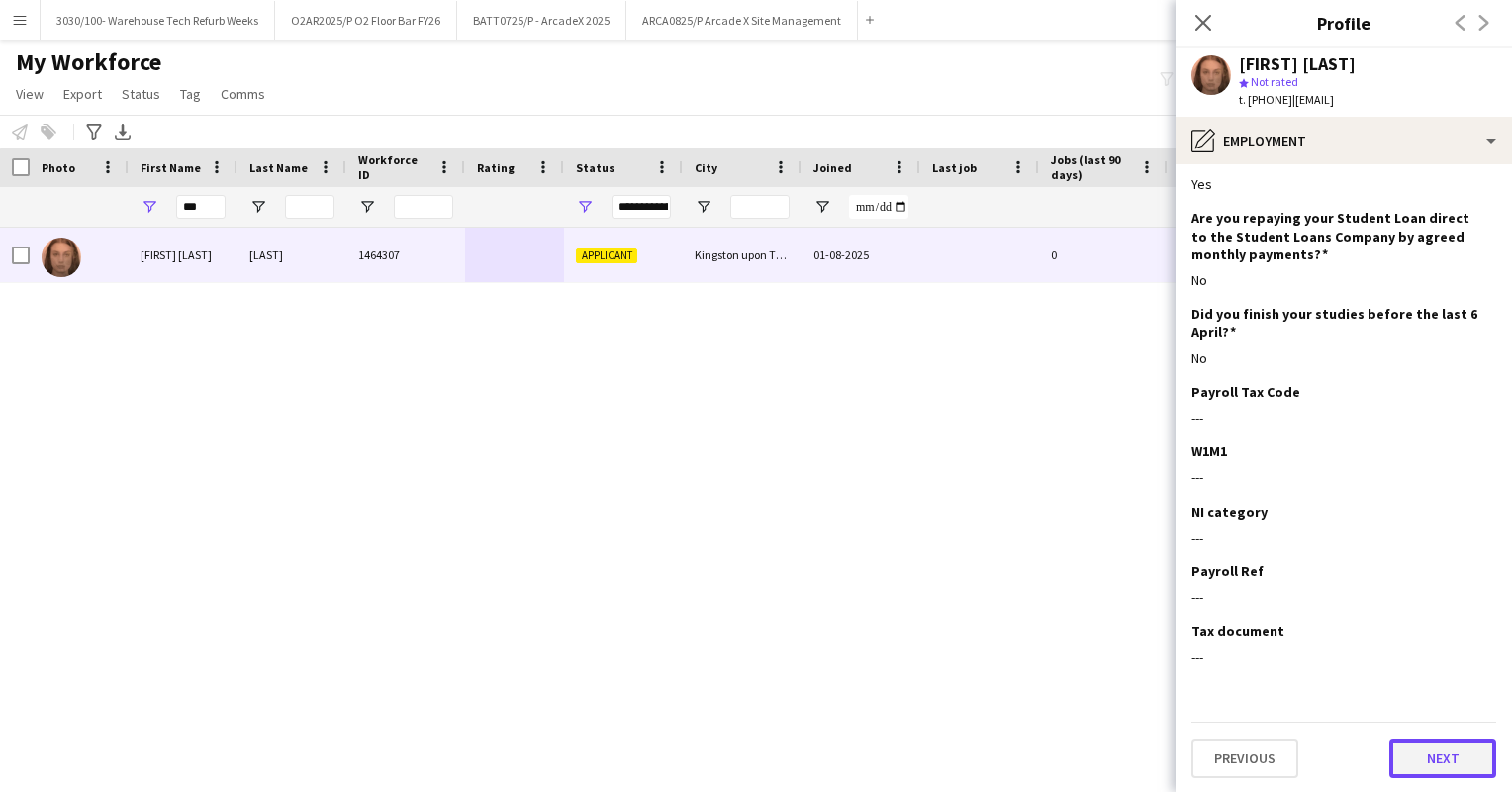 click on "Next" 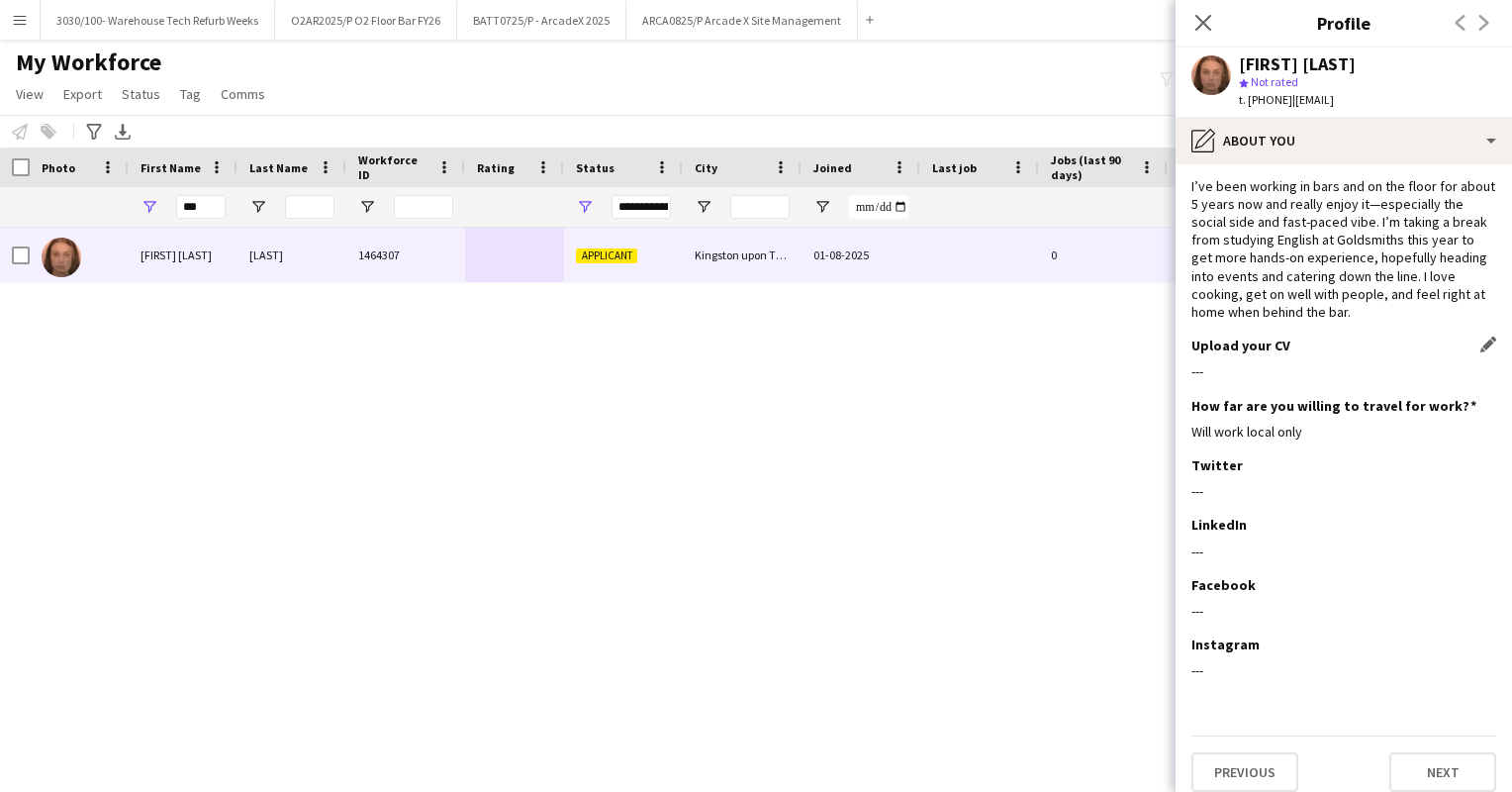 scroll, scrollTop: 44, scrollLeft: 0, axis: vertical 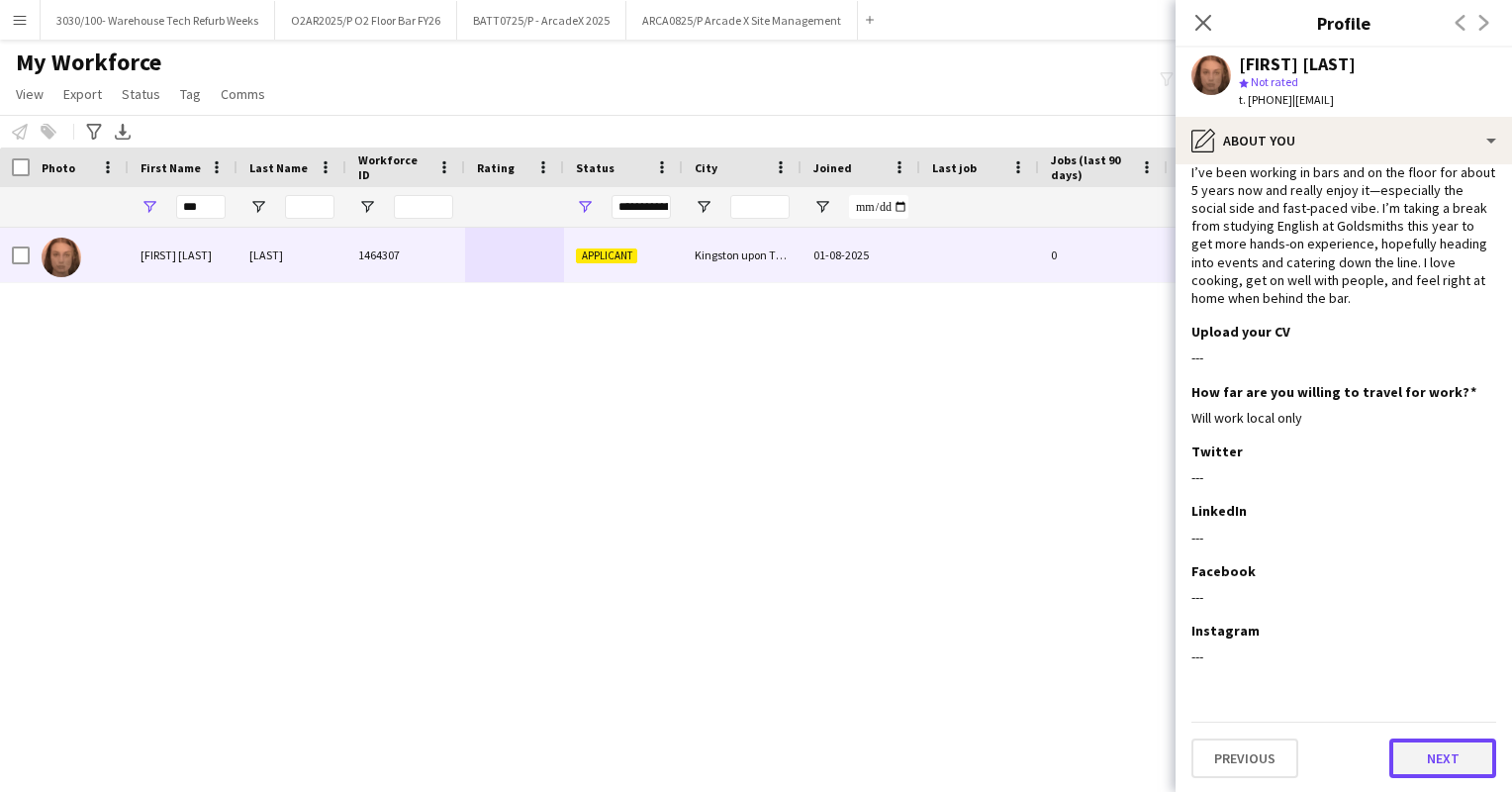 click on "Next" 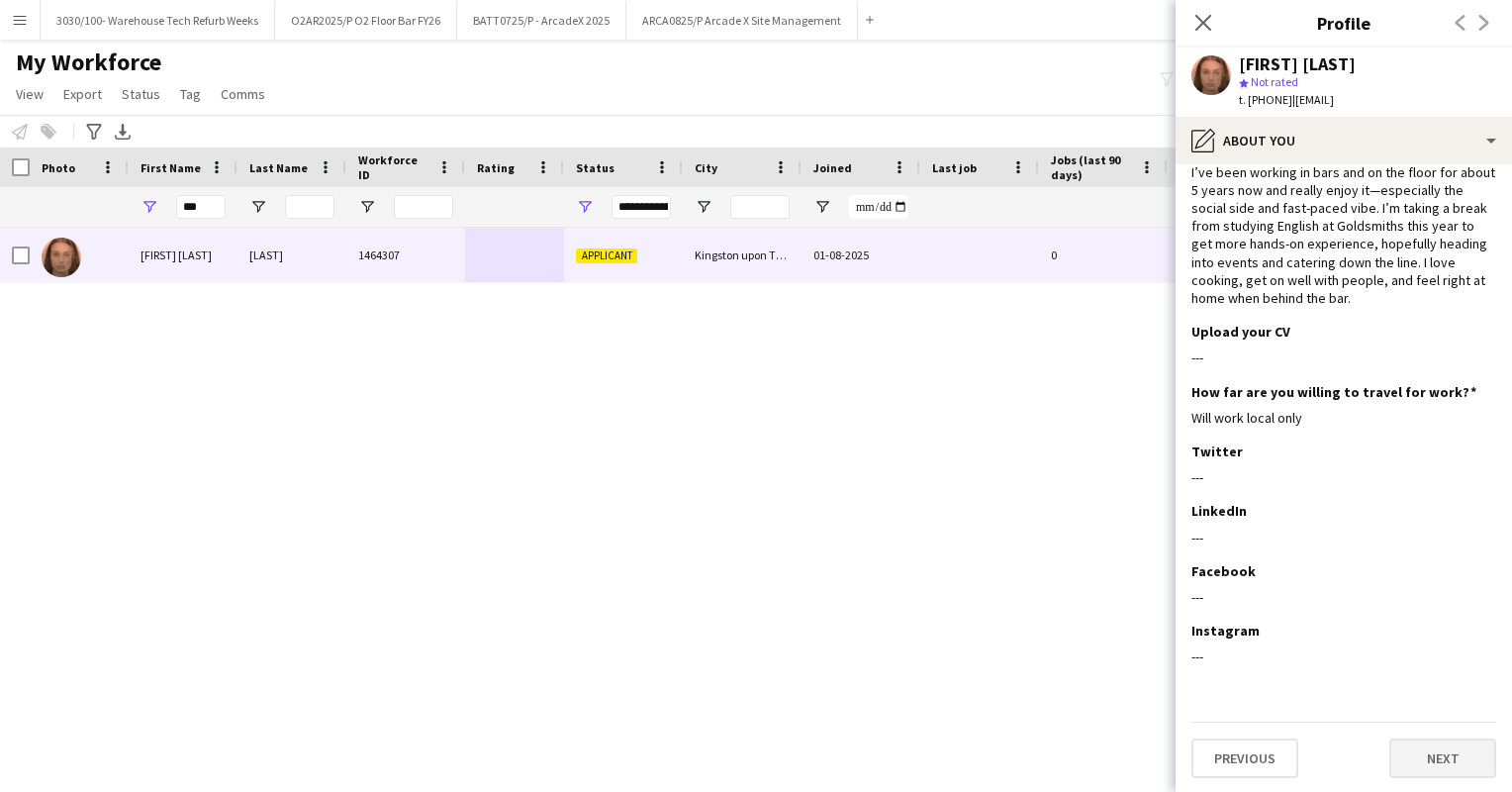 scroll, scrollTop: 0, scrollLeft: 0, axis: both 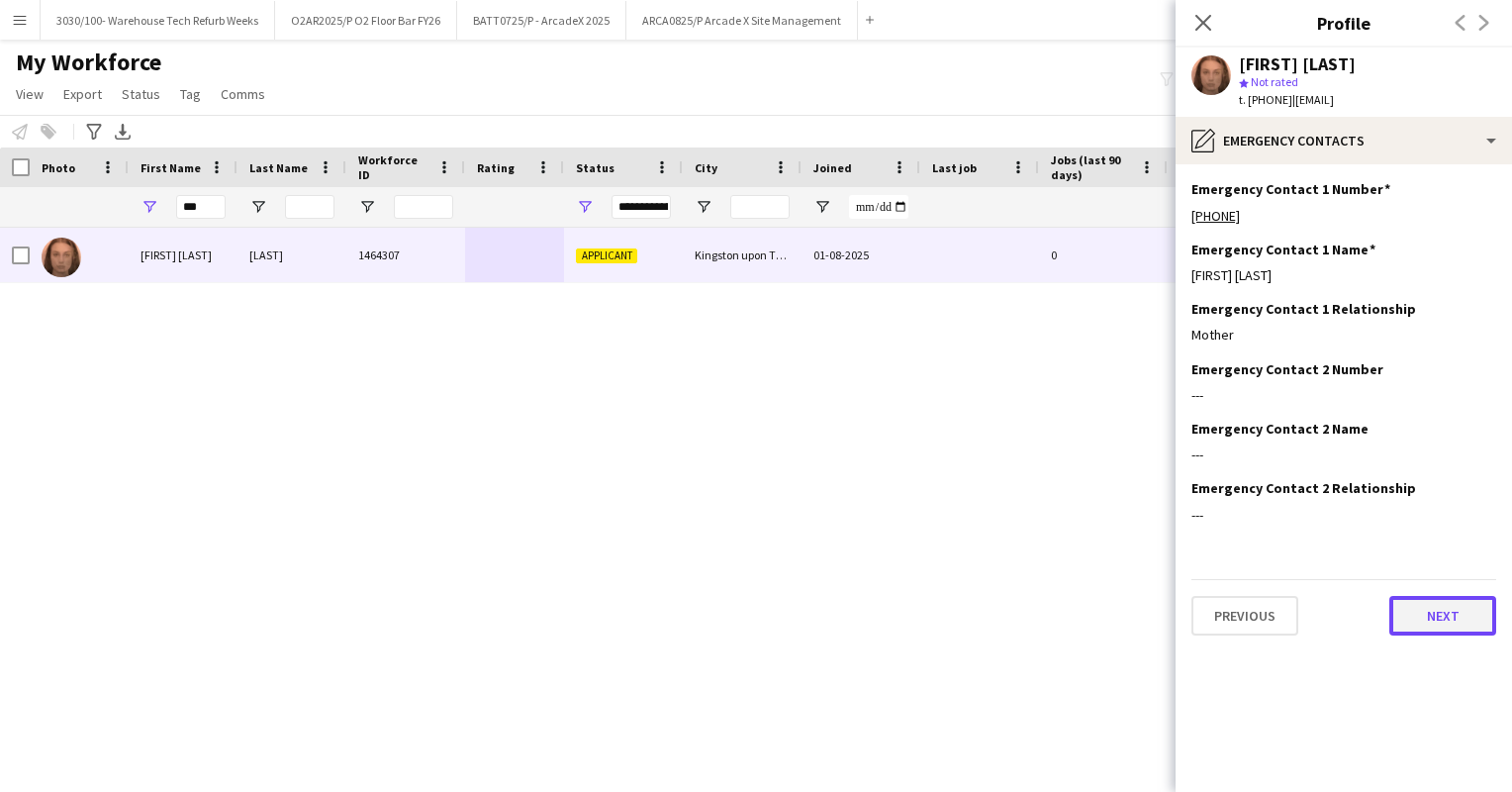 click on "Next" 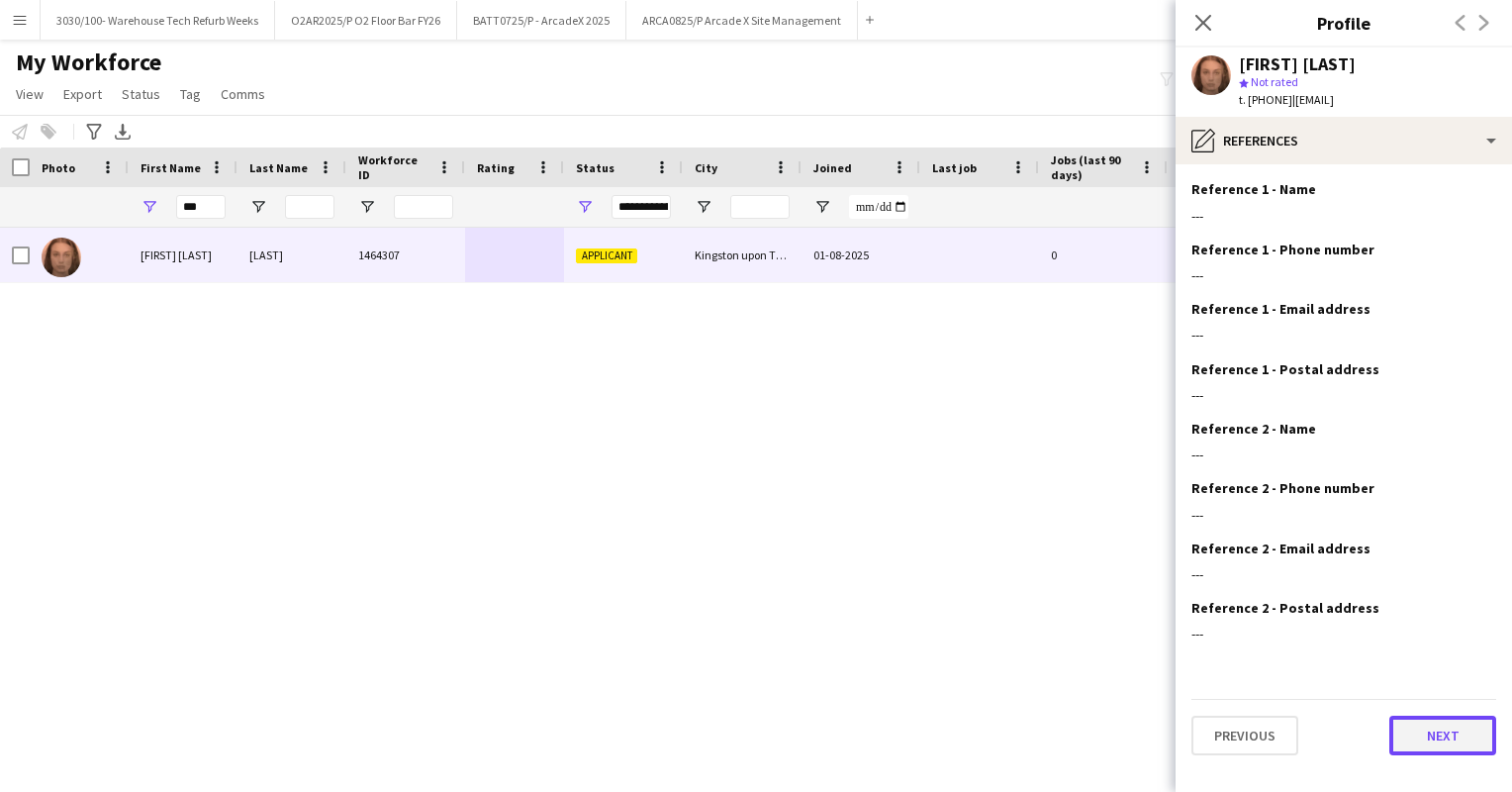 click on "Next" 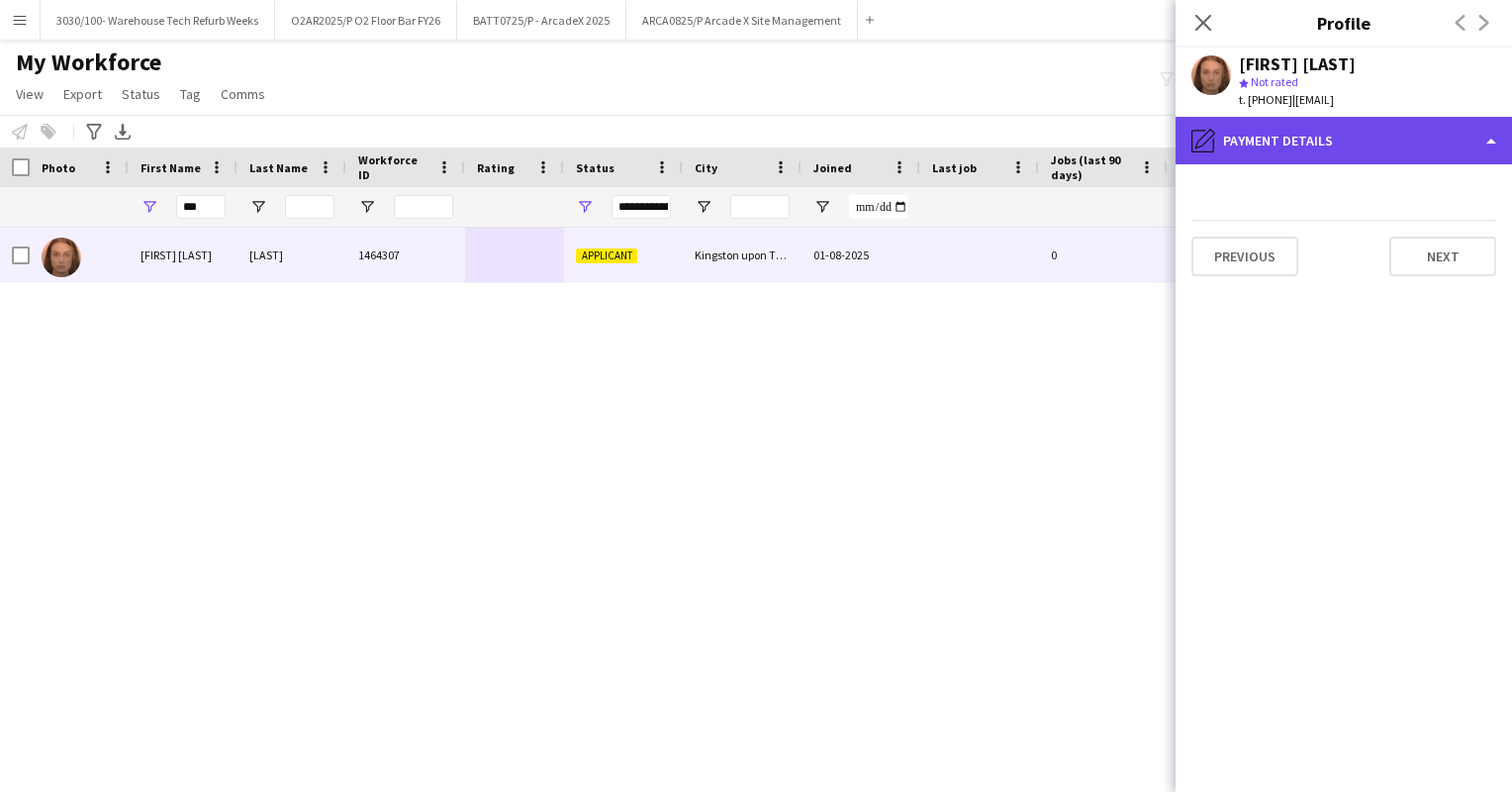 click on "pencil4
Payment details" 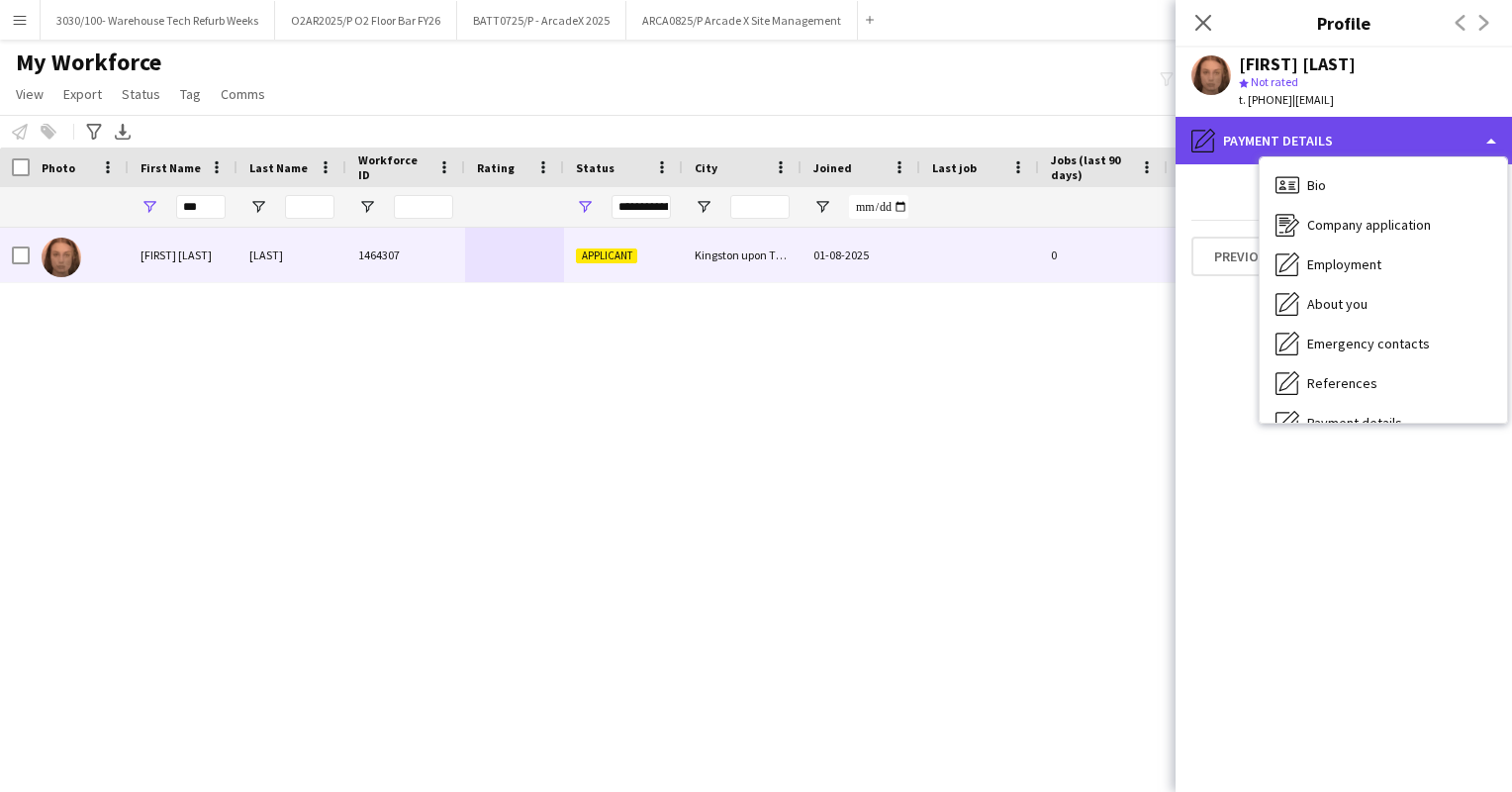 click on "pencil4
Payment details" 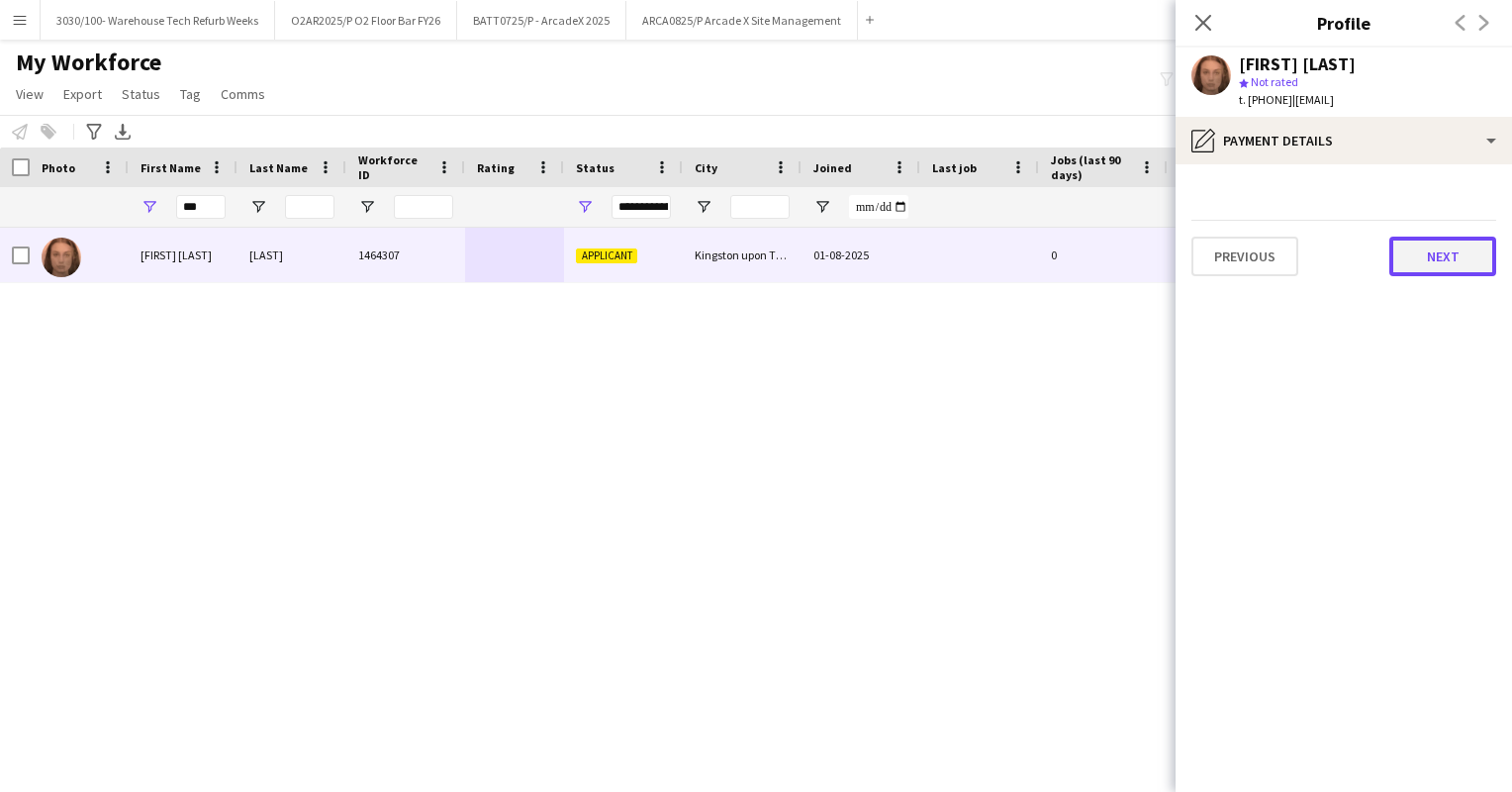 click on "Next" 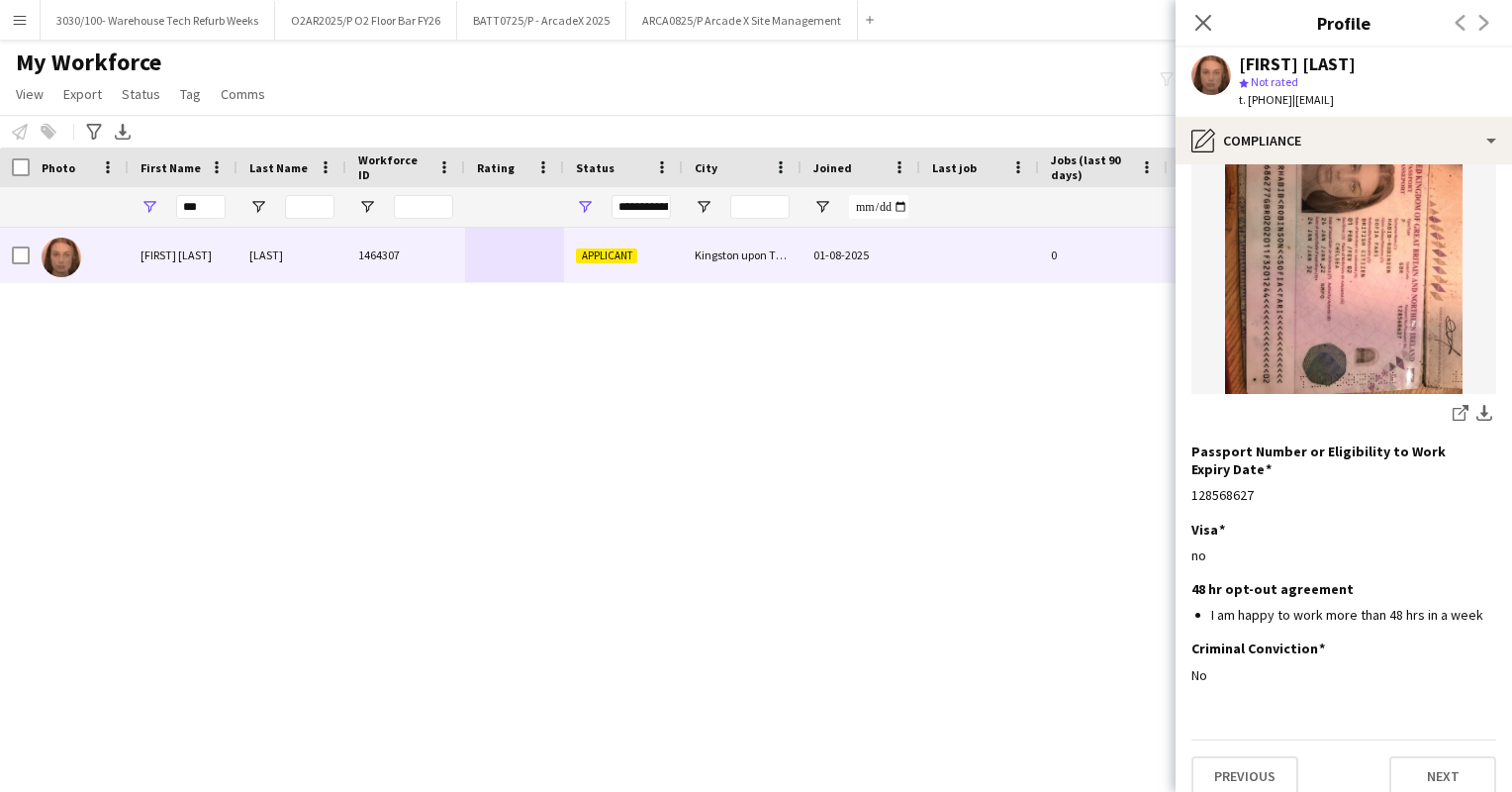 scroll, scrollTop: 241, scrollLeft: 0, axis: vertical 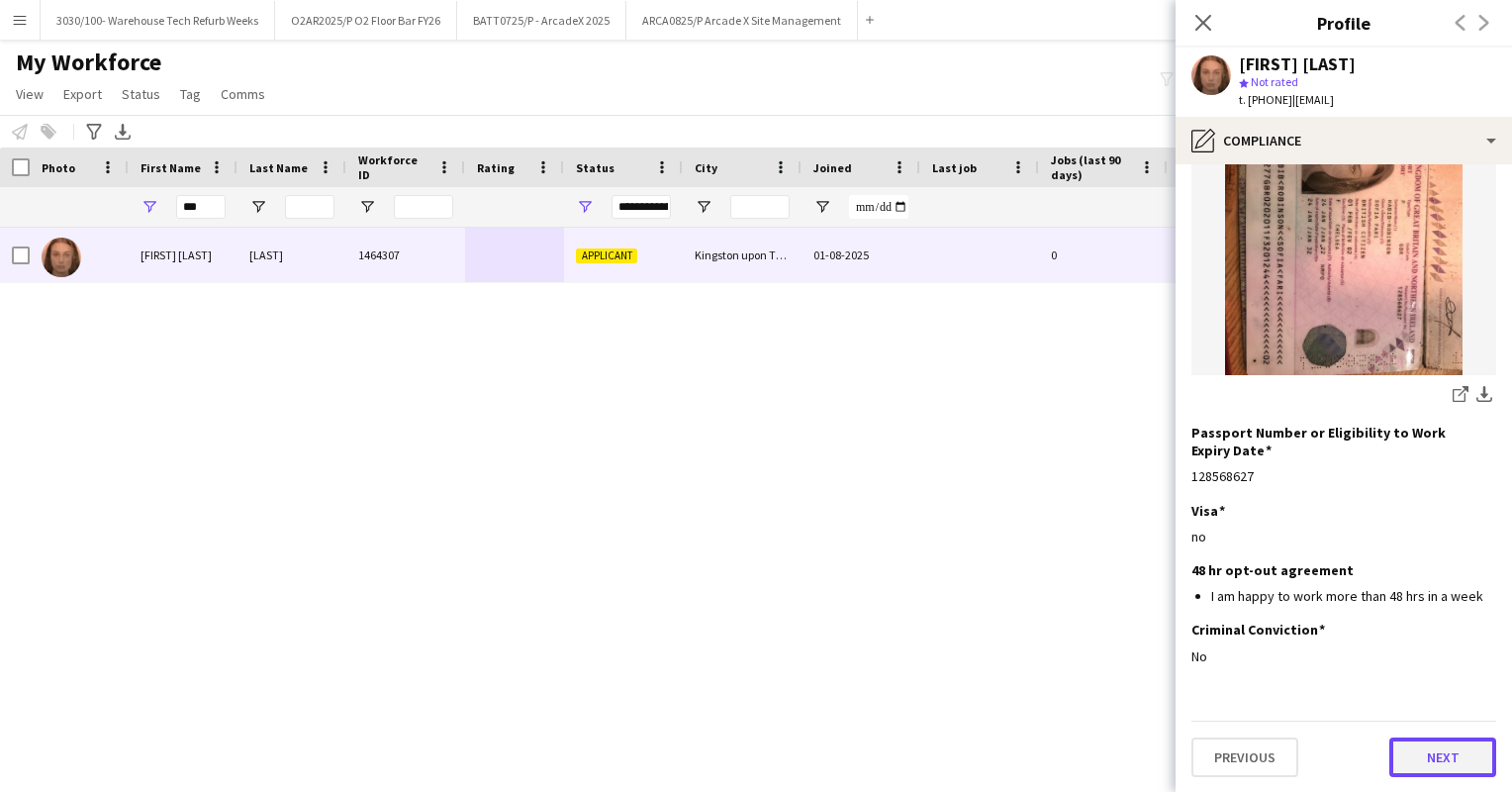 click on "Next" 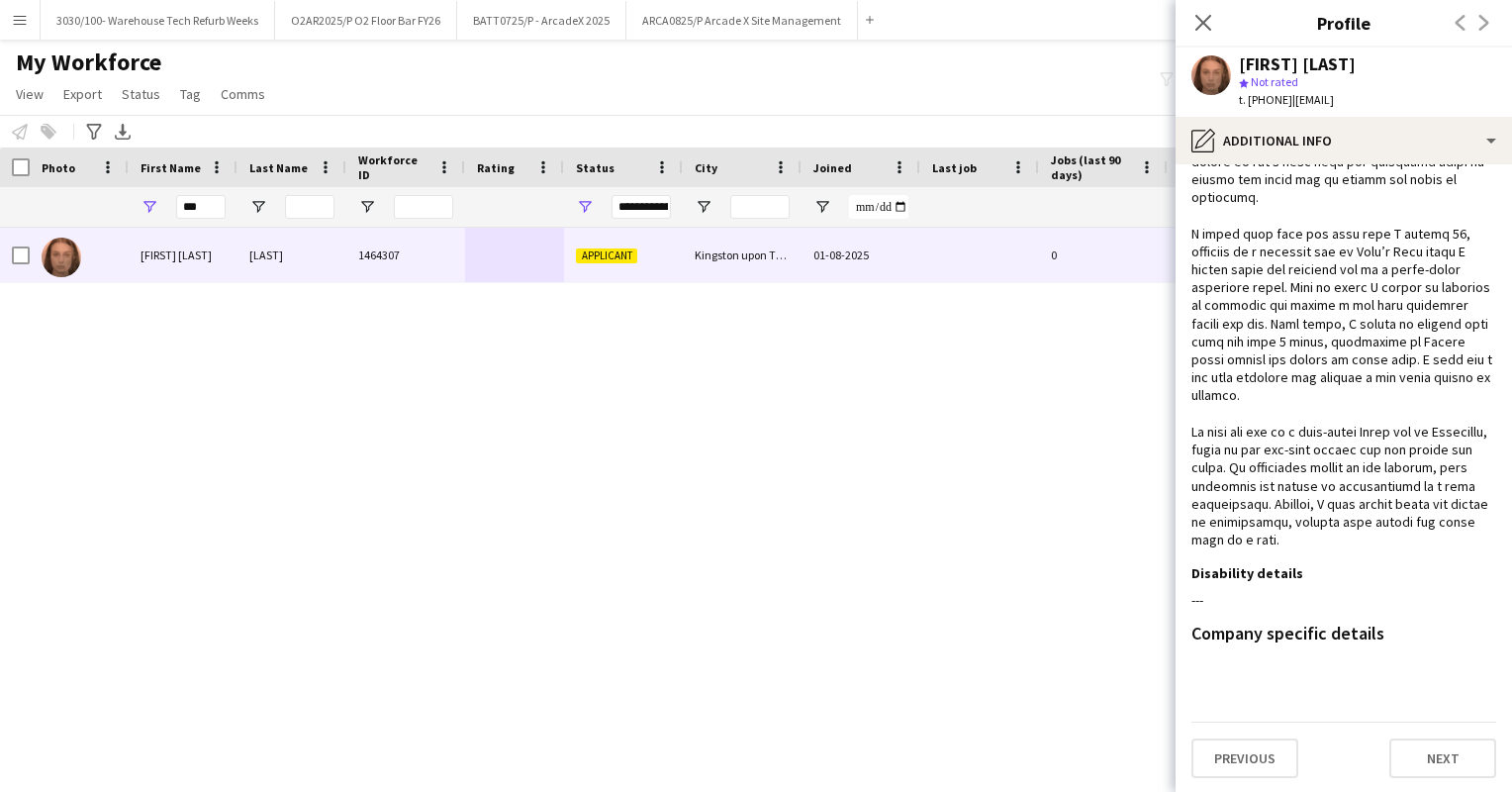 scroll, scrollTop: 277, scrollLeft: 0, axis: vertical 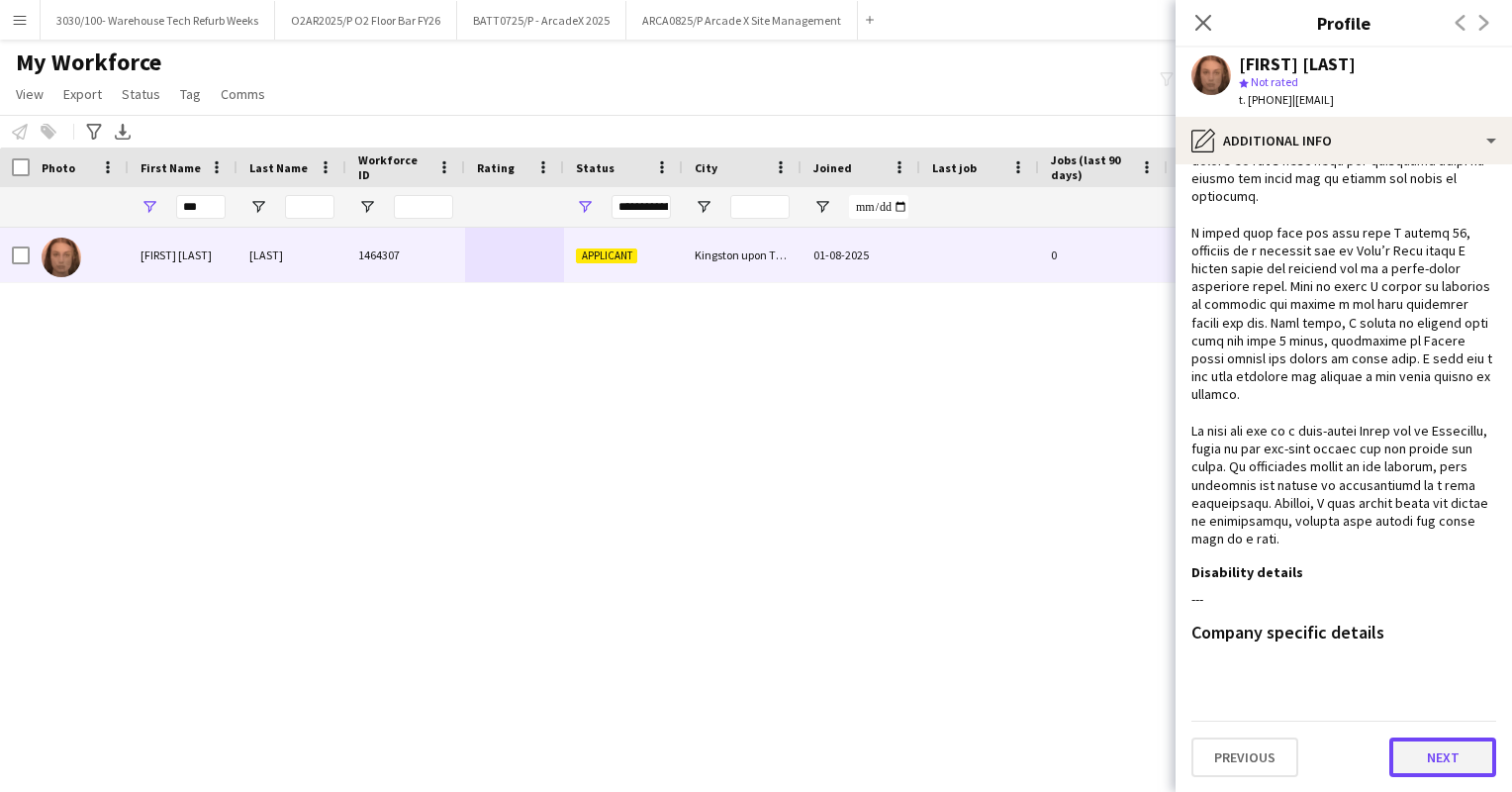 click on "Next" 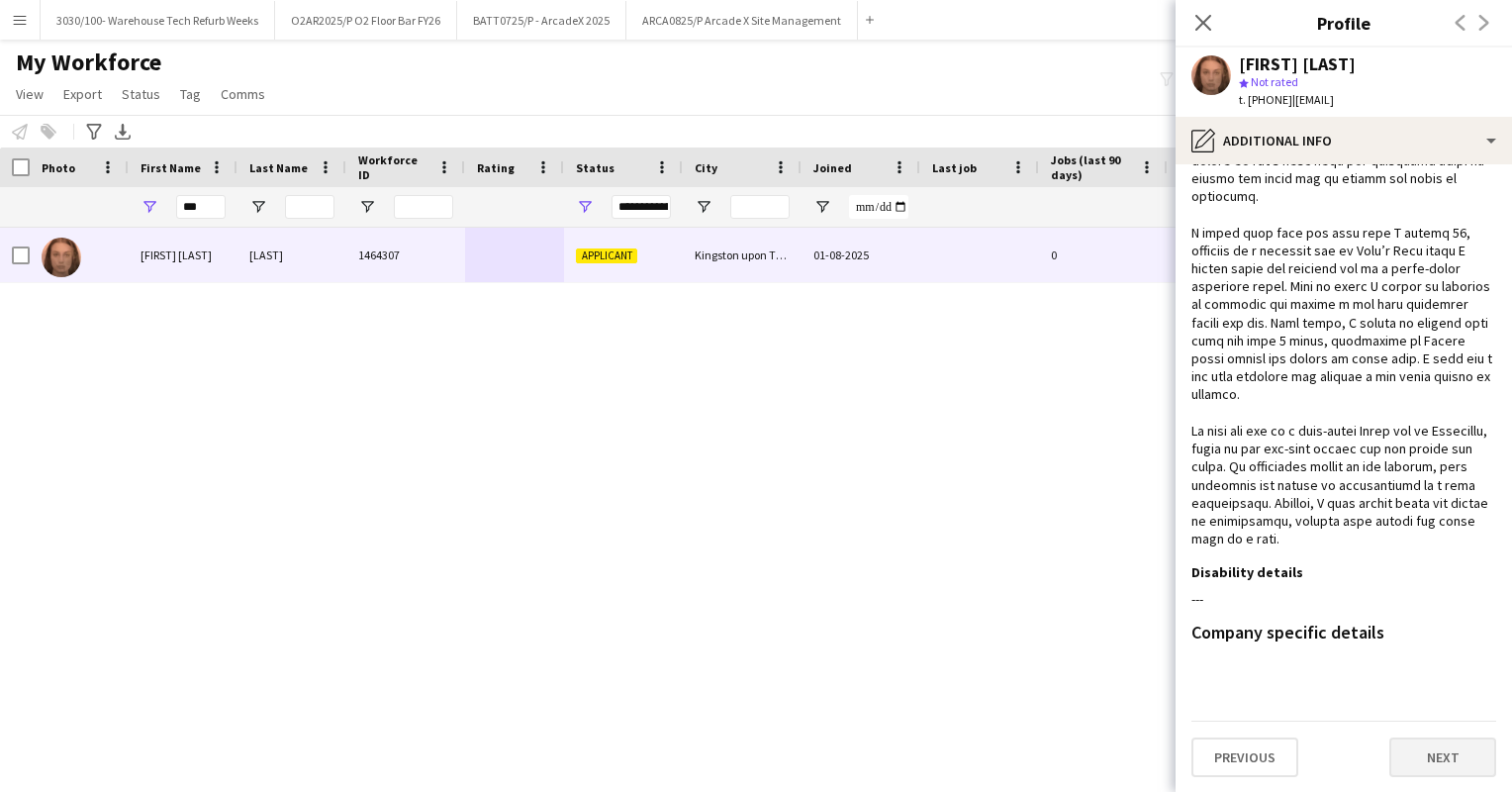 scroll, scrollTop: 0, scrollLeft: 0, axis: both 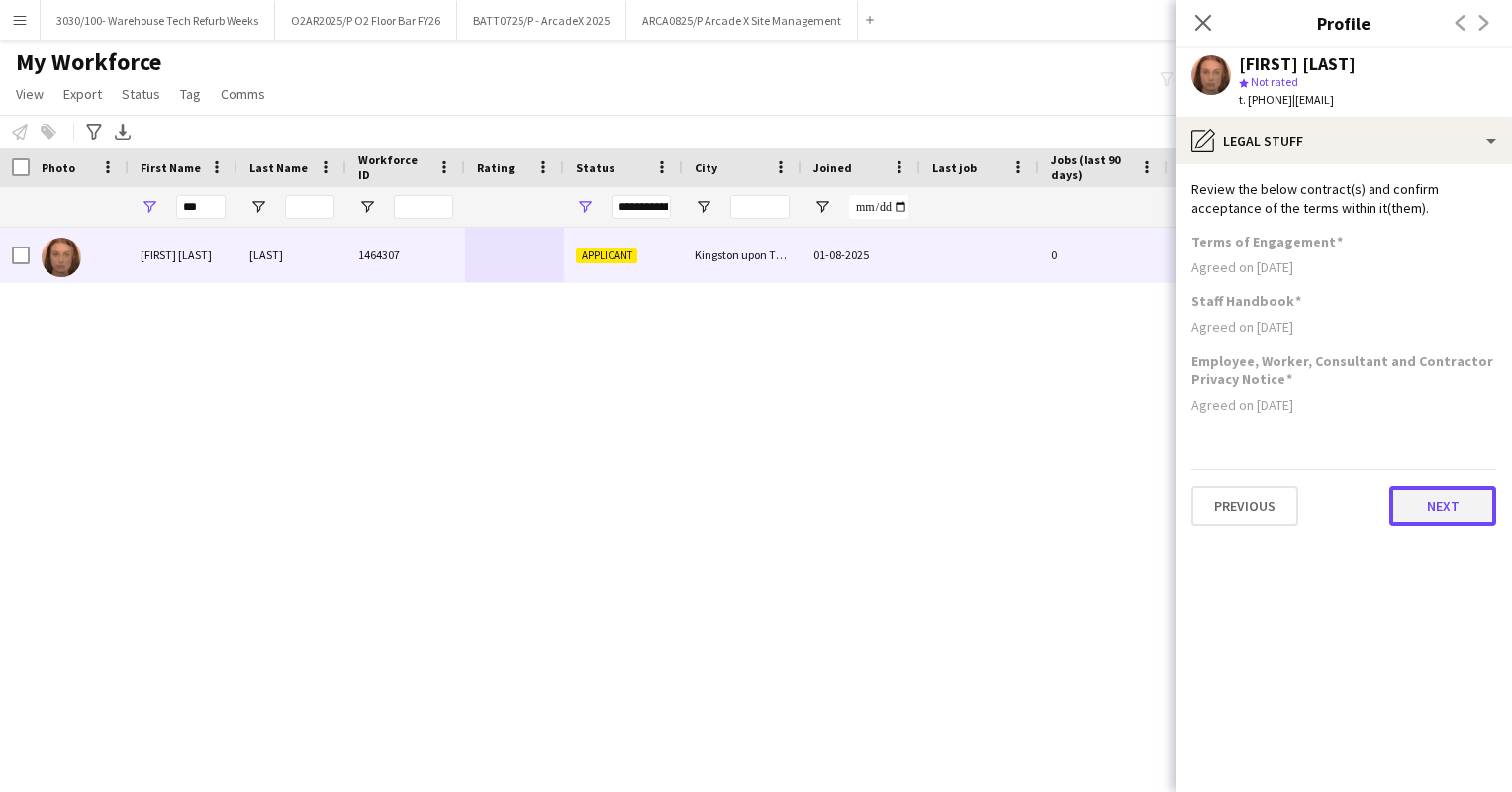 click on "Next" 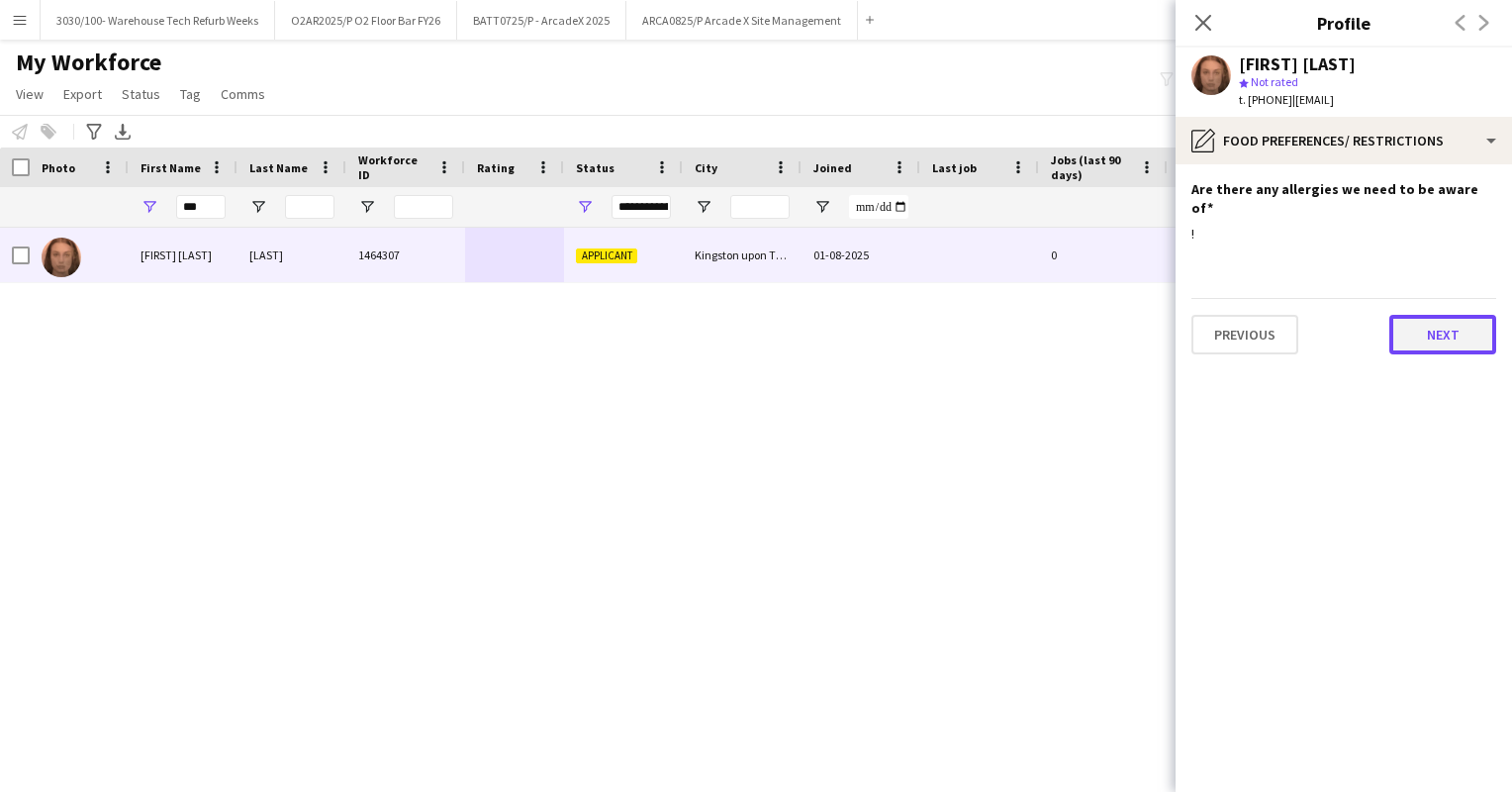 click on "Next" 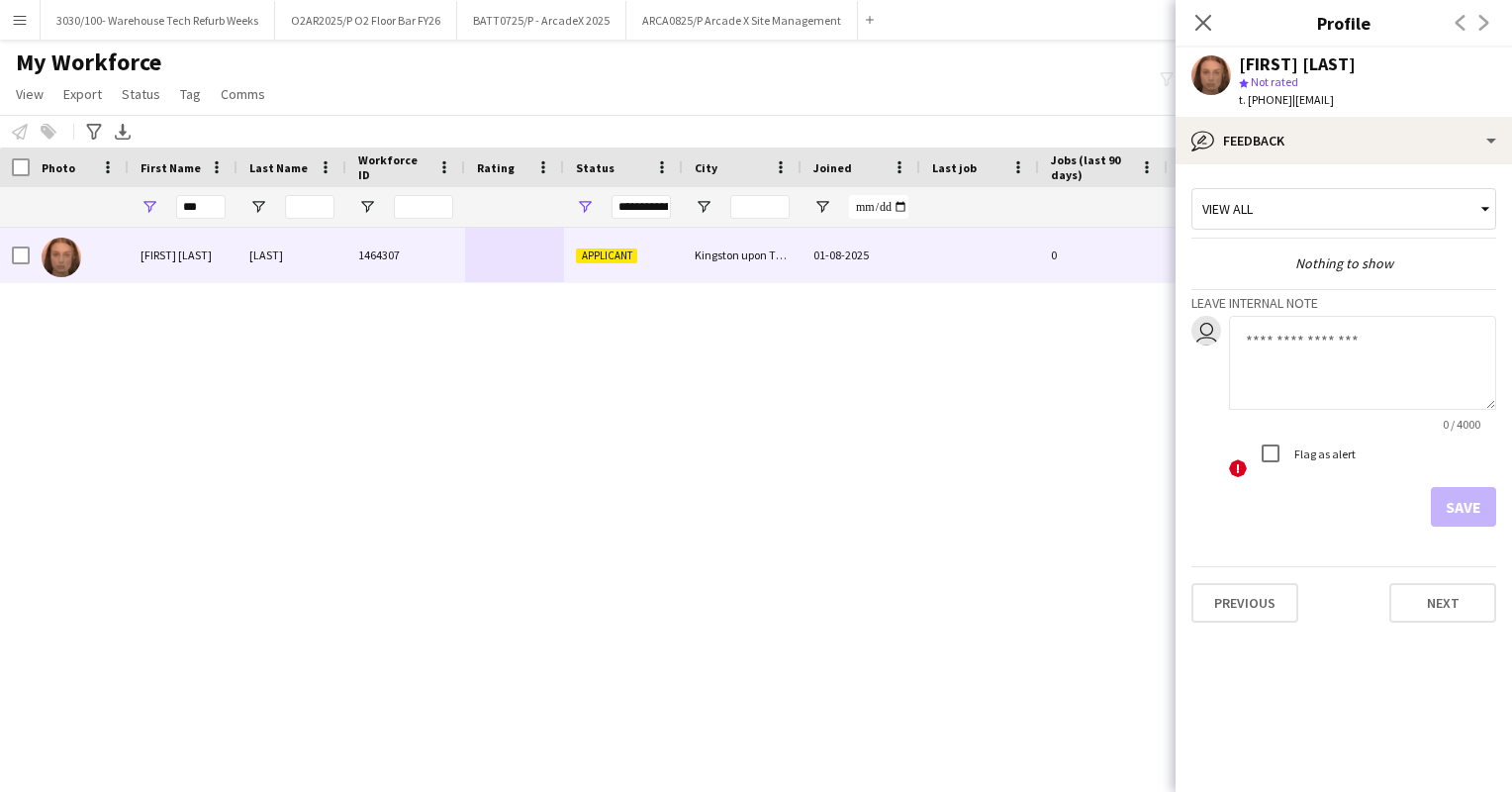 click on "View all" at bounding box center [1334, 209] 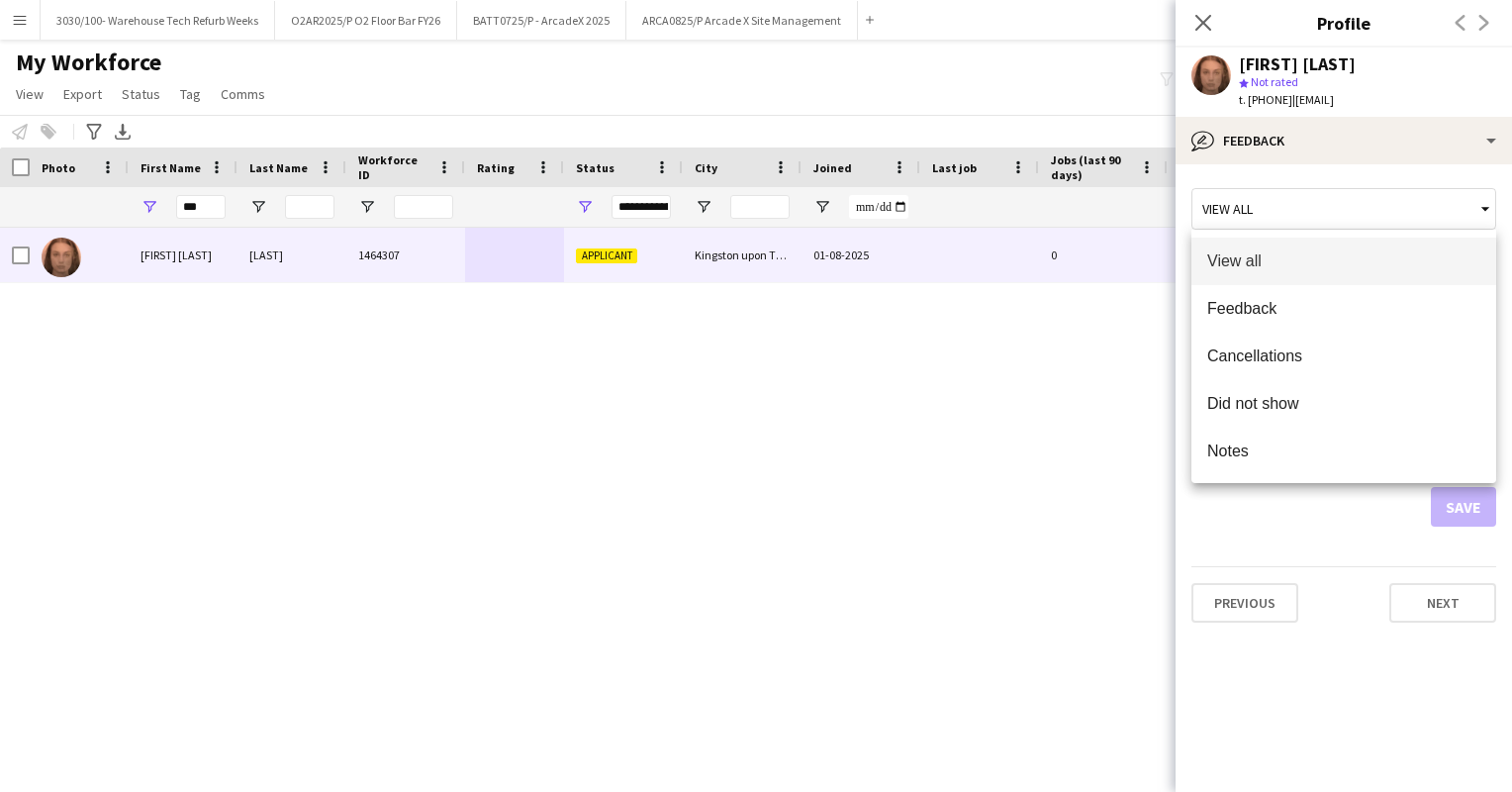 click at bounding box center [756, 396] 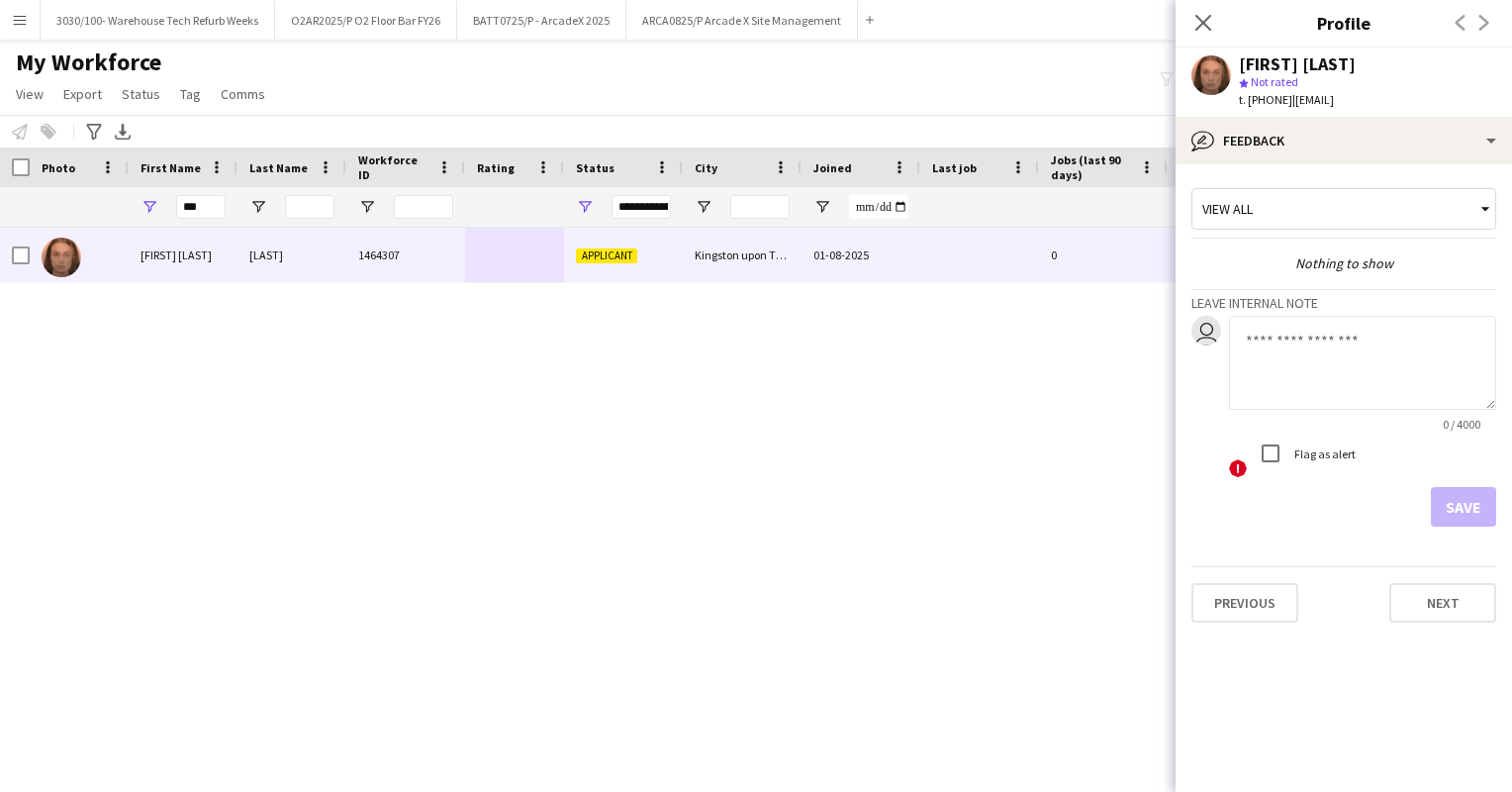click on "Save" 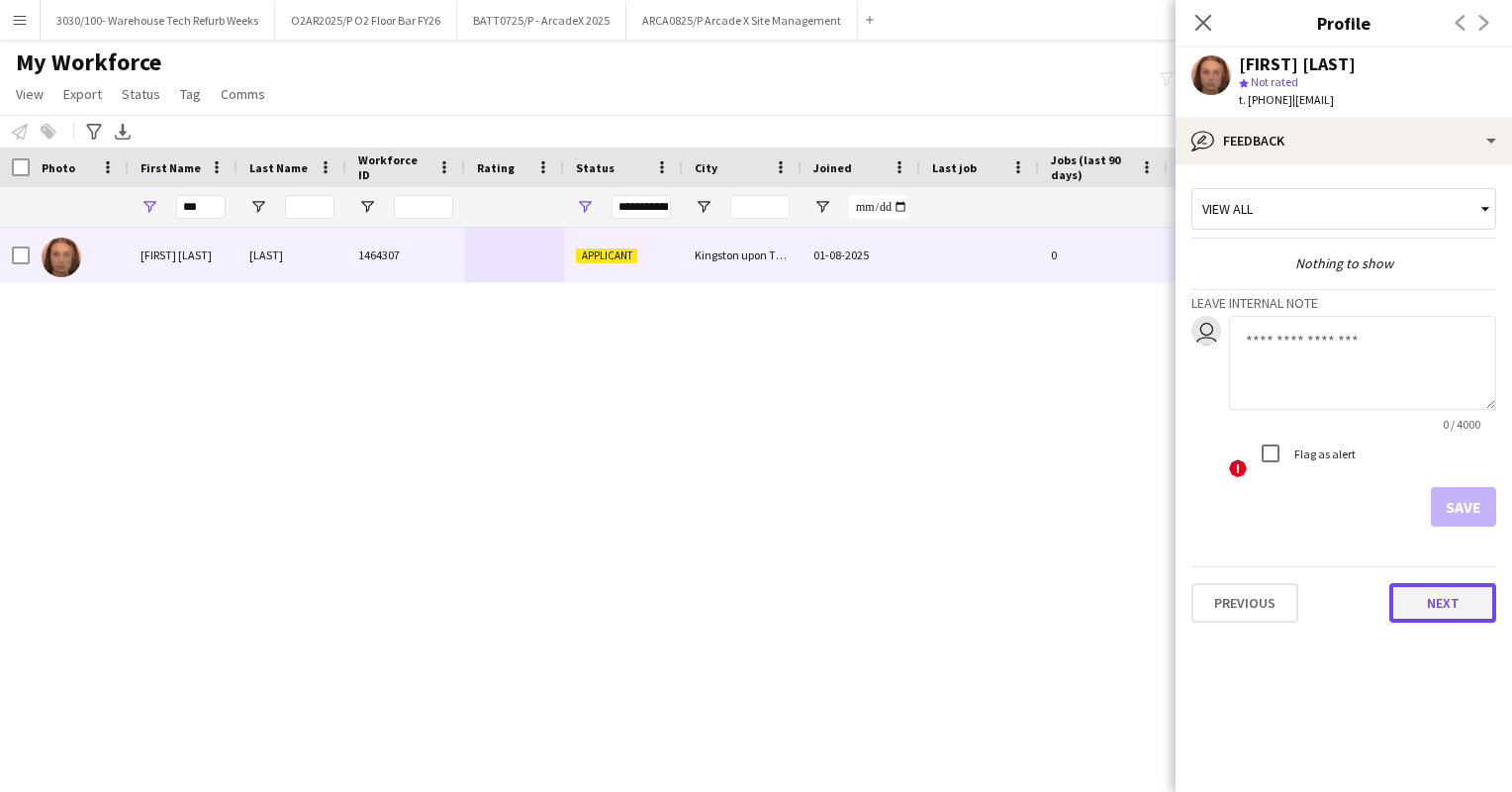 click on "Next" 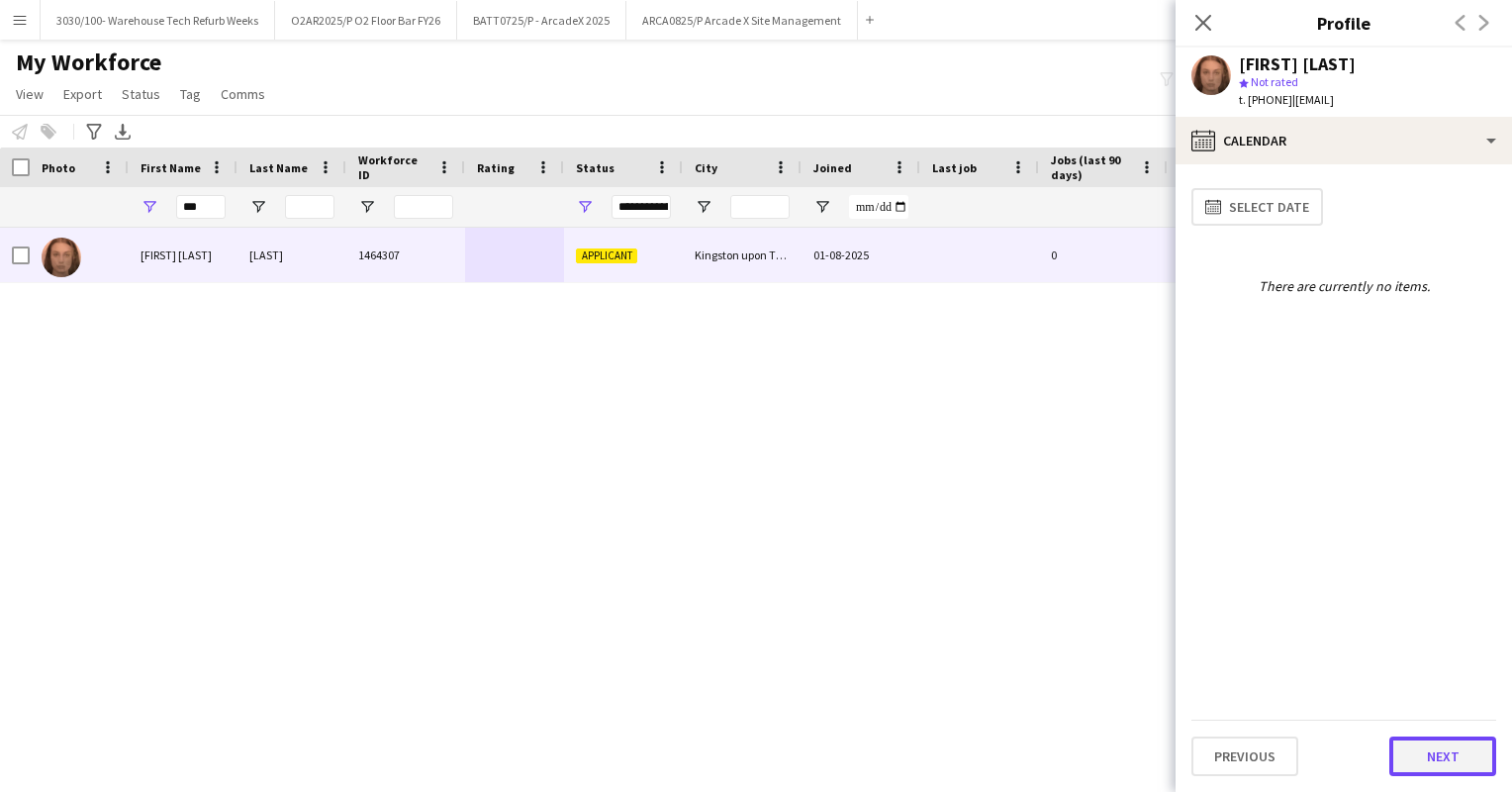 click on "Next" 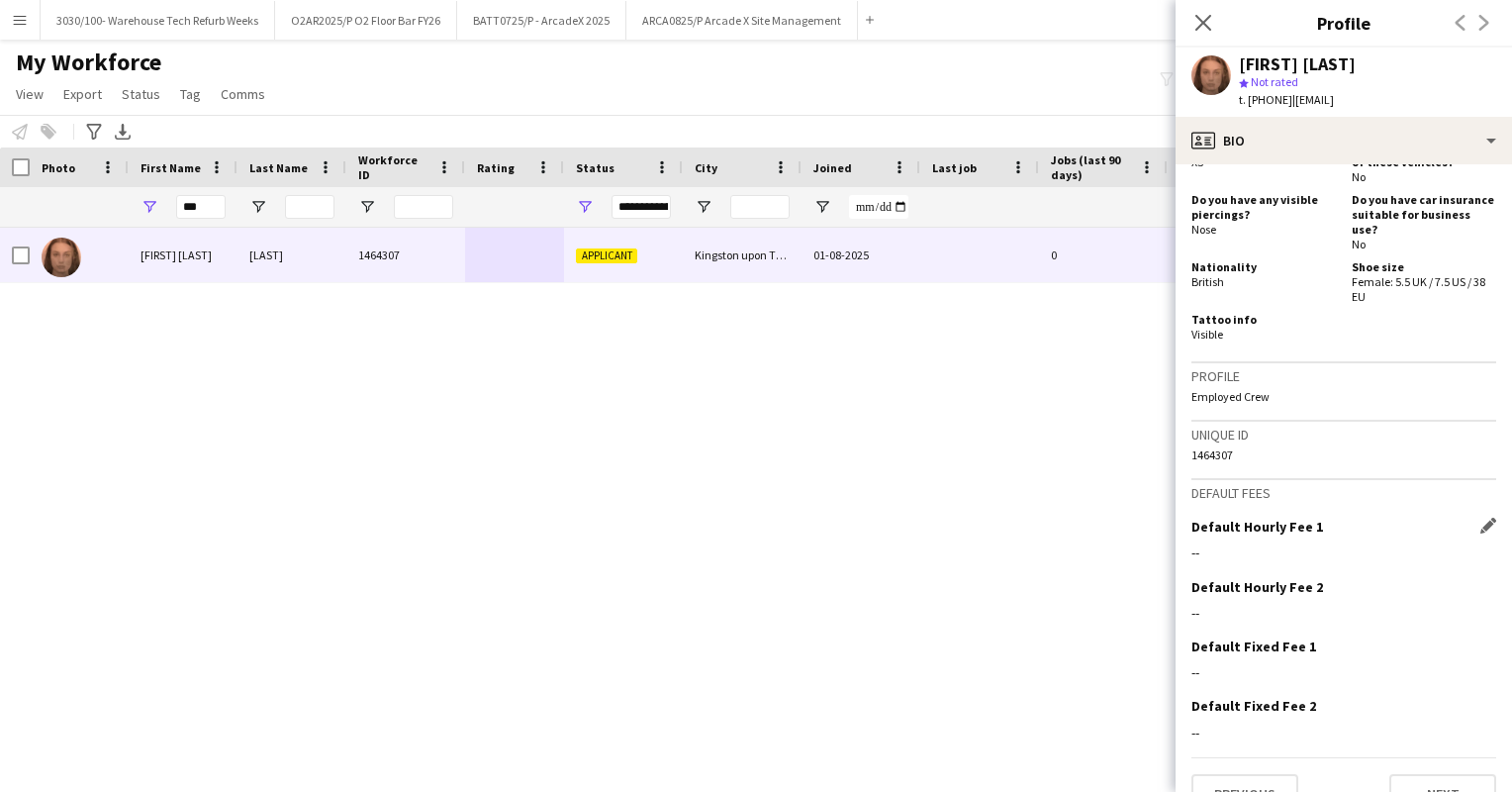 scroll, scrollTop: 925, scrollLeft: 0, axis: vertical 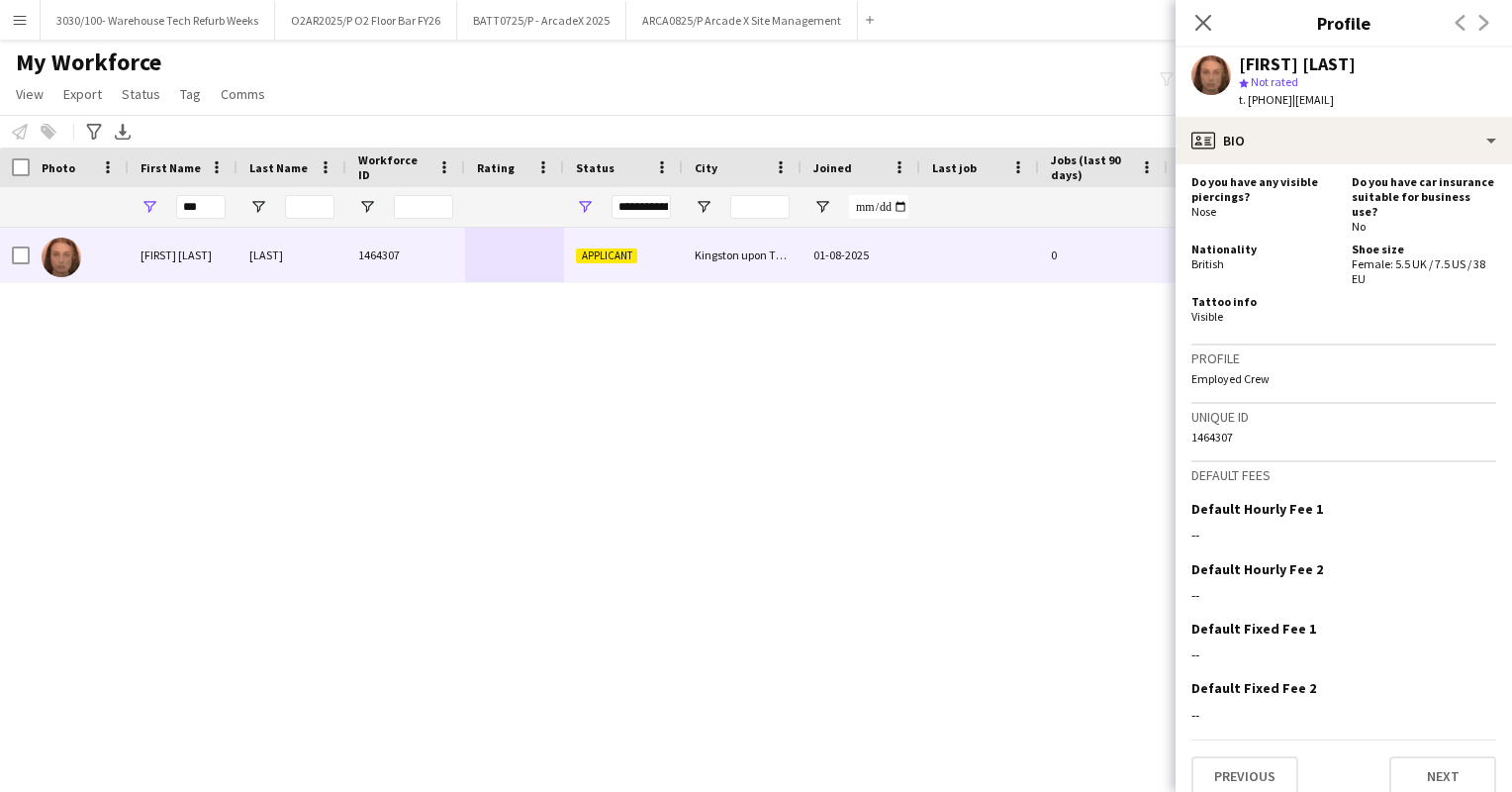click on "[FIRST] [LAST] [APPLICANT] [LOCATION] [DATE] [EMAIL] [PHONE]" at bounding box center (726, 485) 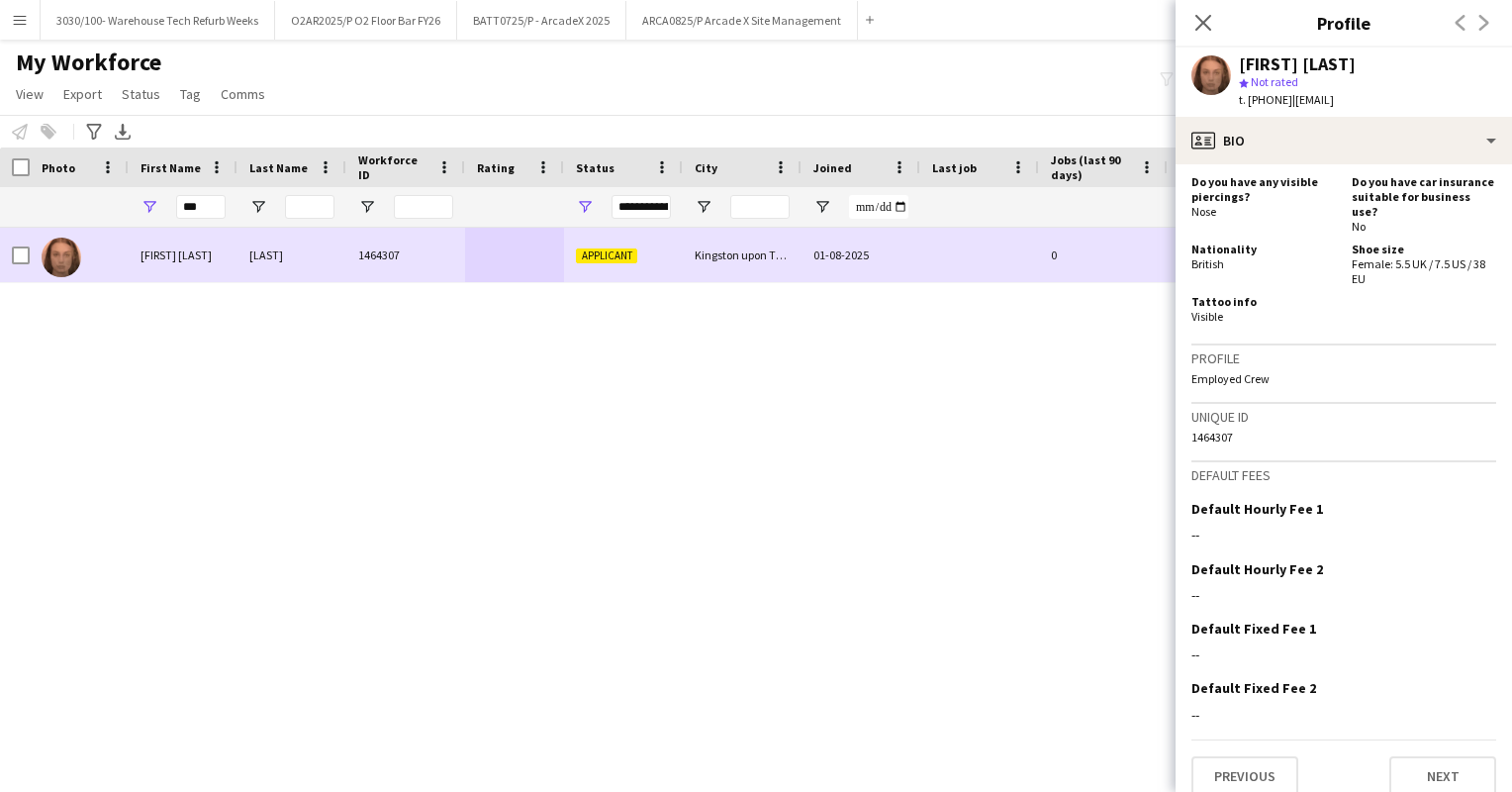 click on "Applicant" at bounding box center [607, 255] 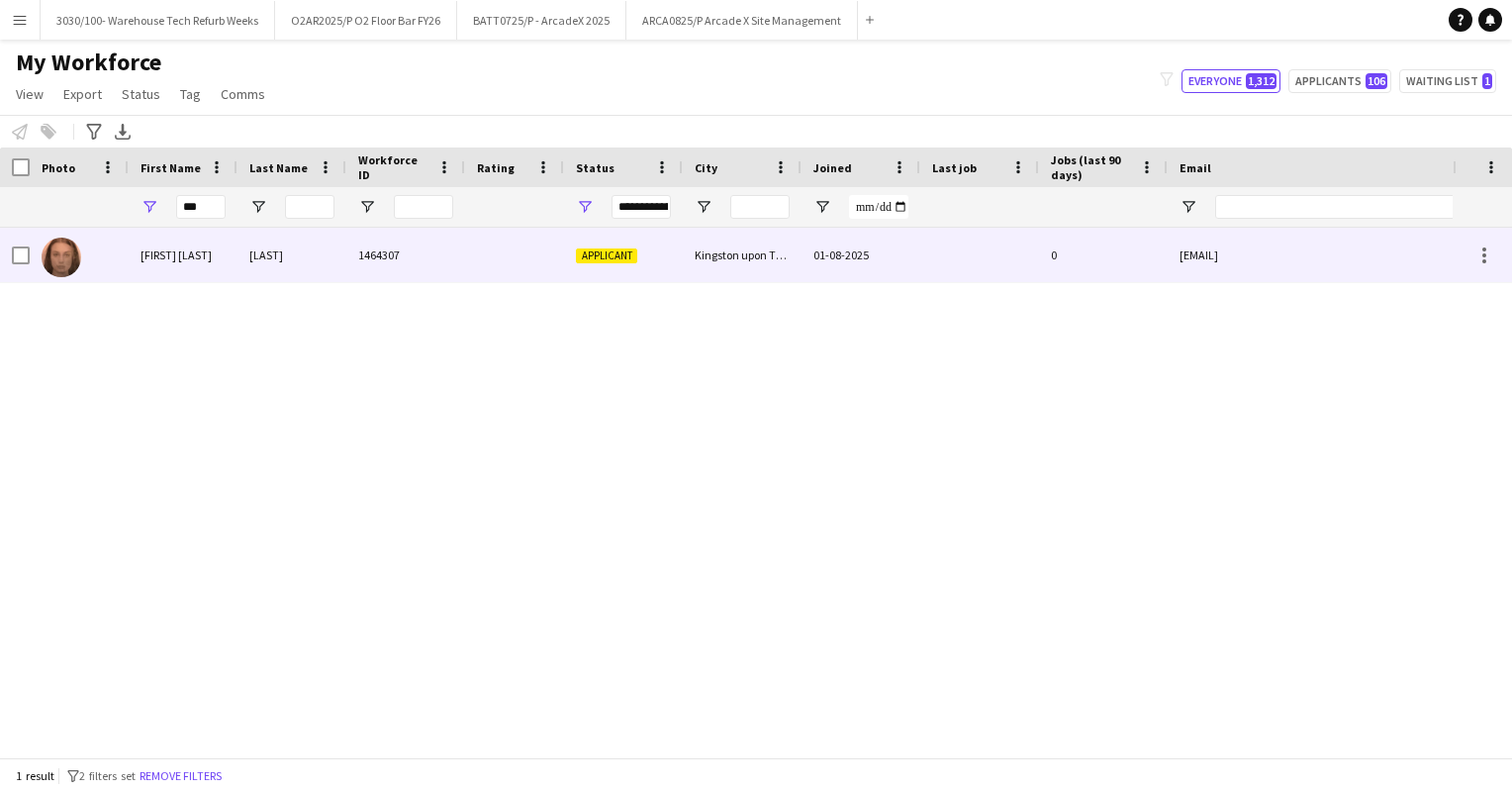 click on "Applicant" at bounding box center (607, 255) 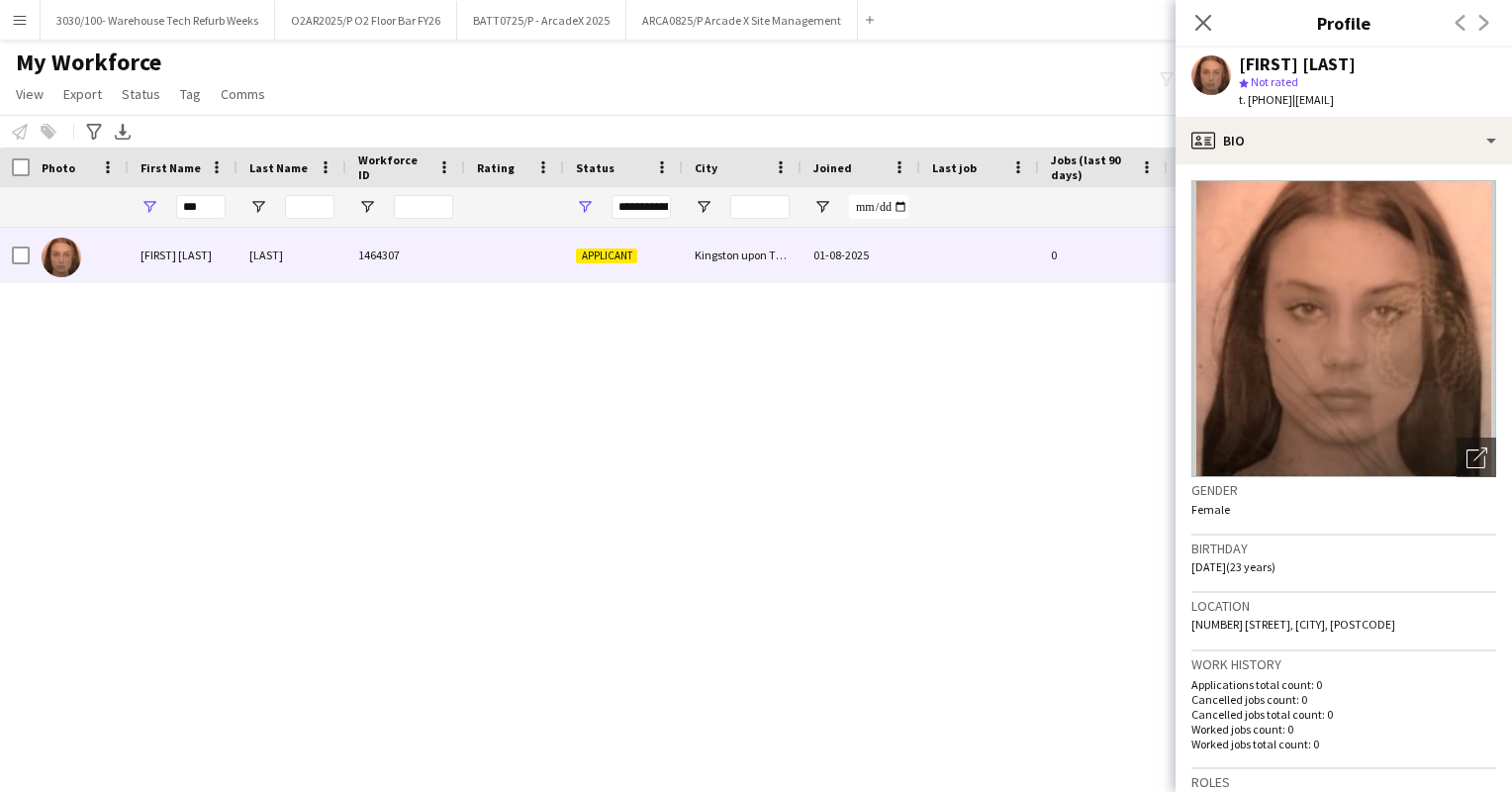 click on "Notify workforce
Add to tag
Select at least one crew to tag him or her.
Advanced filters
Advanced filters   Availability   Start Time   End Time   Skills   Role types   Worked with these clients...   Address
Address
Distance from address (km)   Clear   View results
Export XLSX" 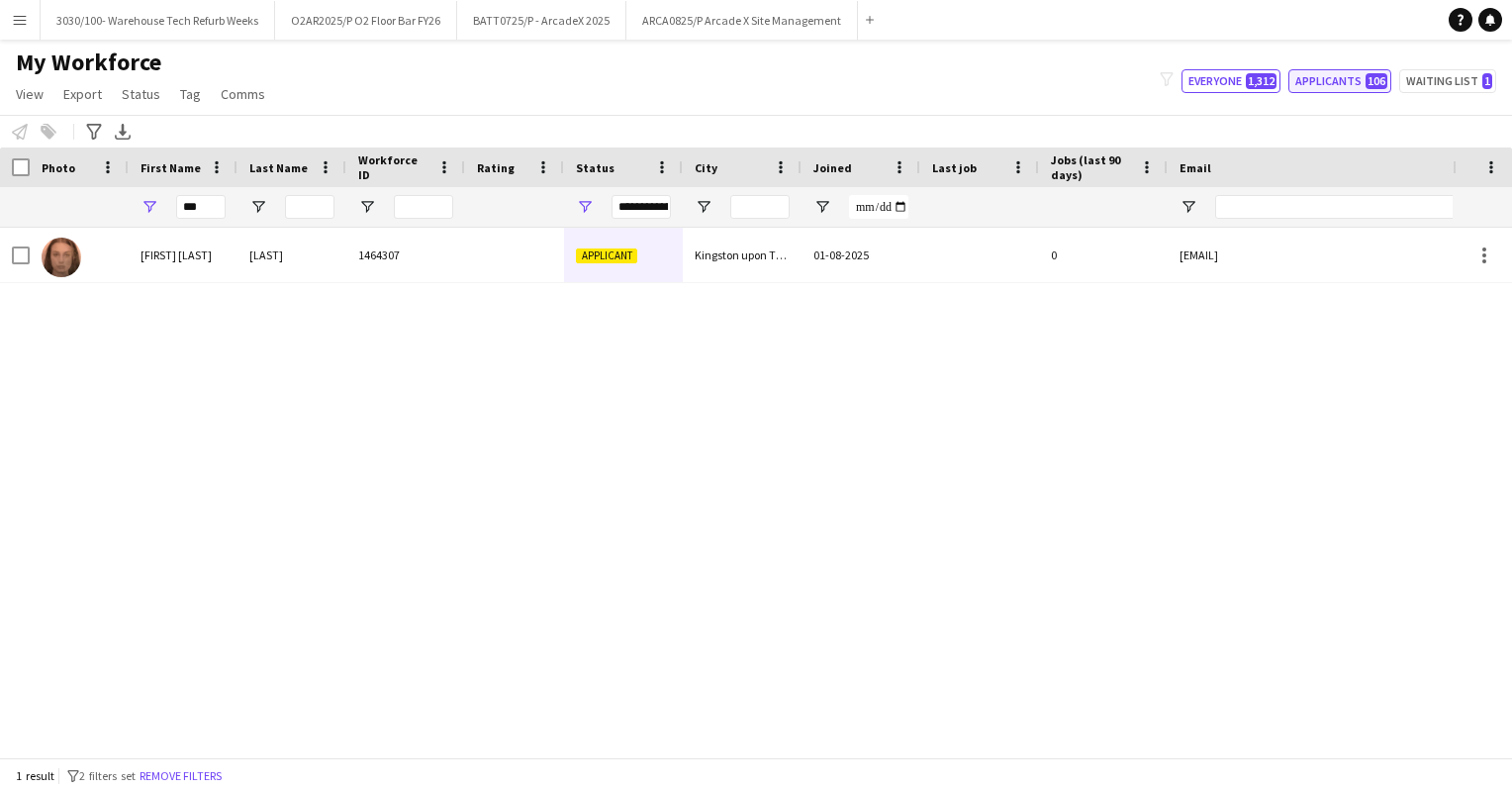 click on "Applicants   106" 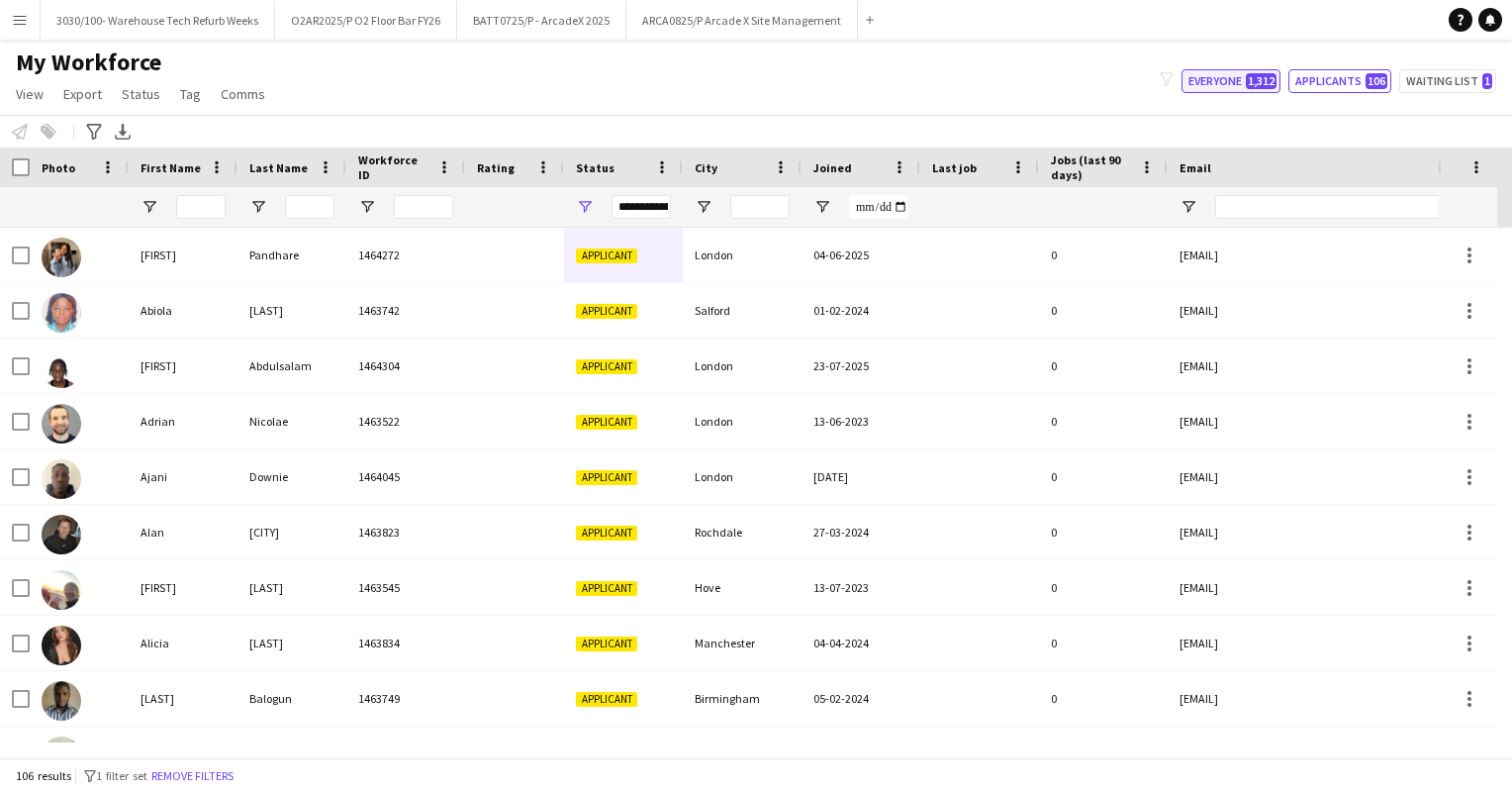 click on "Everyone   1,312" 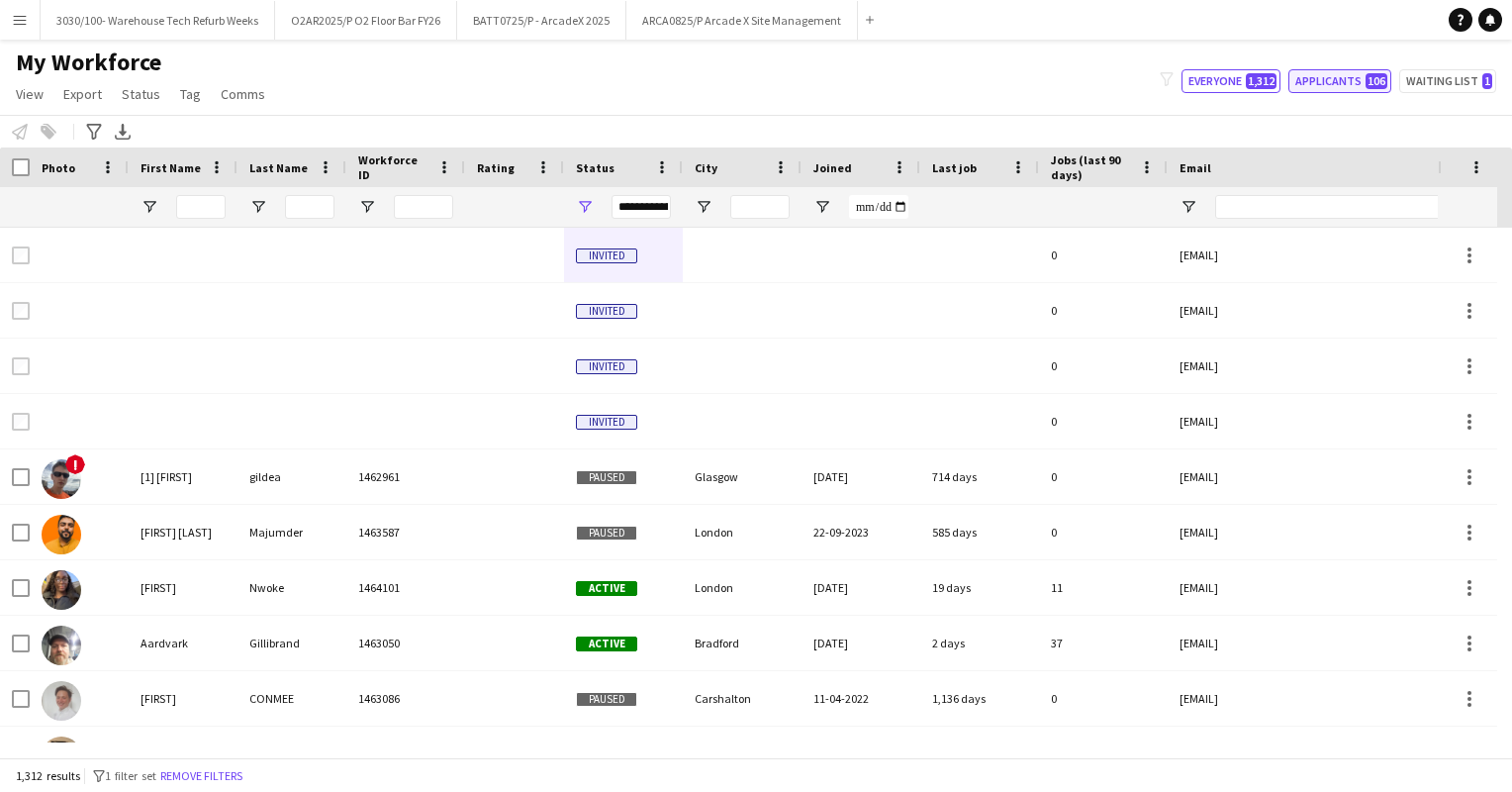click on "Applicants   106" 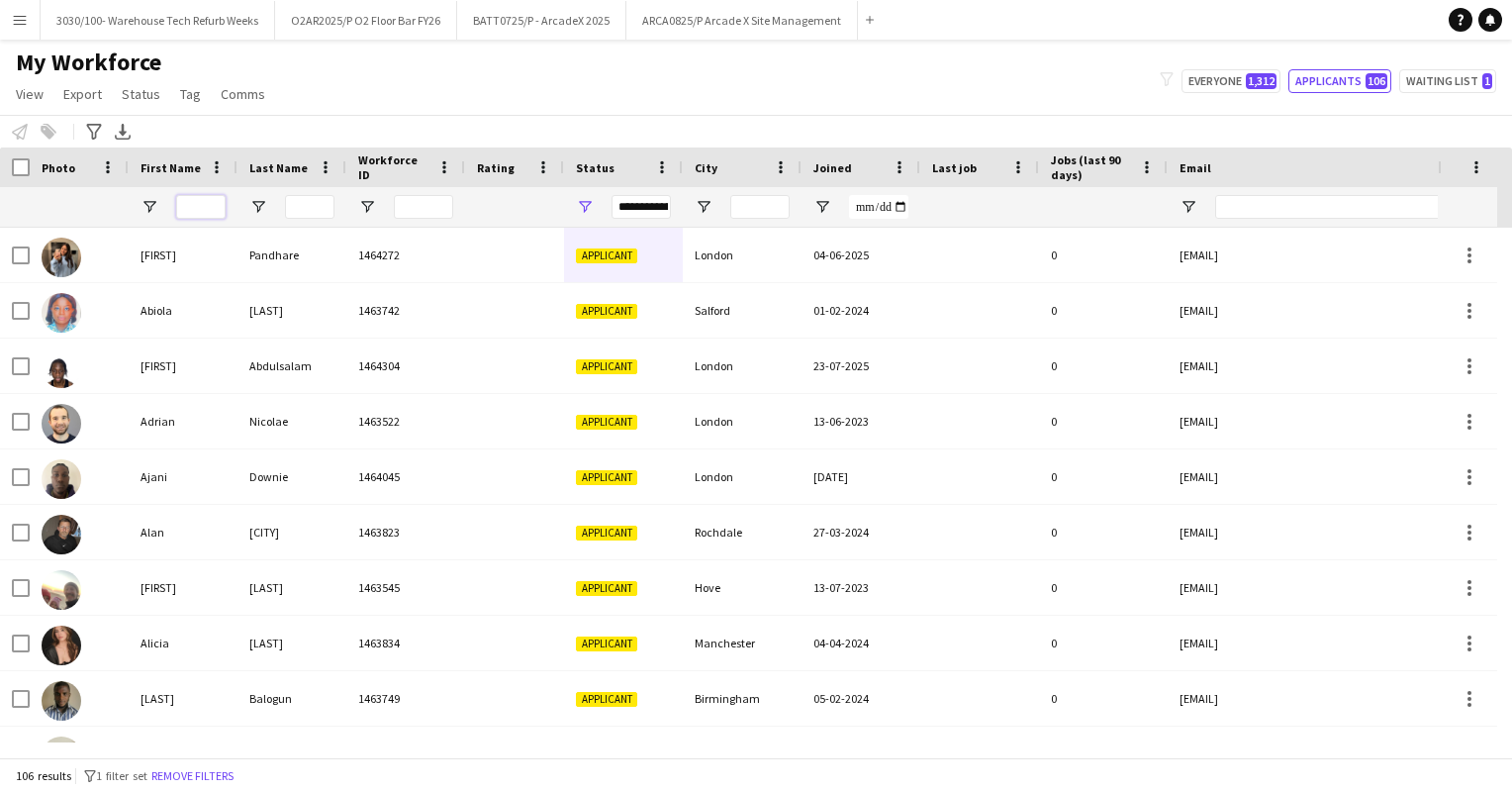 click at bounding box center (201, 207) 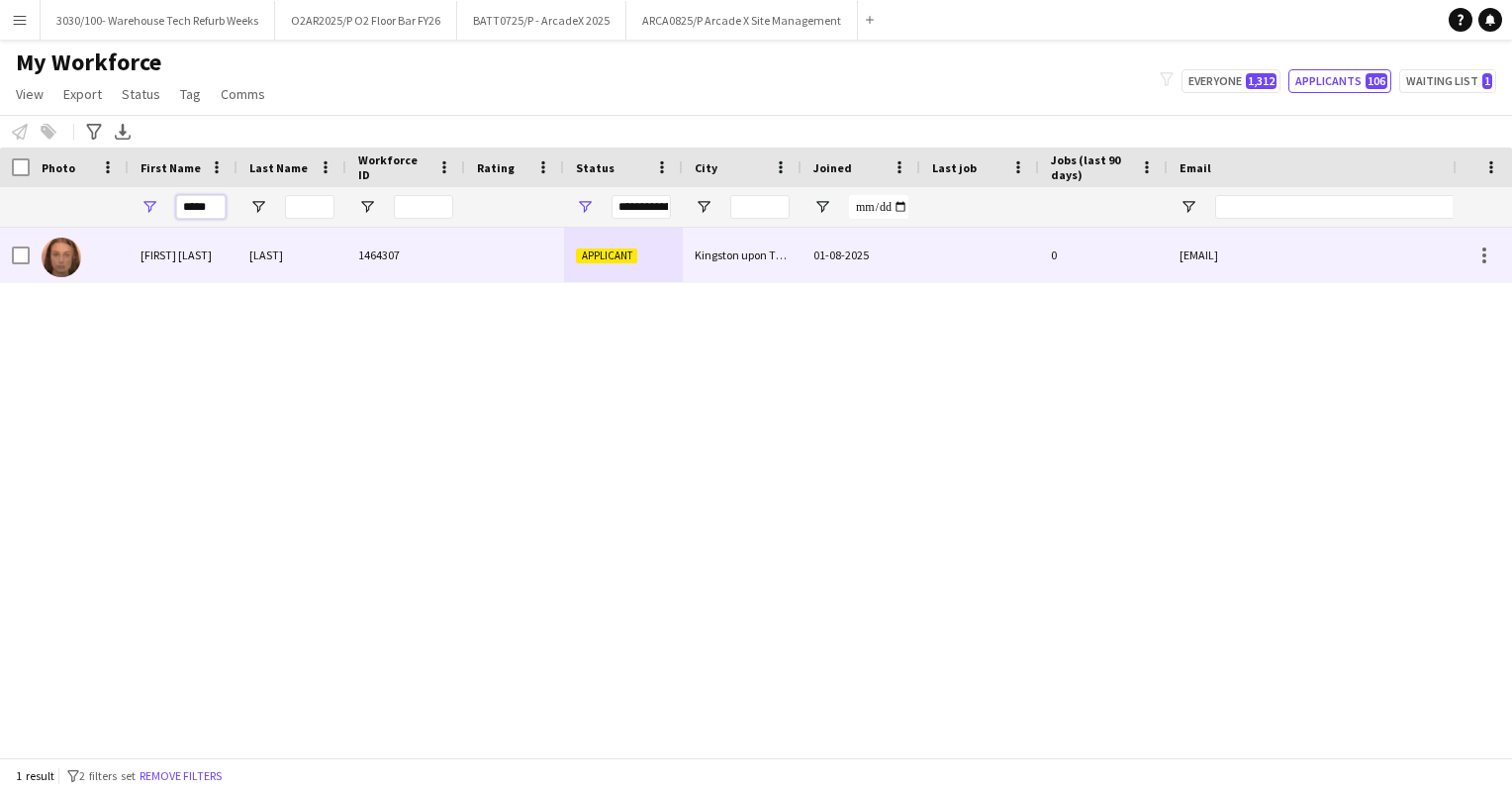 type on "*****" 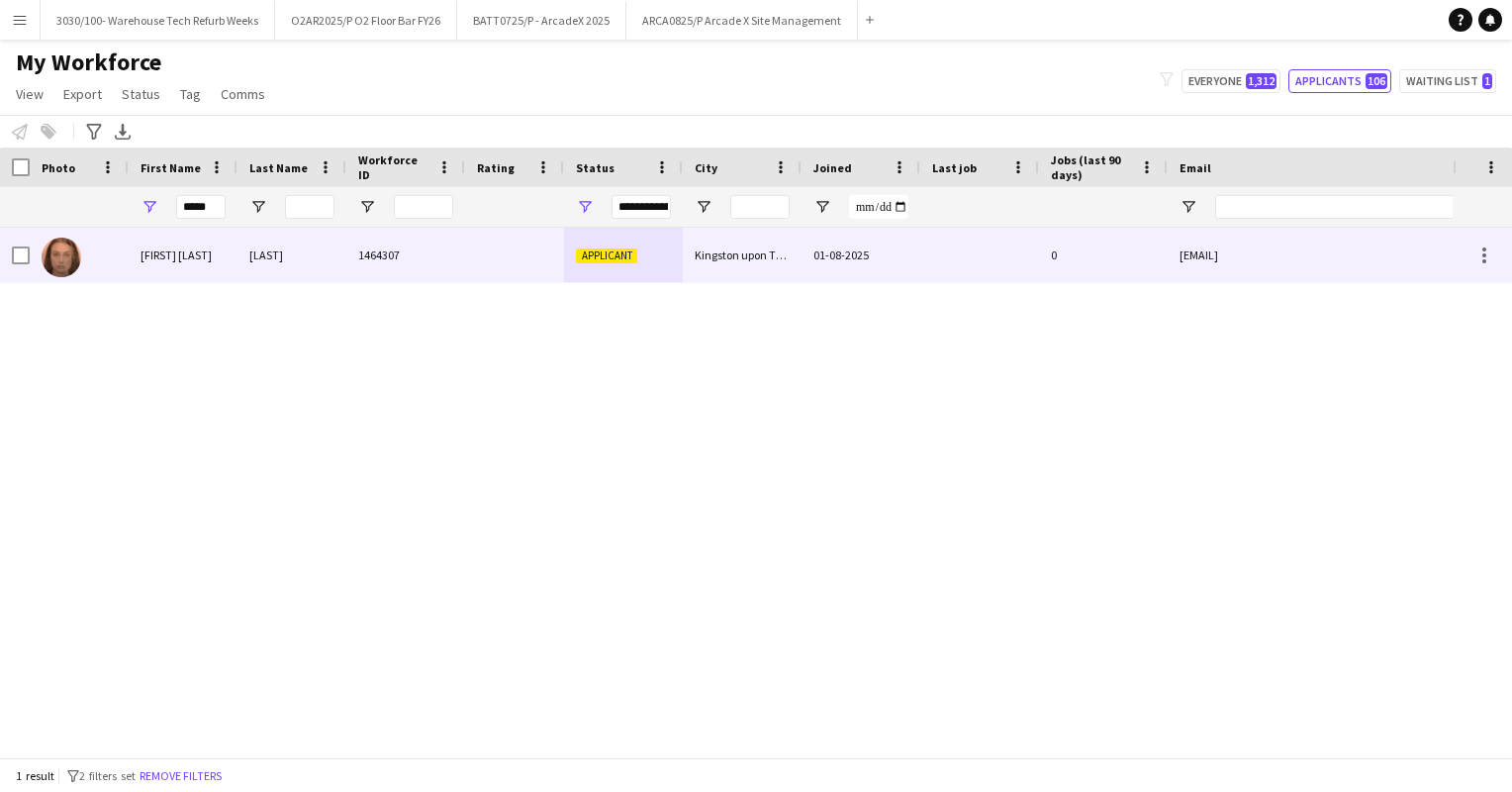 click on "1464307" at bounding box center [406, 254] 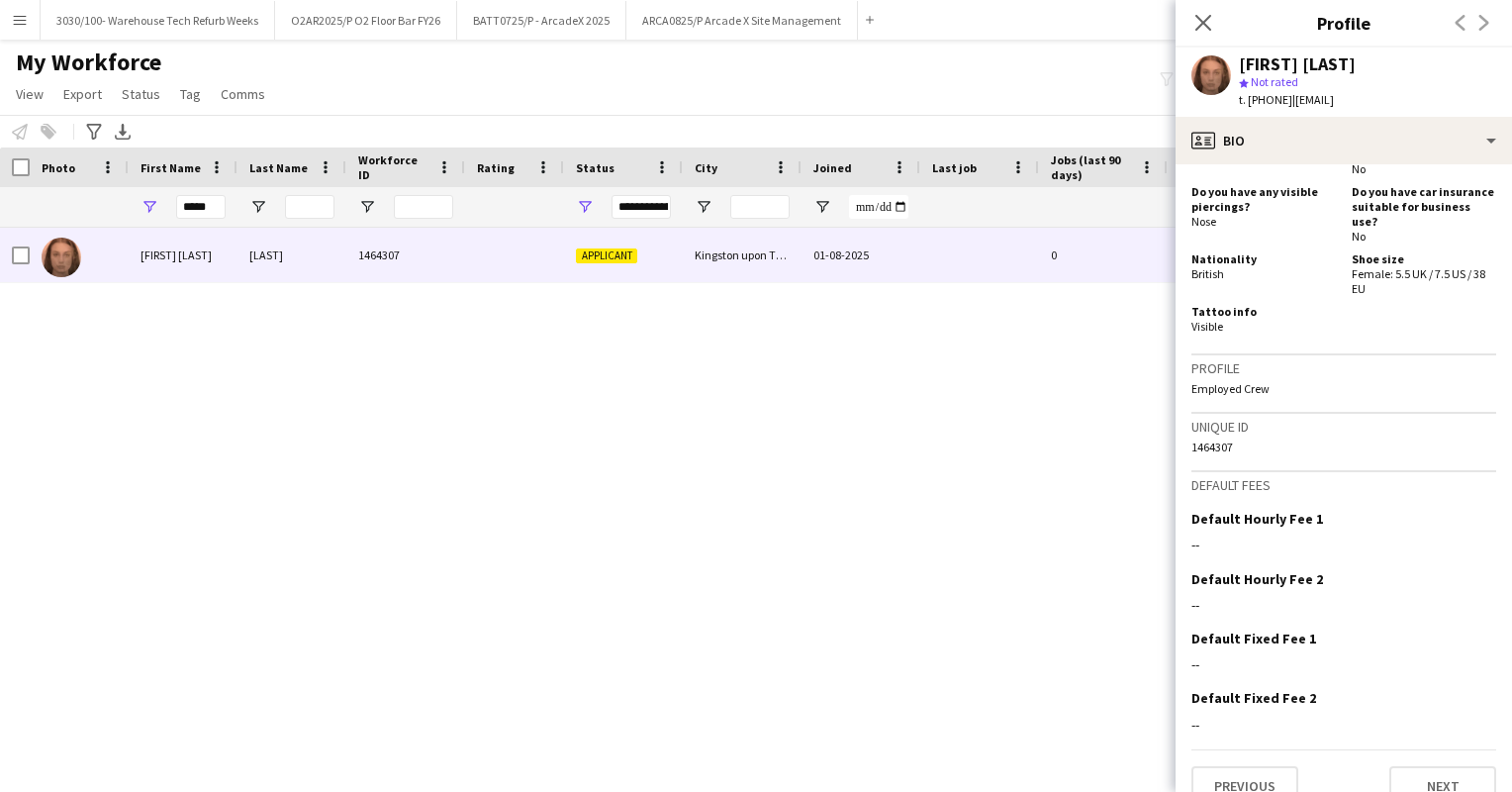scroll, scrollTop: 925, scrollLeft: 0, axis: vertical 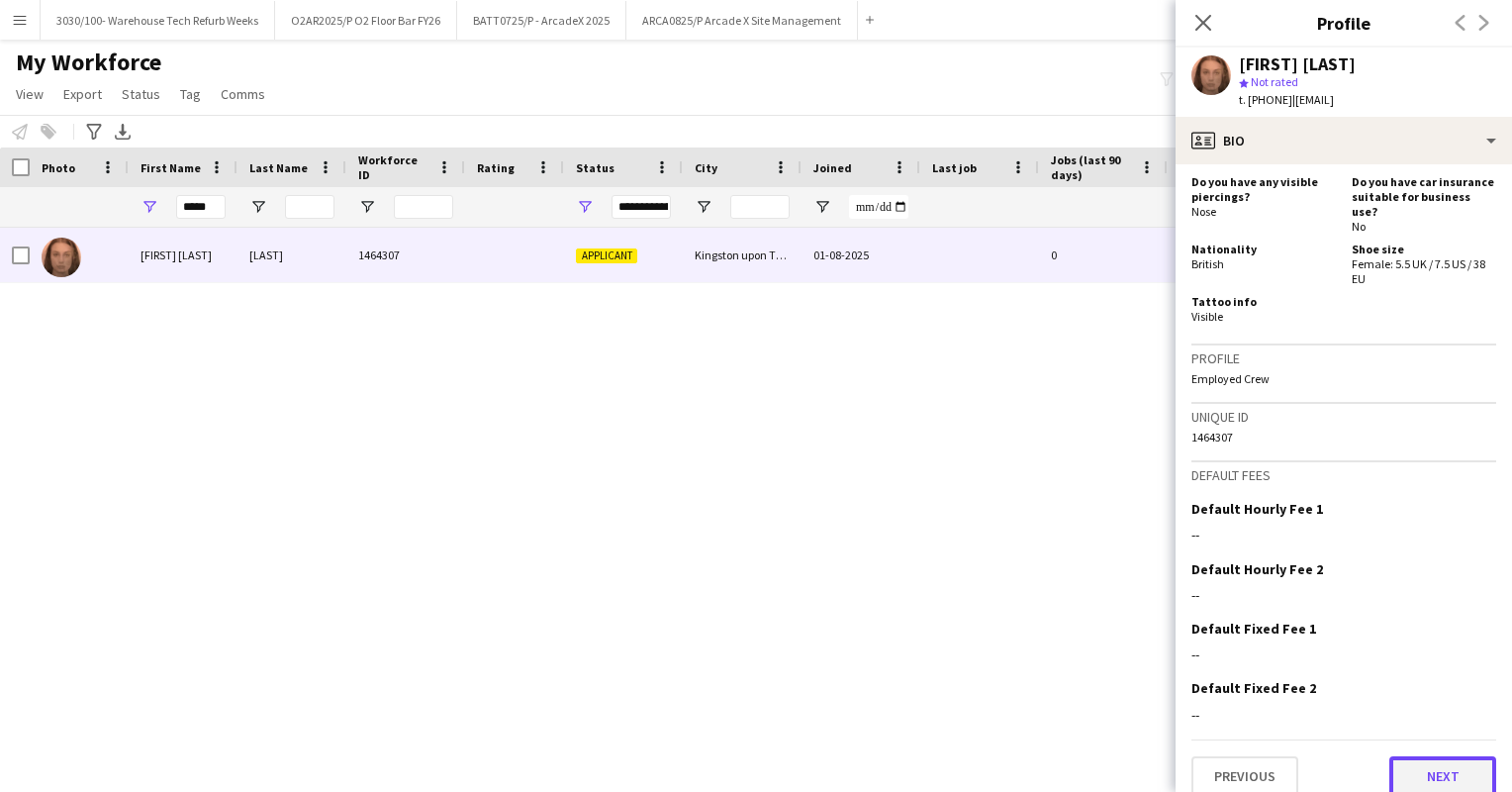 click on "Next" 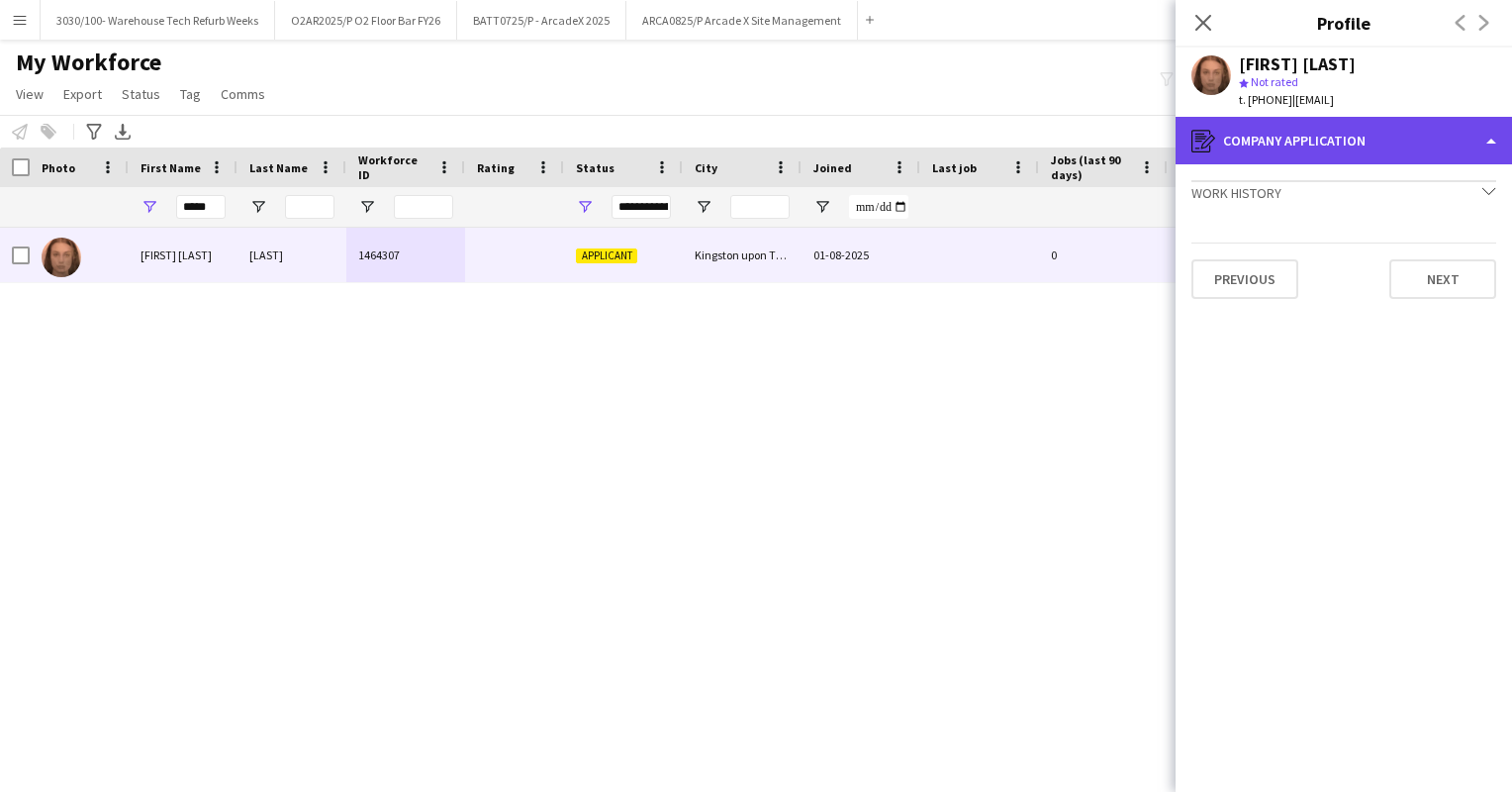 click on "register
Company application" 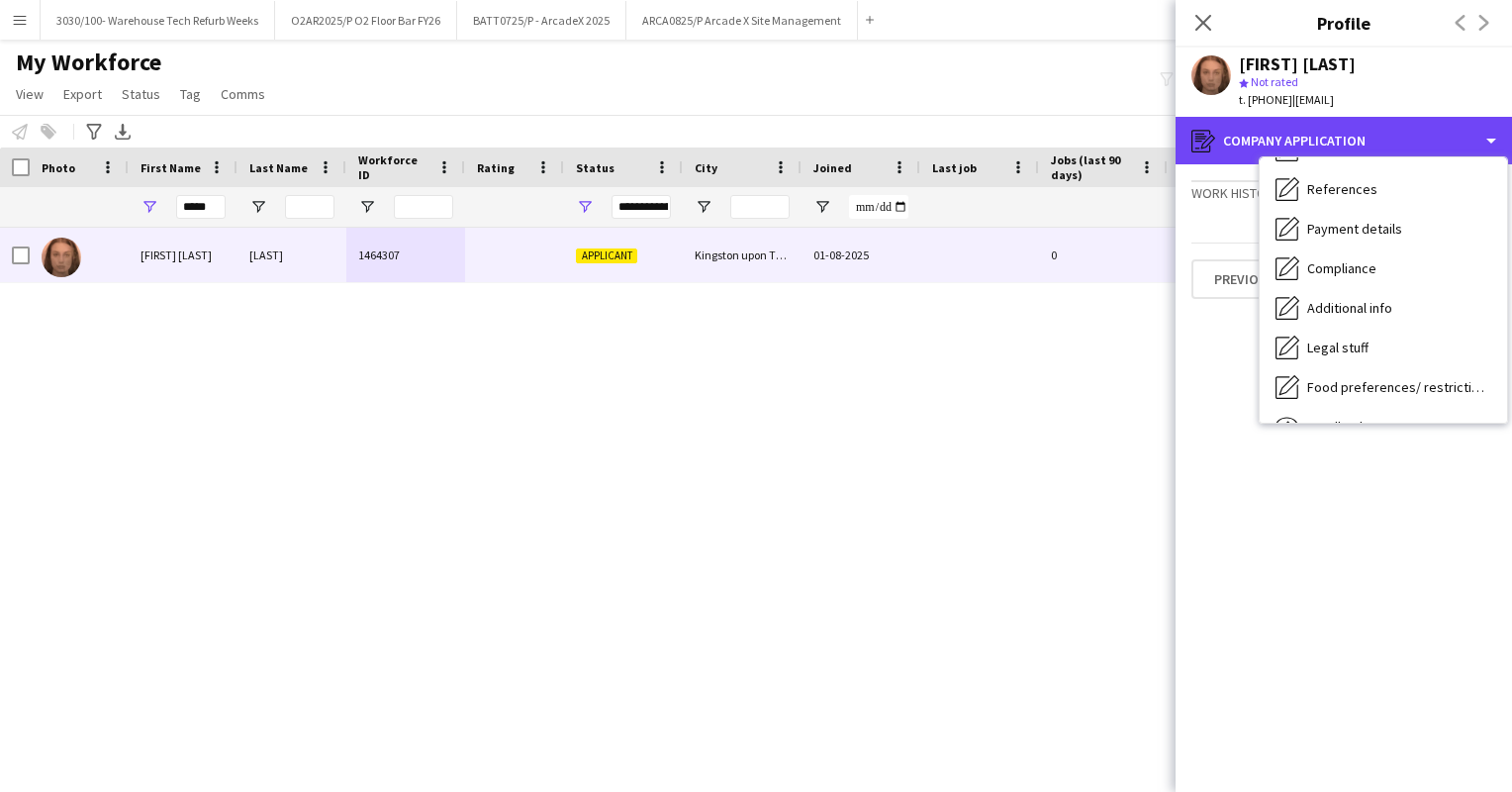 scroll, scrollTop: 198, scrollLeft: 0, axis: vertical 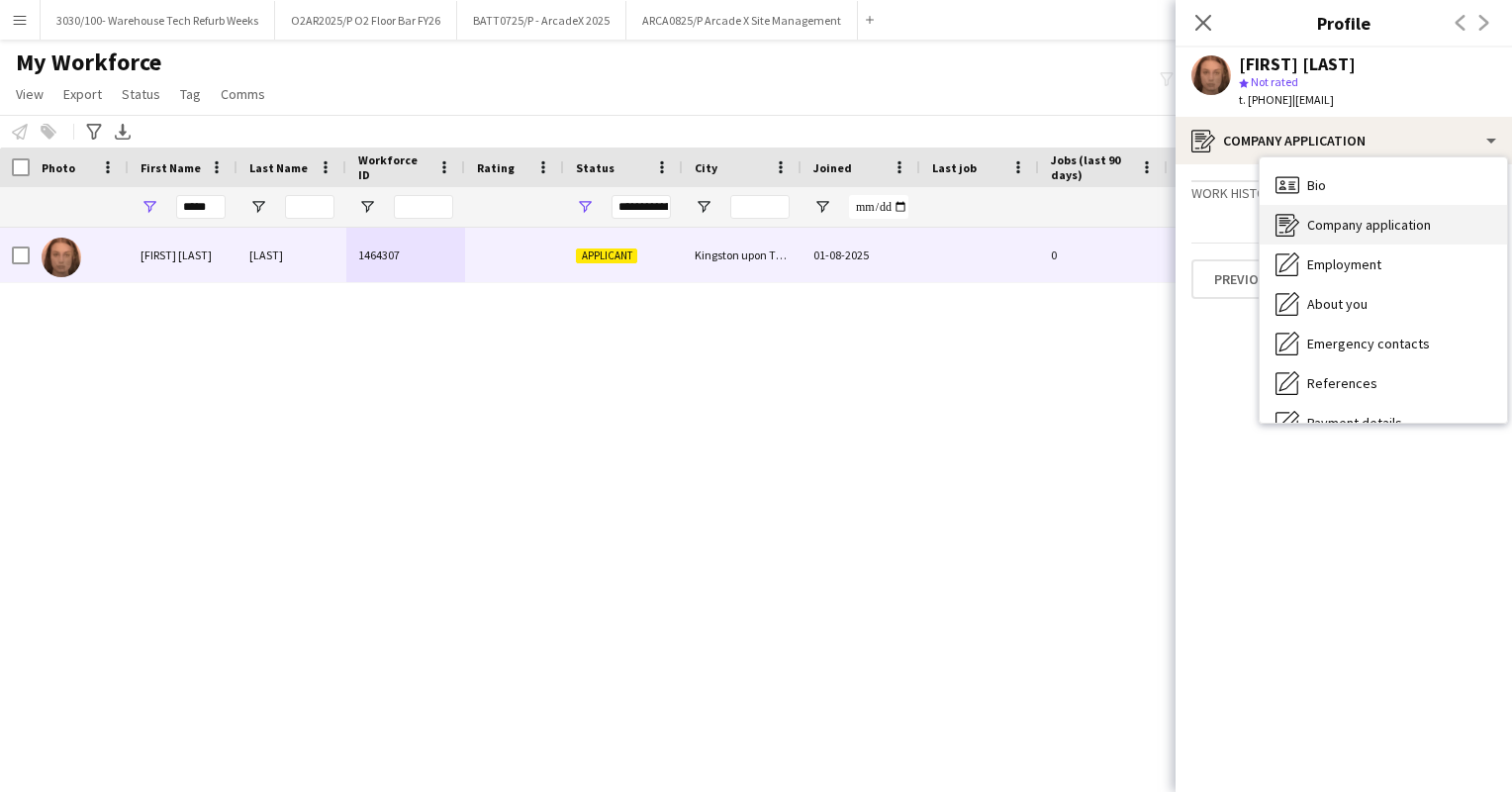 click on "Company application" at bounding box center (1369, 225) 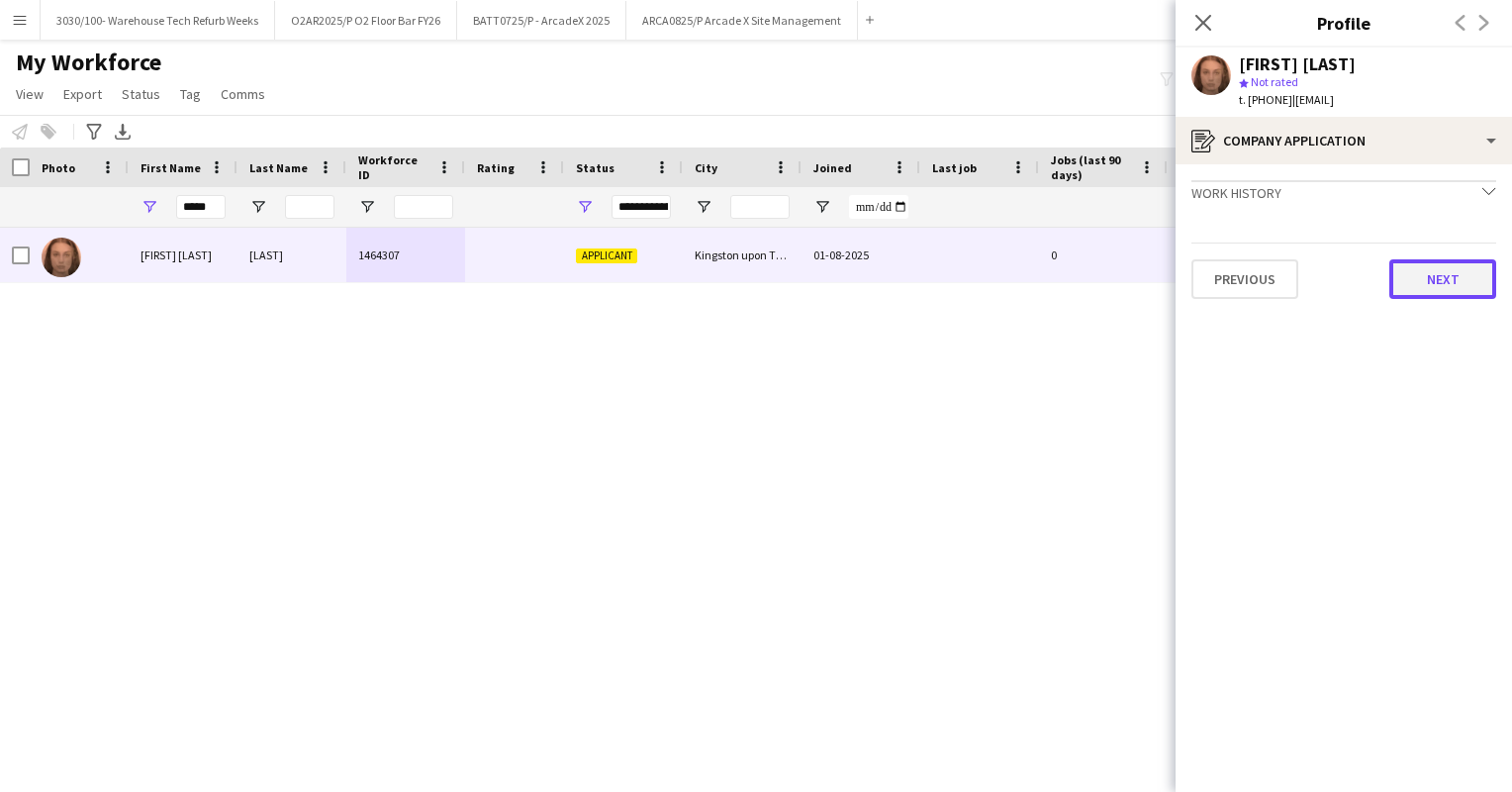 click on "Next" 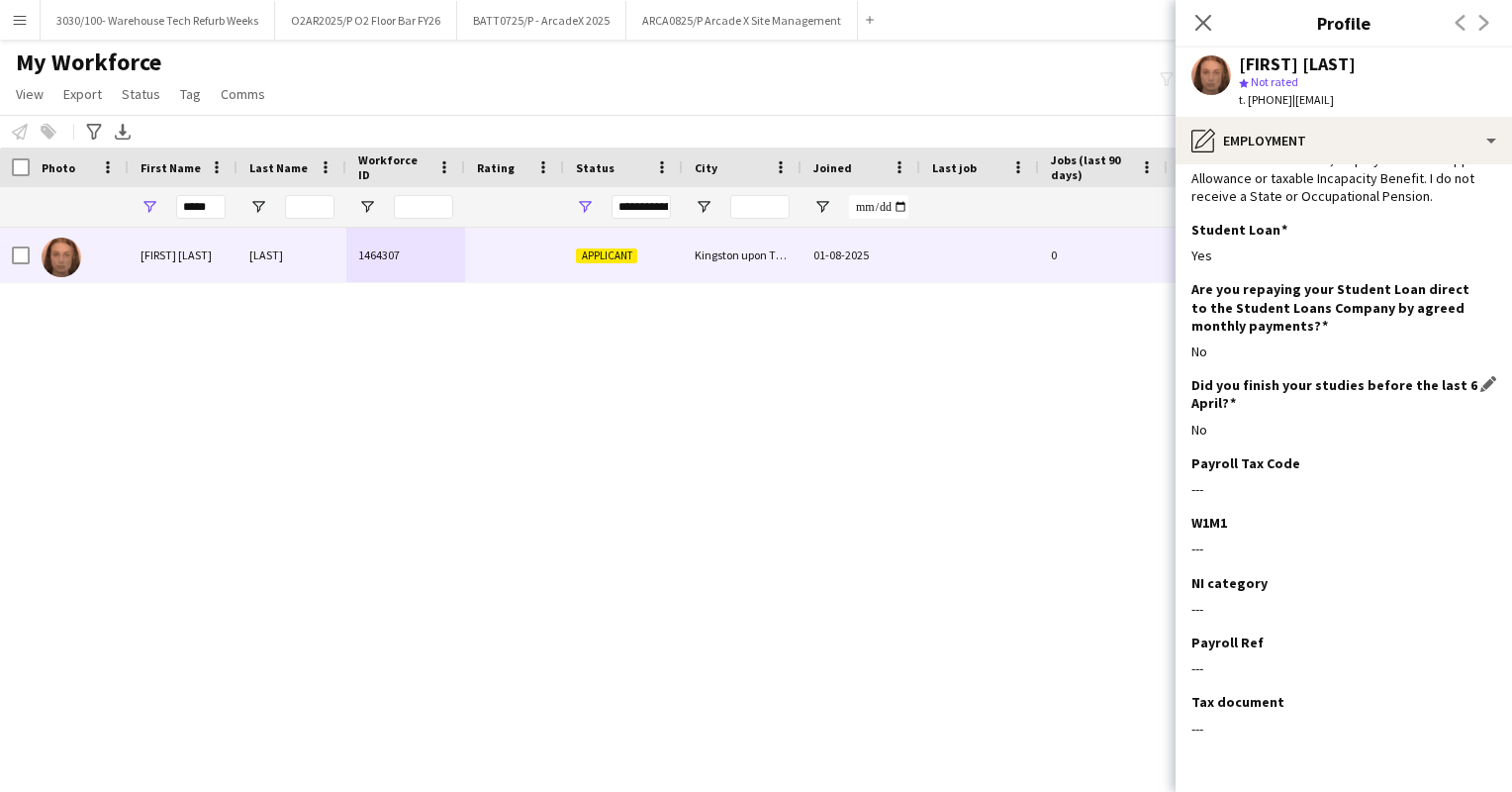 scroll, scrollTop: 223, scrollLeft: 0, axis: vertical 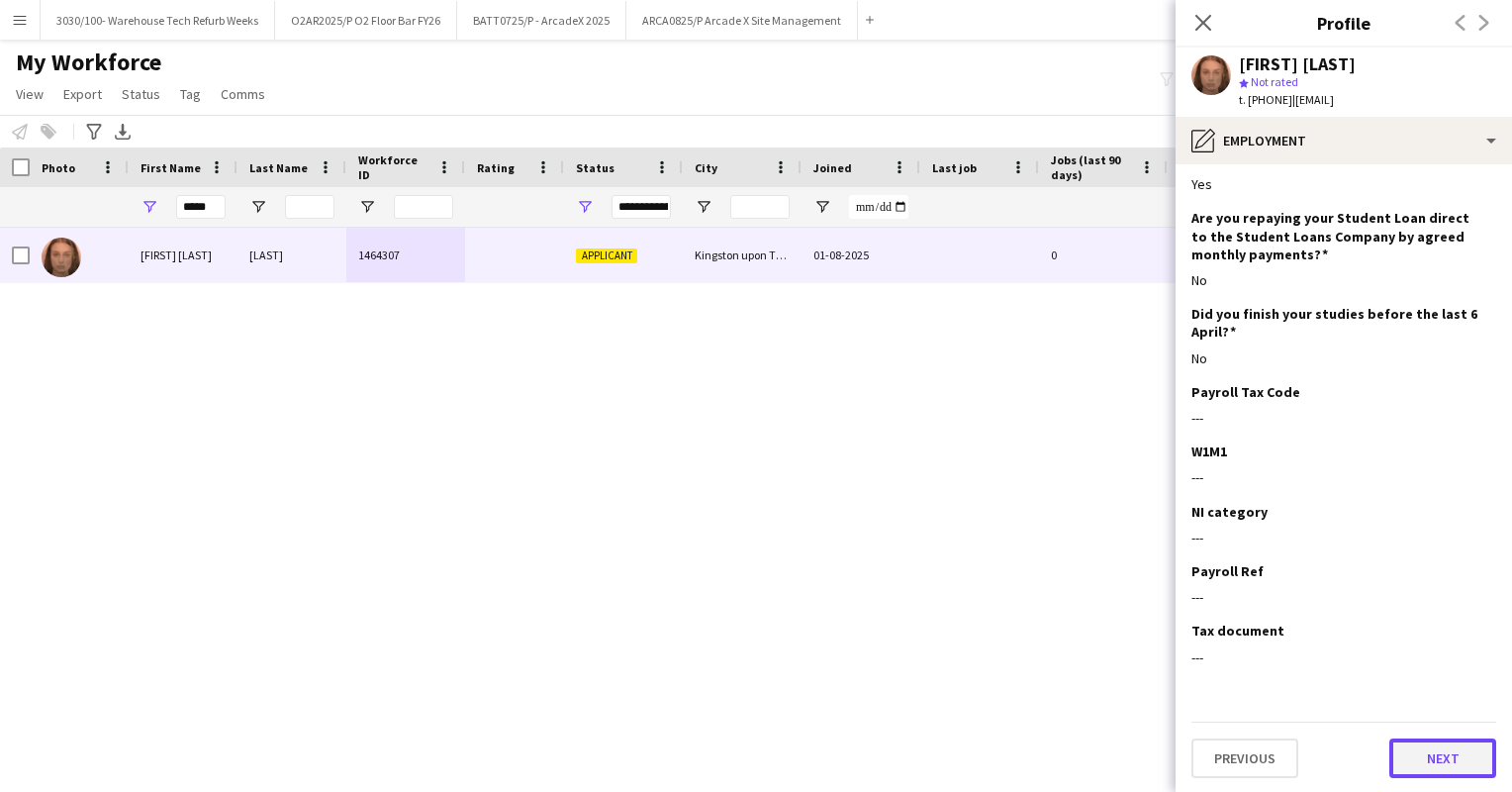 click on "Next" 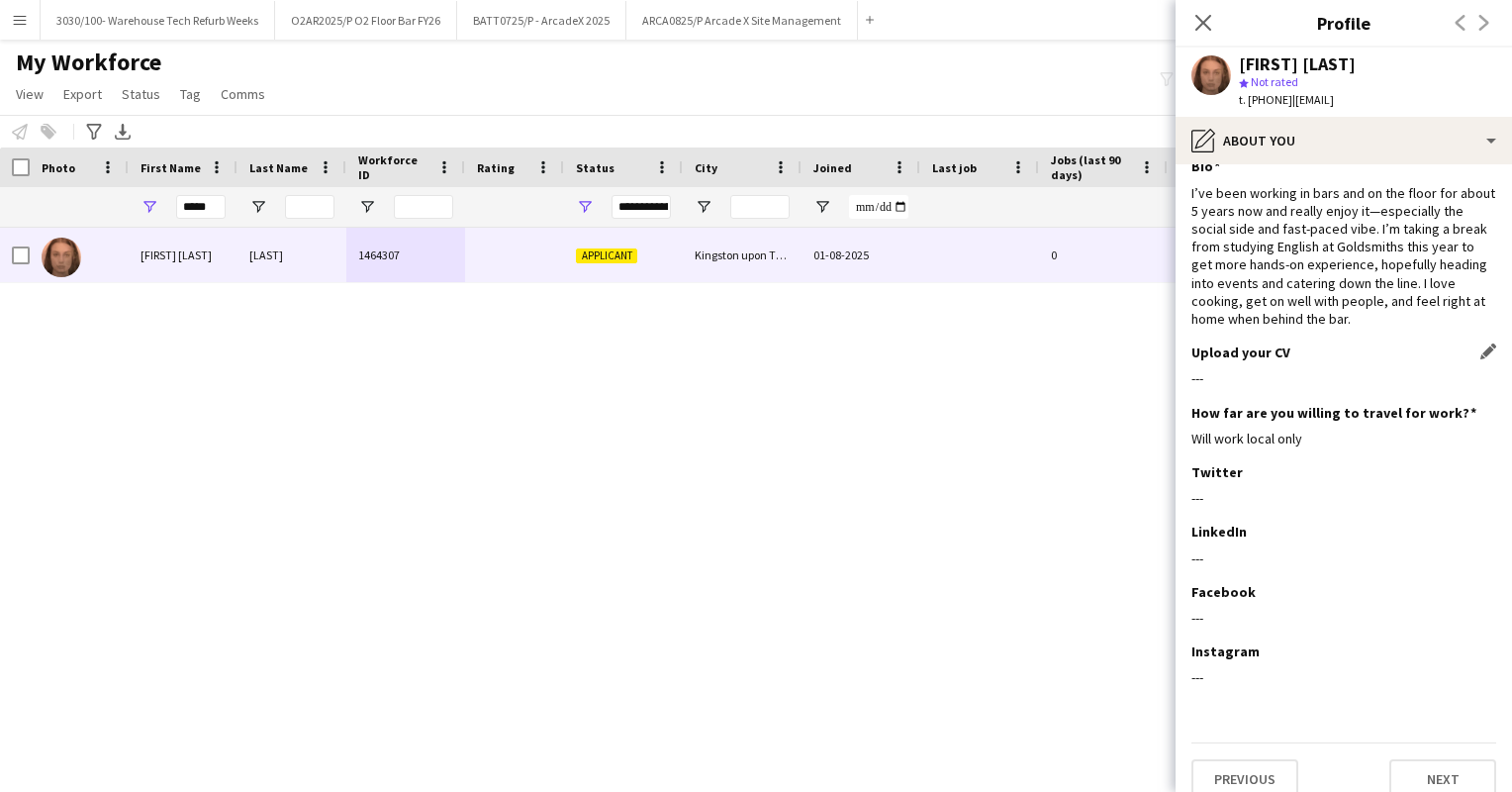 scroll, scrollTop: 44, scrollLeft: 0, axis: vertical 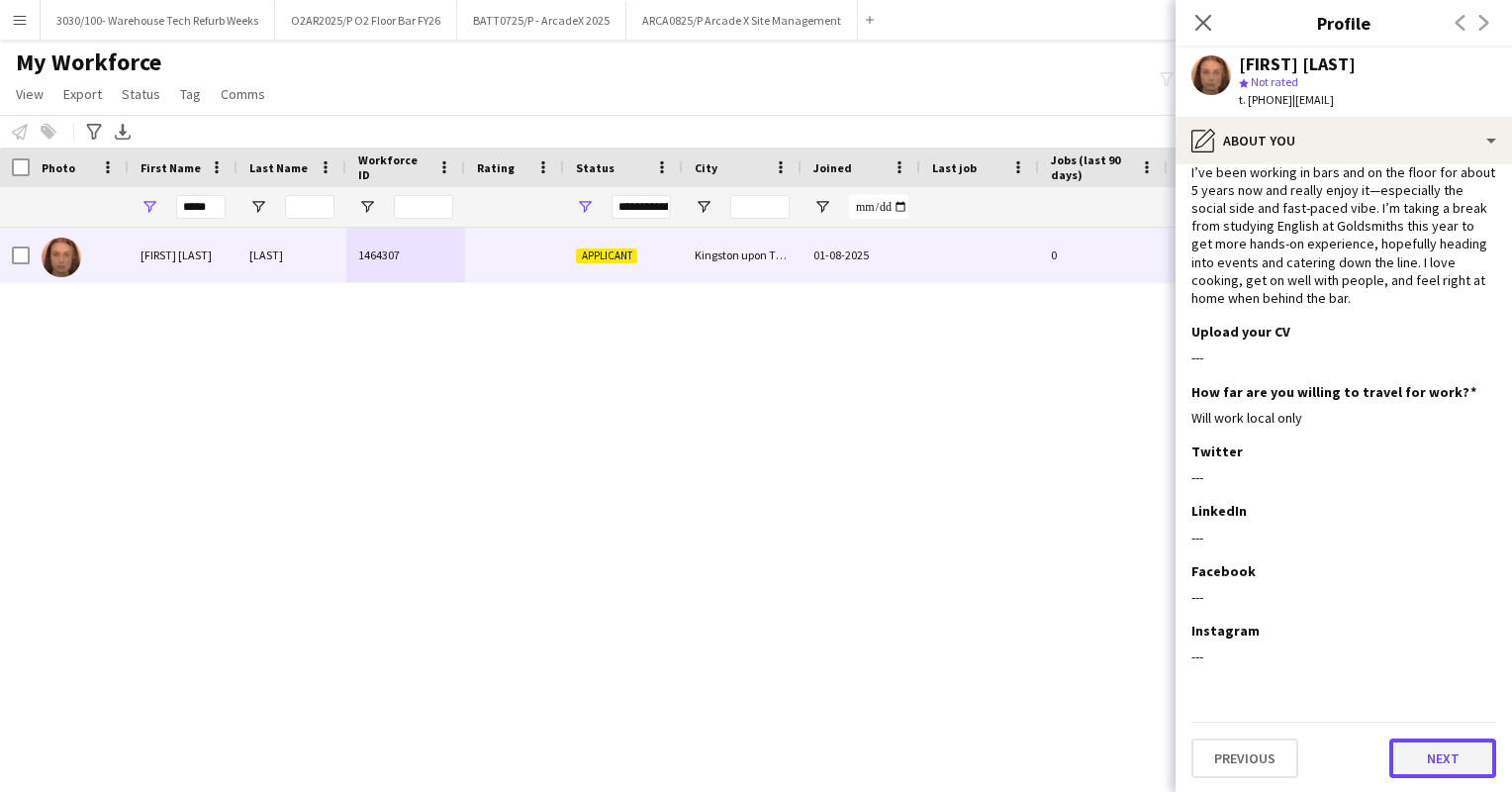 click on "Next" 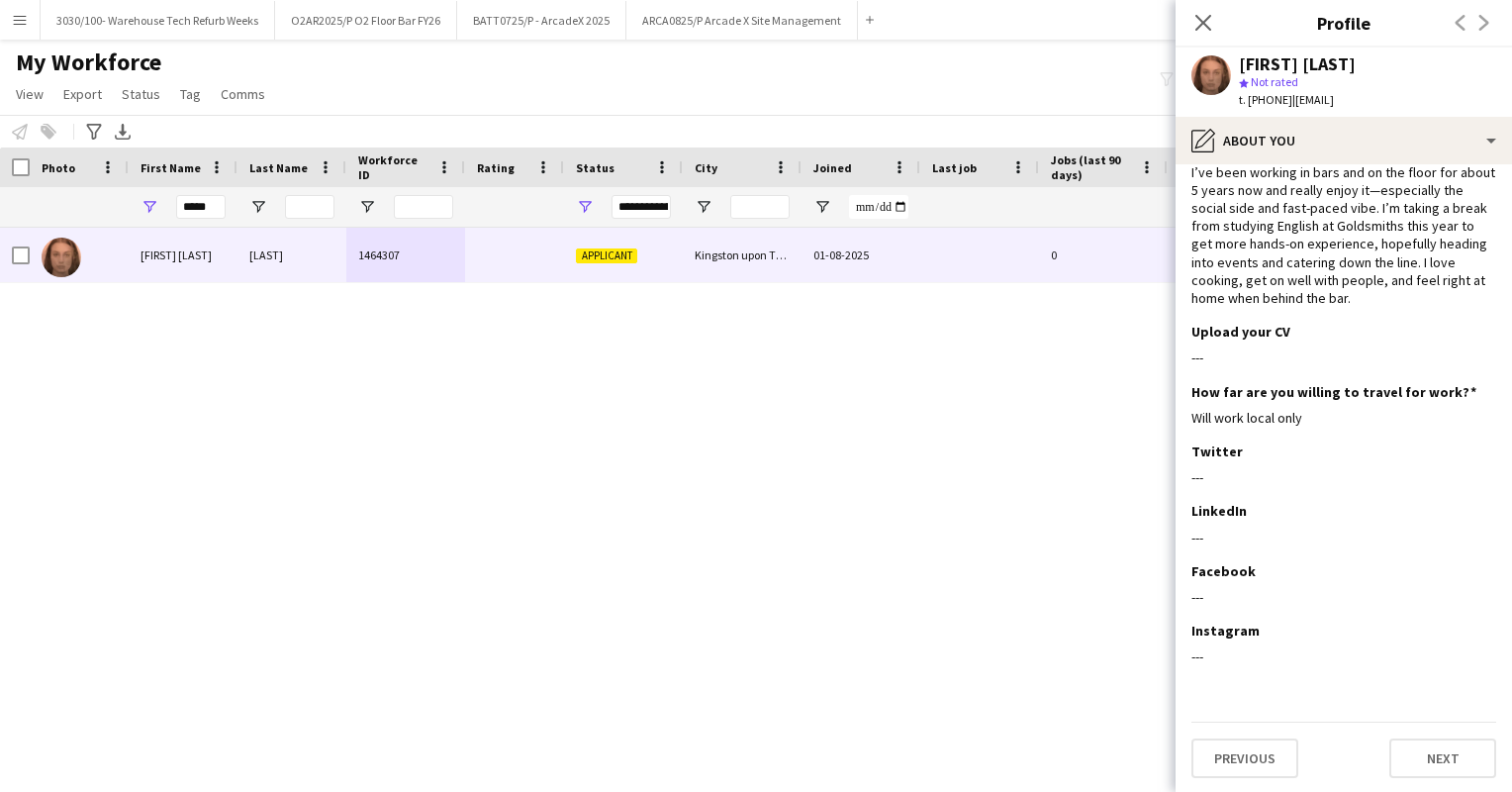 scroll, scrollTop: 0, scrollLeft: 0, axis: both 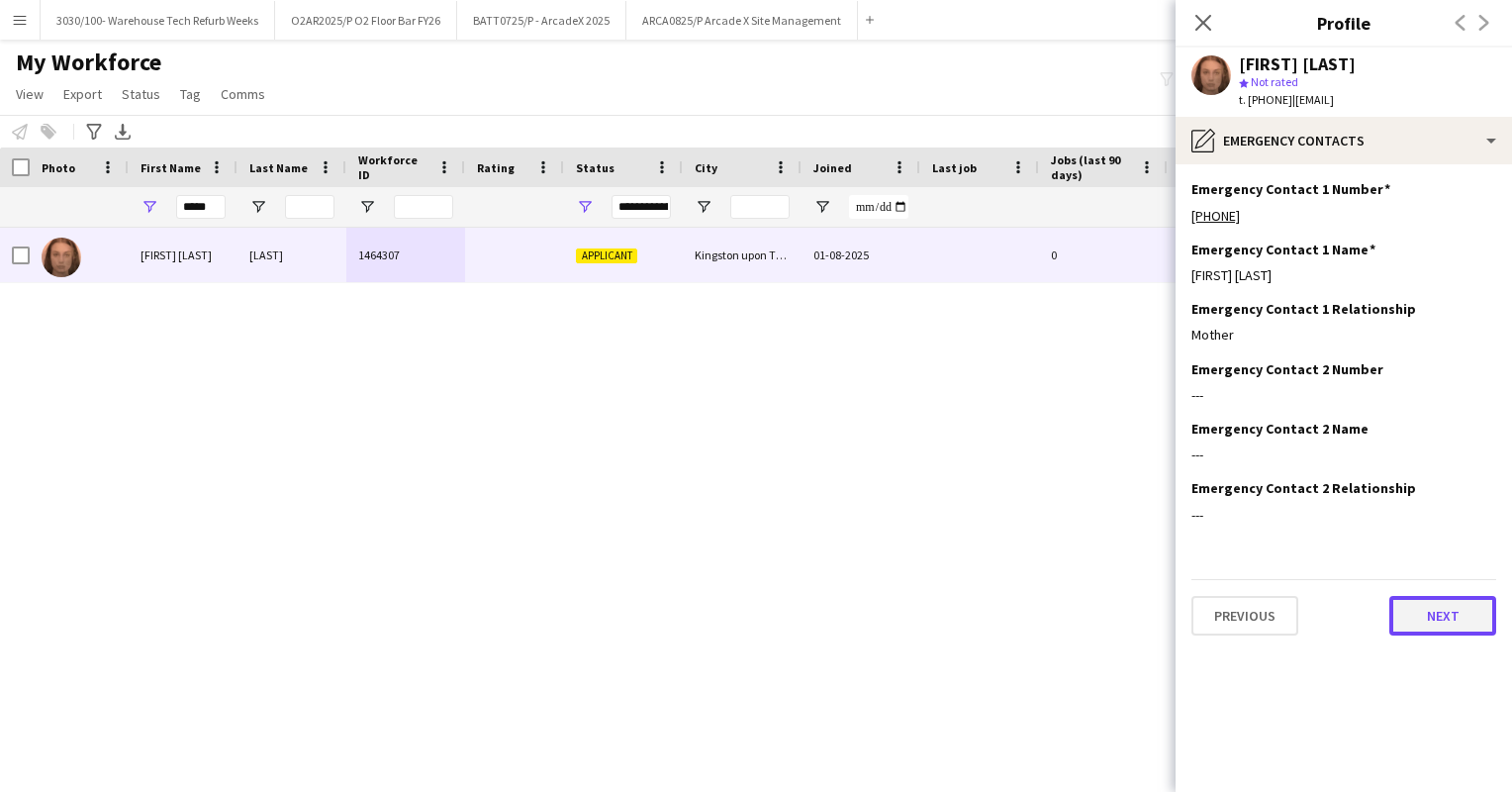 click on "Next" 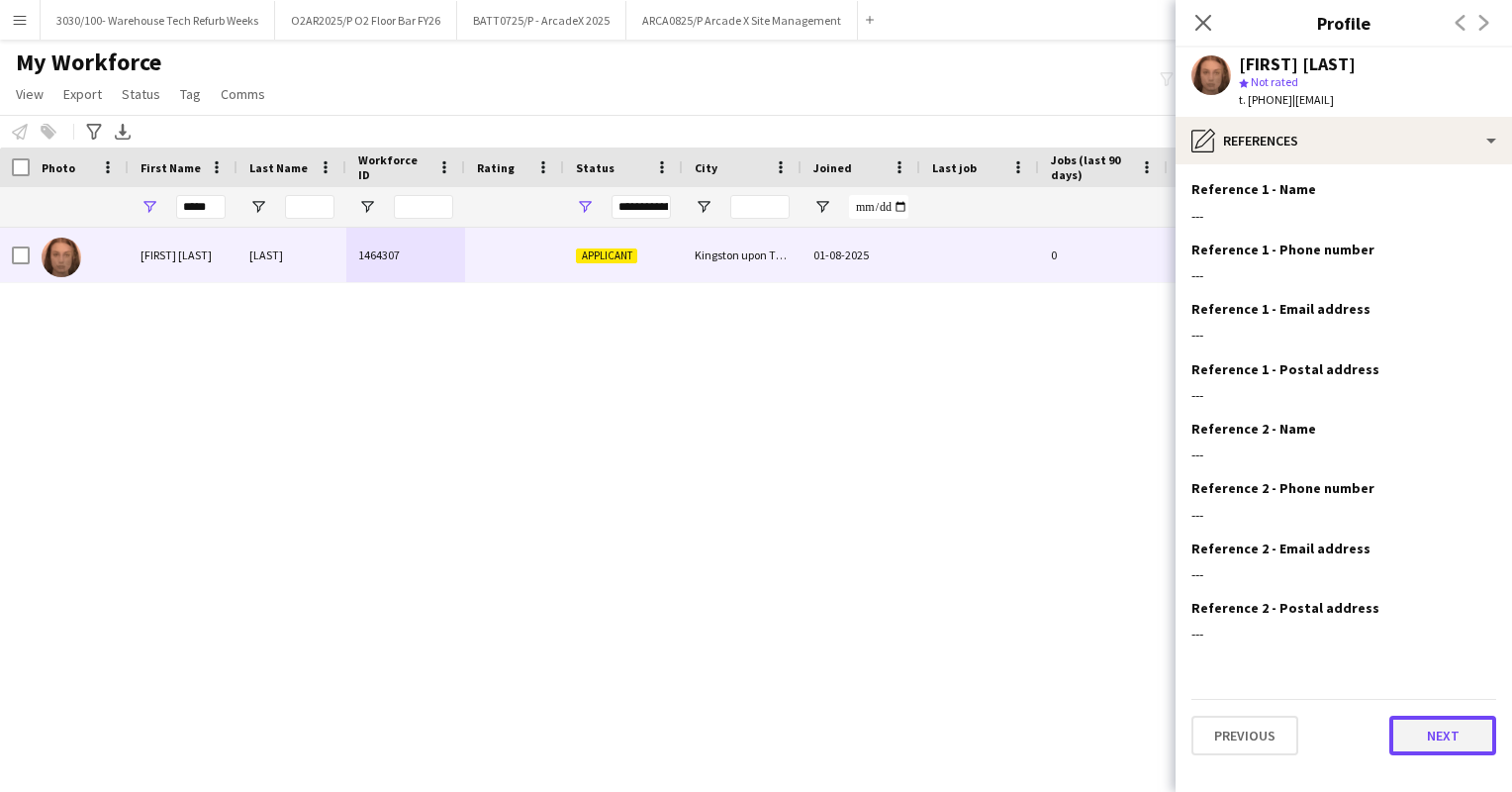 click on "Next" 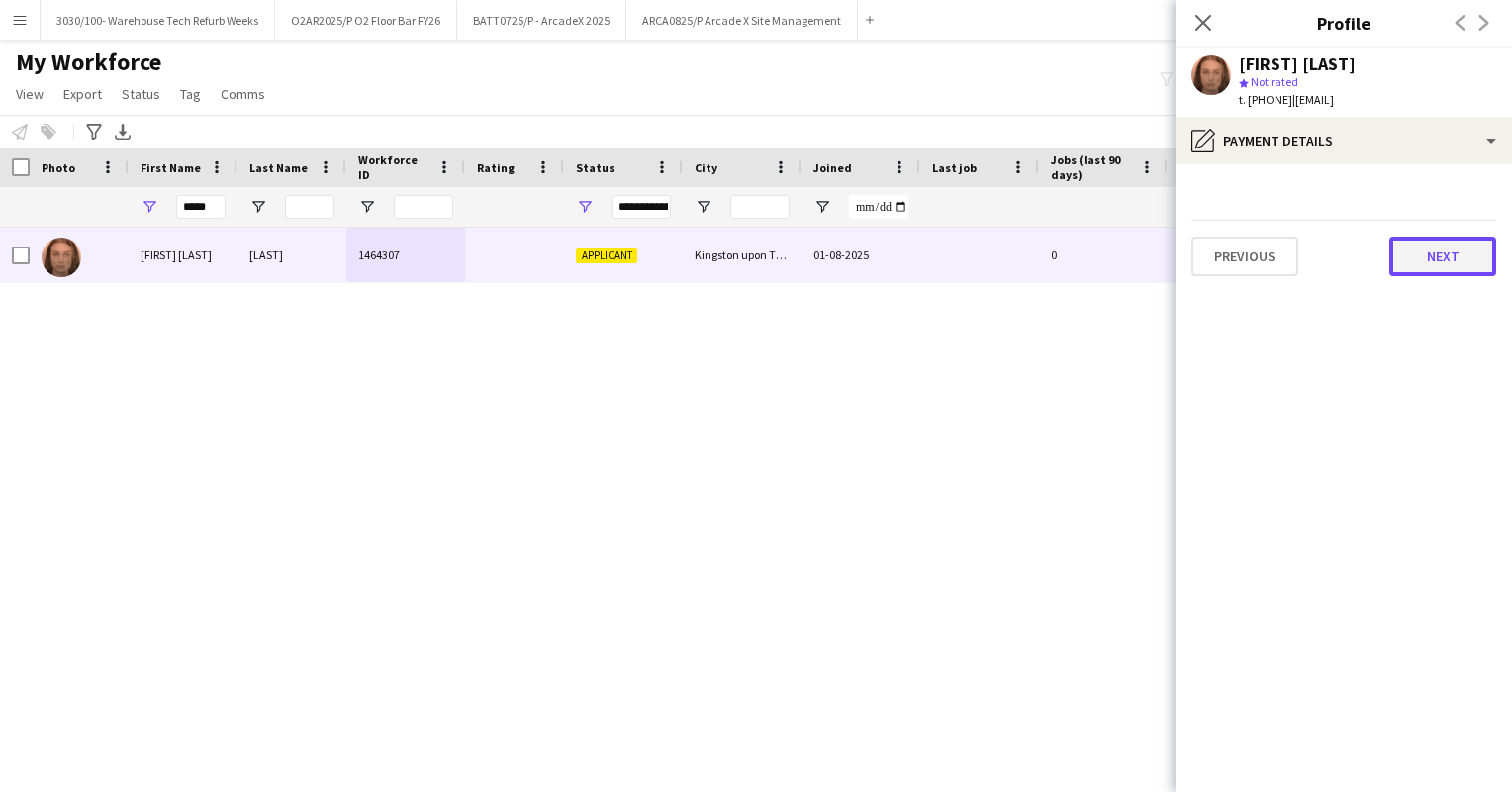 click on "Next" 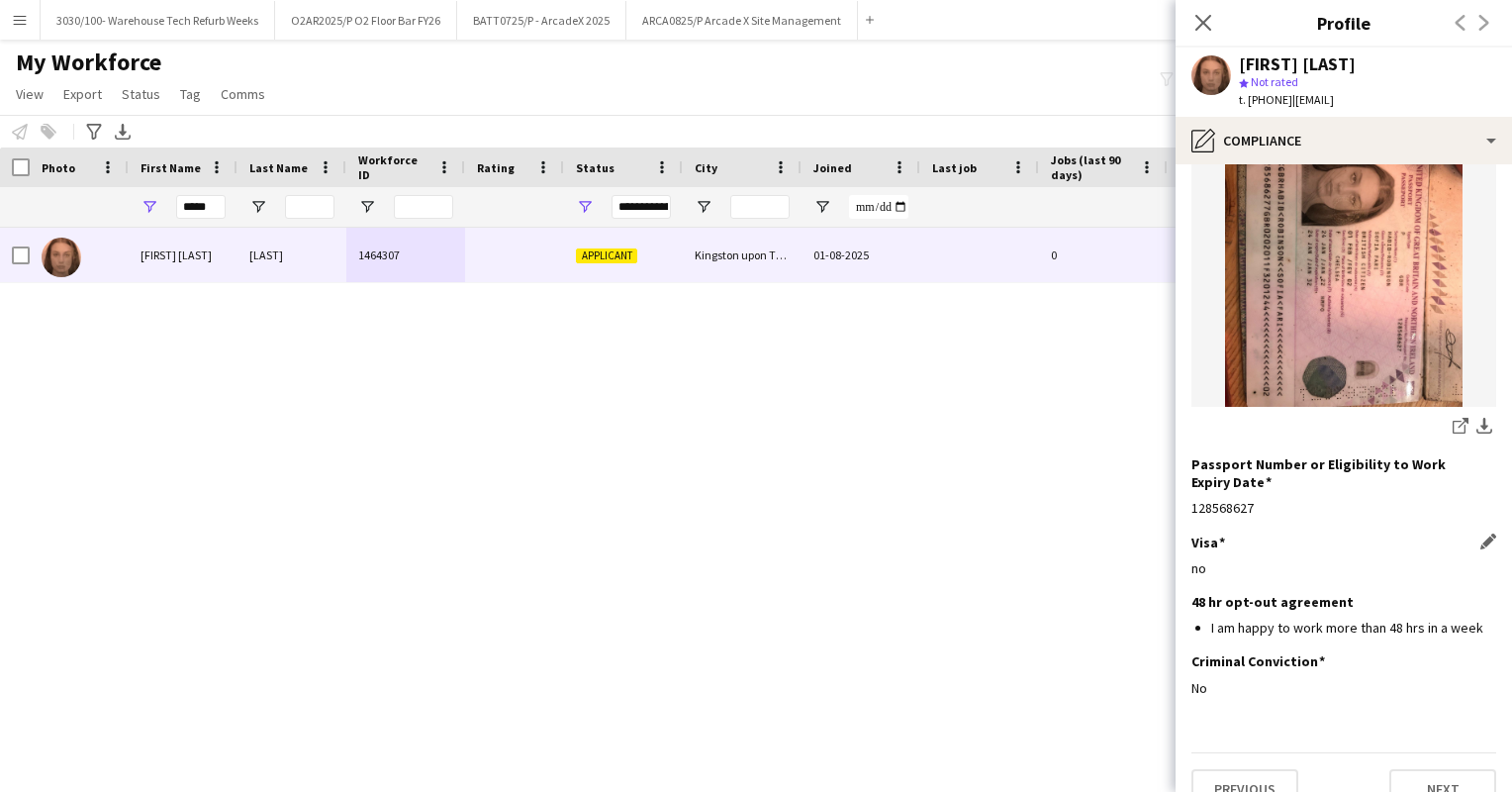scroll, scrollTop: 241, scrollLeft: 0, axis: vertical 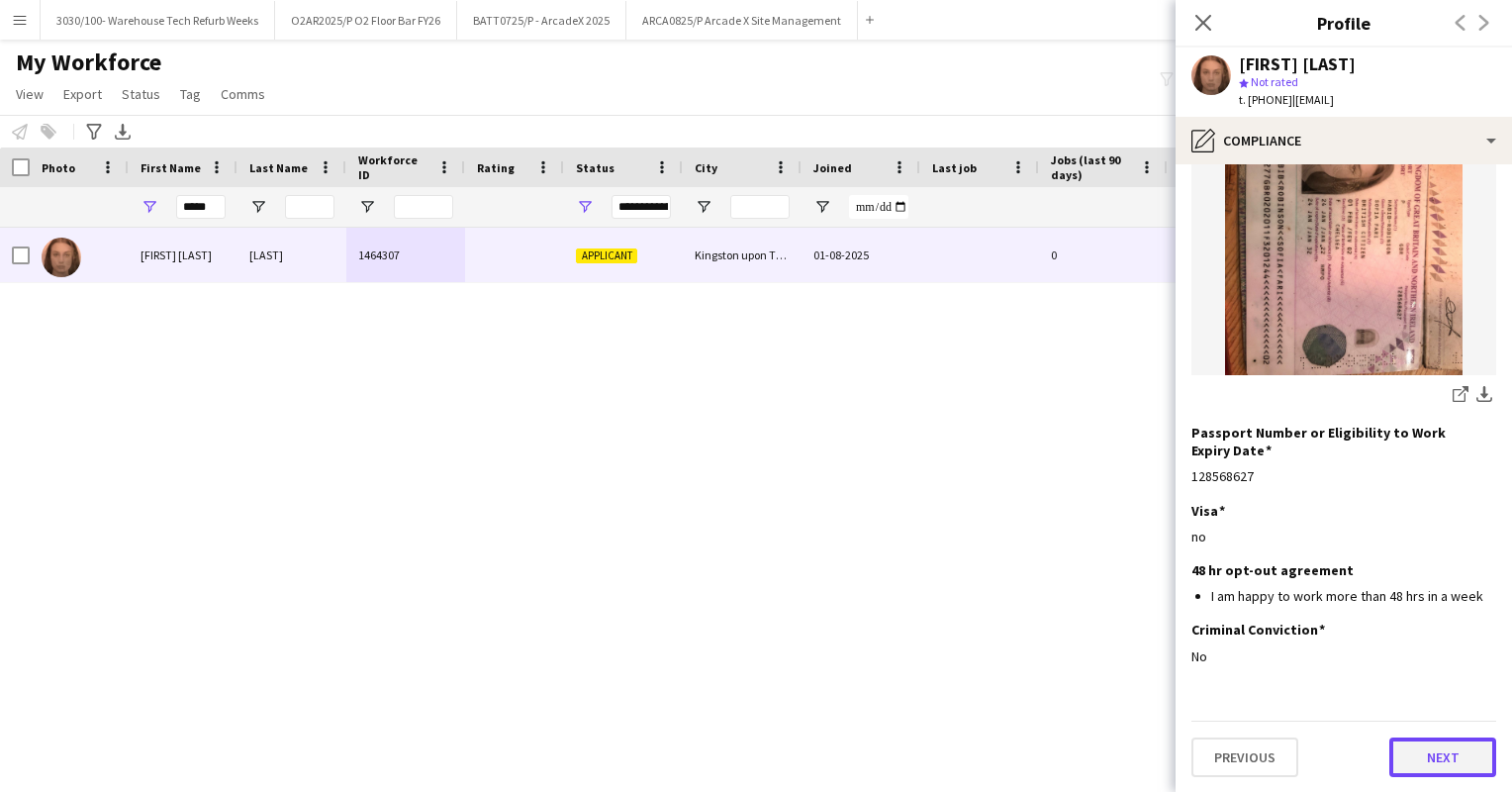 click on "Next" 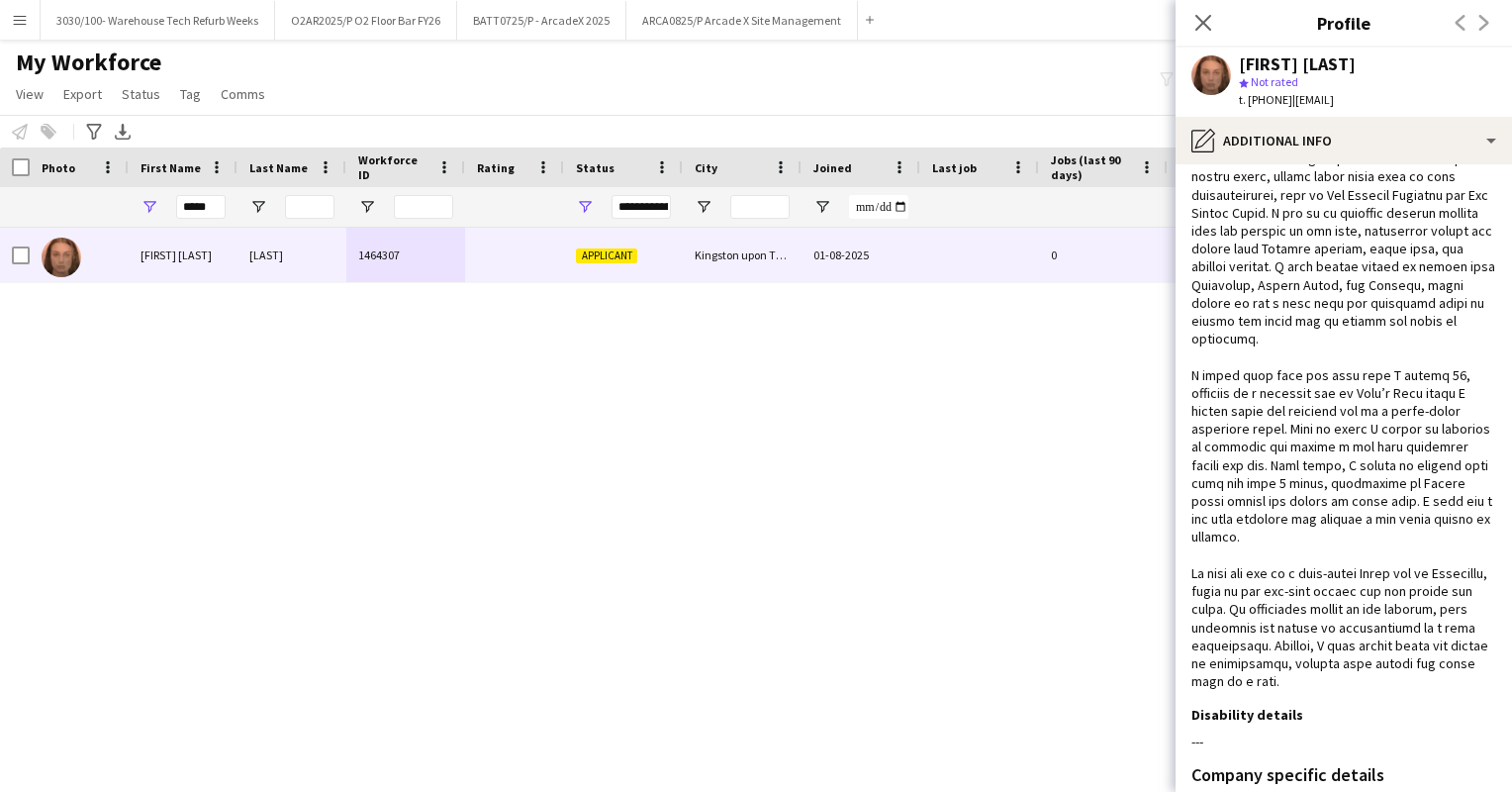 scroll, scrollTop: 277, scrollLeft: 0, axis: vertical 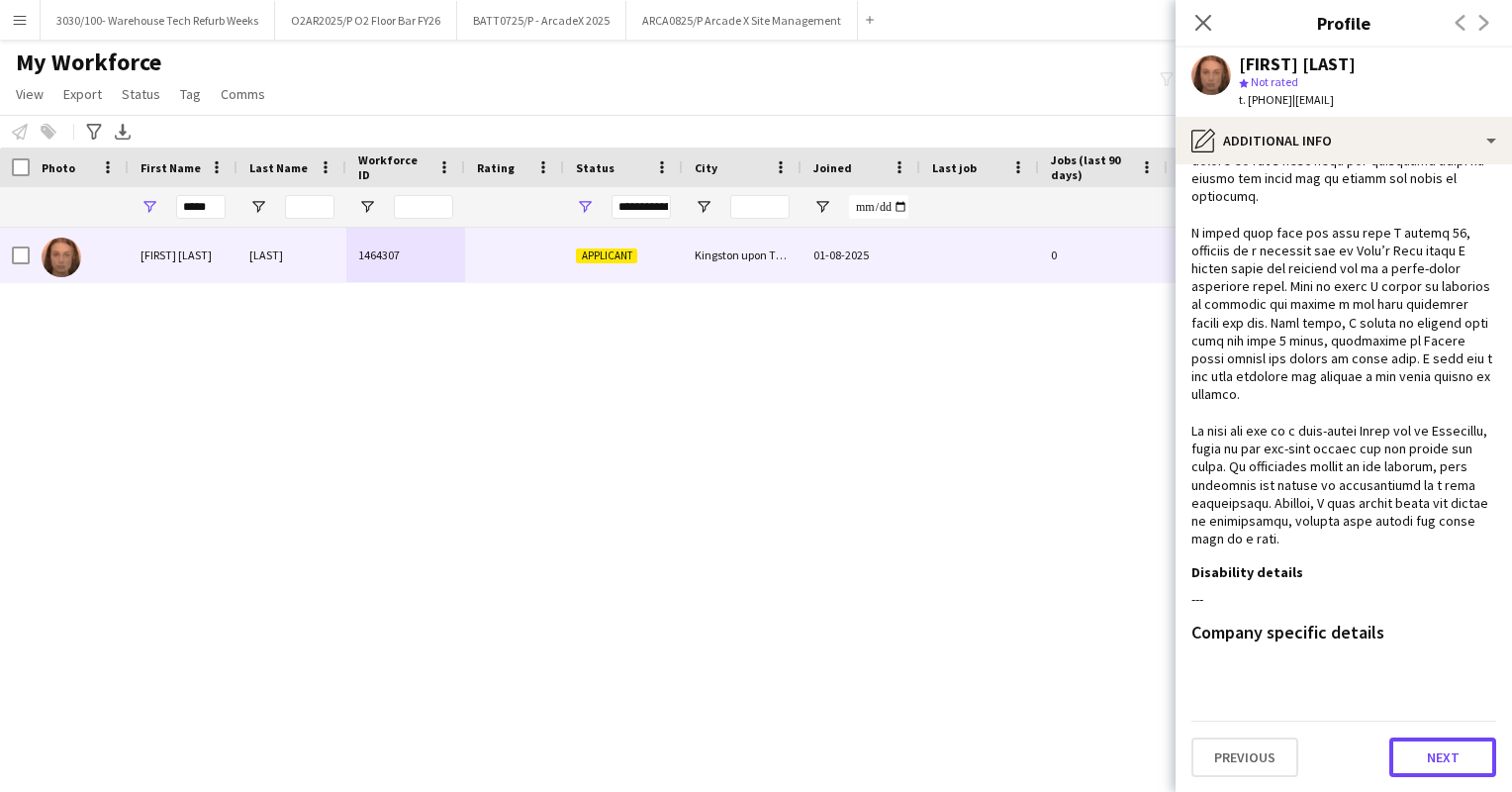 click on "Next" 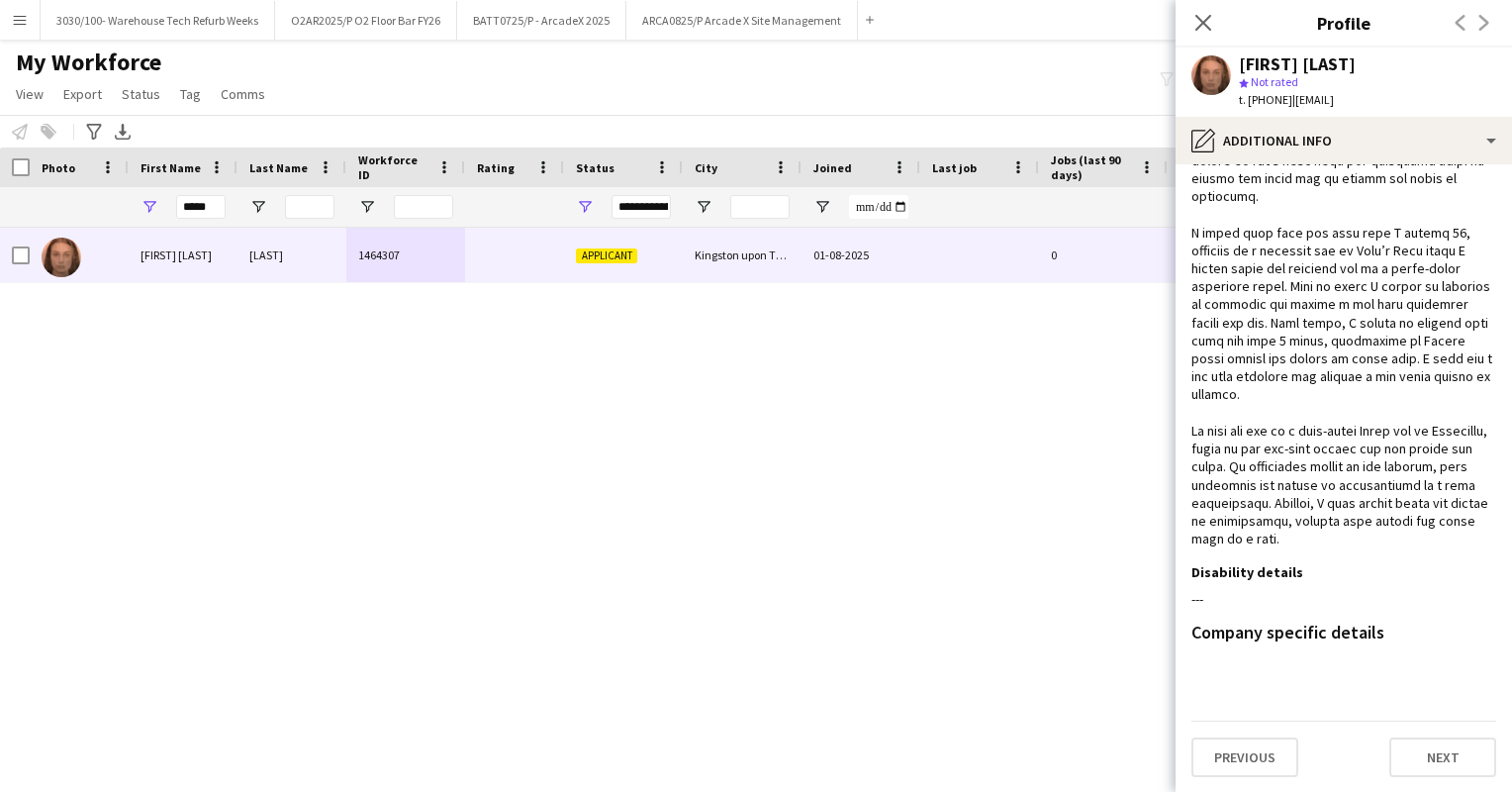 scroll, scrollTop: 0, scrollLeft: 0, axis: both 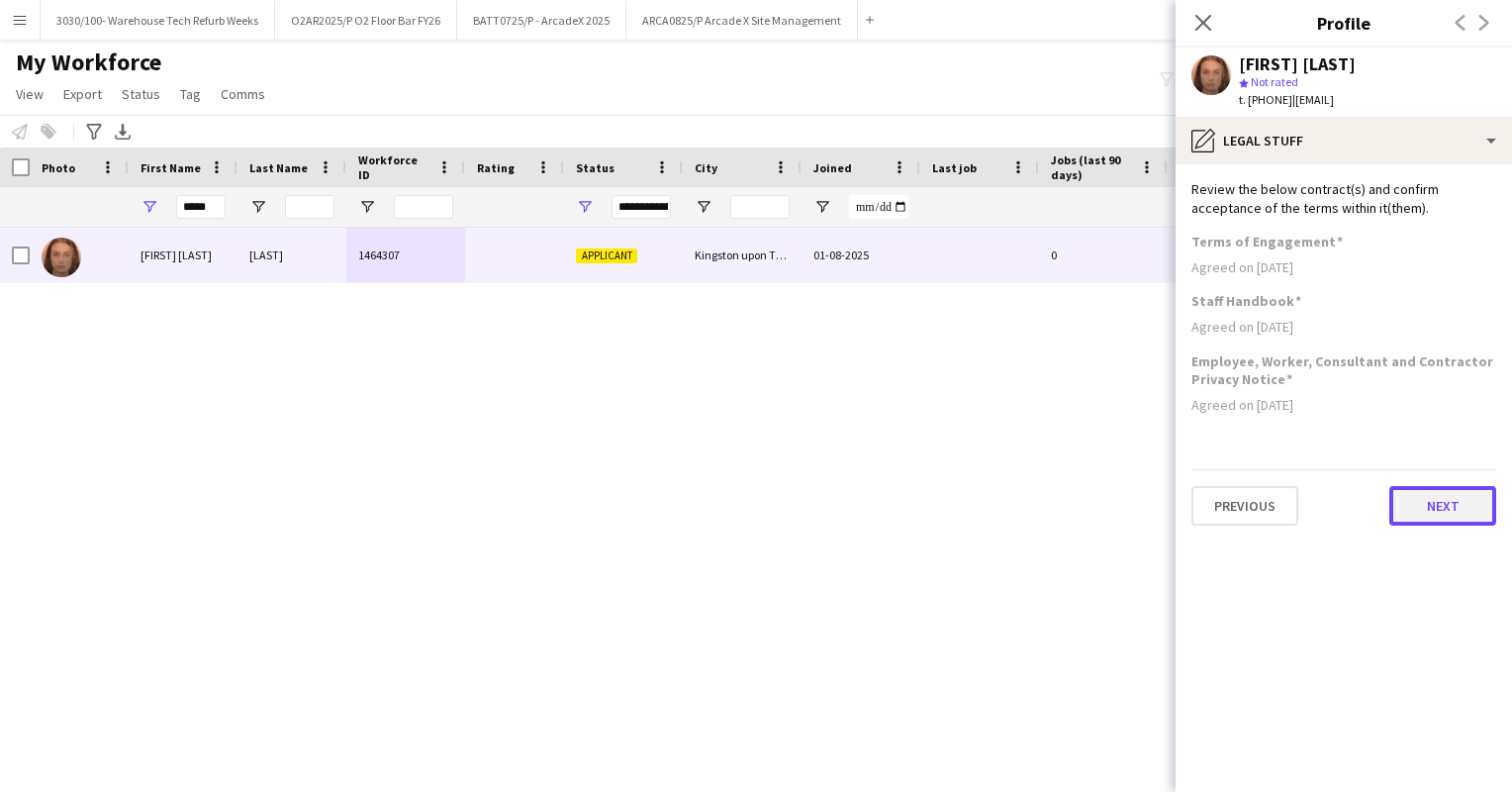 click on "Next" 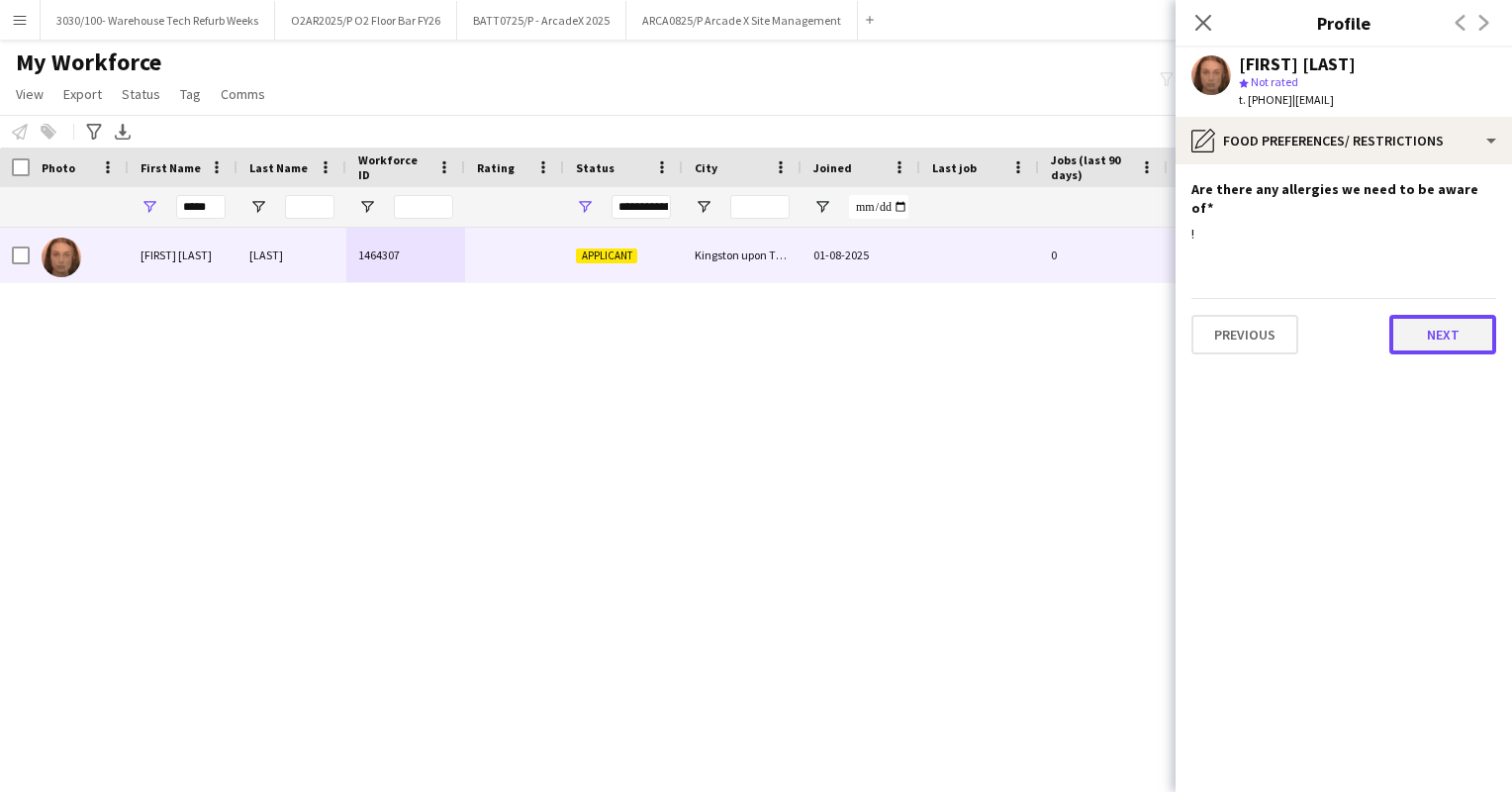 click on "Next" 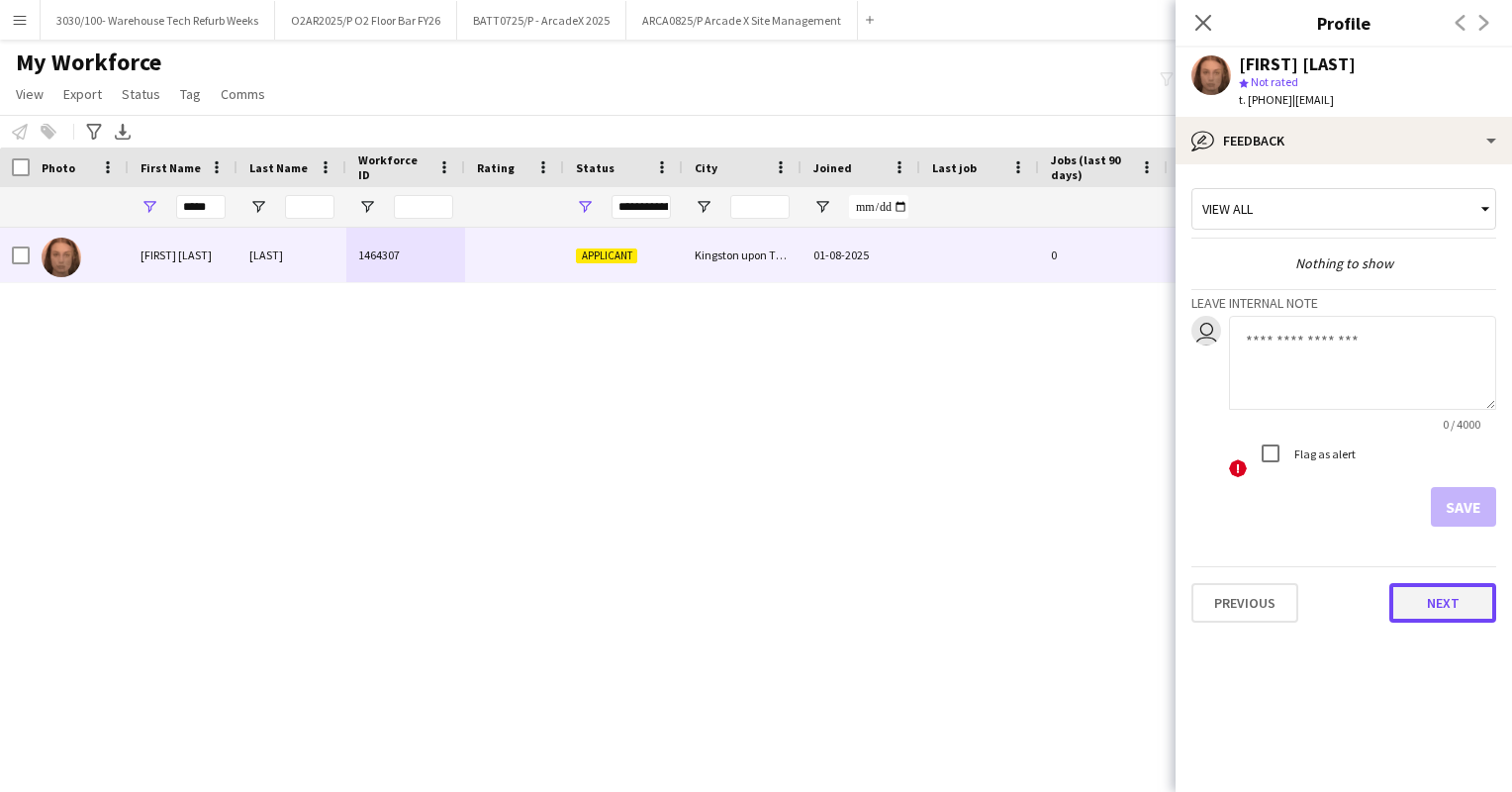 click on "Next" 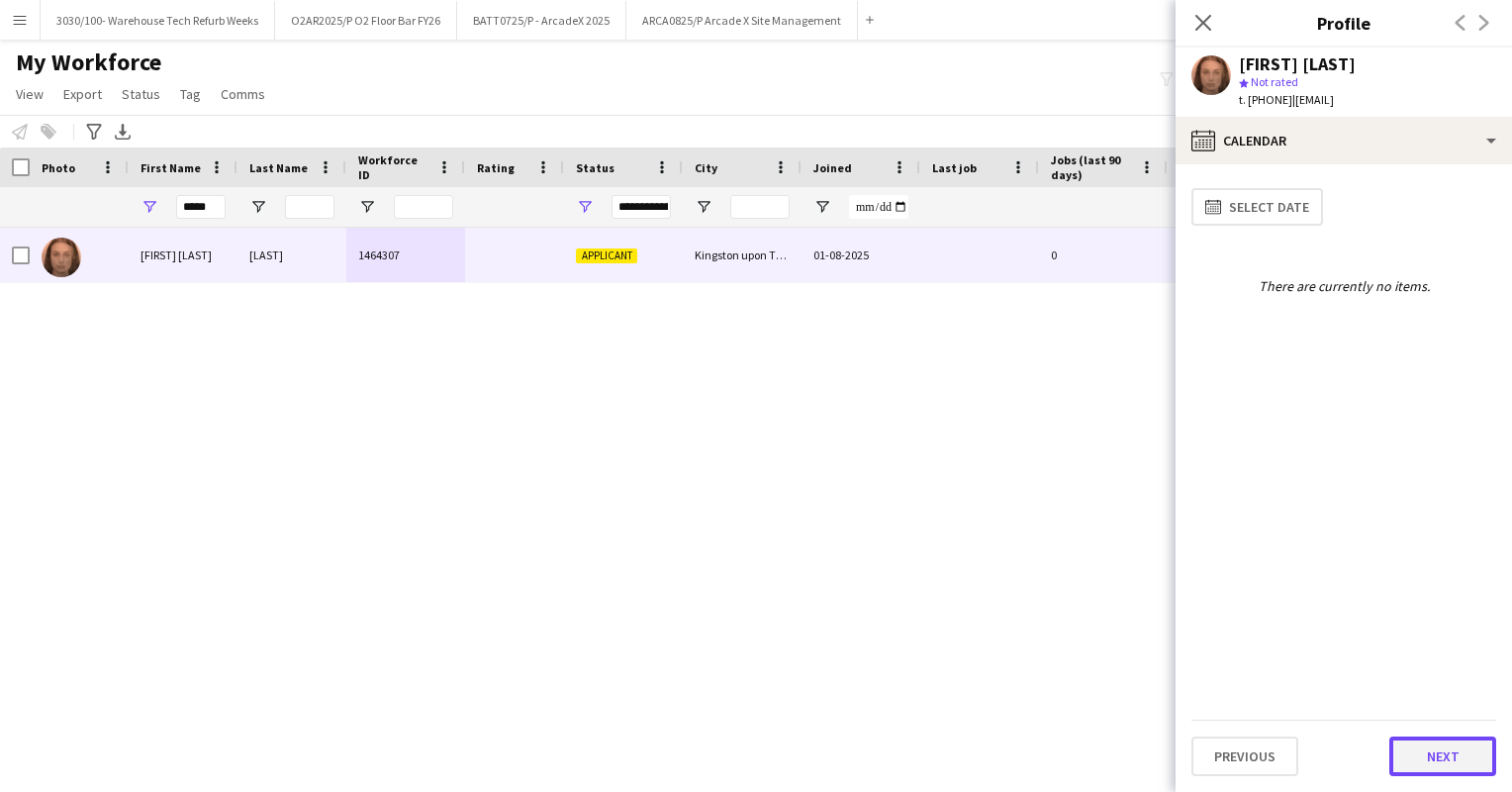 click on "Next" 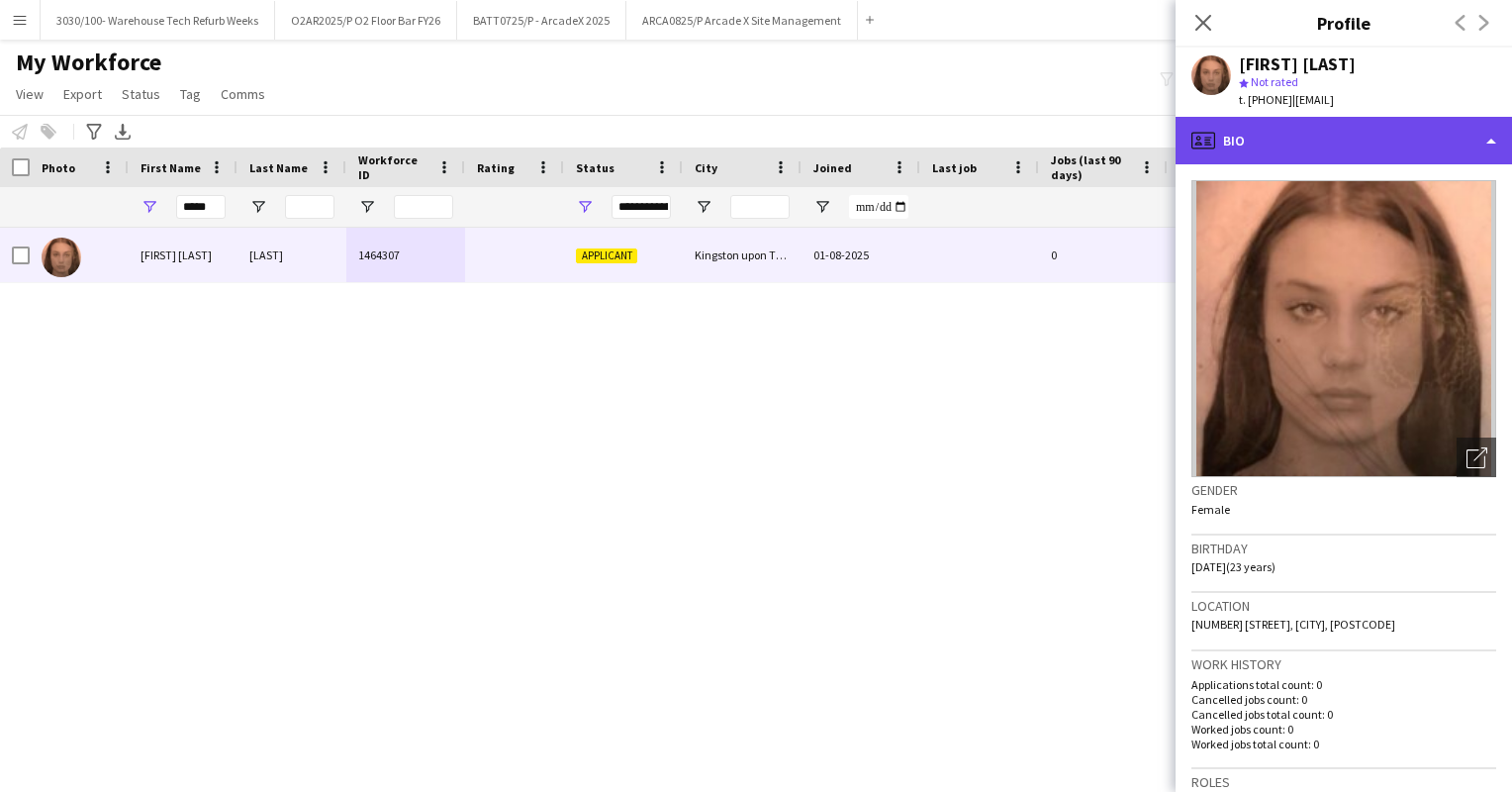 click on "profile
Bio" 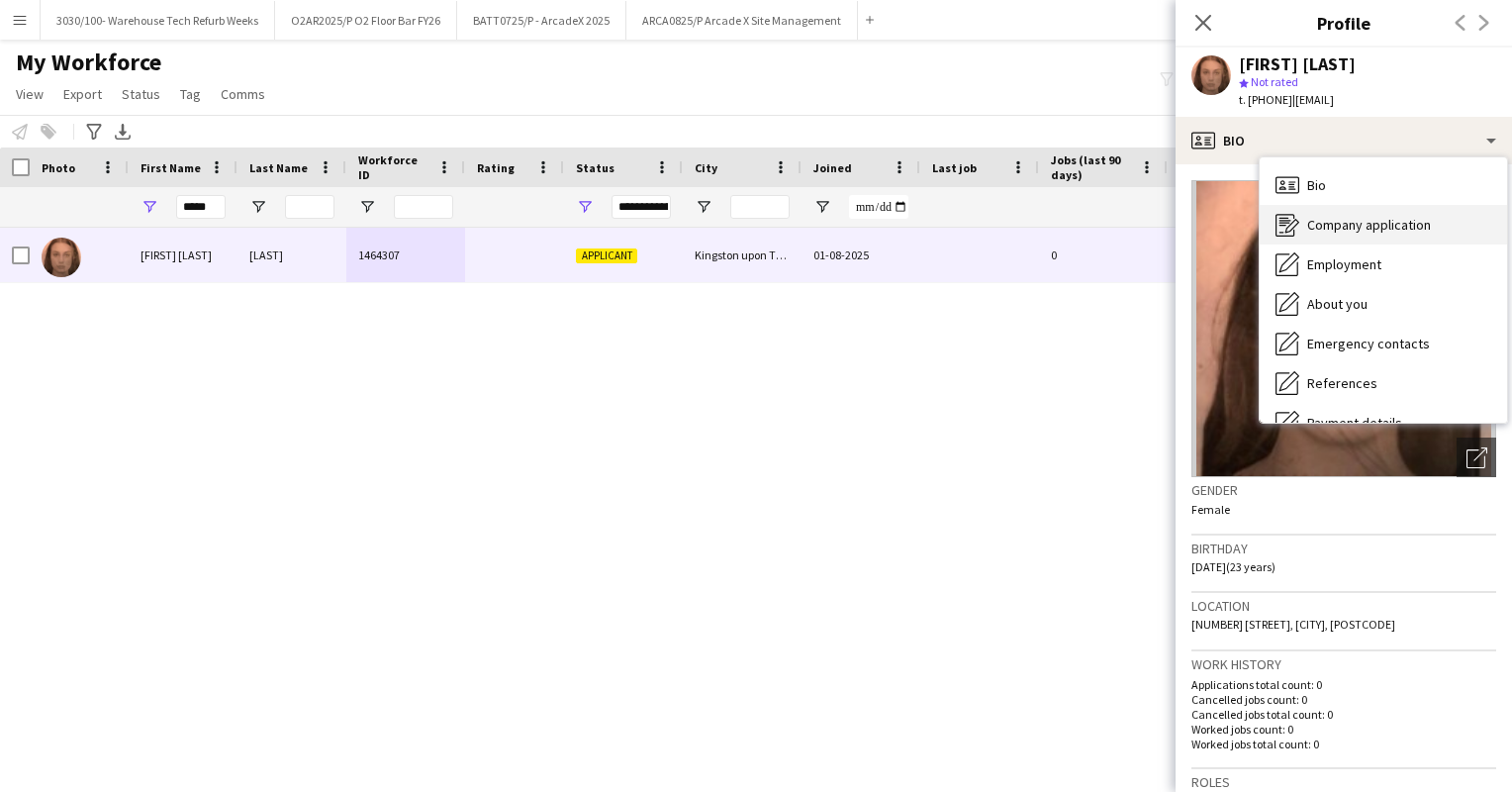 click on "Company application" at bounding box center [1369, 225] 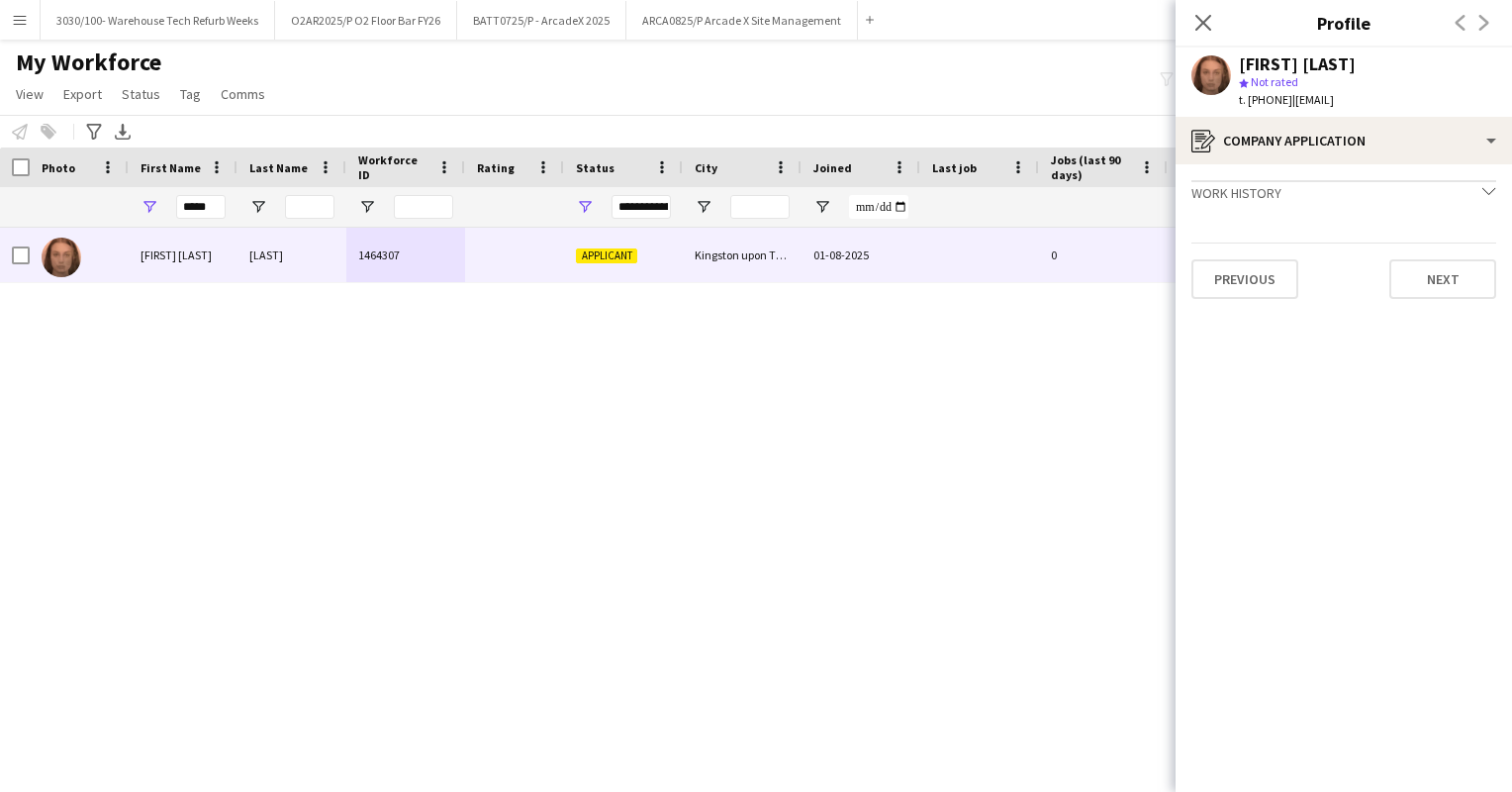 click on "Work history
chevron-down" 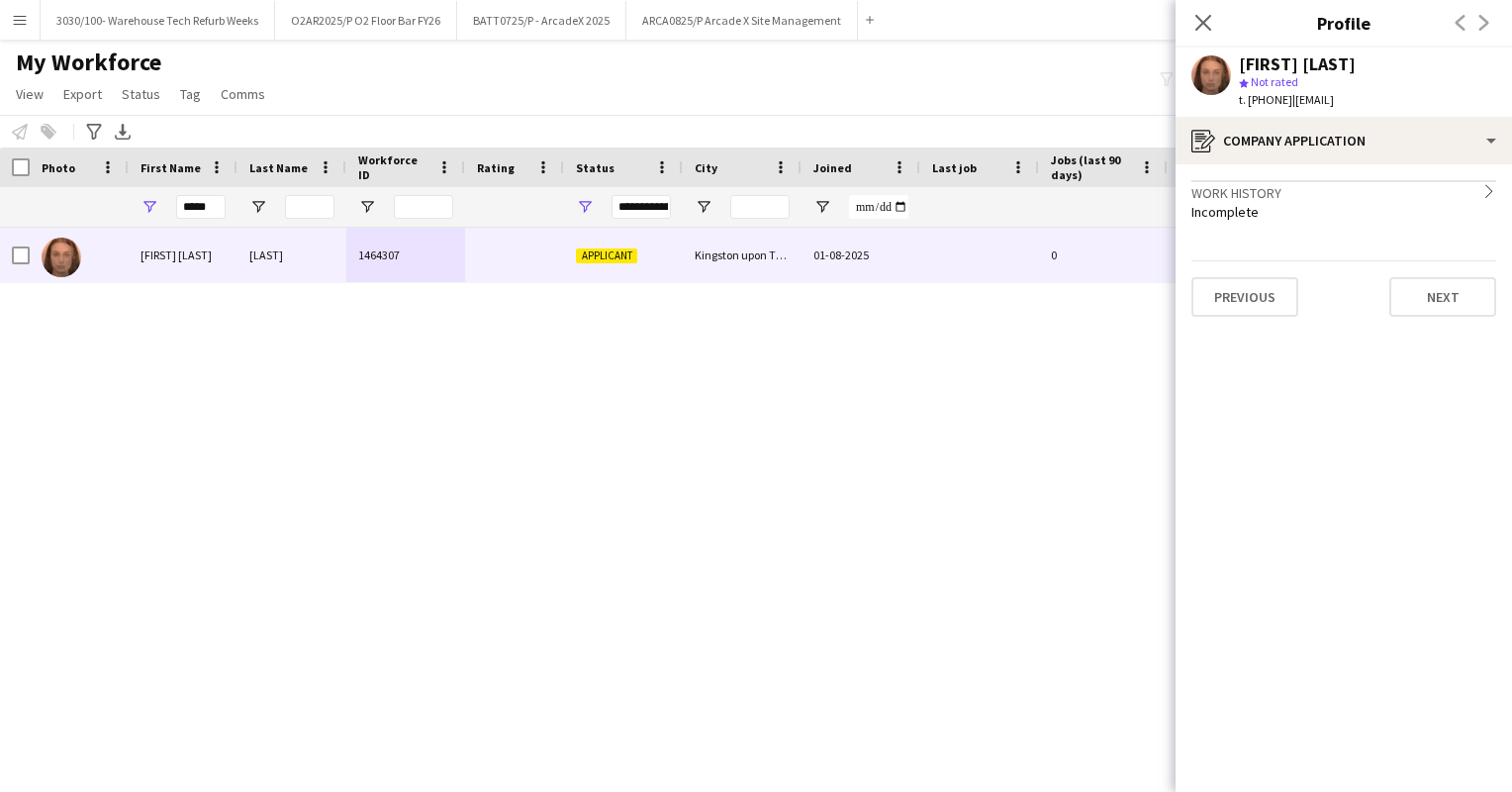 click on "Work history
chevron-right" 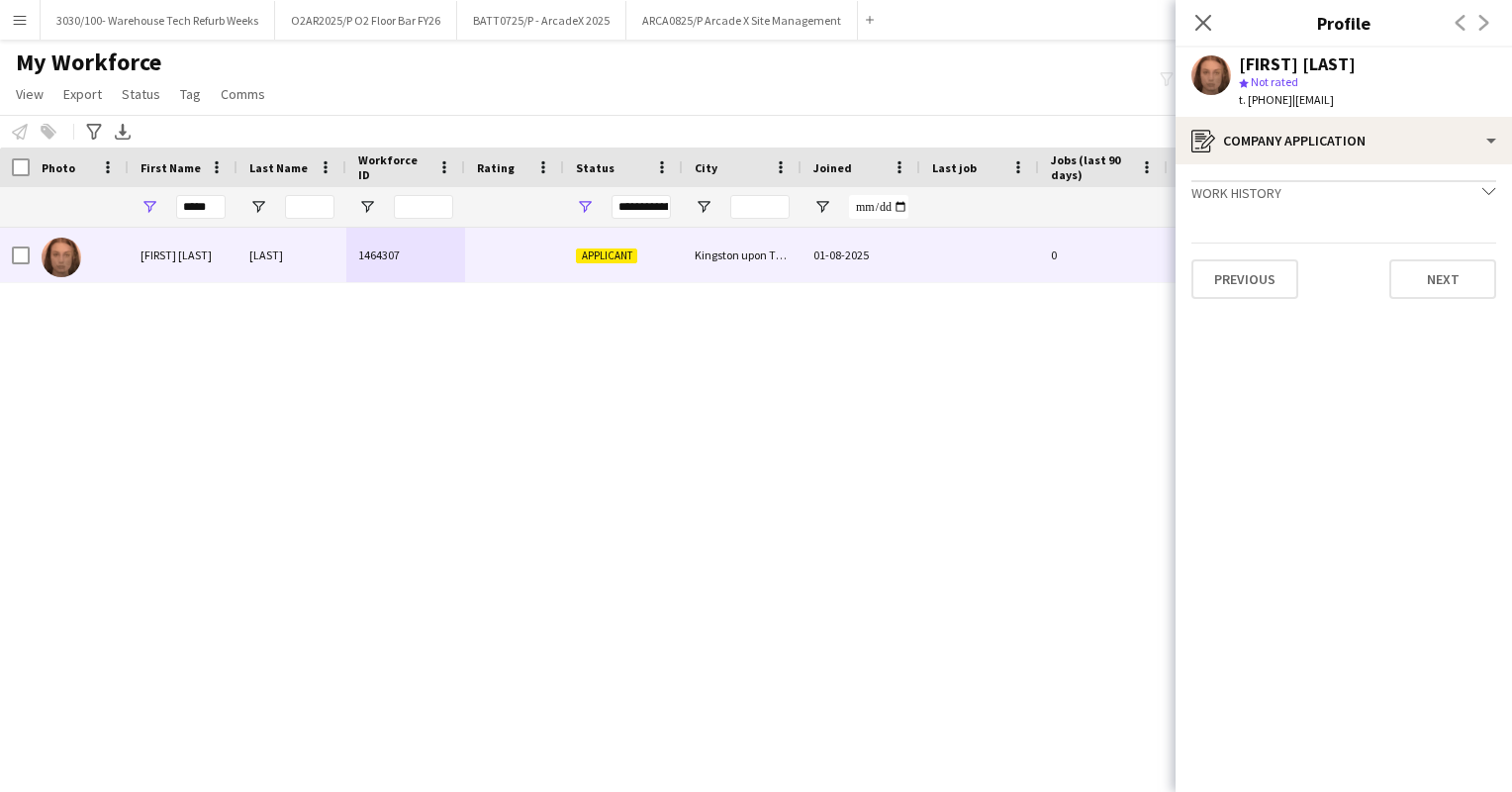 click on "[FIRST] [LAST] [APPLICANT] [LOCATION] [DATE] [EMAIL] [PHONE]" at bounding box center (726, 485) 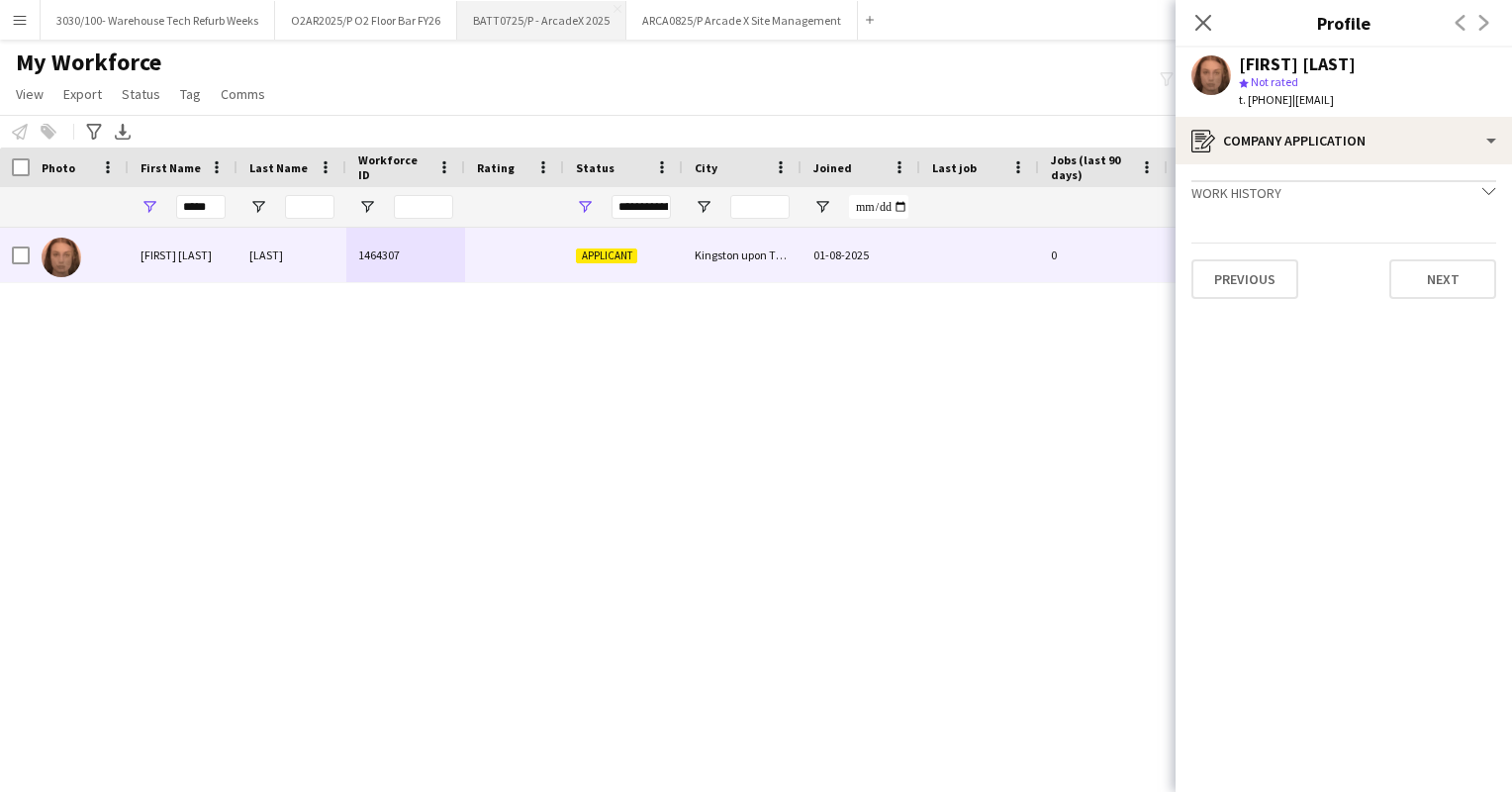click on "BATT0725/P - ArcadeX 2025
Close" at bounding box center [541, 20] 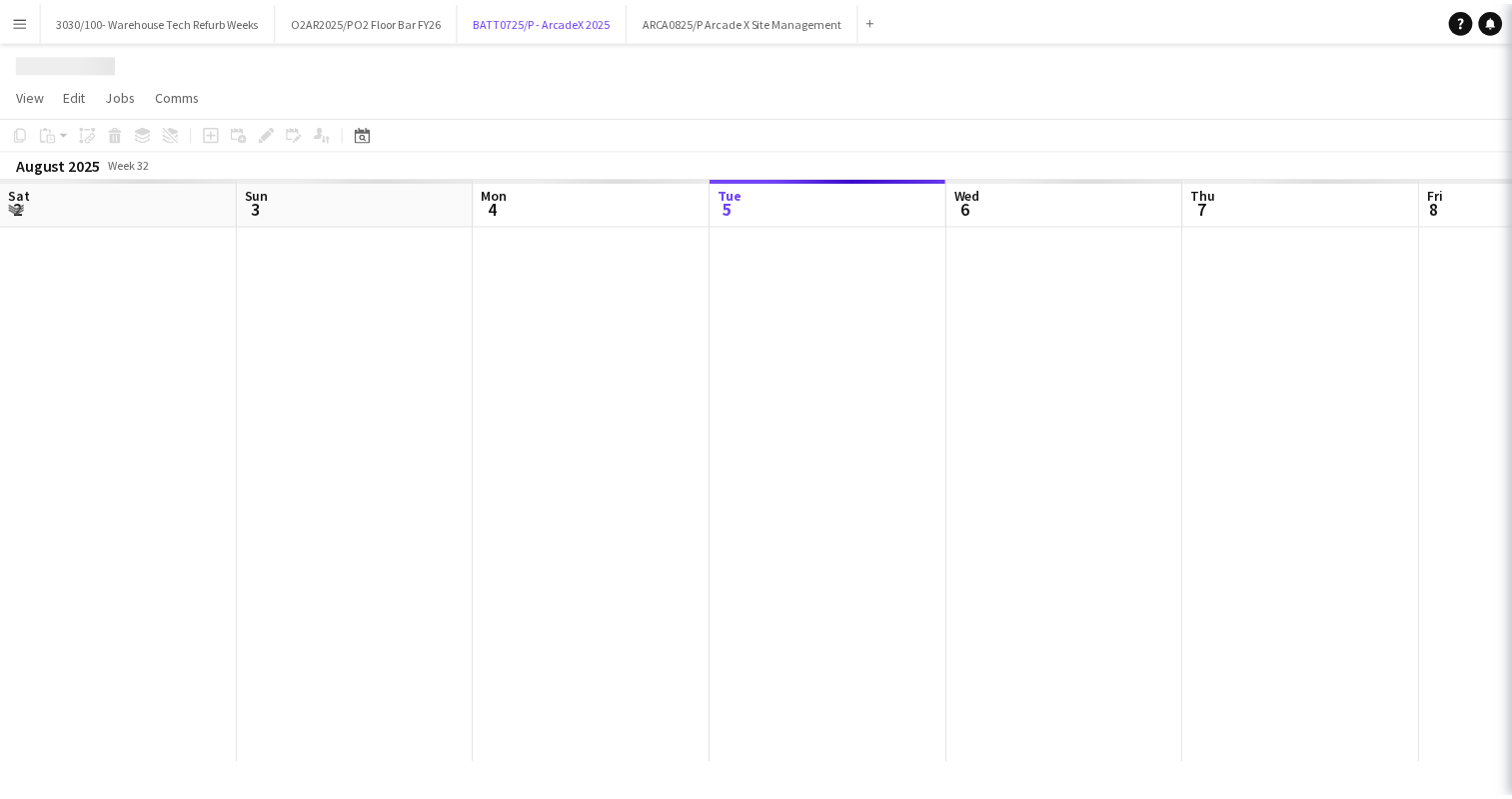 scroll, scrollTop: 0, scrollLeft: 478, axis: horizontal 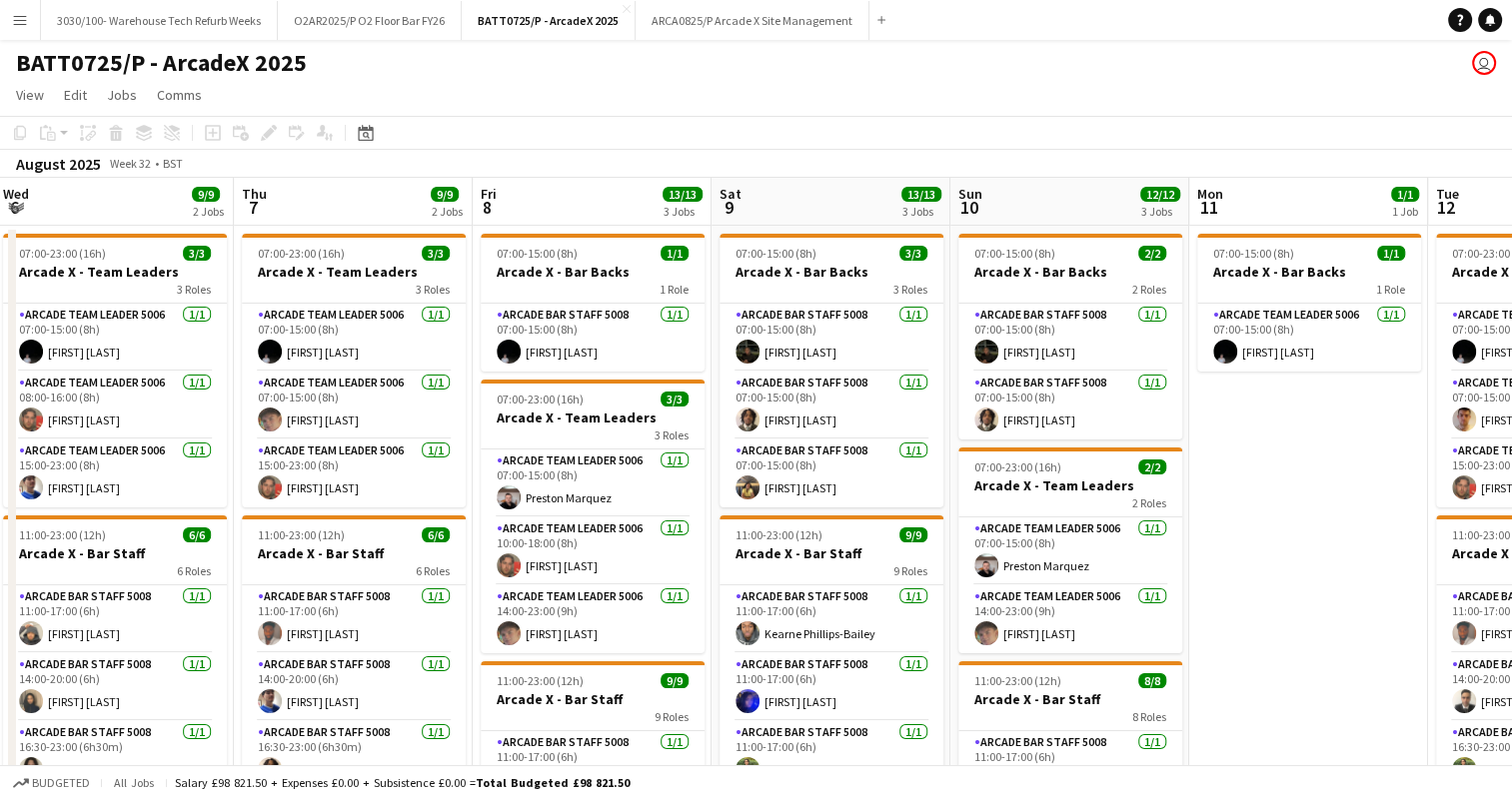 drag, startPoint x: 1028, startPoint y: 430, endPoint x: 472, endPoint y: 428, distance: 556.0036 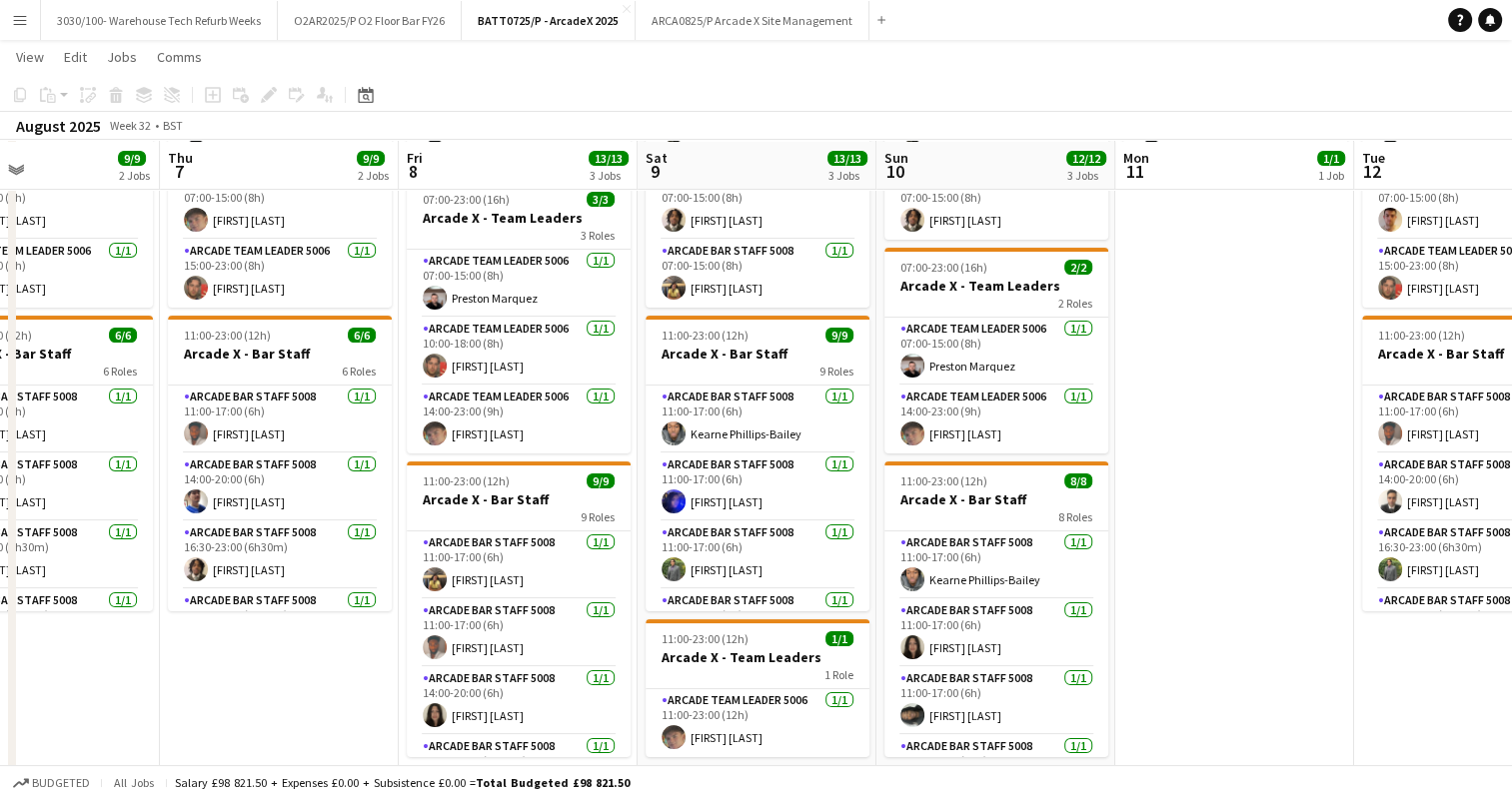 scroll, scrollTop: 200, scrollLeft: 0, axis: vertical 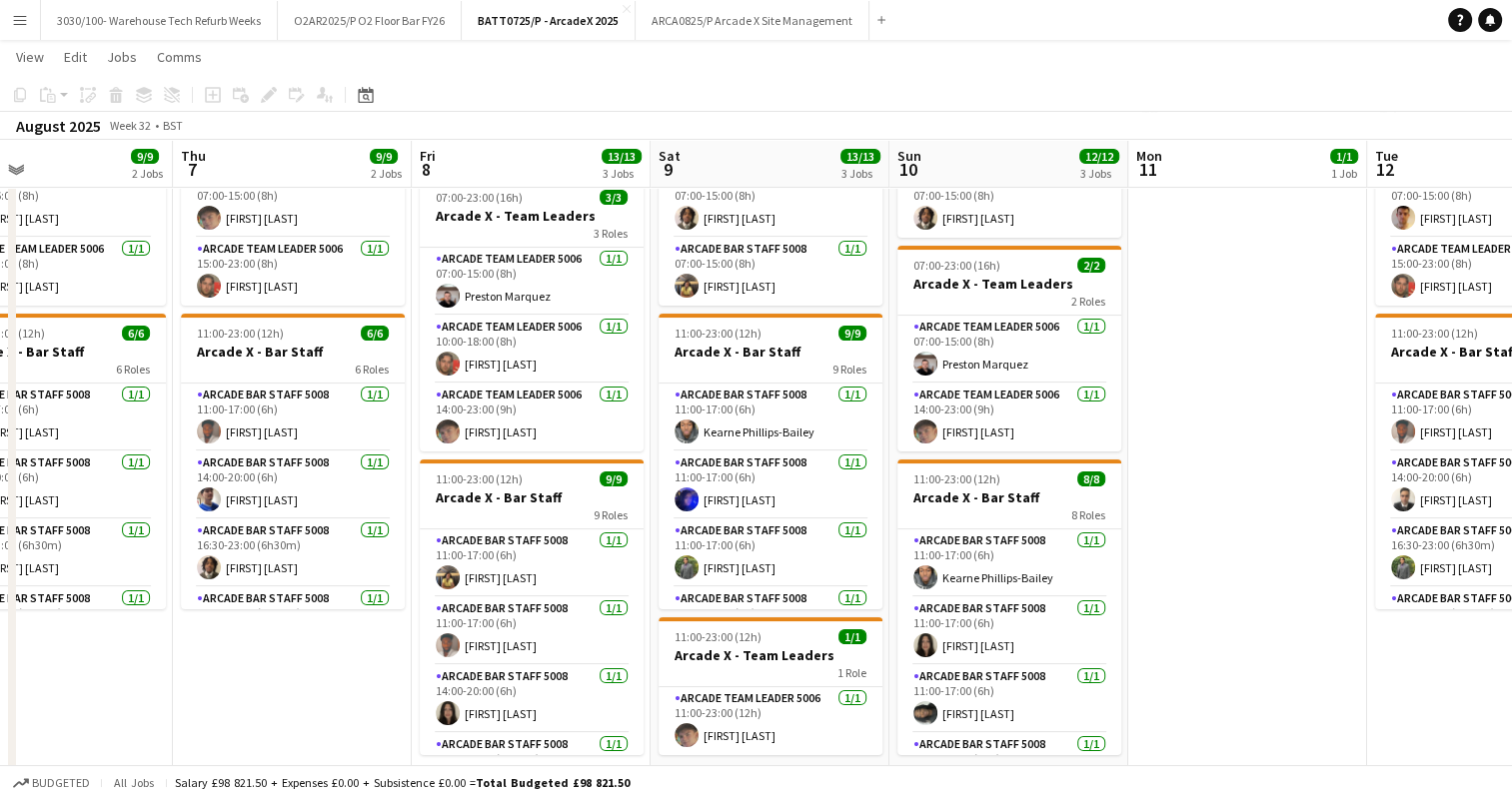 drag, startPoint x: 1022, startPoint y: 355, endPoint x: 1036, endPoint y: 507, distance: 152.64338 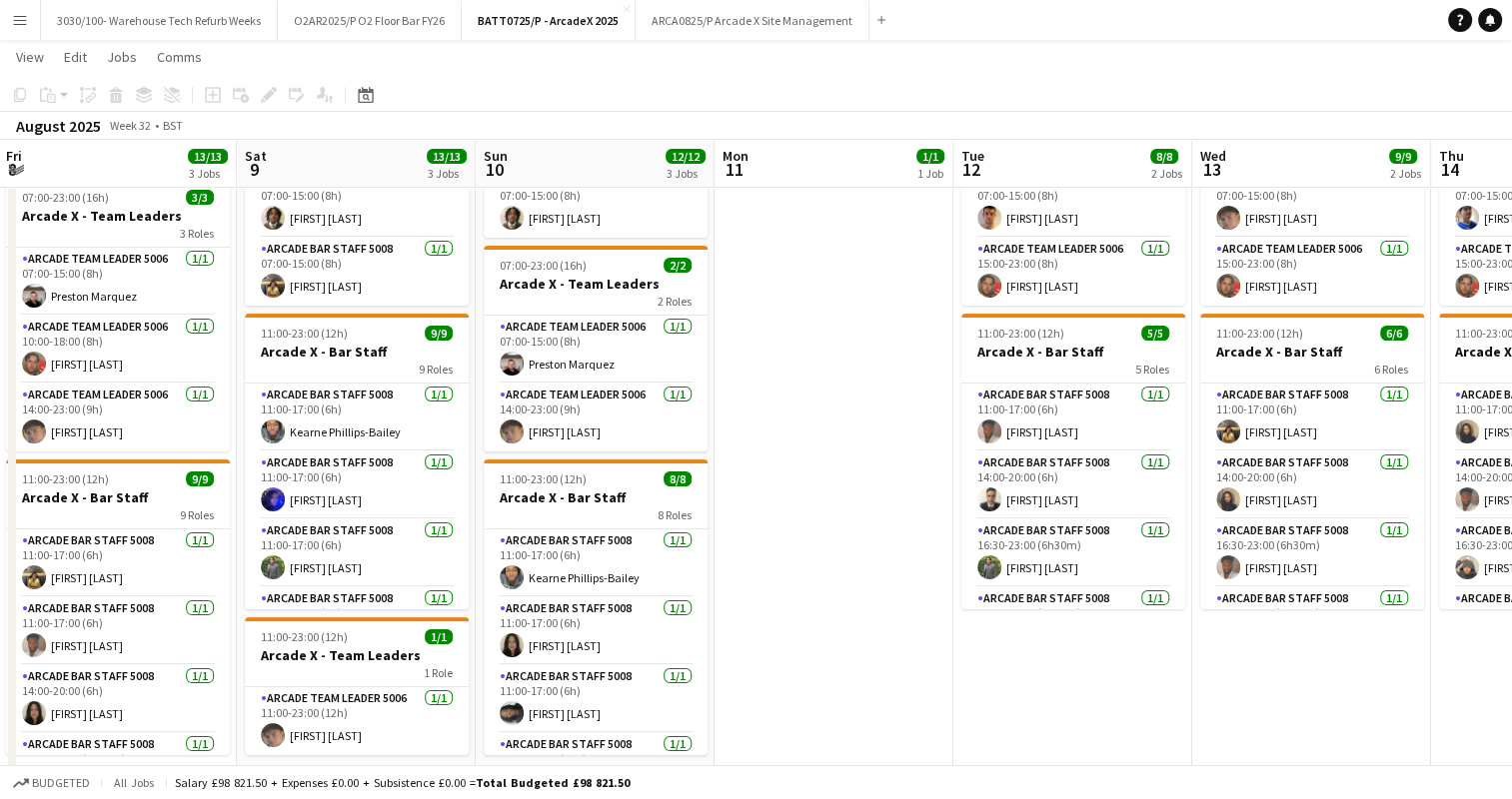 drag, startPoint x: 1162, startPoint y: 423, endPoint x: 713, endPoint y: 447, distance: 449.64097 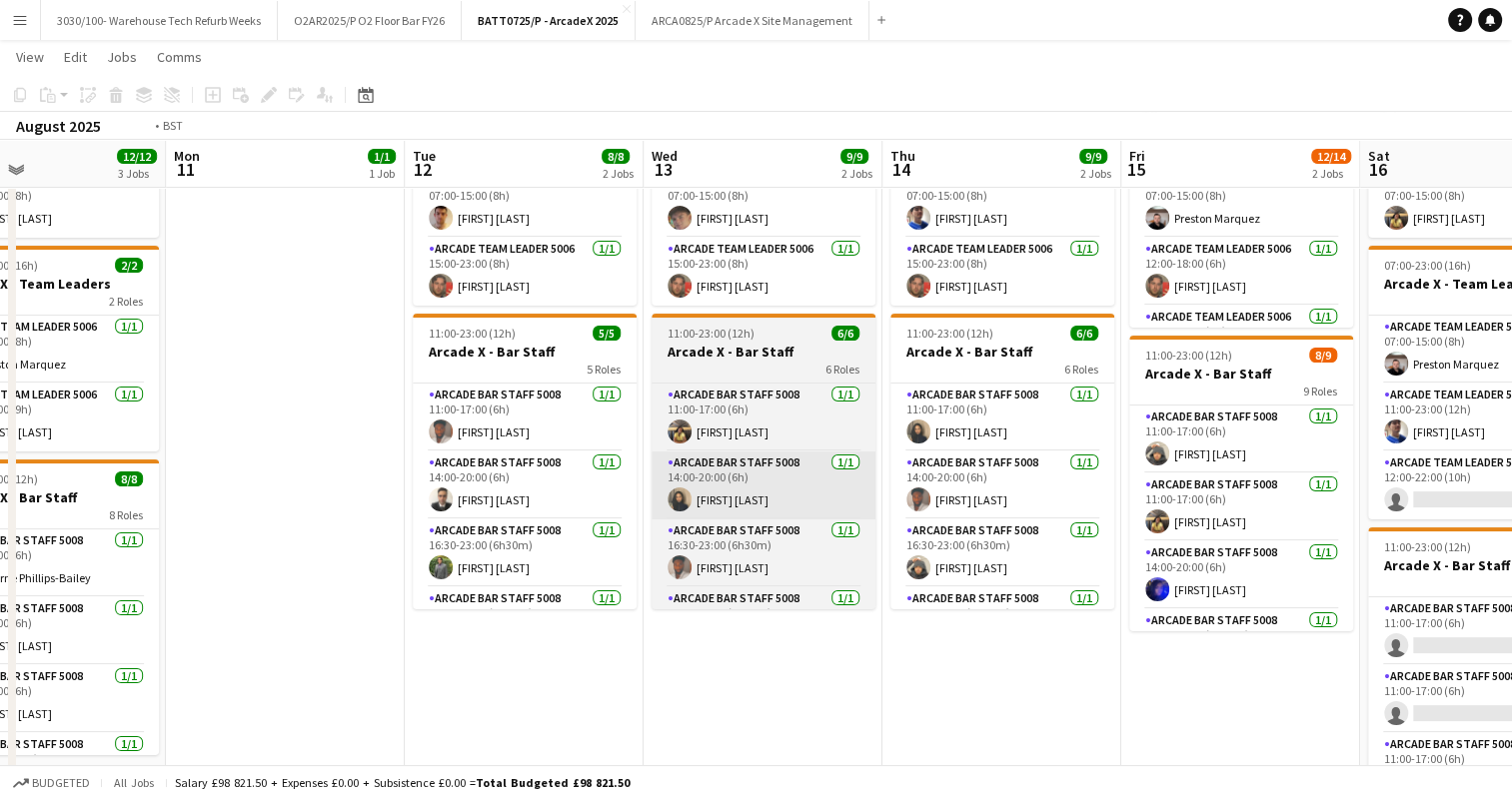 drag, startPoint x: 1171, startPoint y: 427, endPoint x: 584, endPoint y: 458, distance: 587.818 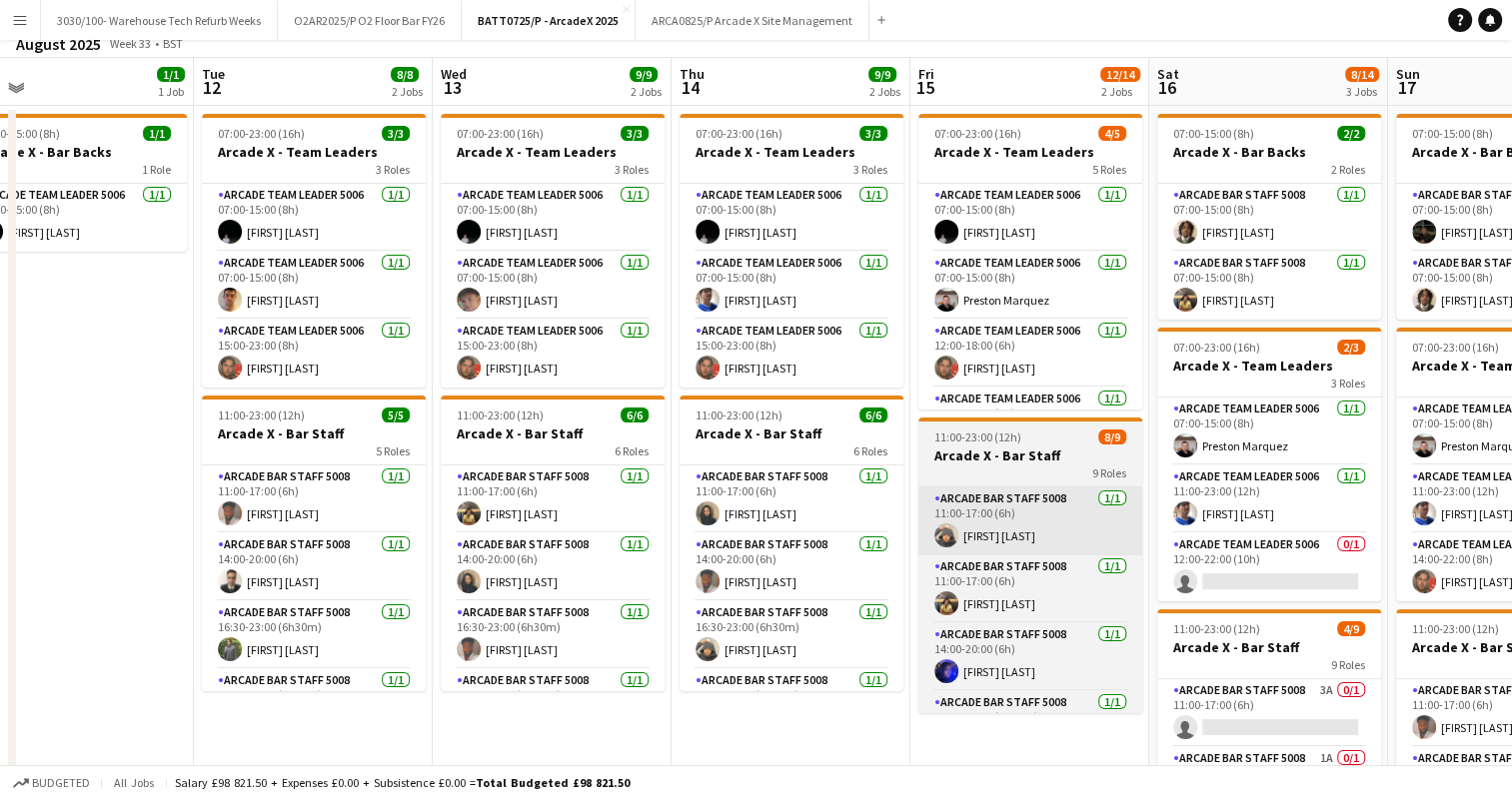 scroll, scrollTop: 0, scrollLeft: 0, axis: both 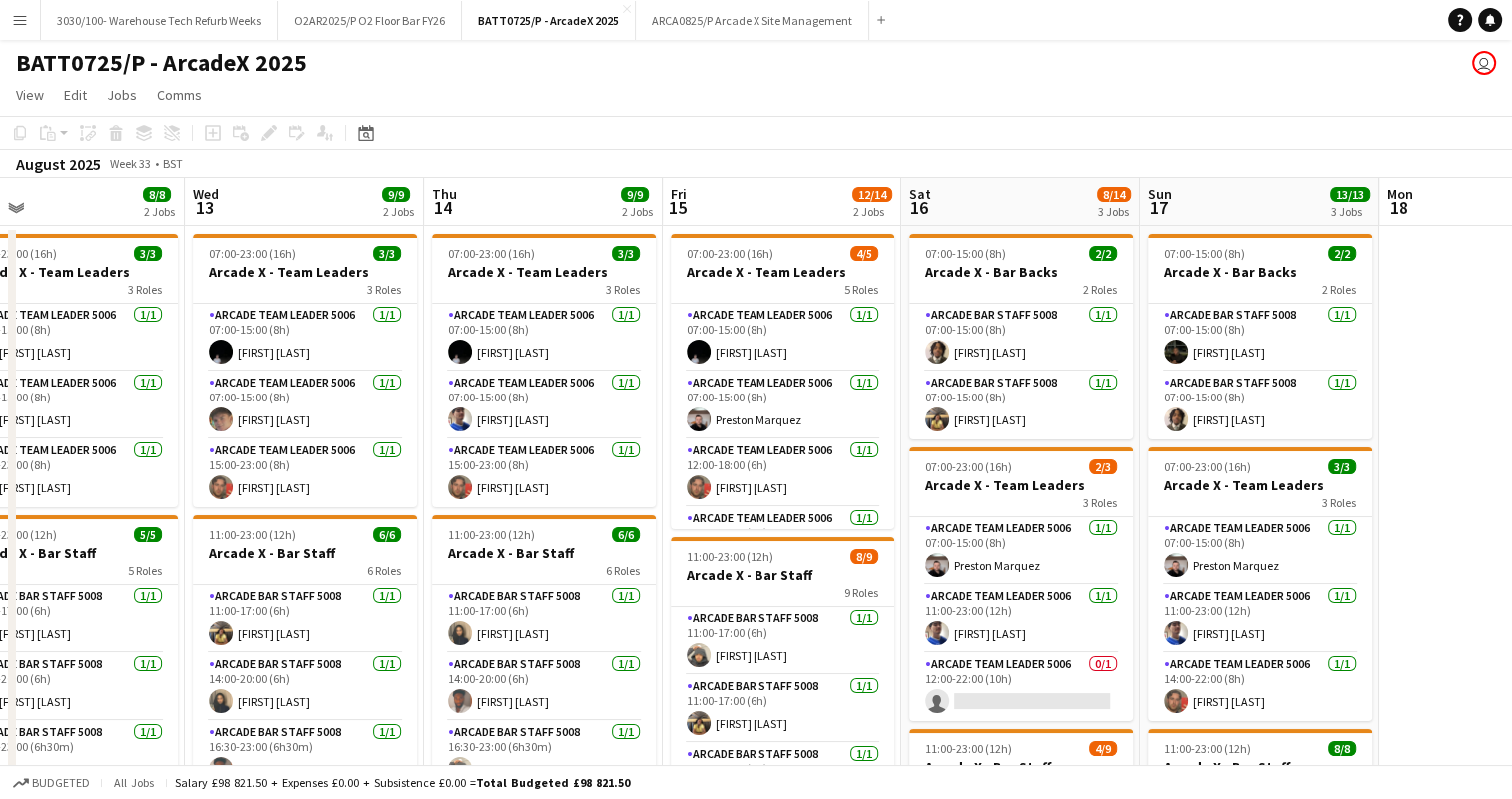 drag, startPoint x: 898, startPoint y: 430, endPoint x: 642, endPoint y: 419, distance: 256.2362 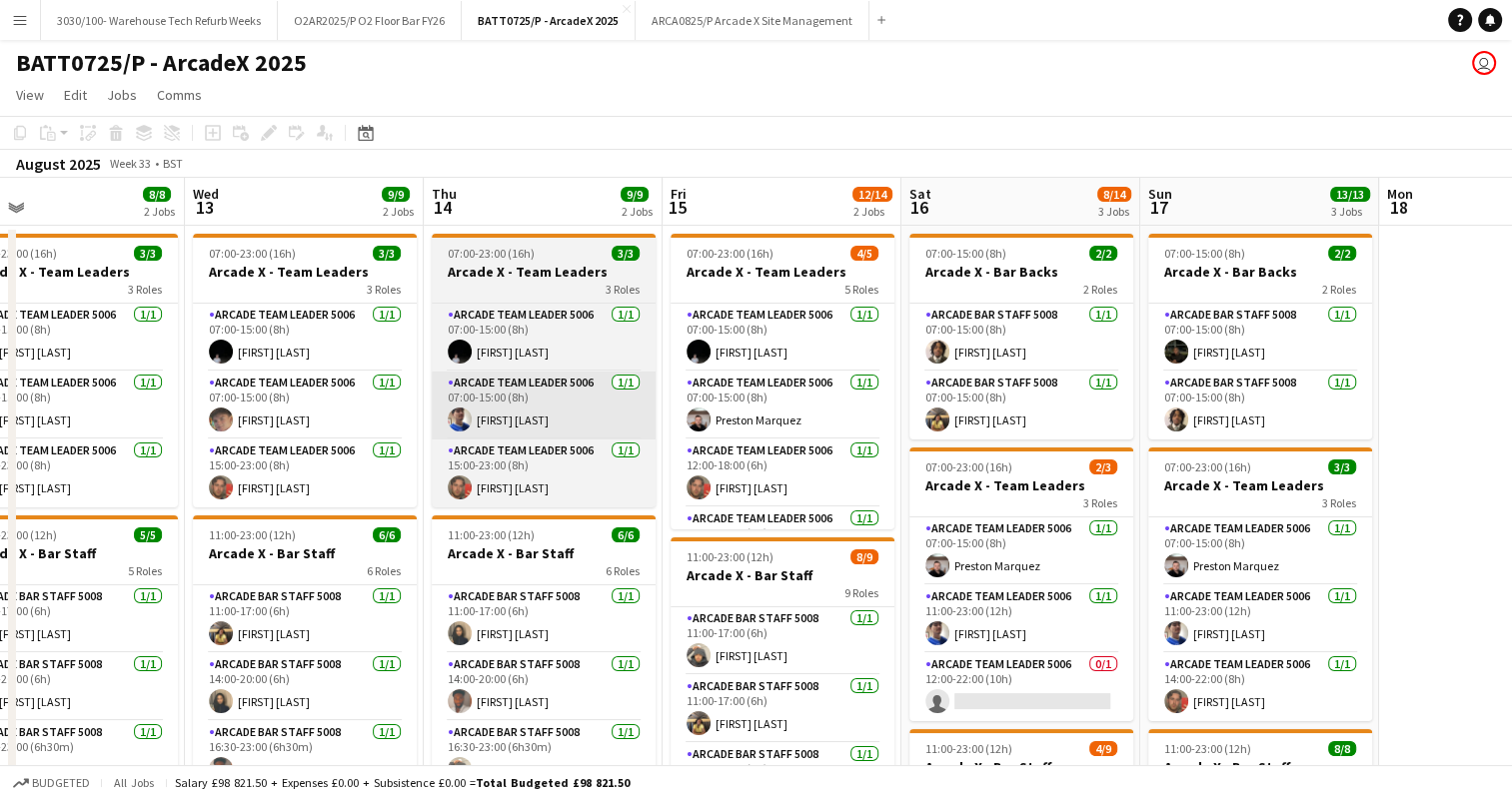 scroll, scrollTop: 0, scrollLeft: 541, axis: horizontal 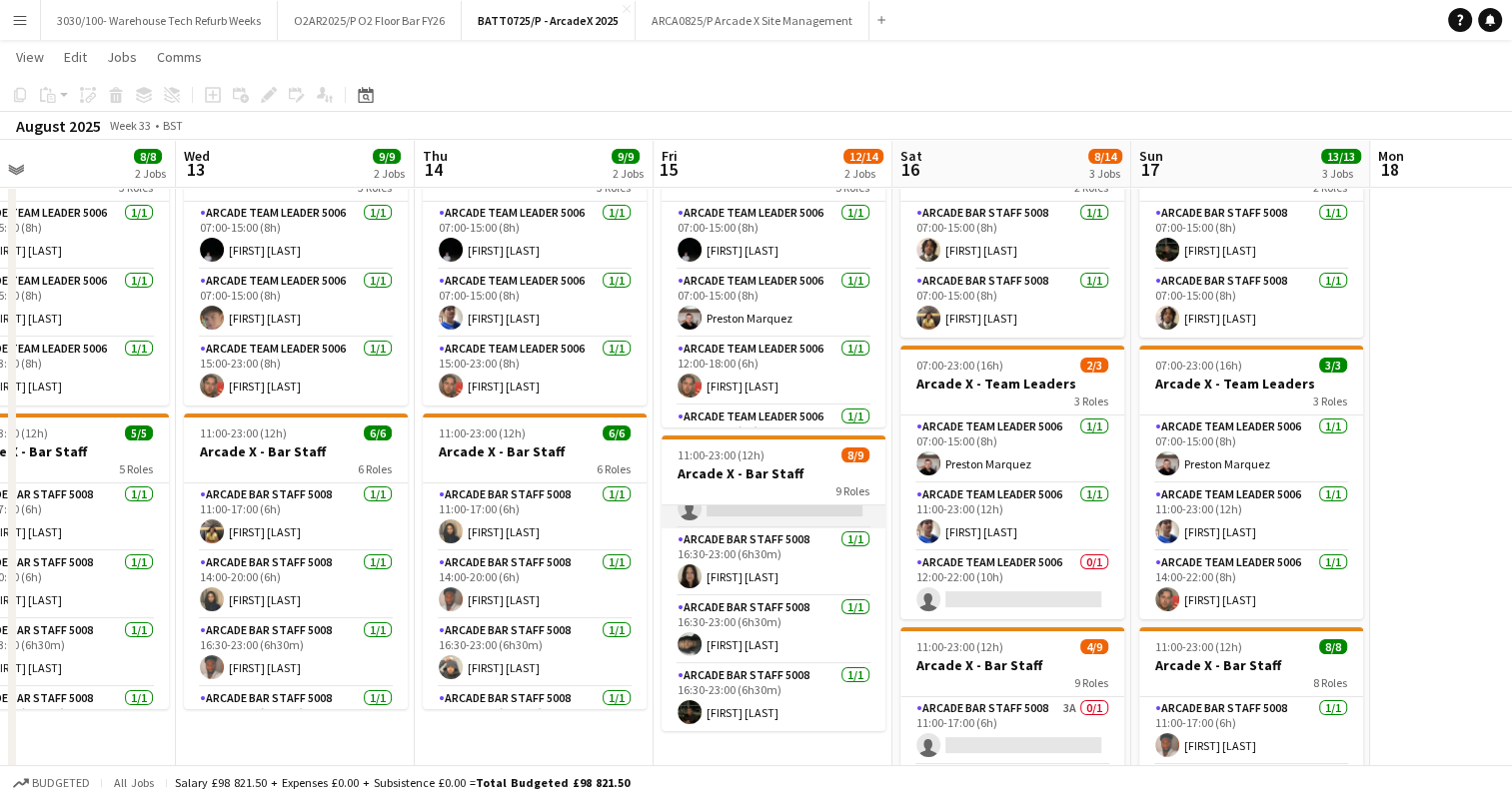 click on "Arcade Bar Staff 5008   1A   0/1   16:30-23:00 (6h30m)
single-neutral-actions" at bounding box center [773, 494] 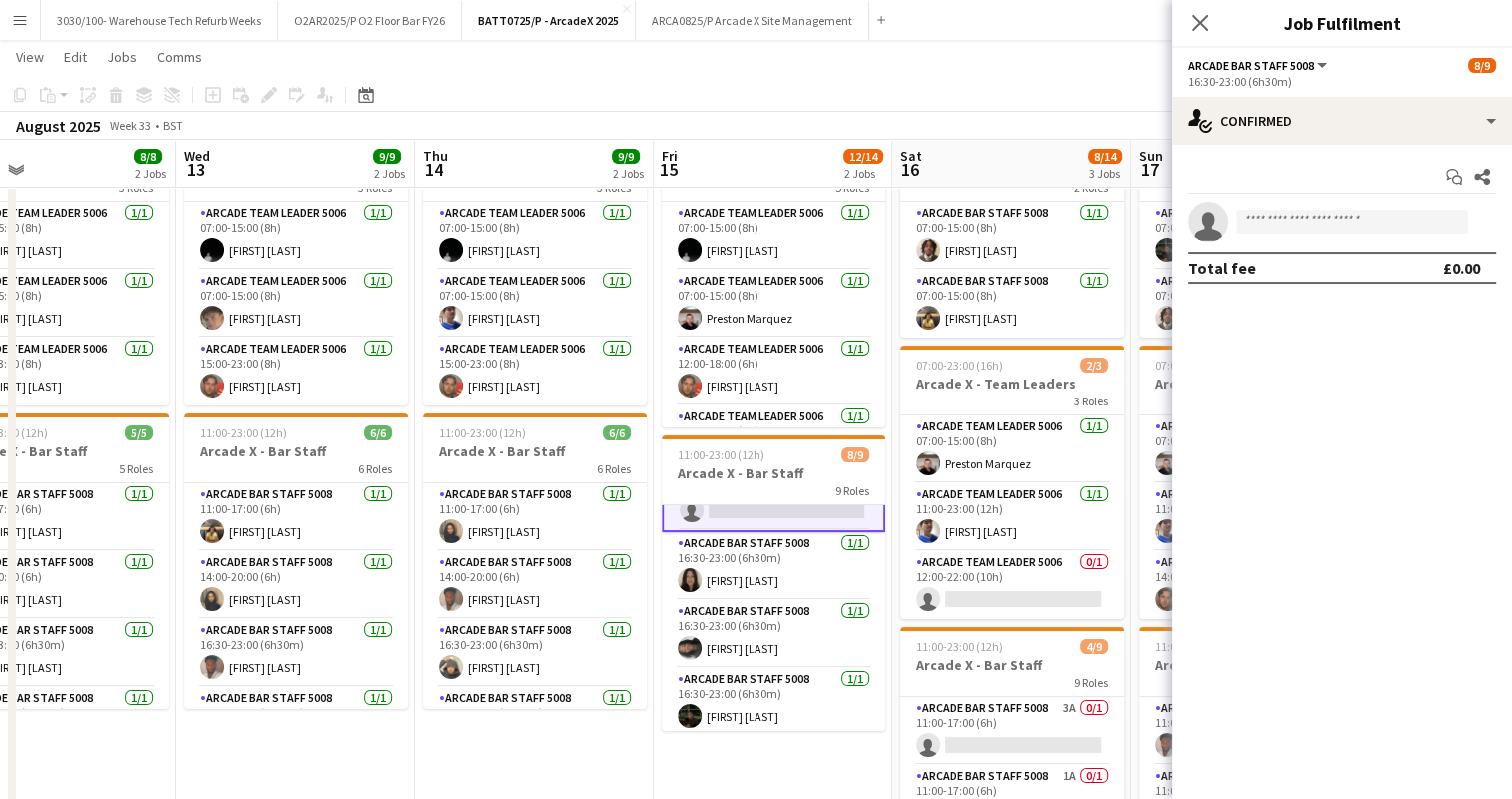 scroll, scrollTop: 387, scrollLeft: 0, axis: vertical 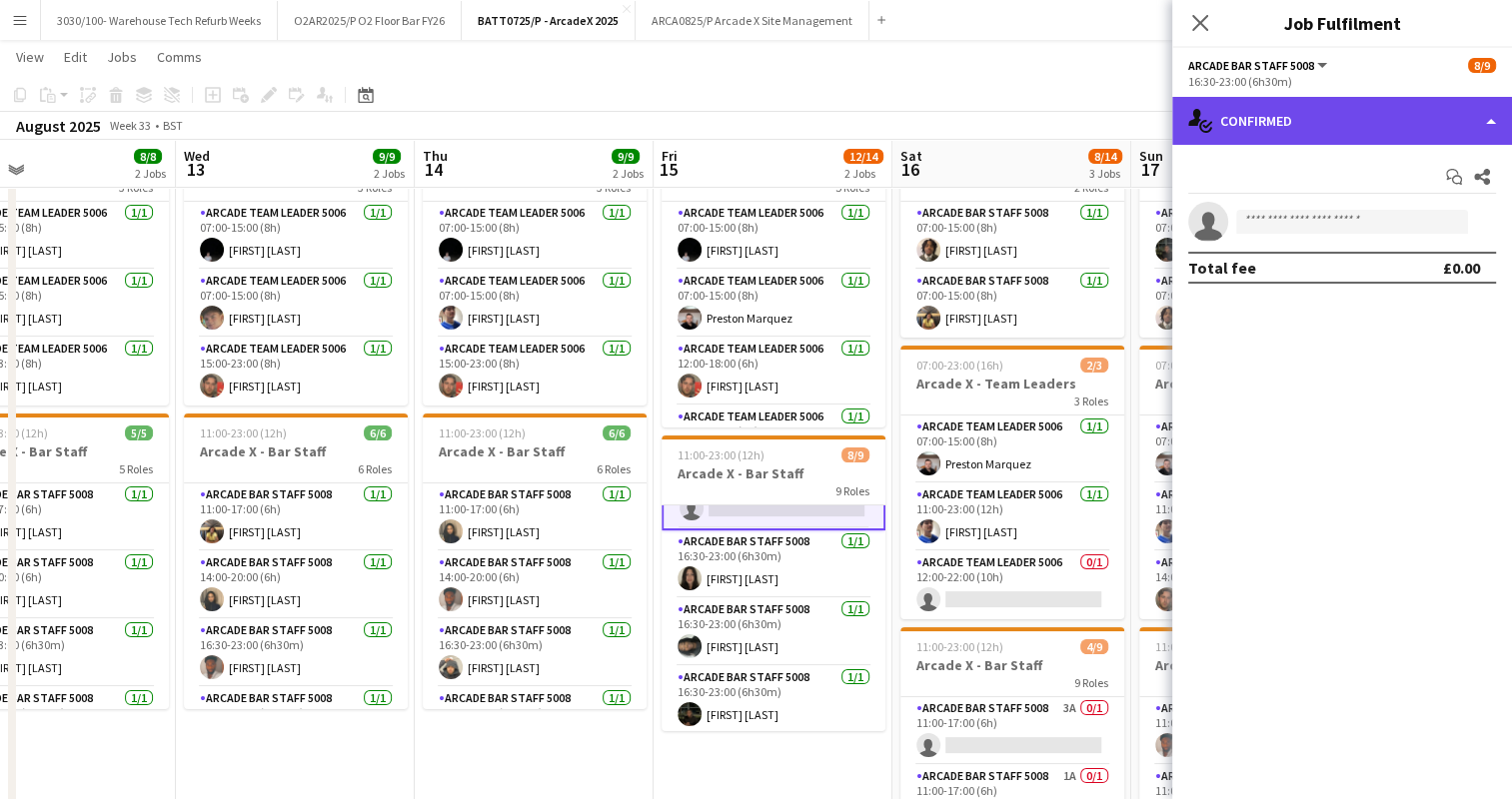 click on "single-neutral-actions-check-2
Confirmed" 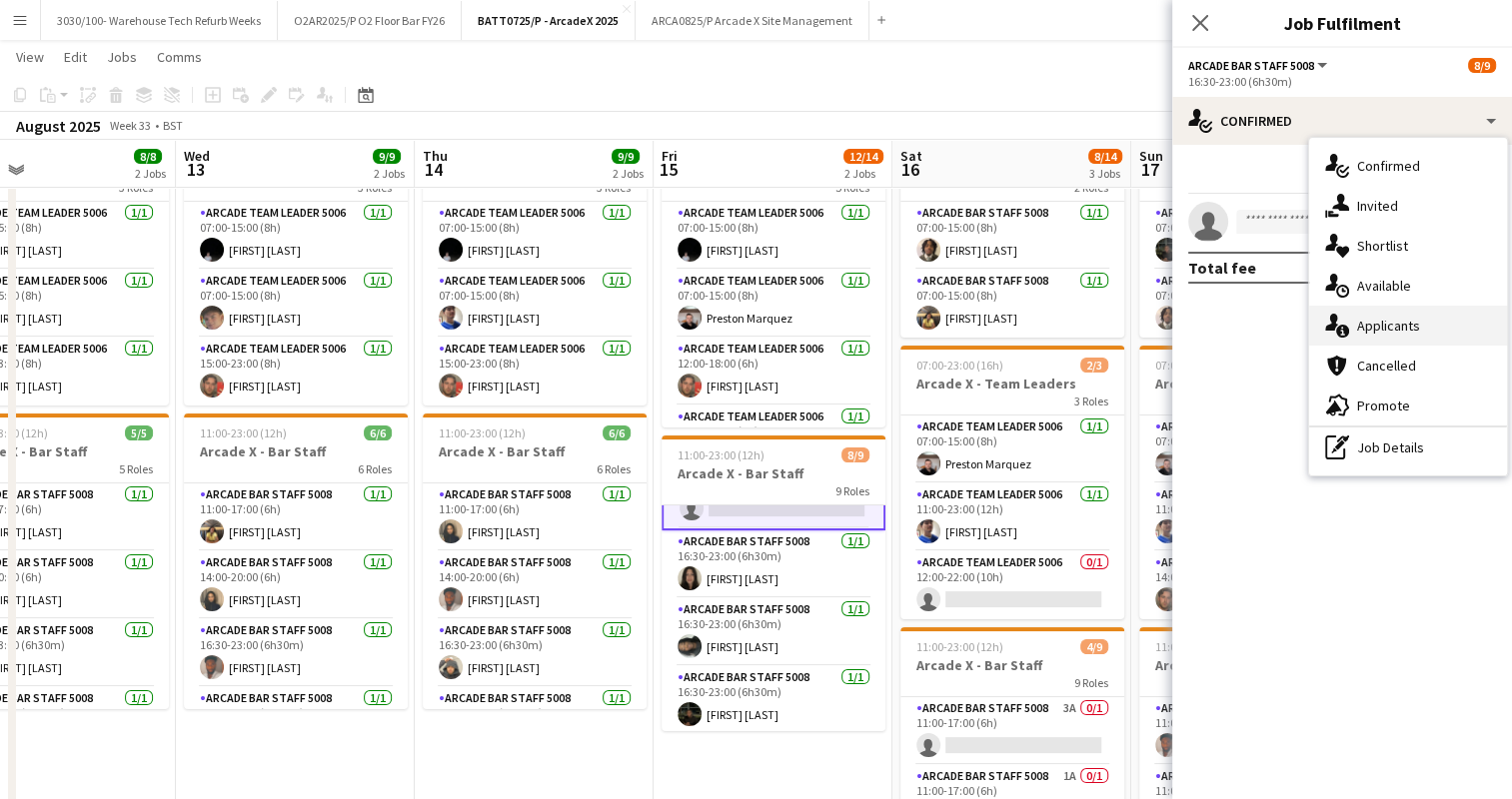 click on "single-neutral-actions-information
Applicants" at bounding box center [1408, 326] 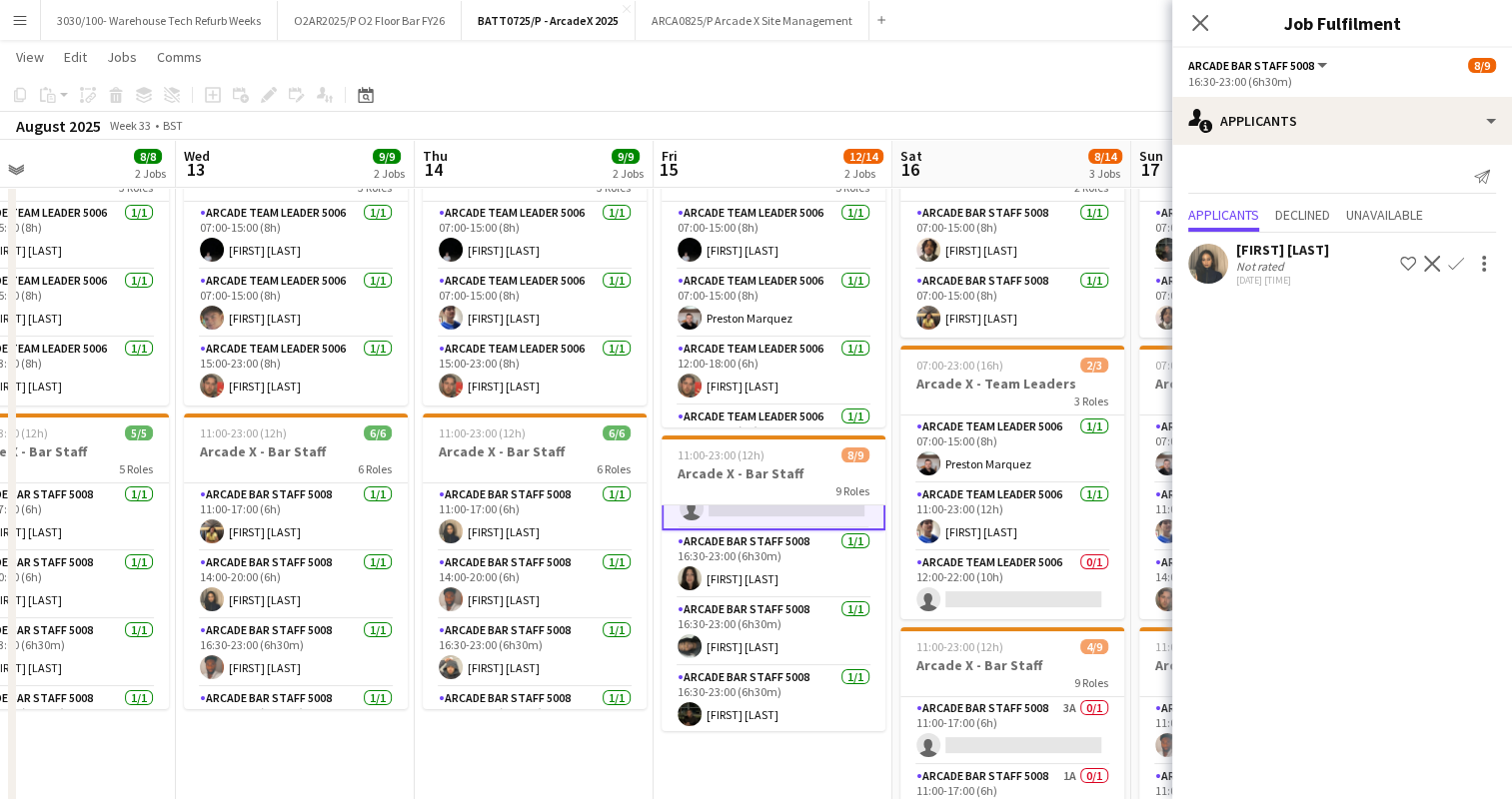 click on "Confirm" 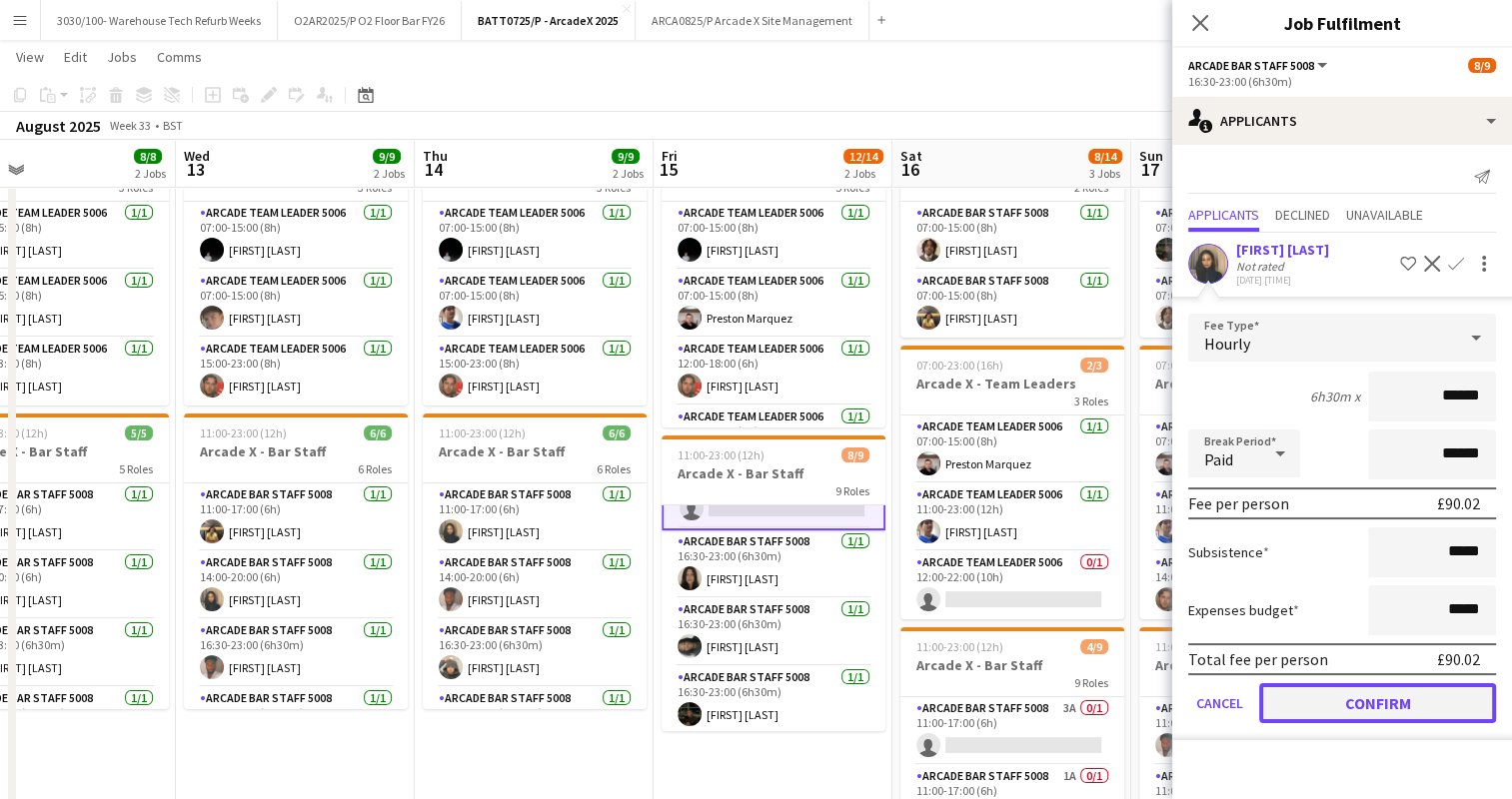 click on "Confirm" 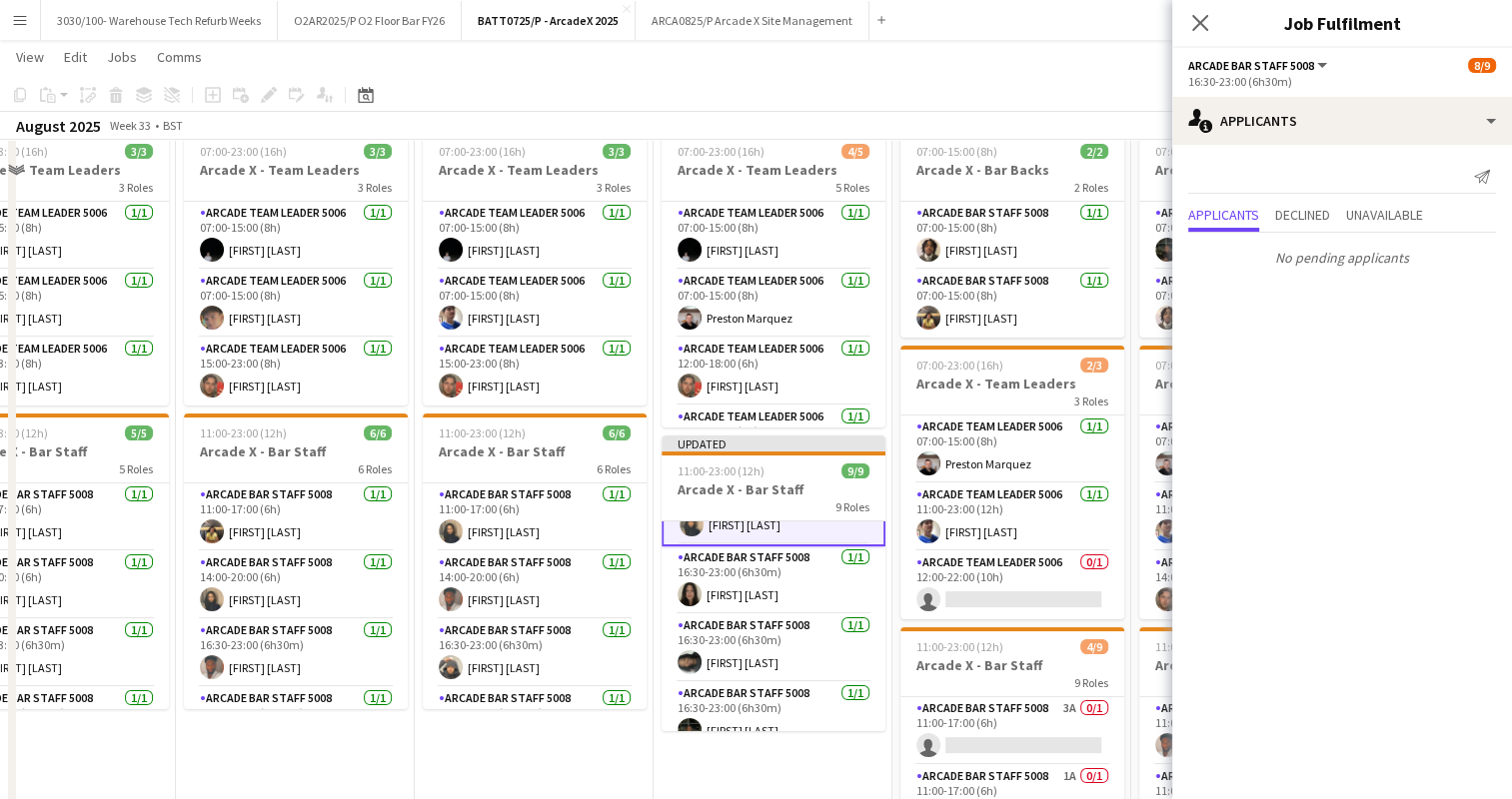 scroll, scrollTop: 0, scrollLeft: 0, axis: both 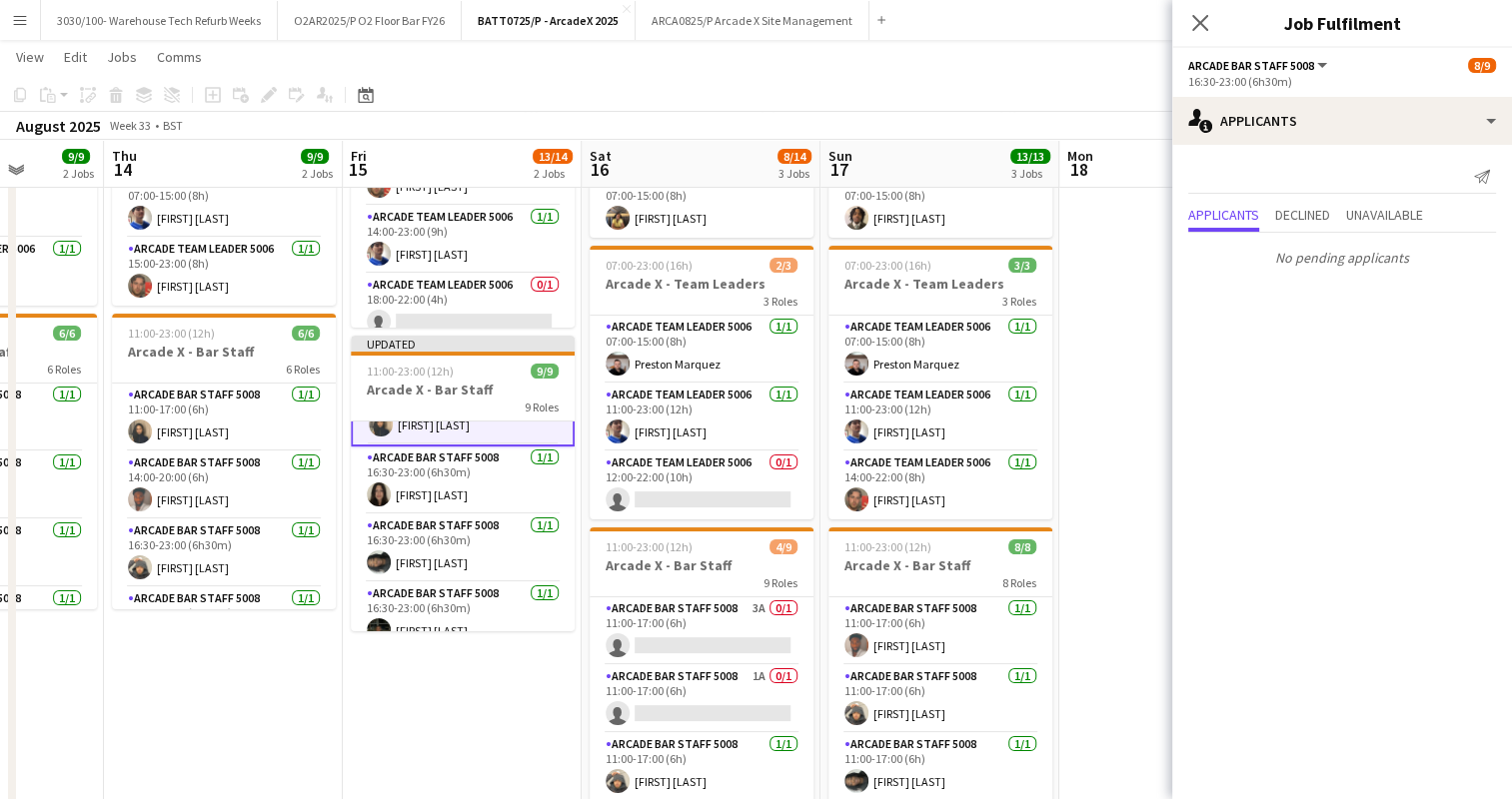 drag, startPoint x: 890, startPoint y: 434, endPoint x: 580, endPoint y: 436, distance: 310.00645 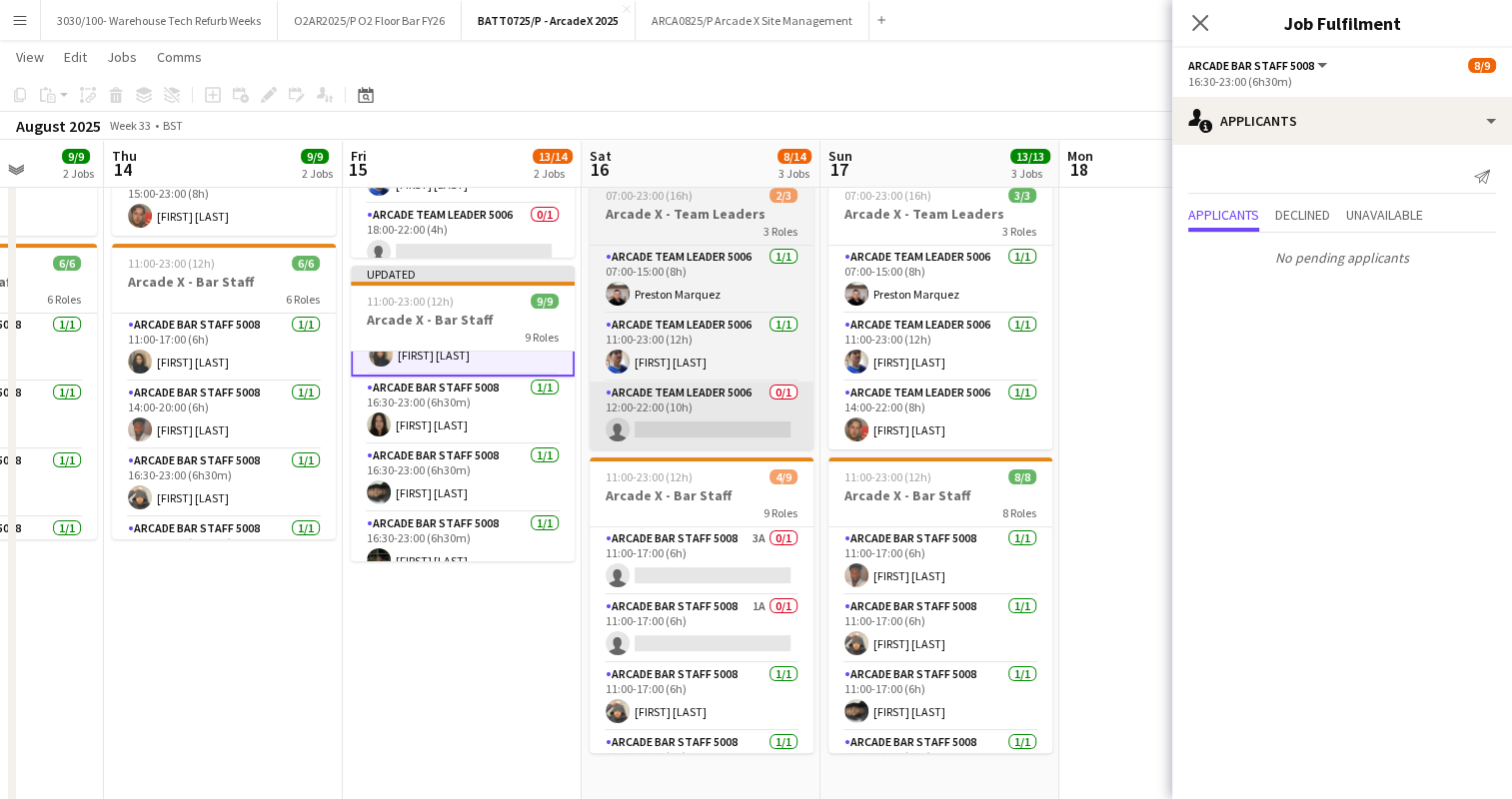 scroll, scrollTop: 300, scrollLeft: 0, axis: vertical 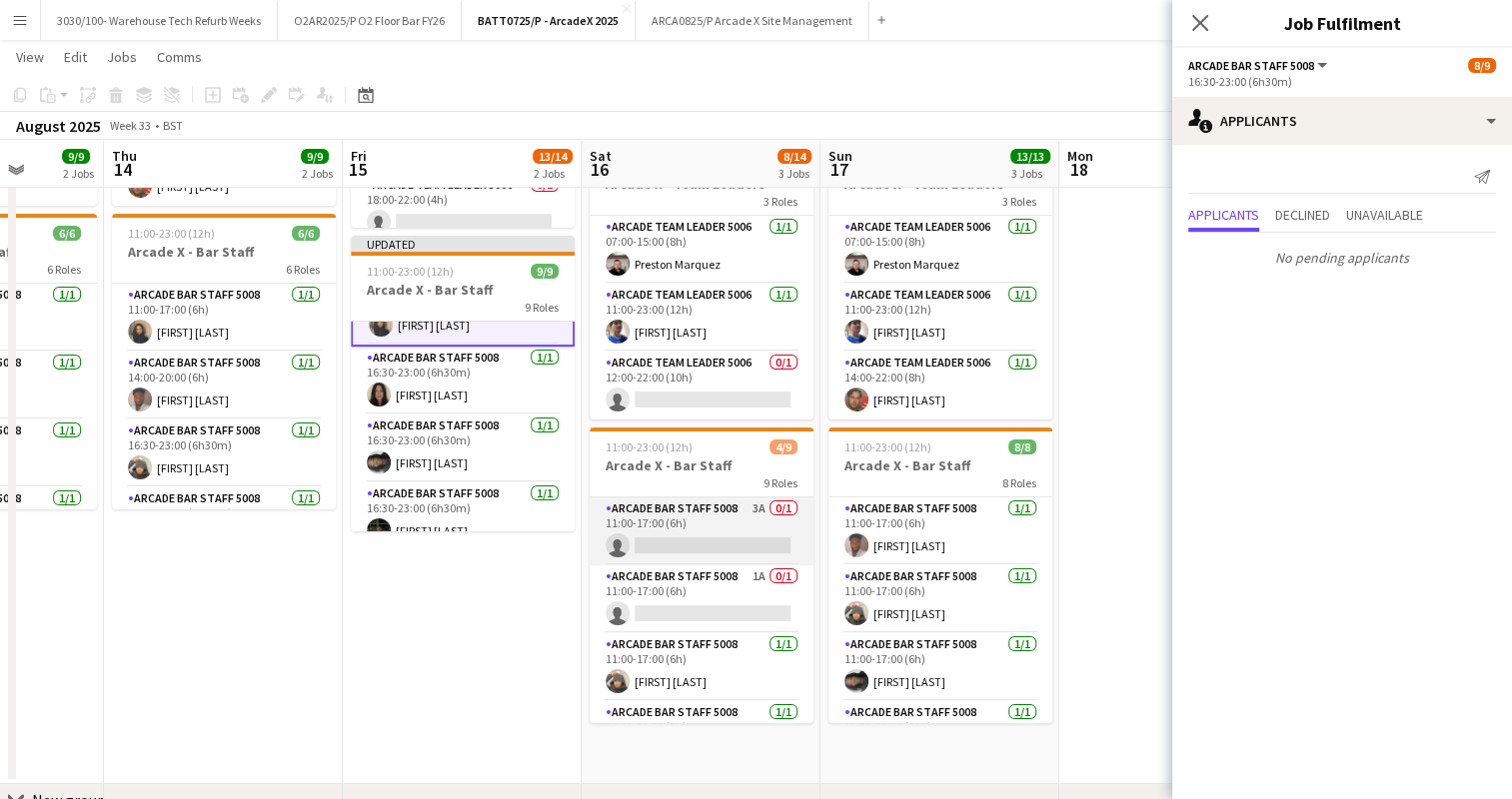 click on "Arcade Bar Staff 5008   3A   0/1   11:00-17:00 (6h)
single-neutral-actions" at bounding box center (702, 531) 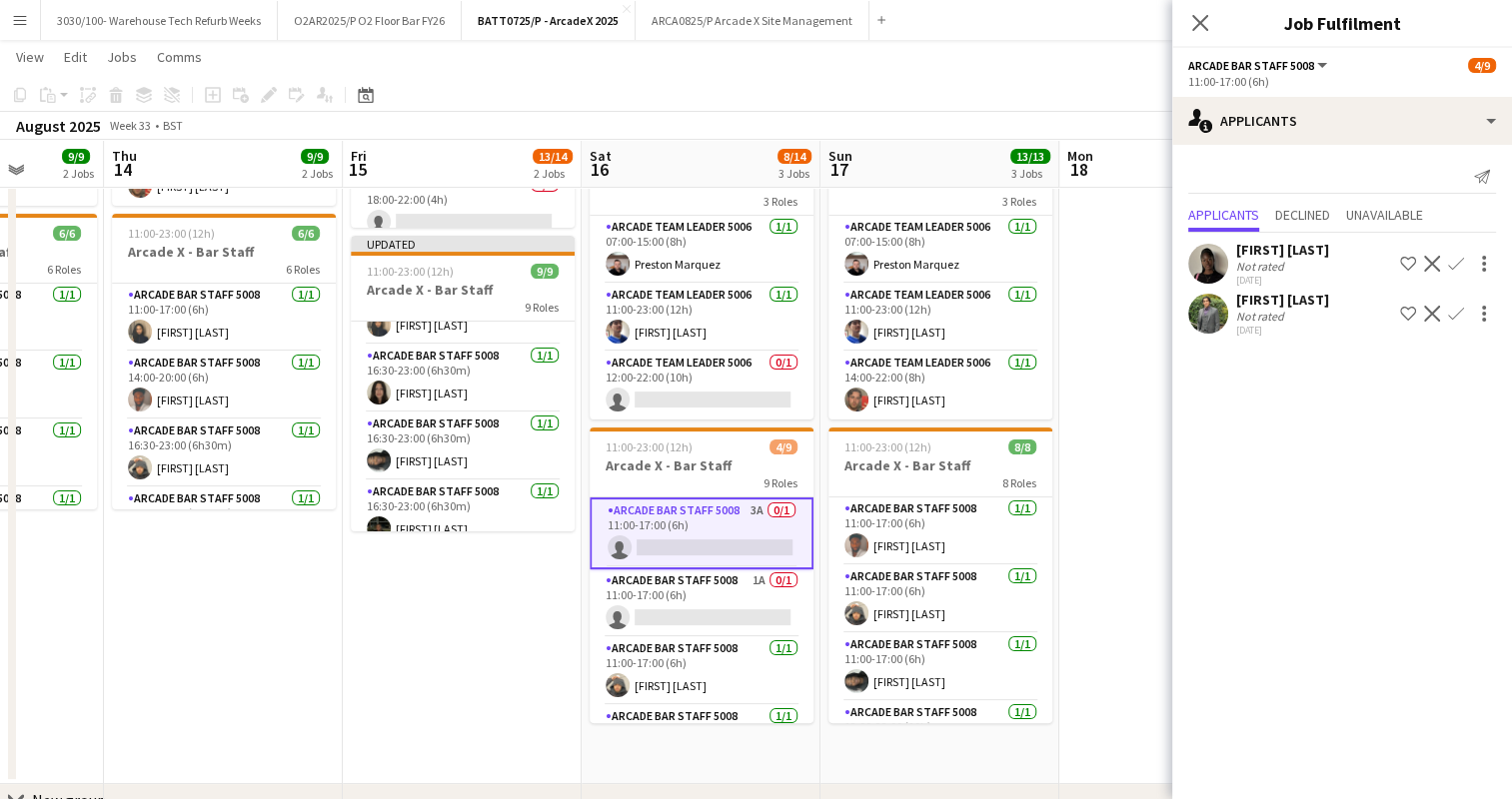 click on "Confirm" 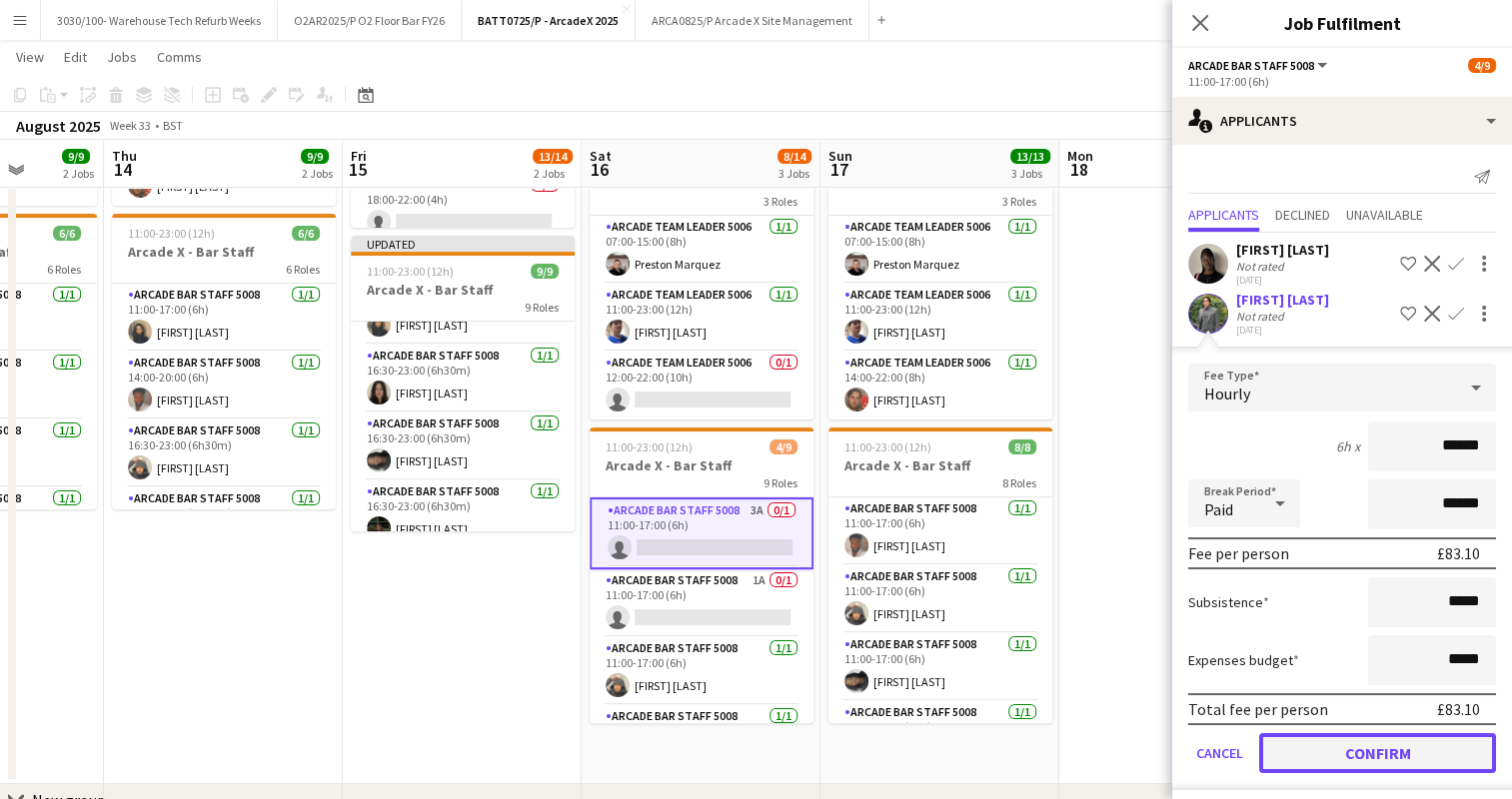click on "Confirm" 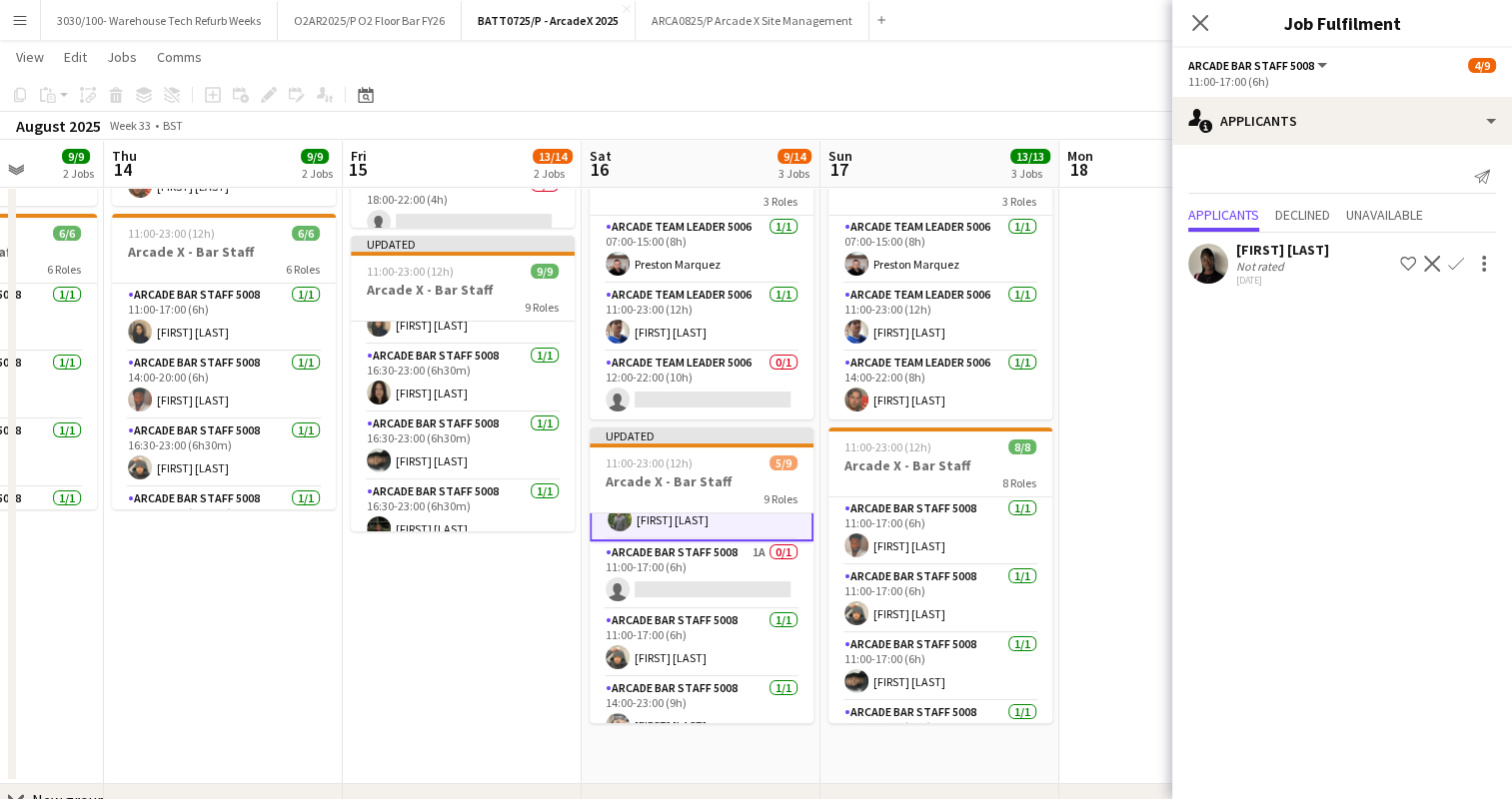 scroll, scrollTop: 0, scrollLeft: 0, axis: both 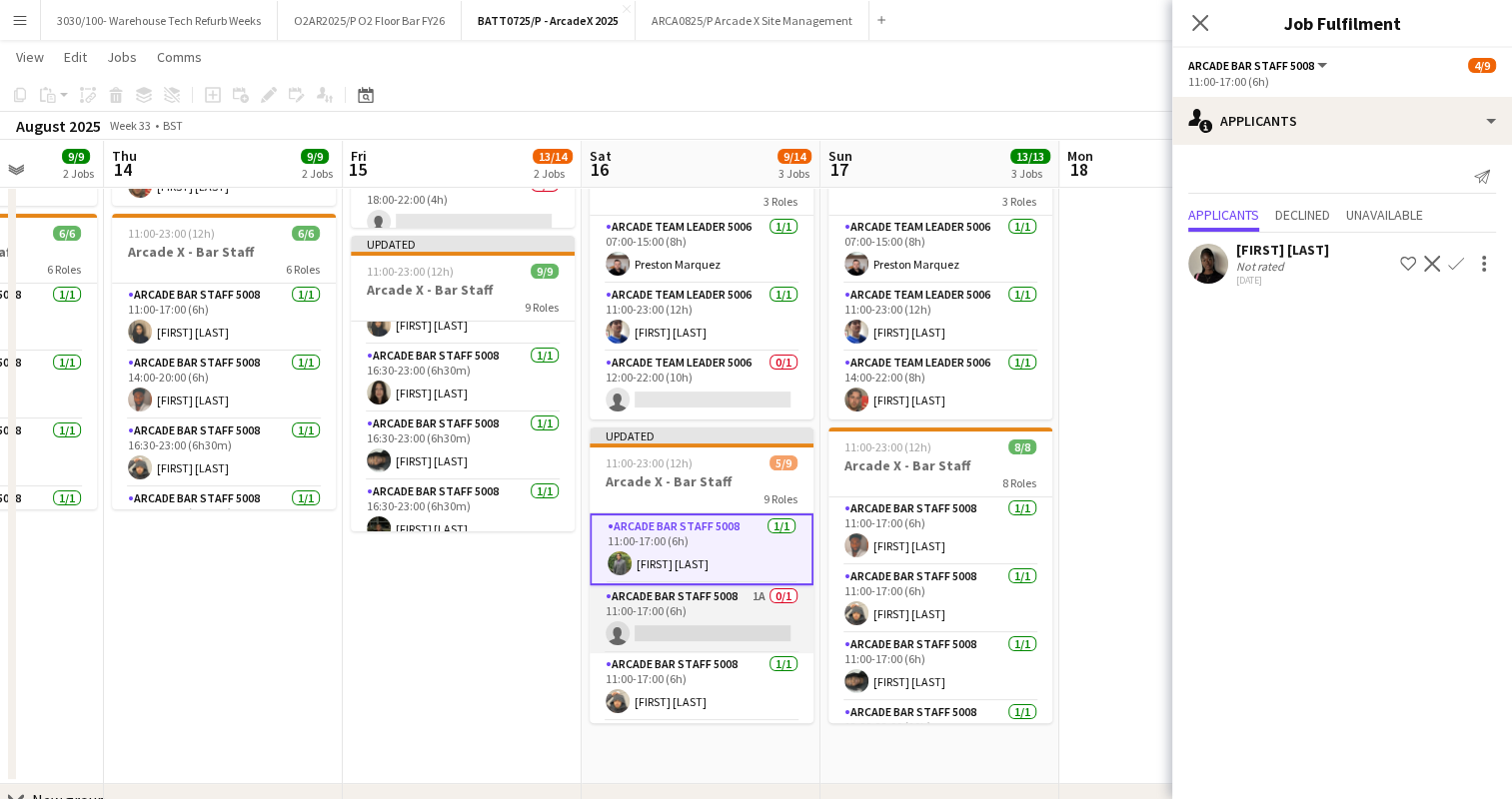 click on "Arcade Bar Staff 5008   1A   0/1   11:00-17:00 (6h)
single-neutral-actions" at bounding box center [702, 619] 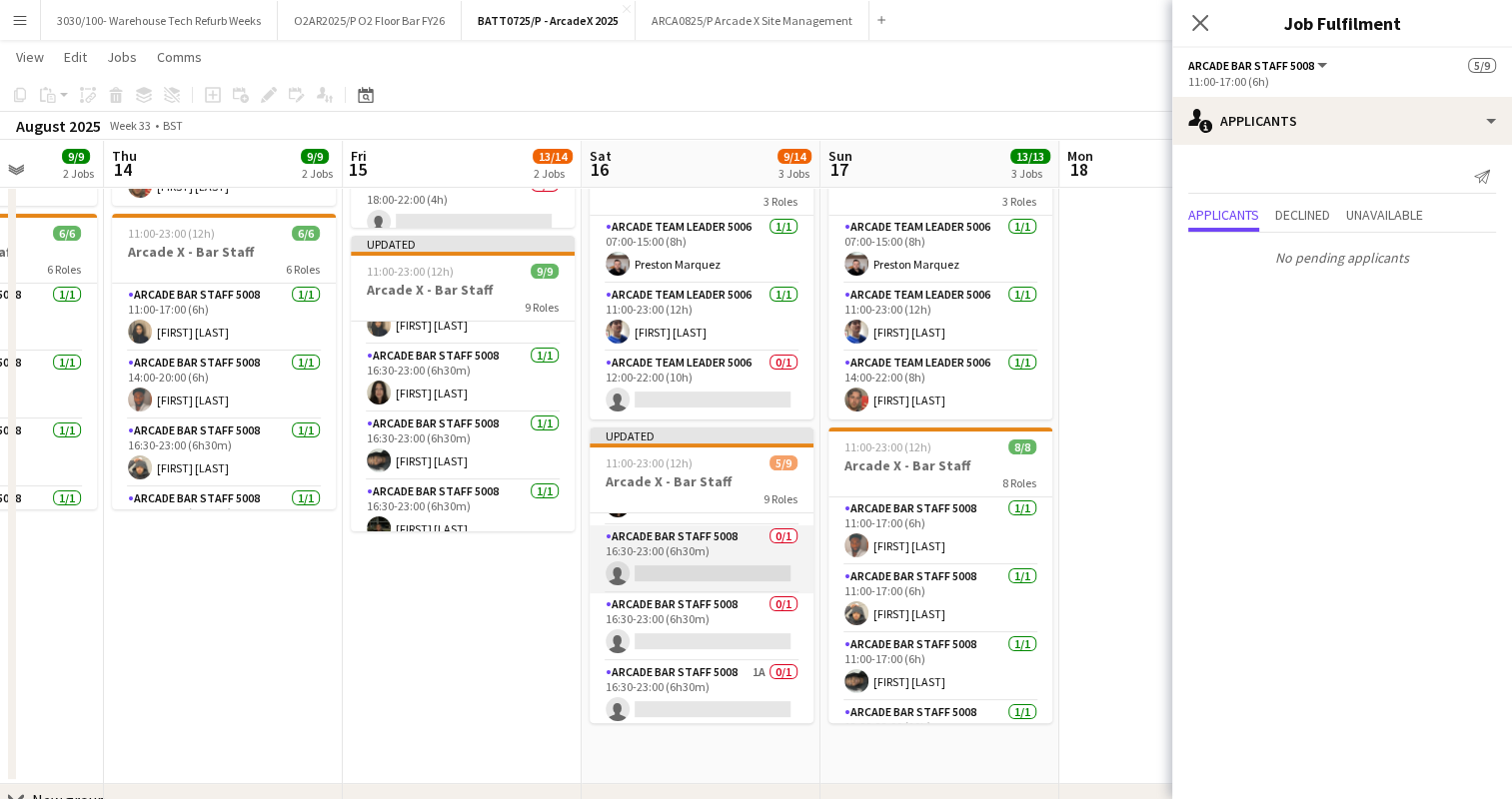 click on "Arcade Bar Staff 5008   0/1   16:30-23:00 (6h30m)
single-neutral-actions" at bounding box center [702, 559] 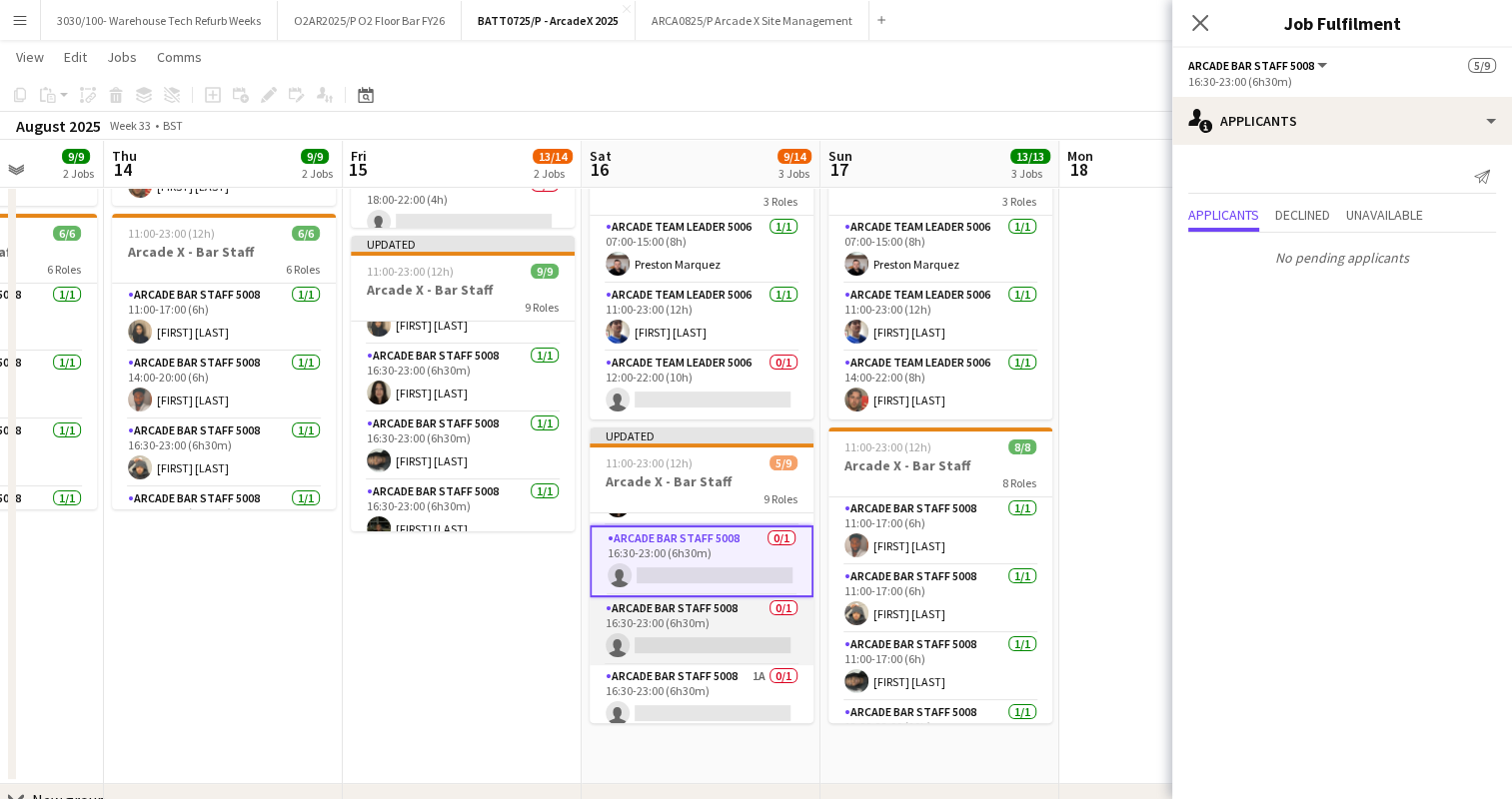 click on "Arcade Bar Staff 5008   0/1   16:30-23:00 (6h30m)
single-neutral-actions" at bounding box center [702, 631] 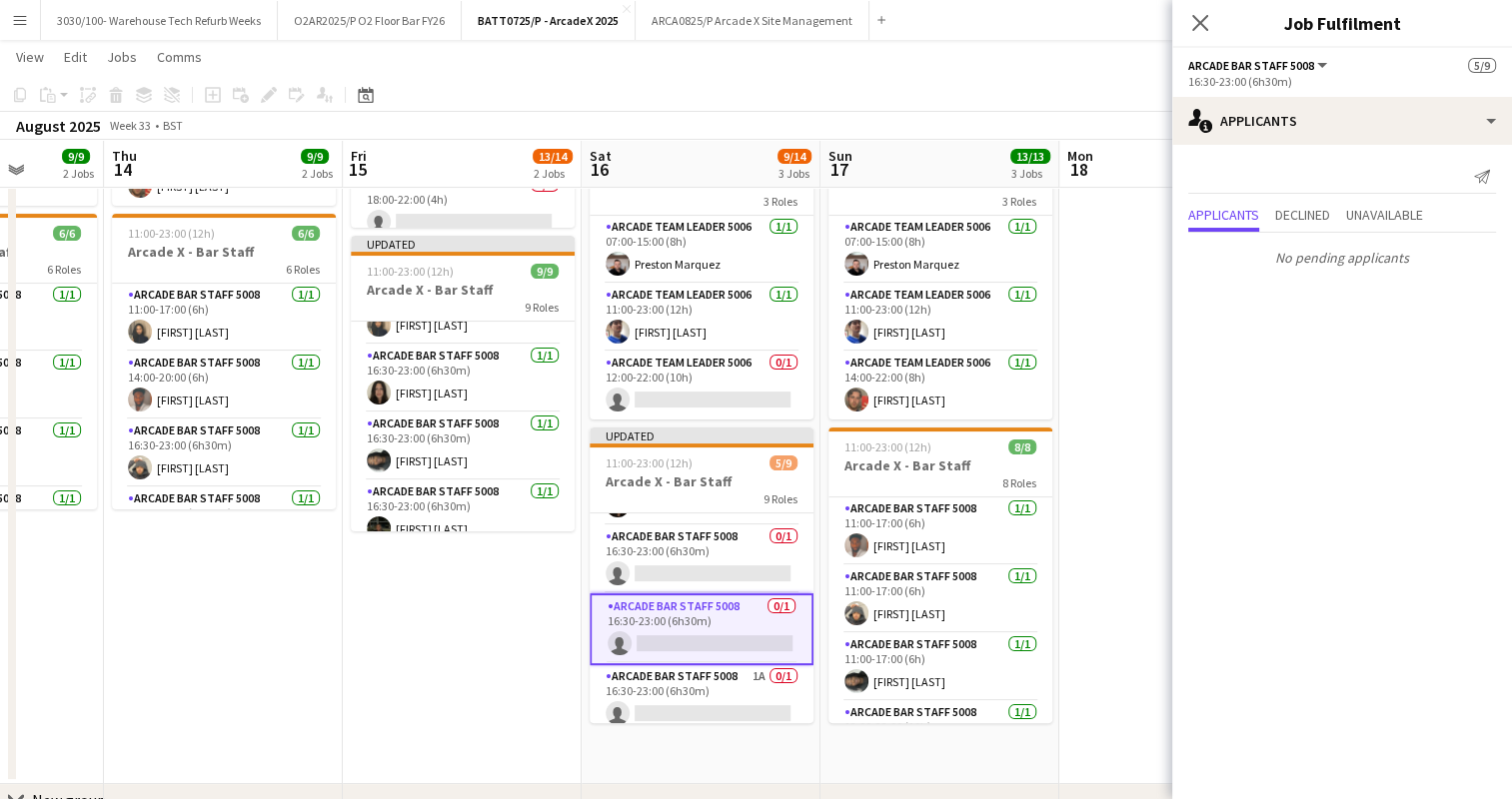scroll, scrollTop: 410, scrollLeft: 0, axis: vertical 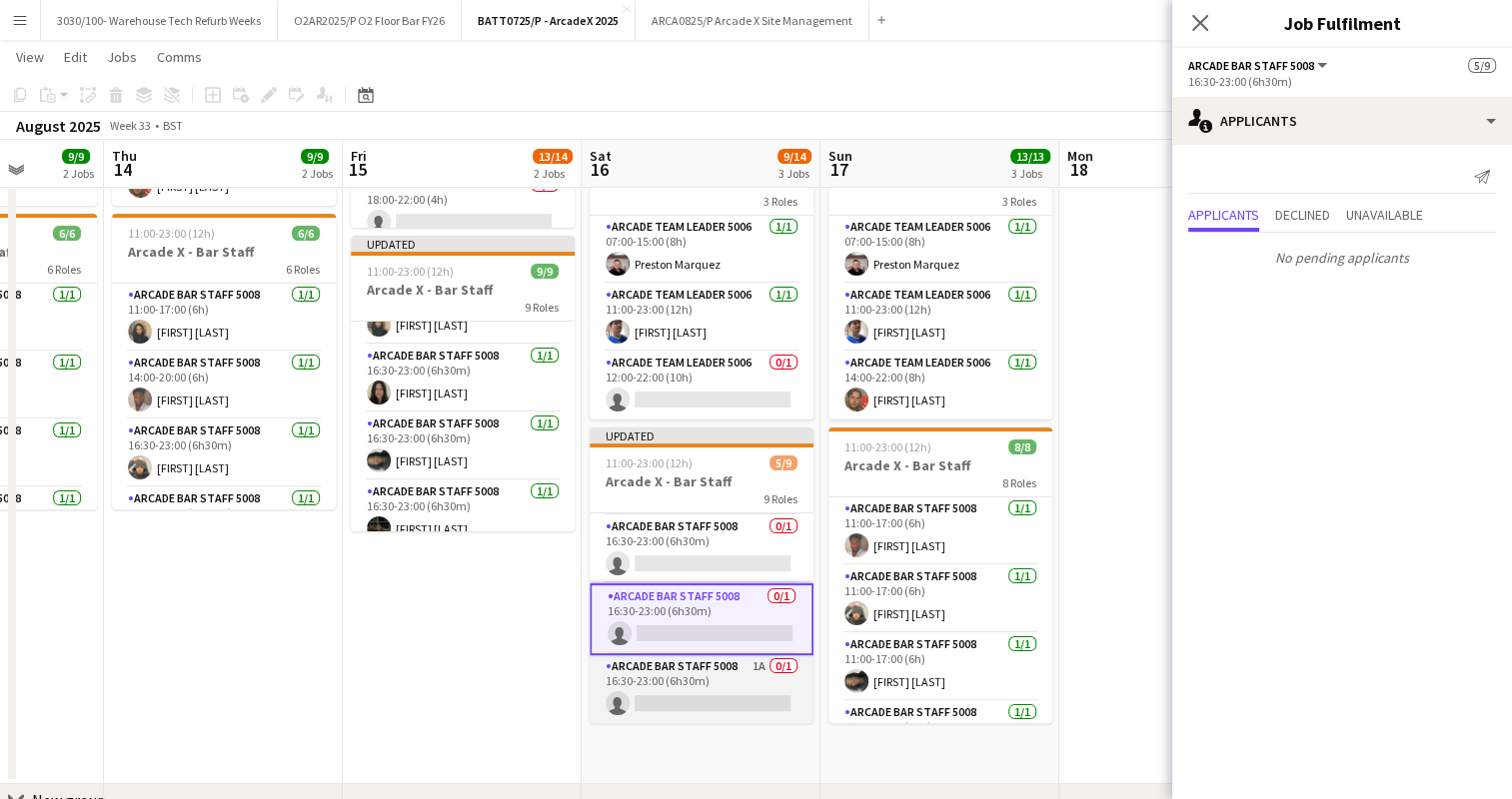 click on "Arcade Bar Staff 5008   1A   0/1   16:30-23:00 (6h30m)
single-neutral-actions" at bounding box center [702, 689] 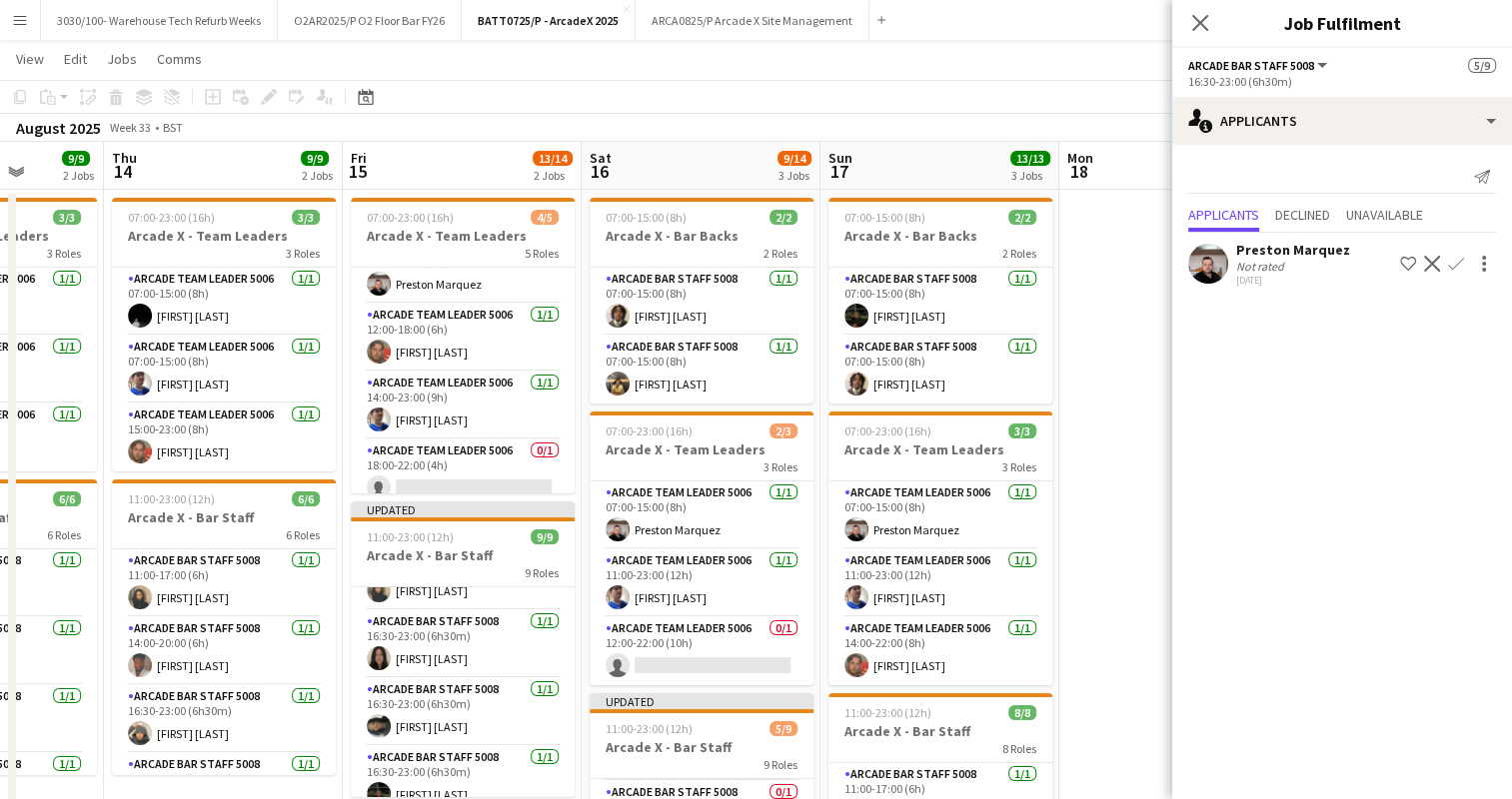 scroll, scrollTop: 0, scrollLeft: 0, axis: both 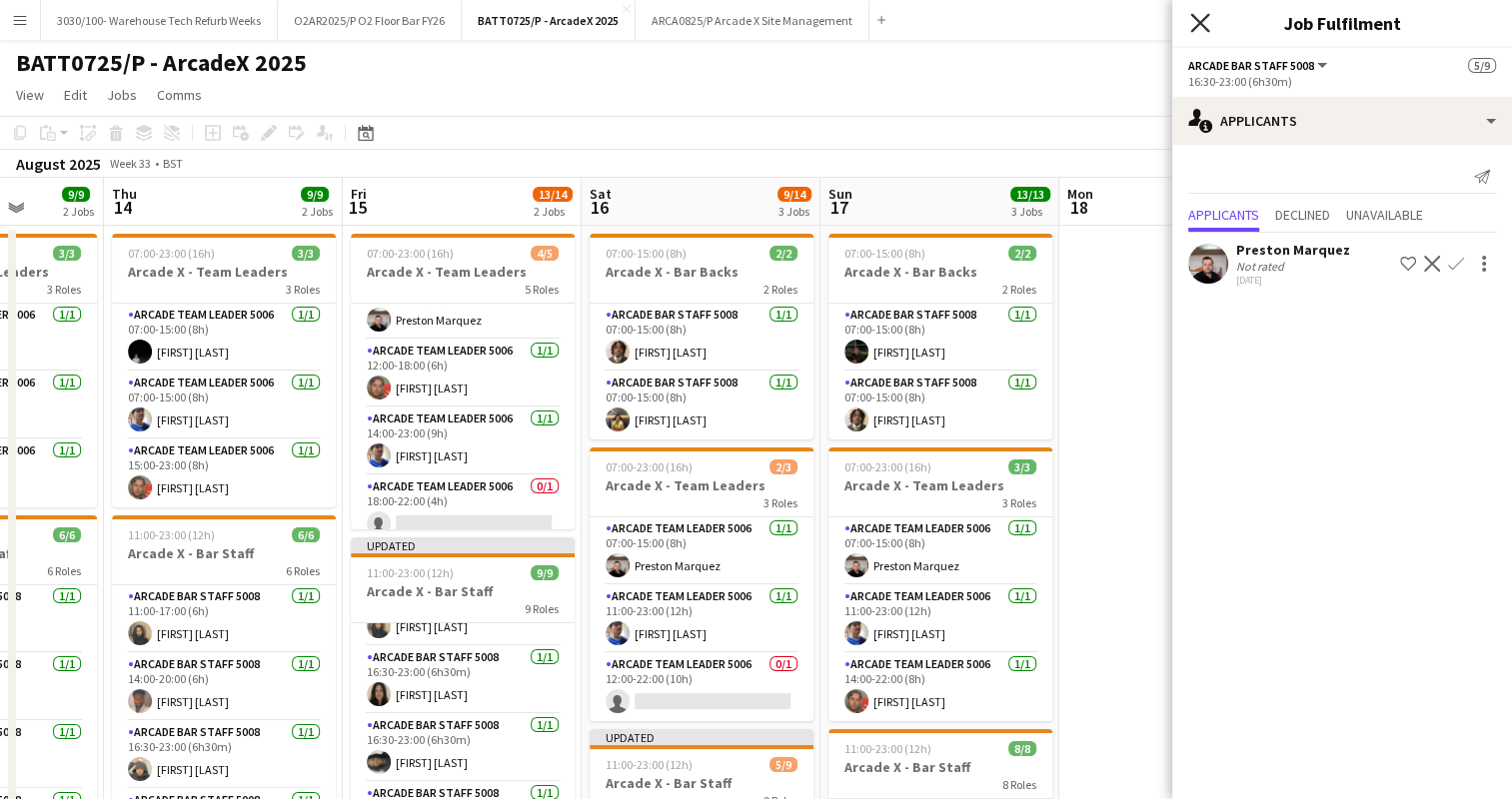 click on "Close pop-in" 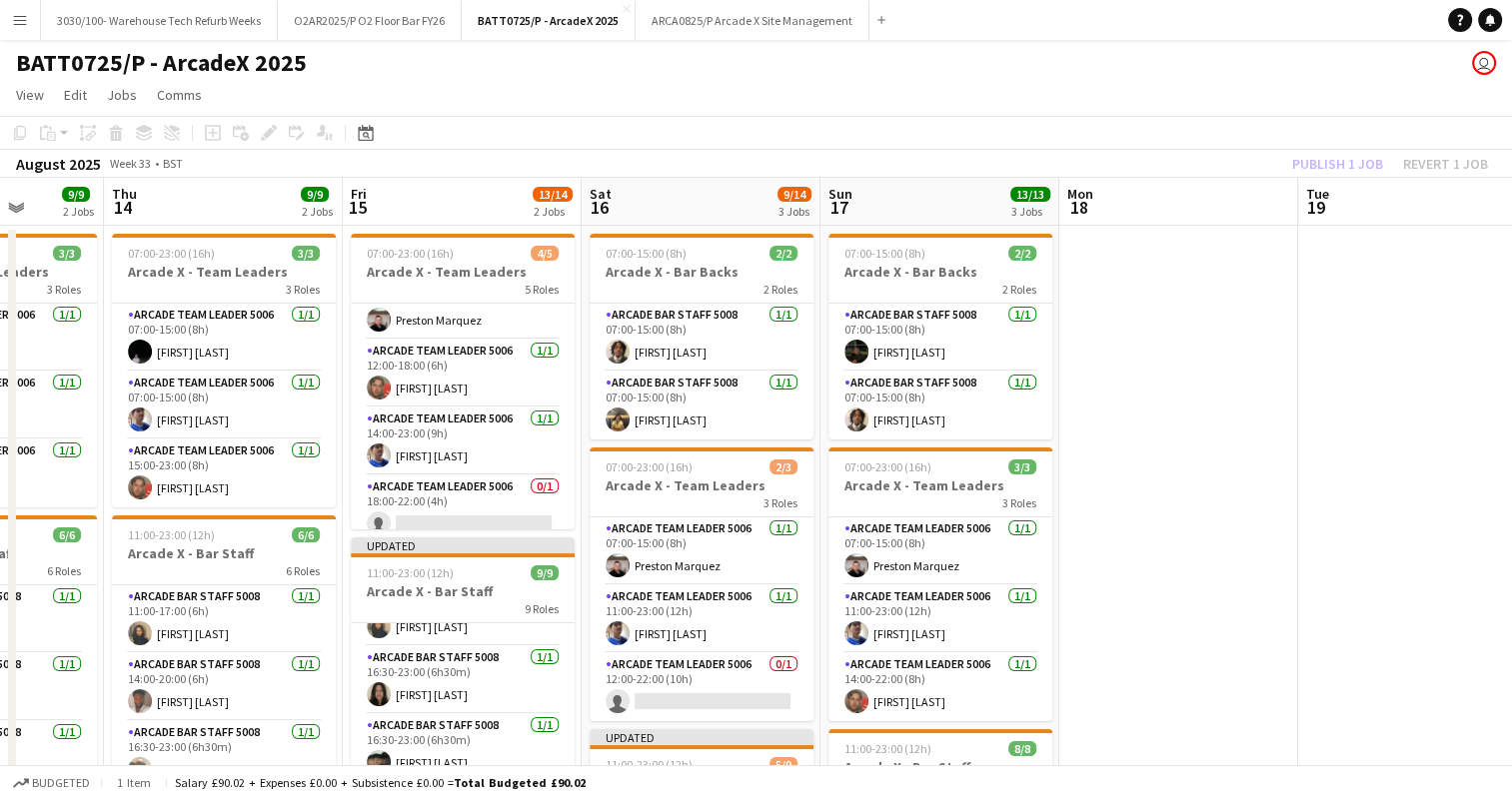 click on "Copy
Paste
Paste   Ctrl+V Paste with crew  Ctrl+Shift+V
Paste linked Job
Delete
Group
Ungroup
Add job
Add linked Job
Edit
Edit linked Job
Applicants
Date picker
AUG 2025 AUG 2025 Monday M Tuesday T Wednesday W Thursday T Friday F Saturday S Sunday S  AUG   1   2   3   4   5   6   7   8   9   10   11   12   13   14   15   16   17   18   19   20   21   22   23   24   25   26   27   28   29   30   31
Comparison range
Comparison range
Today" 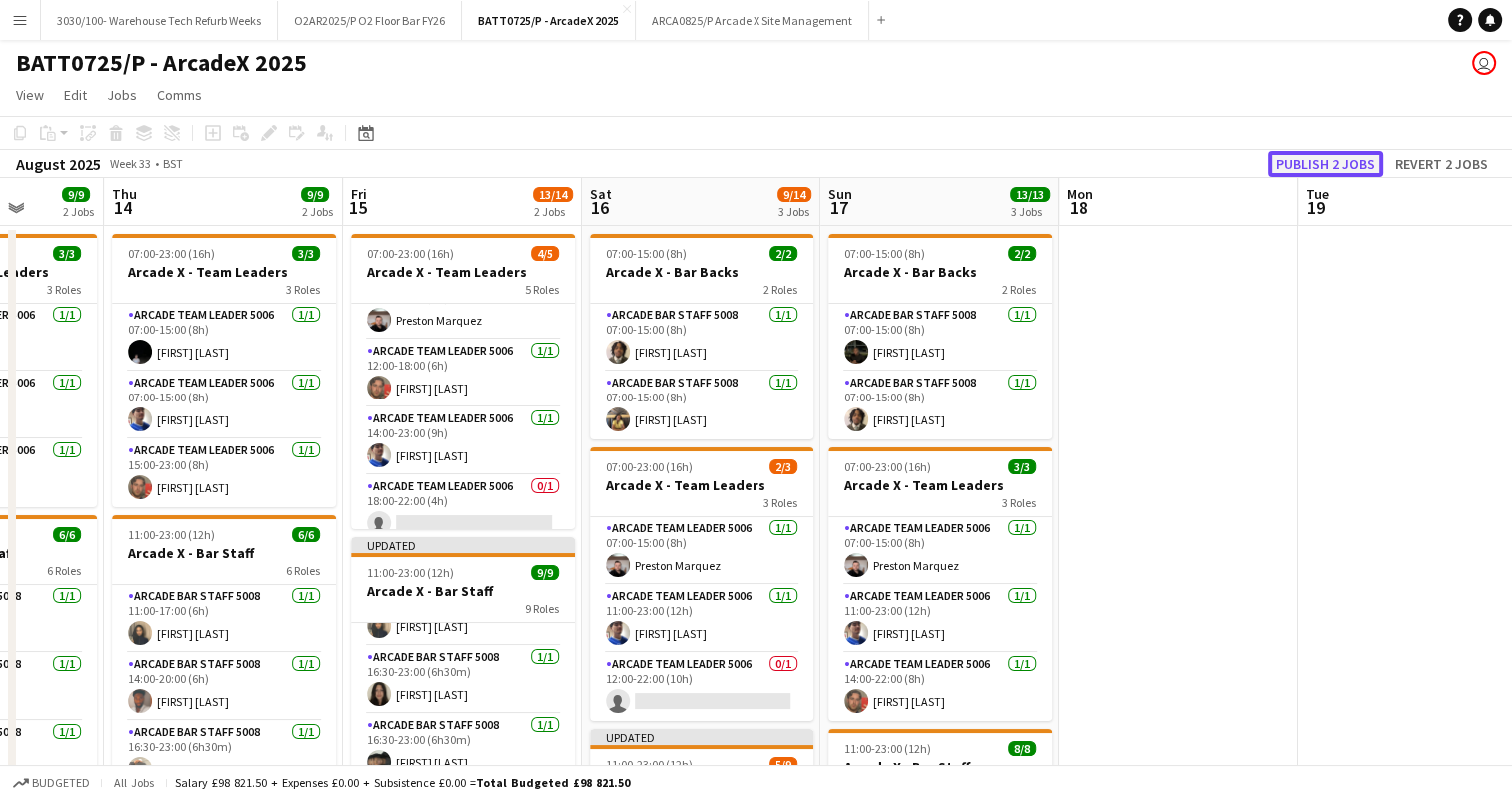 click on "Publish 2 jobs" 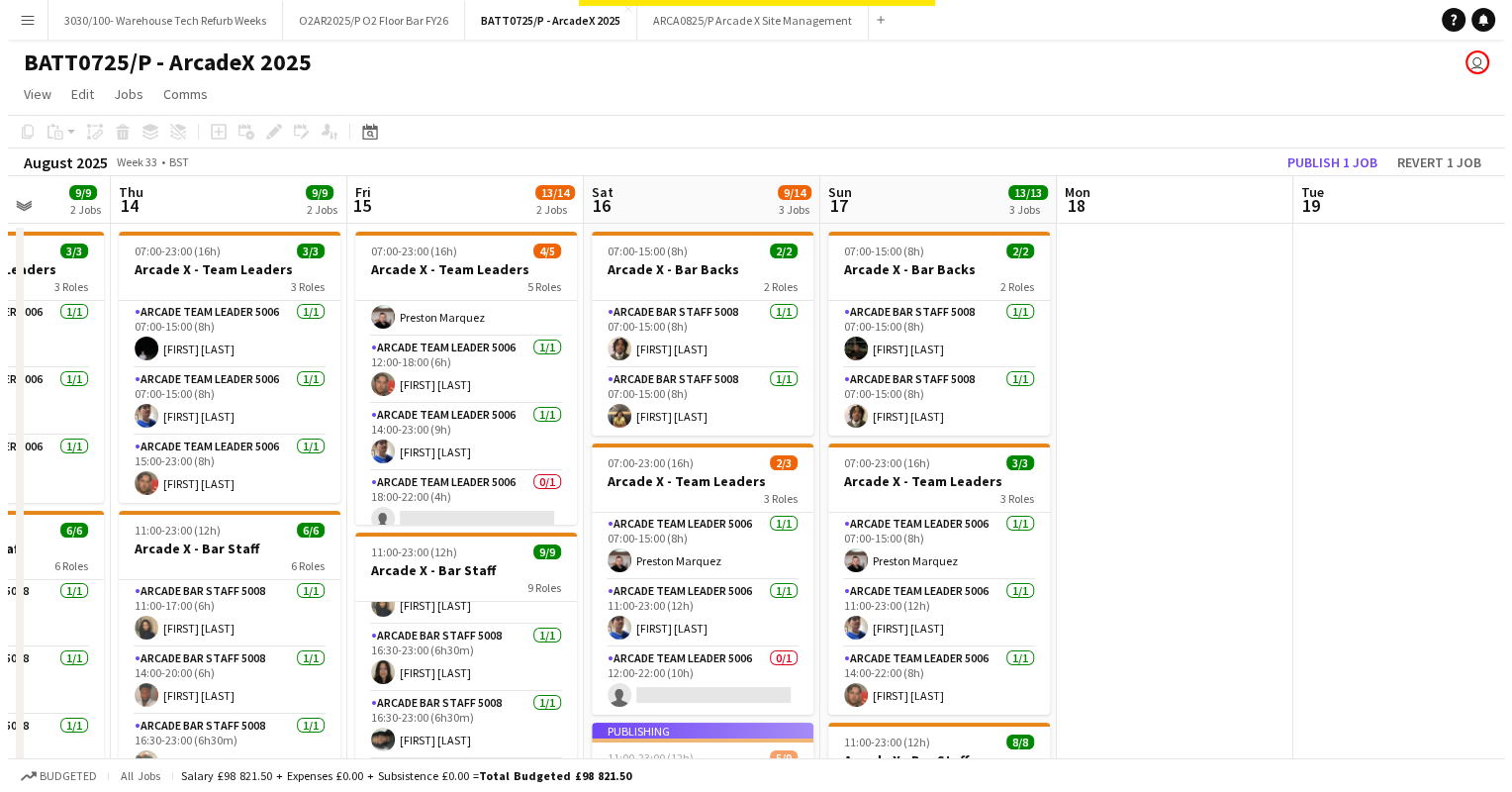 scroll, scrollTop: 388, scrollLeft: 0, axis: vertical 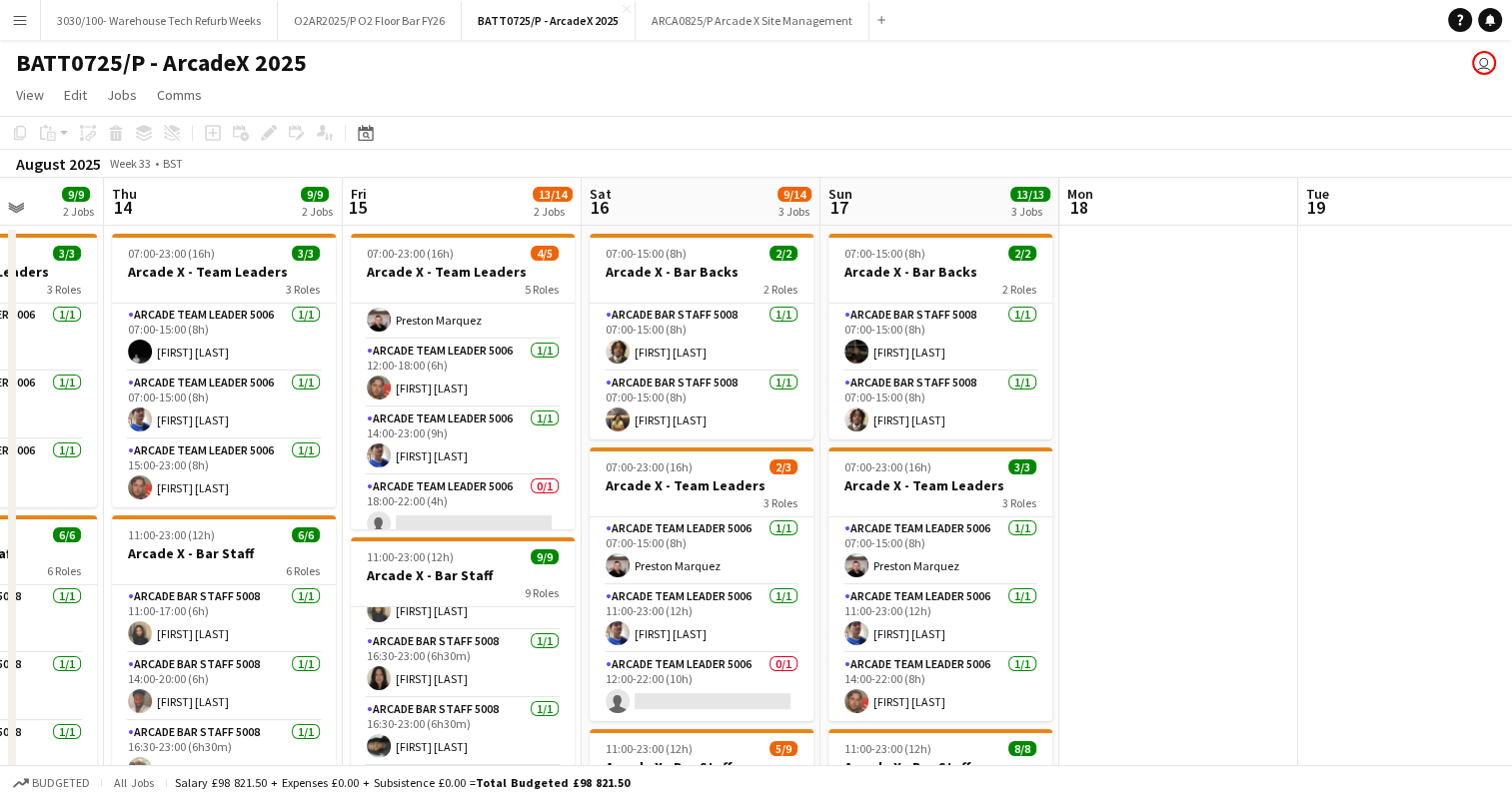 click on "Menu" at bounding box center (20, 20) 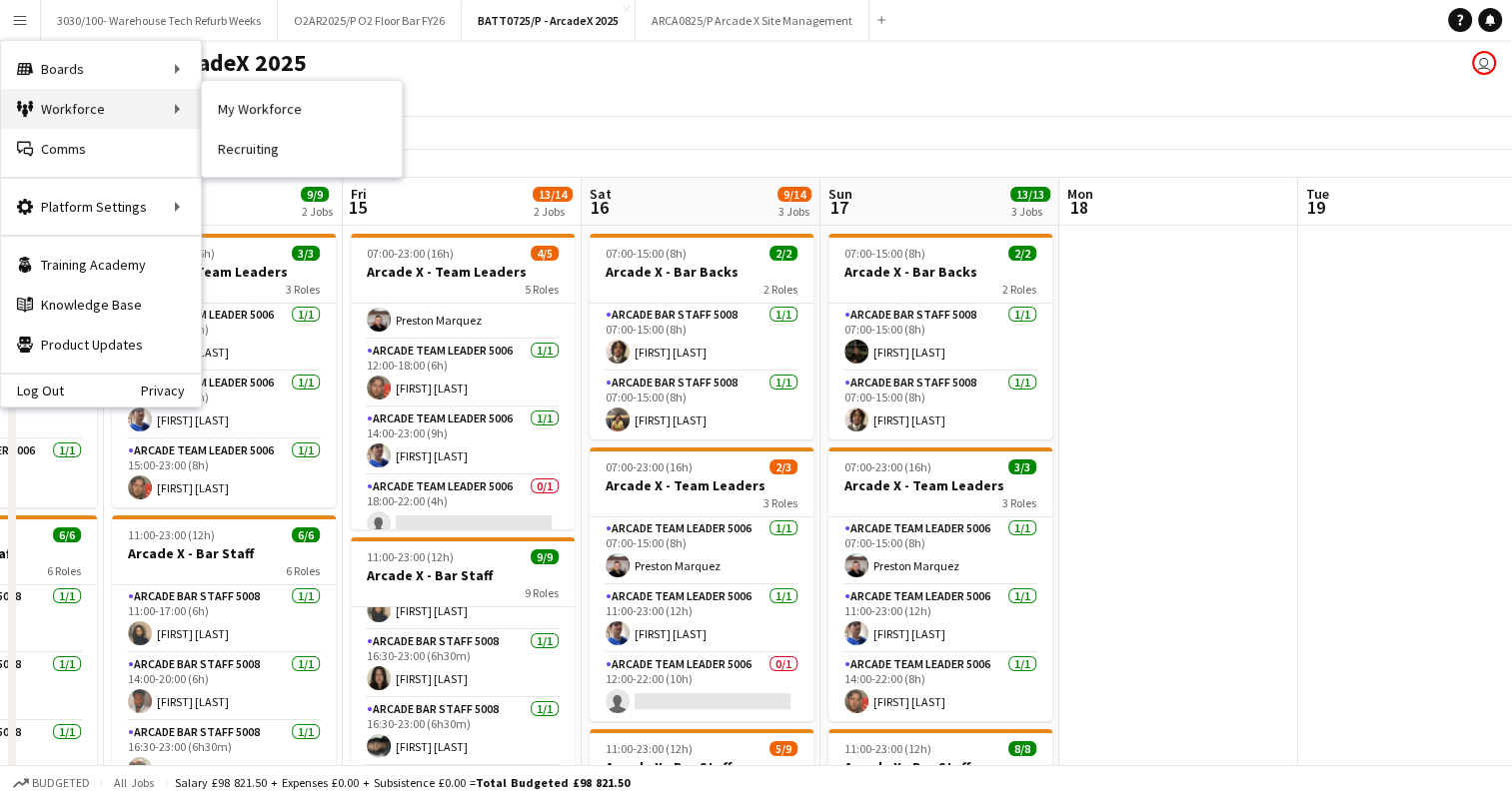 click on "Workforce
Workforce" at bounding box center (101, 109) 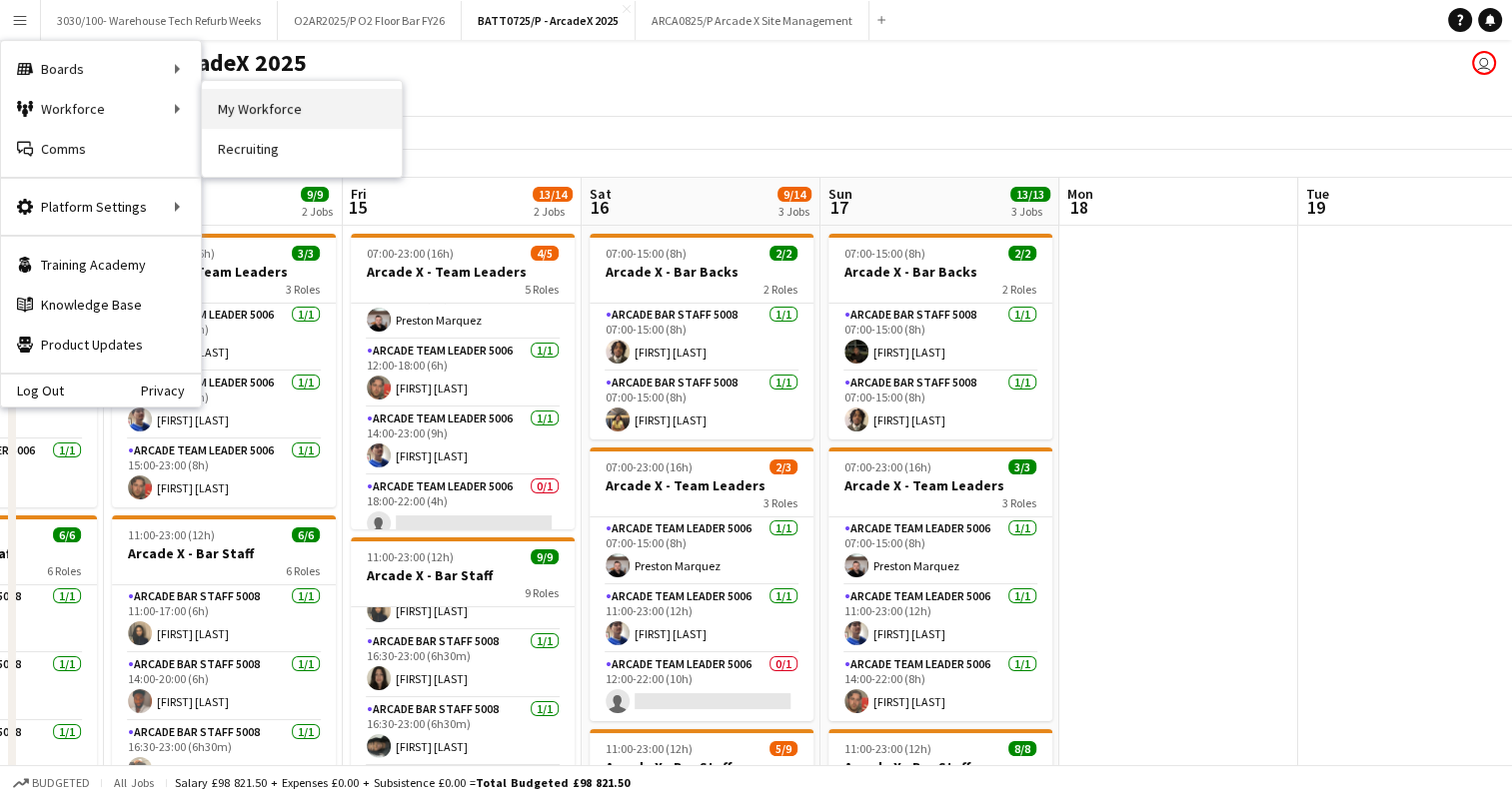 click on "My Workforce" at bounding box center [302, 109] 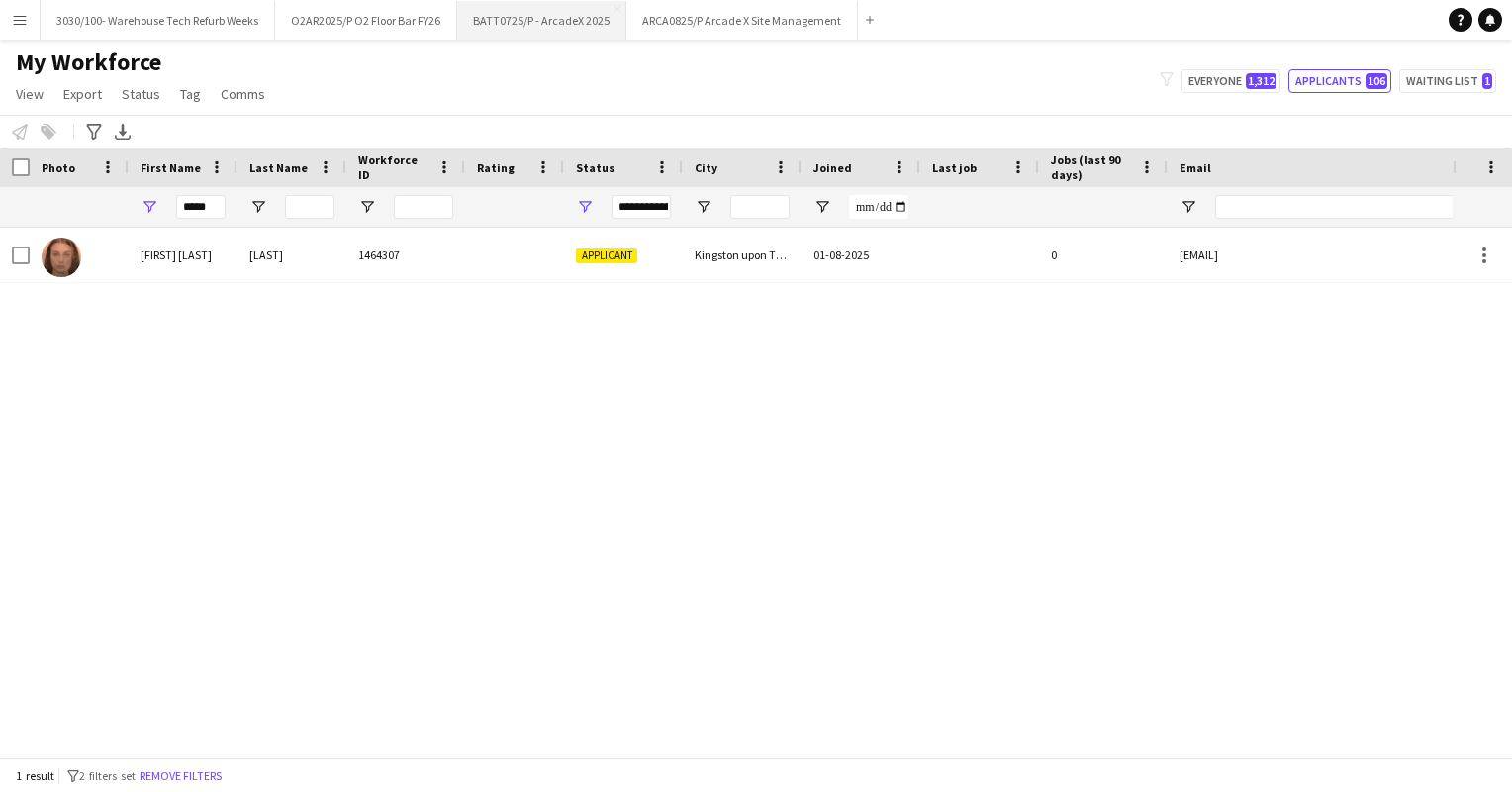 click on "BATT0725/P - ArcadeX 2025
Close" at bounding box center [541, 20] 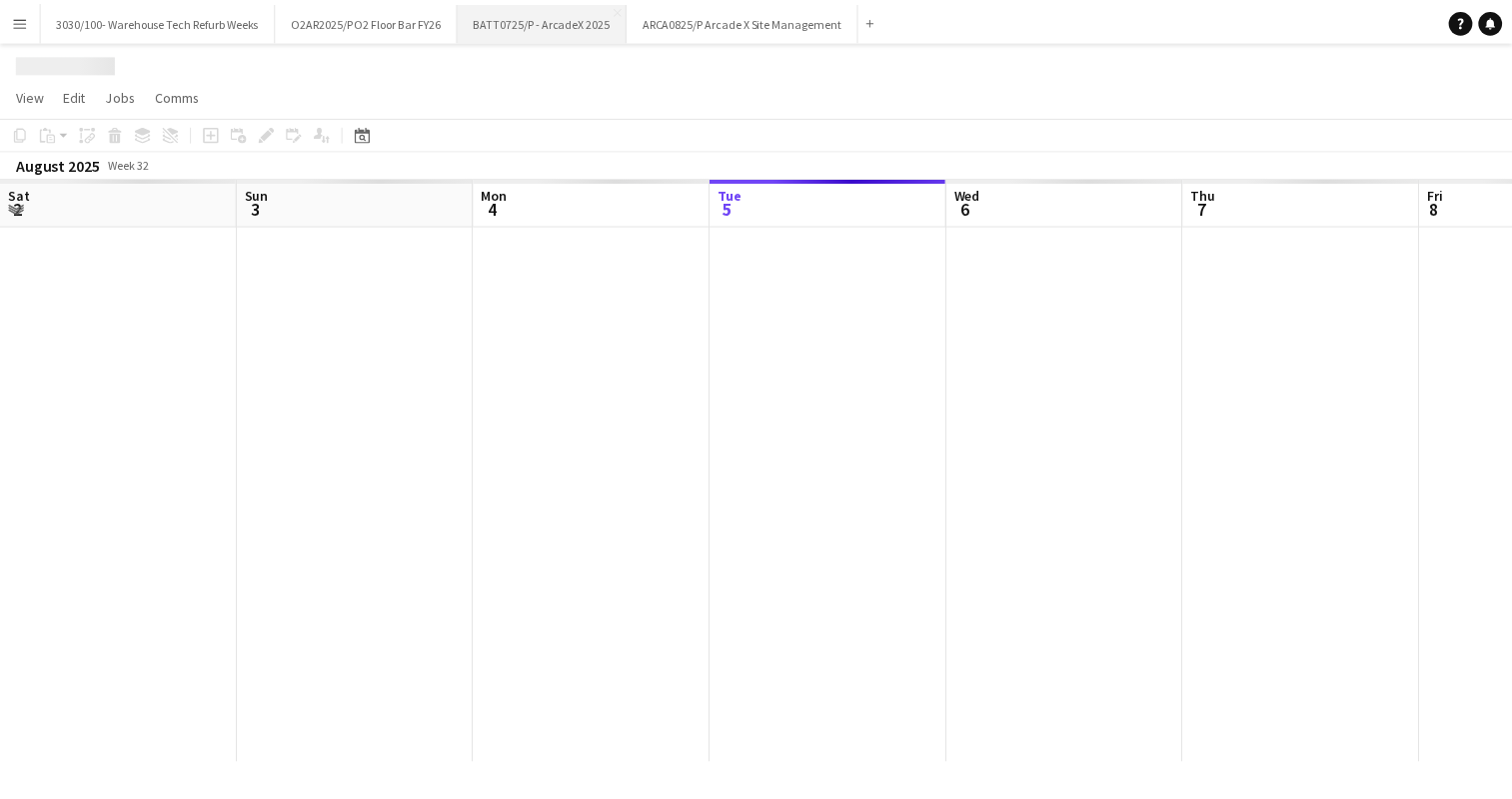 scroll, scrollTop: 0, scrollLeft: 478, axis: horizontal 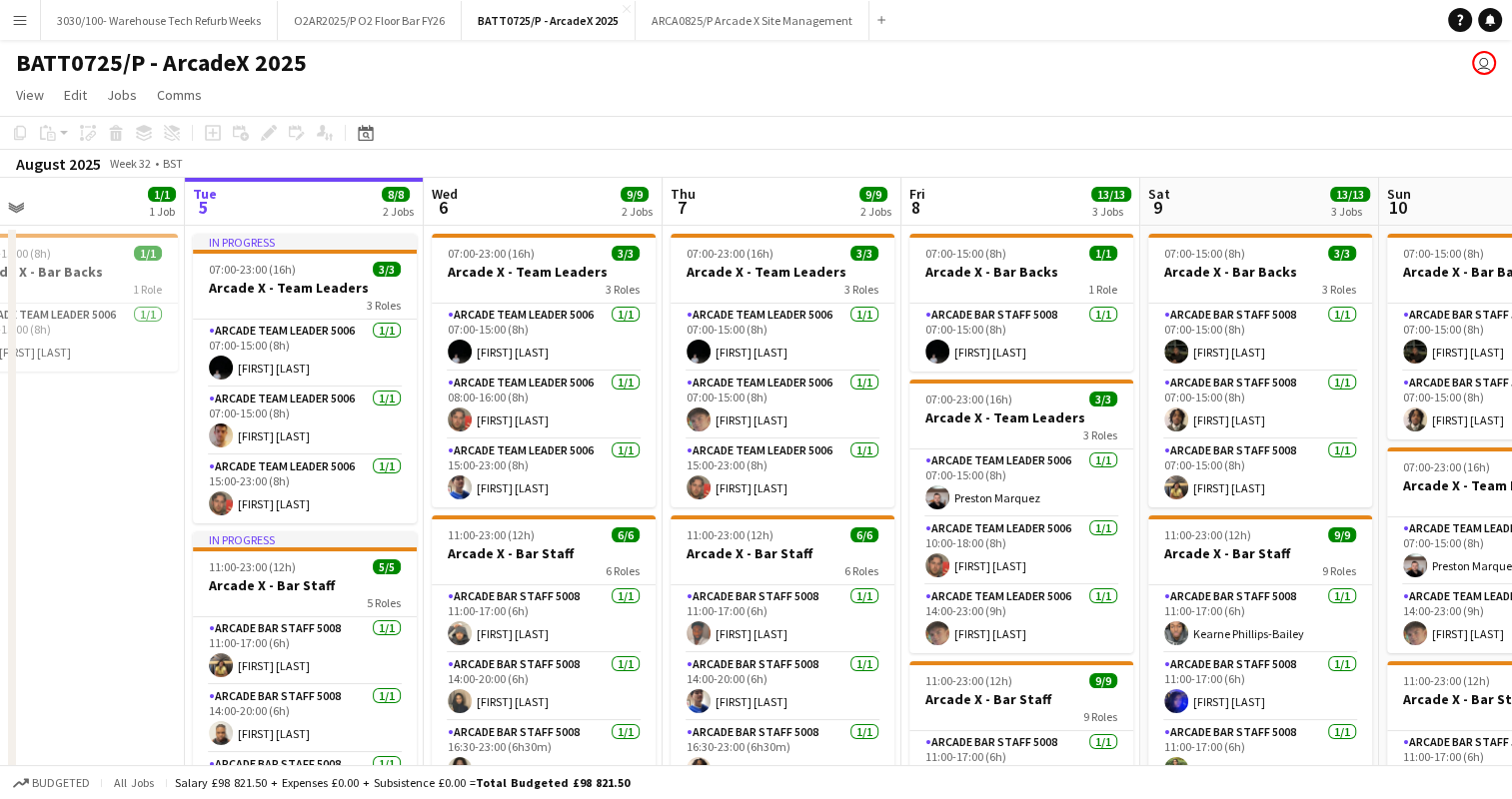 drag, startPoint x: 1187, startPoint y: 413, endPoint x: 607, endPoint y: 412, distance: 580.00086 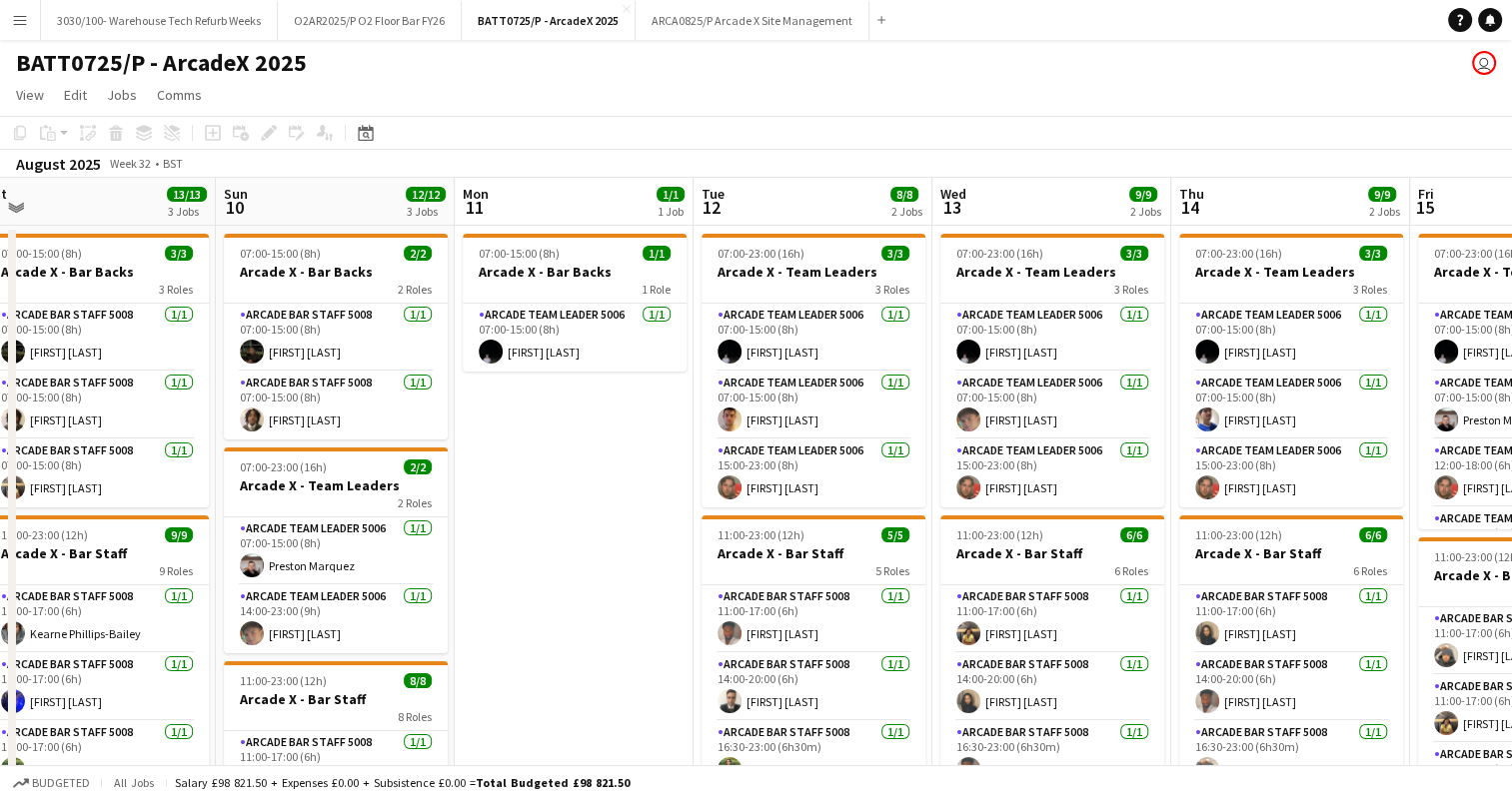 drag, startPoint x: 1064, startPoint y: 405, endPoint x: 488, endPoint y: 405, distance: 576 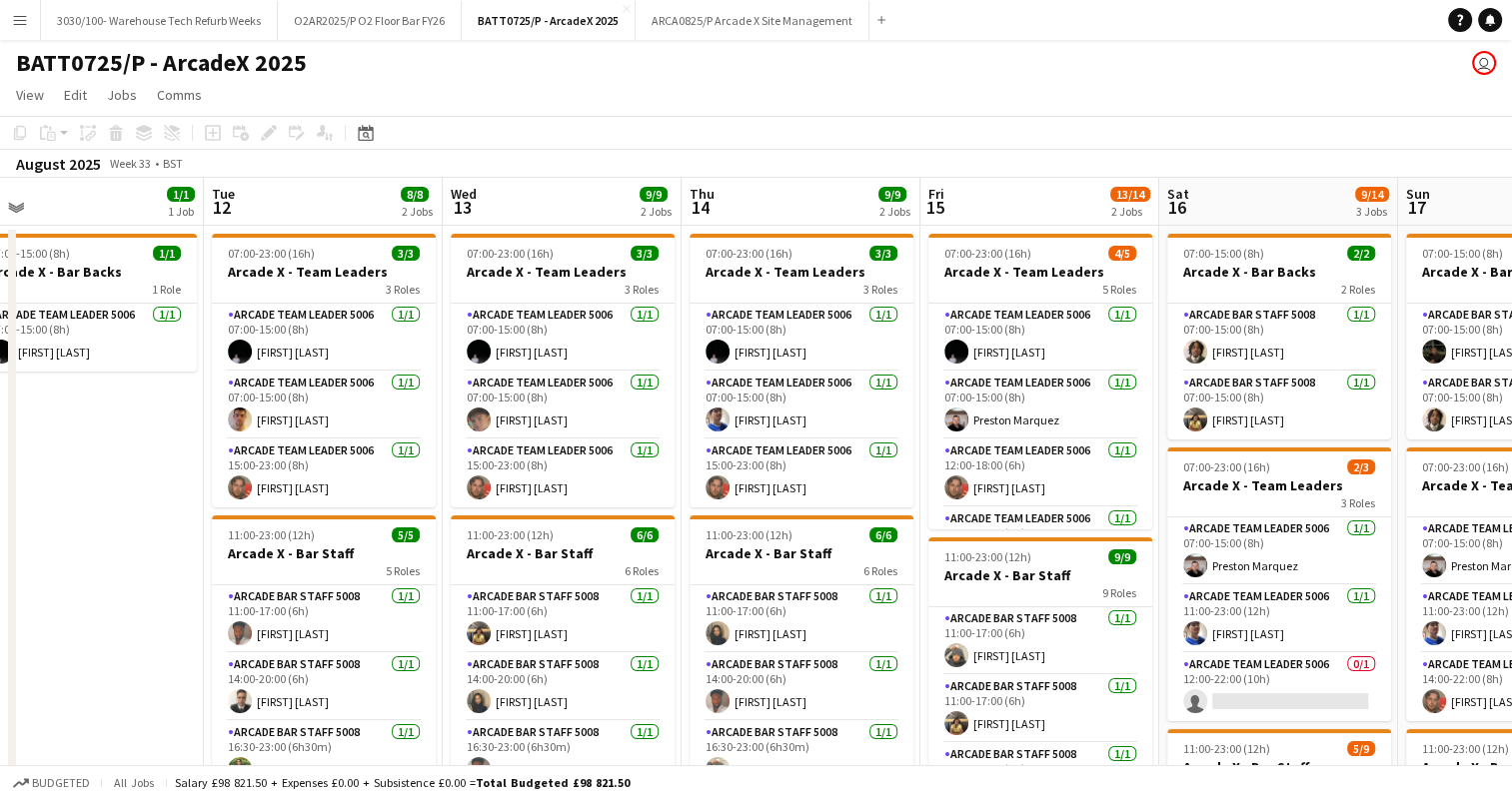 drag, startPoint x: 1057, startPoint y: 398, endPoint x: 564, endPoint y: 394, distance: 493.0162 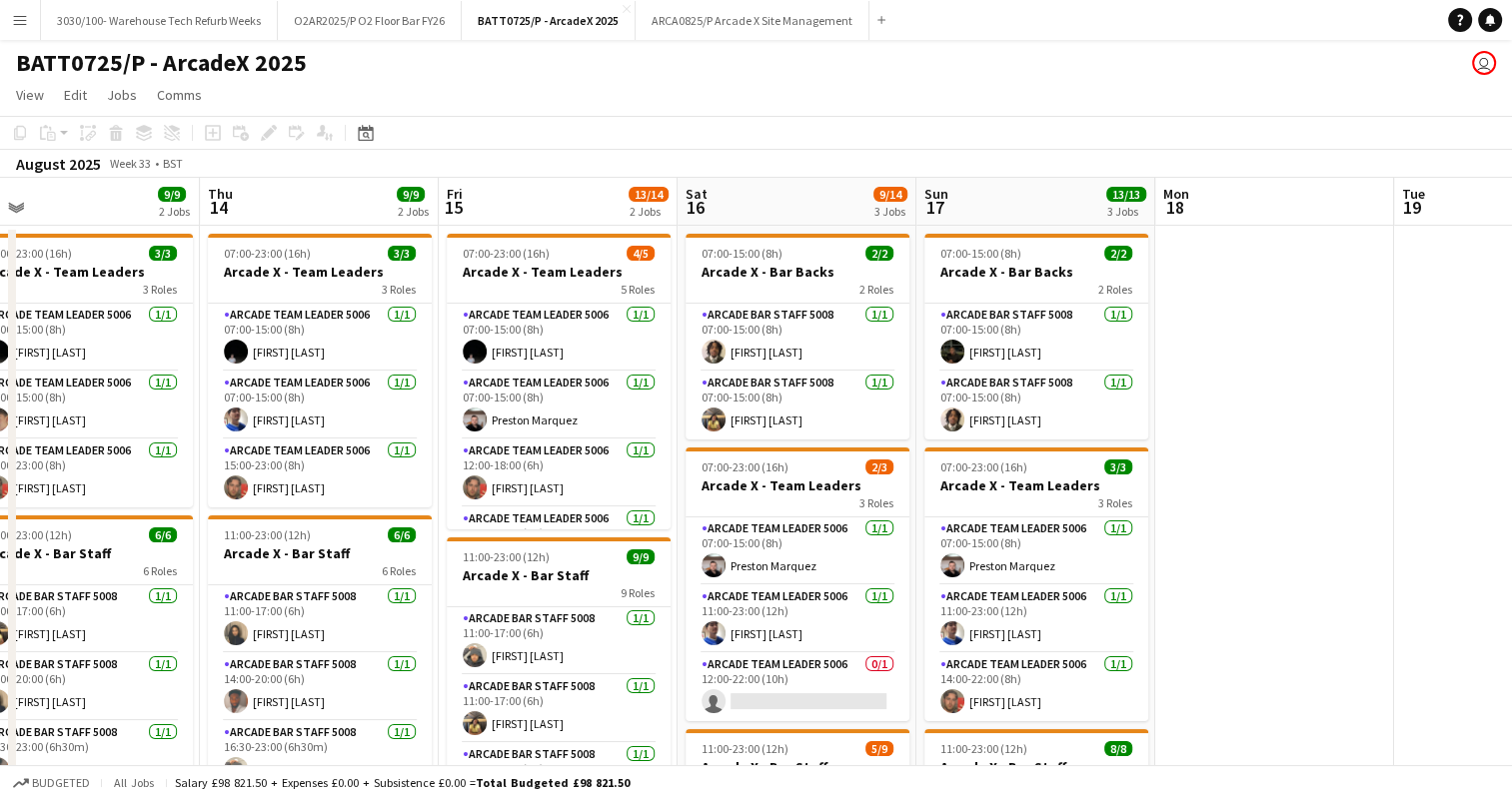 scroll, scrollTop: 0, scrollLeft: 576, axis: horizontal 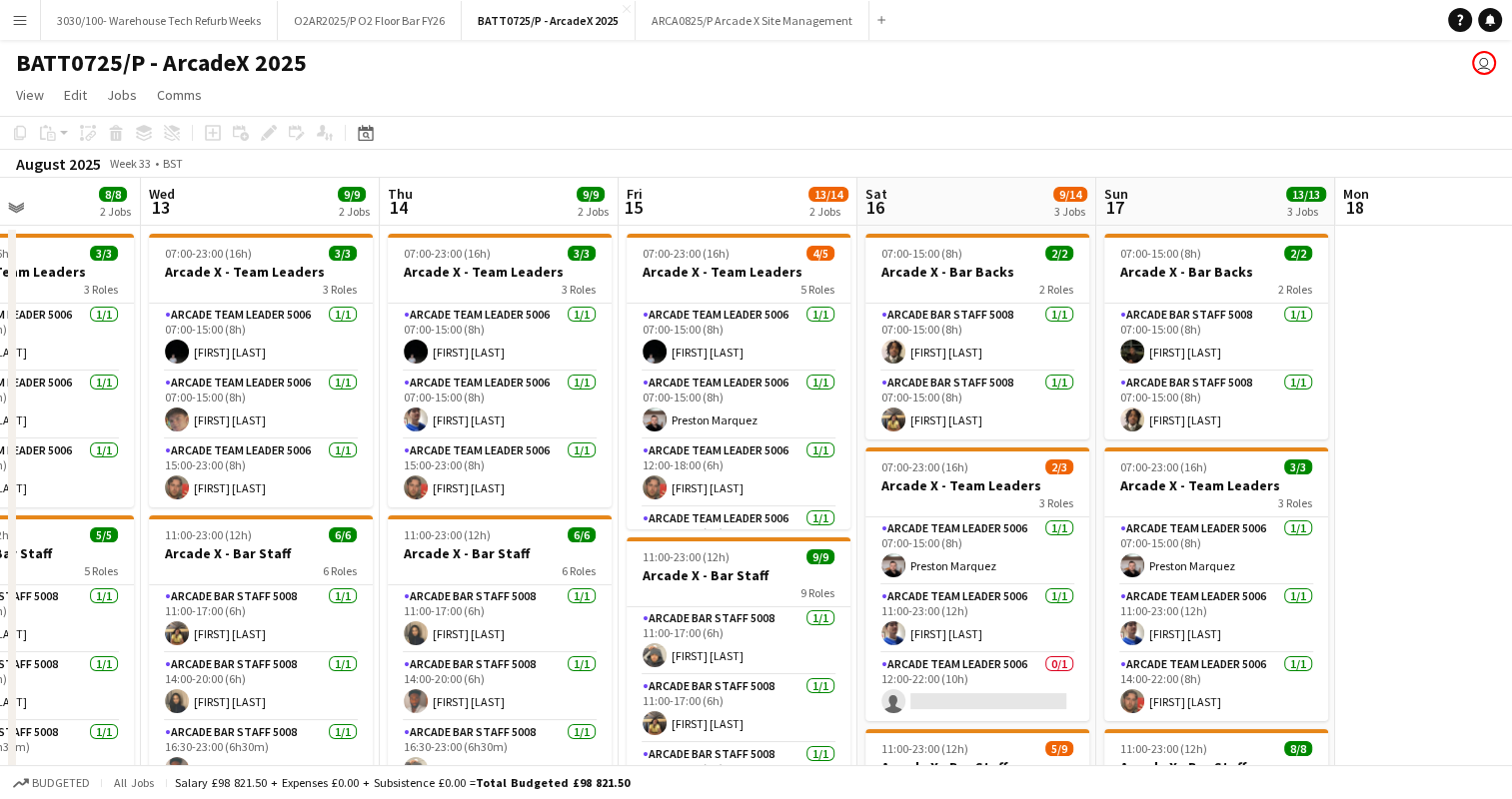 drag, startPoint x: 1117, startPoint y: 390, endPoint x: 820, endPoint y: 380, distance: 297.1683 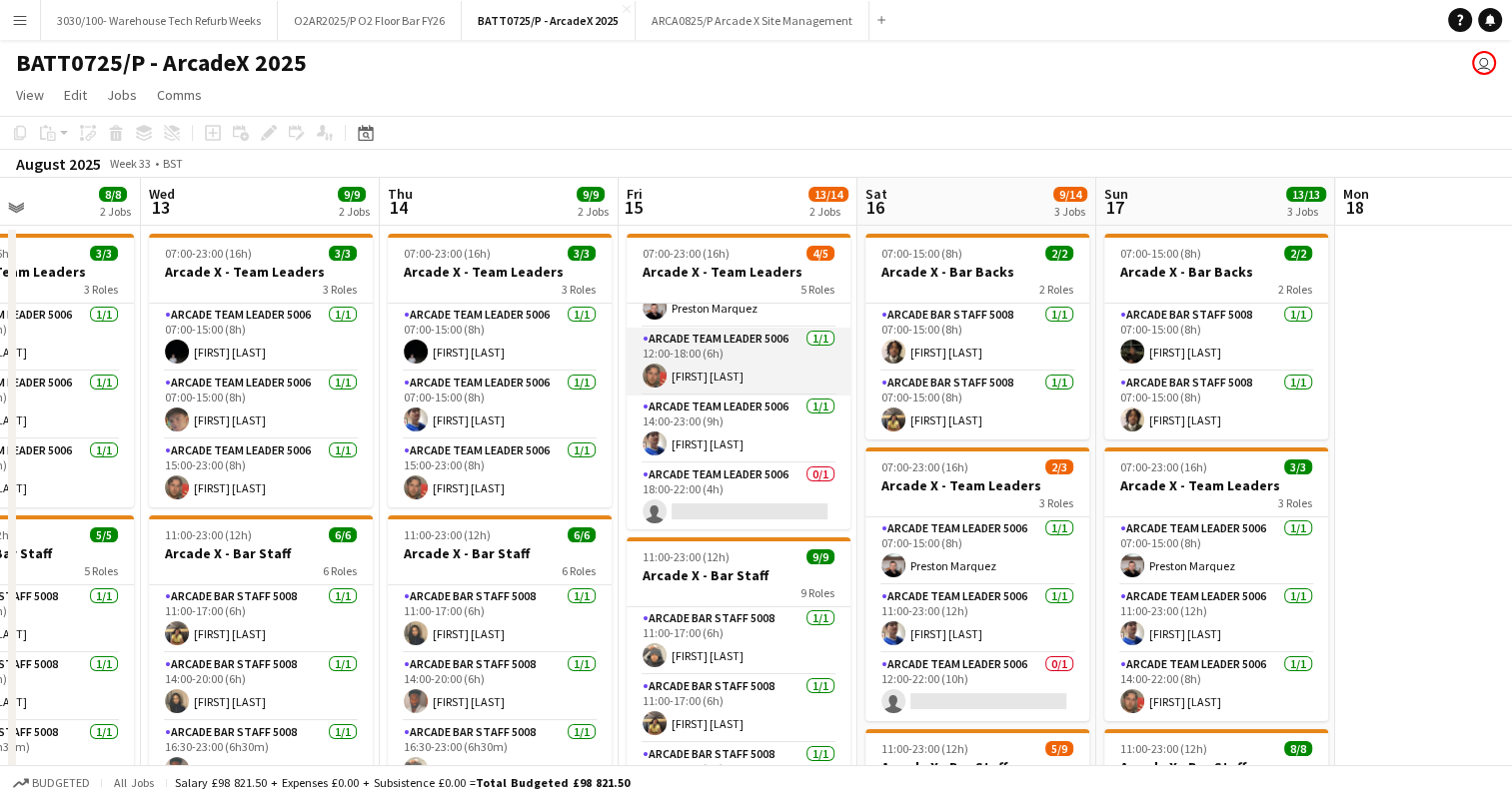 scroll, scrollTop: 113, scrollLeft: 0, axis: vertical 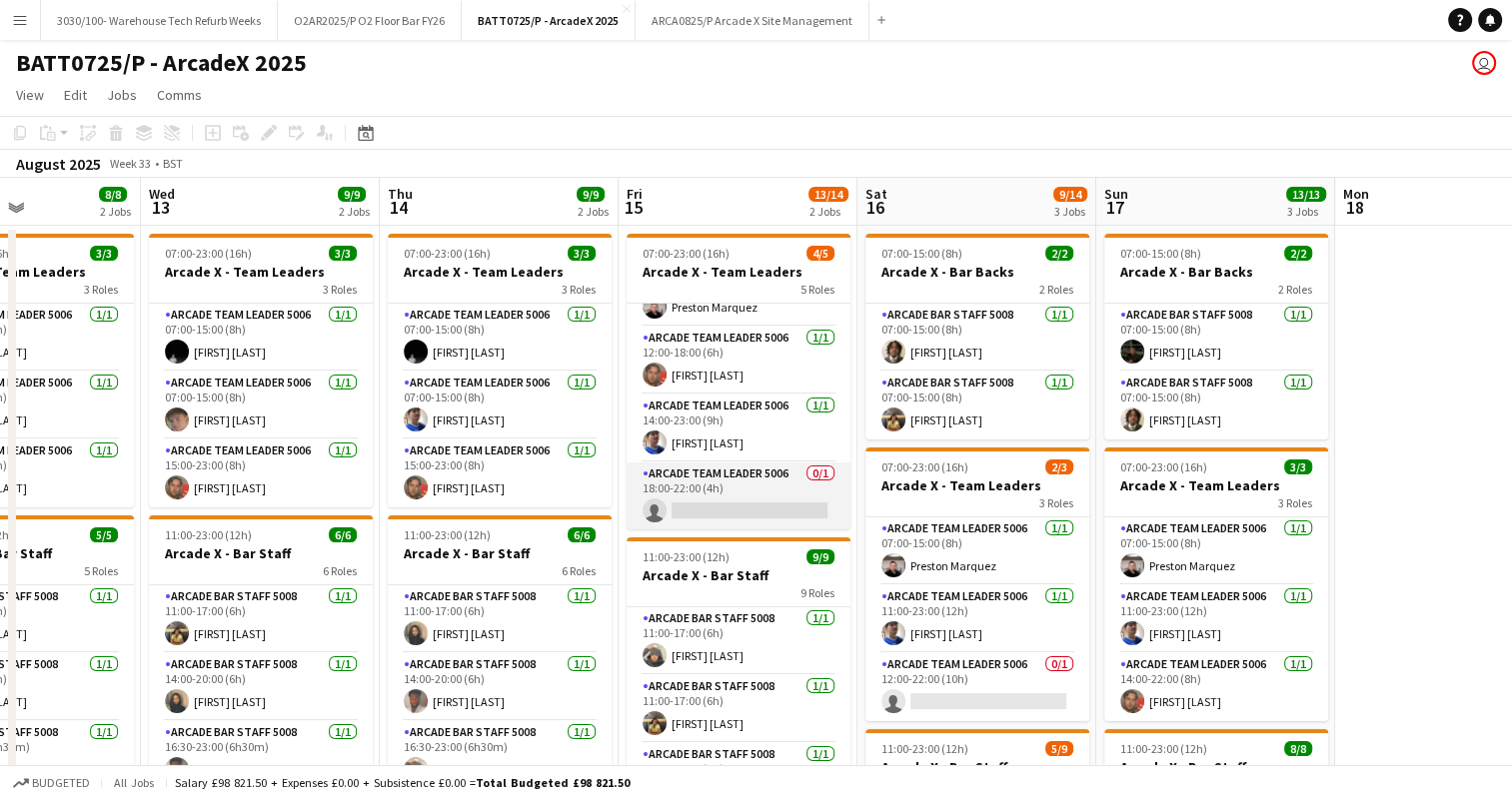 click on "Arcade Team Leader 5006   0/1   18:00-22:00 (4h)
single-neutral-actions" at bounding box center [739, 496] 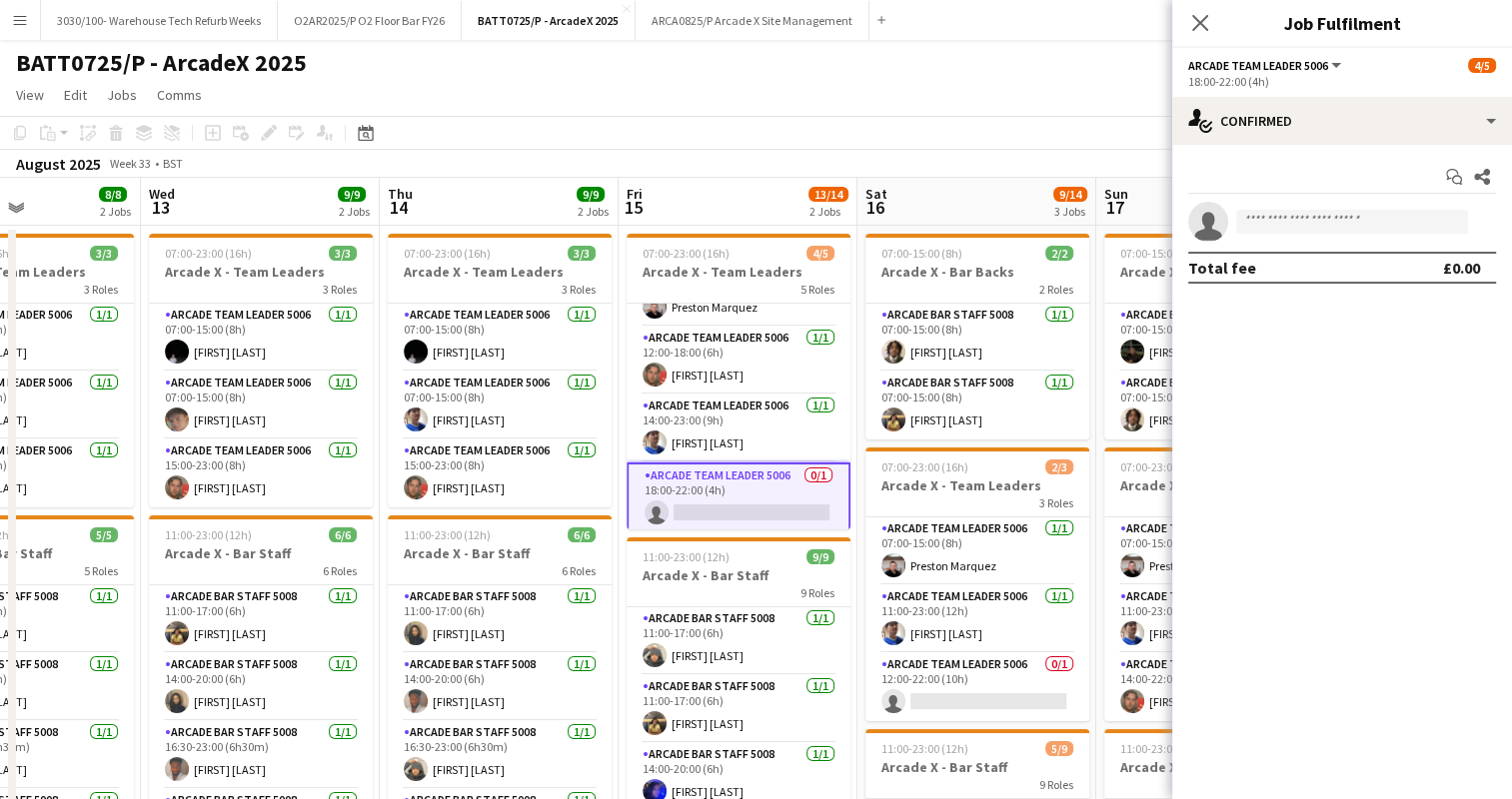 click on "Copy
Paste
Paste   Ctrl+V Paste with crew  Ctrl+Shift+V
Paste linked Job
Delete
Group
Ungroup
Add job
Add linked Job
Edit
Edit linked Job
Applicants
Date picker
AUG 2025 AUG 2025 Monday M Tuesday T Wednesday W Thursday T Friday F Saturday S Sunday S  AUG   1   2   3   4   5   6   7   8   9   10   11   12   13   14   15   16   17   18   19   20   21   22   23   24   25   26   27   28   29   30   31
Comparison range
Comparison range
Today" 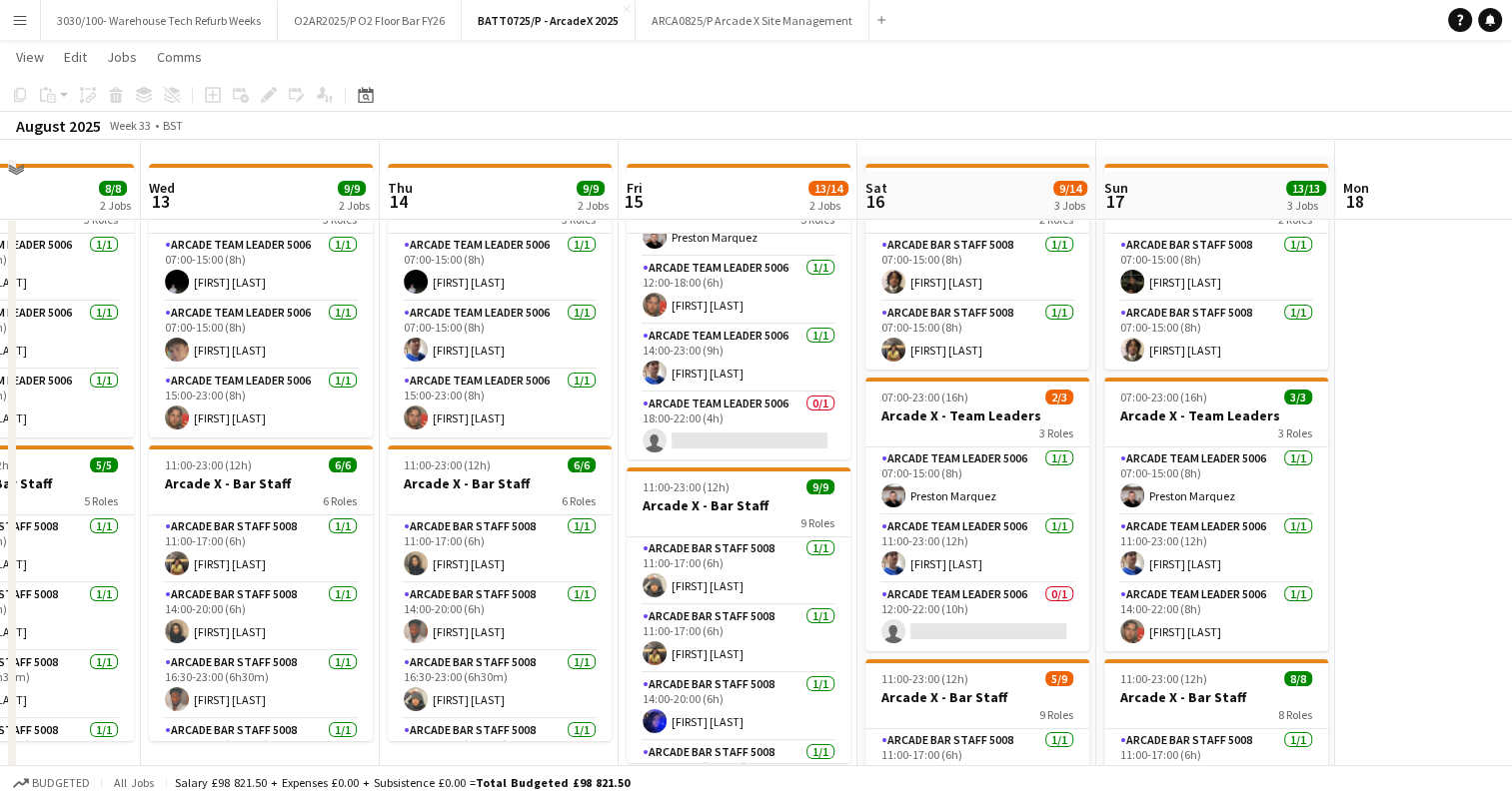 scroll, scrollTop: 100, scrollLeft: 0, axis: vertical 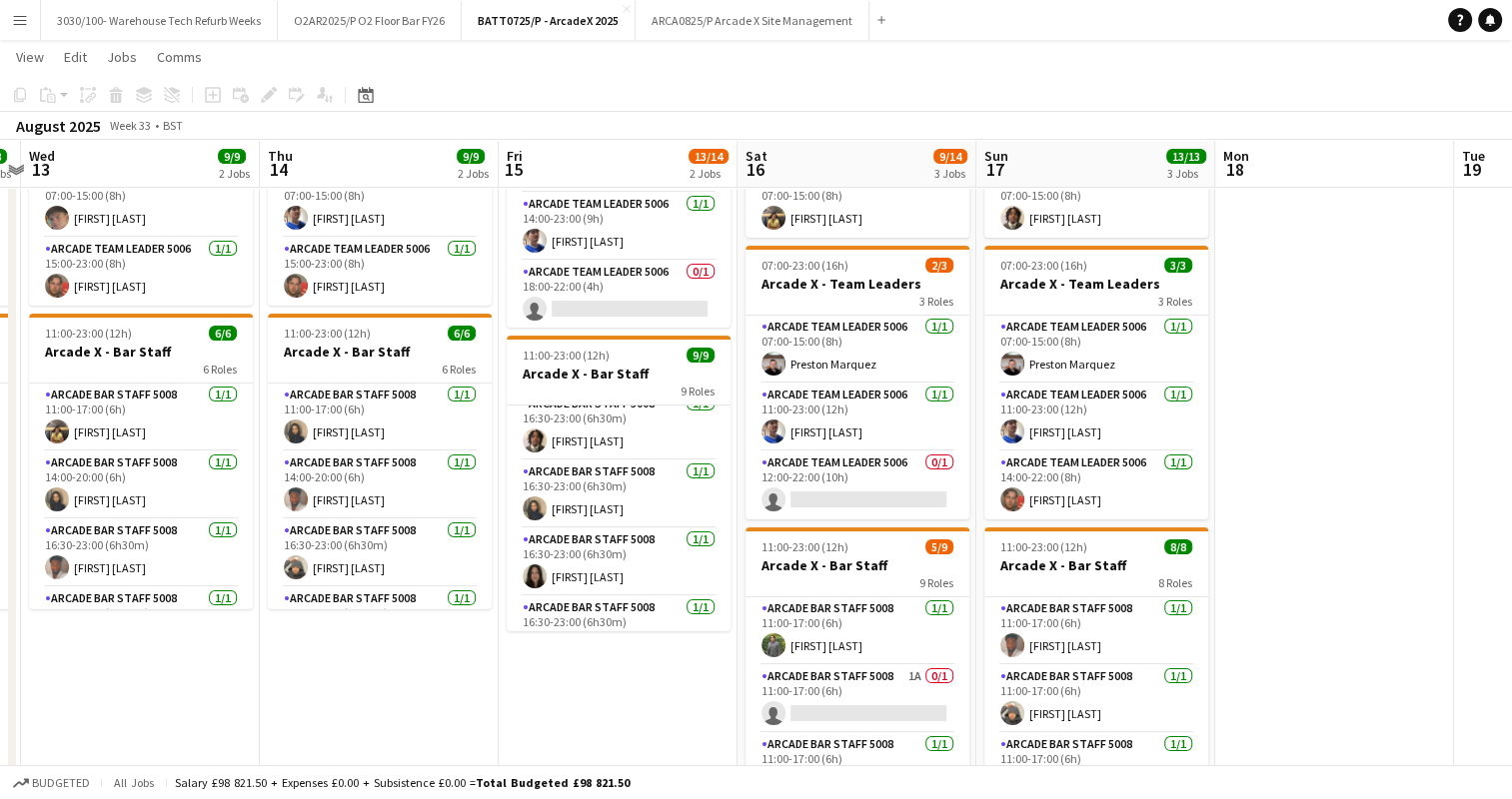 drag, startPoint x: 802, startPoint y: 662, endPoint x: 692, endPoint y: 646, distance: 111.157546 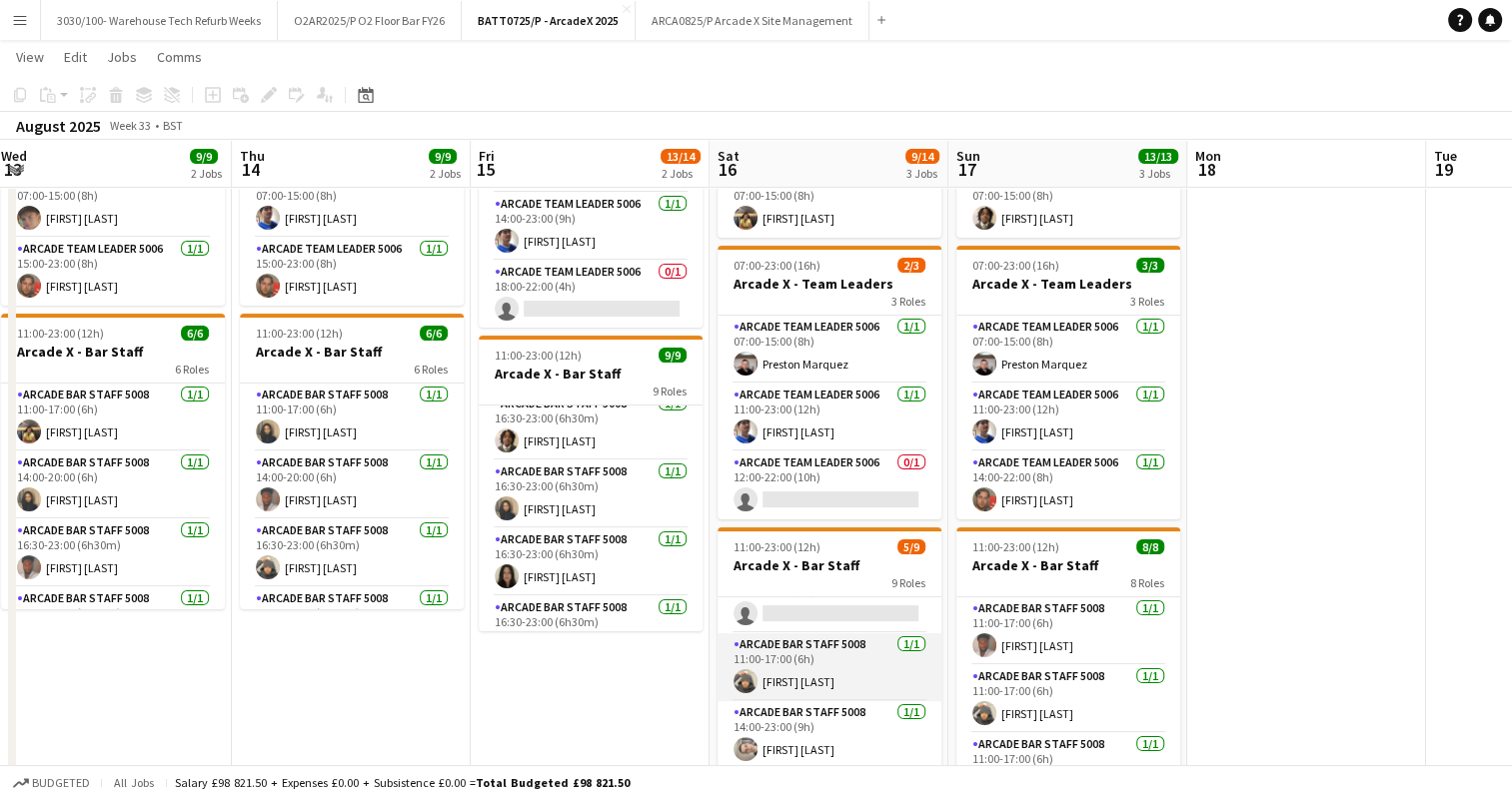 scroll, scrollTop: 0, scrollLeft: 0, axis: both 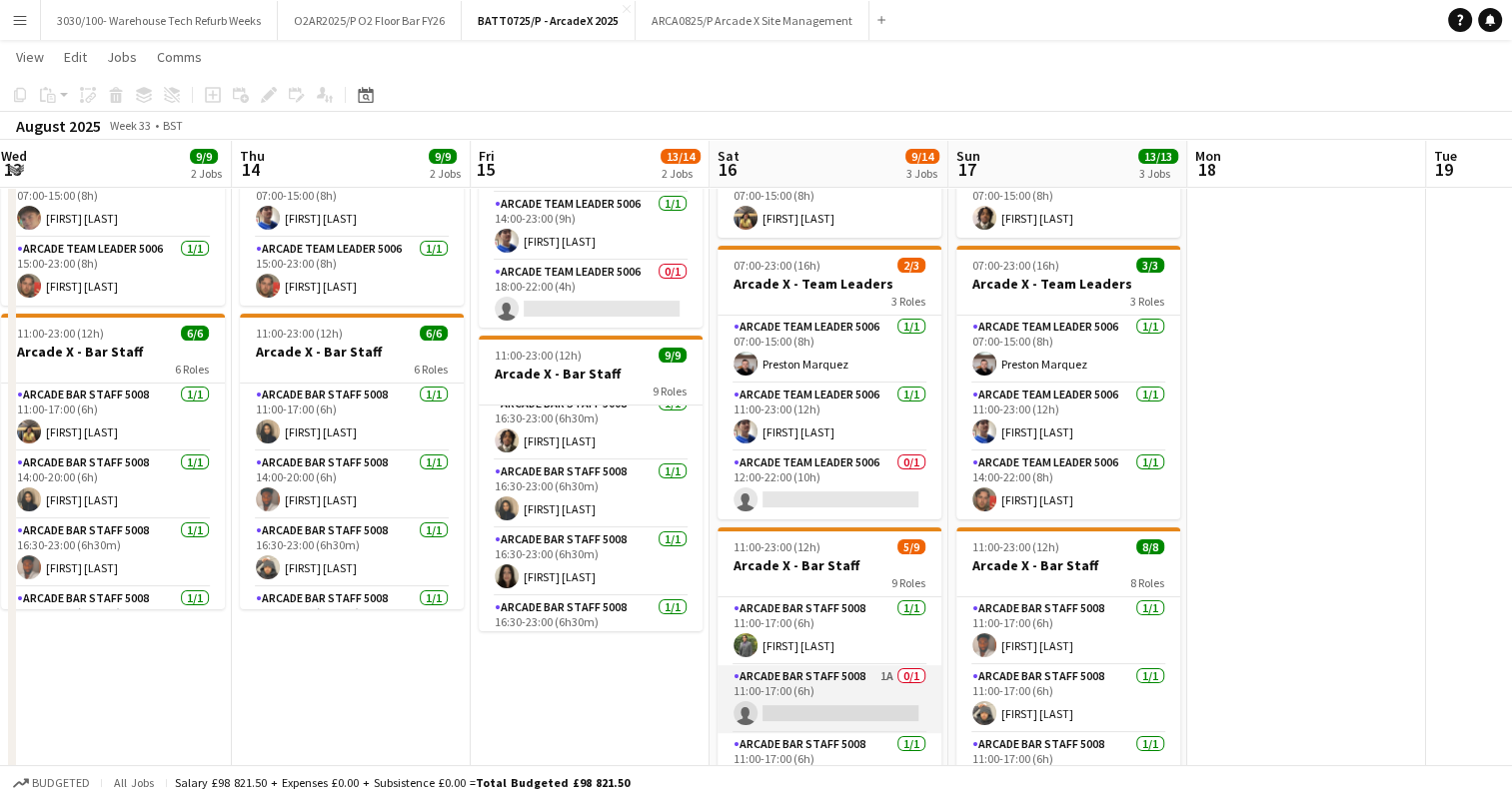 click on "Arcade Bar Staff 5008   1A   0/1   11:00-17:00 (6h)
single-neutral-actions" at bounding box center [829, 699] 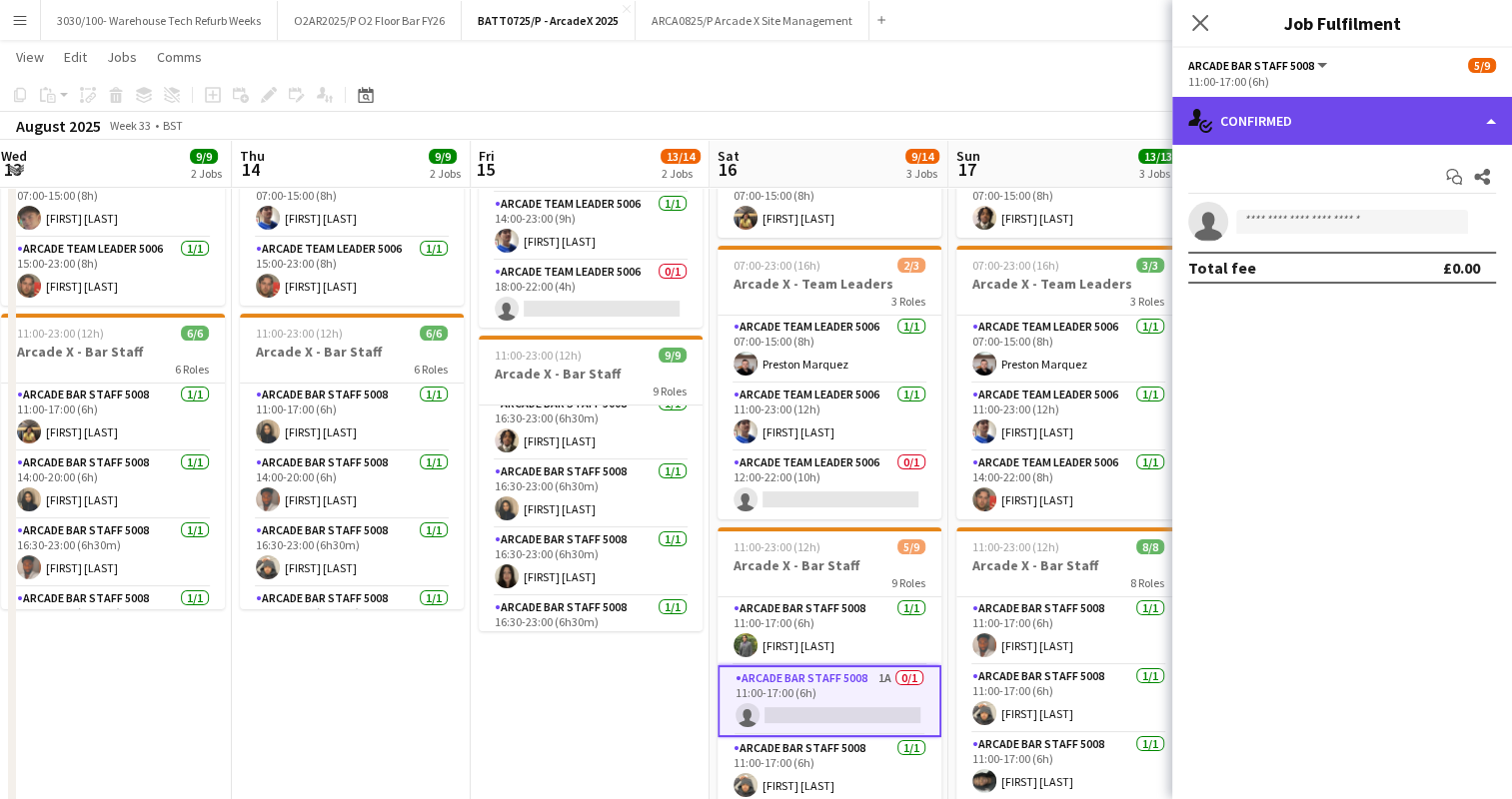 click on "single-neutral-actions-check-2
Confirmed" 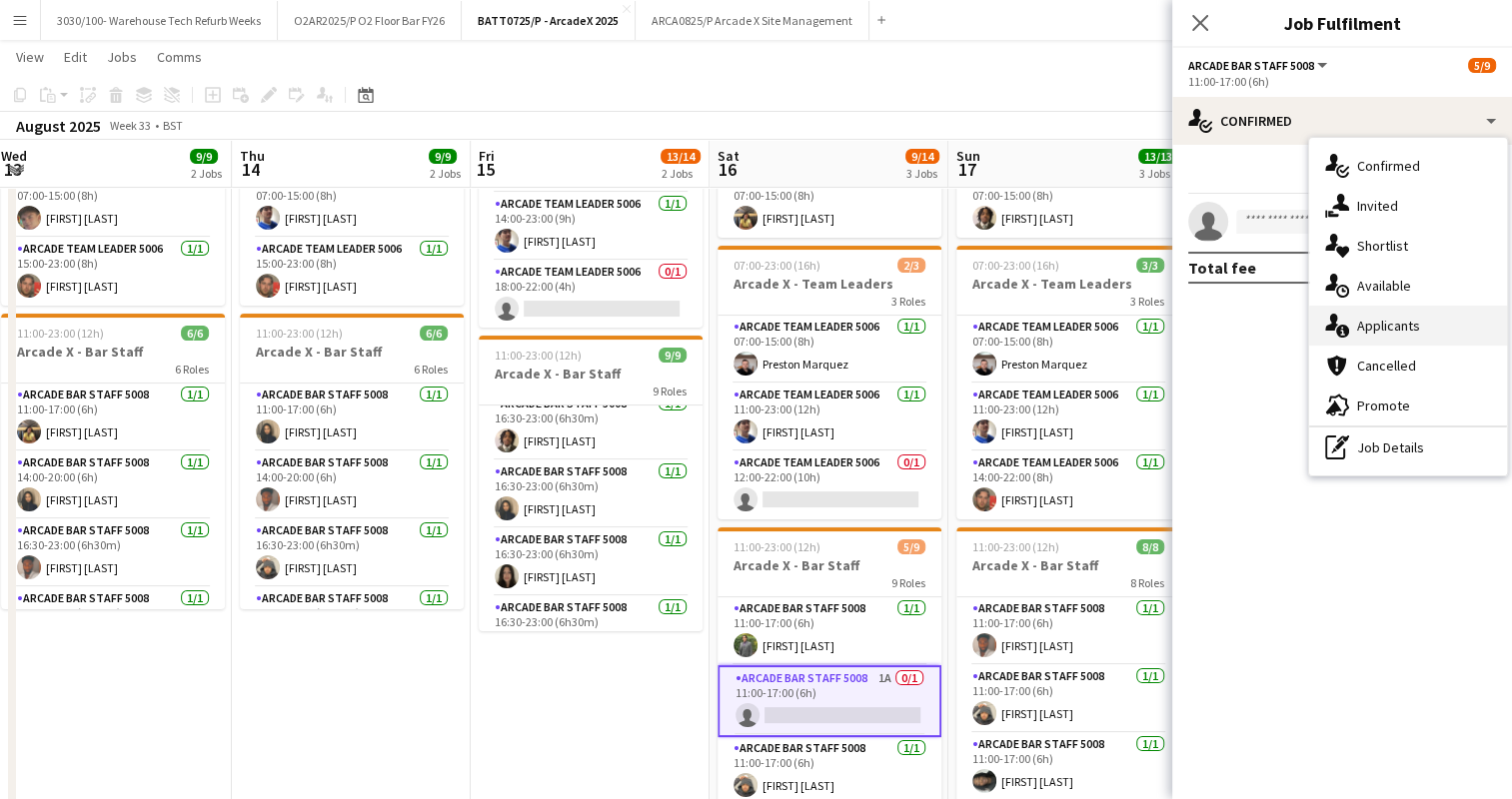 click on "single-neutral-actions-information
Applicants" at bounding box center [1408, 326] 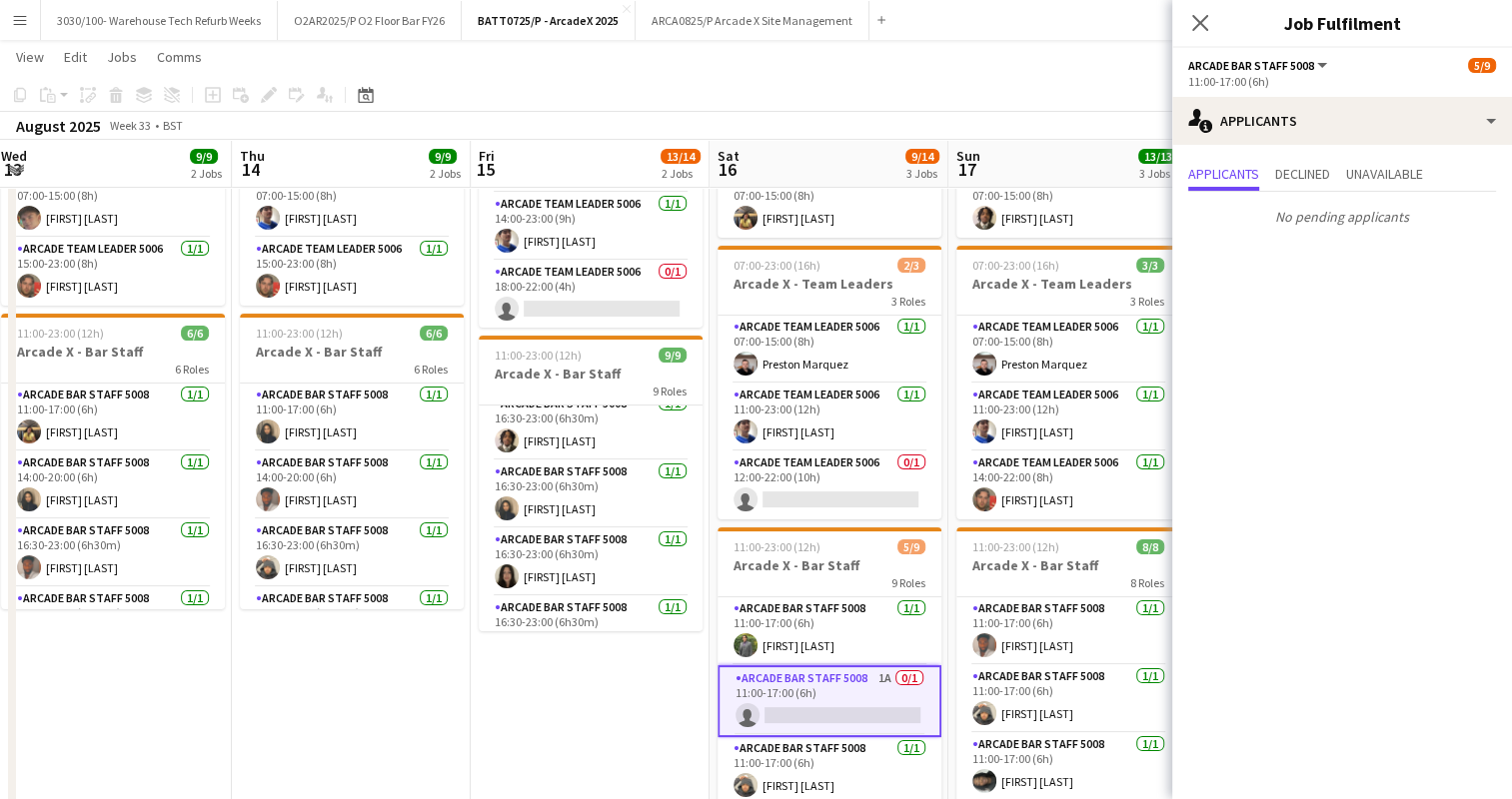 click on "Arcade Bar Staff 5008   1A   0/1   11:00-17:00 (6h)
single-neutral-actions" at bounding box center (829, 701) 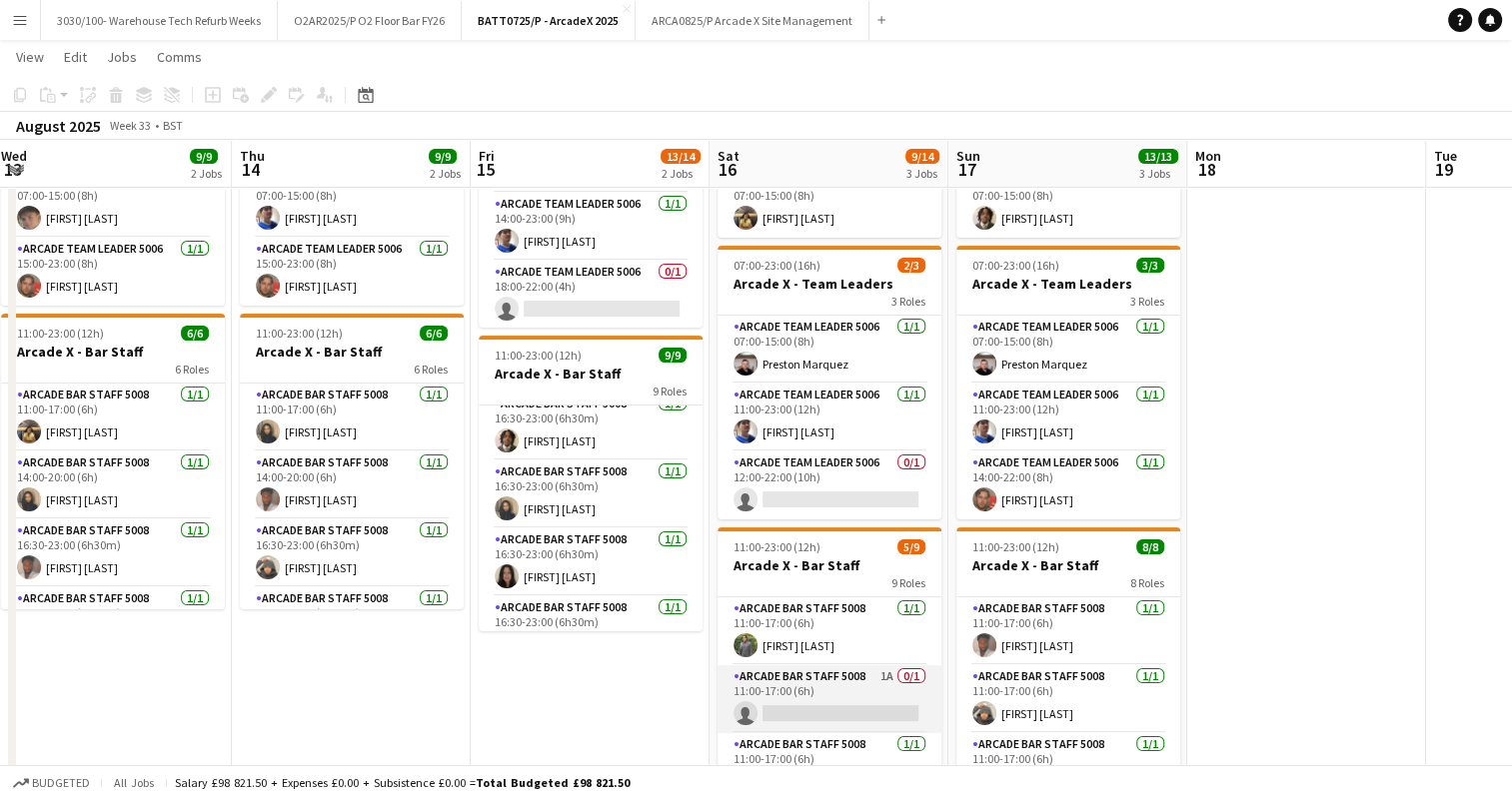 click on "Arcade Bar Staff 5008   1A   0/1   11:00-17:00 (6h)
single-neutral-actions" at bounding box center [829, 699] 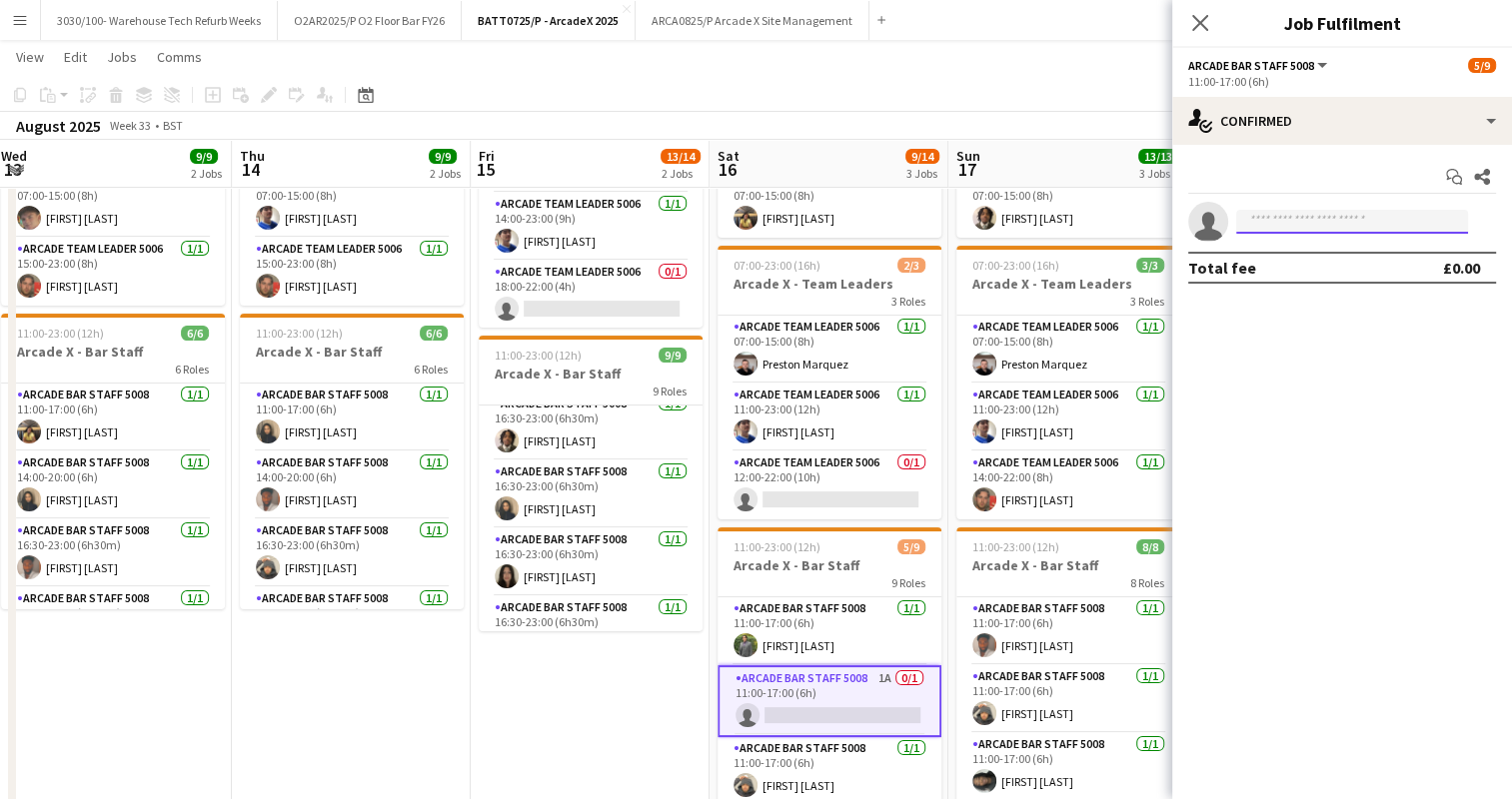 click at bounding box center (1352, 222) 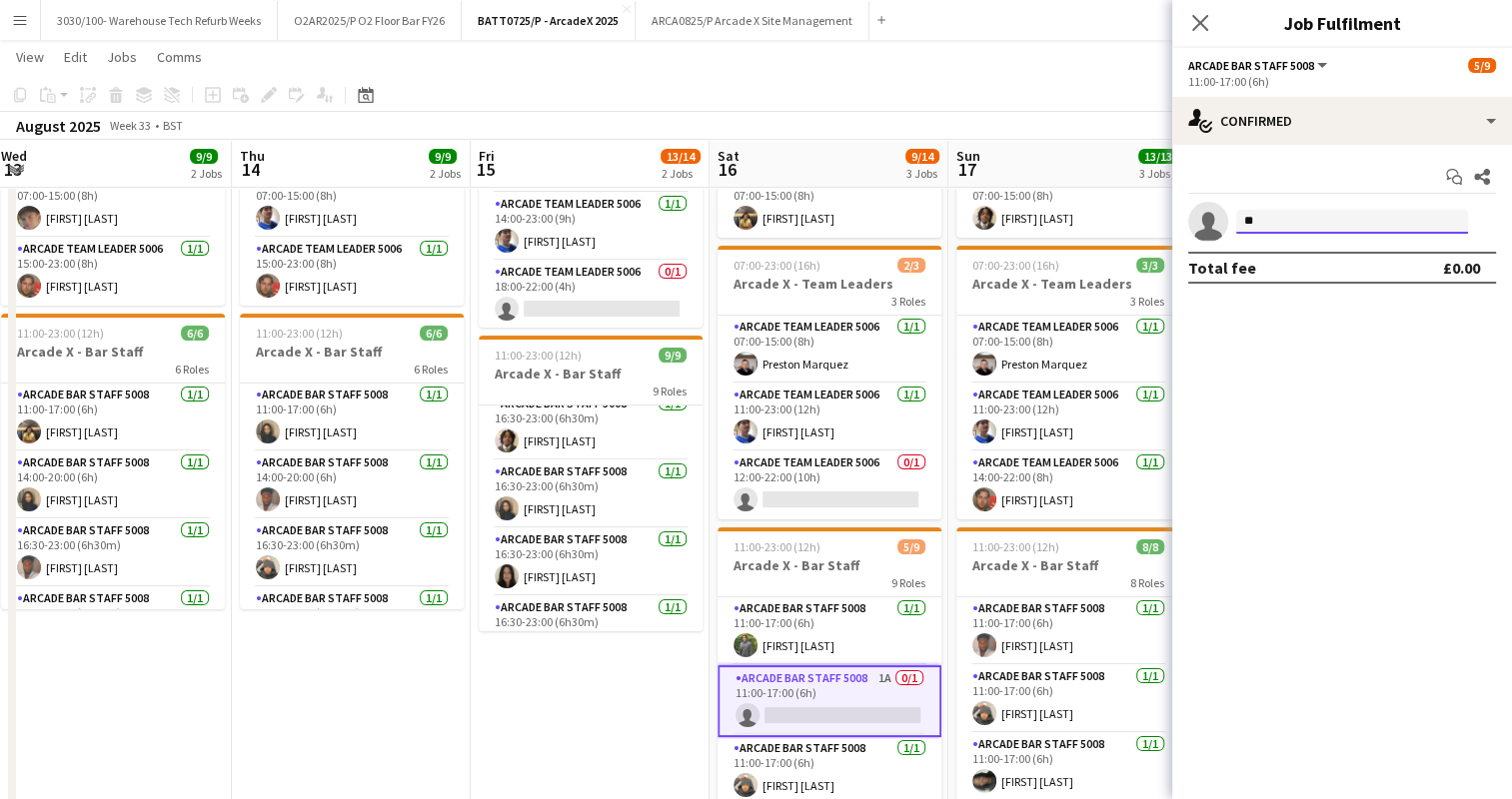 type on "*" 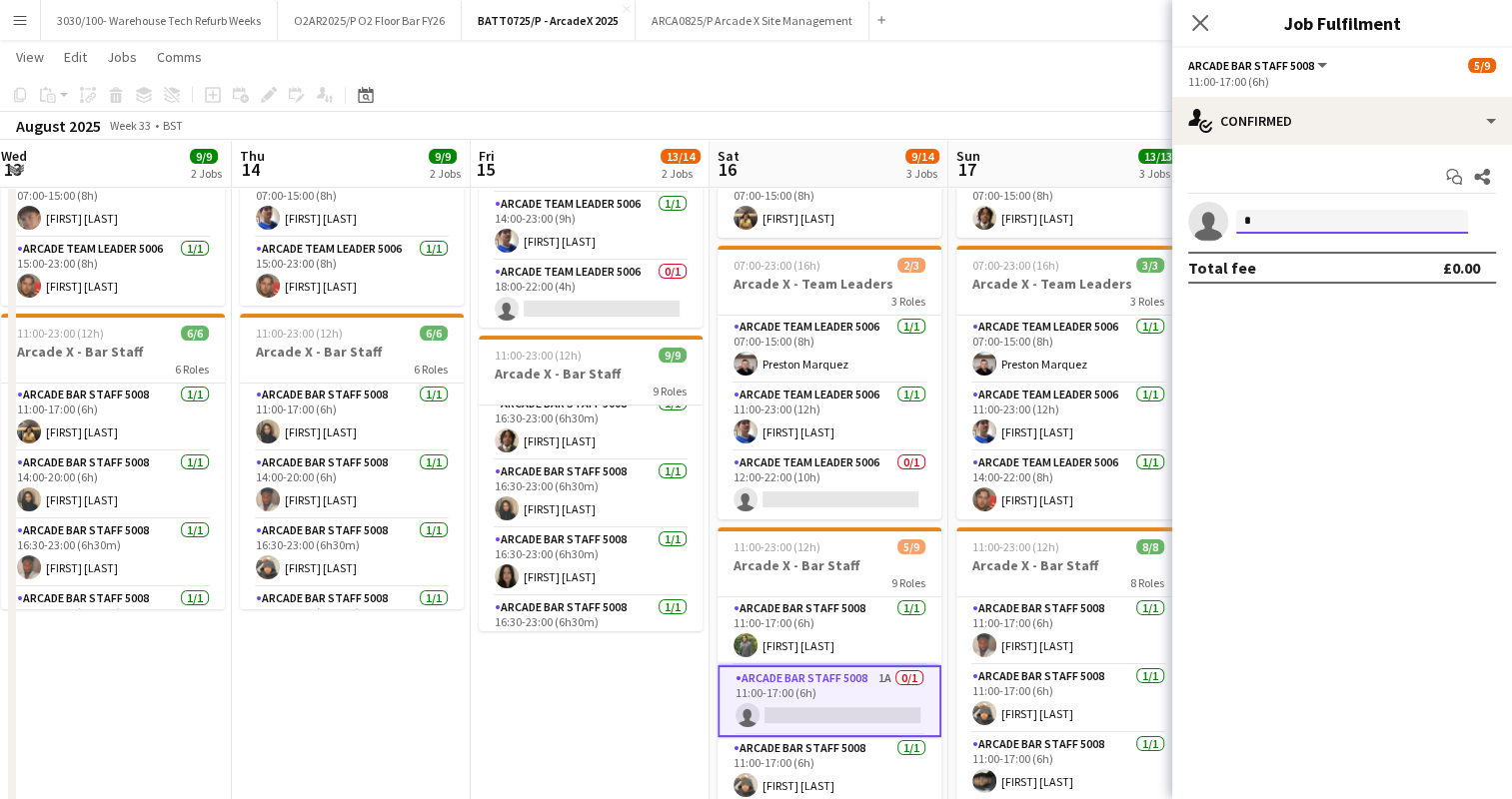 type 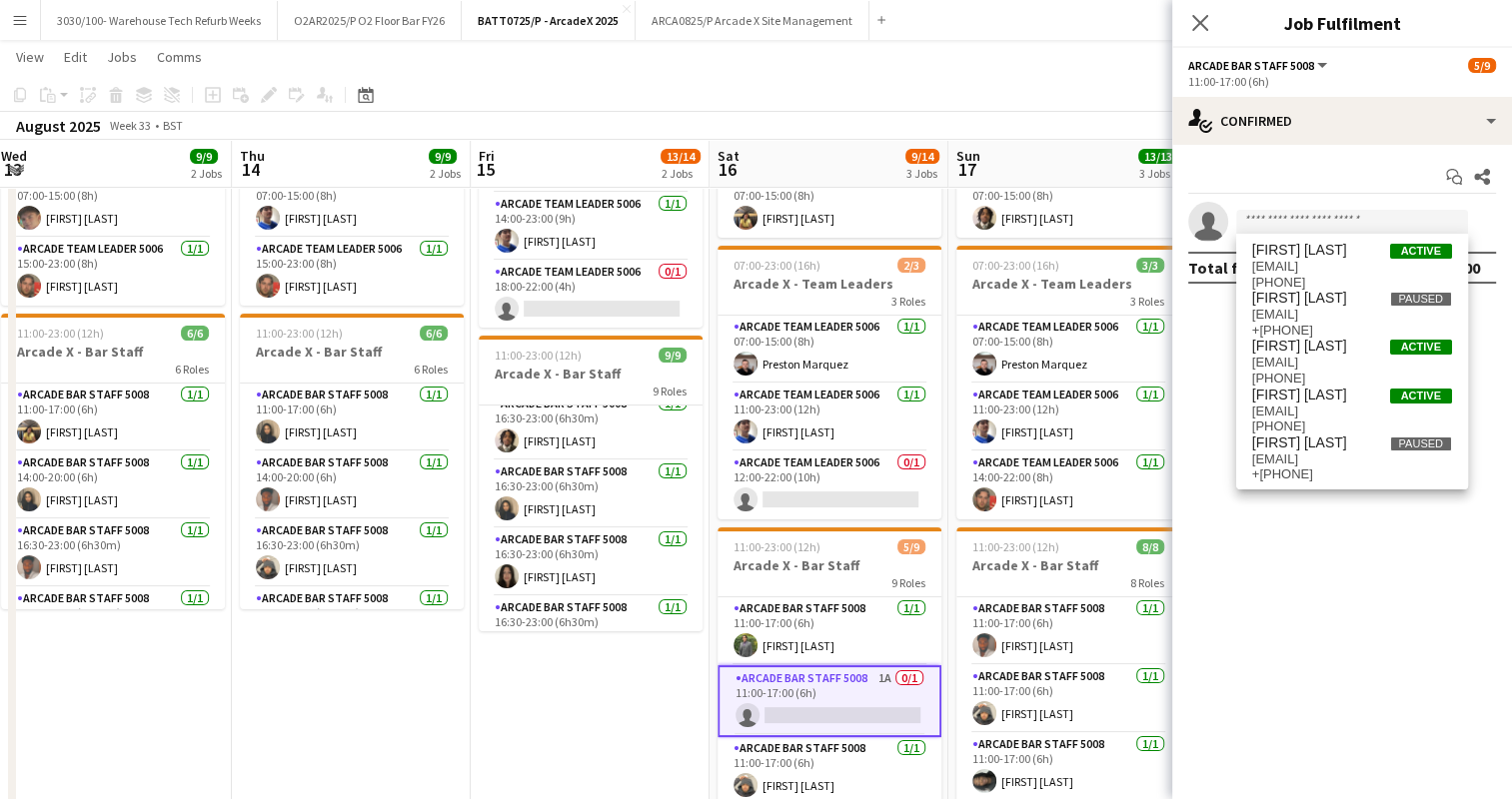 click on "07:00-23:00 (16h)    4/5   Arcade X - Team Leaders   5 Roles   Arcade Team Leader 5006   1/1   07:00-15:00 (8h)
Philip Cartin  Arcade Team Leader 5006   1/1   07:00-15:00 (8h)
Preston Marquez  Arcade Team Leader 5006   1/1   12:00-18:00 (6h)
George Obyrne  Arcade Team Leader 5006   1/1   14:00-23:00 (9h)
Charlie Howard  Arcade Team Leader 5006   0/1   18:00-22:00 (4h)
single-neutral-actions
11:00-23:00 (12h)    9/9   Arcade X - Bar Staff   9 Roles   Arcade Bar Staff 5008   1/1   11:00-17:00 (6h)
Conor Doherty  Arcade Bar Staff 5008   1/1   11:00-17:00 (6h)
Keira Finnigan  Arcade Bar Staff 5008   1/1   14:00-20:00 (6h)
Rita Kamara  Arcade Bar Staff 5008   1/1   16:30-23:00 (6h30m)
Kain O Dea  Arcade Bar Staff 5008   1/1   16:30-23:00 (6h30m)
Moses Kalule  Arcade Bar Staff 5008   1/1   16:30-23:00 (6h30m)
Shusmita Shusmita  Arcade Bar Staff 5008   1/1   16:30-23:00 (6h30m)
Isabella Portes Kerr  Arcade Bar Staff 5008   1/1   16:30-23:00 (6h30m)
1/1" at bounding box center [590, 453] 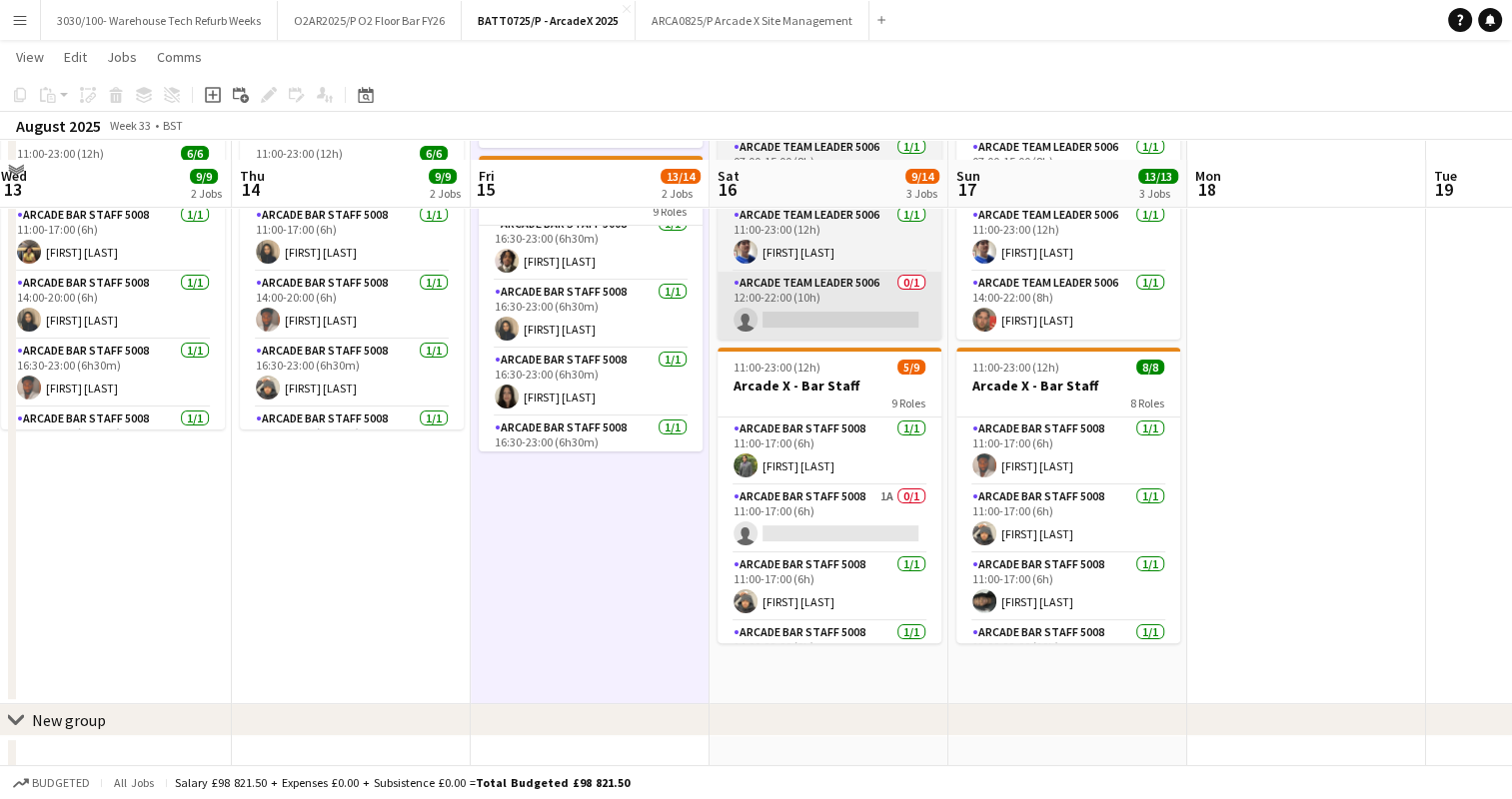 scroll, scrollTop: 400, scrollLeft: 0, axis: vertical 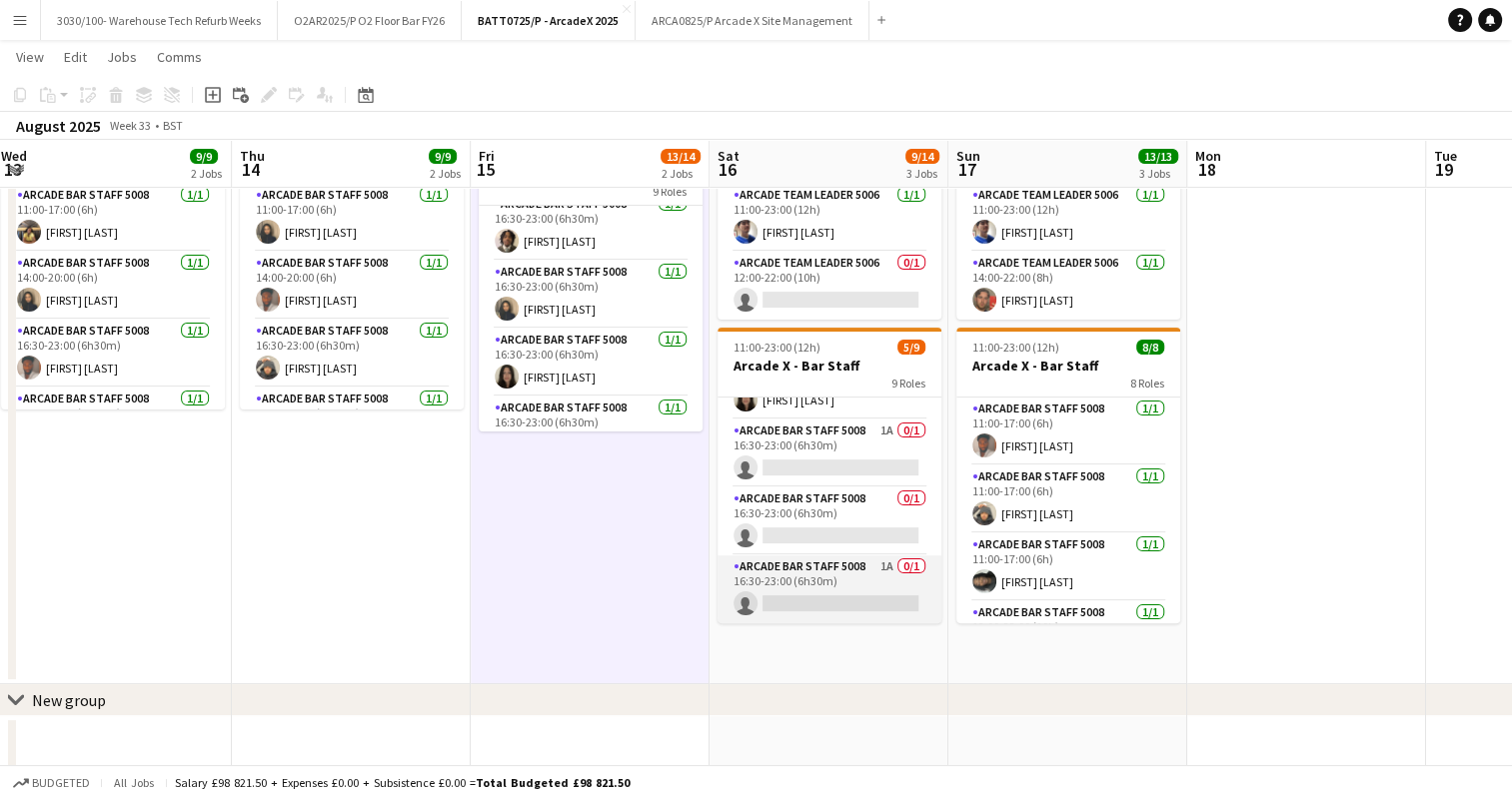 click on "Arcade Bar Staff 5008   1A   0/1   16:30-23:00 (6h30m)
single-neutral-actions" at bounding box center [829, 589] 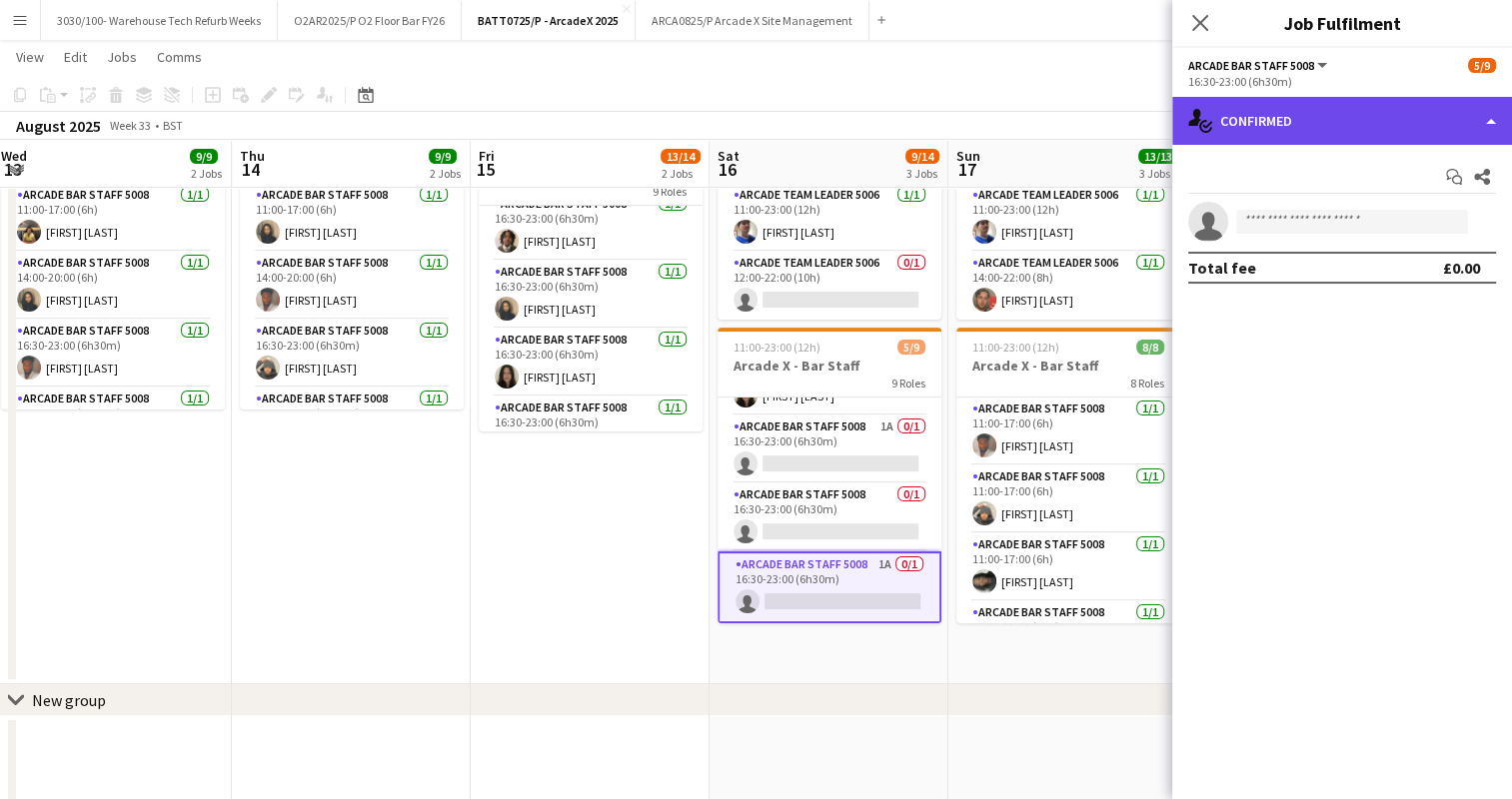 click on "single-neutral-actions-check-2
Confirmed" 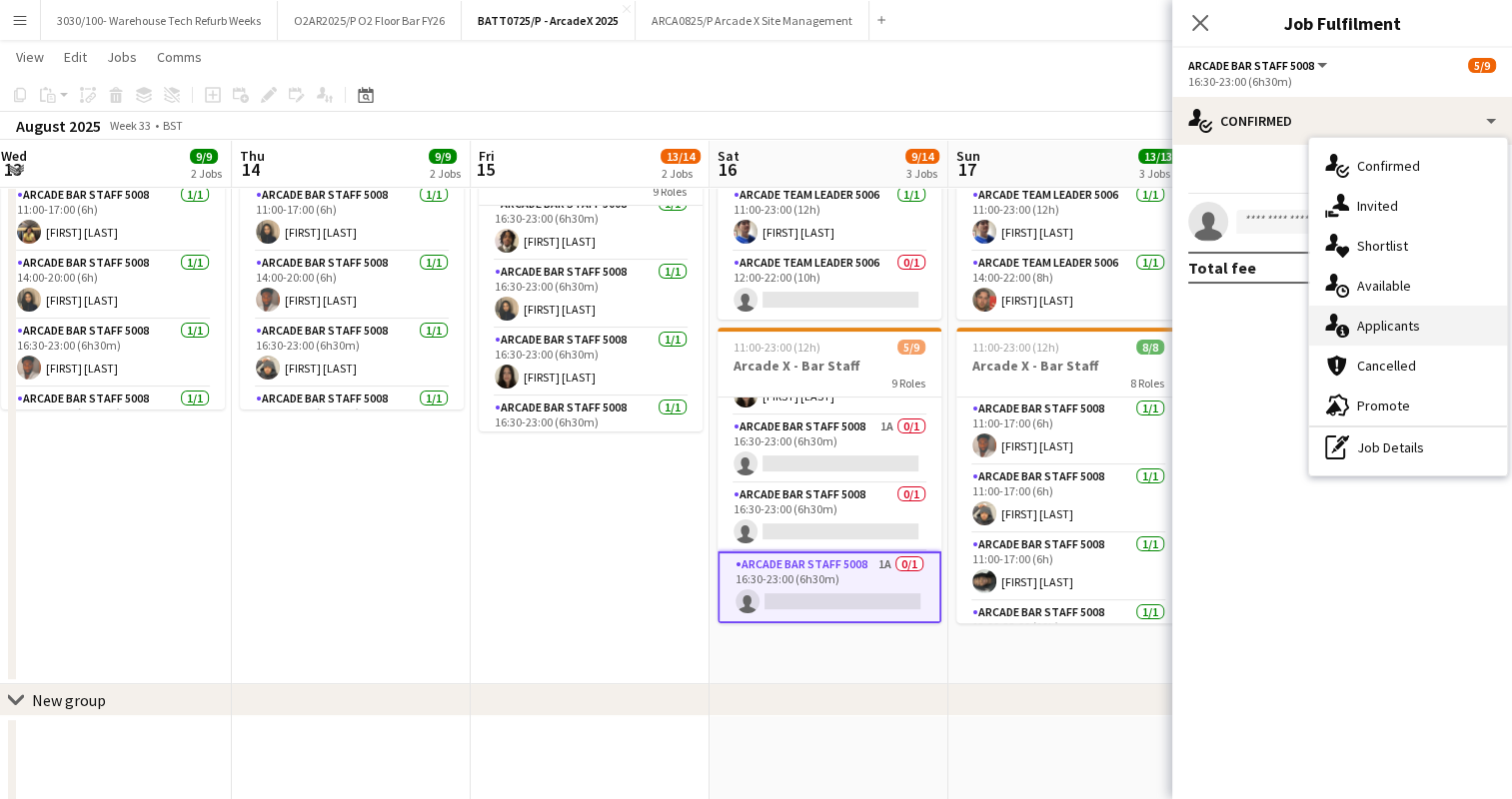click on "single-neutral-actions-information
Applicants" at bounding box center (1408, 326) 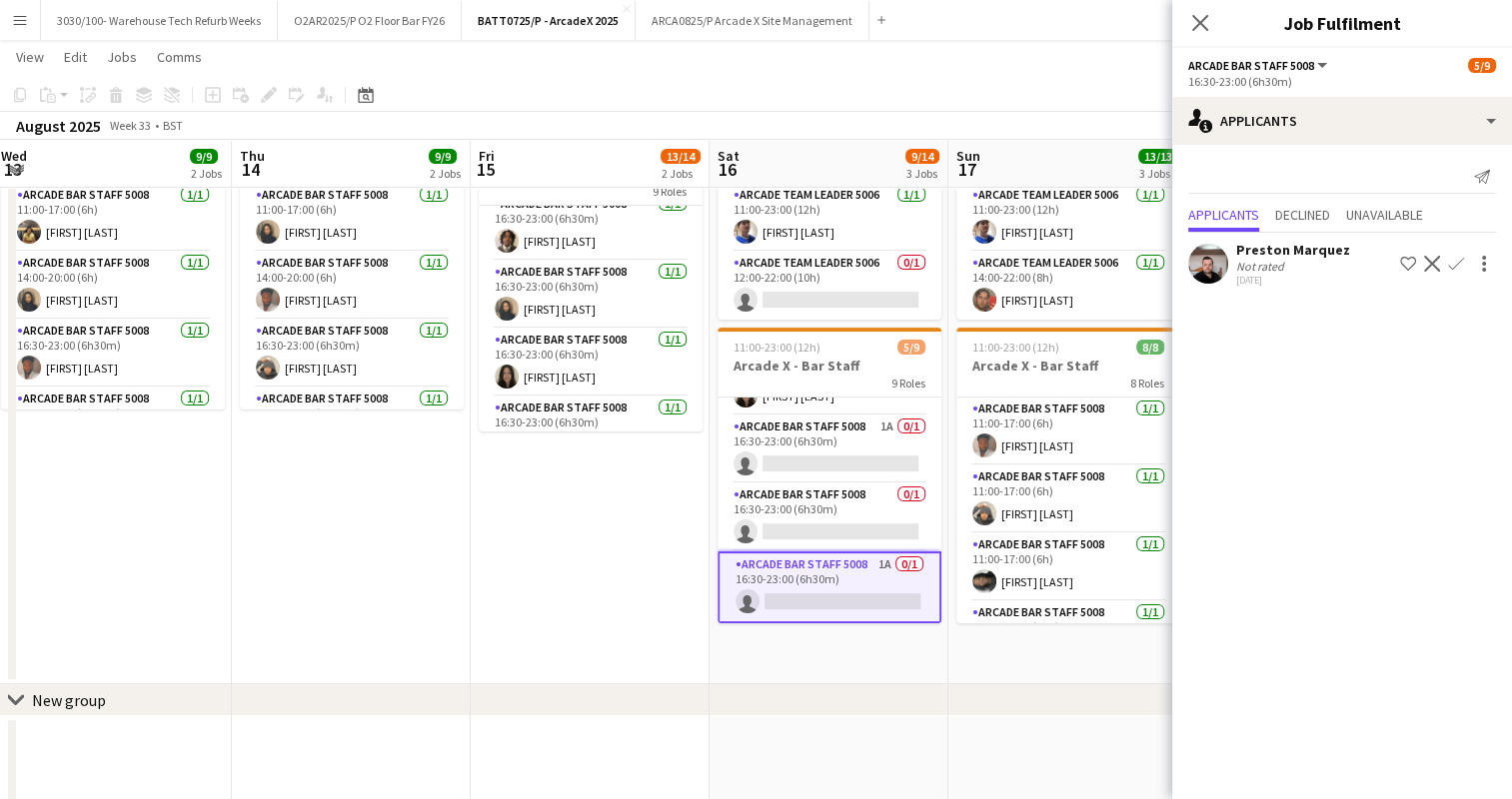 click on "Confirm" 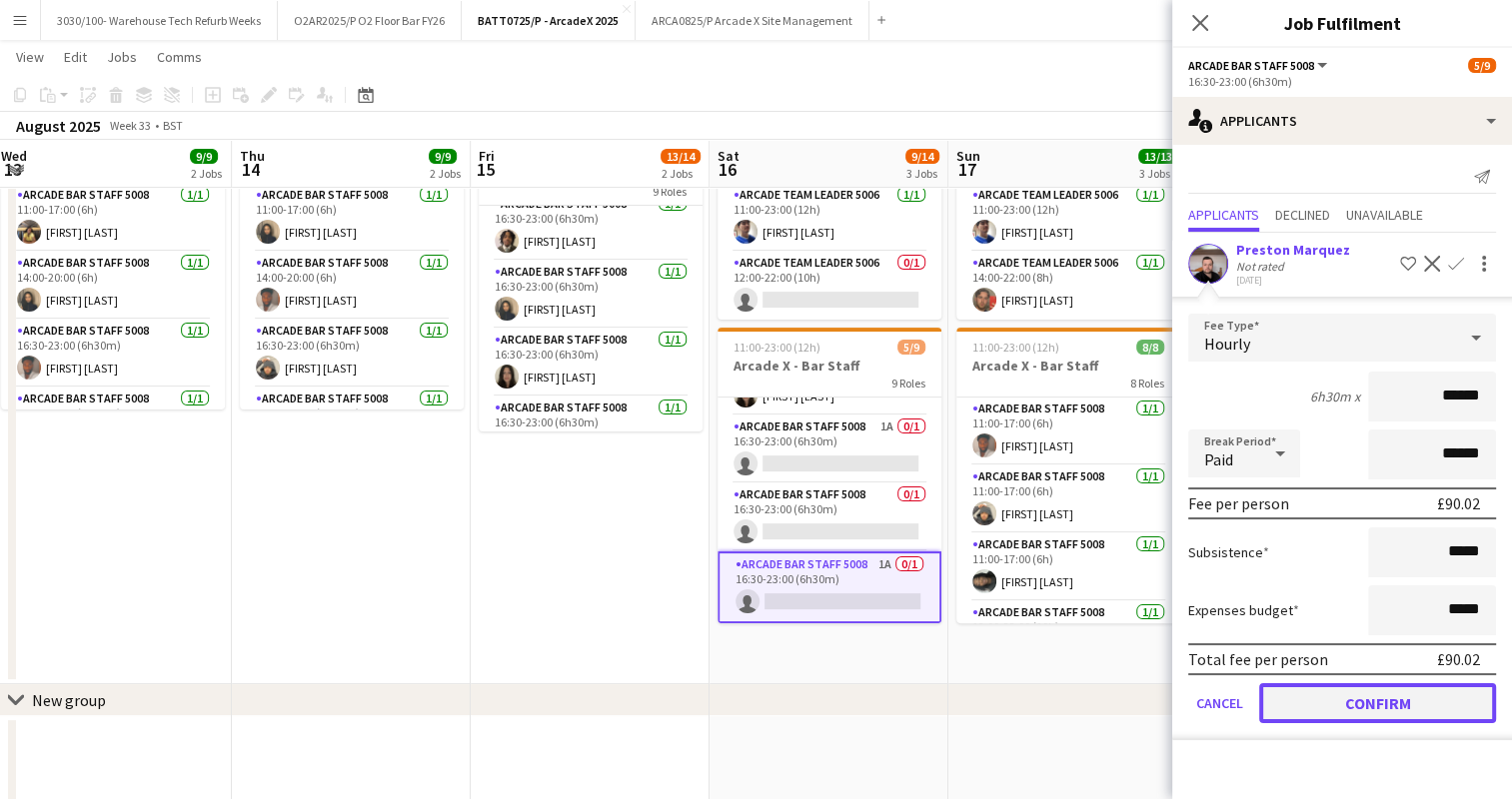click on "Confirm" 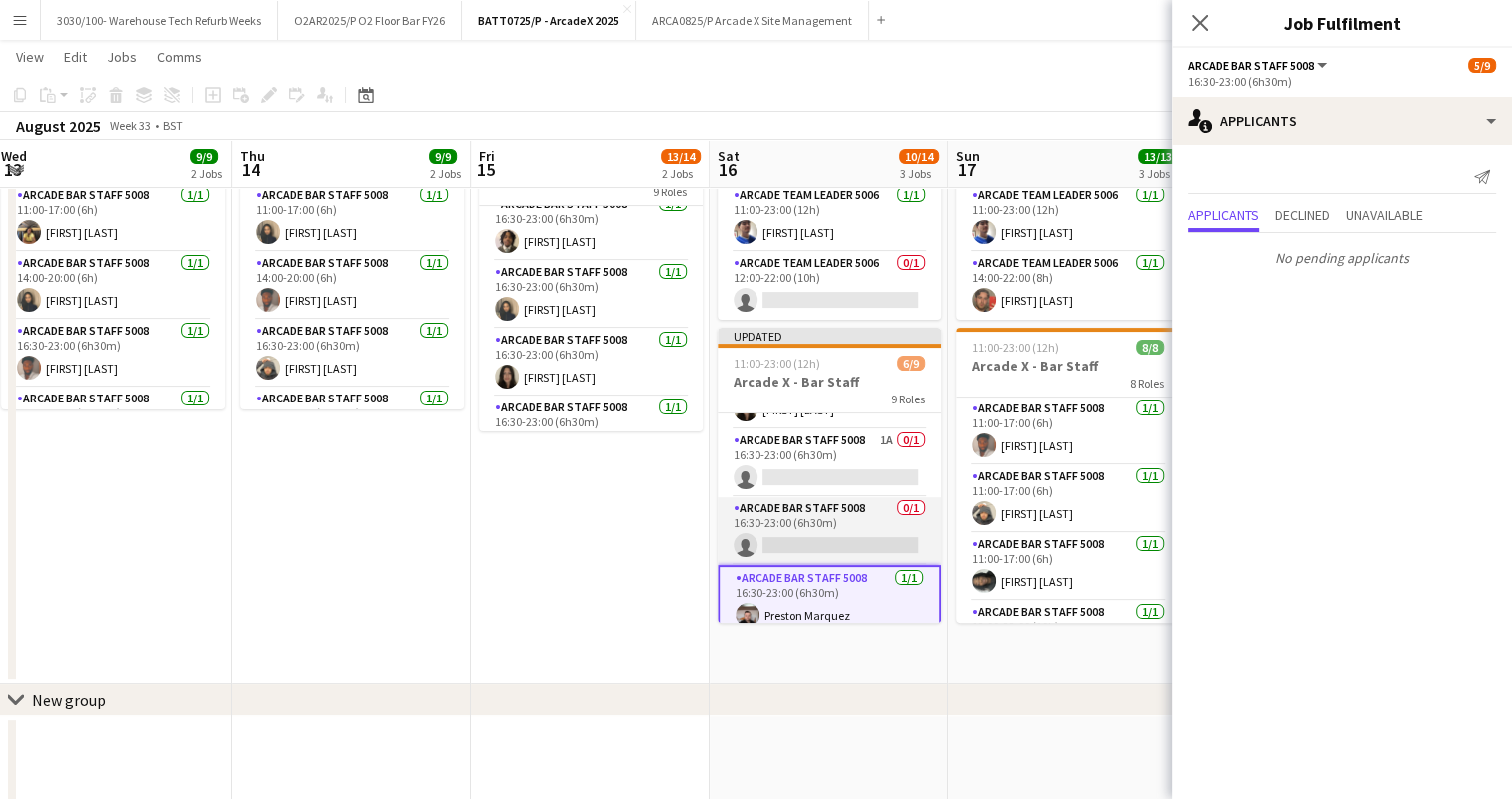 click on "Arcade Bar Staff 5008   0/1   16:30-23:00 (6h30m)
single-neutral-actions" at bounding box center [829, 531] 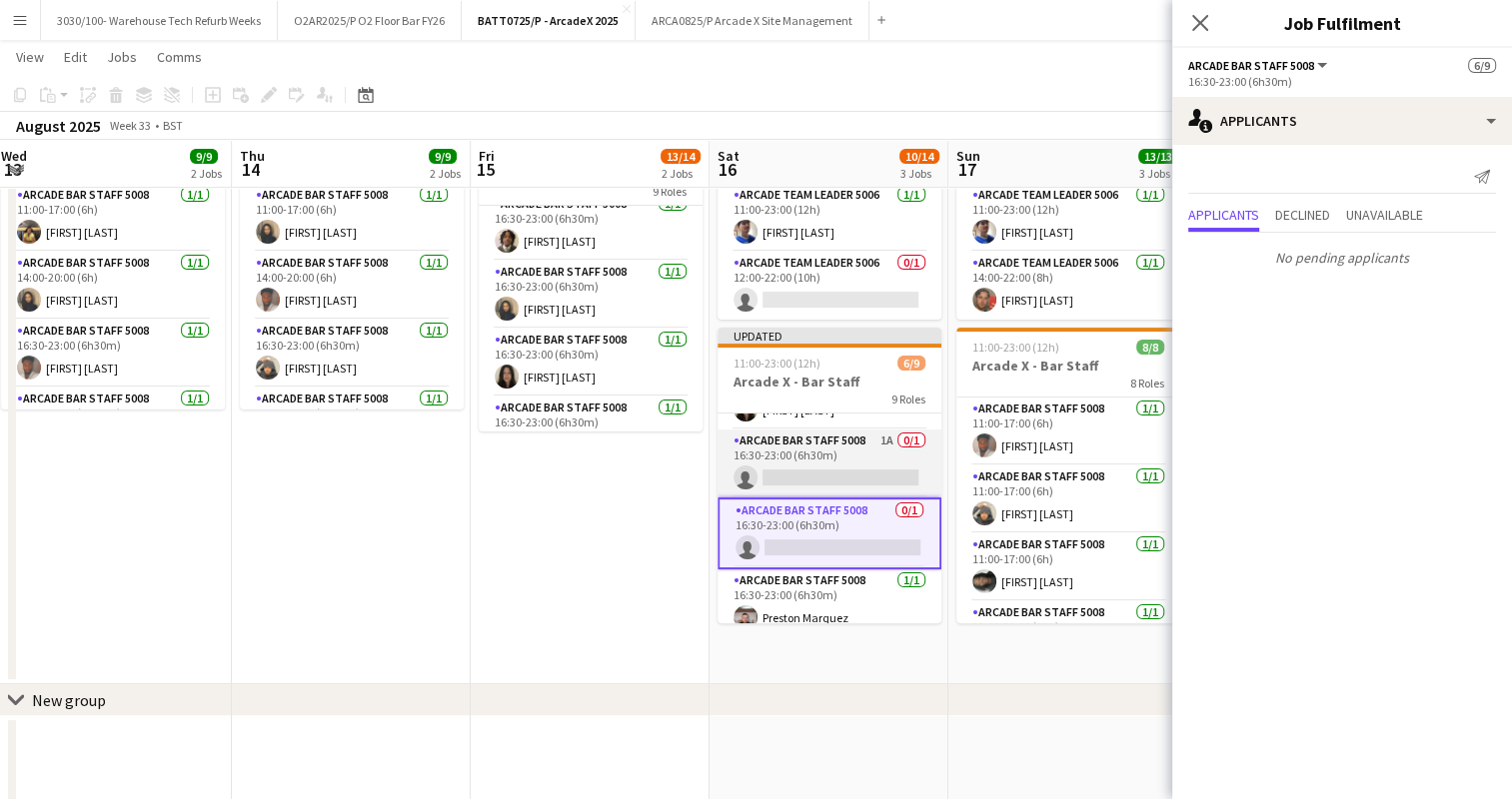 click on "Arcade Bar Staff 5008   1A   0/1   16:30-23:00 (6h30m)
single-neutral-actions" at bounding box center [829, 463] 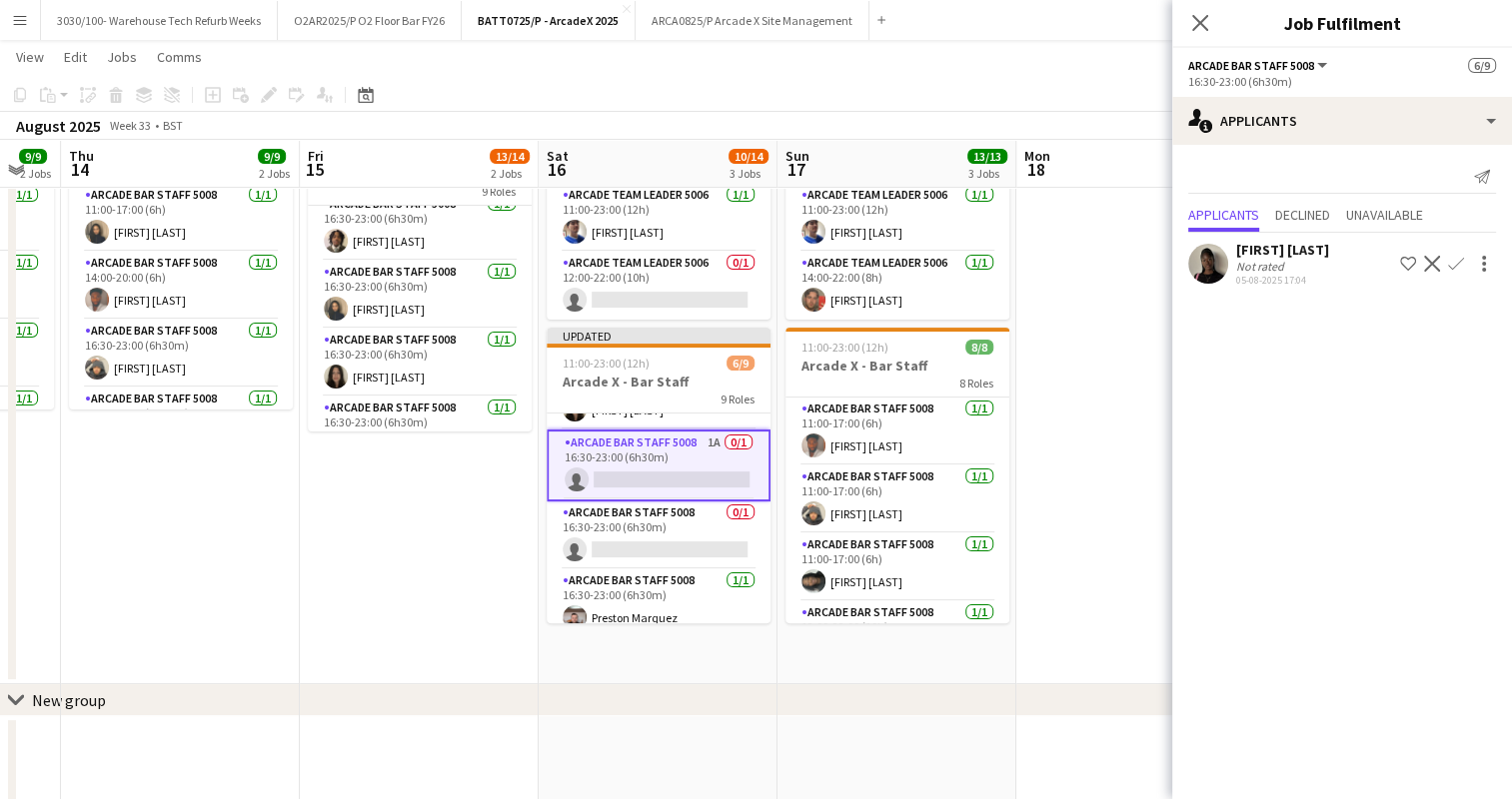 click on "Sun   10   12/12   3 Jobs   Mon   11   1/1   1 Job   Tue   12   8/8   2 Jobs   Wed   13   9/9   2 Jobs   Thu   14   9/9   2 Jobs   Fri   15   13/14   2 Jobs   Sat   16   10/14   3 Jobs   Sun   17   13/13   3 Jobs   Mon   18   Tue   19   Wed   20   Thu   21      07:00-15:00 (8h)    2/2   Arcade X - Bar Backs   2 Roles   Arcade Bar Staff 5008   1/1   07:00-15:00 (8h)
[FIRST] [LAST]  Arcade Bar Staff 5008   1/1   07:00-15:00 (8h)
[FIRST] [LAST]     07:00-23:00 (16h)    2/2   Arcade X - Team Leaders   2 Roles   Arcade Team Leader 5006   1/1   07:00-15:00 (8h)
[FIRST] [LAST]  Arcade Team Leader 5006   1/1   14:00-23:00 (9h)
[FIRST] [LAST]     11:00-23:00 (12h)    8/8   Arcade X - Bar Staff   8 Roles   Arcade Bar Staff 5008   1/1   11:00-17:00 (6h)
[FIRST] [LAST]  Arcade Bar Staff 5008   1/1   11:00-17:00 (6h)
[FIRST] [LAST]  Arcade Bar Staff 5008   1/1   11:00-17:00 (6h)
[FIRST] [LAST]  Arcade Bar Staff 5008   1/1   12:00-22:00 (10h)
[FIRST] [LAST]  Arcade Bar Staff 5008   1/1   1/1   1/1" at bounding box center (756, 257) 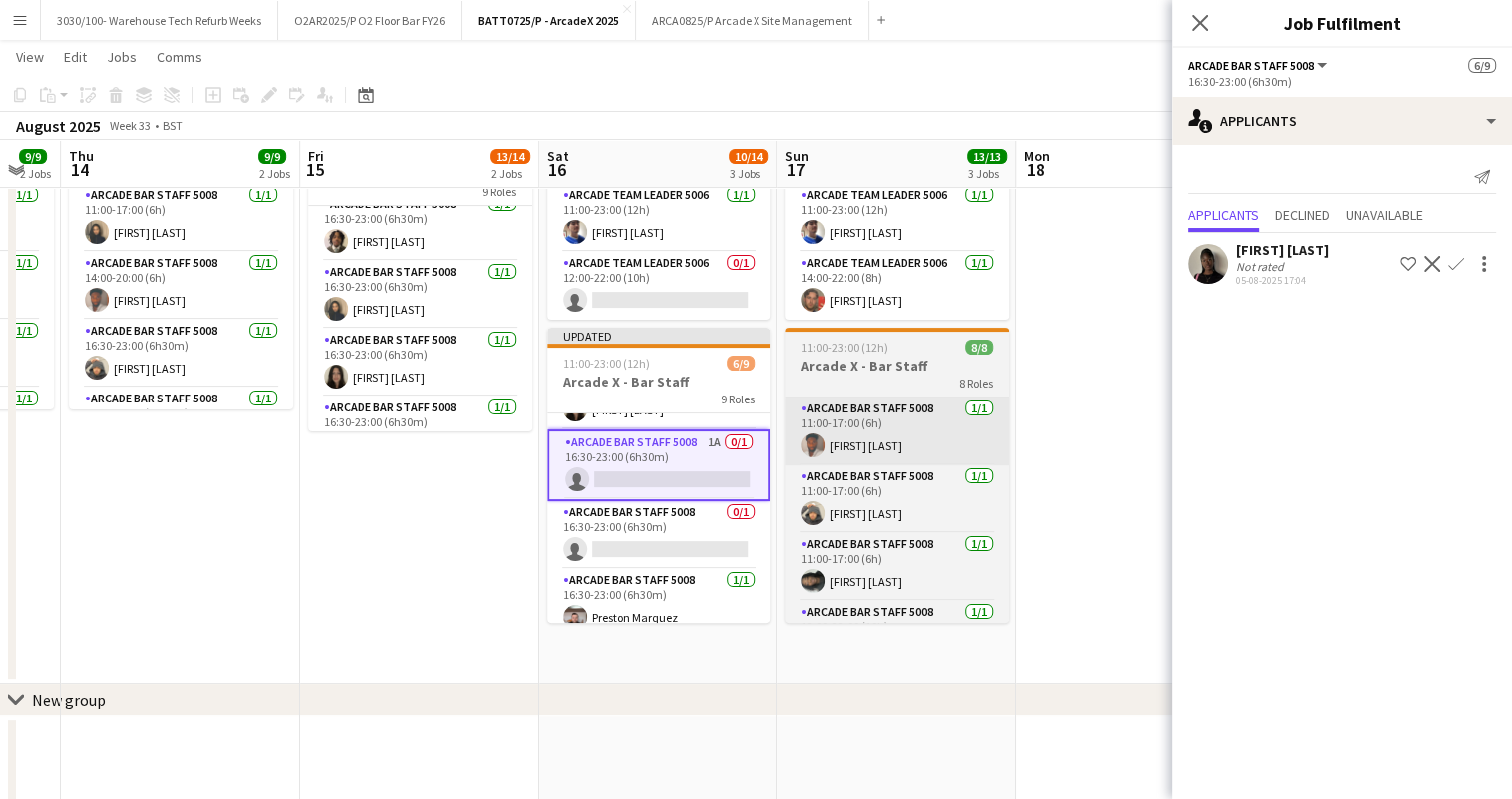 scroll, scrollTop: 0, scrollLeft: 895, axis: horizontal 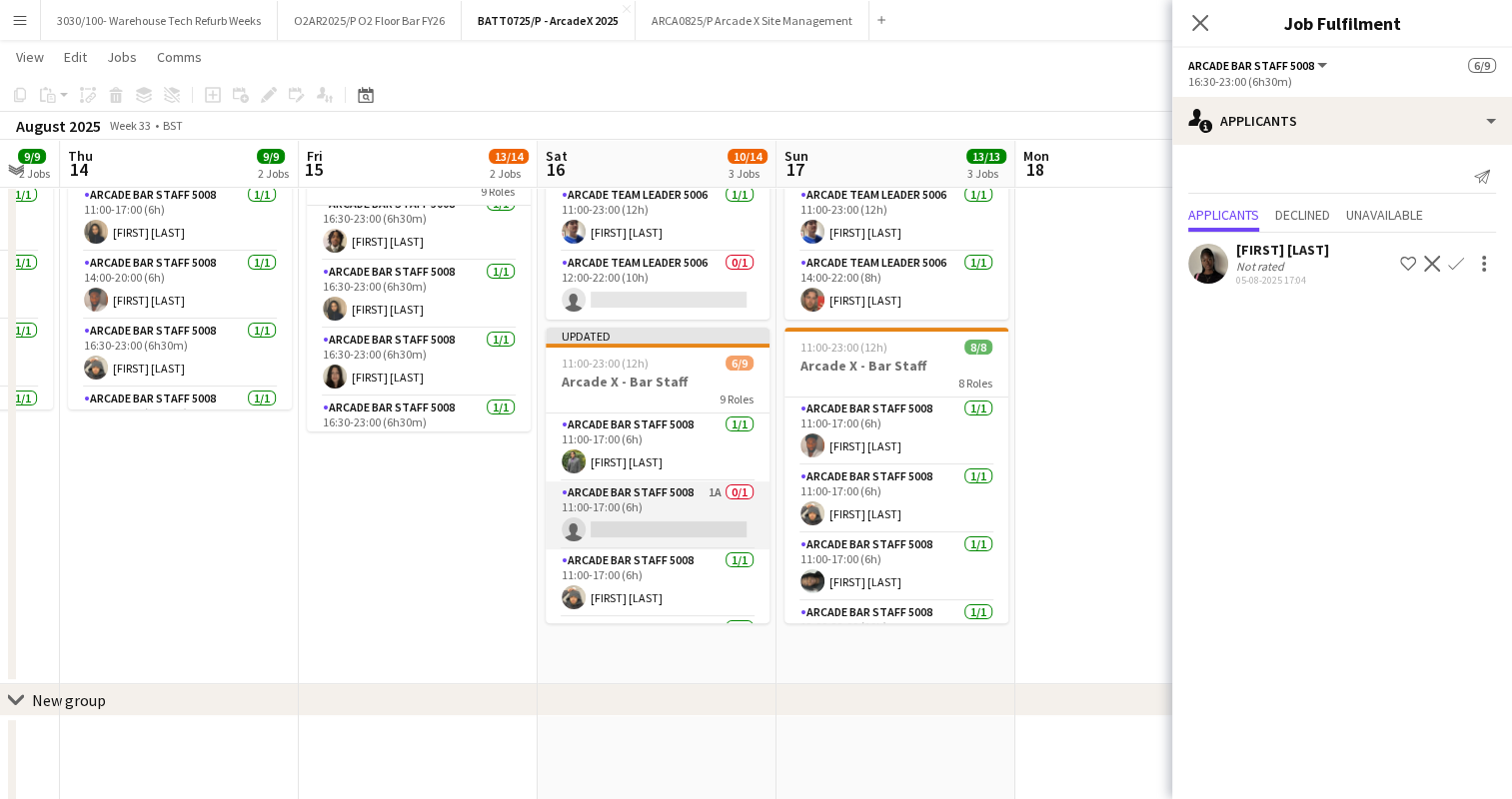 click on "Arcade Bar Staff 5008   1A   0/1   11:00-17:00 (6h)
single-neutral-actions" at bounding box center (658, 515) 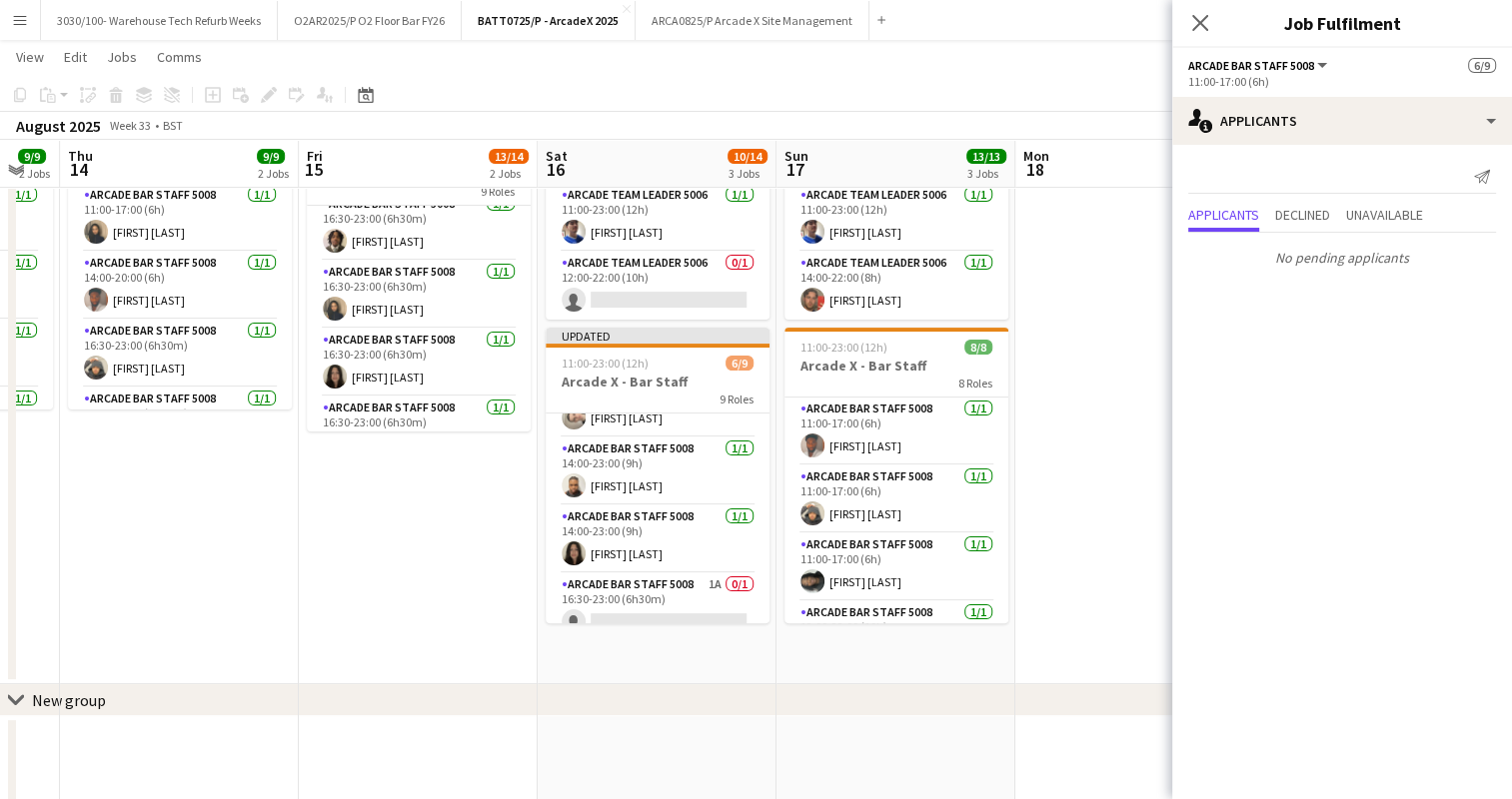 scroll, scrollTop: 410, scrollLeft: 0, axis: vertical 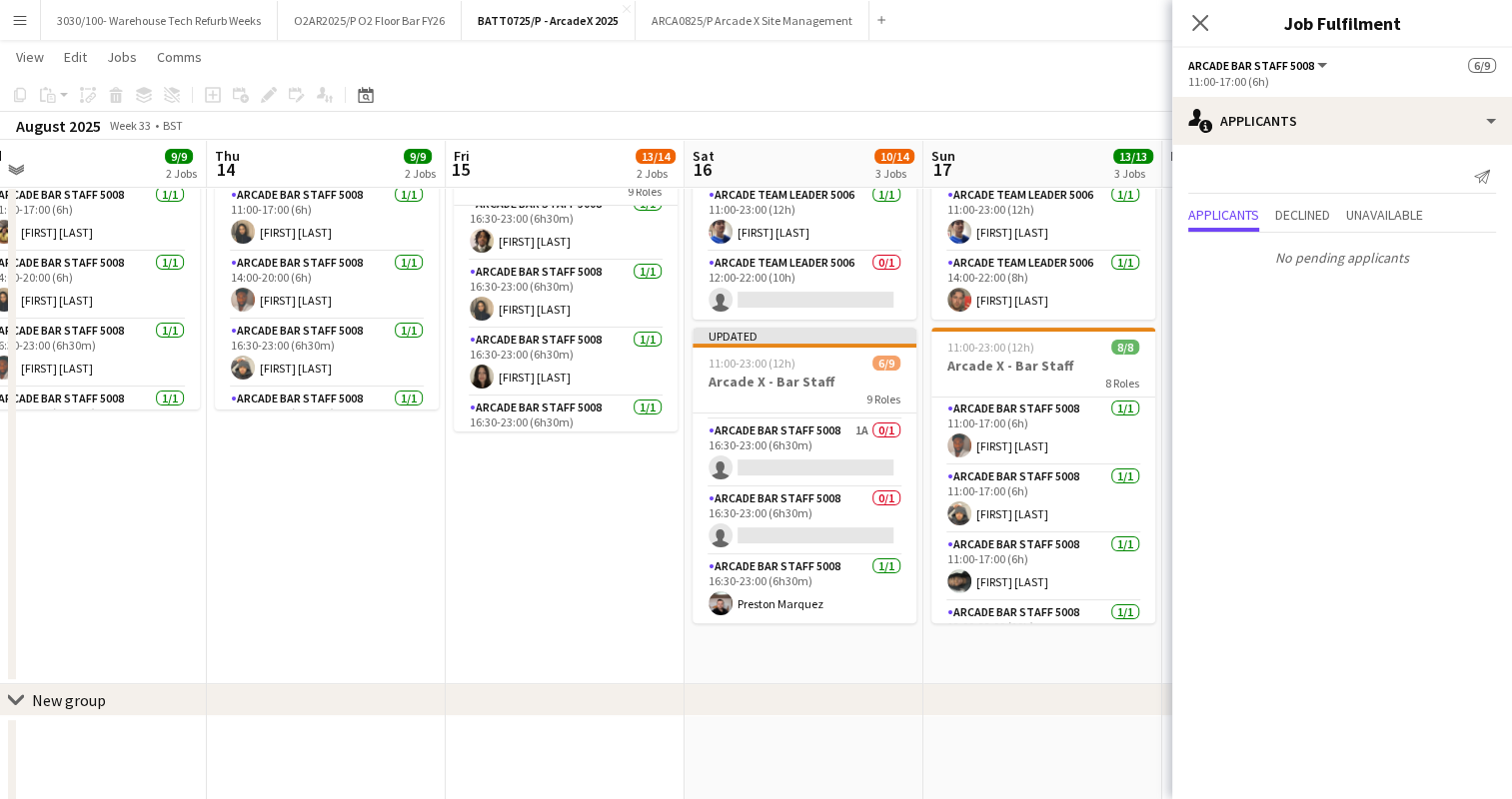 drag, startPoint x: 527, startPoint y: 475, endPoint x: 674, endPoint y: 478, distance: 147.03061 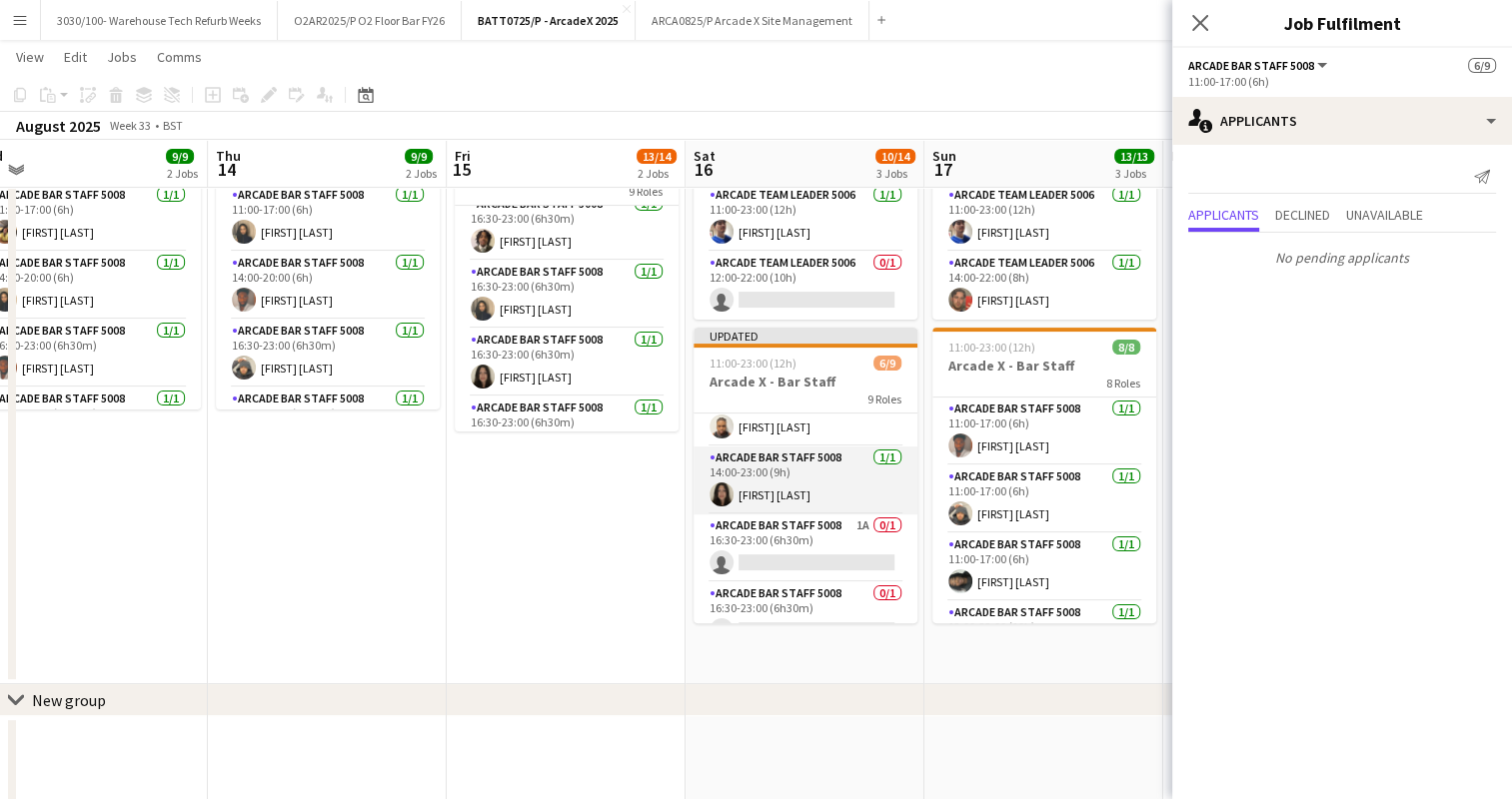 scroll, scrollTop: 410, scrollLeft: 0, axis: vertical 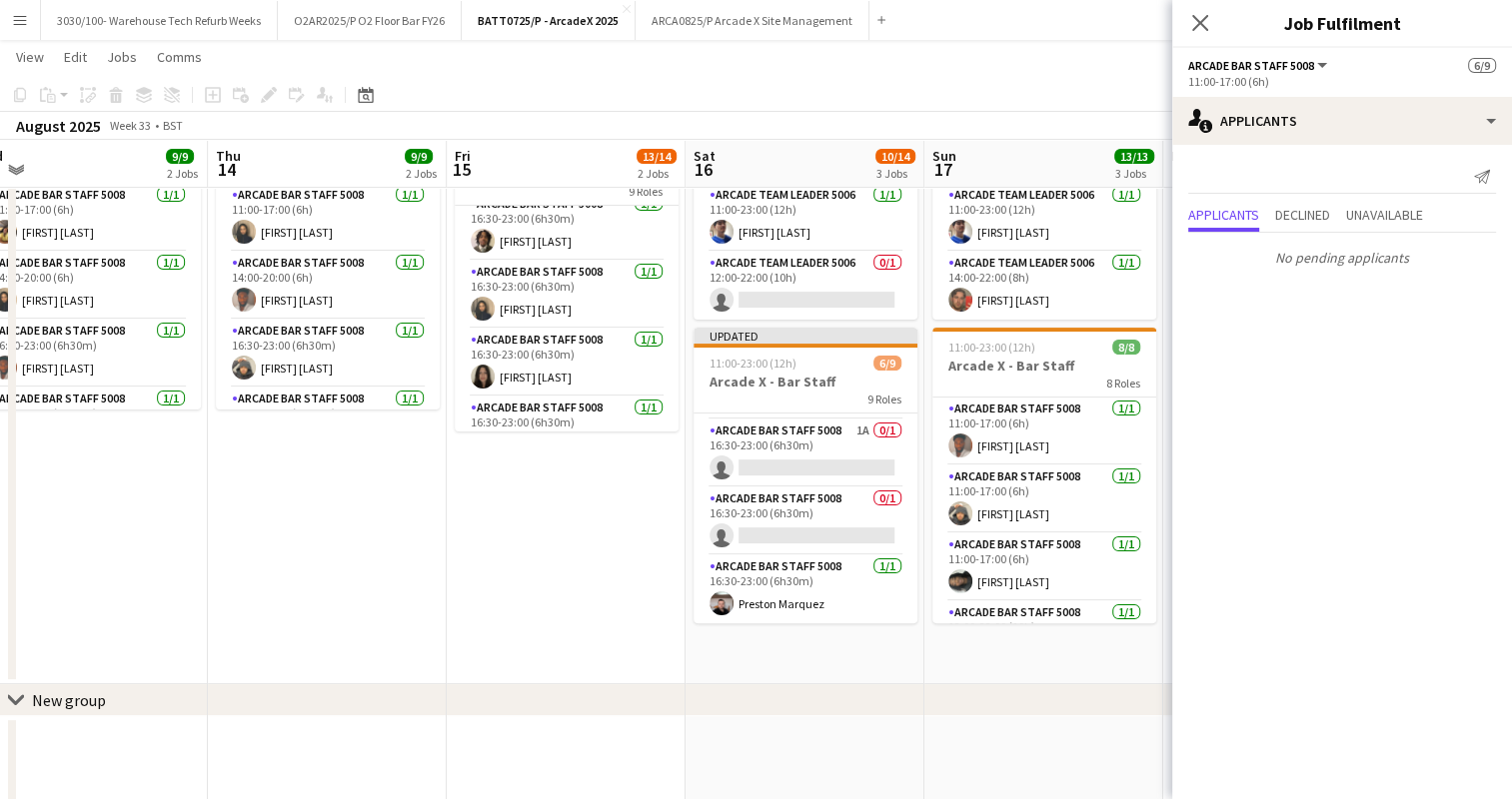 click on "07:00-23:00 (16h)    4/5   Arcade X - Team Leaders   5 Roles   Arcade Team Leader 5006   1/1   07:00-15:00 (8h)
Philip Cartin  Arcade Team Leader 5006   1/1   07:00-15:00 (8h)
Preston Marquez  Arcade Team Leader 5006   1/1   12:00-18:00 (6h)
George Obyrne  Arcade Team Leader 5006   1/1   14:00-23:00 (9h)
Charlie Howard  Arcade Team Leader 5006   0/1   18:00-22:00 (4h)
single-neutral-actions
11:00-23:00 (12h)    9/9   Arcade X - Bar Staff   9 Roles   Arcade Bar Staff 5008   1/1   11:00-17:00 (6h)
Conor Doherty  Arcade Bar Staff 5008   1/1   11:00-17:00 (6h)
Keira Finnigan  Arcade Bar Staff 5008   1/1   14:00-20:00 (6h)
Rita Kamara  Arcade Bar Staff 5008   1/1   16:30-23:00 (6h30m)
Kain O Dea  Arcade Bar Staff 5008   1/1   16:30-23:00 (6h30m)
Moses Kalule  Arcade Bar Staff 5008   1/1   16:30-23:00 (6h30m)
Shusmita Shusmita  Arcade Bar Staff 5008   1/1   16:30-23:00 (6h30m)
Isabella Portes Kerr  Arcade Bar Staff 5008   1/1   16:30-23:00 (6h30m)
1/1" at bounding box center (566, 254) 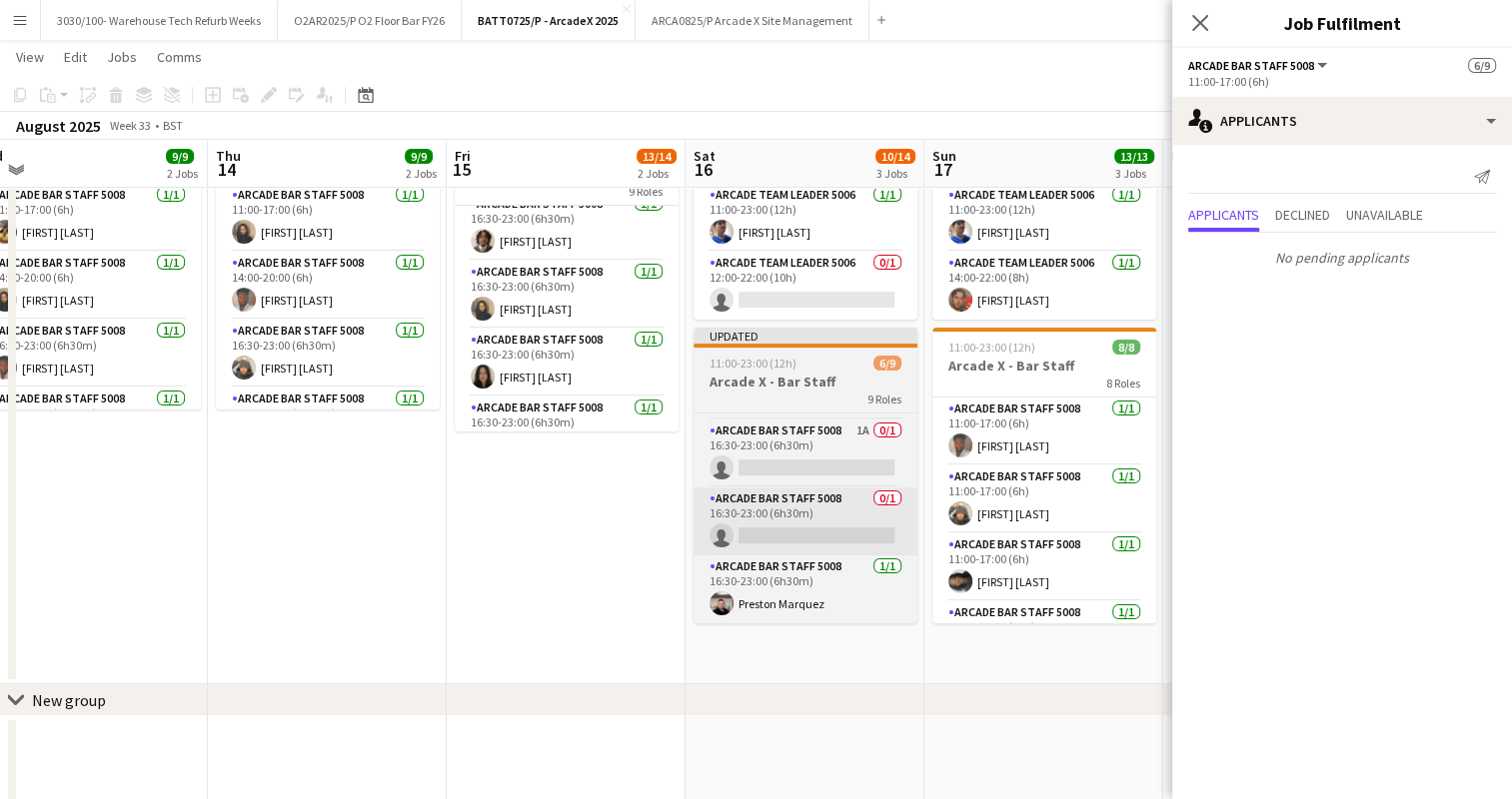 scroll, scrollTop: 407, scrollLeft: 0, axis: vertical 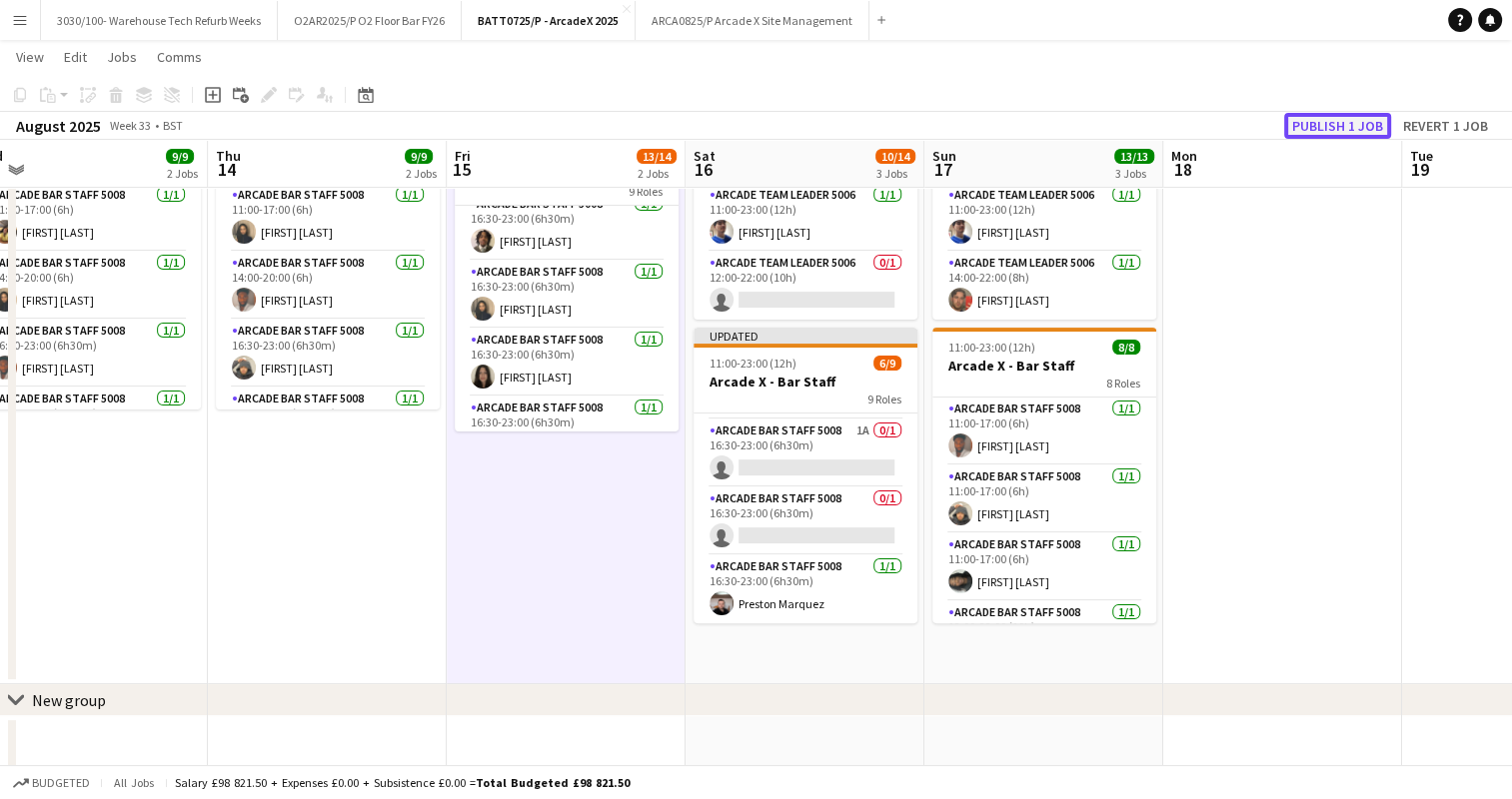 click on "Publish 1 job" 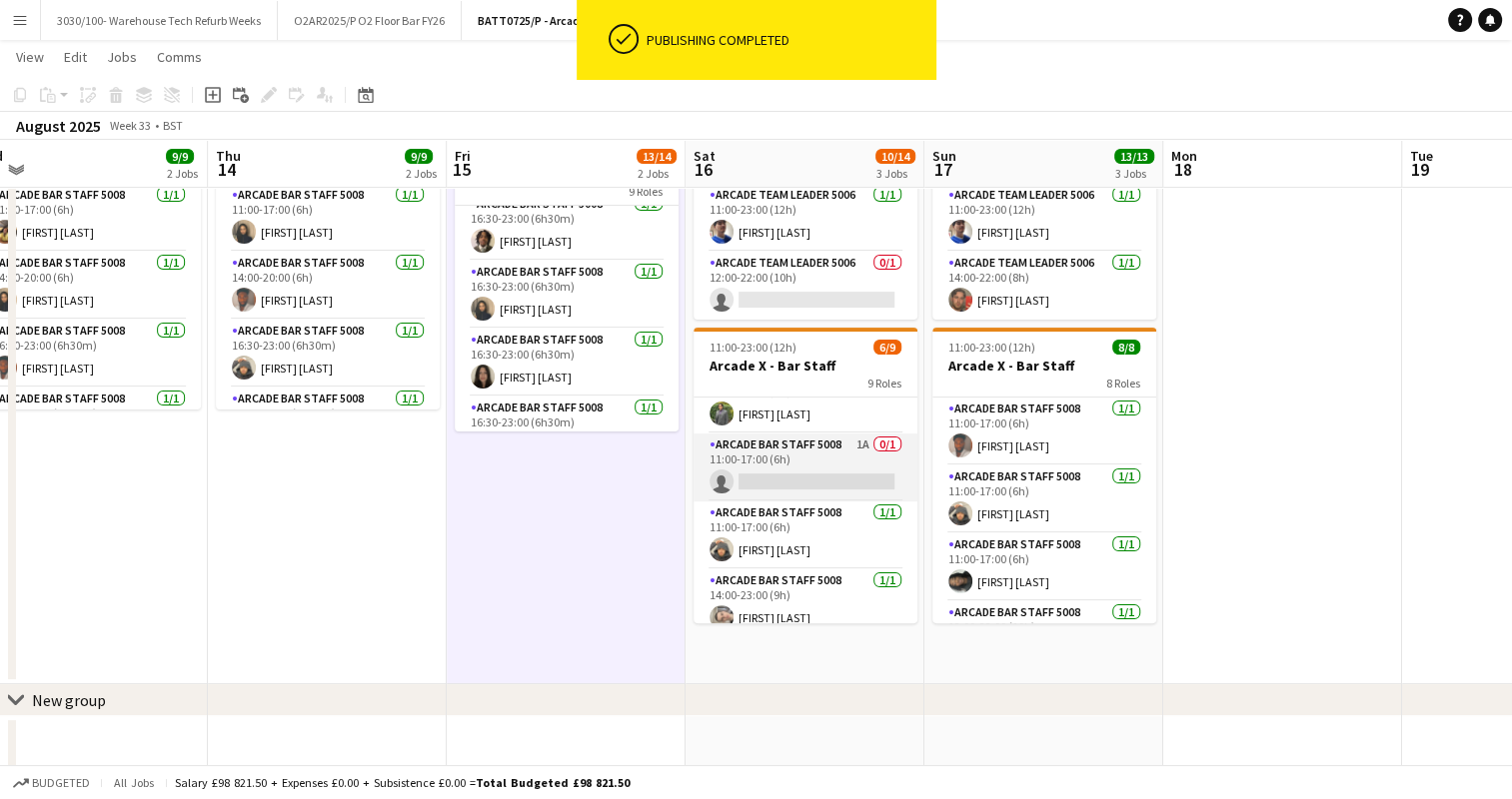 scroll, scrollTop: 0, scrollLeft: 0, axis: both 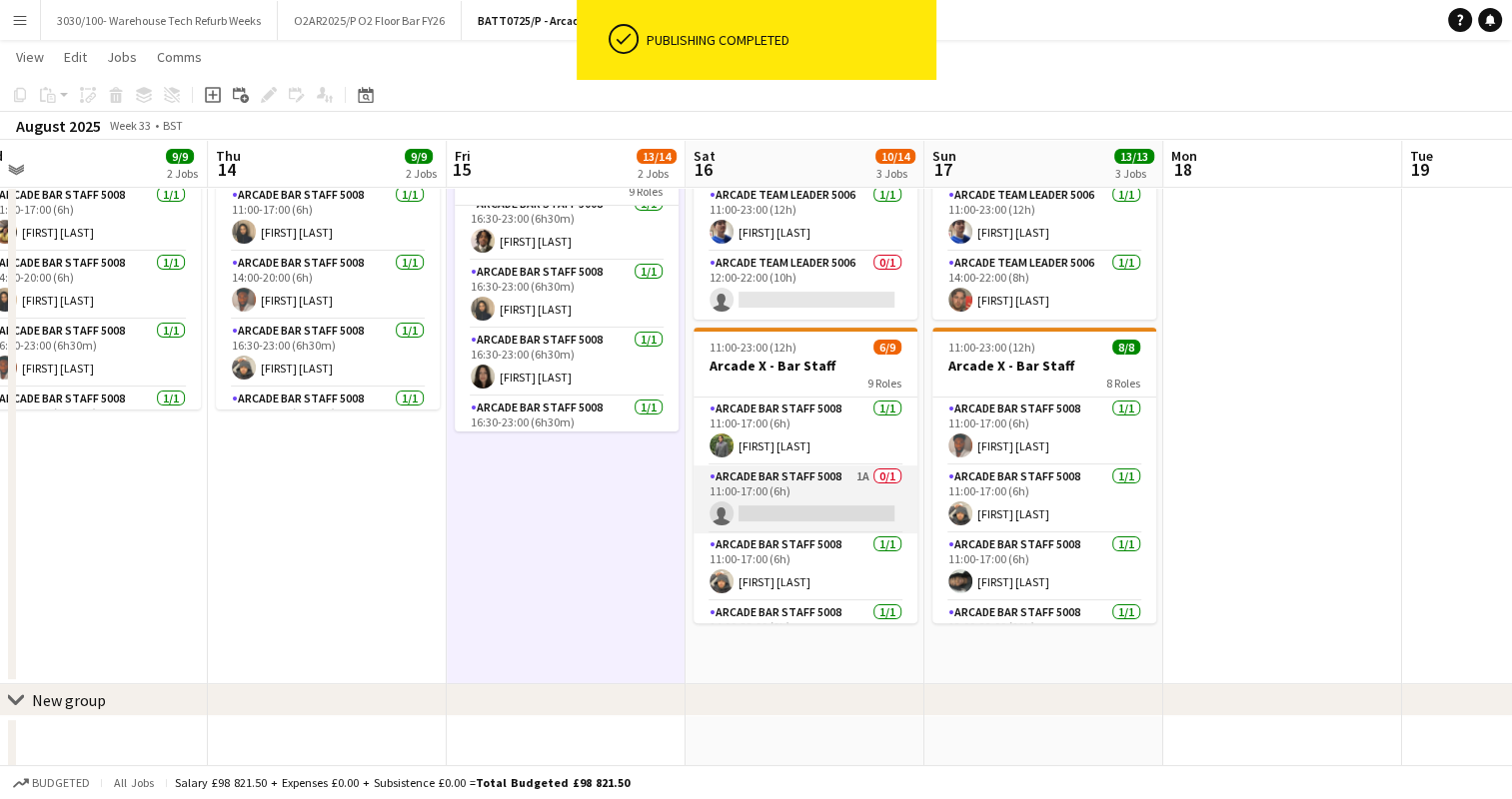 click on "Arcade Bar Staff 5008   1A   0/1   11:00-17:00 (6h)
single-neutral-actions" at bounding box center [805, 499] 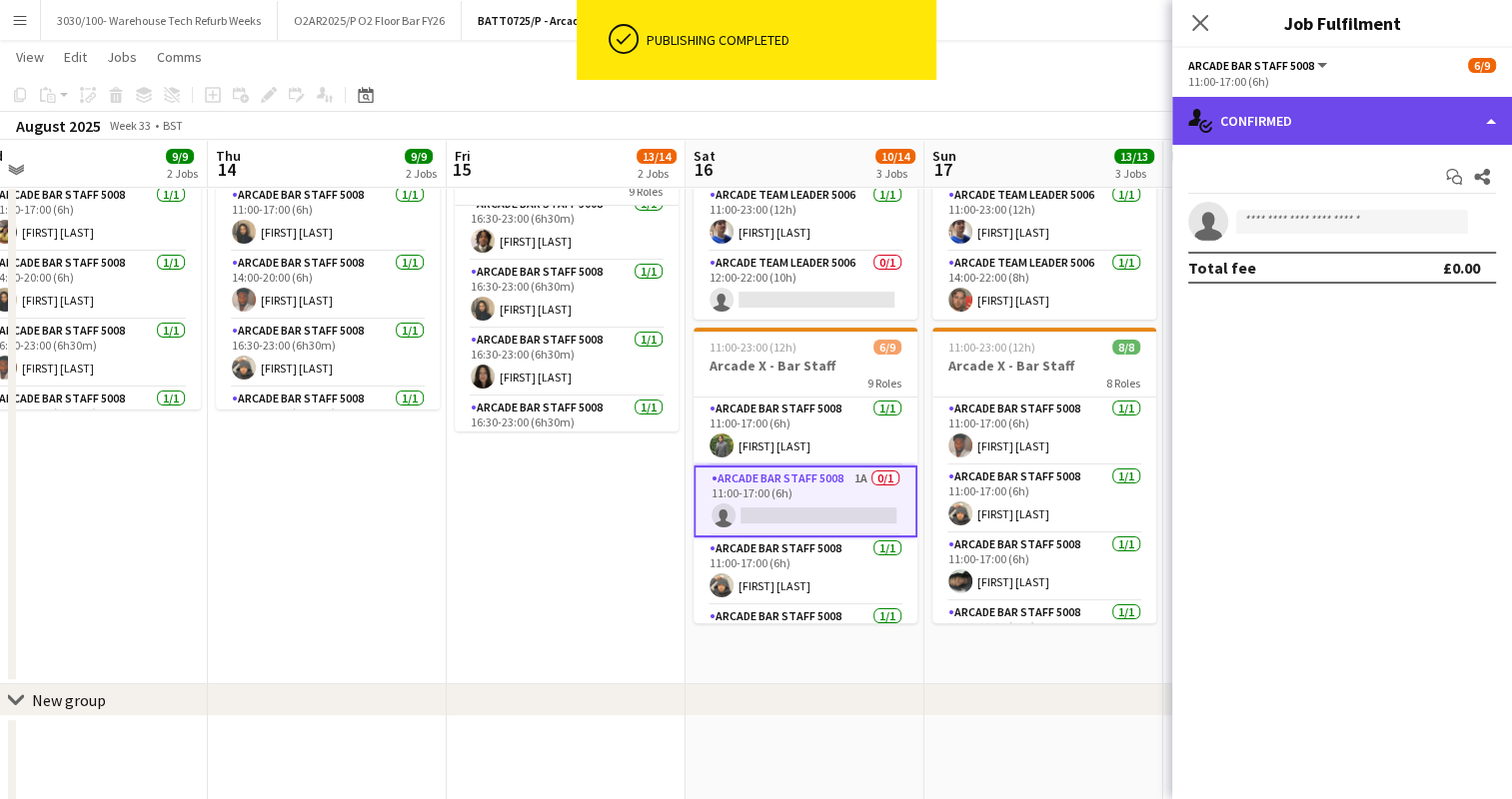 click on "single-neutral-actions-check-2
Confirmed" 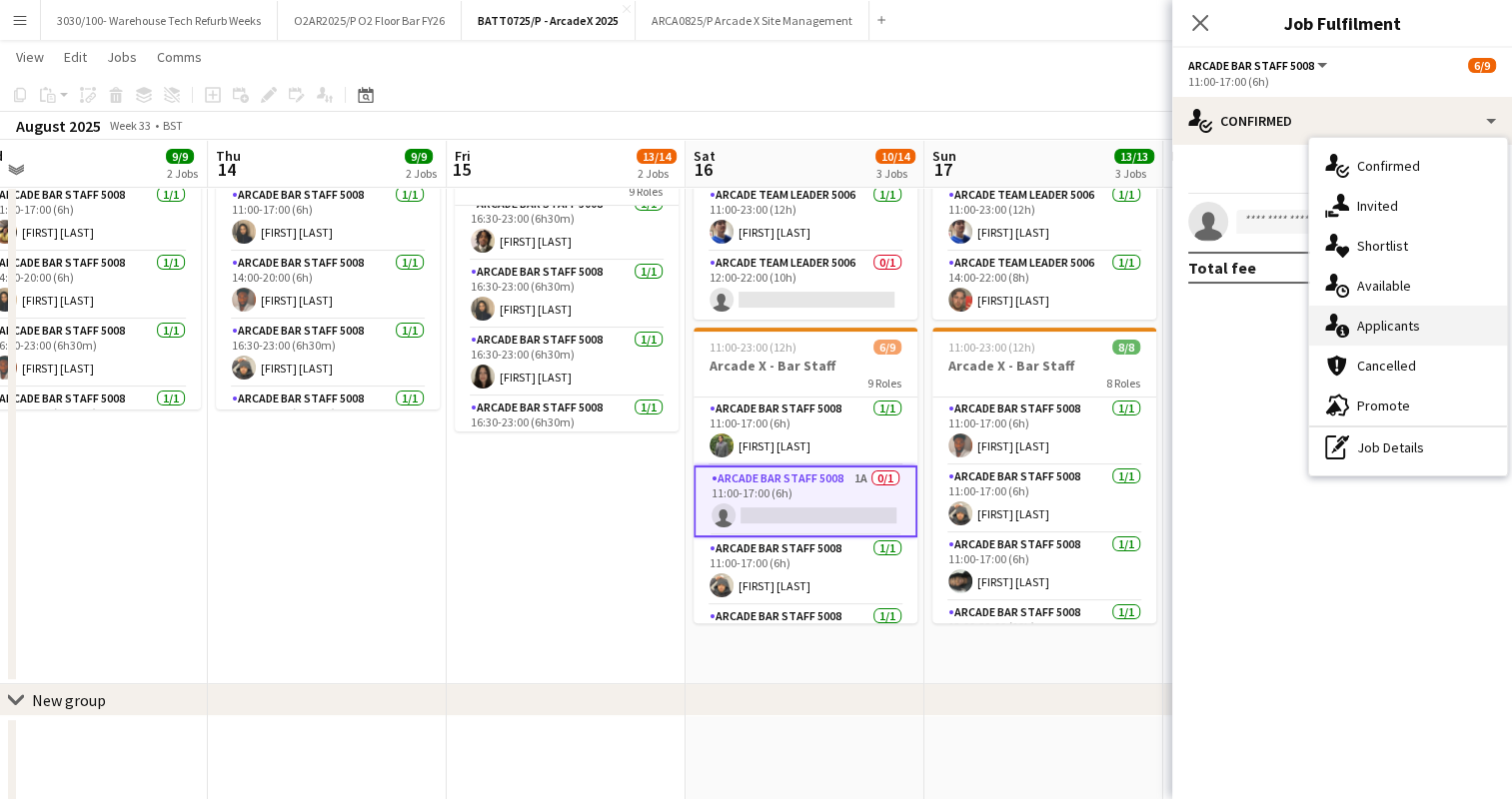 click on "single-neutral-actions-information" 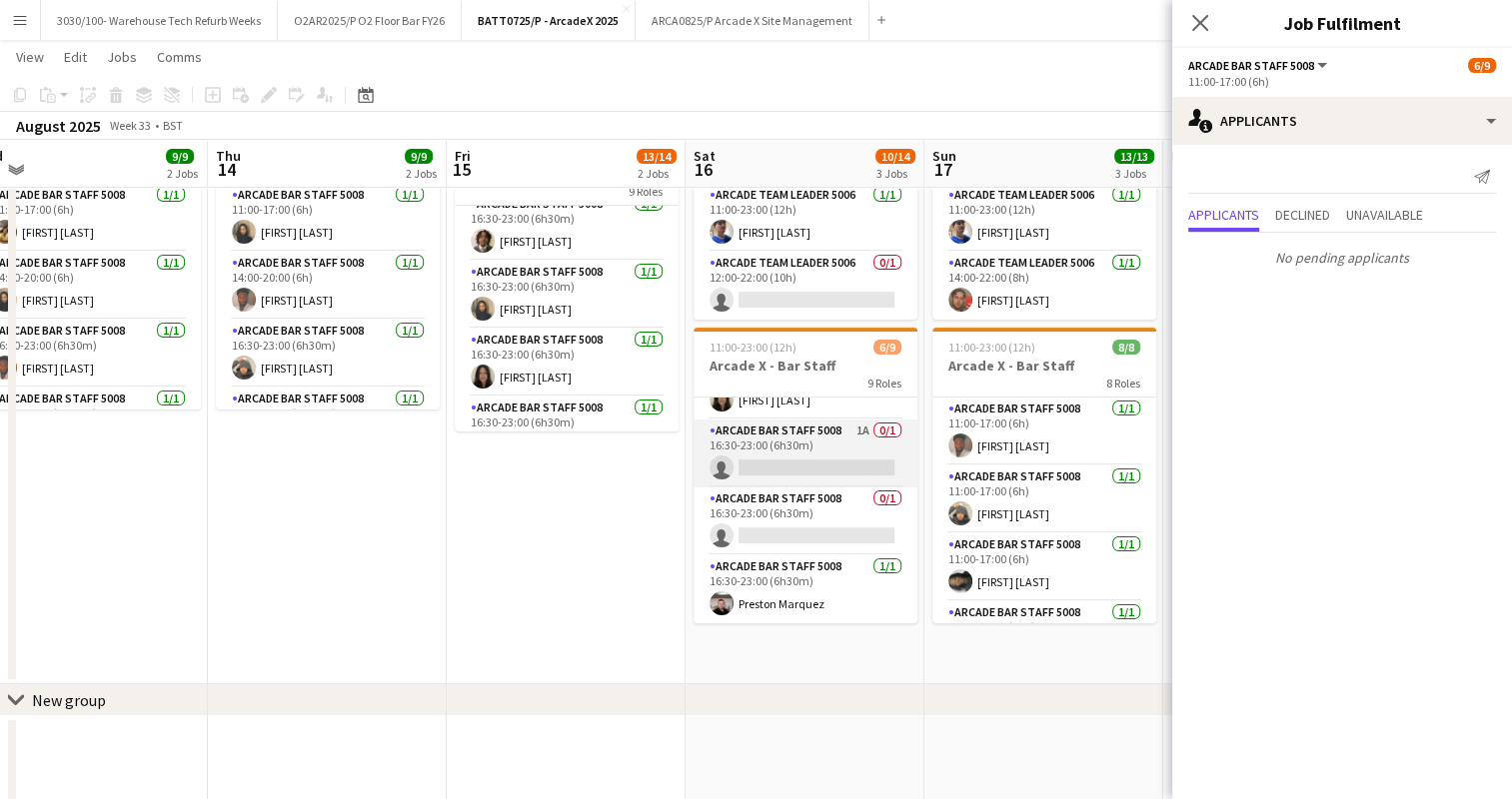 click on "Arcade Bar Staff 5008   1A   0/1   16:30-23:00 (6h30m)
single-neutral-actions" at bounding box center (805, 453) 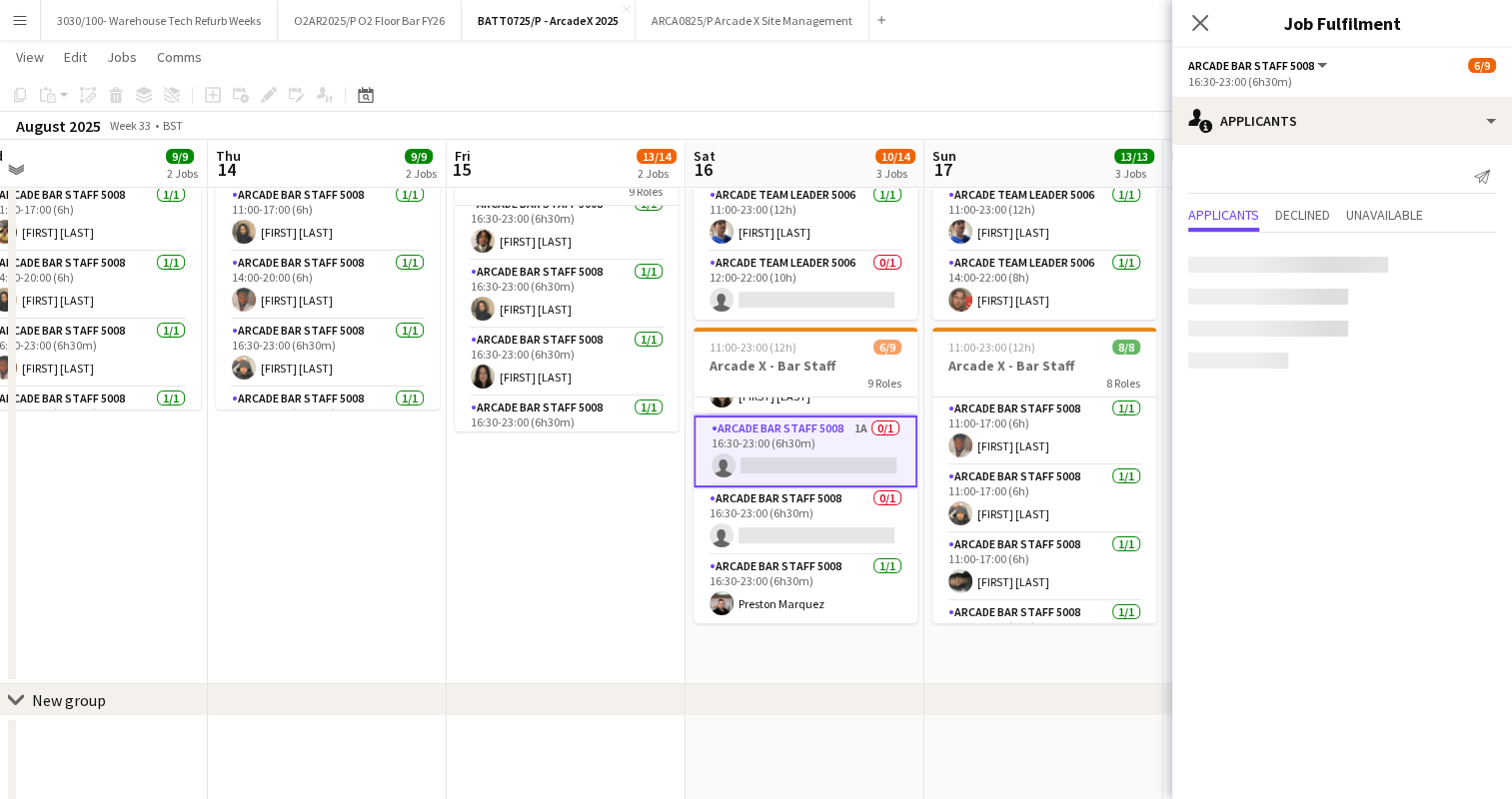 scroll, scrollTop: 392, scrollLeft: 0, axis: vertical 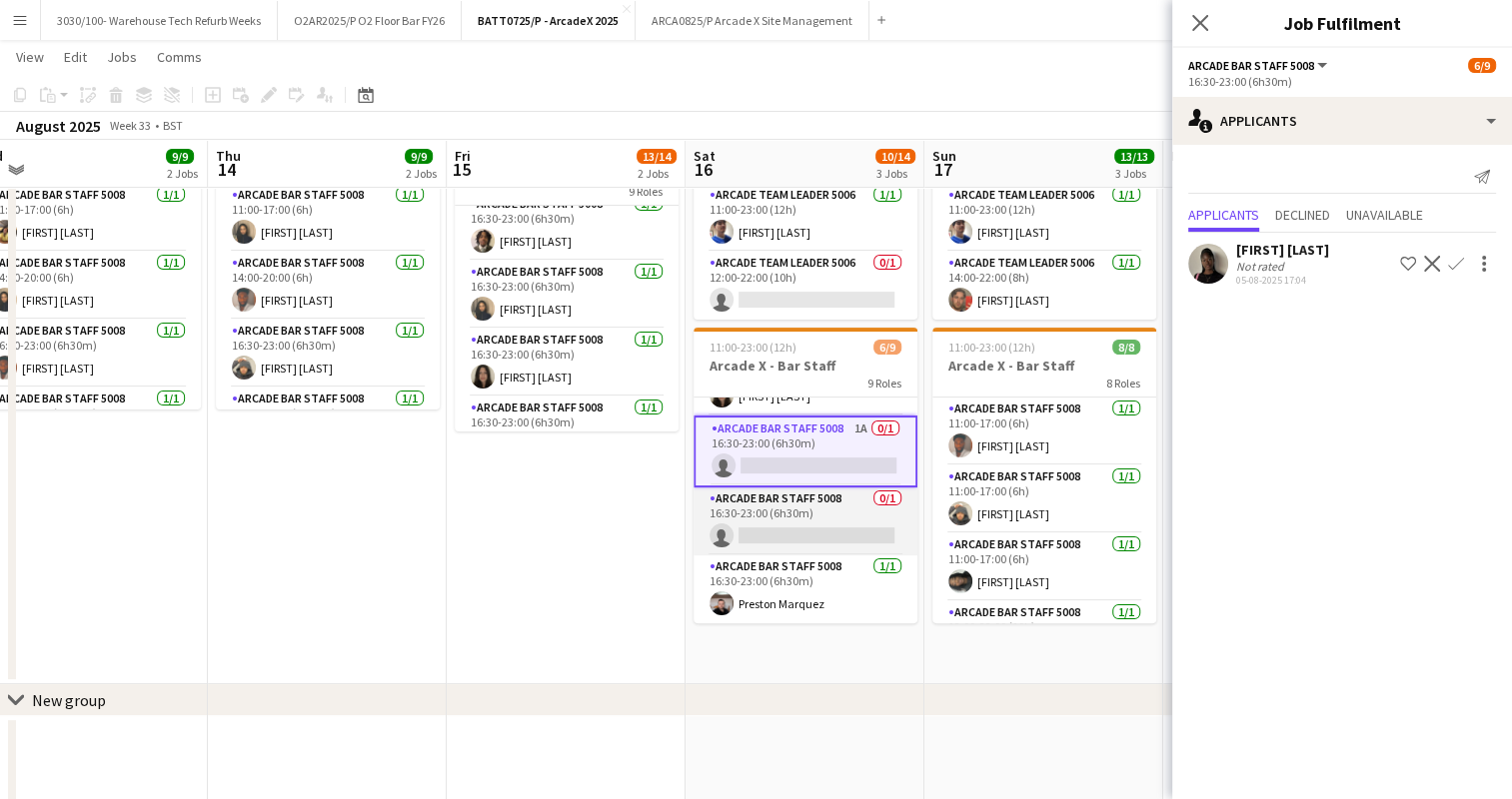 click on "Arcade Bar Staff 5008   0/1   16:30-23:00 (6h30m)
single-neutral-actions" at bounding box center [805, 521] 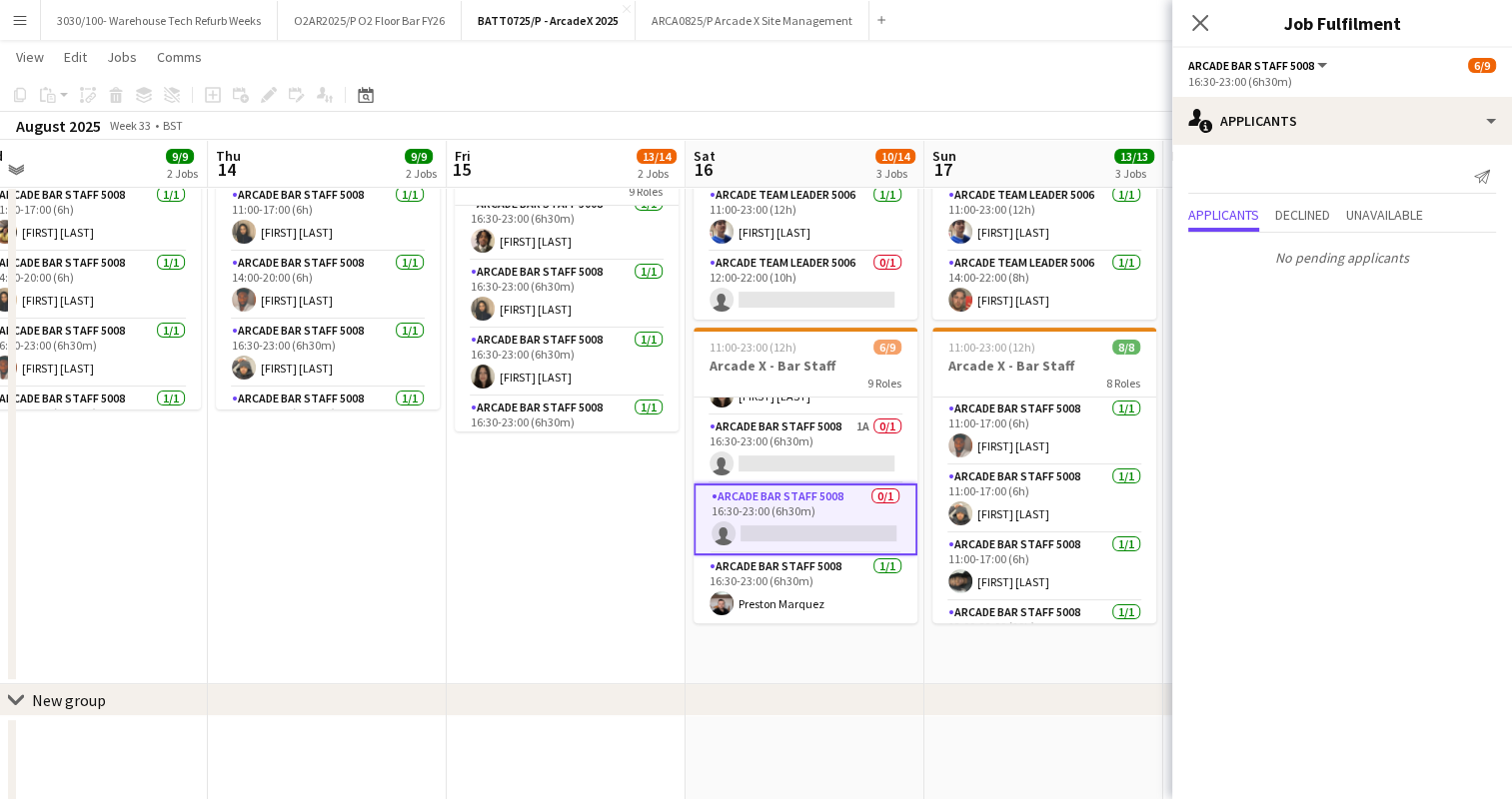 click on "07:00-23:00 (16h)    4/5   Arcade X - Team Leaders   5 Roles   Arcade Team Leader 5006   1/1   07:00-15:00 (8h)
Philip Cartin  Arcade Team Leader 5006   1/1   07:00-15:00 (8h)
Preston Marquez  Arcade Team Leader 5006   1/1   12:00-18:00 (6h)
George Obyrne  Arcade Team Leader 5006   1/1   14:00-23:00 (9h)
Charlie Howard  Arcade Team Leader 5006   0/1   18:00-22:00 (4h)
single-neutral-actions
11:00-23:00 (12h)    9/9   Arcade X - Bar Staff   9 Roles   Arcade Bar Staff 5008   1/1   11:00-17:00 (6h)
Conor Doherty  Arcade Bar Staff 5008   1/1   11:00-17:00 (6h)
Keira Finnigan  Arcade Bar Staff 5008   1/1   14:00-20:00 (6h)
Rita Kamara  Arcade Bar Staff 5008   1/1   16:30-23:00 (6h30m)
Kain O Dea  Arcade Bar Staff 5008   1/1   16:30-23:00 (6h30m)
Moses Kalule  Arcade Bar Staff 5008   1/1   16:30-23:00 (6h30m)
Shusmita Shusmita  Arcade Bar Staff 5008   1/1   16:30-23:00 (6h30m)
Isabella Portes Kerr  Arcade Bar Staff 5008   1/1   16:30-23:00 (6h30m)
1/1" at bounding box center [566, 254] 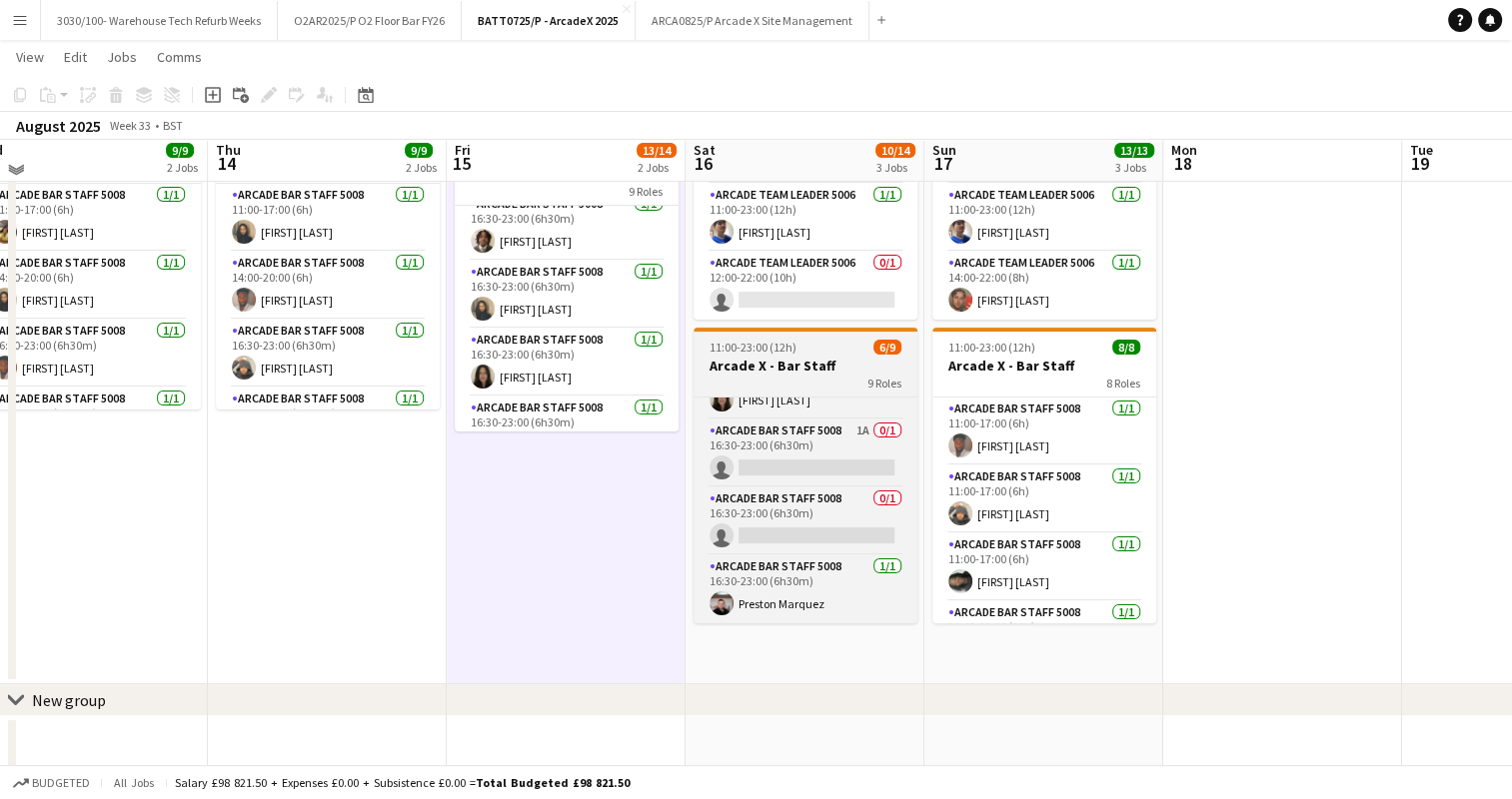 scroll, scrollTop: 300, scrollLeft: 0, axis: vertical 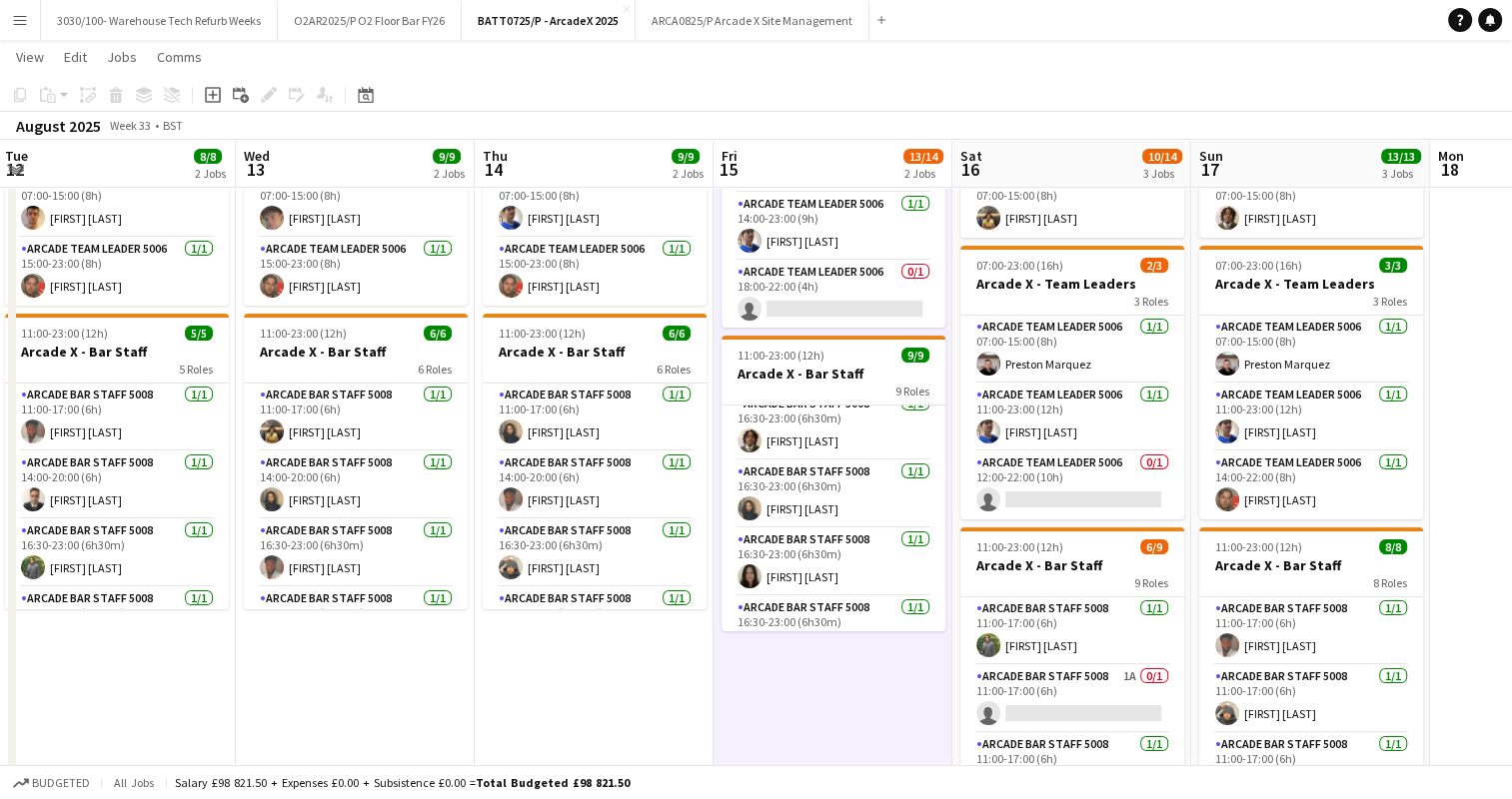 drag, startPoint x: 627, startPoint y: 434, endPoint x: 893, endPoint y: 436, distance: 266.00752 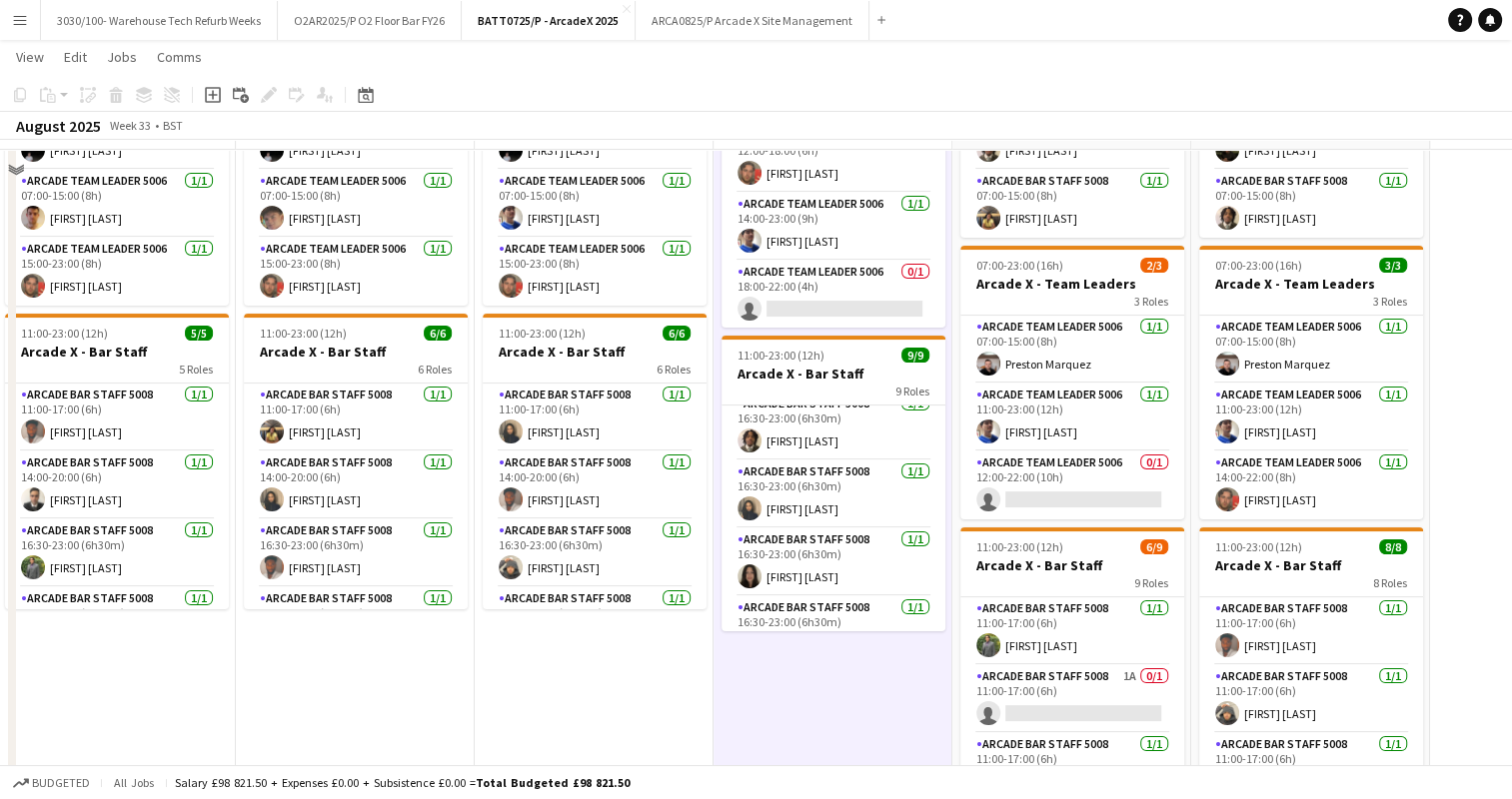 scroll, scrollTop: 100, scrollLeft: 0, axis: vertical 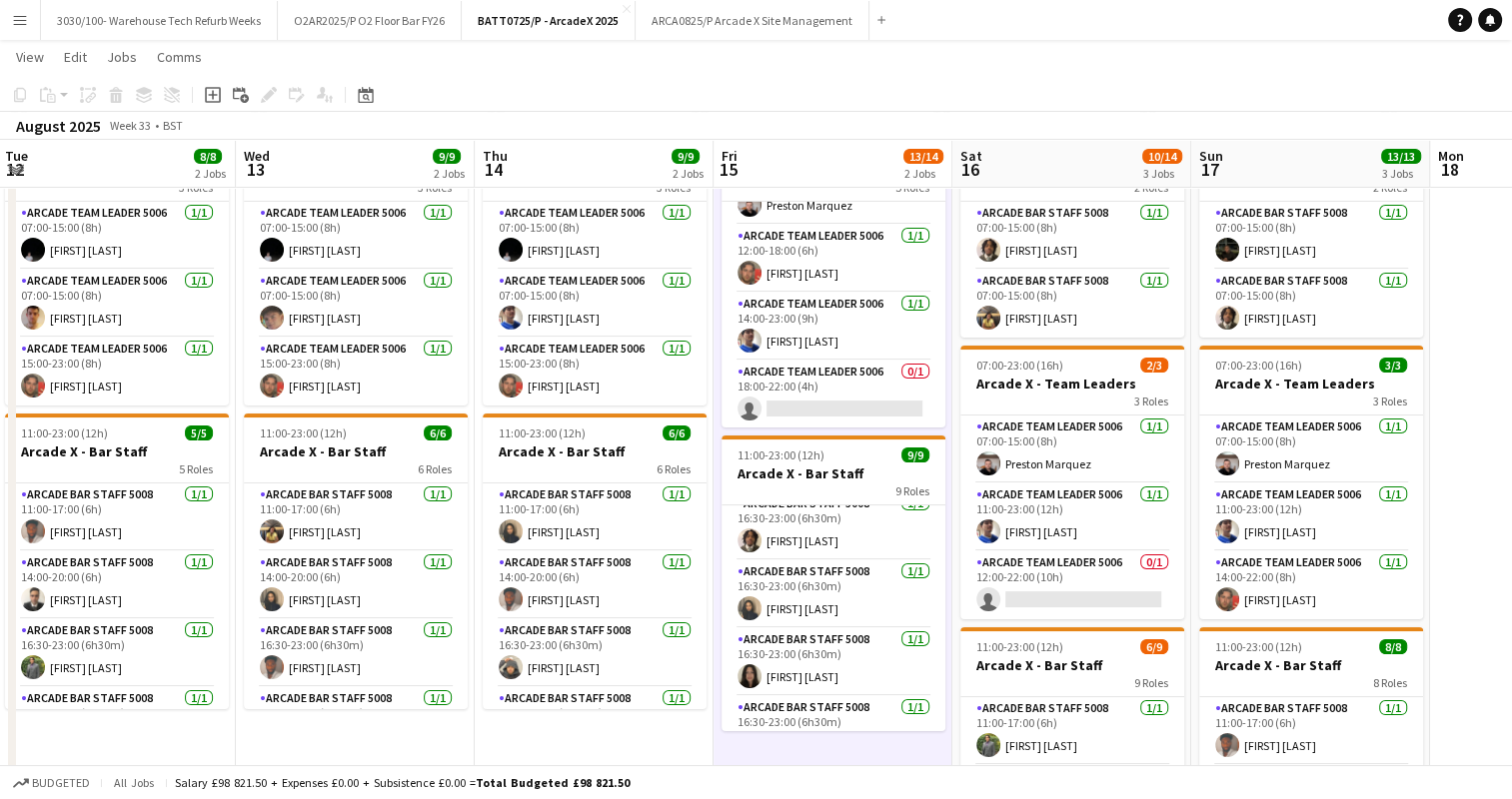click on "Copy
Paste
Paste   Ctrl+V Paste with crew  Ctrl+Shift+V
Paste linked Job
Delete
Group
Ungroup
Add job
Add linked Job
Edit
Edit linked Job
Applicants
Date picker
AUG 2025 AUG 2025 Monday M Tuesday T Wednesday W Thursday T Friday F Saturday S Sunday S  AUG   1   2   3   4   5   6   7   8   9   10   11   12   13   14   15   16   17   18   19   20   21   22   23   24   25   26   27   28   29   30   31
Comparison range
Comparison range
Today" 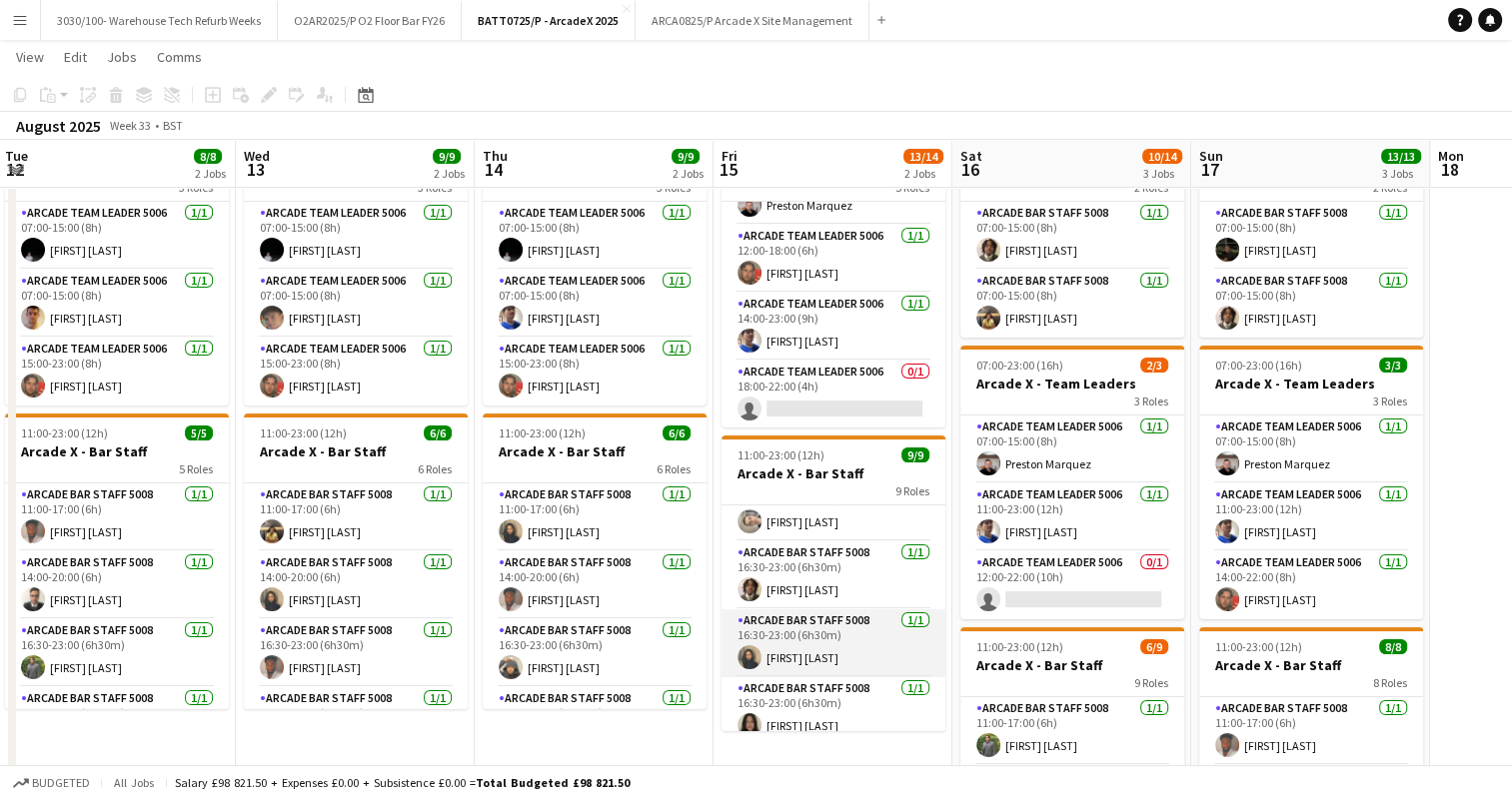 scroll, scrollTop: 0, scrollLeft: 0, axis: both 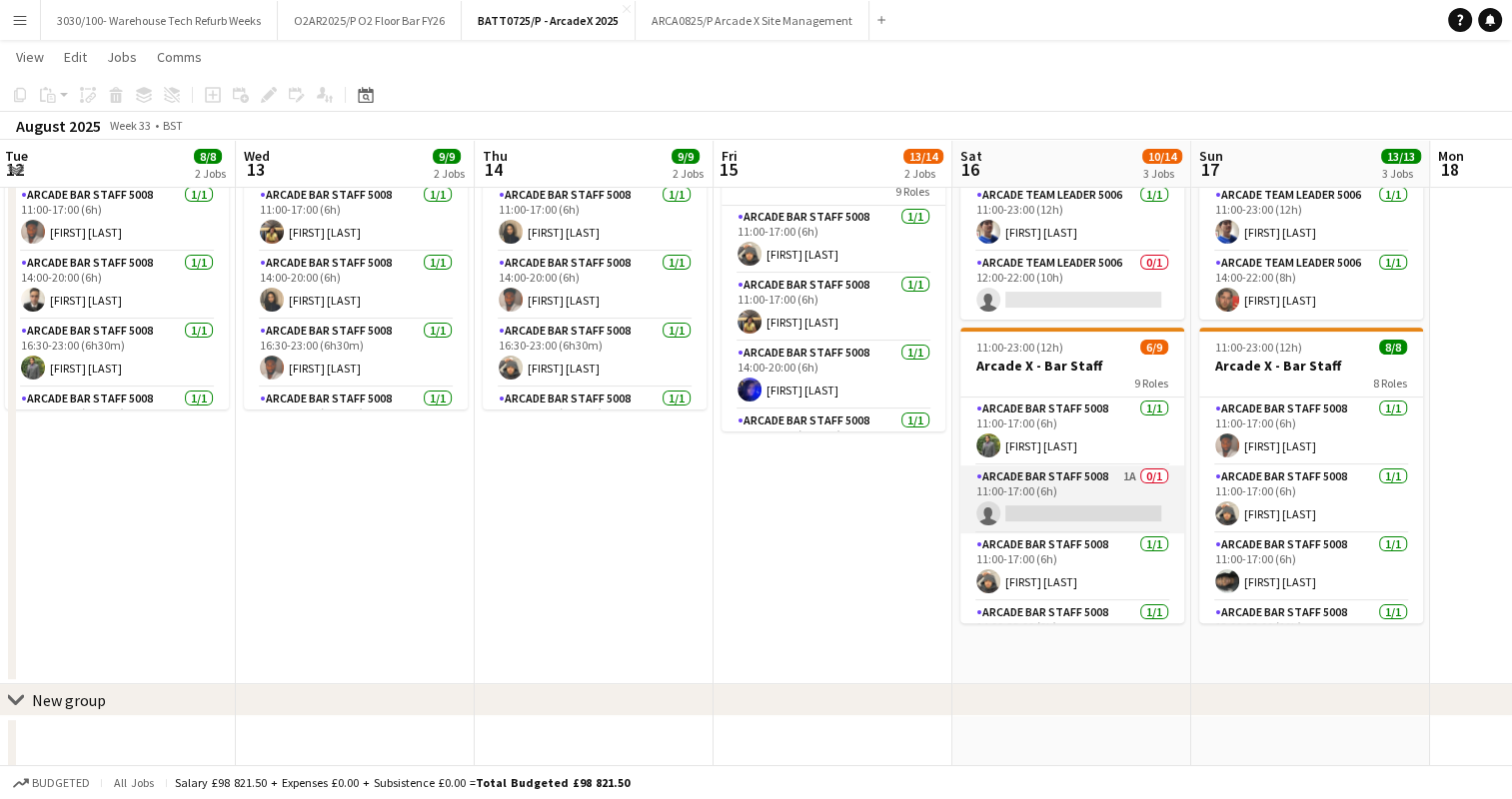 click on "Arcade Bar Staff 5008   1A   0/1   11:00-17:00 (6h)
single-neutral-actions" at bounding box center (1072, 499) 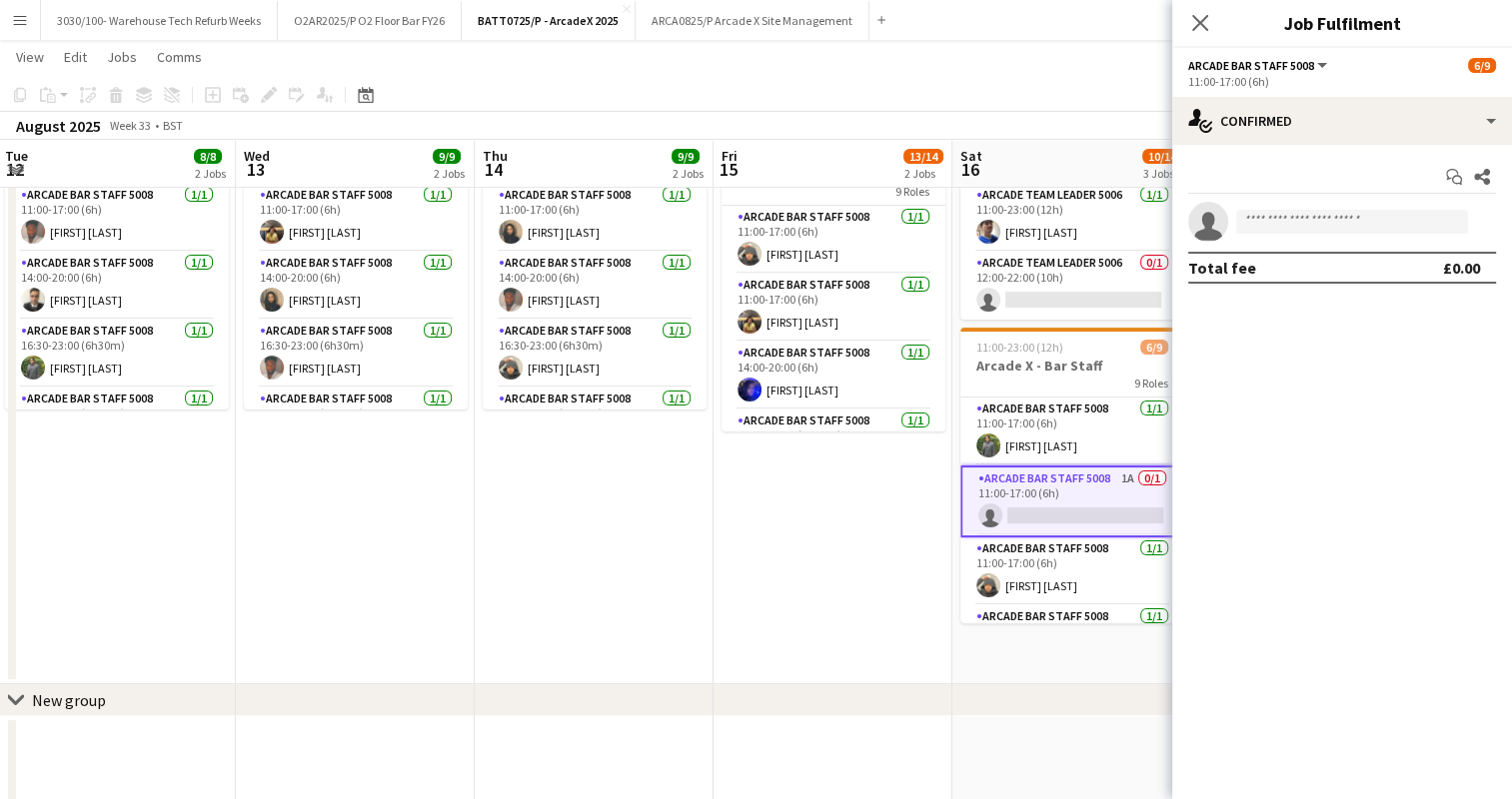 click on "Start chat
Share" at bounding box center [1342, 177] 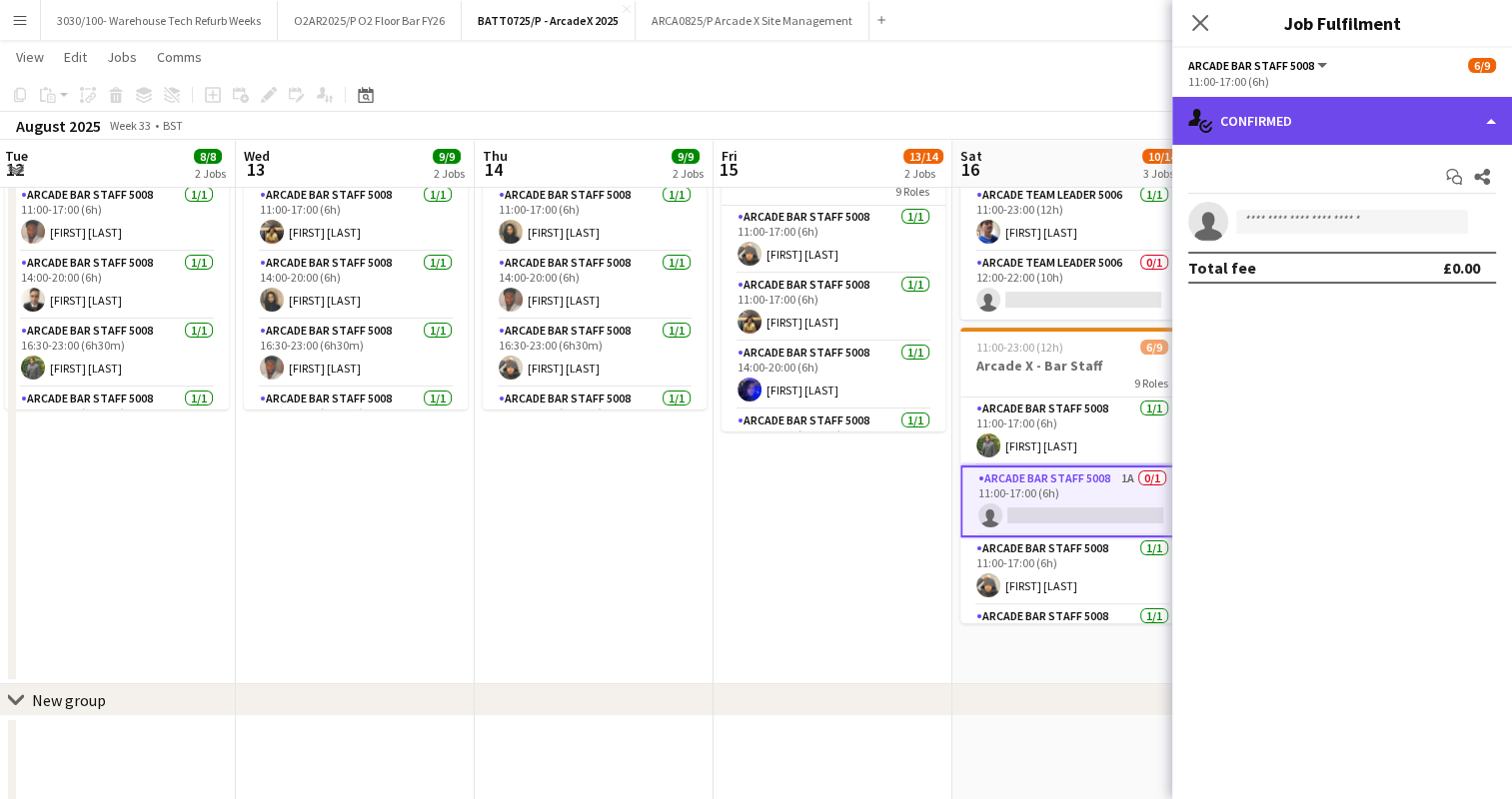 click on "single-neutral-actions-check-2
Confirmed" 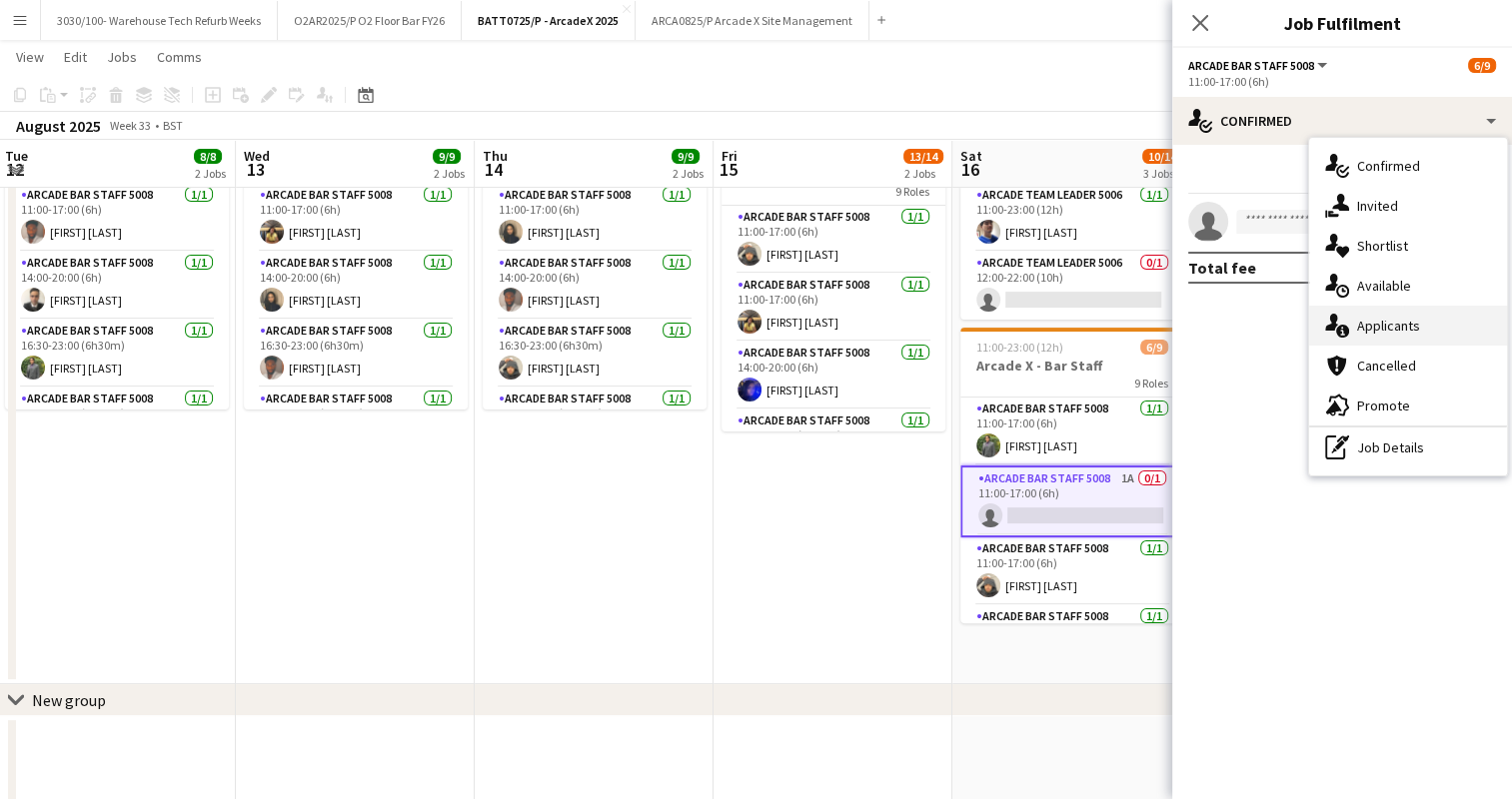 click on "single-neutral-actions-information
Applicants" at bounding box center [1408, 326] 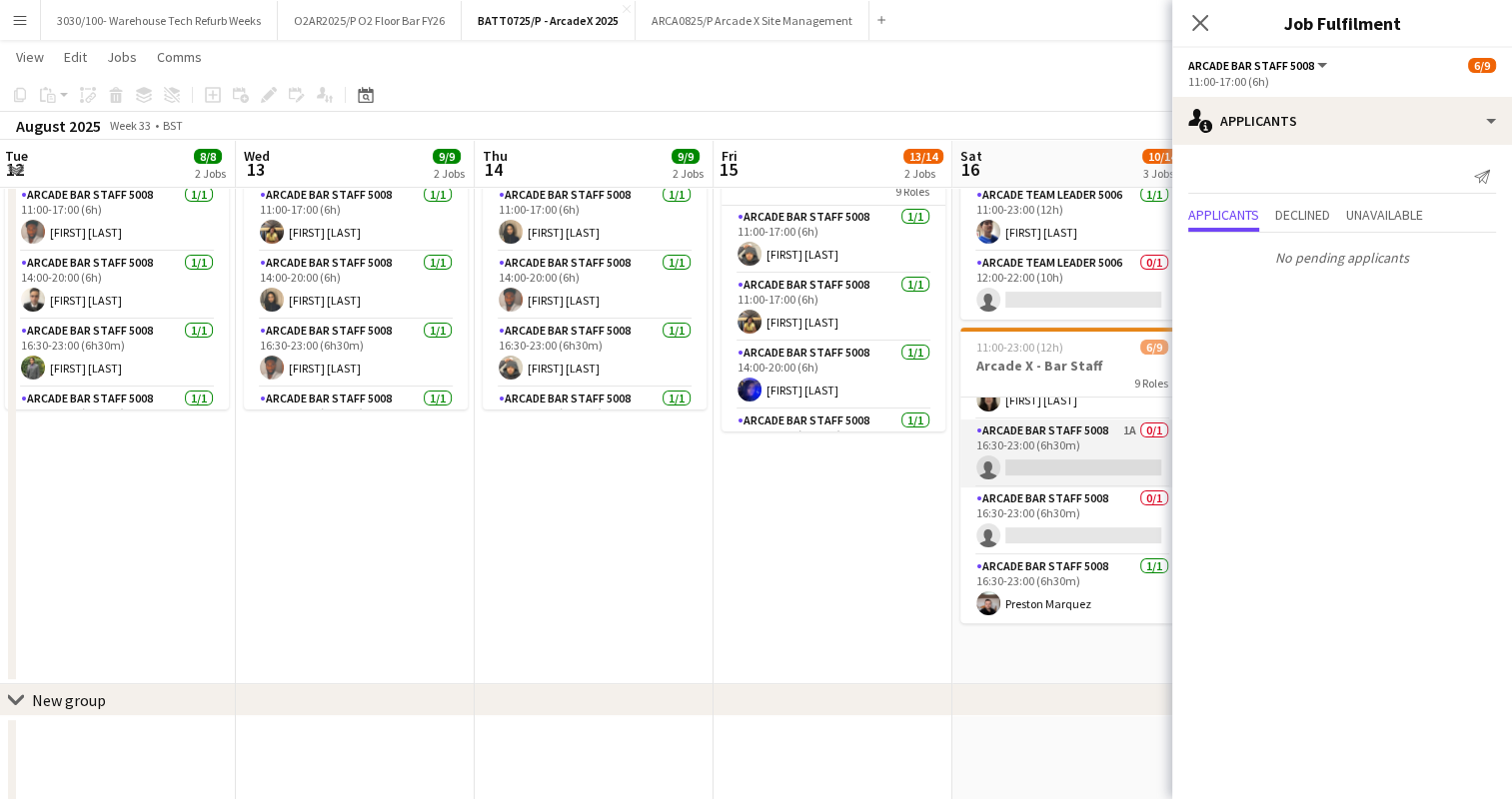 click on "Arcade Bar Staff 5008   1A   0/1   16:30-23:00 (6h30m)
single-neutral-actions" at bounding box center [1072, 453] 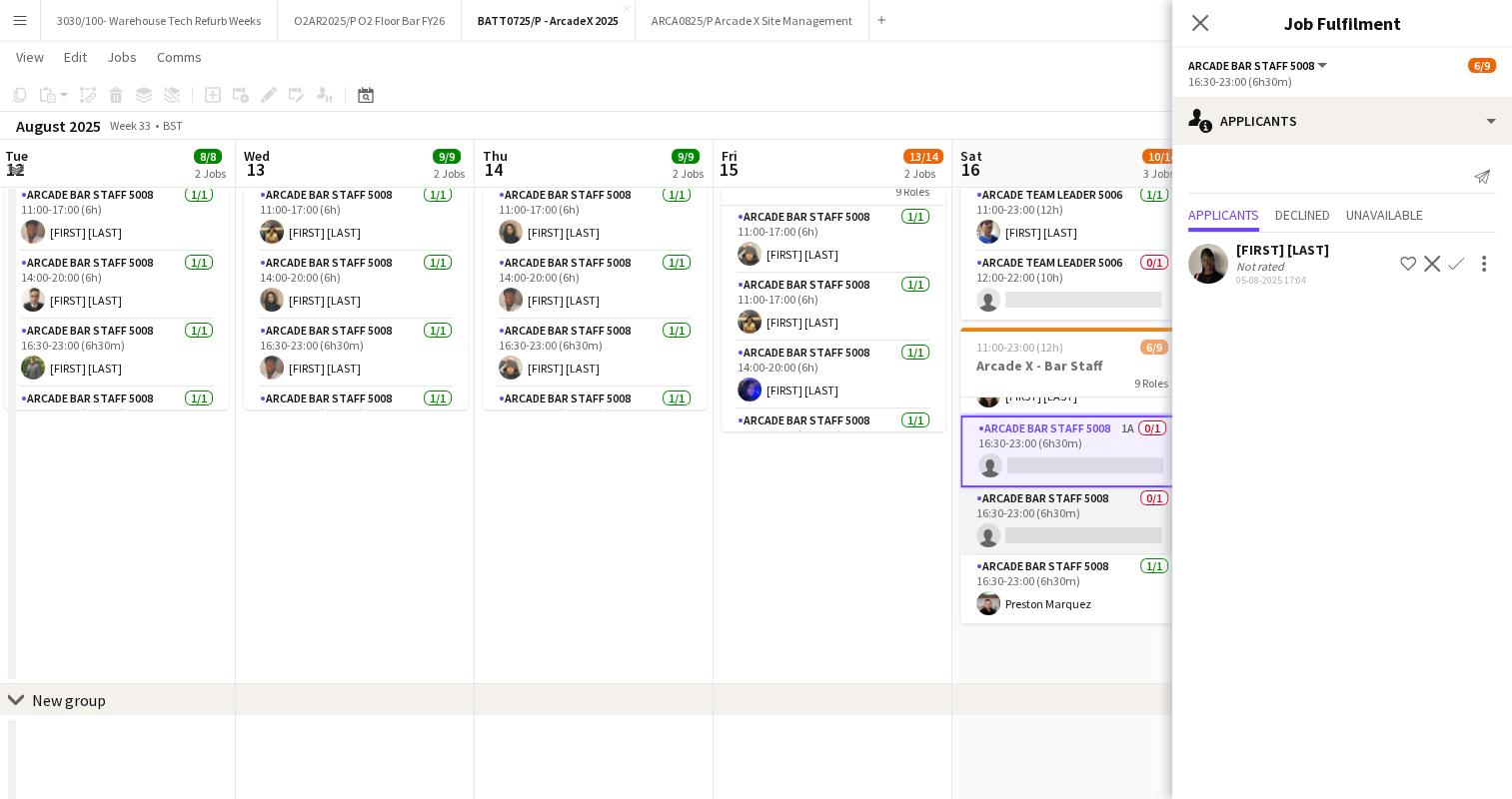 click on "Arcade Bar Staff 5008   0/1   16:30-23:00 (6h30m)
single-neutral-actions" at bounding box center (1072, 521) 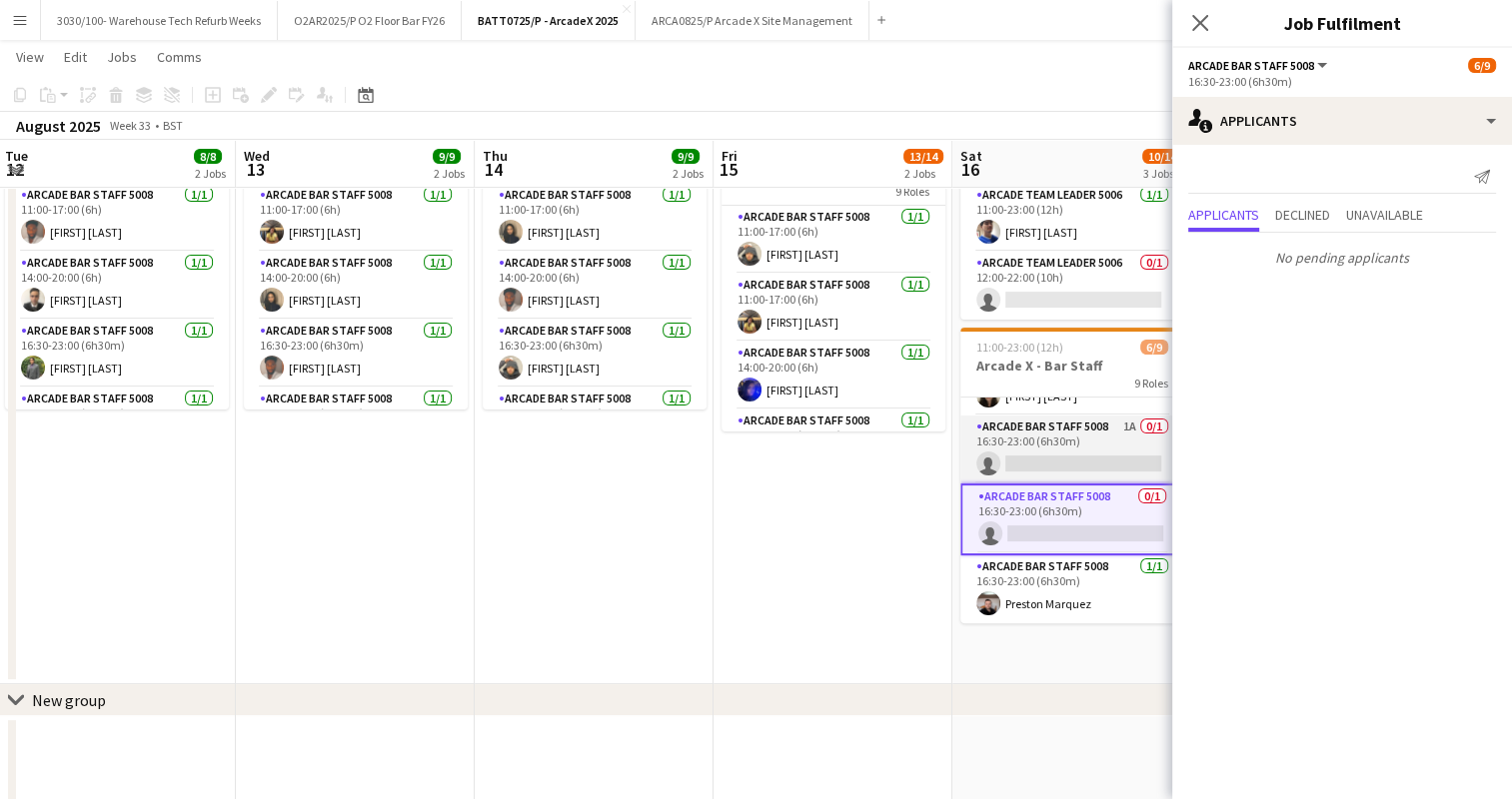 click on "Arcade Bar Staff 5008   1A   0/1   16:30-23:00 (6h30m)
single-neutral-actions" at bounding box center [1072, 449] 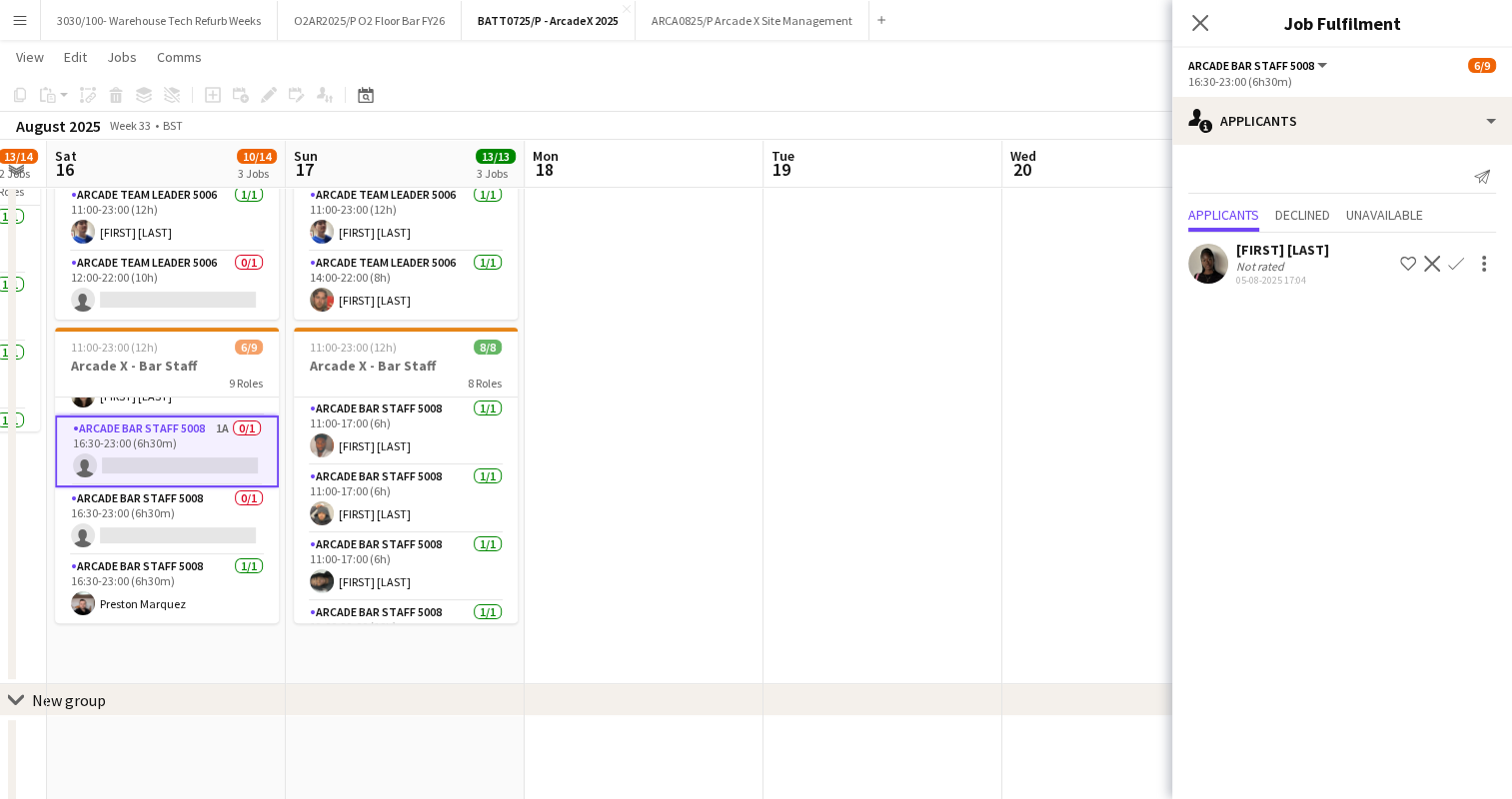 scroll, scrollTop: 0, scrollLeft: 580, axis: horizontal 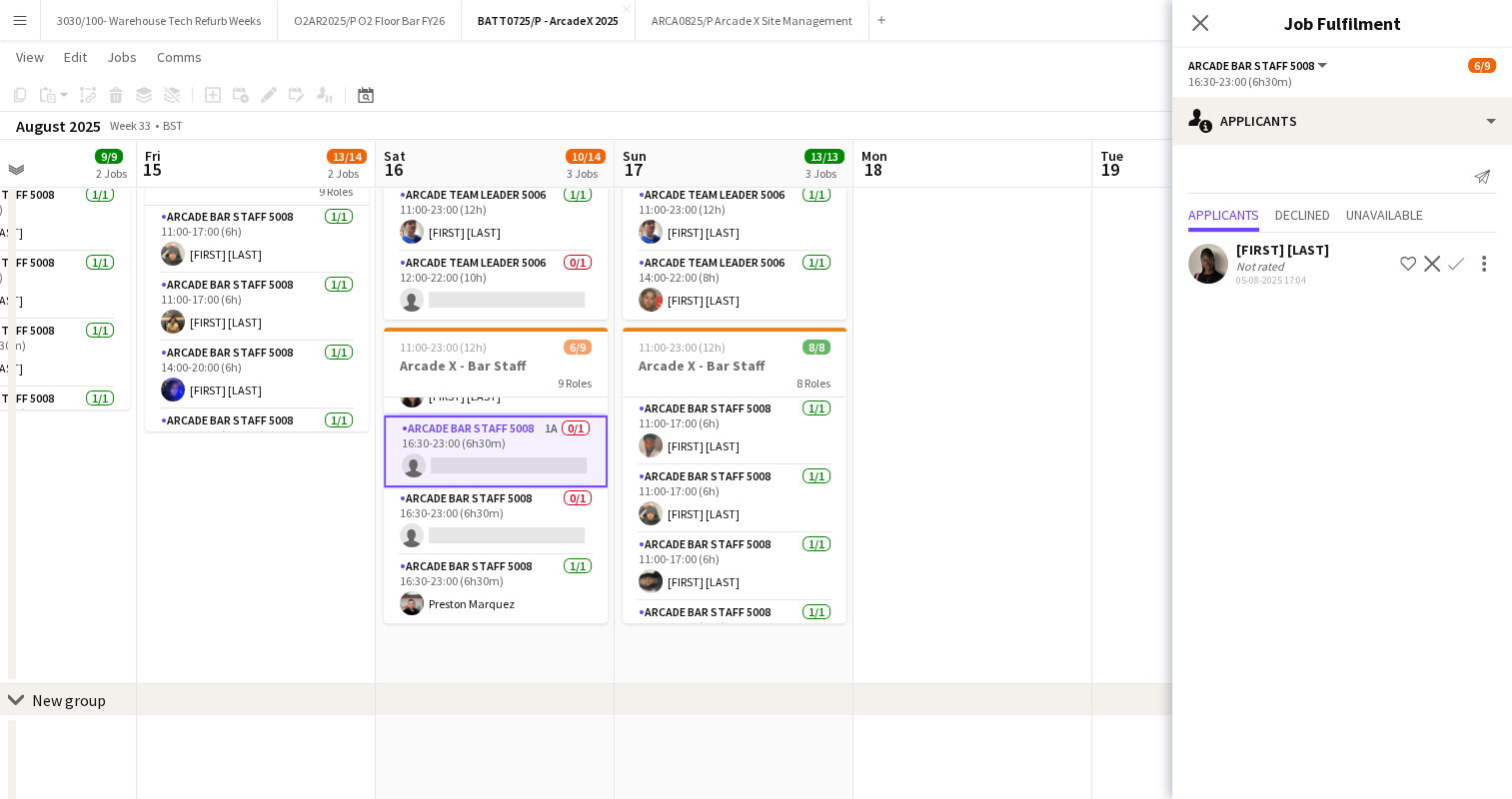 drag, startPoint x: 855, startPoint y: 487, endPoint x: 318, endPoint y: 487, distance: 537 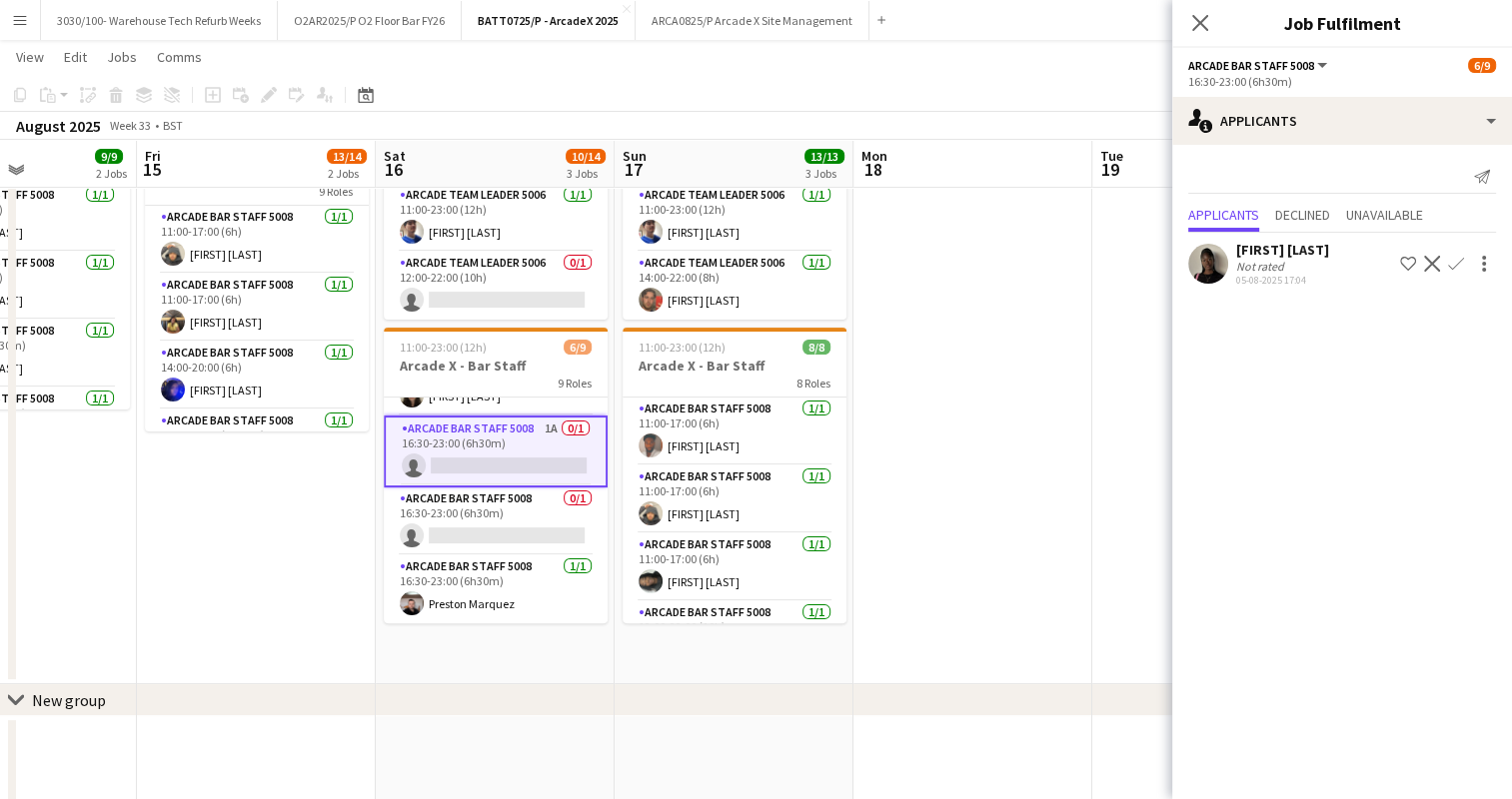 click 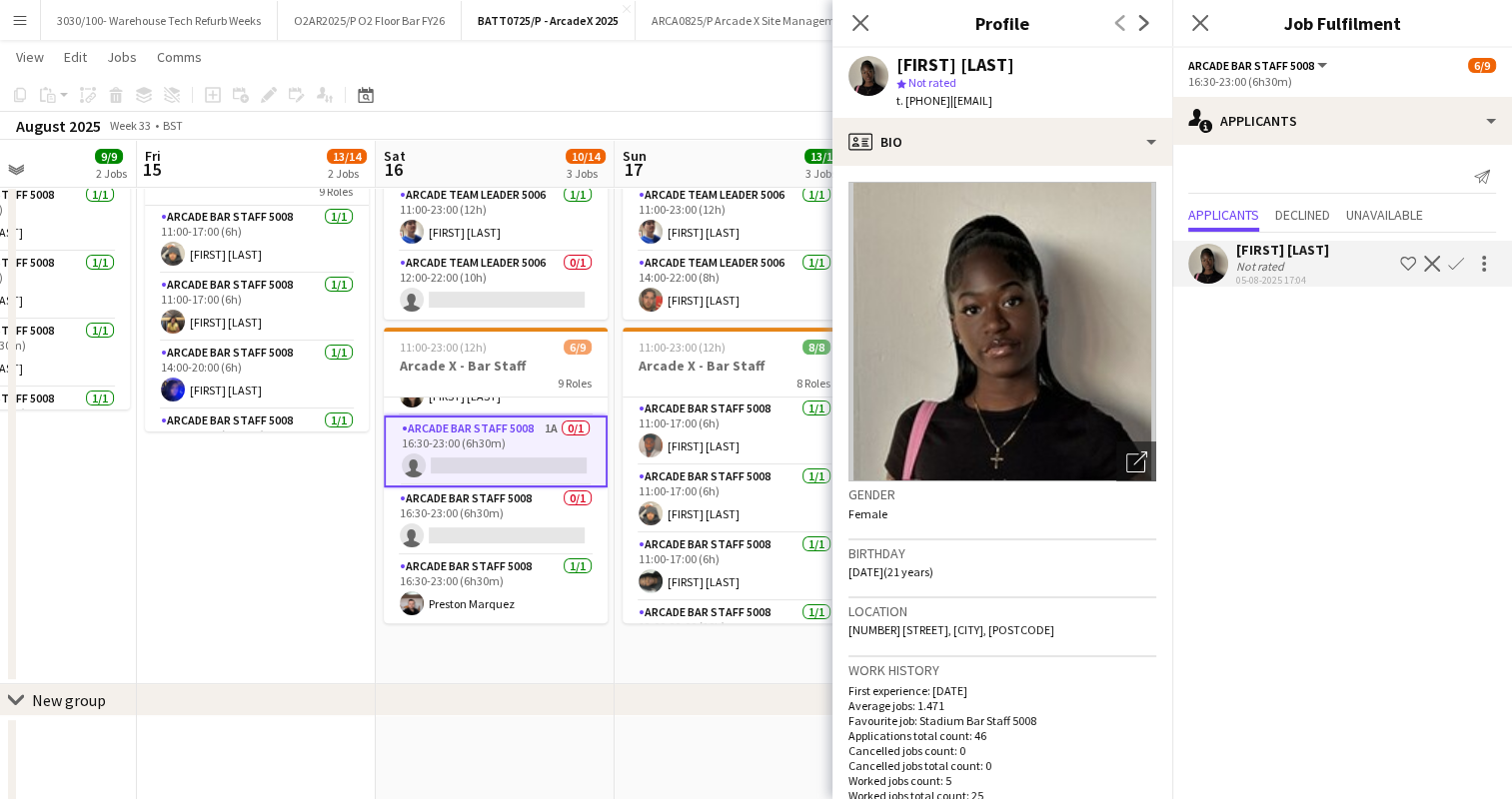 click 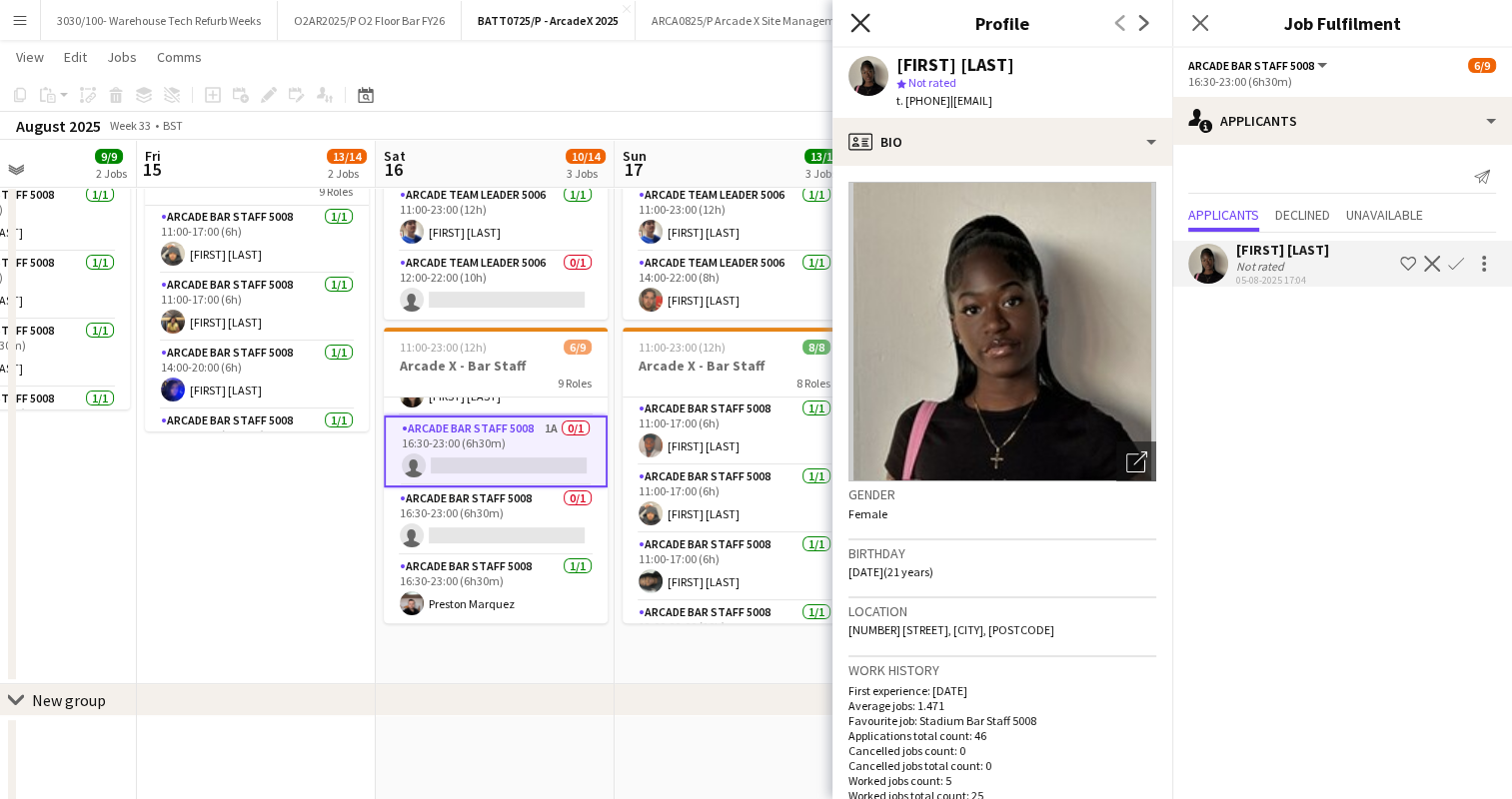click on "Close pop-in" 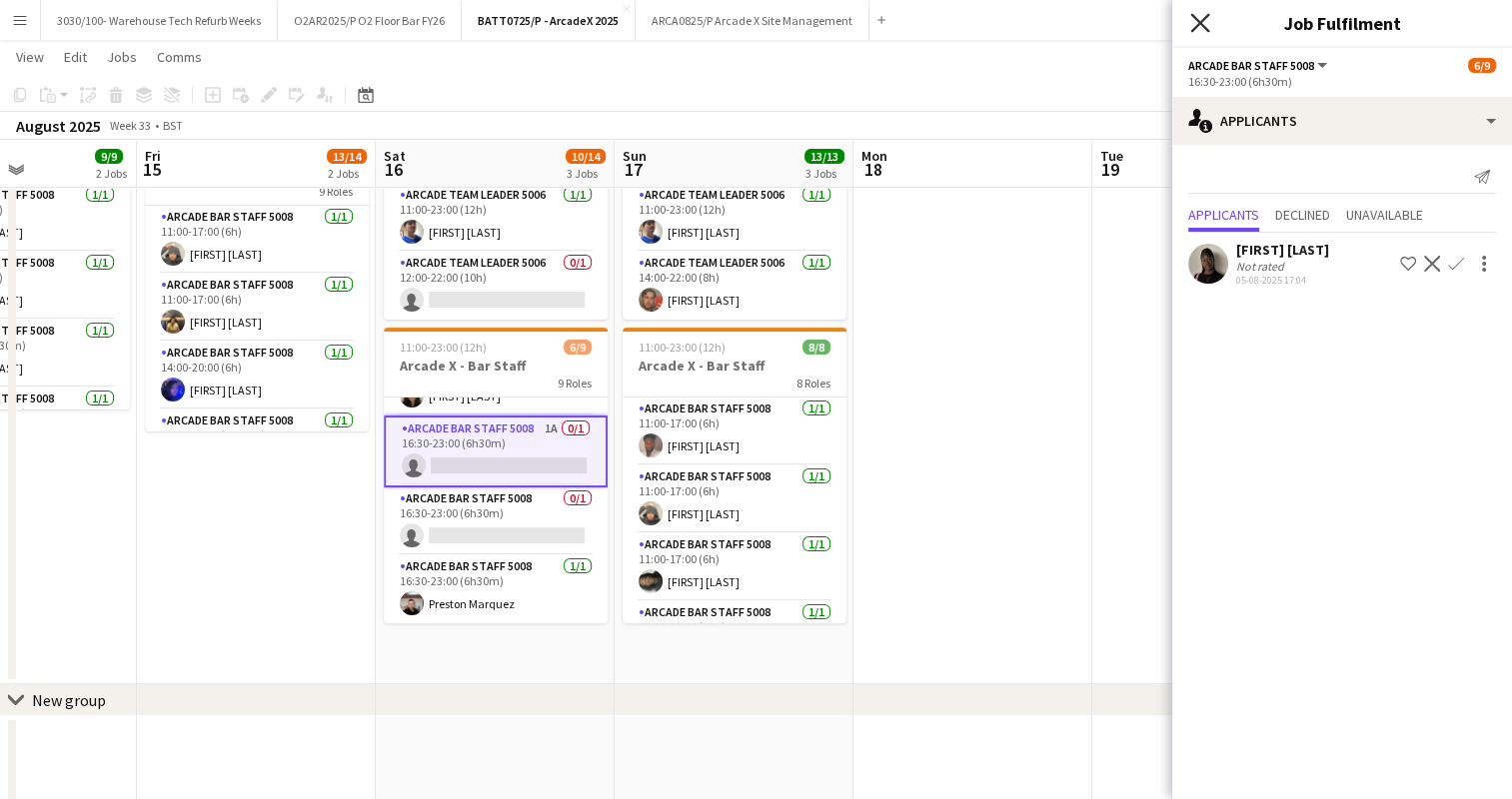 click on "Close pop-in" 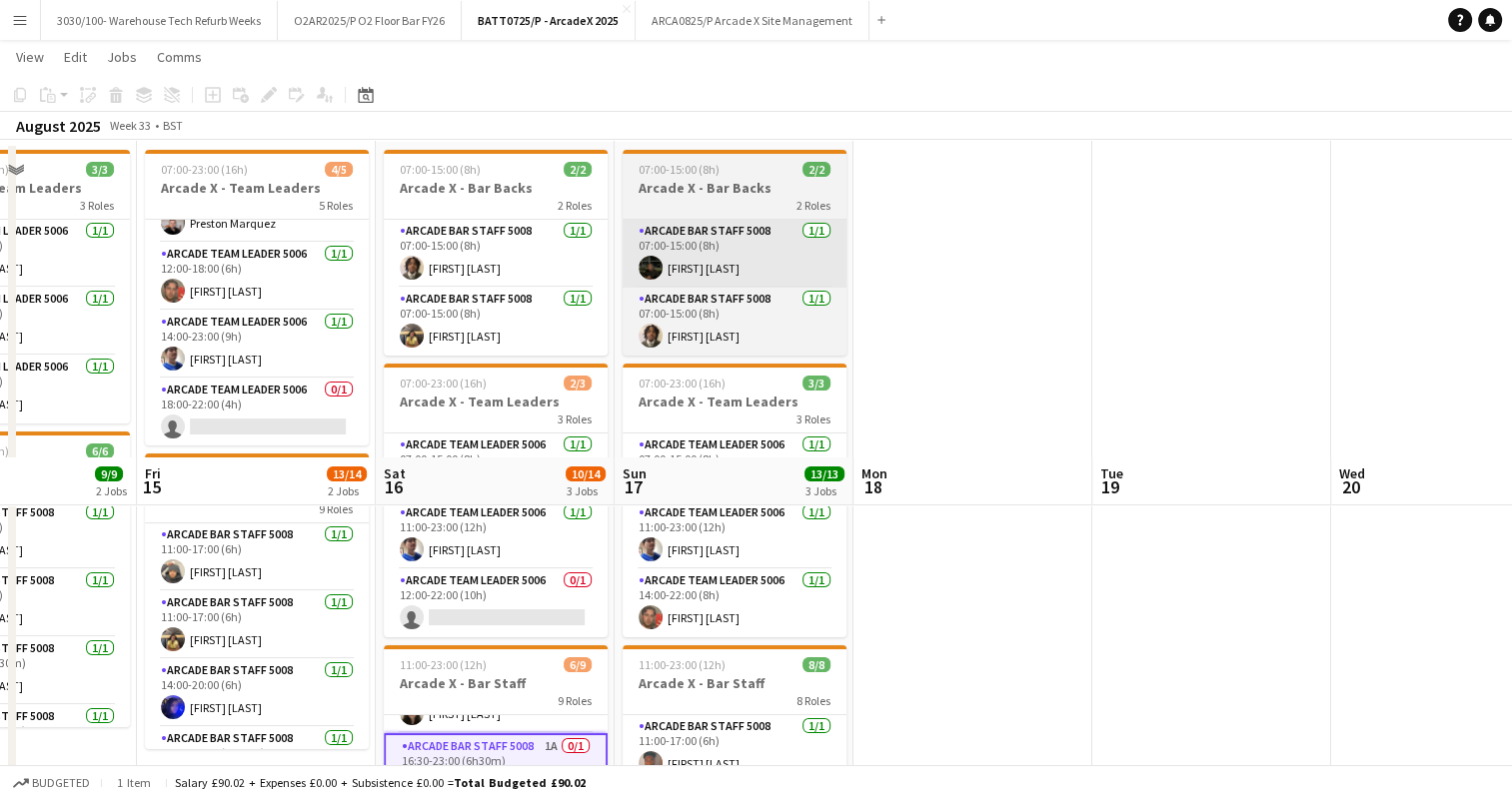 scroll, scrollTop: 0, scrollLeft: 0, axis: both 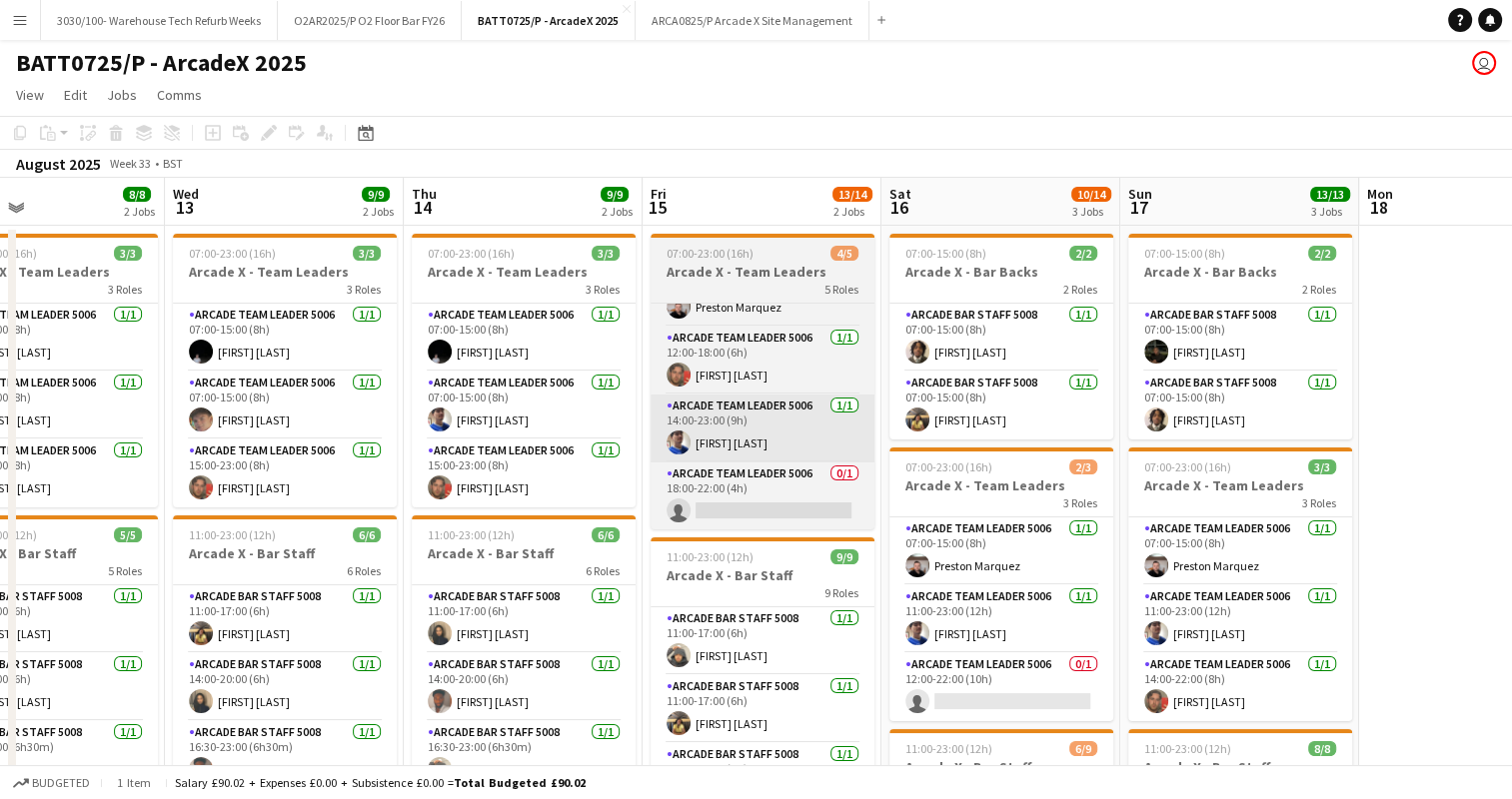 drag, startPoint x: 684, startPoint y: 443, endPoint x: 770, endPoint y: 417, distance: 89.84431 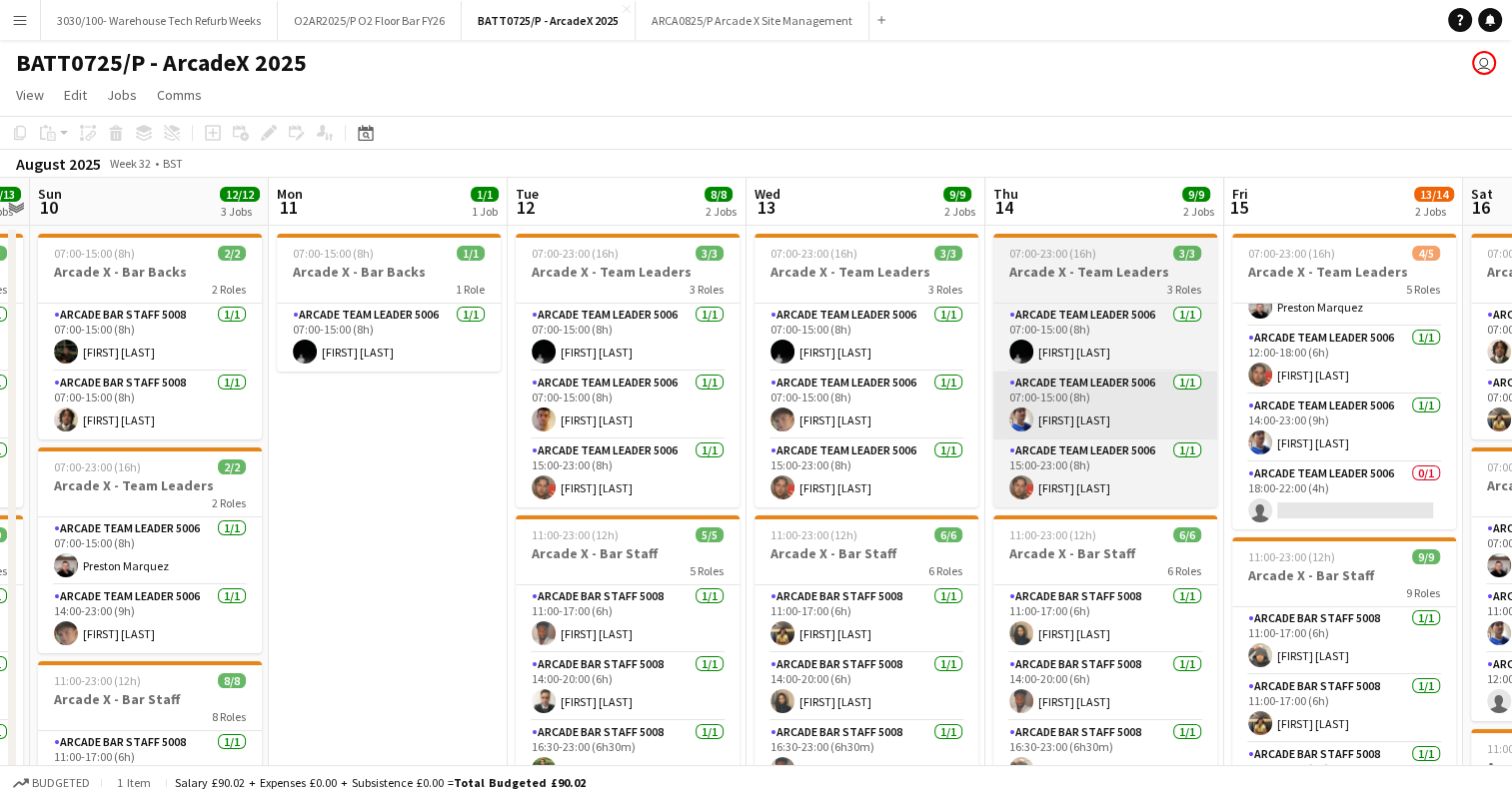 drag, startPoint x: 562, startPoint y: 421, endPoint x: 1010, endPoint y: 410, distance: 448.13502 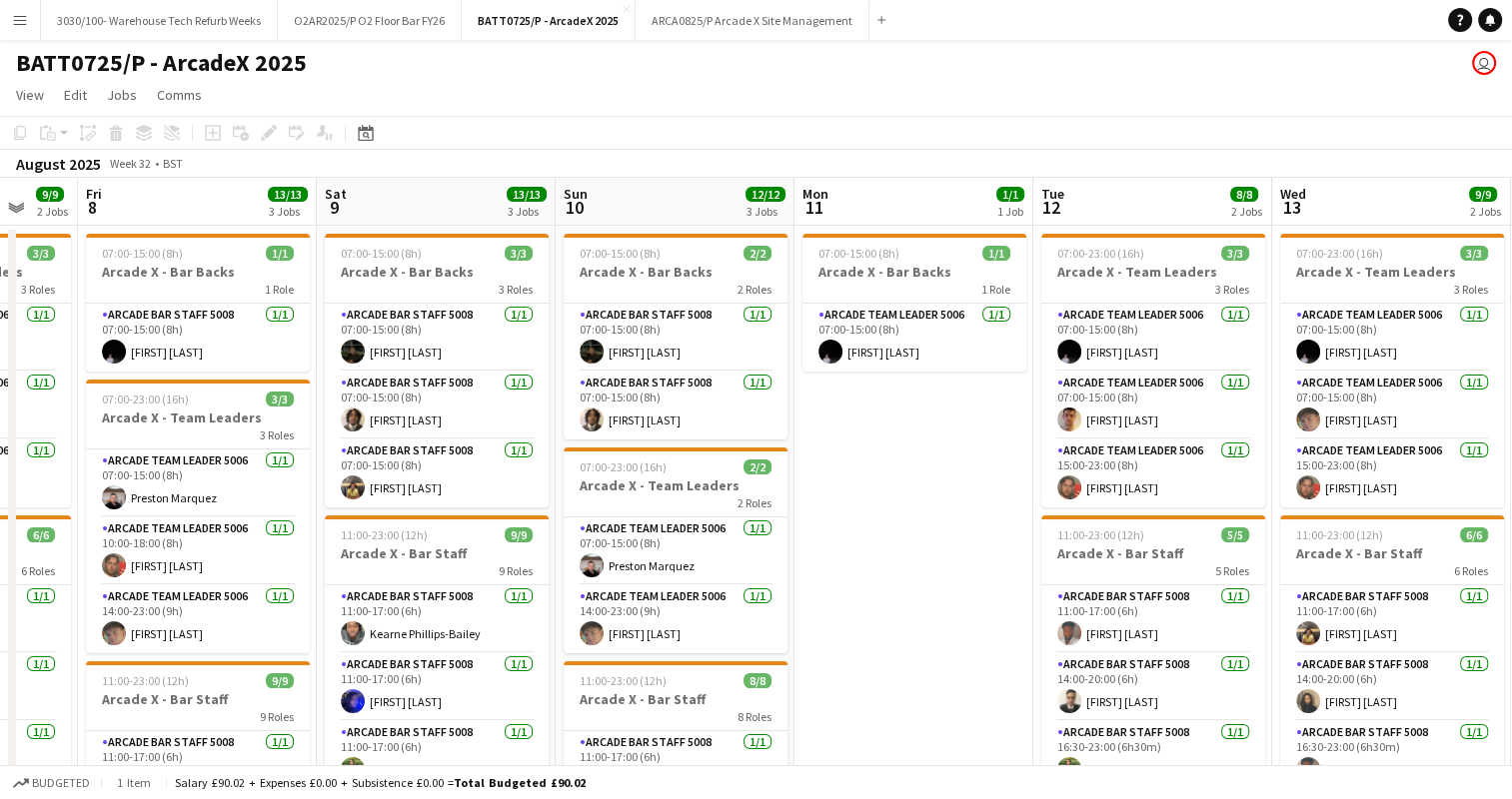 drag, startPoint x: 856, startPoint y: 402, endPoint x: 1053, endPoint y: 400, distance: 197.01015 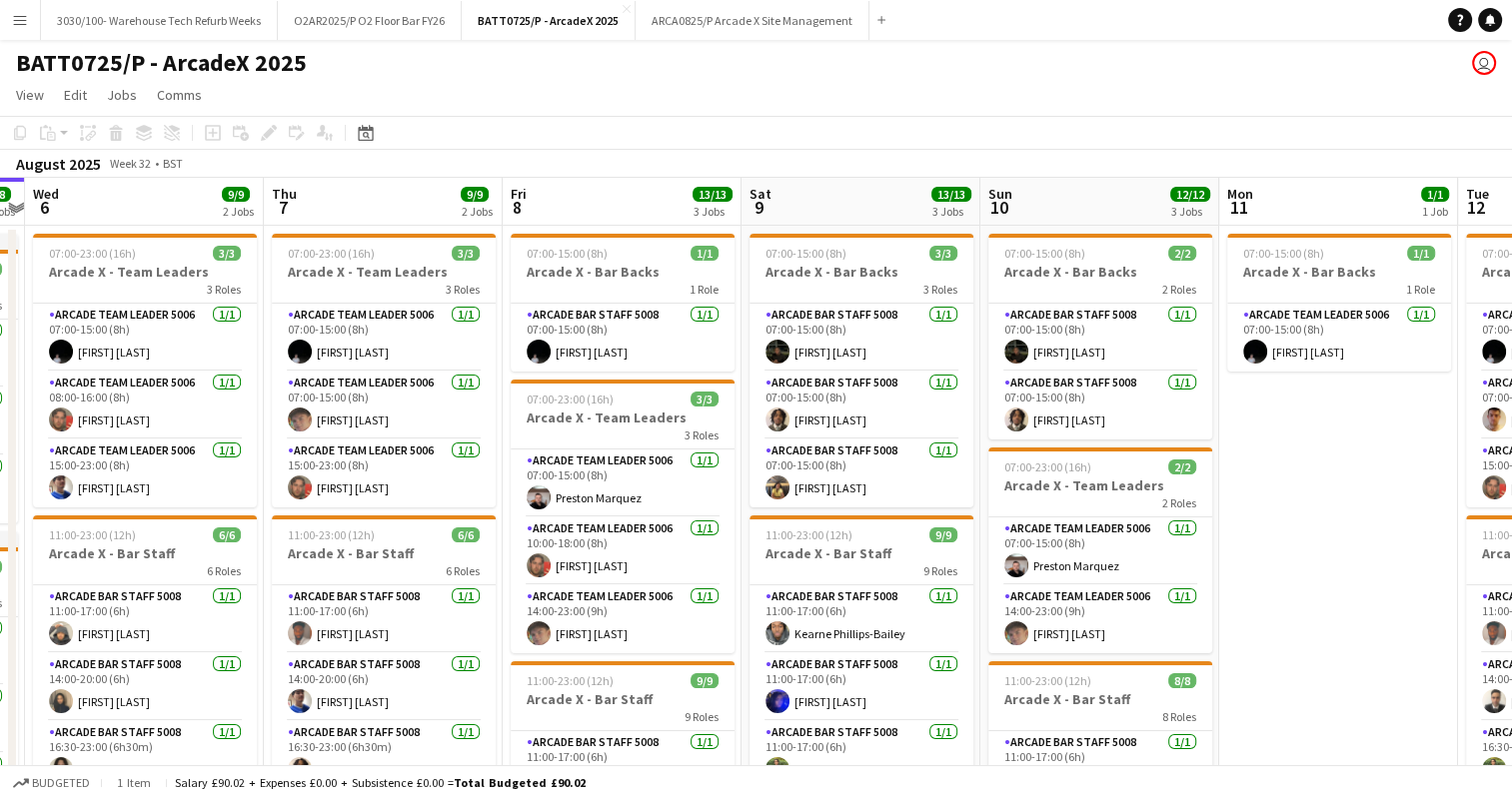 scroll, scrollTop: 0, scrollLeft: 445, axis: horizontal 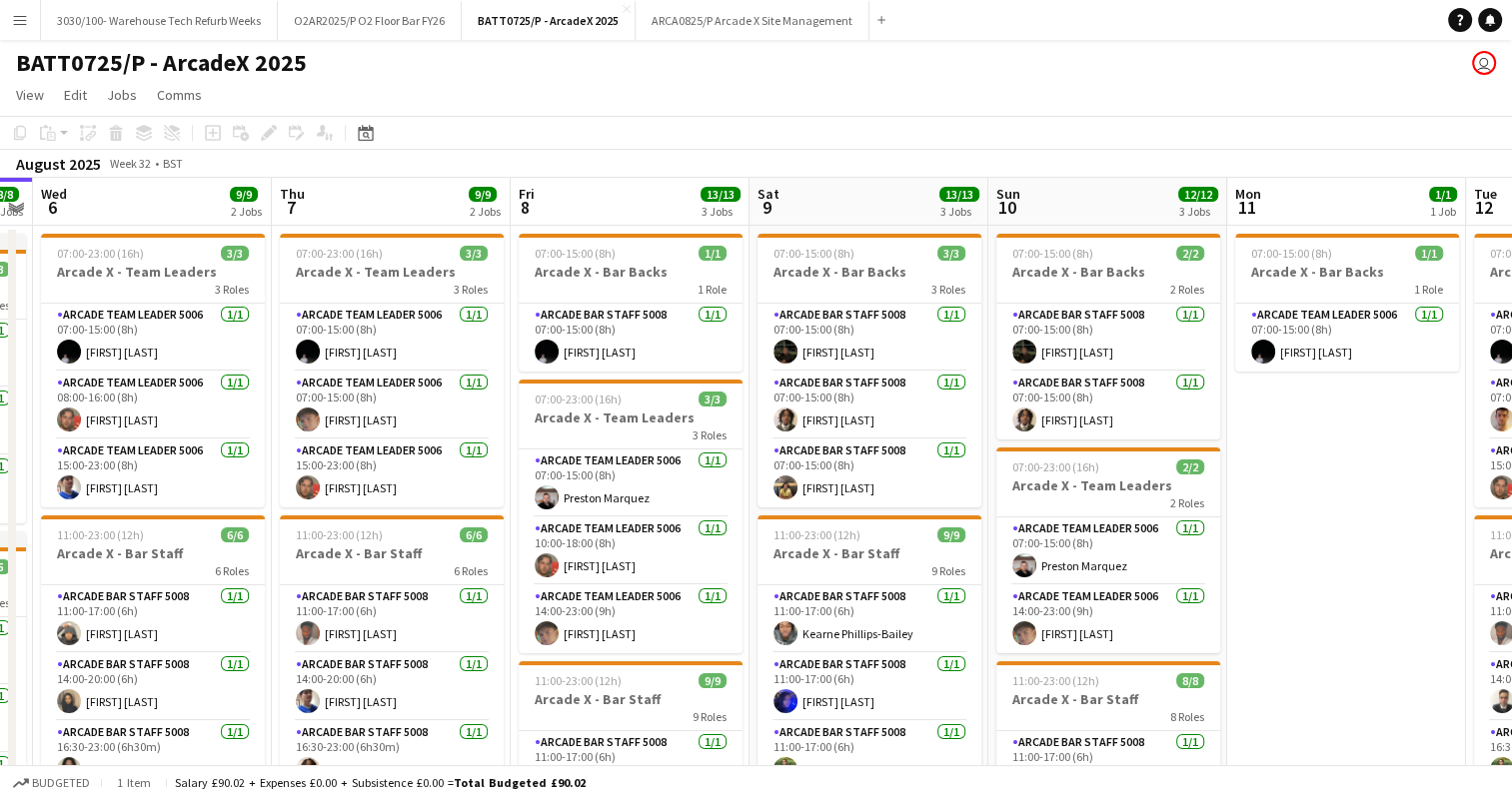 drag, startPoint x: 460, startPoint y: 406, endPoint x: 892, endPoint y: 404, distance: 432.0046 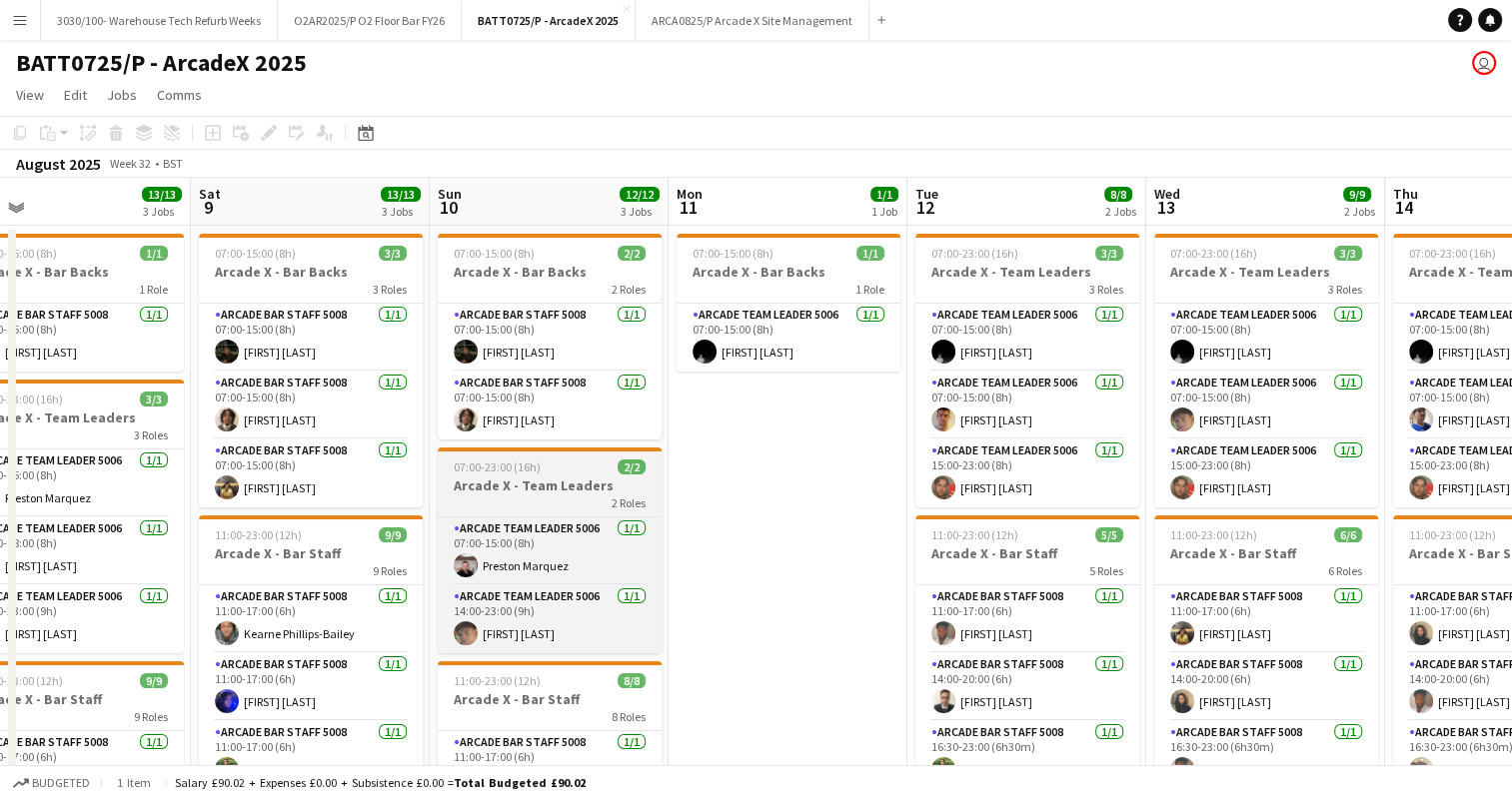 drag, startPoint x: 1159, startPoint y: 475, endPoint x: 555, endPoint y: 472, distance: 604.00745 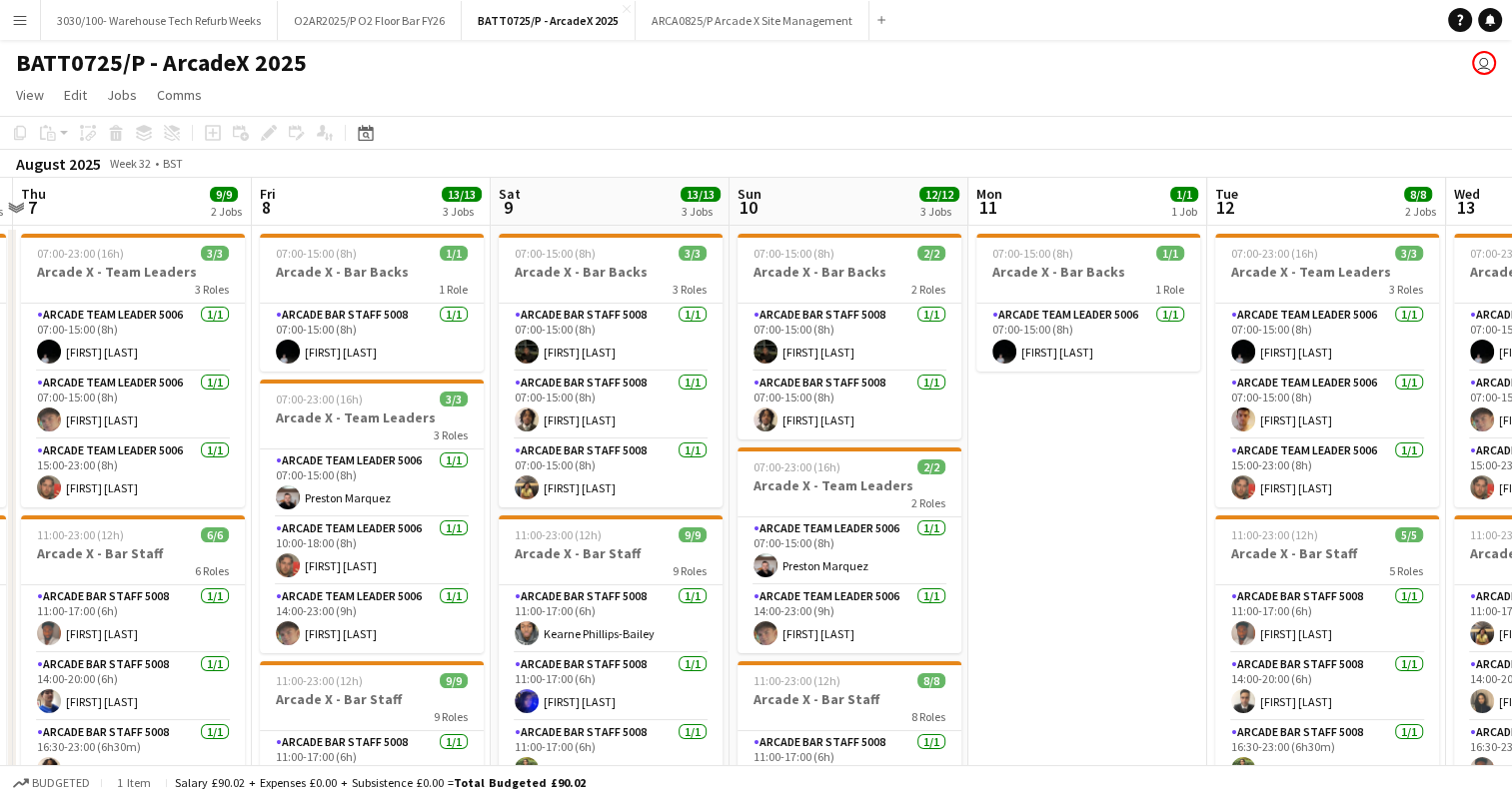 drag, startPoint x: 460, startPoint y: 416, endPoint x: 1239, endPoint y: 454, distance: 779.9263 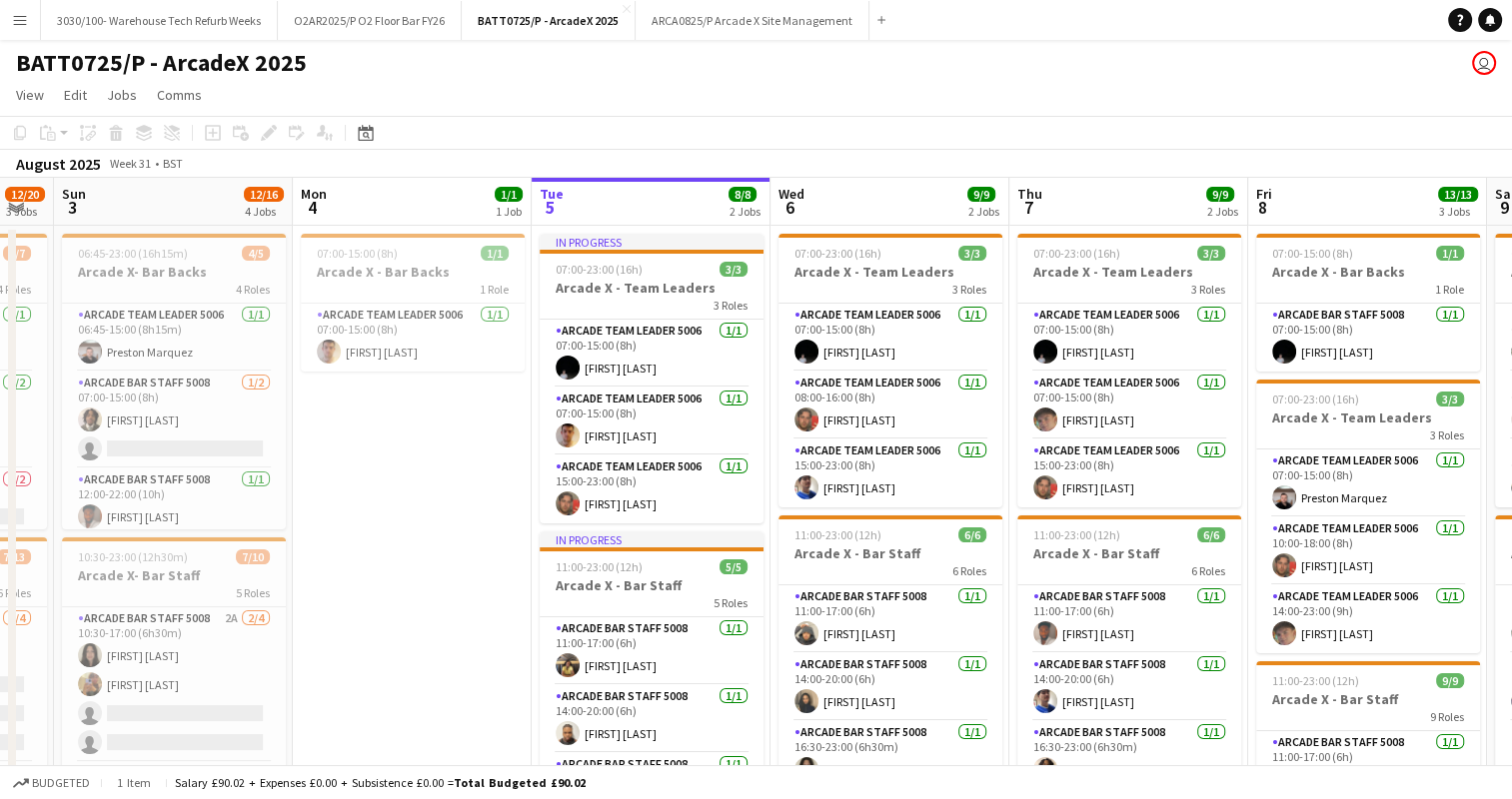drag, startPoint x: 572, startPoint y: 412, endPoint x: 1090, endPoint y: 419, distance: 518.0473 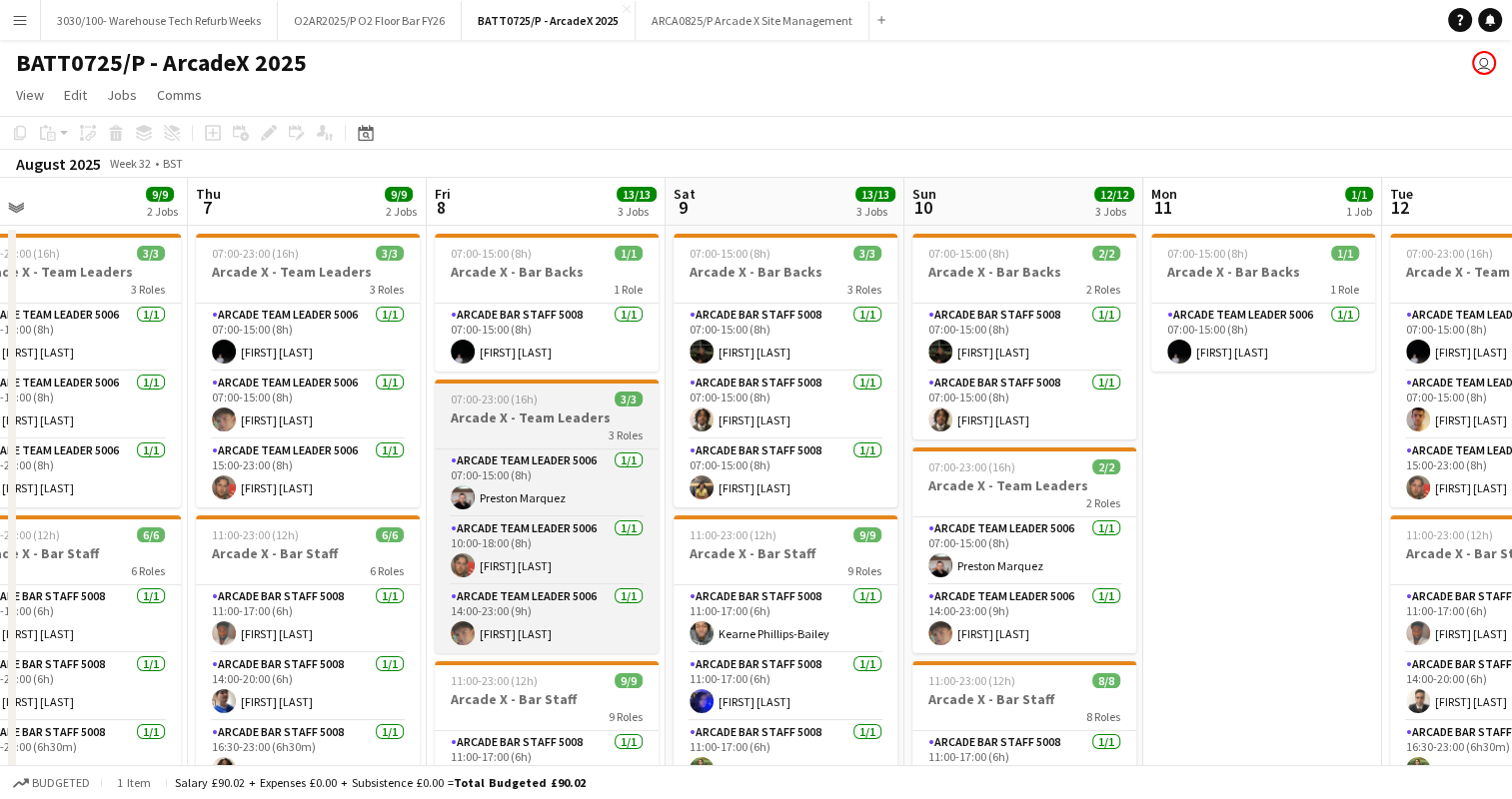 drag, startPoint x: 957, startPoint y: 451, endPoint x: 629, endPoint y: 410, distance: 330.55257 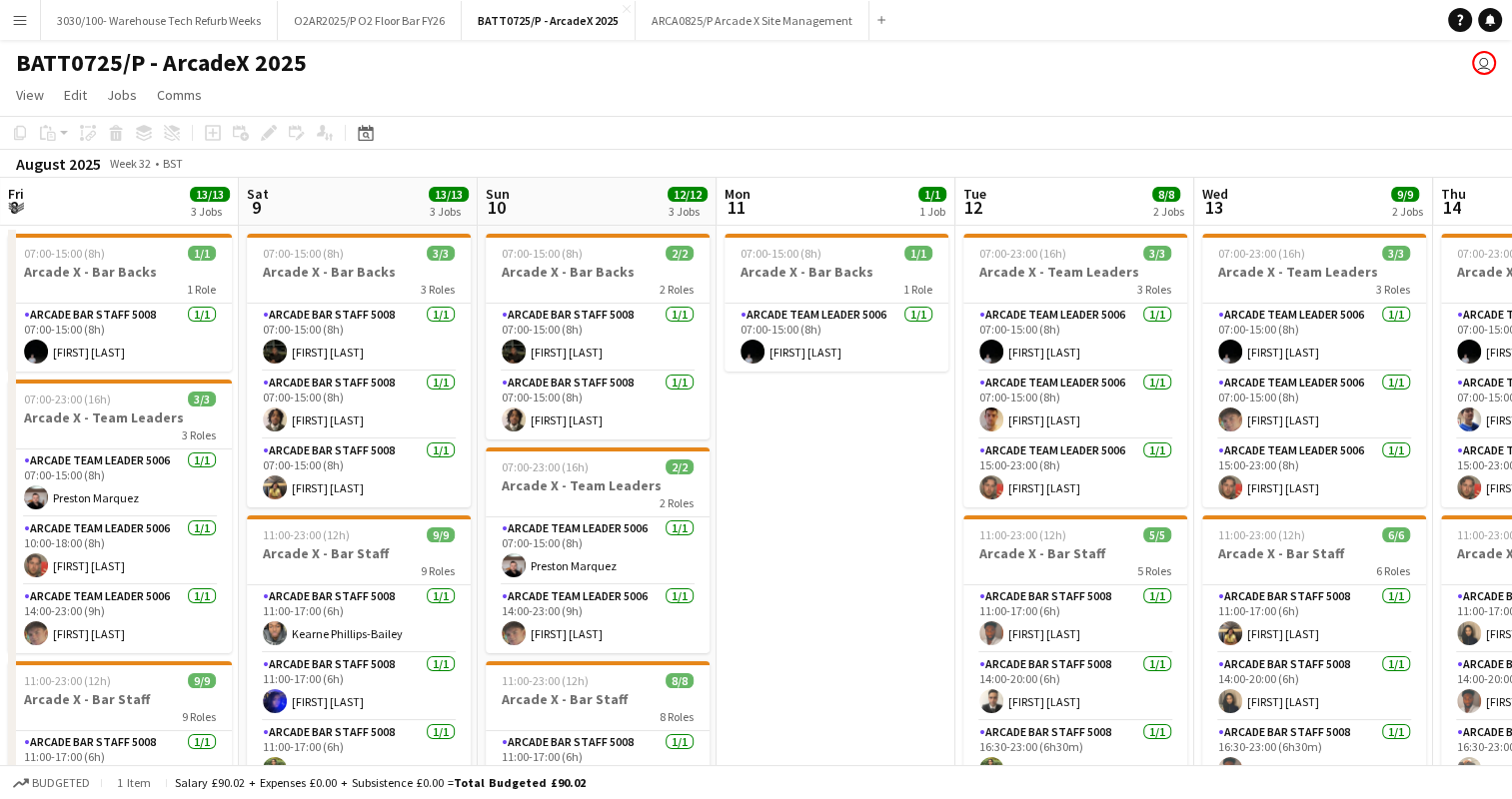 drag, startPoint x: 1043, startPoint y: 421, endPoint x: 416, endPoint y: 383, distance: 628.15046 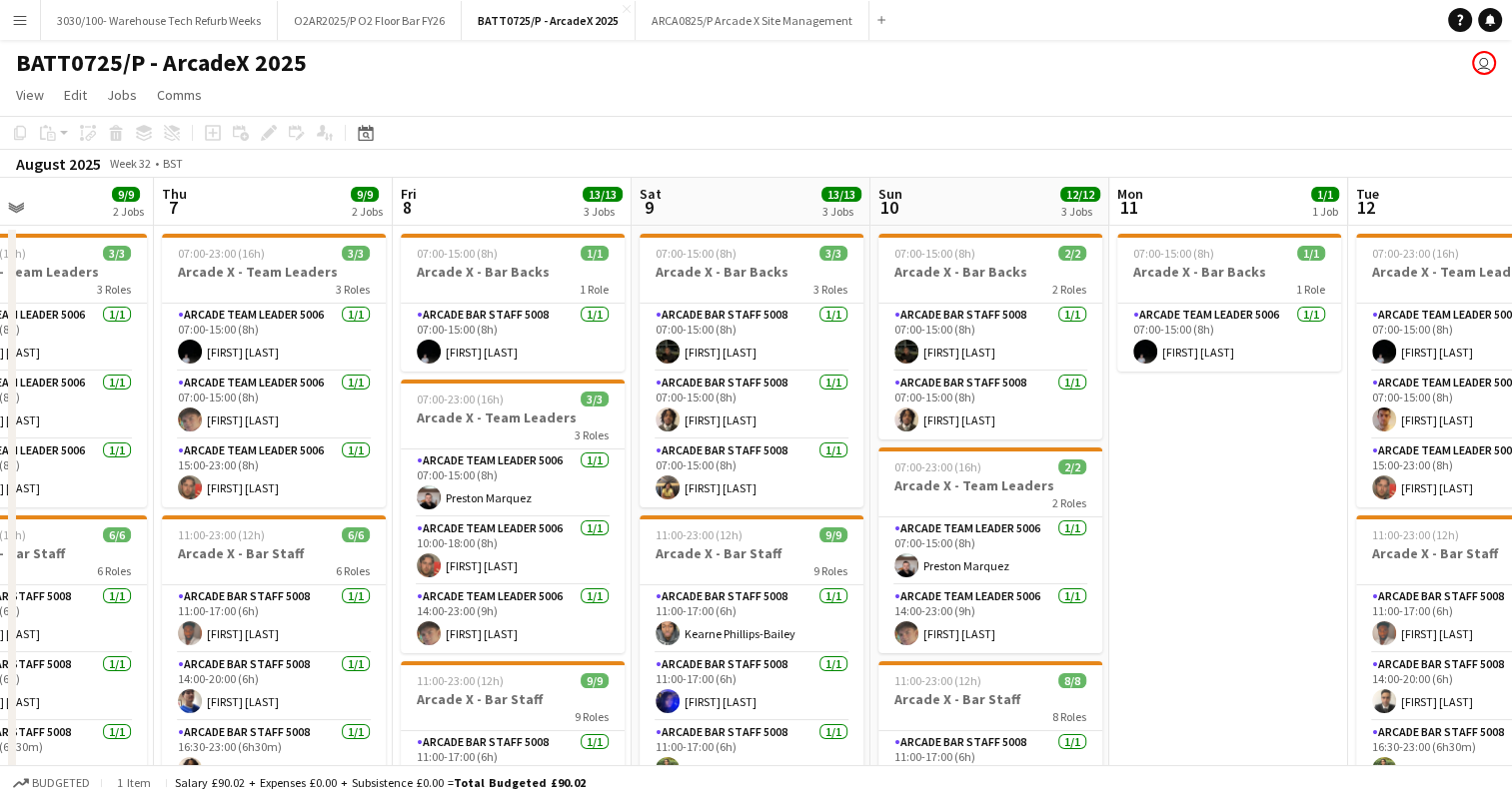 drag, startPoint x: 924, startPoint y: 403, endPoint x: 995, endPoint y: 405, distance: 71.02816 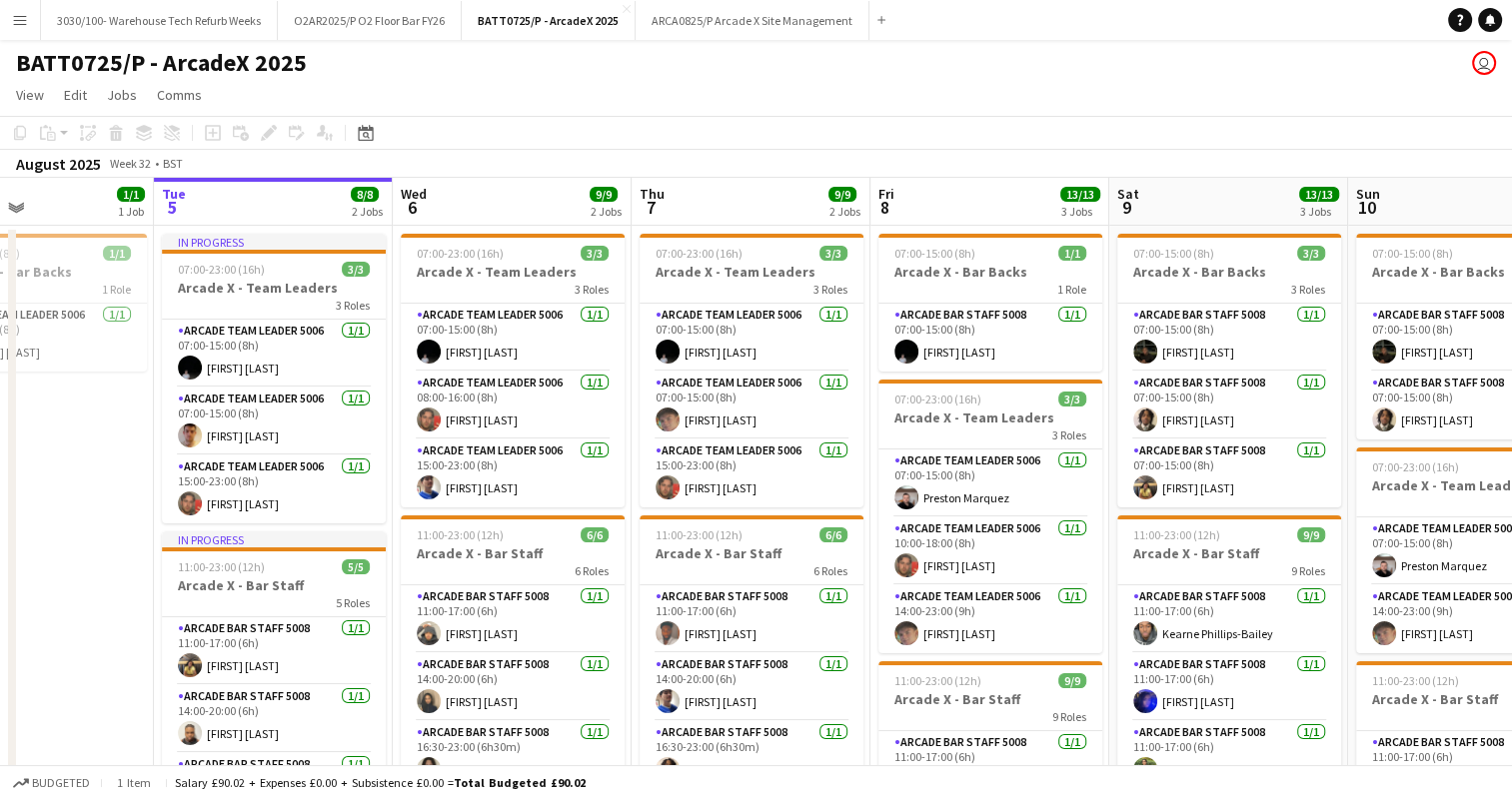 drag, startPoint x: 682, startPoint y: 396, endPoint x: 1097, endPoint y: 403, distance: 415.059 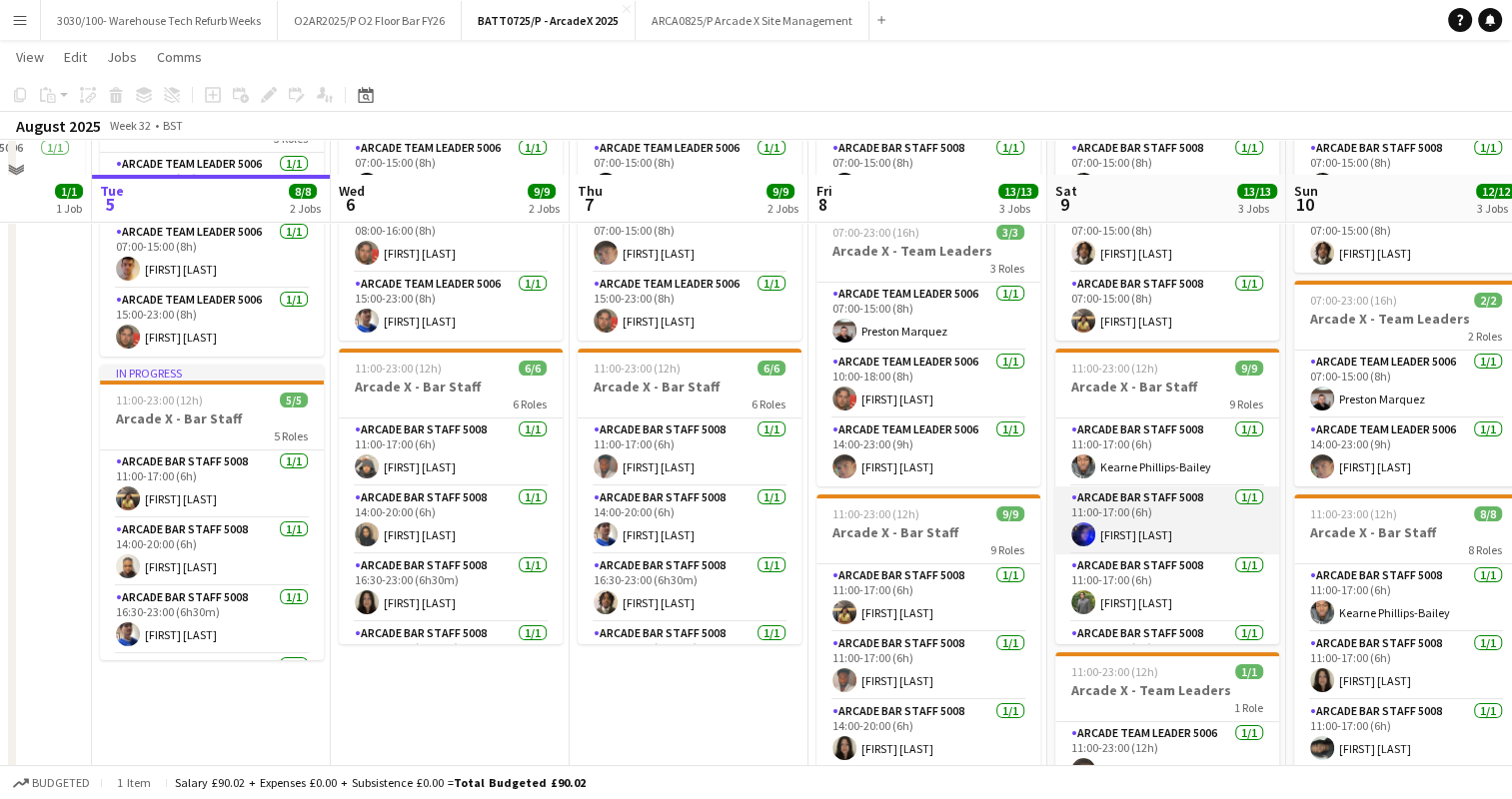 scroll, scrollTop: 200, scrollLeft: 0, axis: vertical 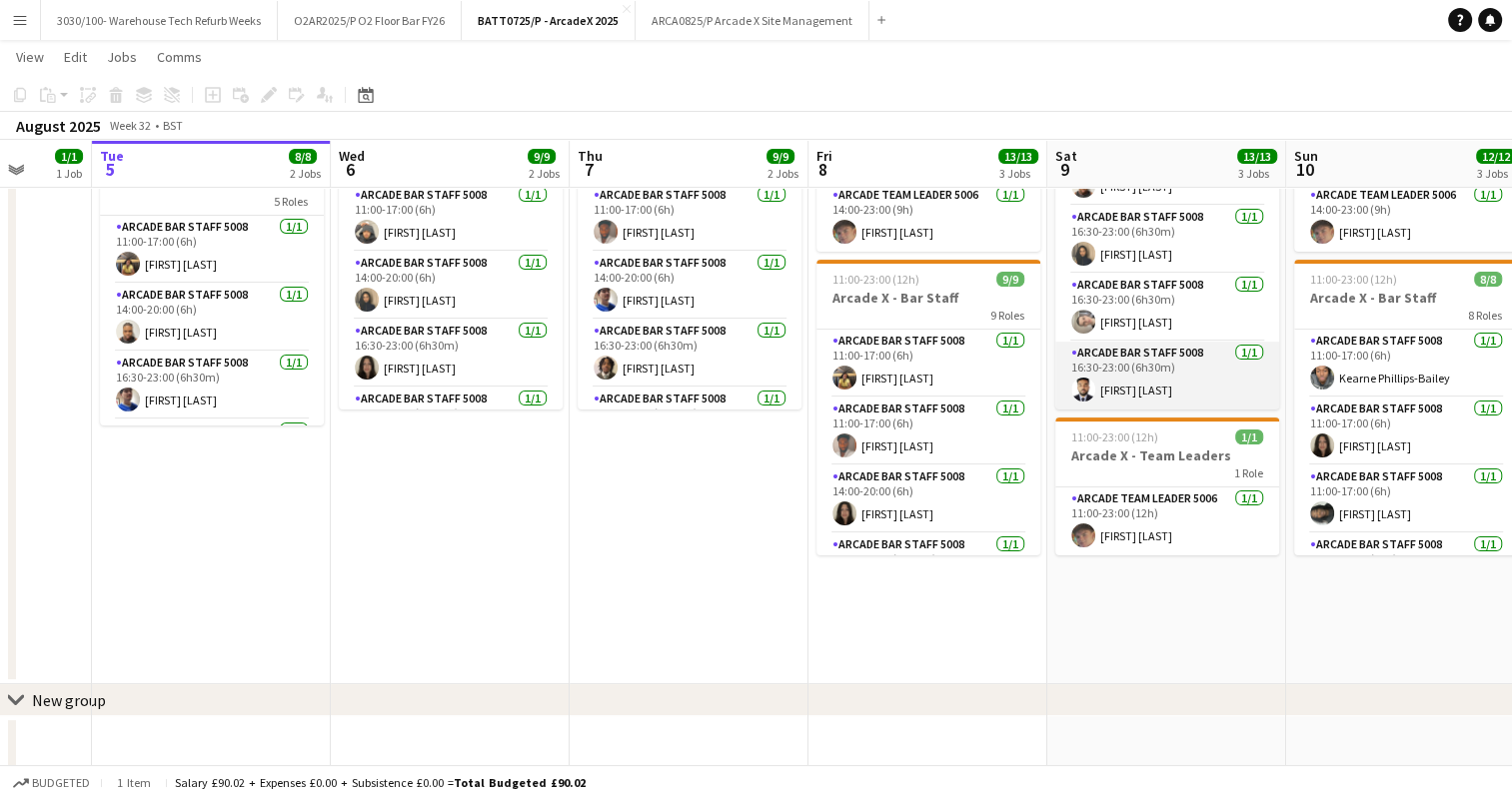 click on "Arcade Bar Staff 5008   1/1   16:30-23:00 (6h30m)
[FIRST] [LAST]" at bounding box center (1167, 376) 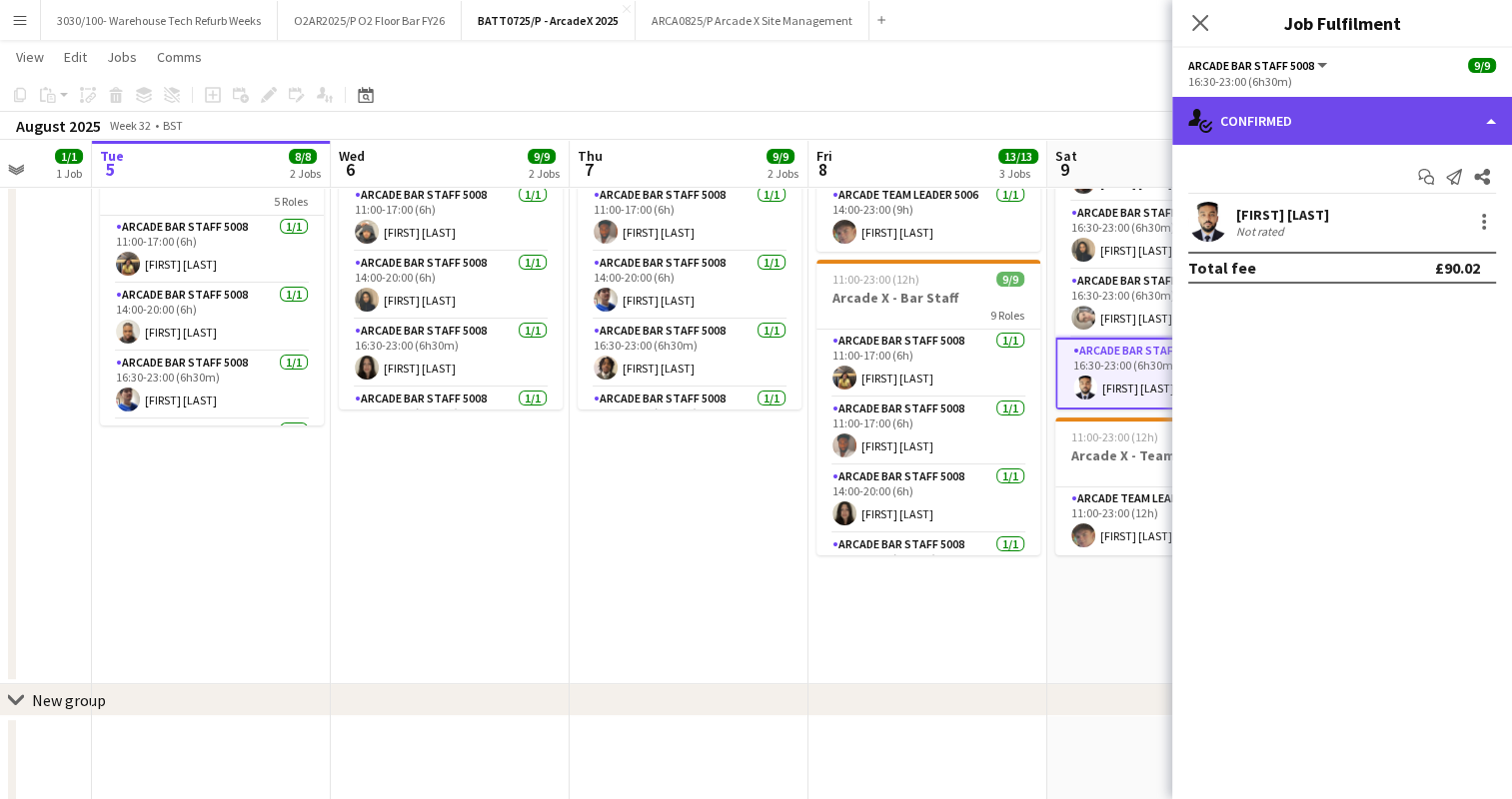 click on "single-neutral-actions-check-2
Confirmed" 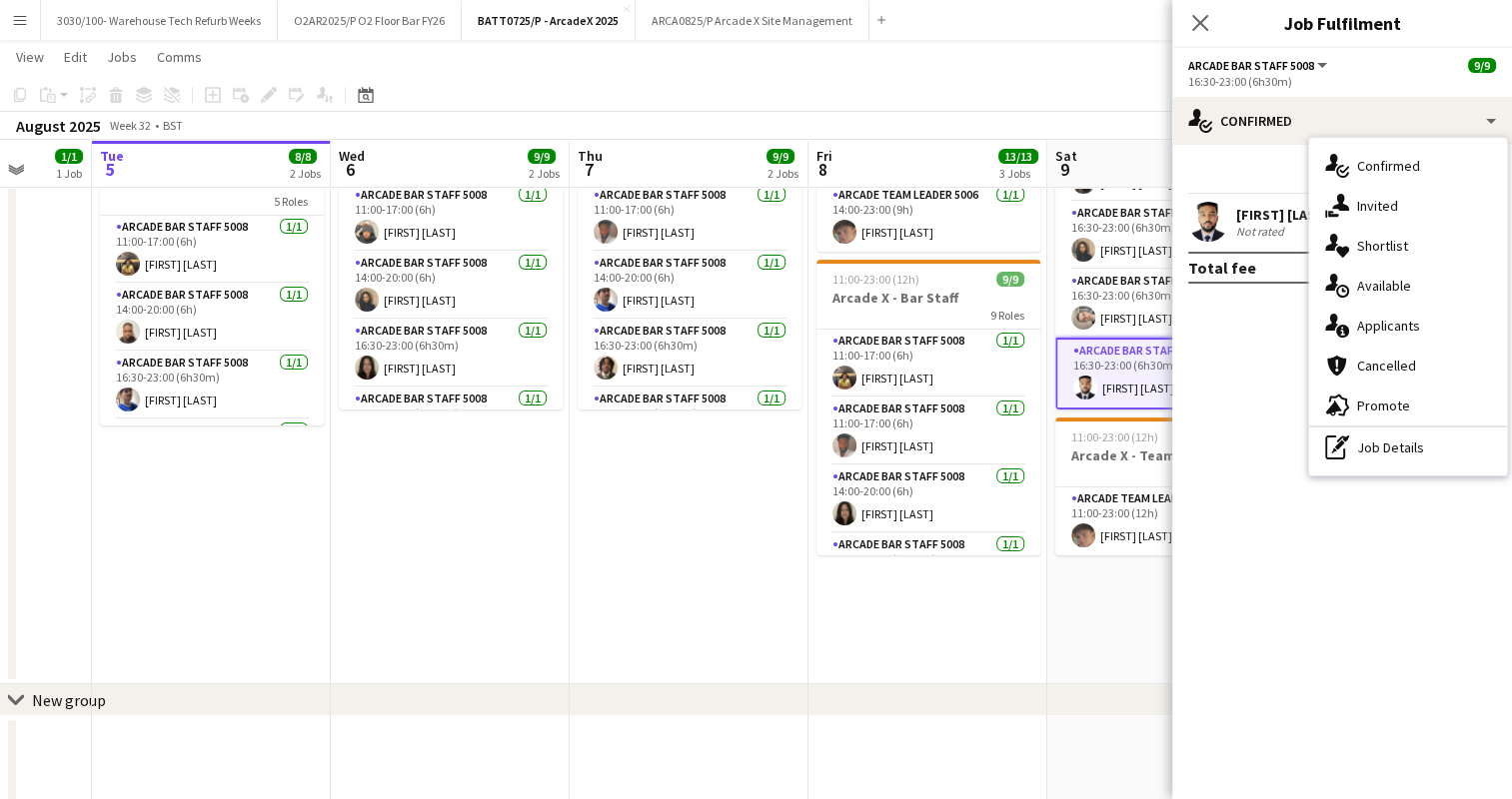 click on "check
Confirmed
Start chat
Send notification
Share
[FIRST] [LAST]   Not rated   Total fee   £90.02" 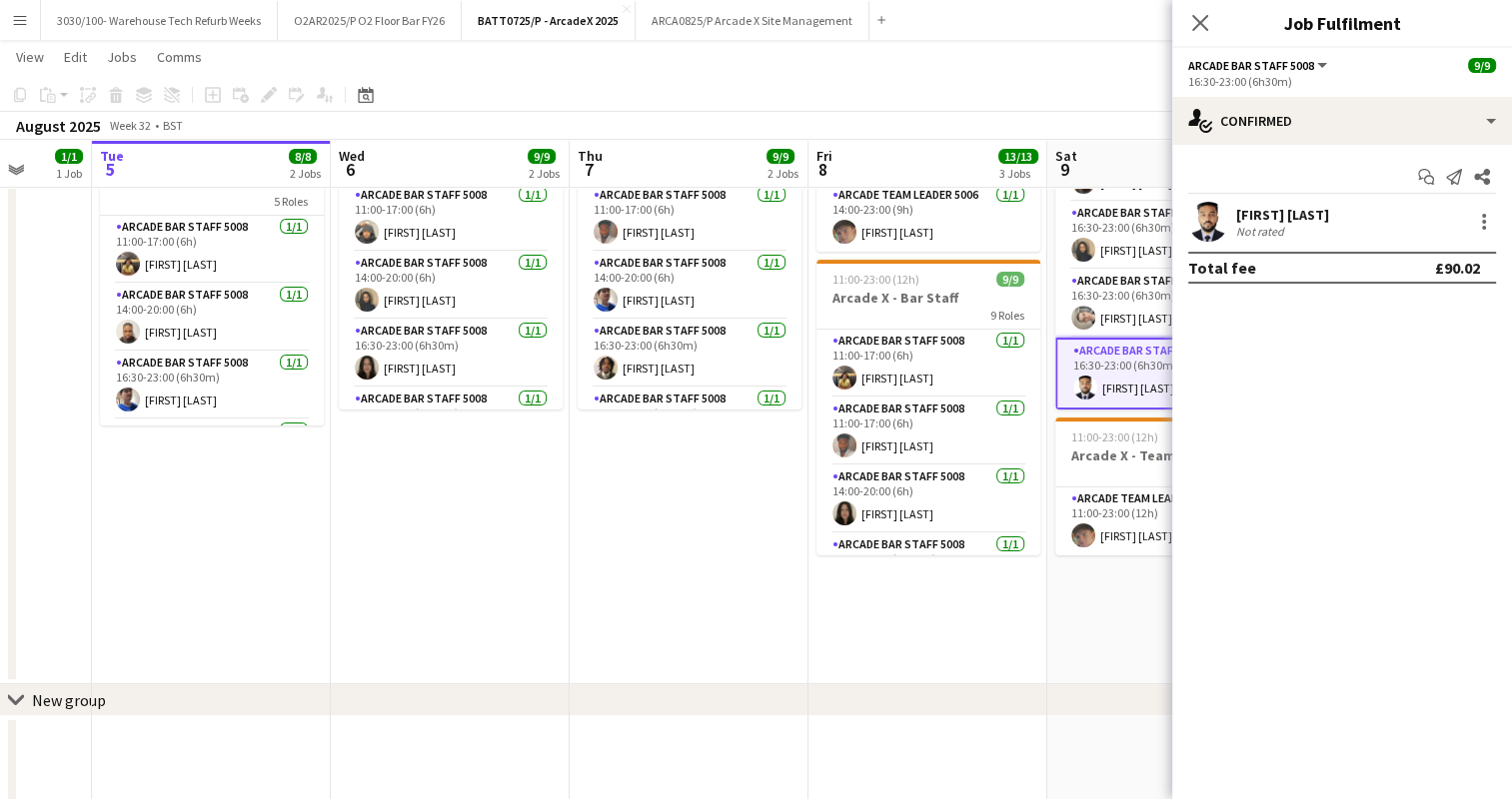 click on "View  Day view expanded Day view collapsed Month view Date picker Jump to today Expand Linked Jobs Collapse Linked Jobs  Edit  Copy Ctrl+C  Paste  Without Crew Ctrl+V With Crew Ctrl+Shift+V Paste as linked job  Group  Group Ungroup  Jobs  New Job Edit Job Delete Job New Linked Job Edit Linked Jobs Job fulfilment Promote Role Copy Role URL  Comms  Notify confirmed crew Create chat" 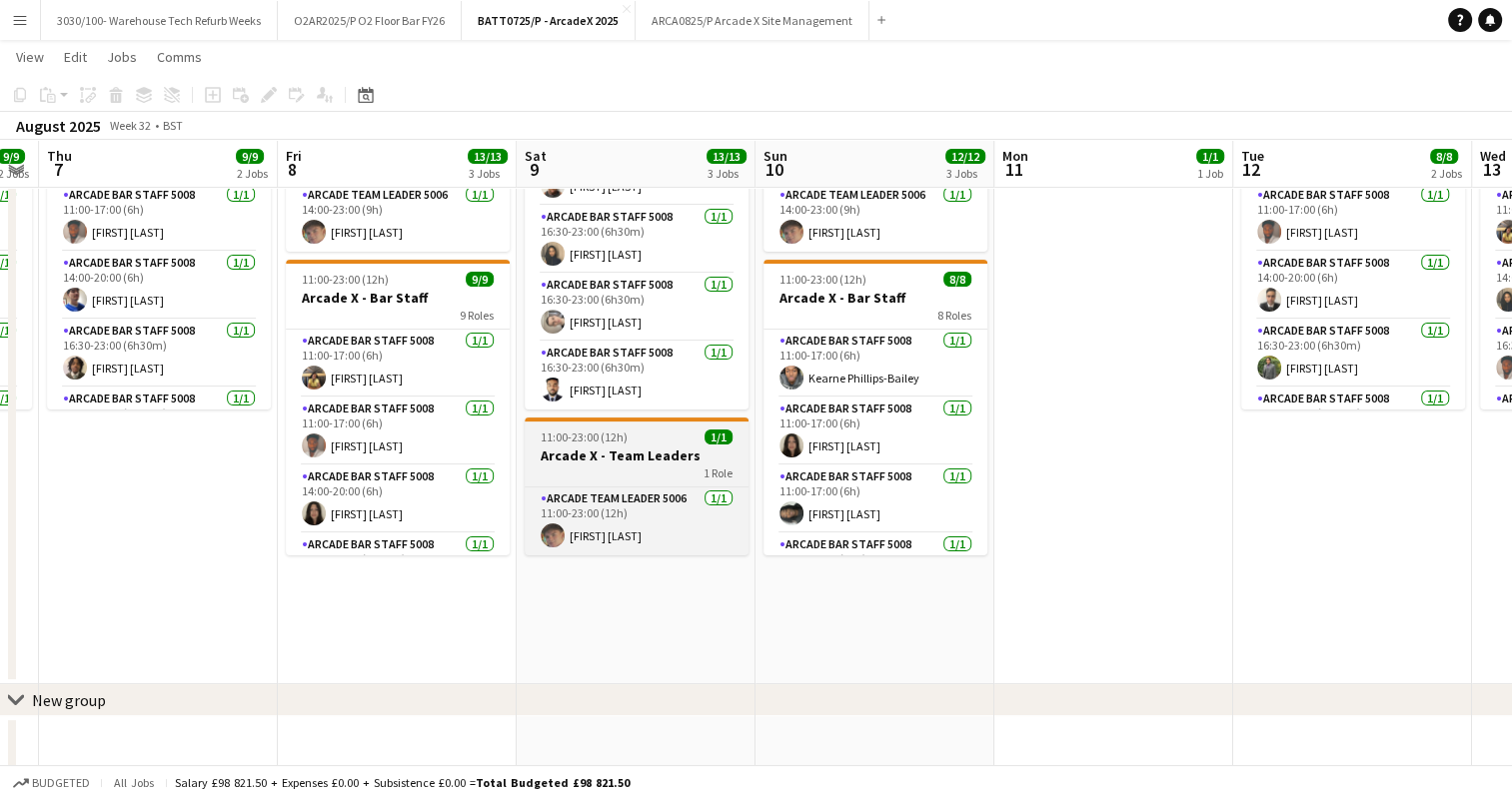 drag, startPoint x: 1184, startPoint y: 370, endPoint x: 605, endPoint y: 427, distance: 581.79893 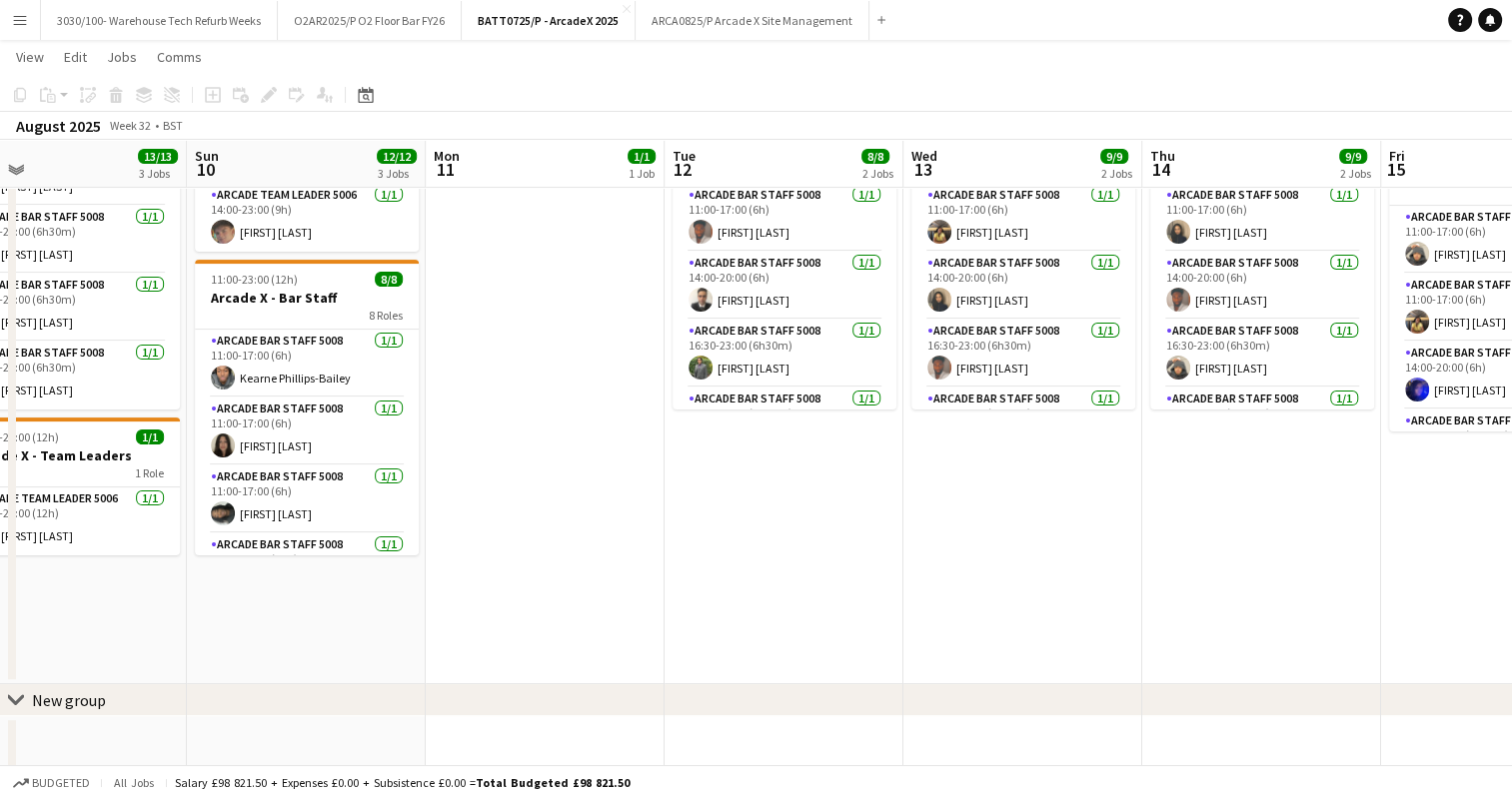 drag, startPoint x: 974, startPoint y: 324, endPoint x: 518, endPoint y: 335, distance: 456.13266 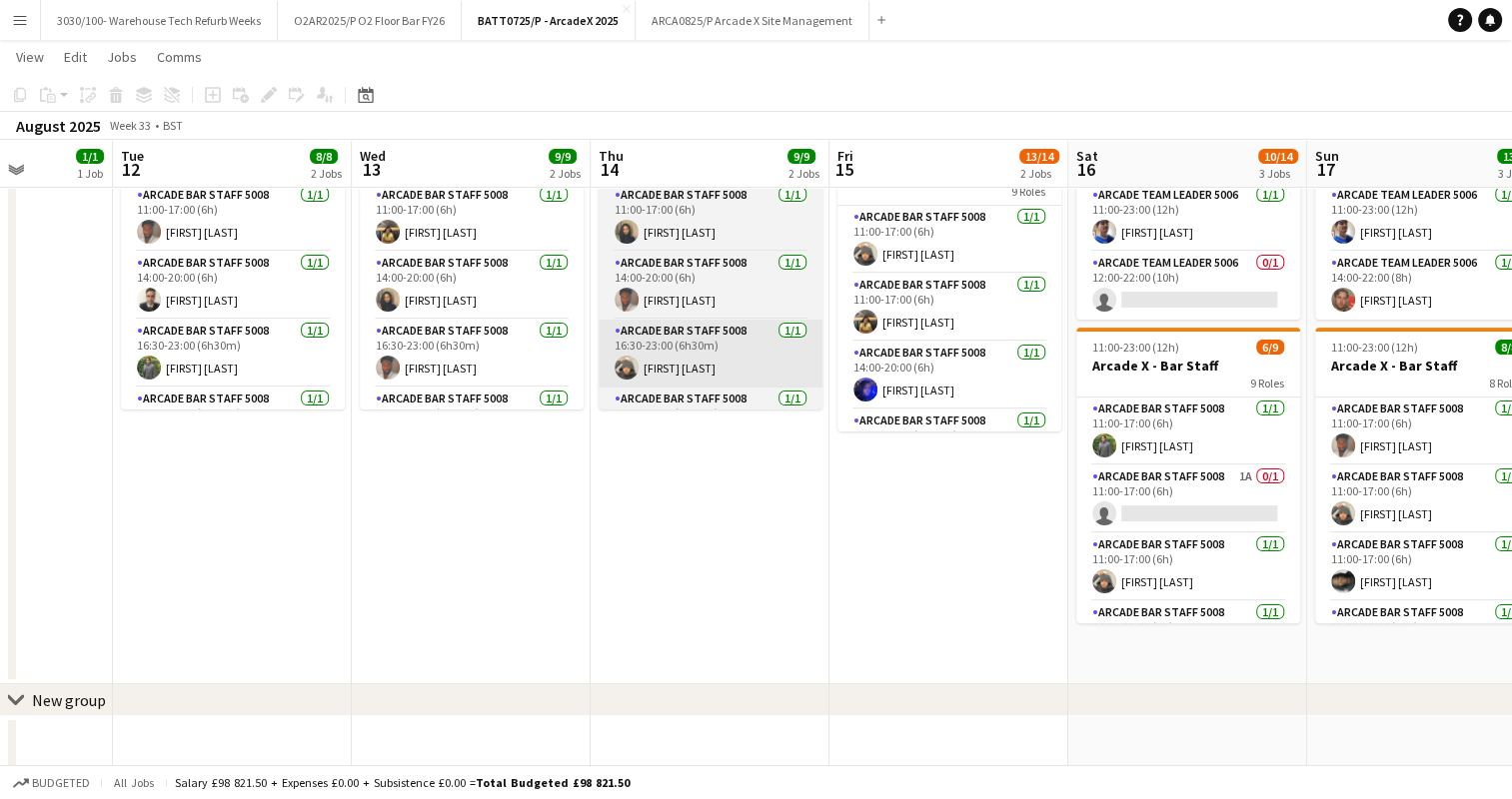 drag, startPoint x: 1036, startPoint y: 330, endPoint x: 800, endPoint y: 328, distance: 236.00847 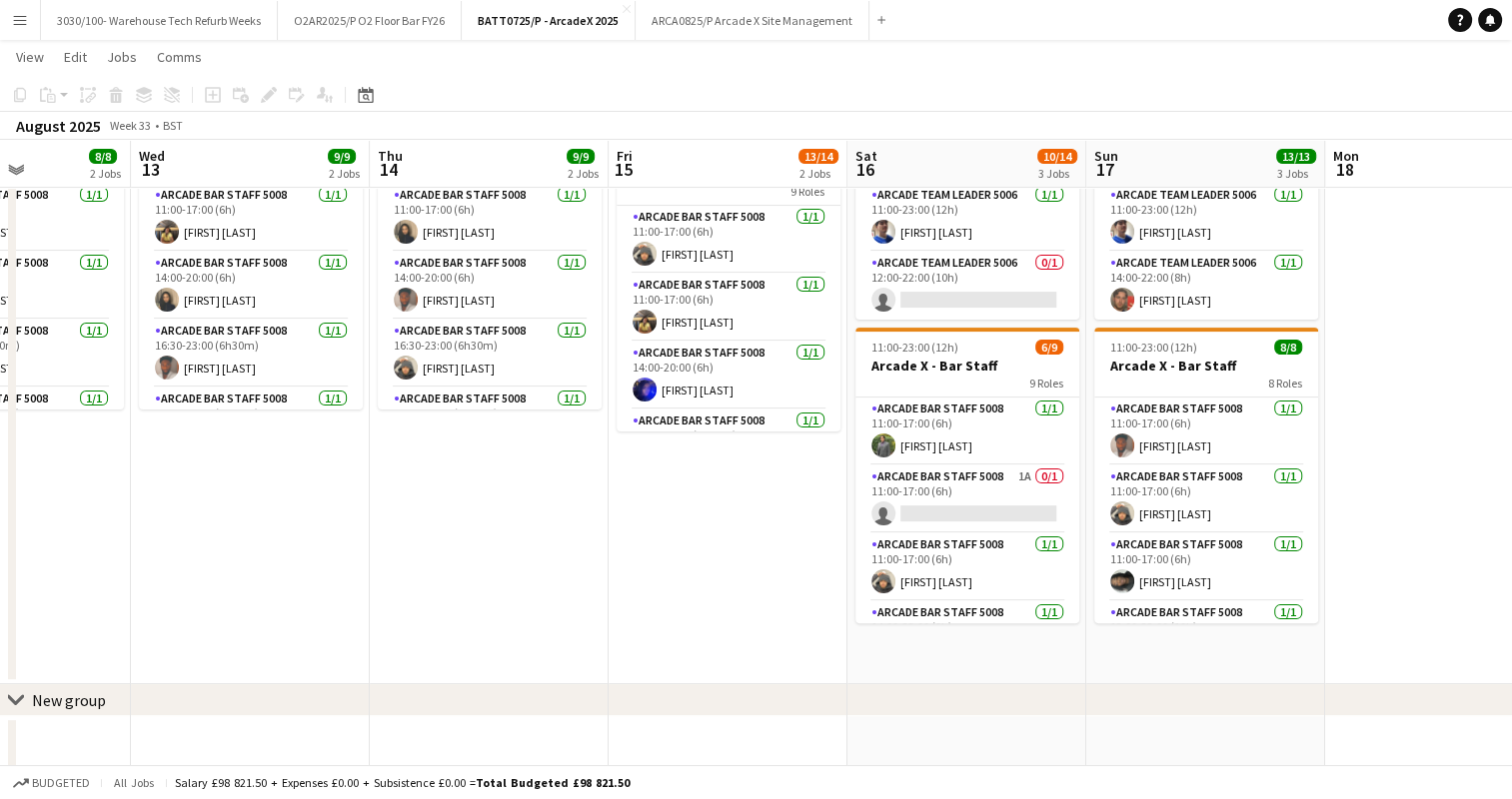 scroll, scrollTop: 0, scrollLeft: 611, axis: horizontal 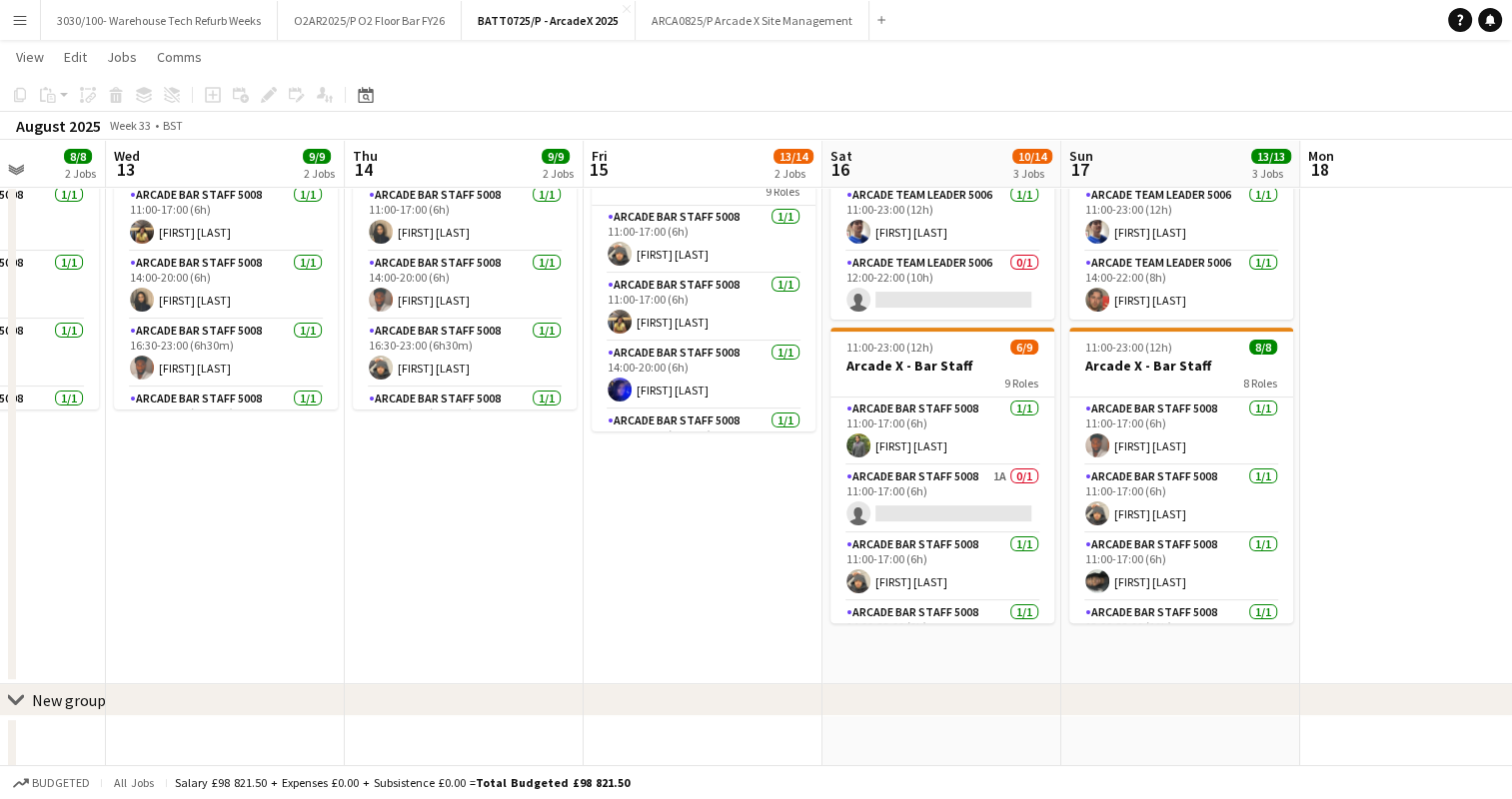 drag, startPoint x: 881, startPoint y: 328, endPoint x: 635, endPoint y: 328, distance: 246 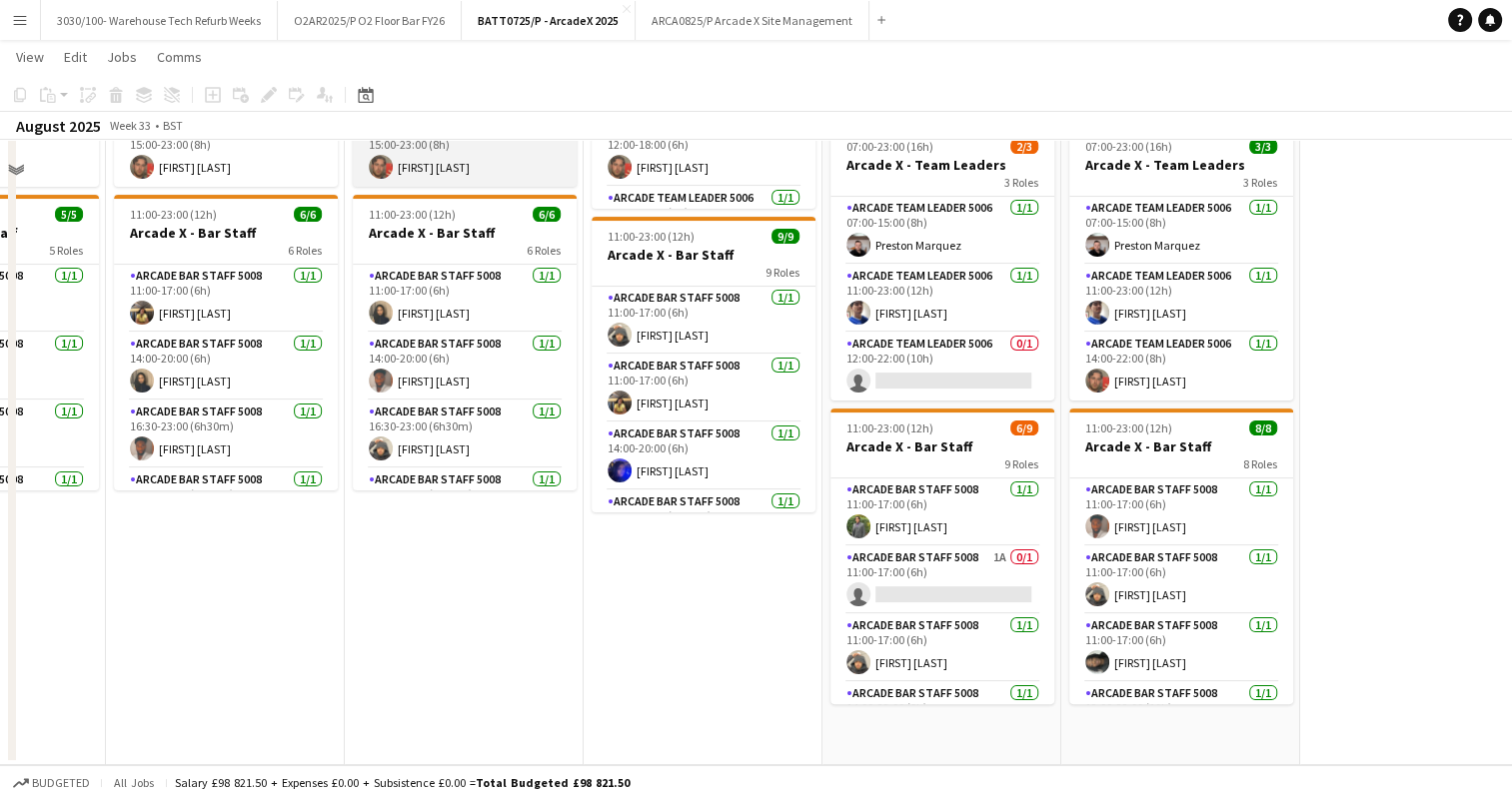 scroll, scrollTop: 0, scrollLeft: 0, axis: both 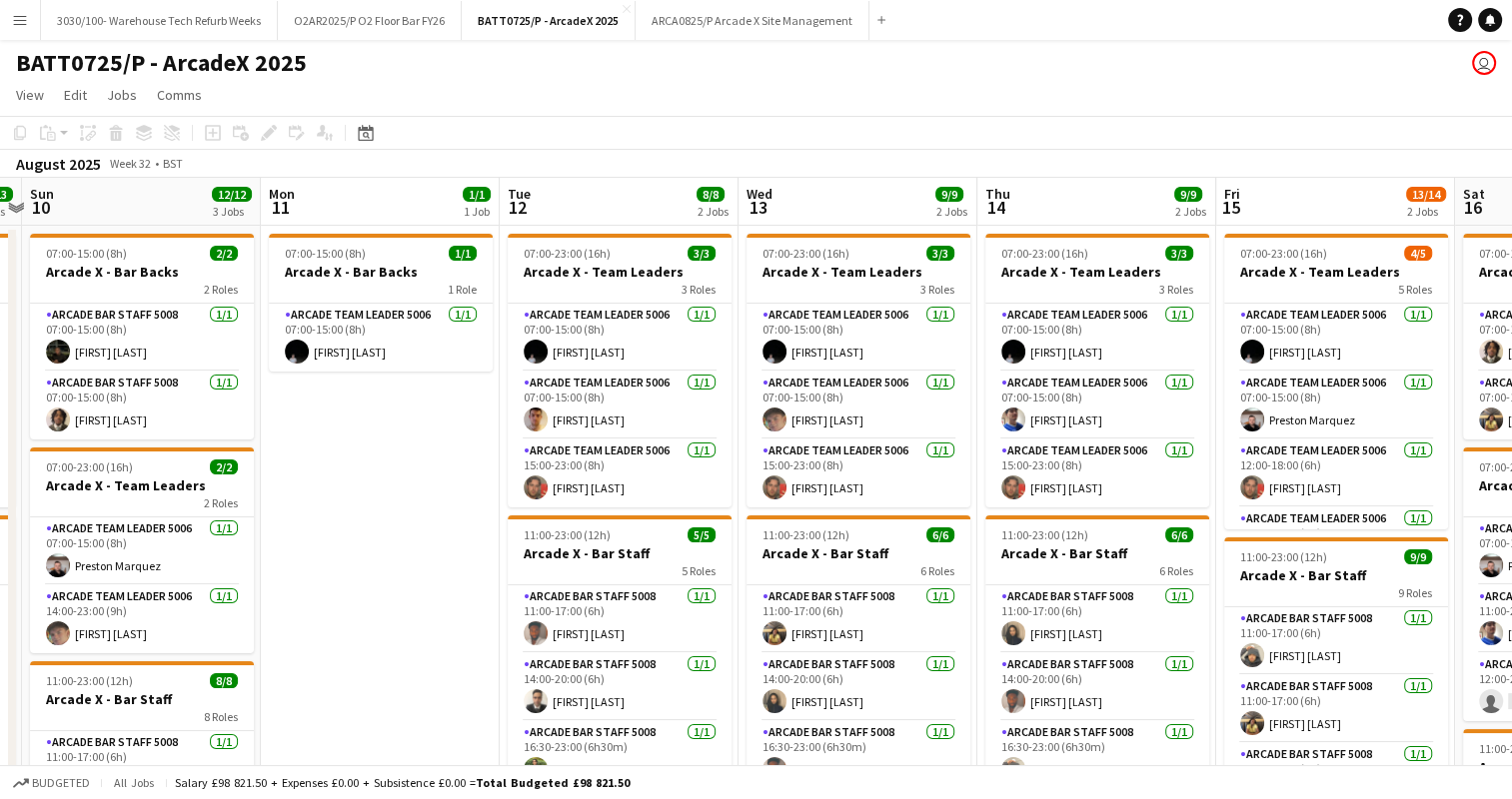 drag, startPoint x: 693, startPoint y: 364, endPoint x: 1100, endPoint y: 367, distance: 407.01106 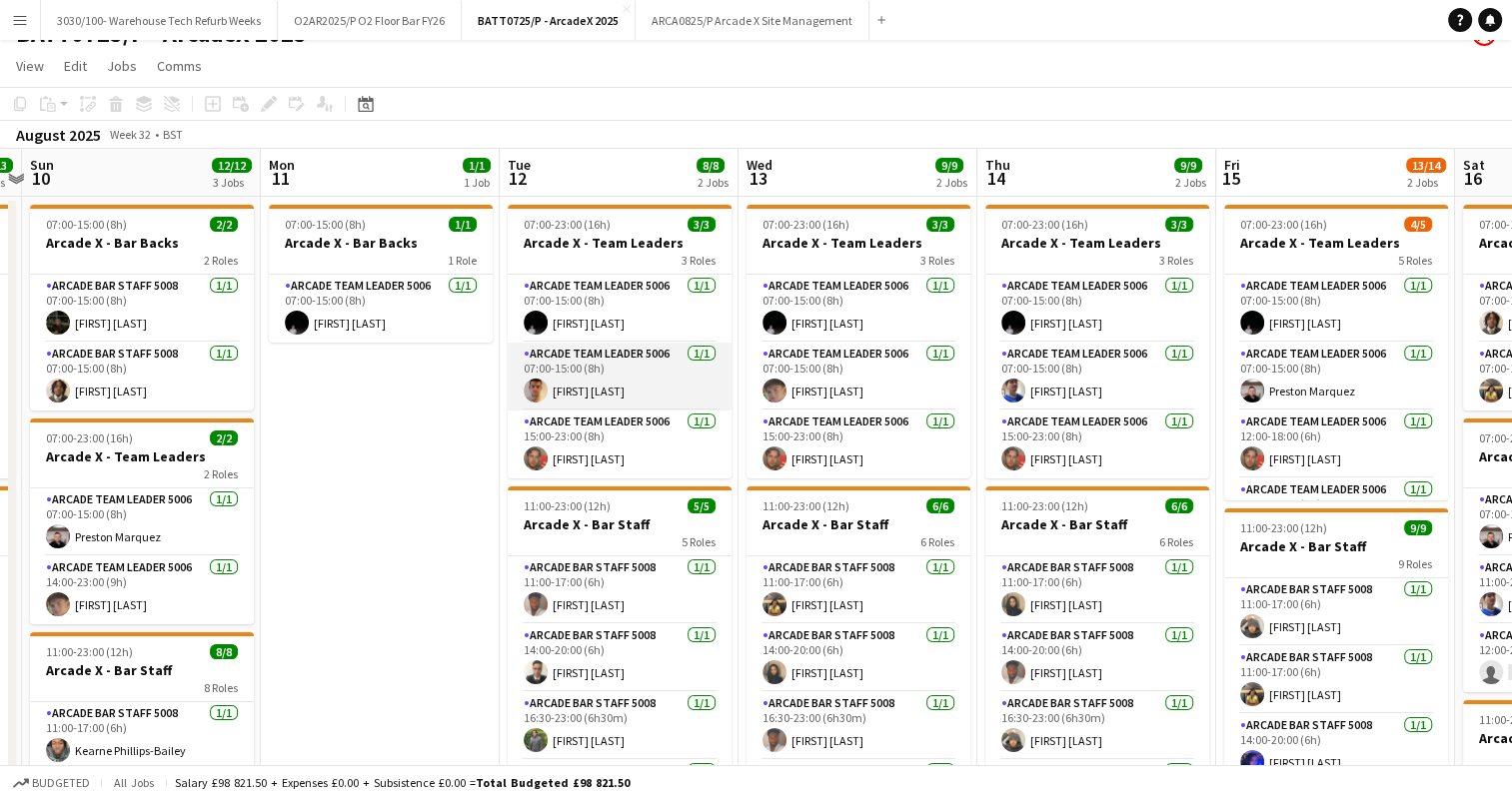 scroll, scrollTop: 0, scrollLeft: 0, axis: both 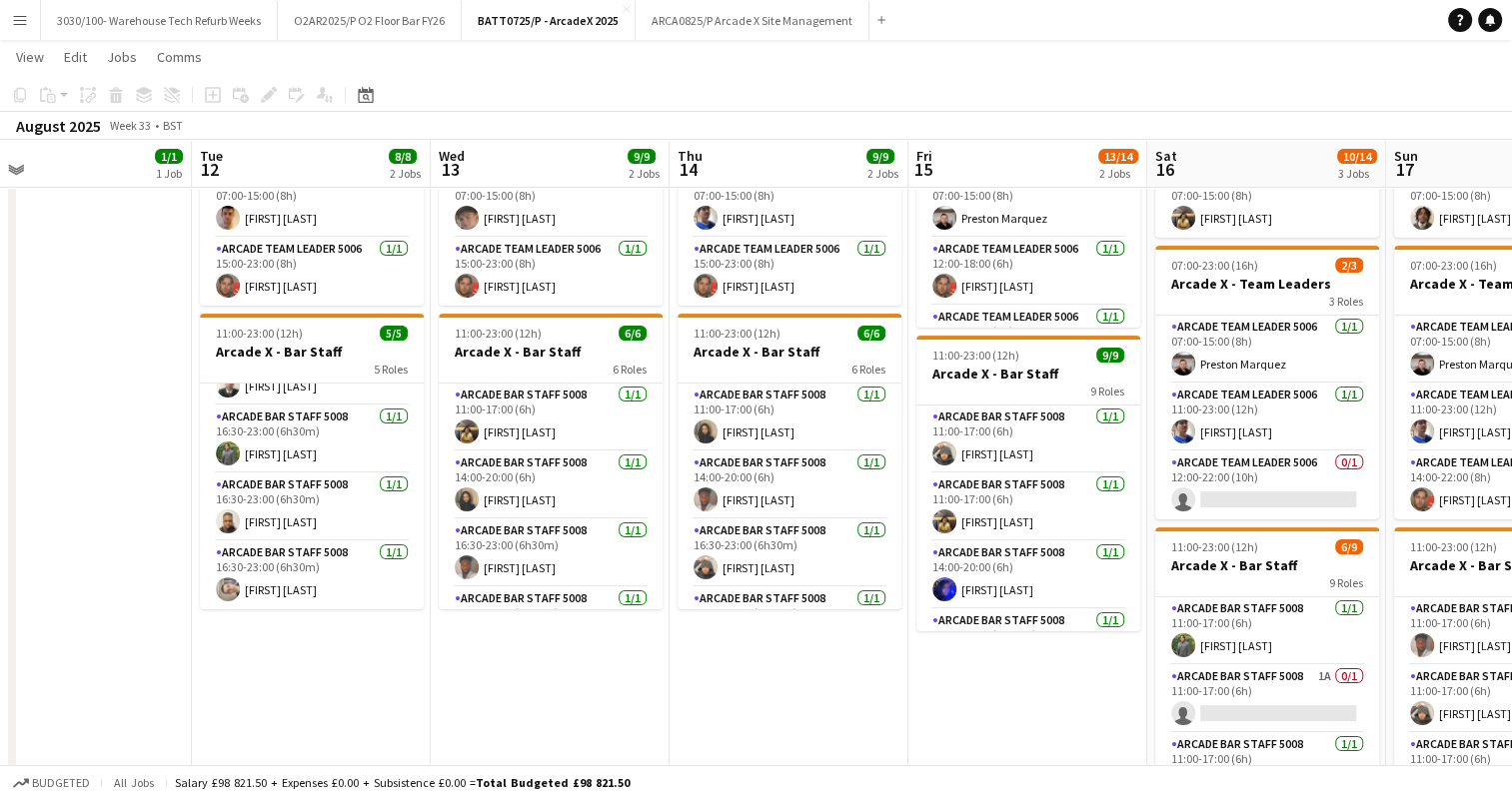 drag, startPoint x: 865, startPoint y: 679, endPoint x: 655, endPoint y: 683, distance: 210.03809 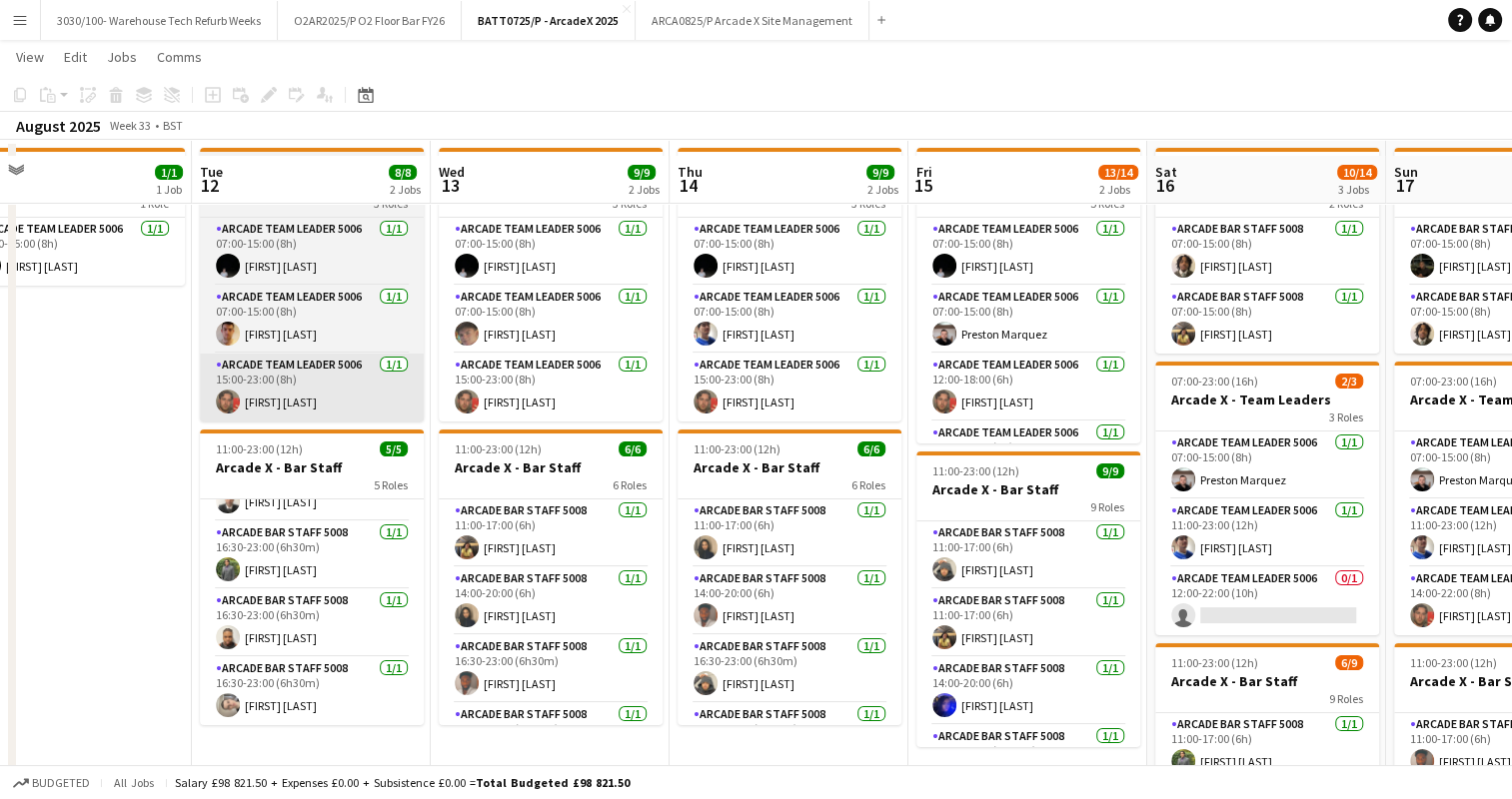 scroll, scrollTop: 100, scrollLeft: 0, axis: vertical 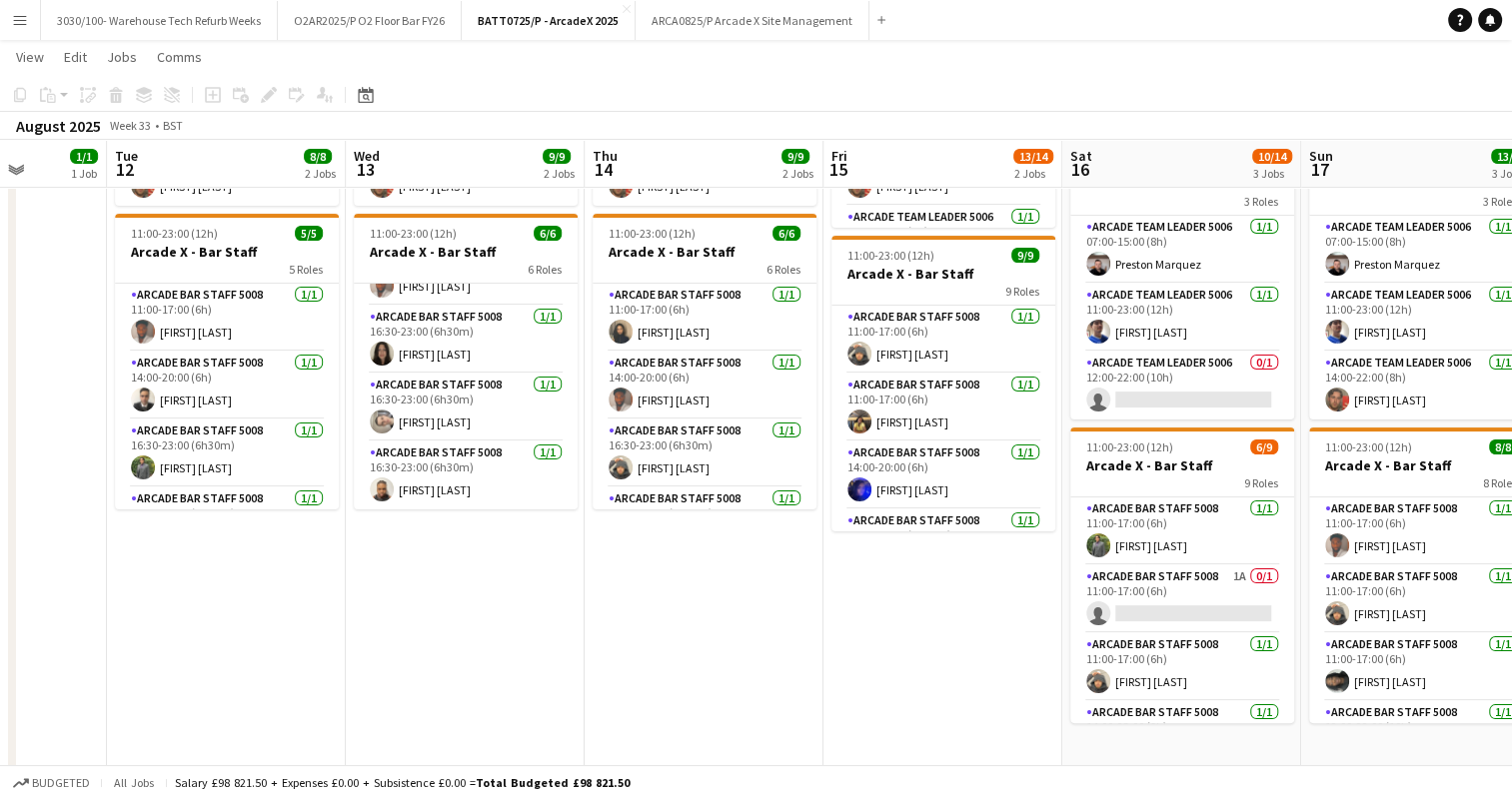 drag, startPoint x: 732, startPoint y: 542, endPoint x: 605, endPoint y: 534, distance: 127.25172 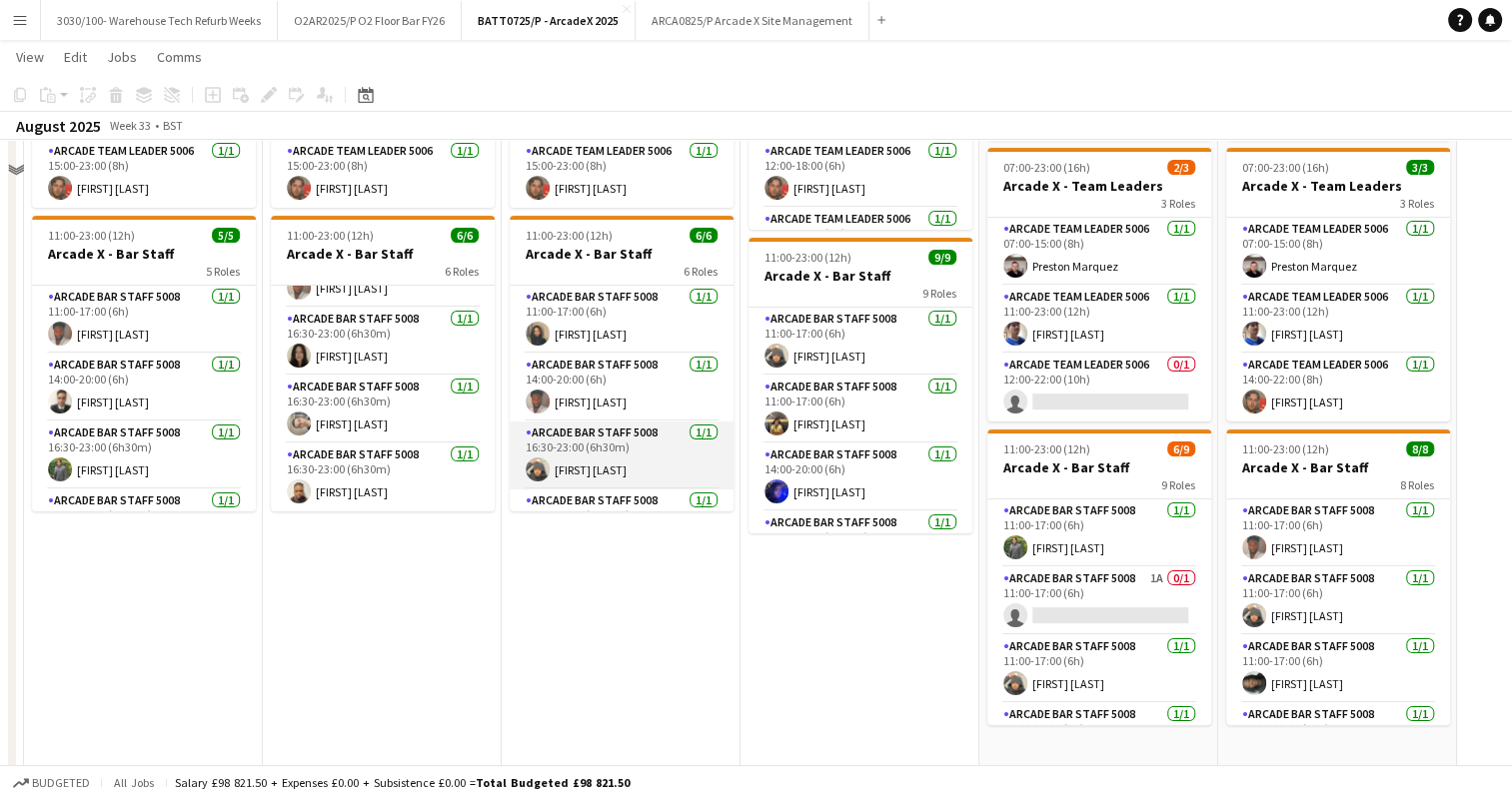 scroll, scrollTop: 300, scrollLeft: 0, axis: vertical 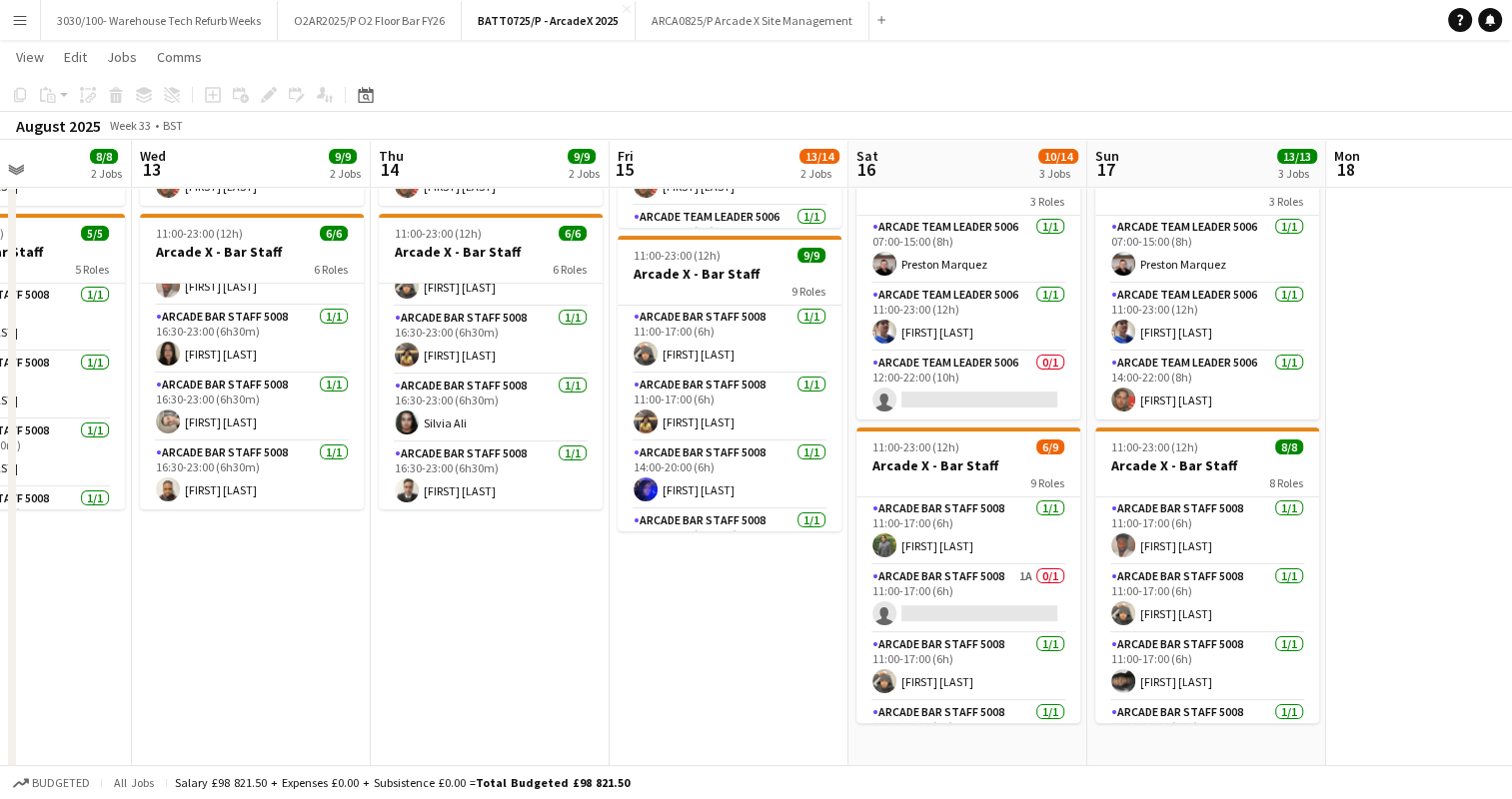 drag, startPoint x: 827, startPoint y: 604, endPoint x: 696, endPoint y: 603, distance: 131.00382 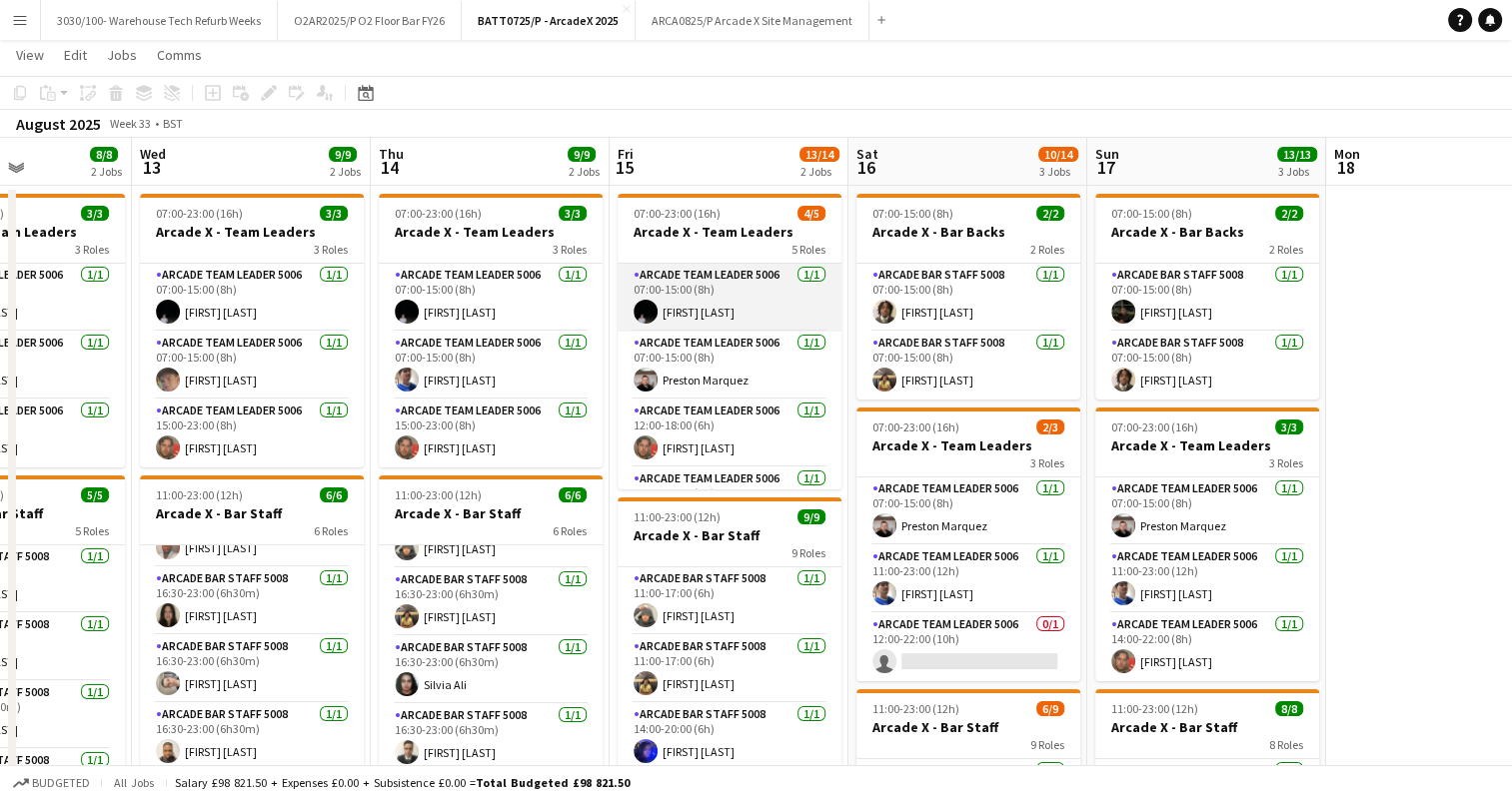 scroll, scrollTop: 0, scrollLeft: 0, axis: both 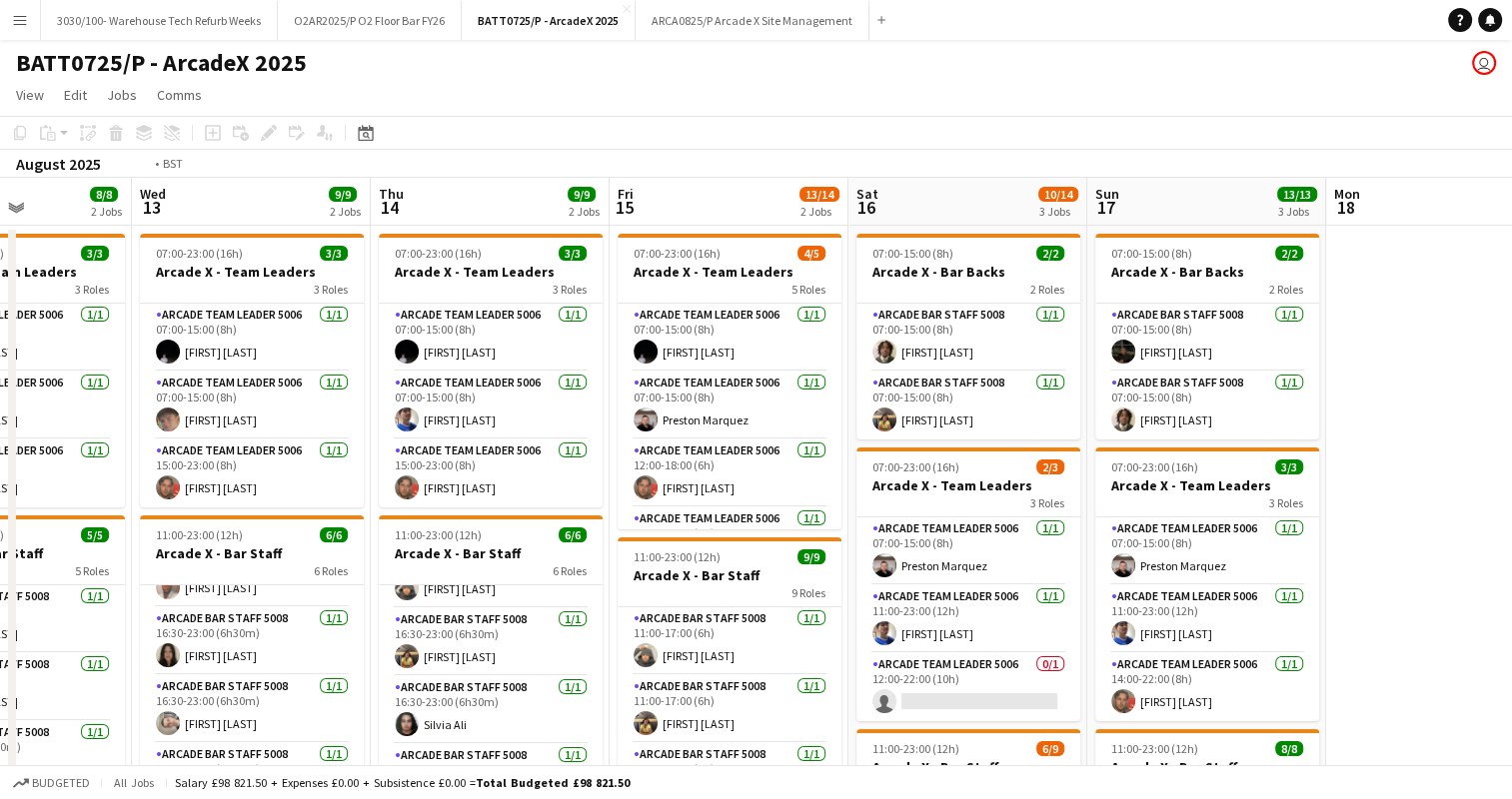 drag, startPoint x: 416, startPoint y: 364, endPoint x: 1057, endPoint y: 364, distance: 641 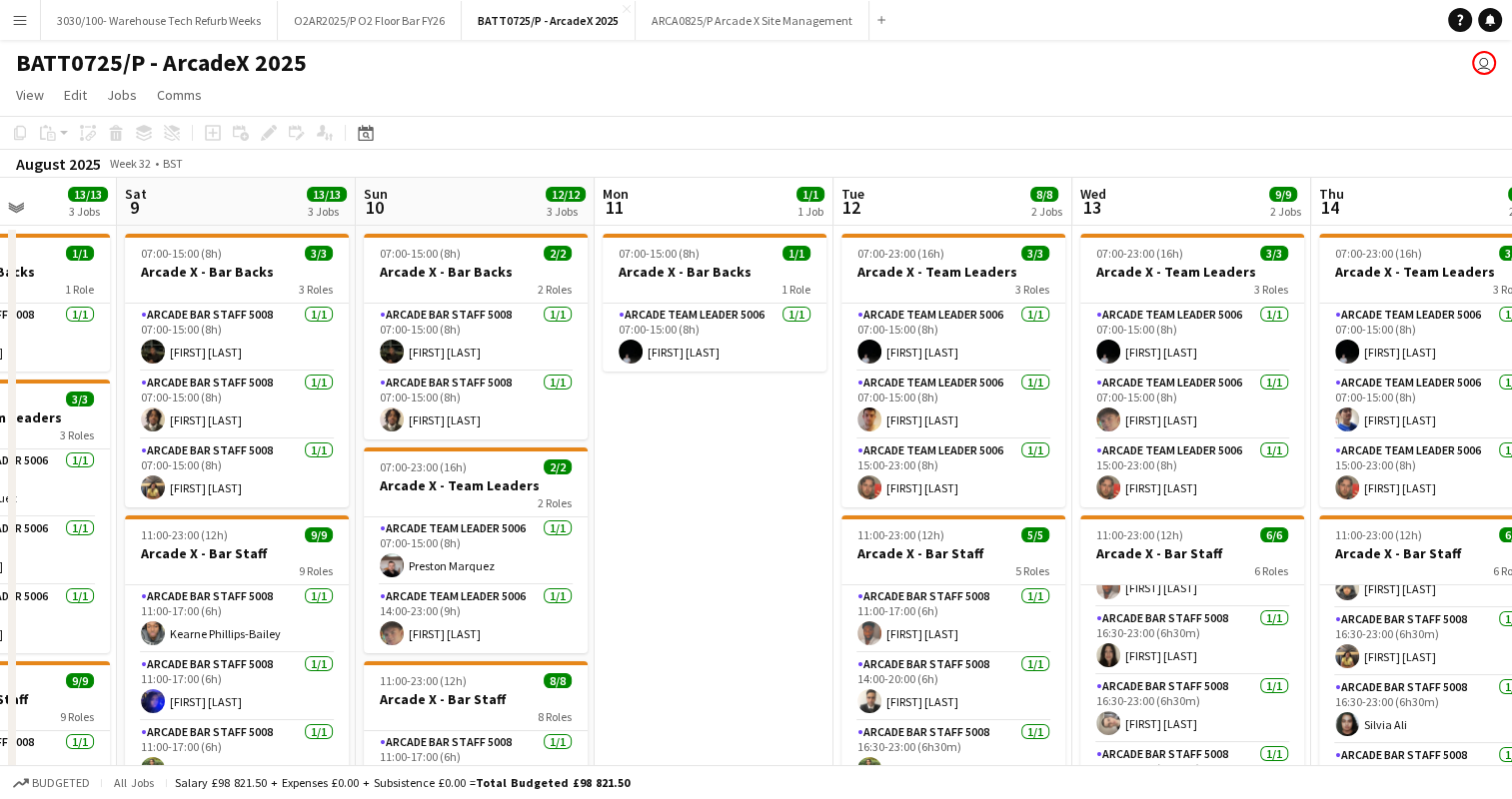 drag, startPoint x: 1036, startPoint y: 380, endPoint x: 1259, endPoint y: 380, distance: 223 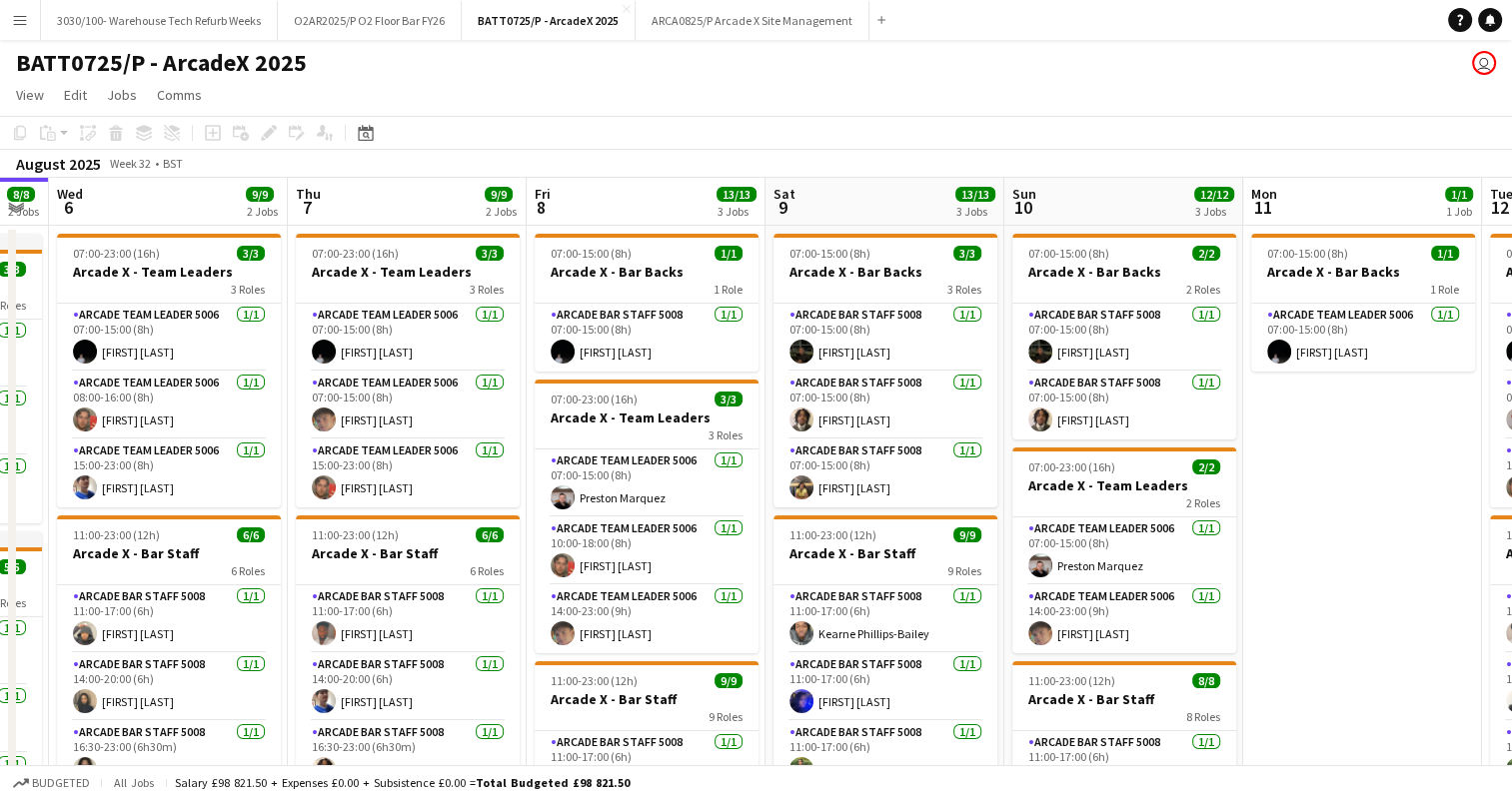 scroll, scrollTop: 0, scrollLeft: 632, axis: horizontal 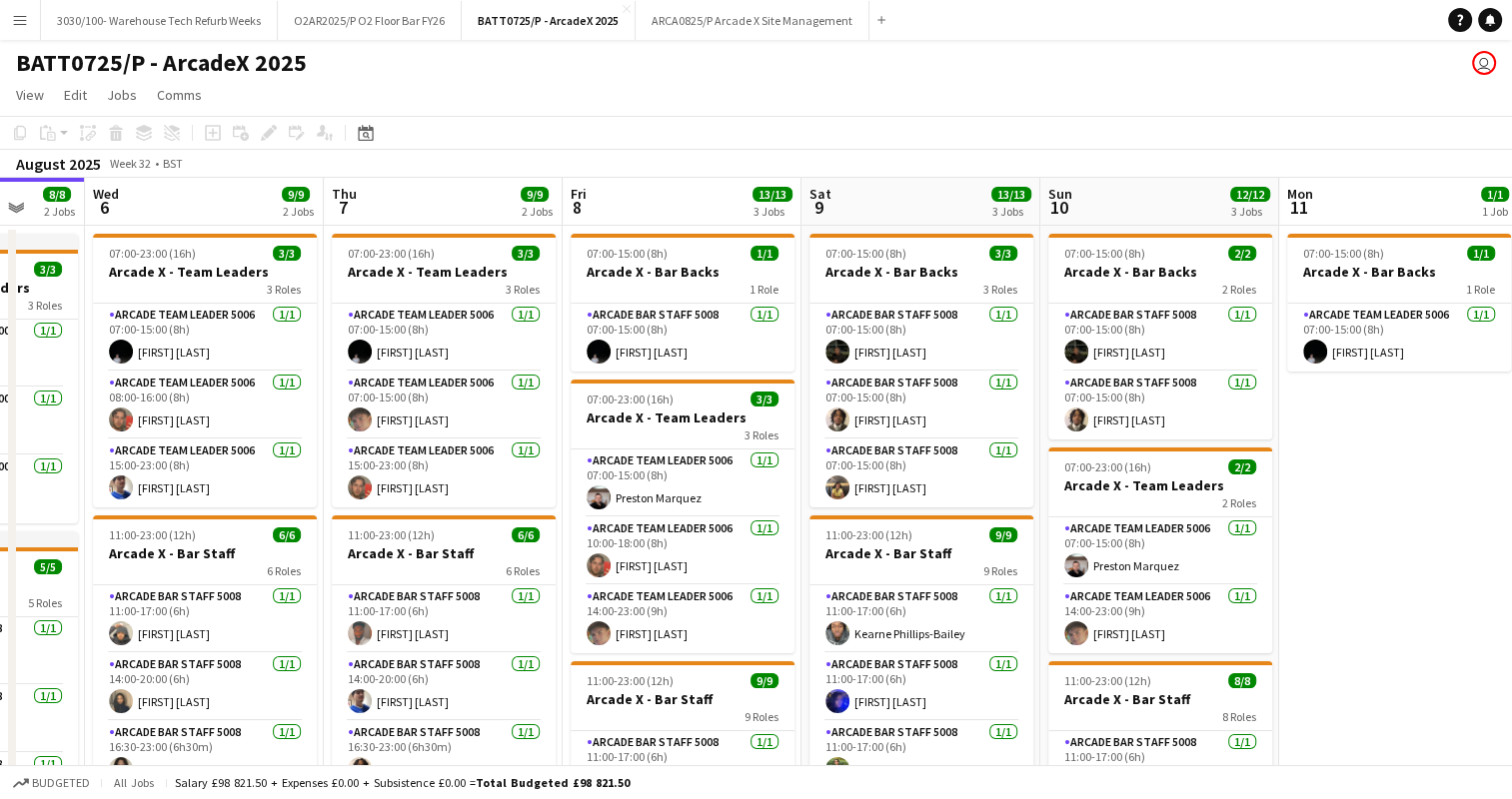 drag, startPoint x: 614, startPoint y: 386, endPoint x: 737, endPoint y: 386, distance: 123 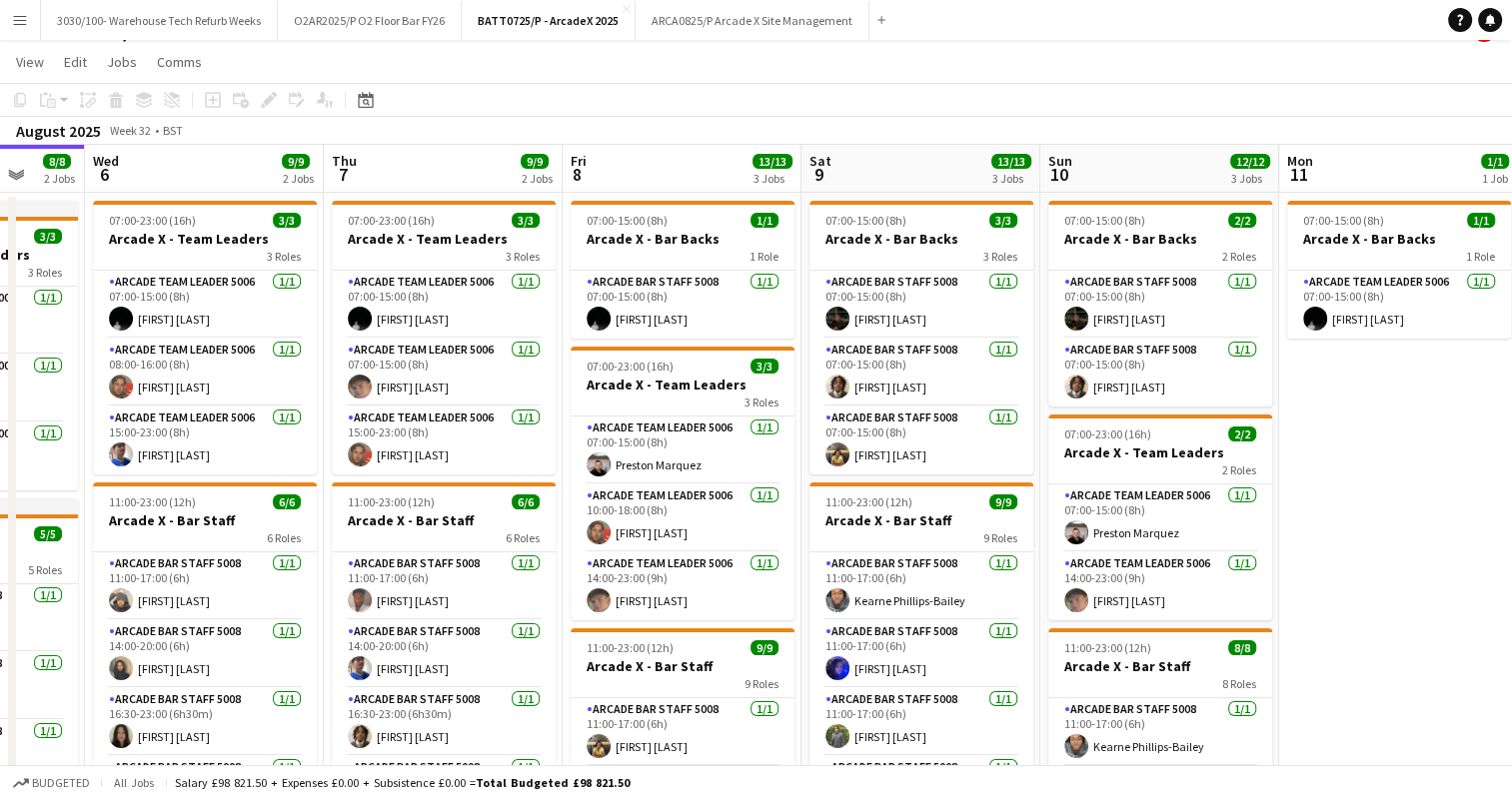 scroll, scrollTop: 0, scrollLeft: 0, axis: both 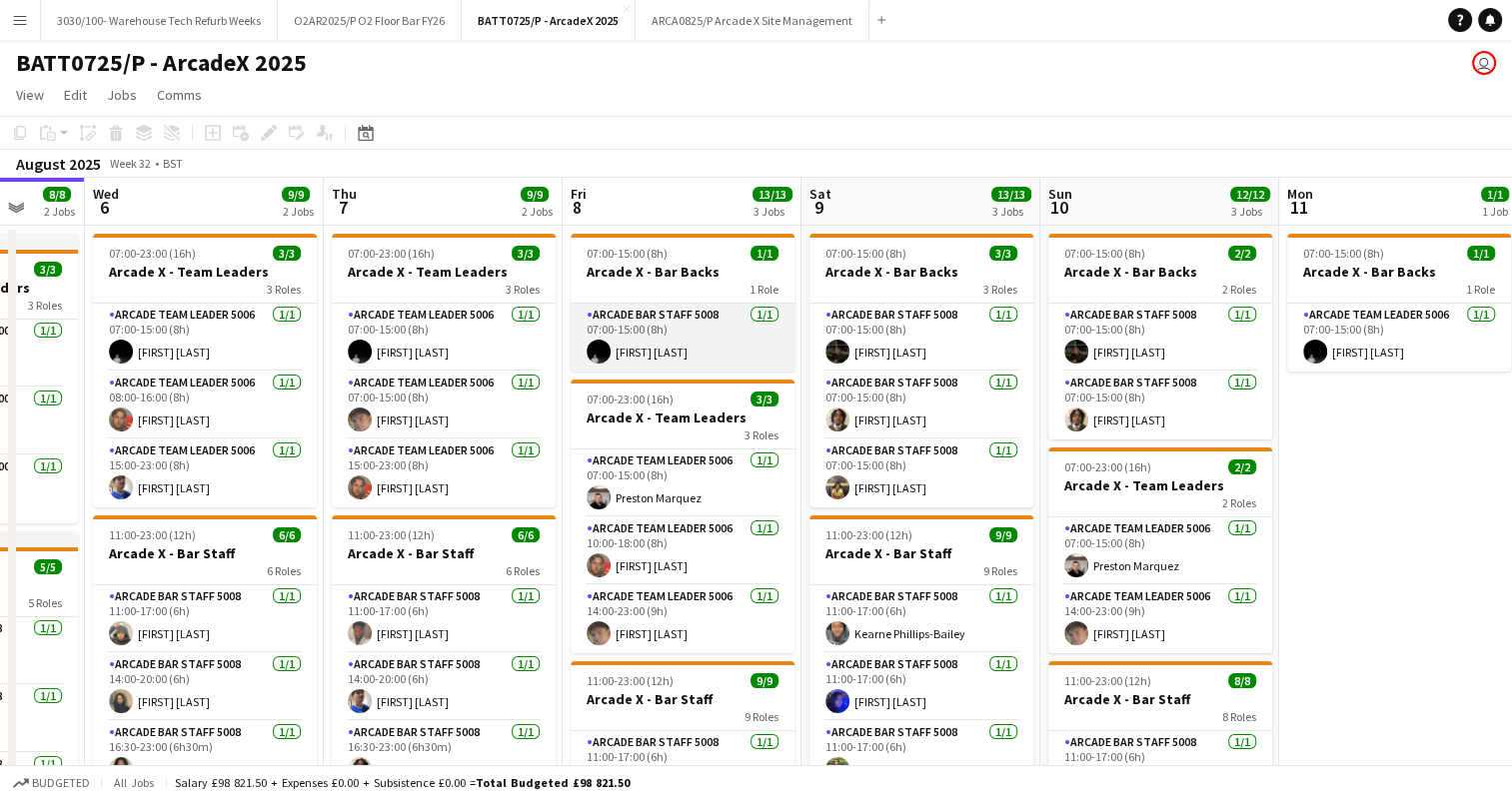 click on "Arcade Bar Staff 5008   1/1   07:00-15:00 (8h)
Philip Cartin" at bounding box center [683, 338] 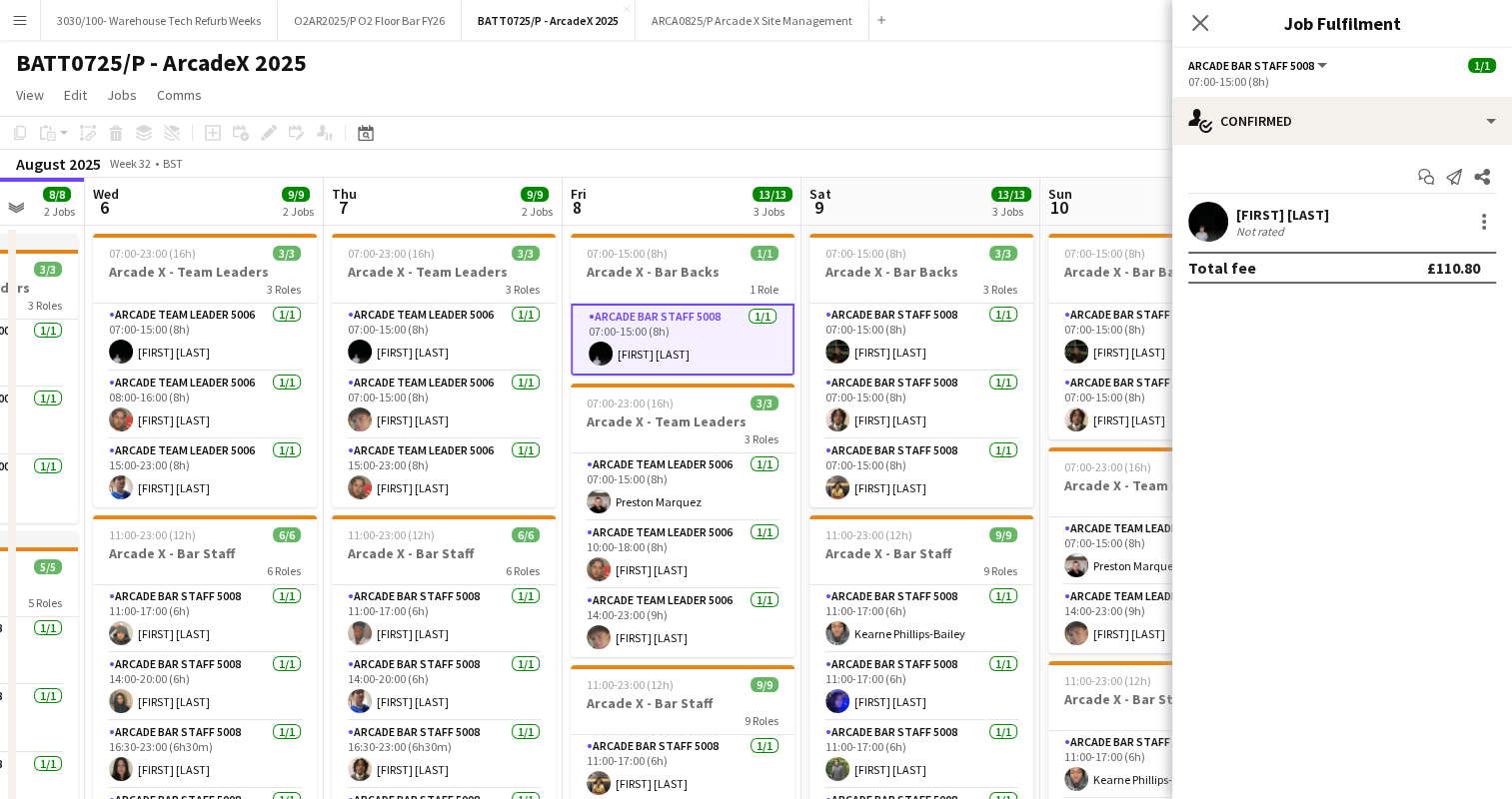 click on "Fri   8   13/13   3 Jobs" at bounding box center (682, 202) 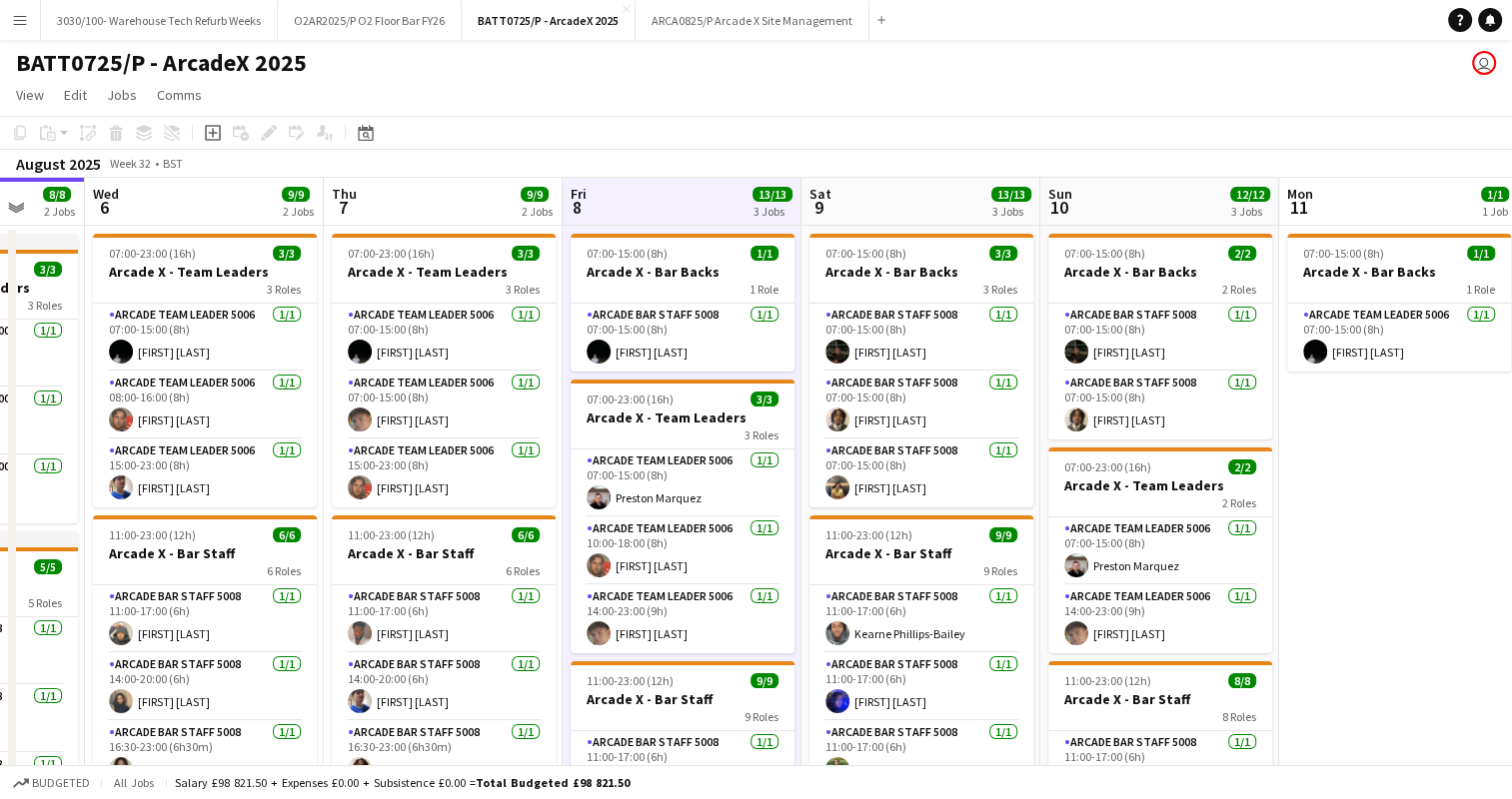 click on "Fri   8   13/13   3 Jobs" at bounding box center (682, 202) 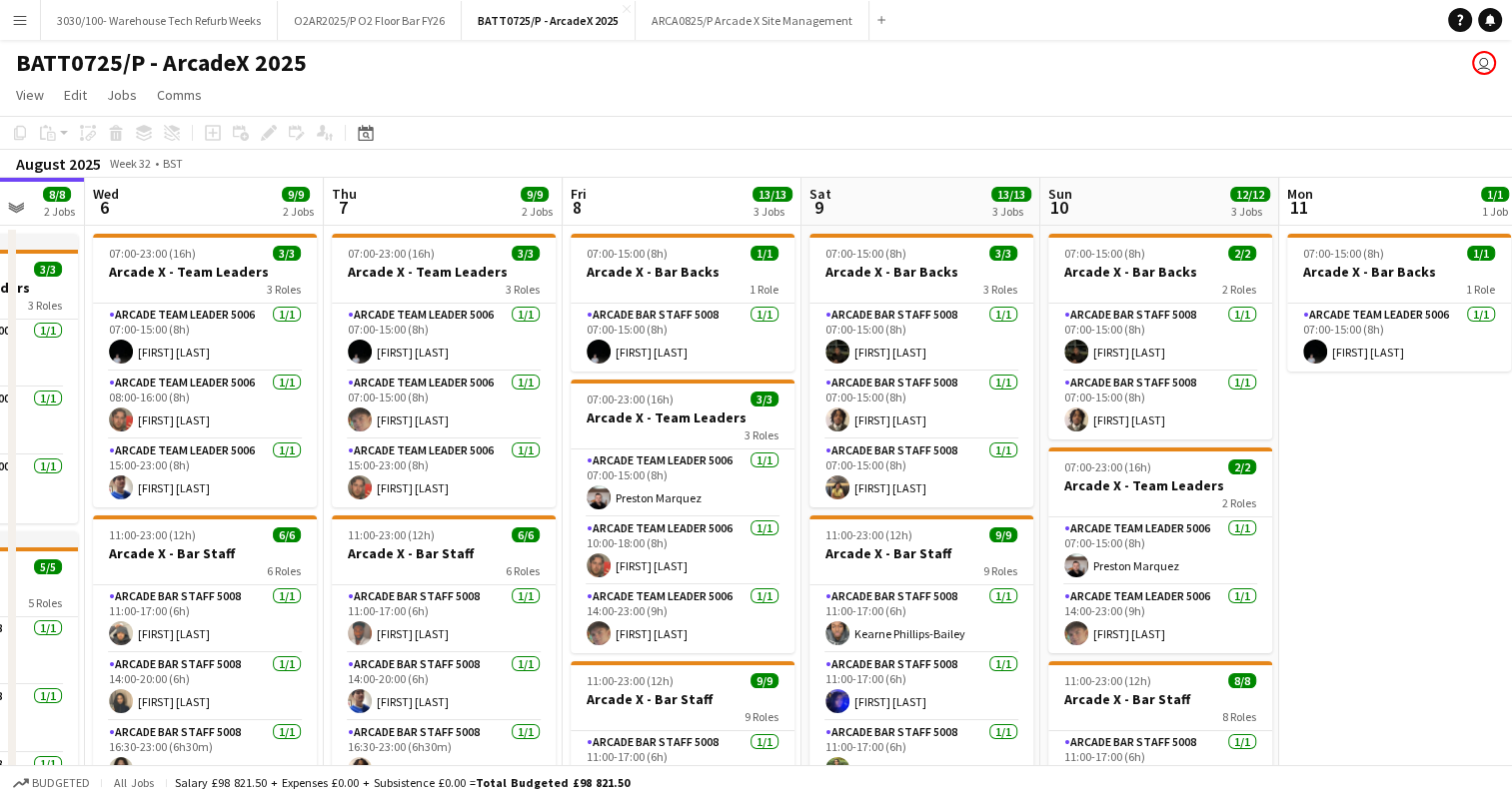 click on "Fri   8   13/13   3 Jobs" at bounding box center (682, 202) 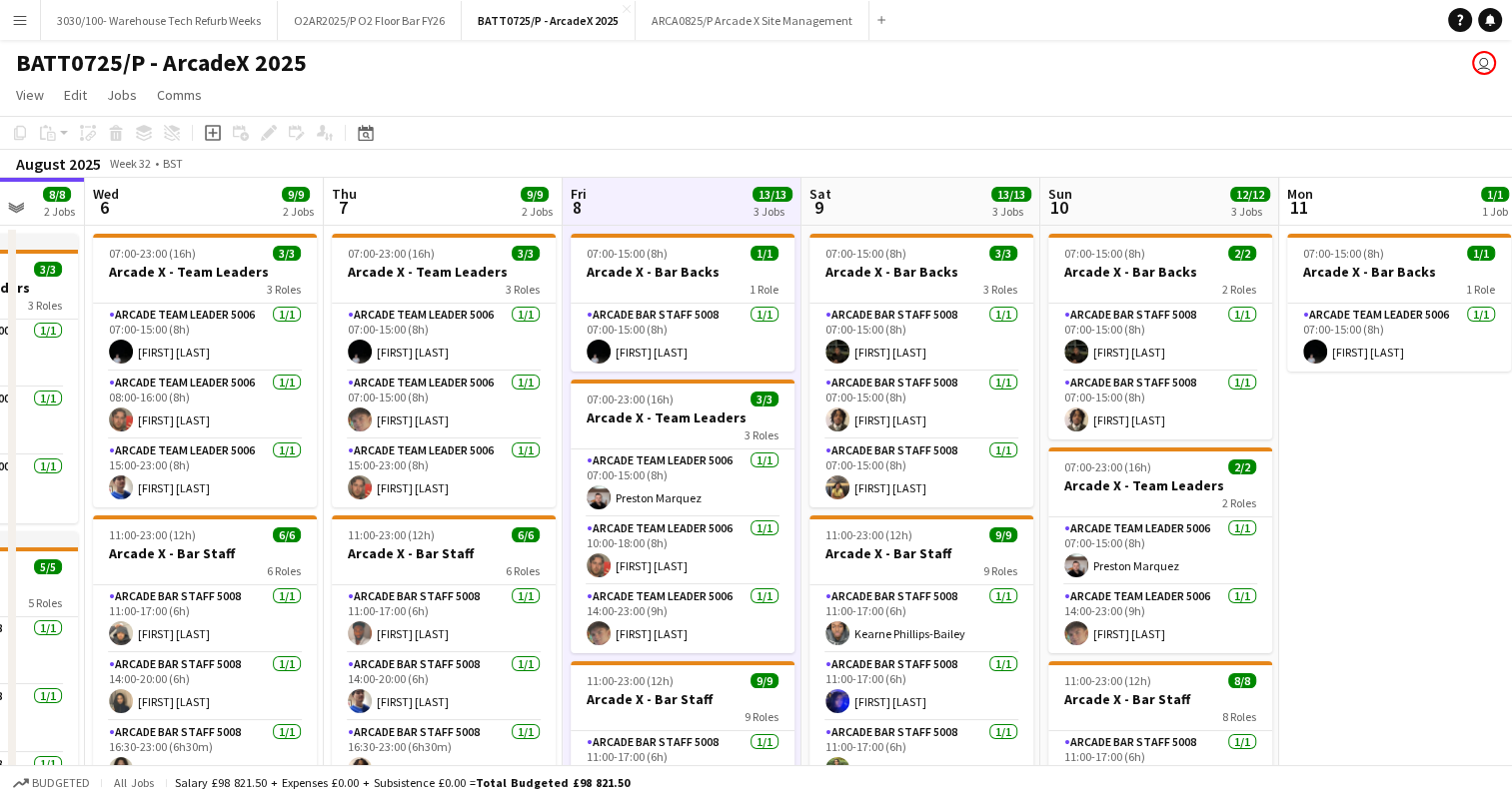 click on "Copy
Paste
Paste   Ctrl+V Paste with crew  Ctrl+Shift+V
Paste linked Job
Delete
Group
Ungroup
Add job
Add linked Job
Edit
Edit linked Job
Applicants
Date picker
AUG 2025 AUG 2025 Monday M Tuesday T Wednesday W Thursday T Friday F Saturday S Sunday S  AUG   1   2   3   4   5   6   7   8   9   10   11   12   13   14   15   16   17   18   19   20   21   22   23   24   25   26   27   28   29   30   31
Comparison range
Comparison range
Today" 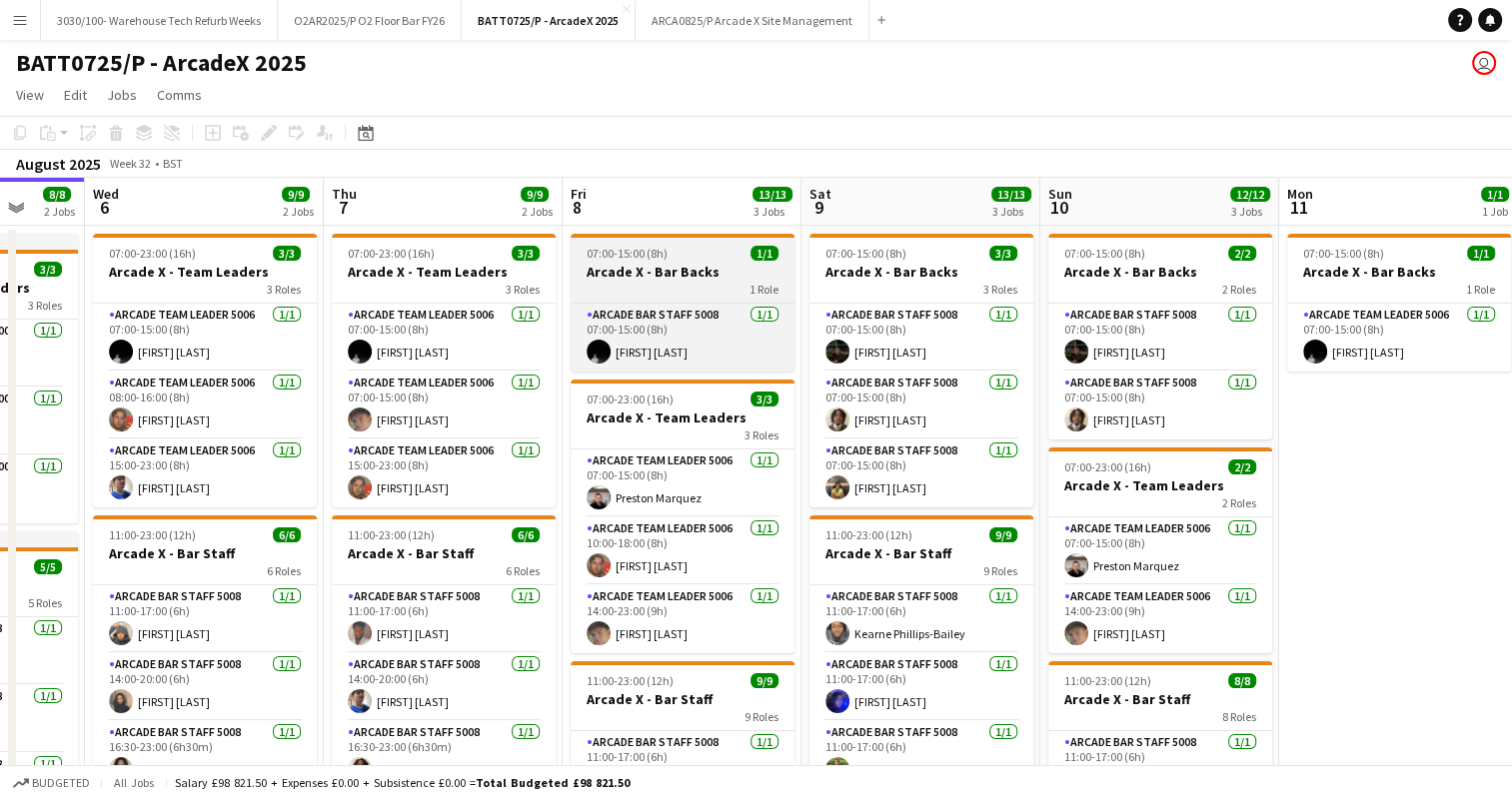 click on "07:00-15:00 (8h)" at bounding box center [627, 253] 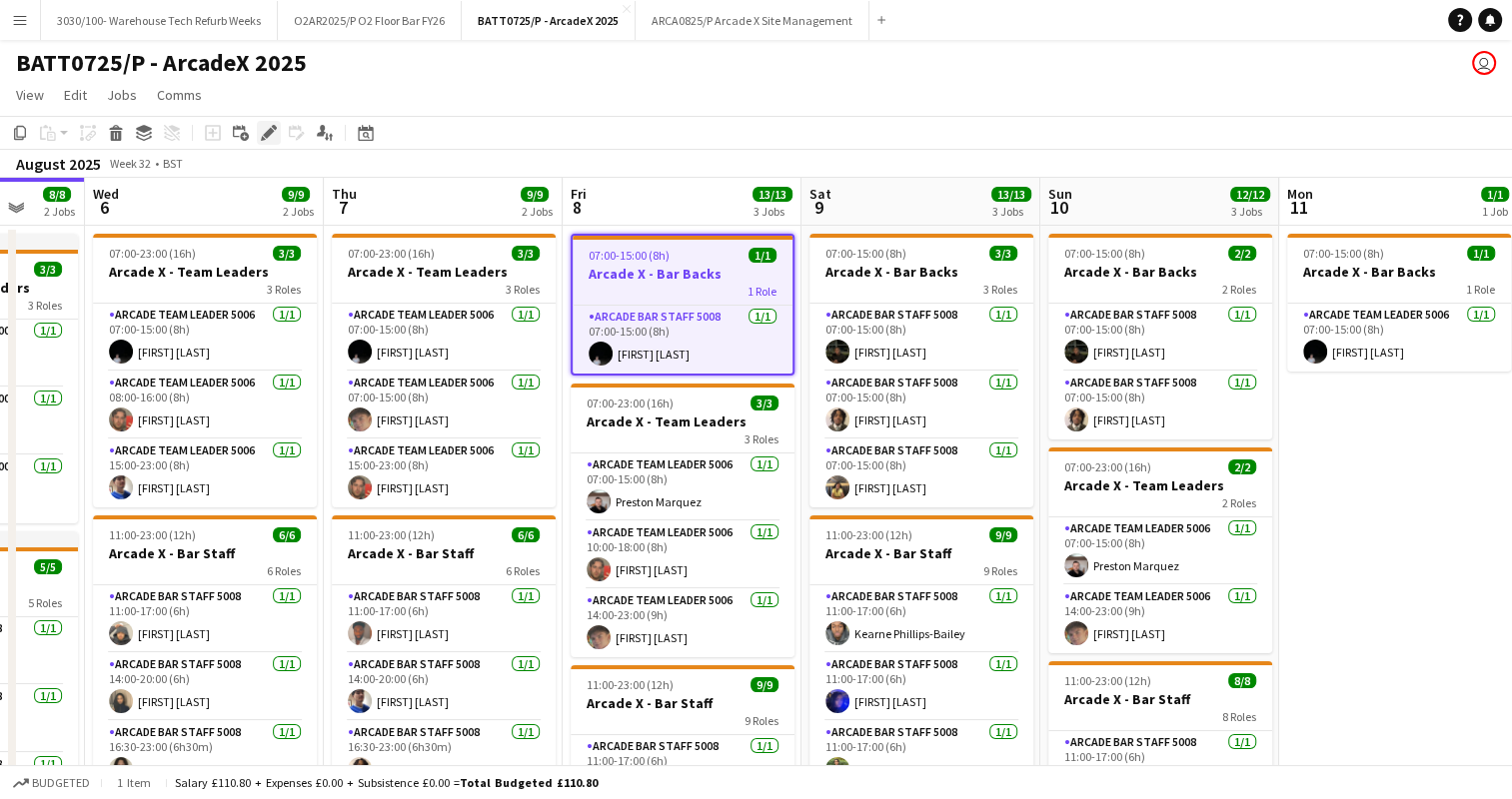 click 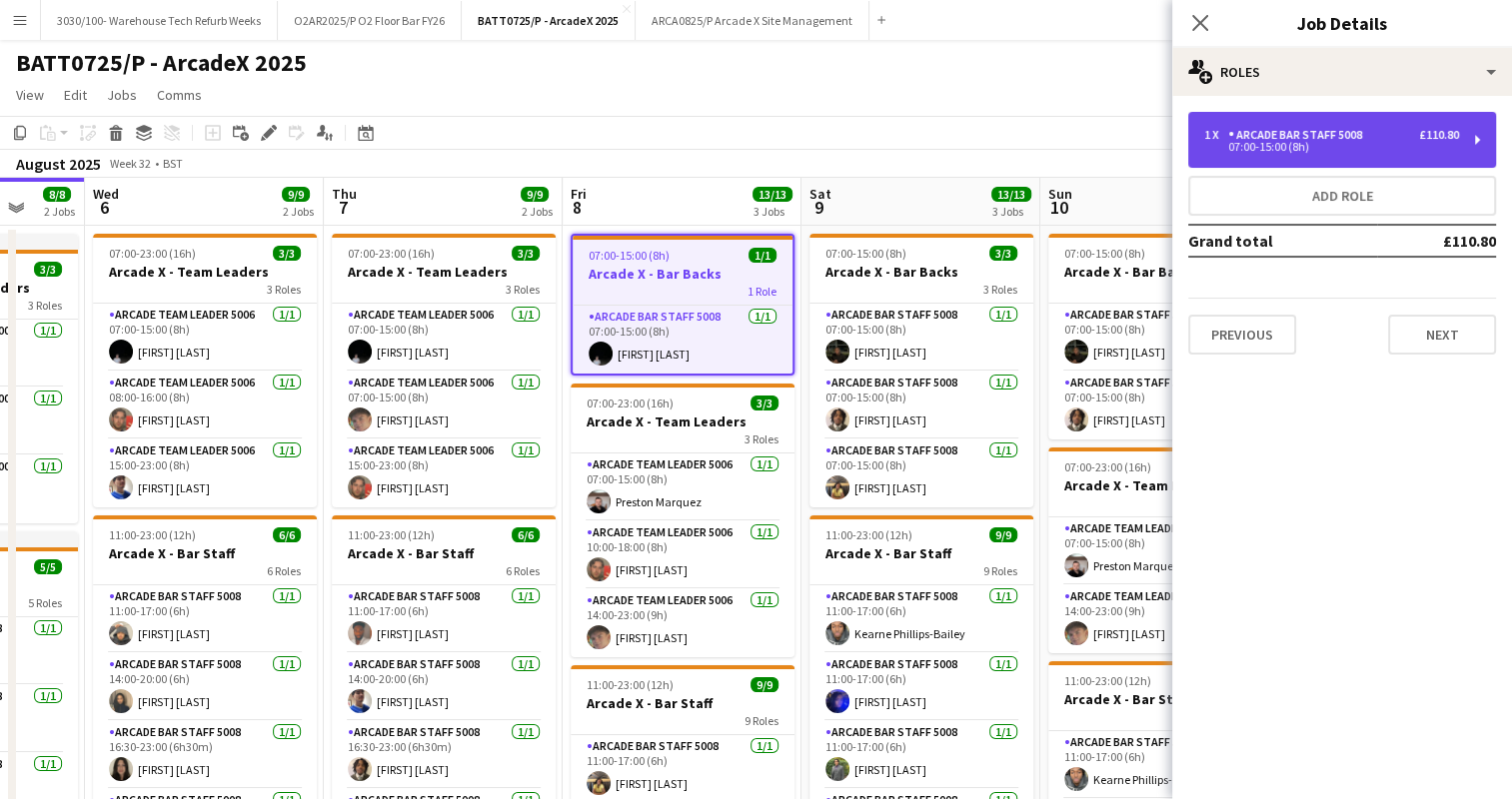 click on "07:00-15:00 (8h)" at bounding box center [1331, 147] 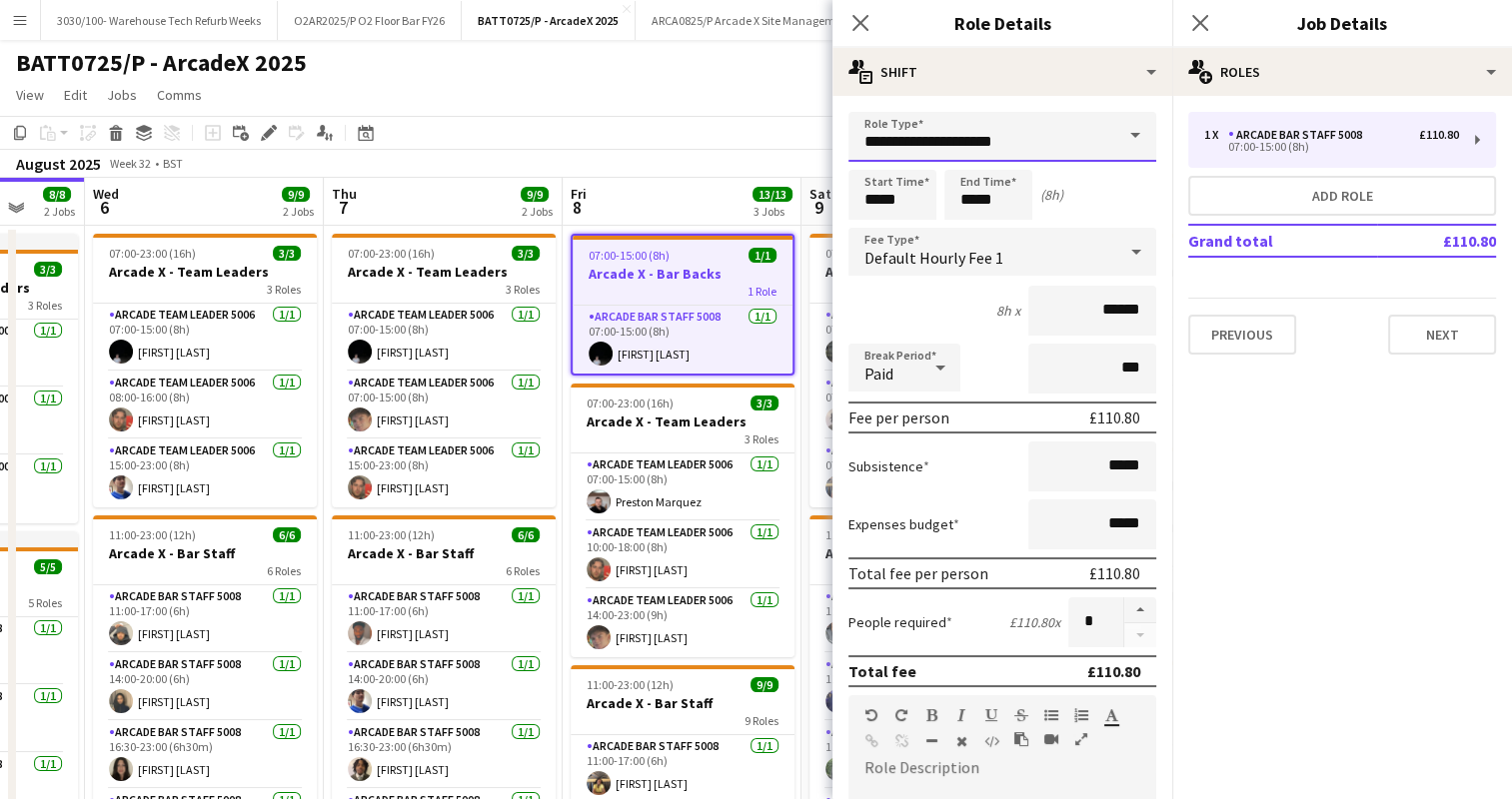 click on "**********" at bounding box center (1002, 137) 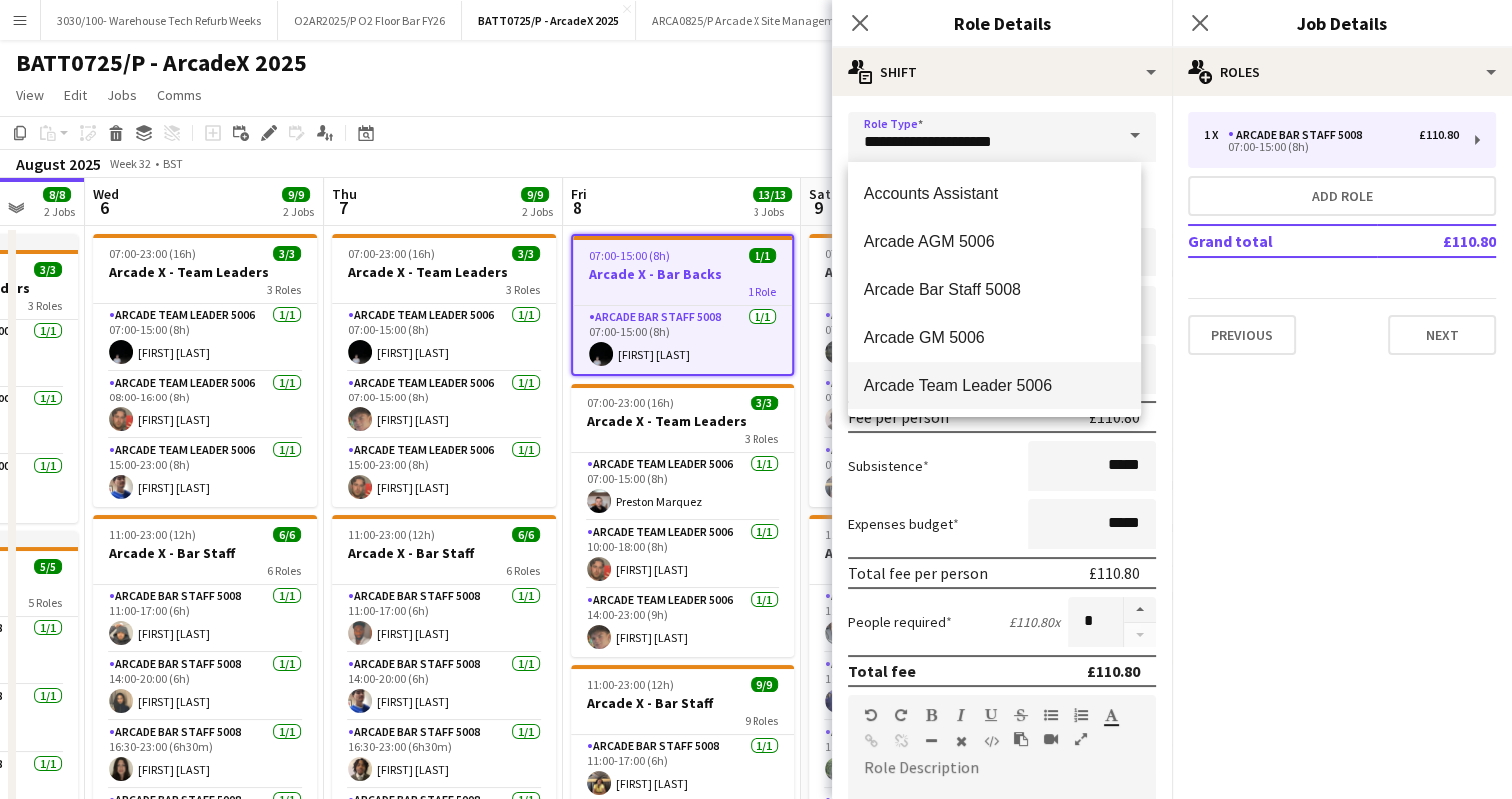 click on "Arcade Team Leader 5006" at bounding box center (994, 385) 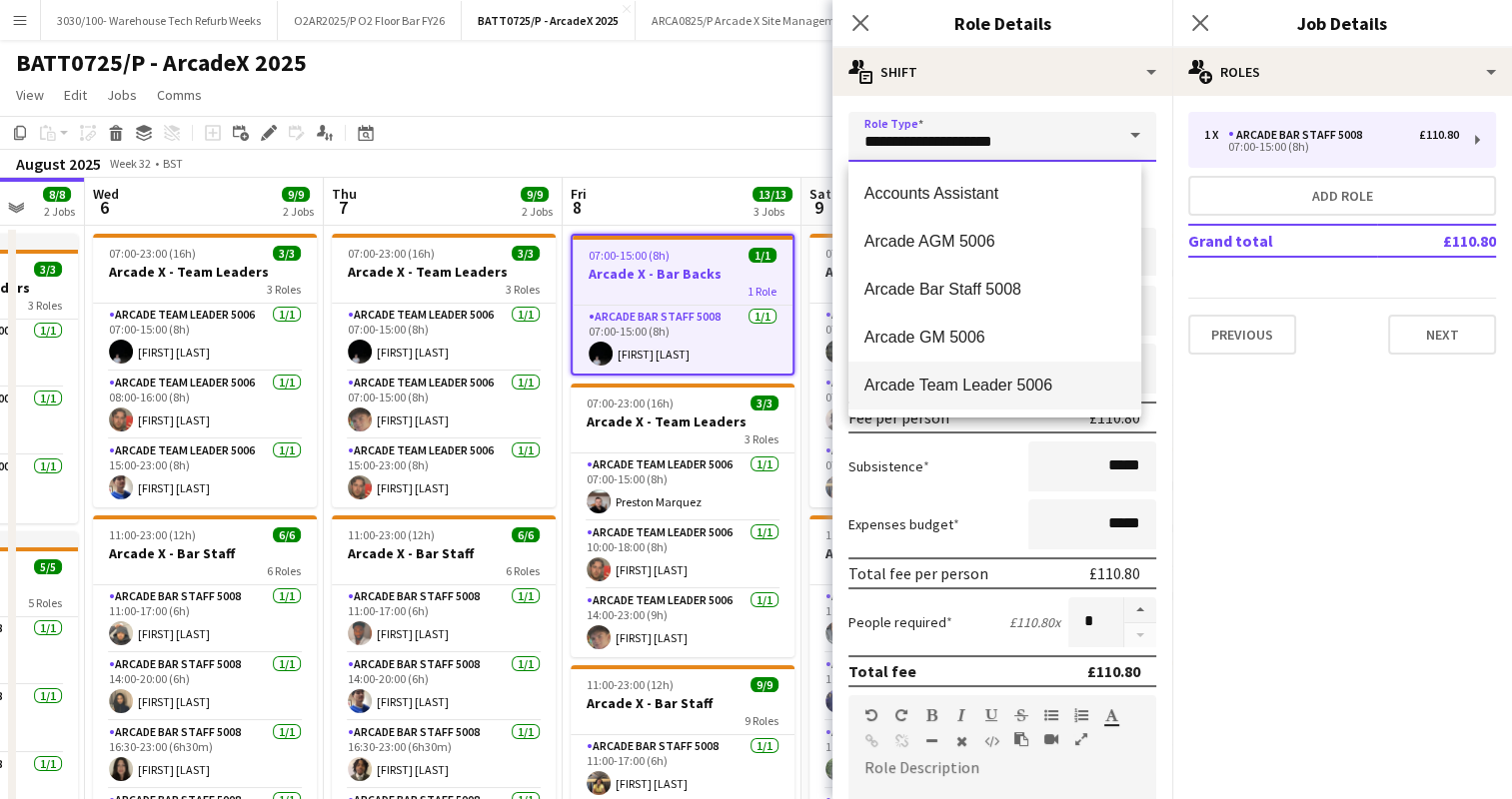 type on "**********" 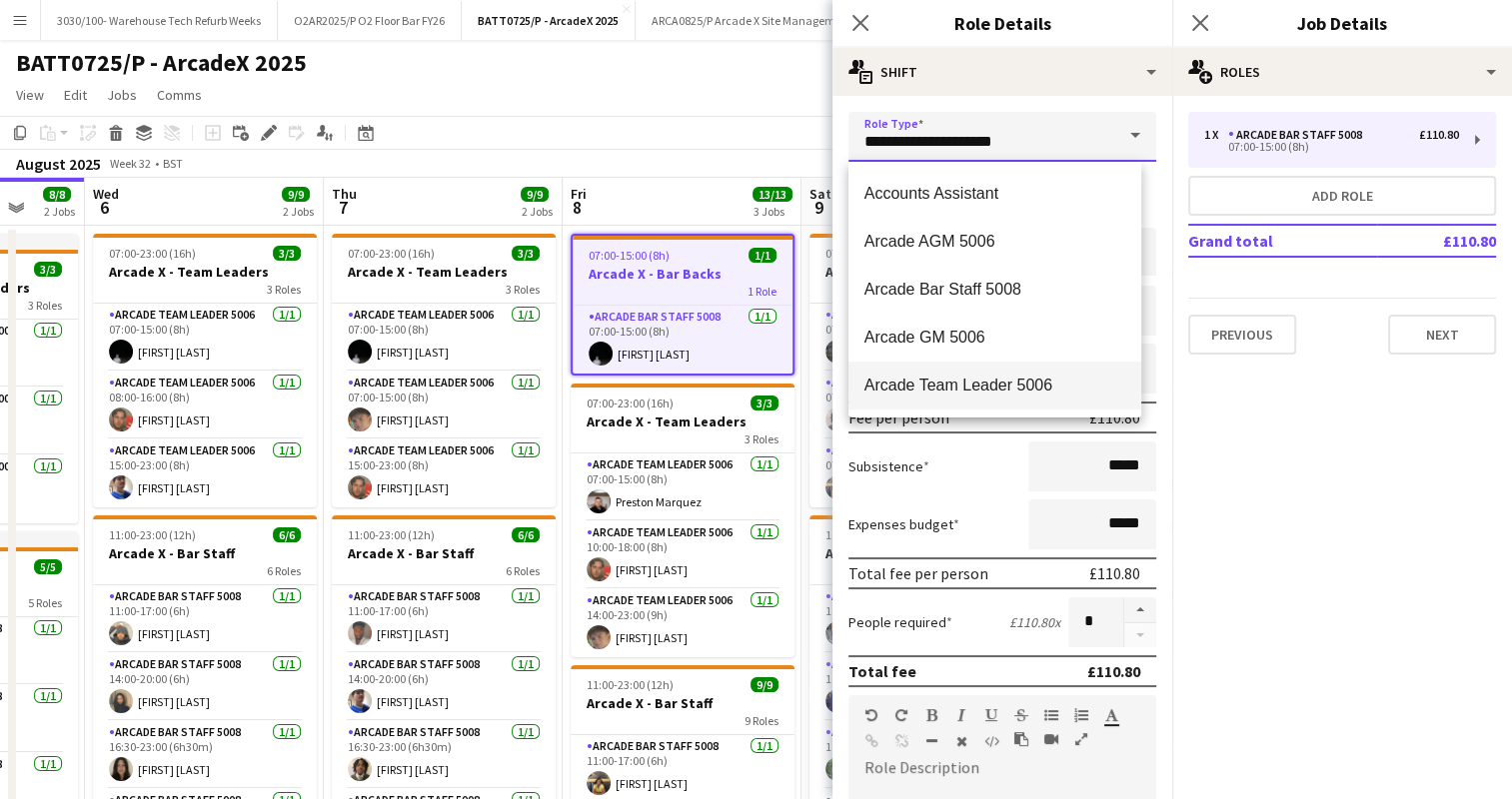 type on "******" 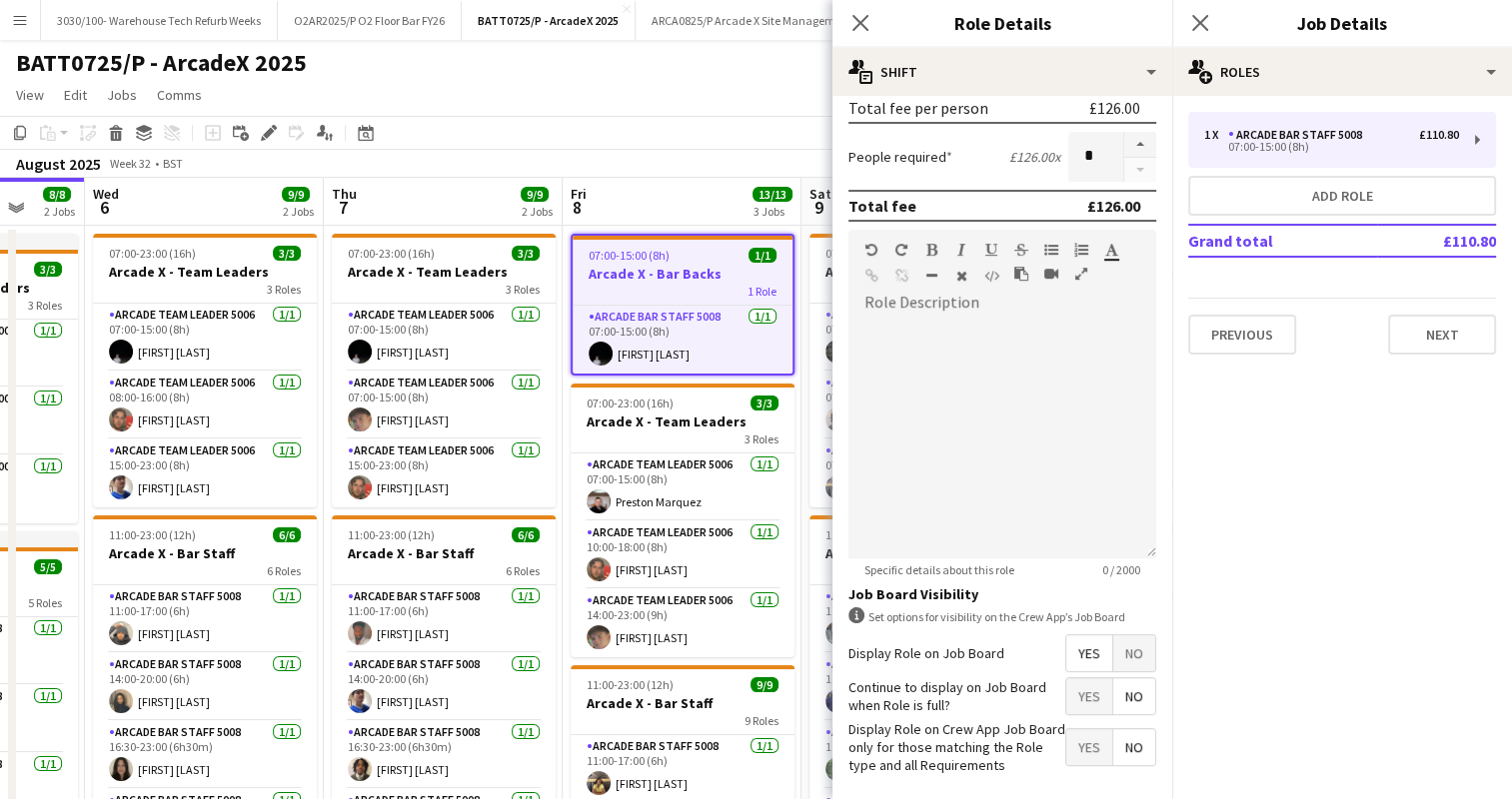 scroll, scrollTop: 548, scrollLeft: 0, axis: vertical 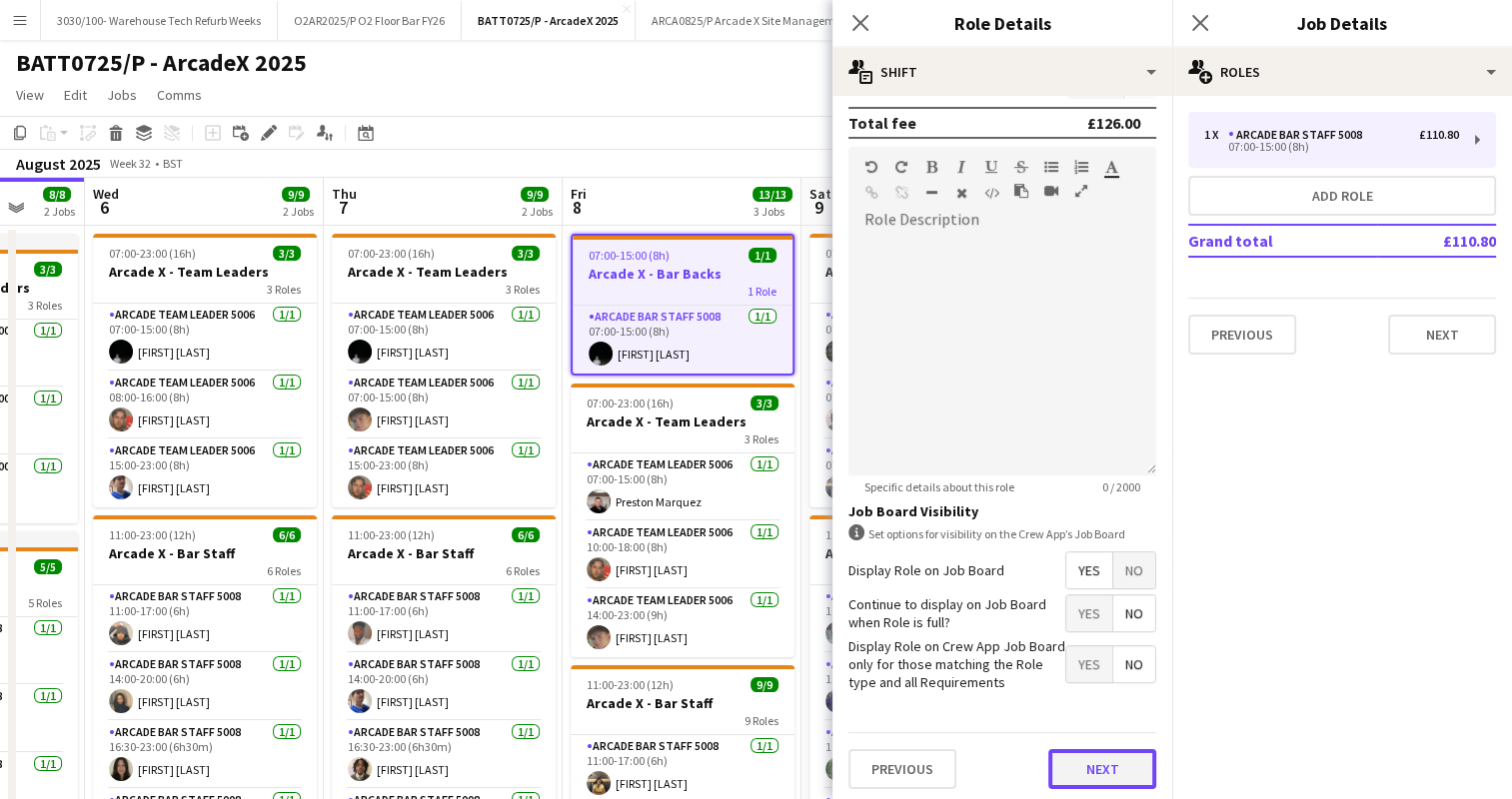 click on "Next" at bounding box center (1102, 769) 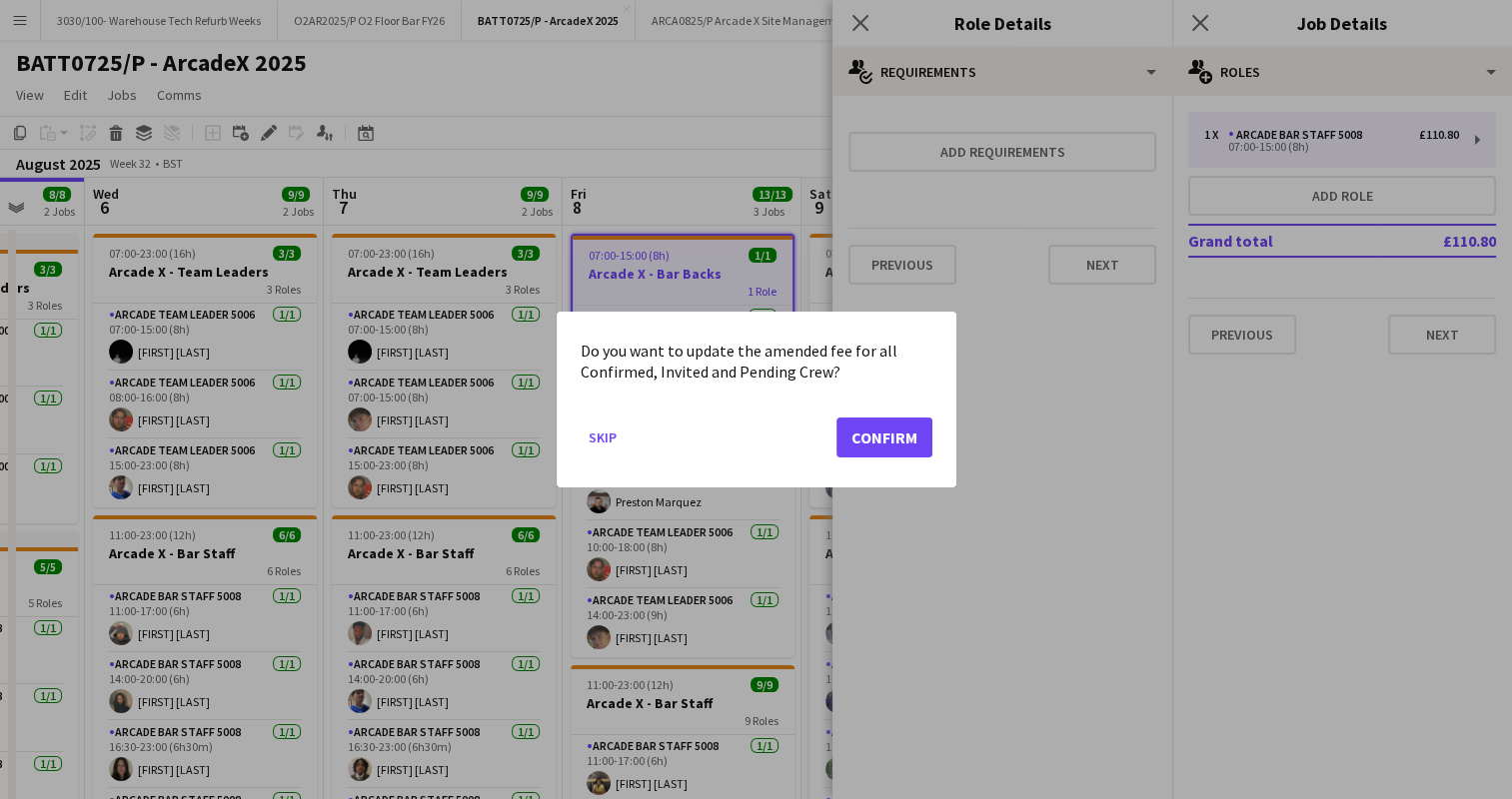 scroll, scrollTop: 0, scrollLeft: 0, axis: both 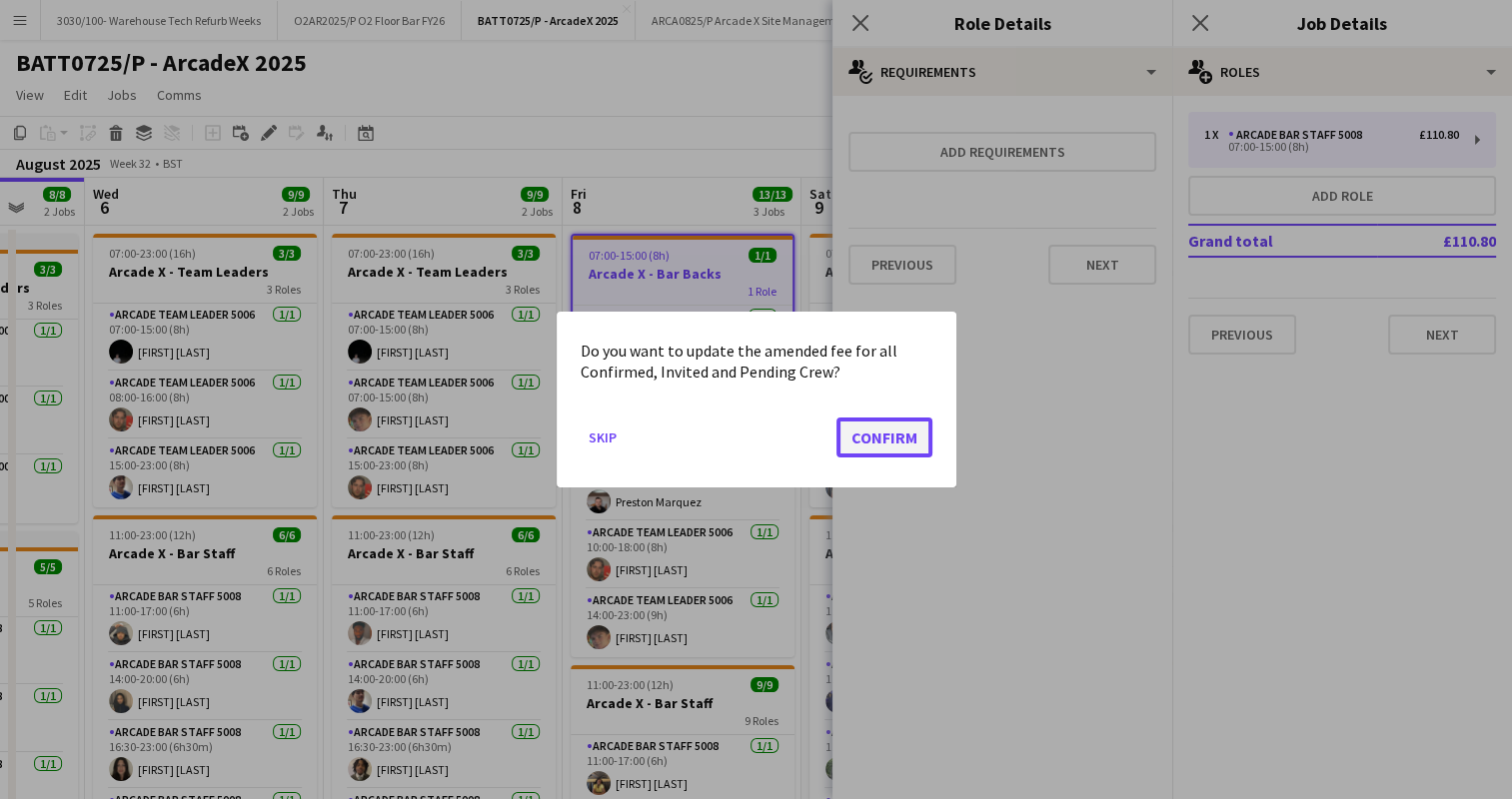 click on "Confirm" 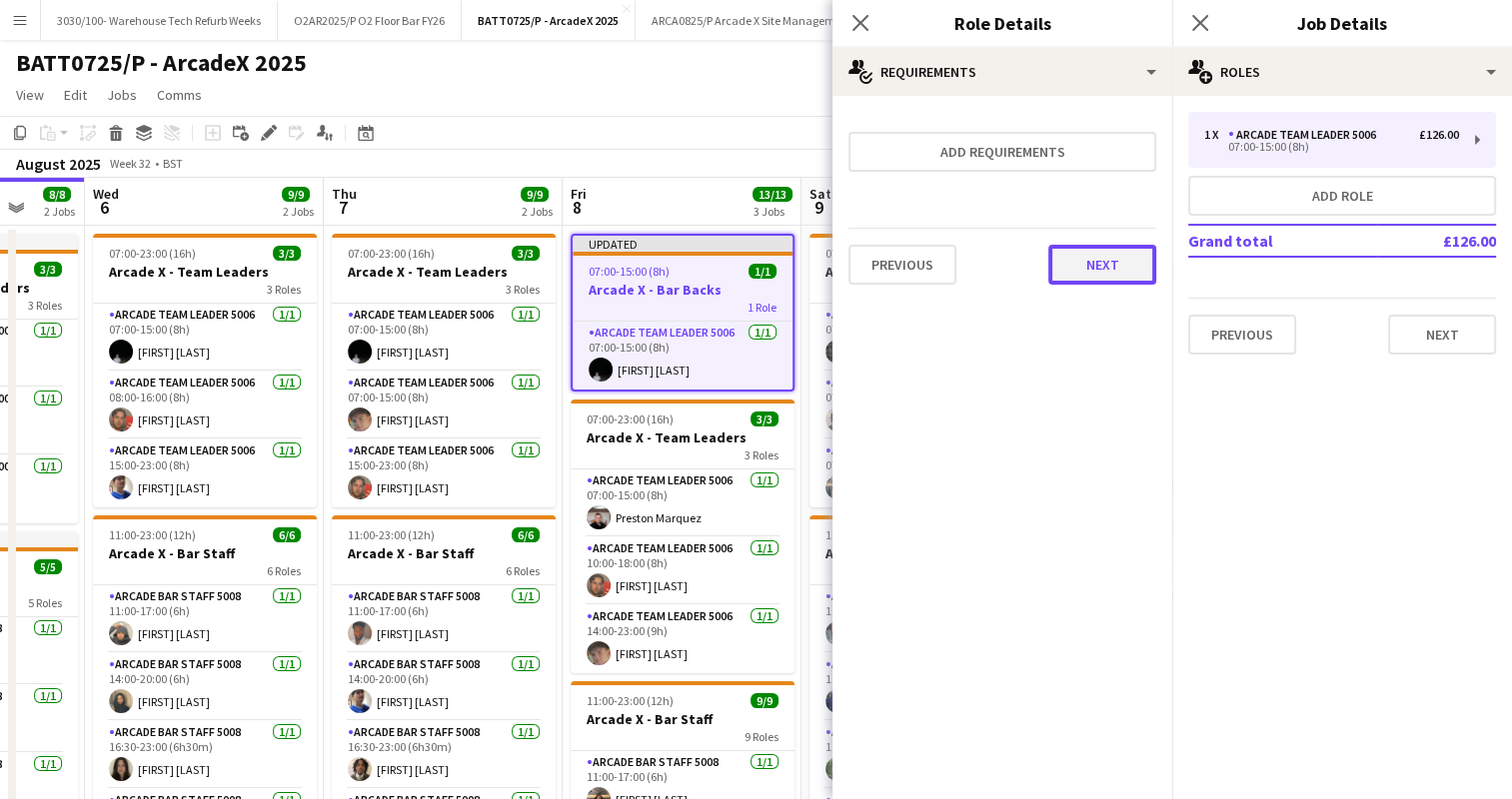 click on "Next" at bounding box center (1102, 265) 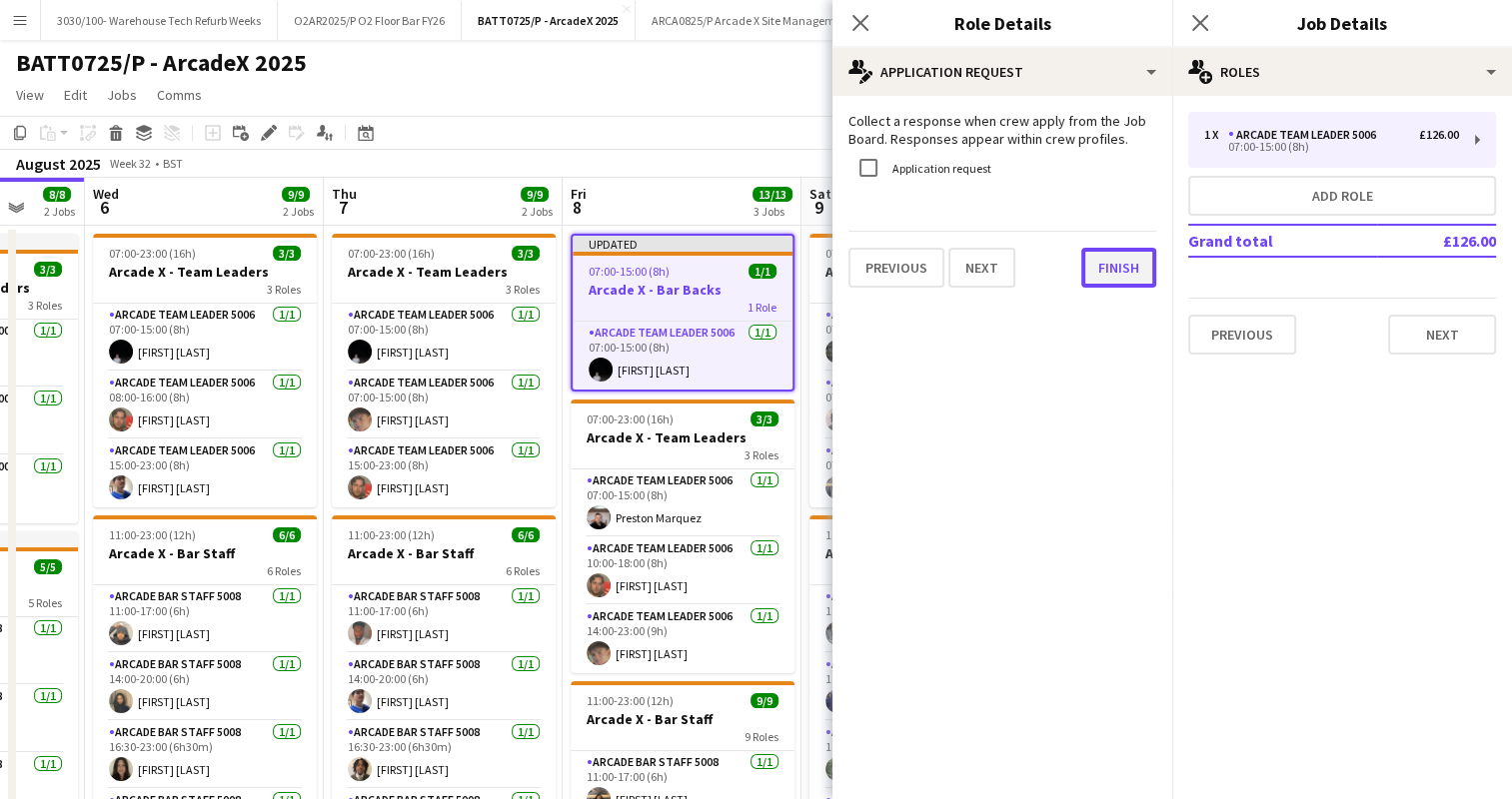 click on "Finish" at bounding box center [1118, 268] 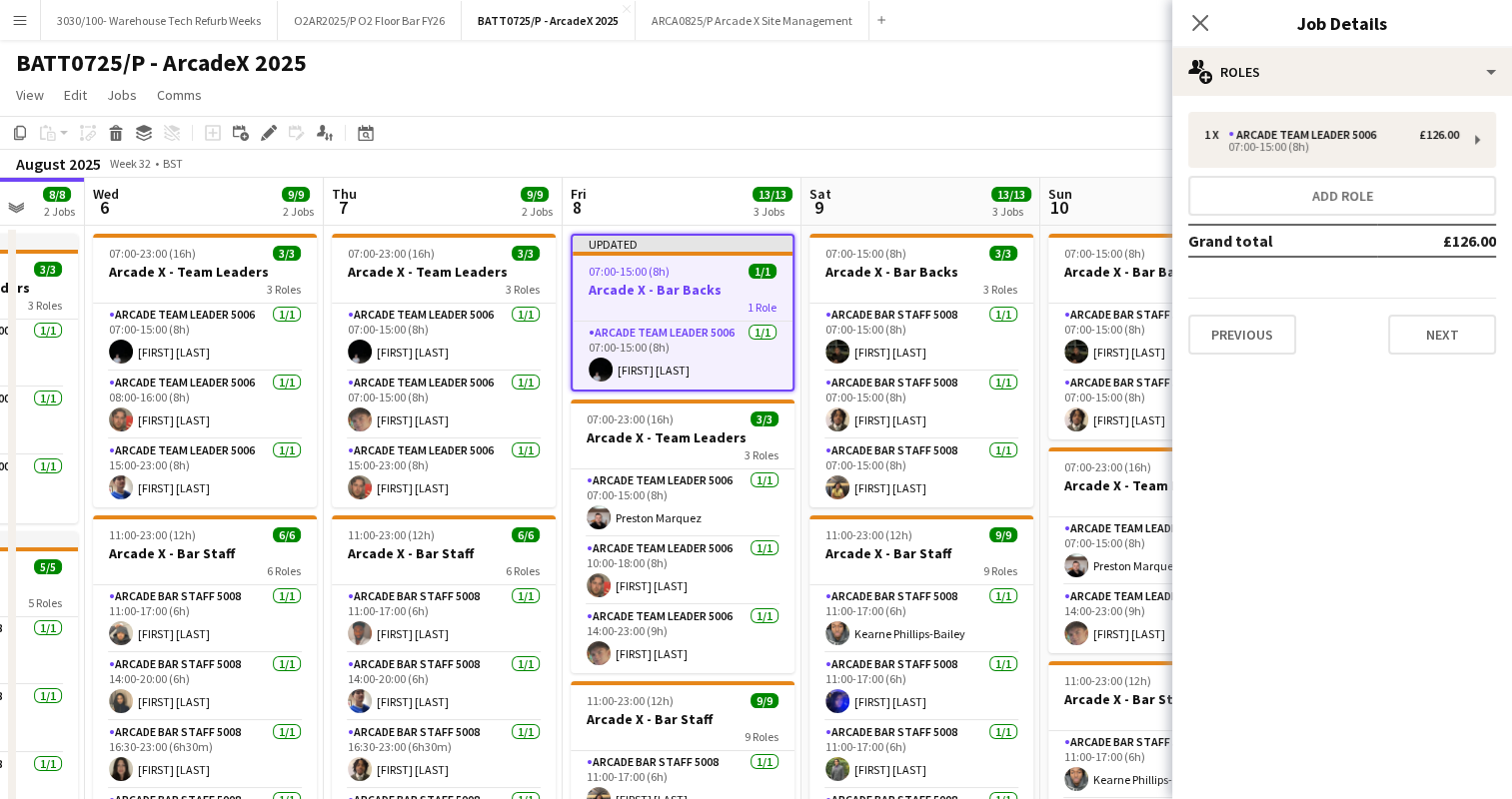 click on "Copy
Paste
Paste   Ctrl+V Paste with crew  Ctrl+Shift+V
Paste linked Job
Delete
Group
Ungroup
Add job
Add linked Job
Edit
Edit linked Job
Applicants
Date picker
AUG 2025 AUG 2025 Monday M Tuesday T Wednesday W Thursday T Friday F Saturday S Sunday S  AUG   1   2   3   4   5   6   7   8   9   10   11   12   13   14   15   16   17   18   19   20   21   22   23   24   25   26   27   28   29   30   31
Comparison range
Comparison range
Today" 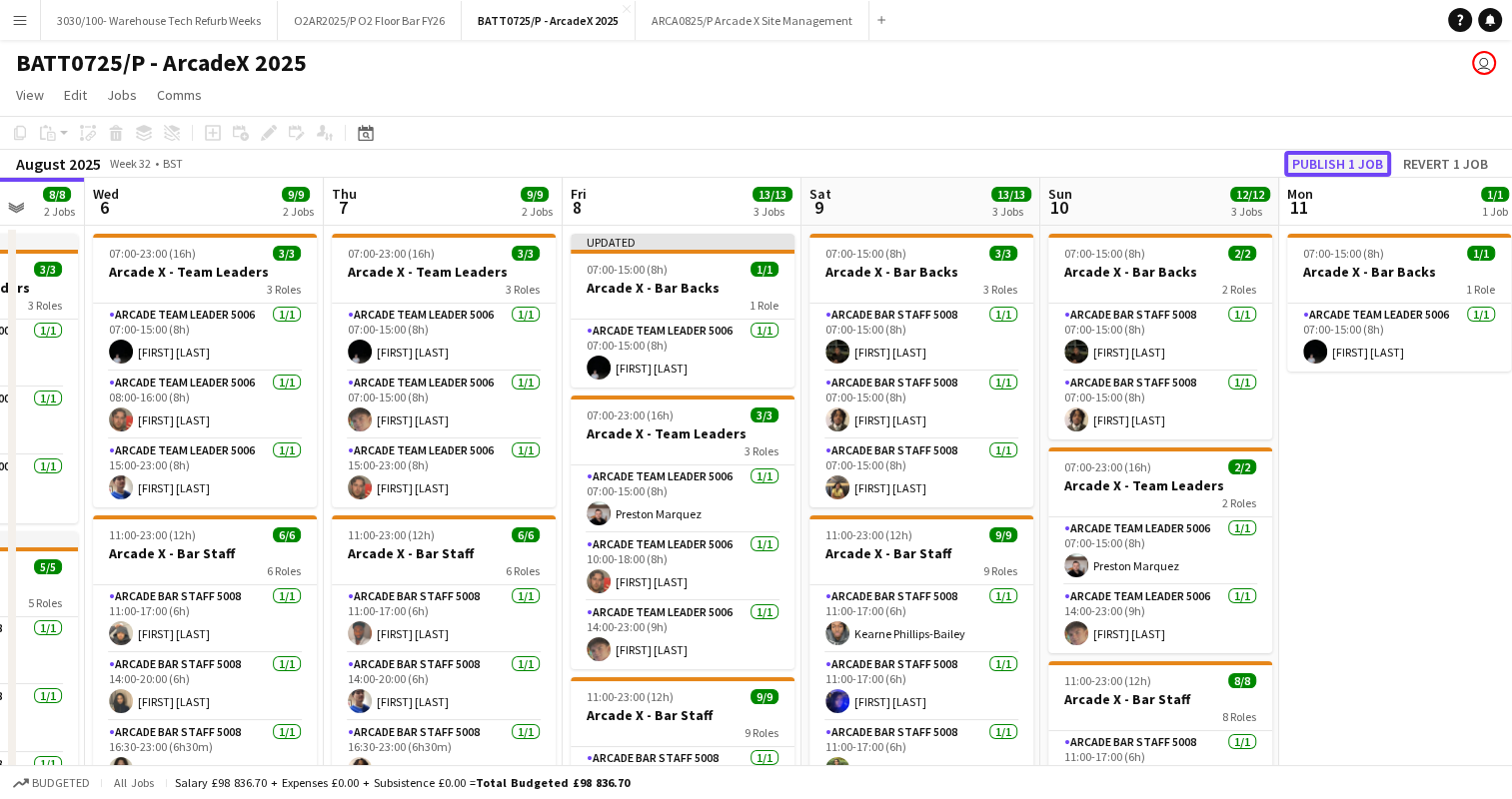 click on "Publish 1 job" 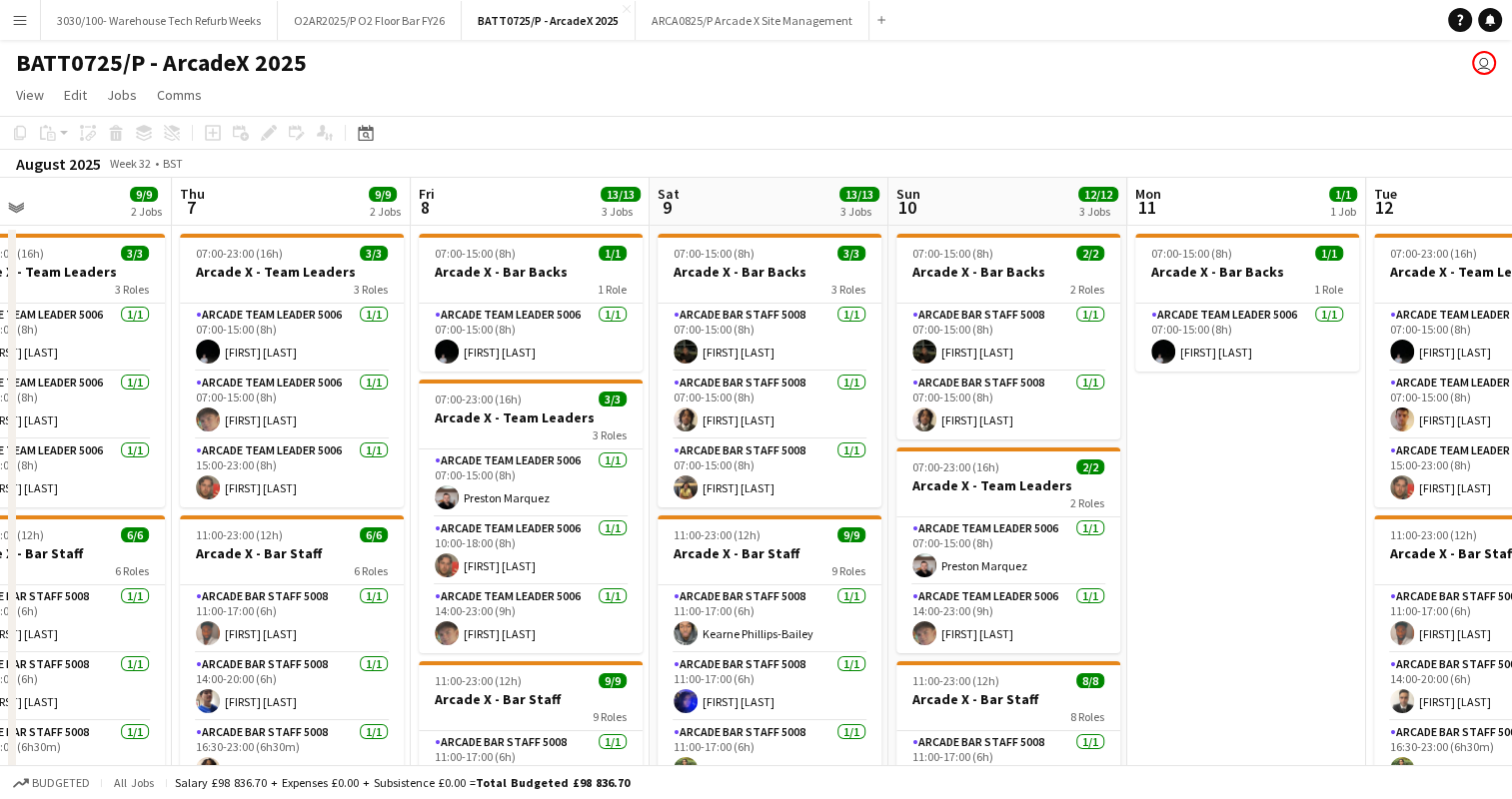 scroll, scrollTop: 0, scrollLeft: 789, axis: horizontal 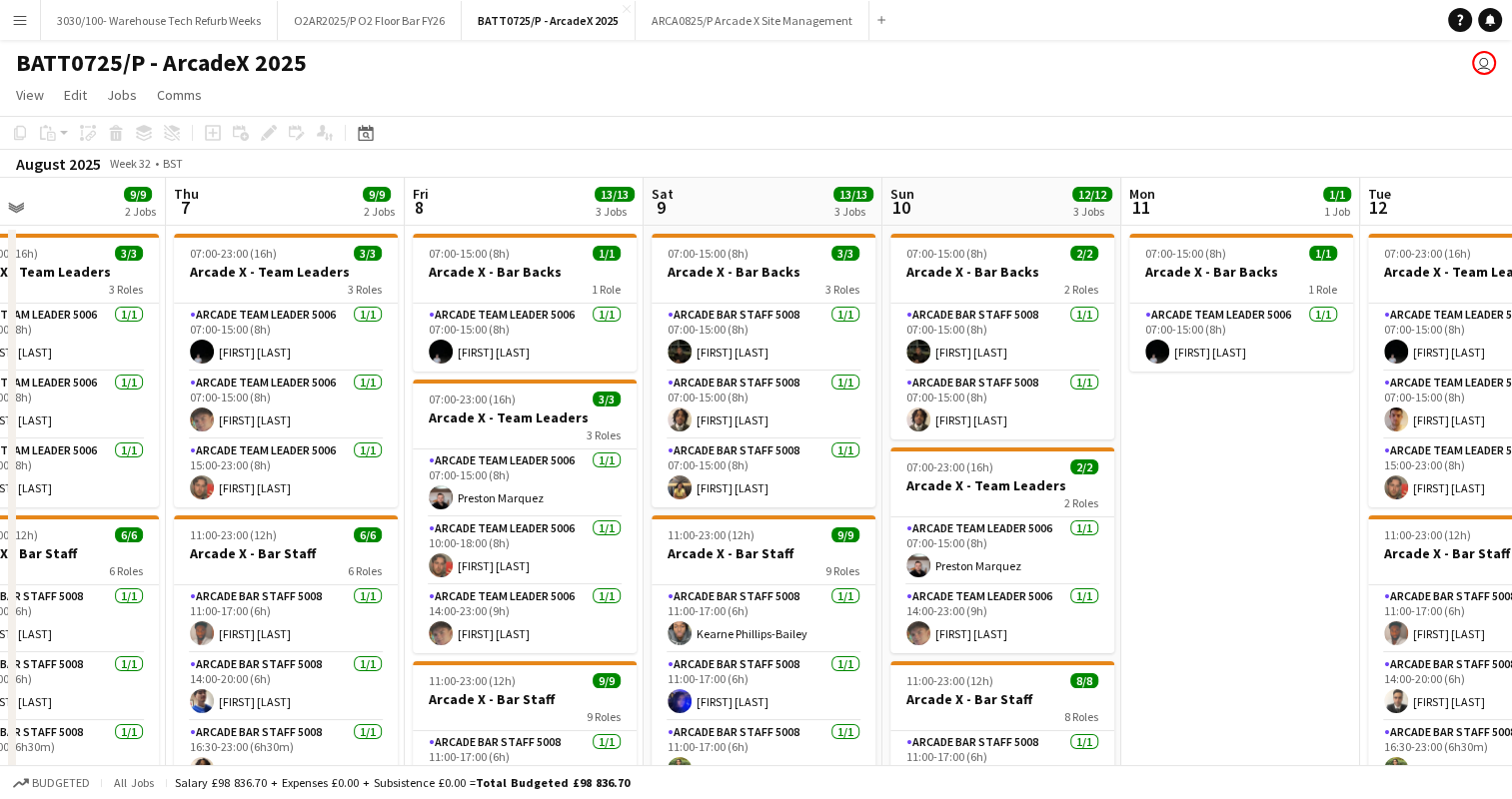 drag, startPoint x: 984, startPoint y: 364, endPoint x: 826, endPoint y: 369, distance: 158.0791 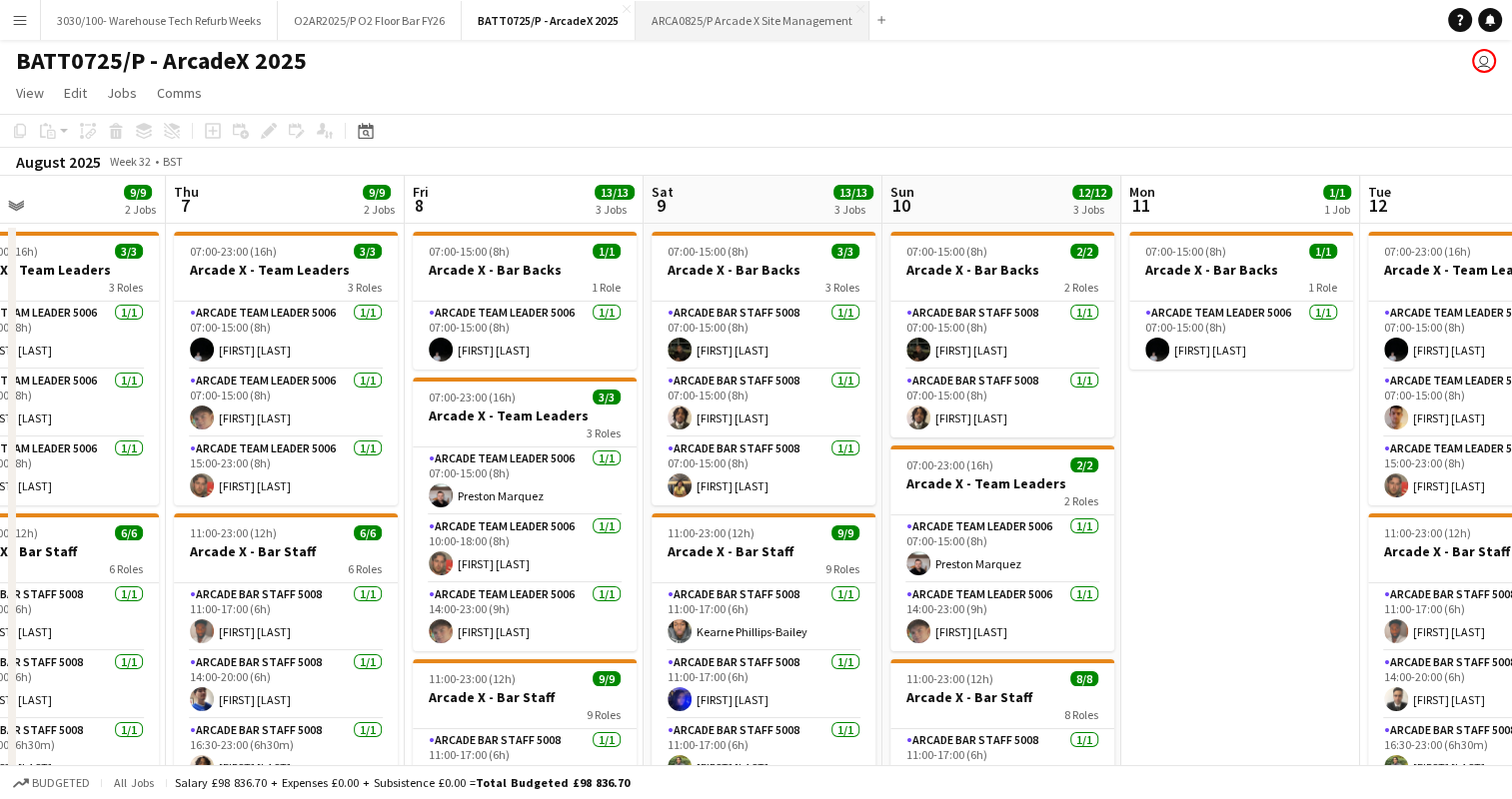 scroll, scrollTop: 0, scrollLeft: 0, axis: both 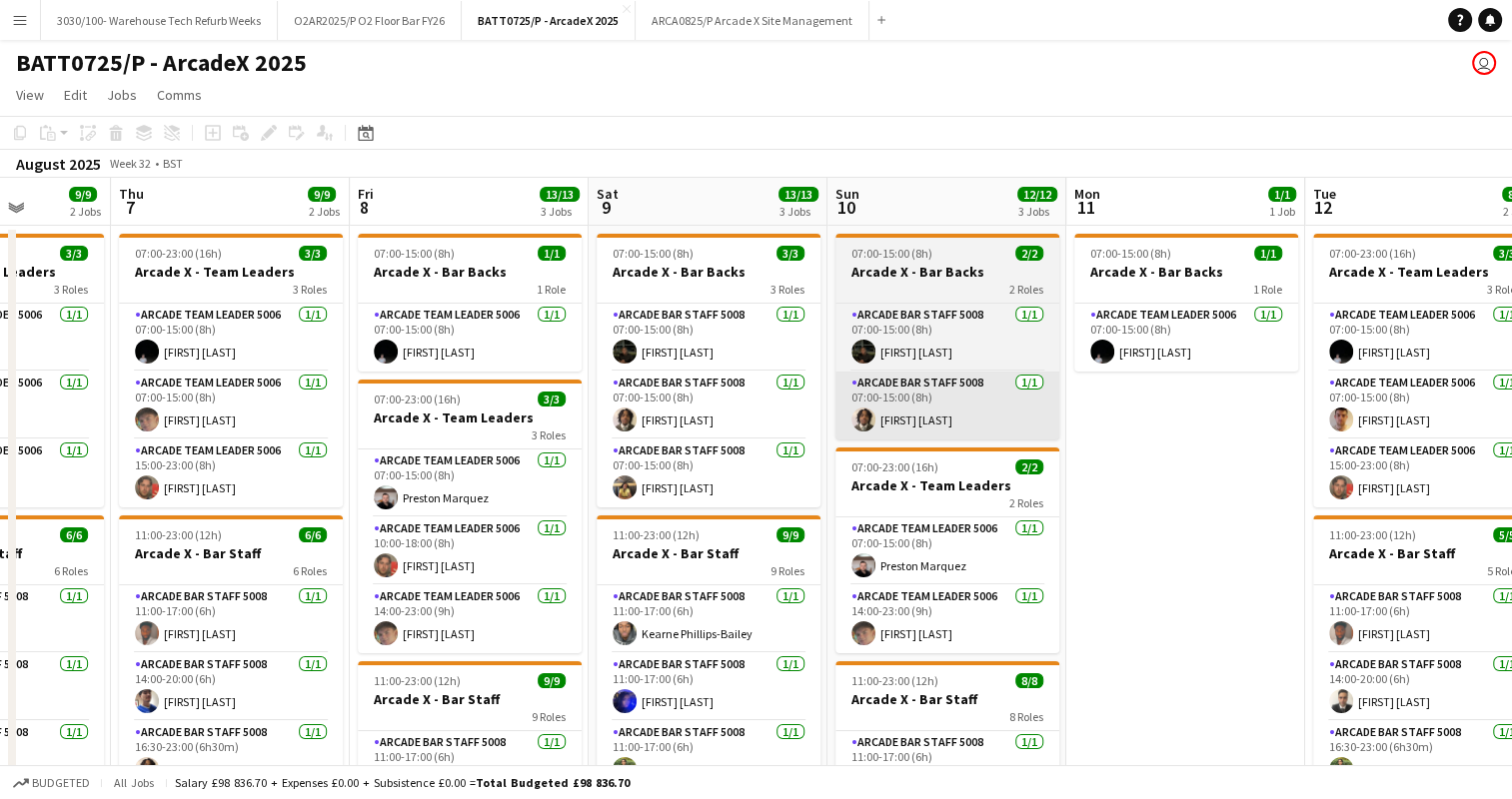 drag, startPoint x: 997, startPoint y: 458, endPoint x: 482, endPoint y: 431, distance: 515.70728 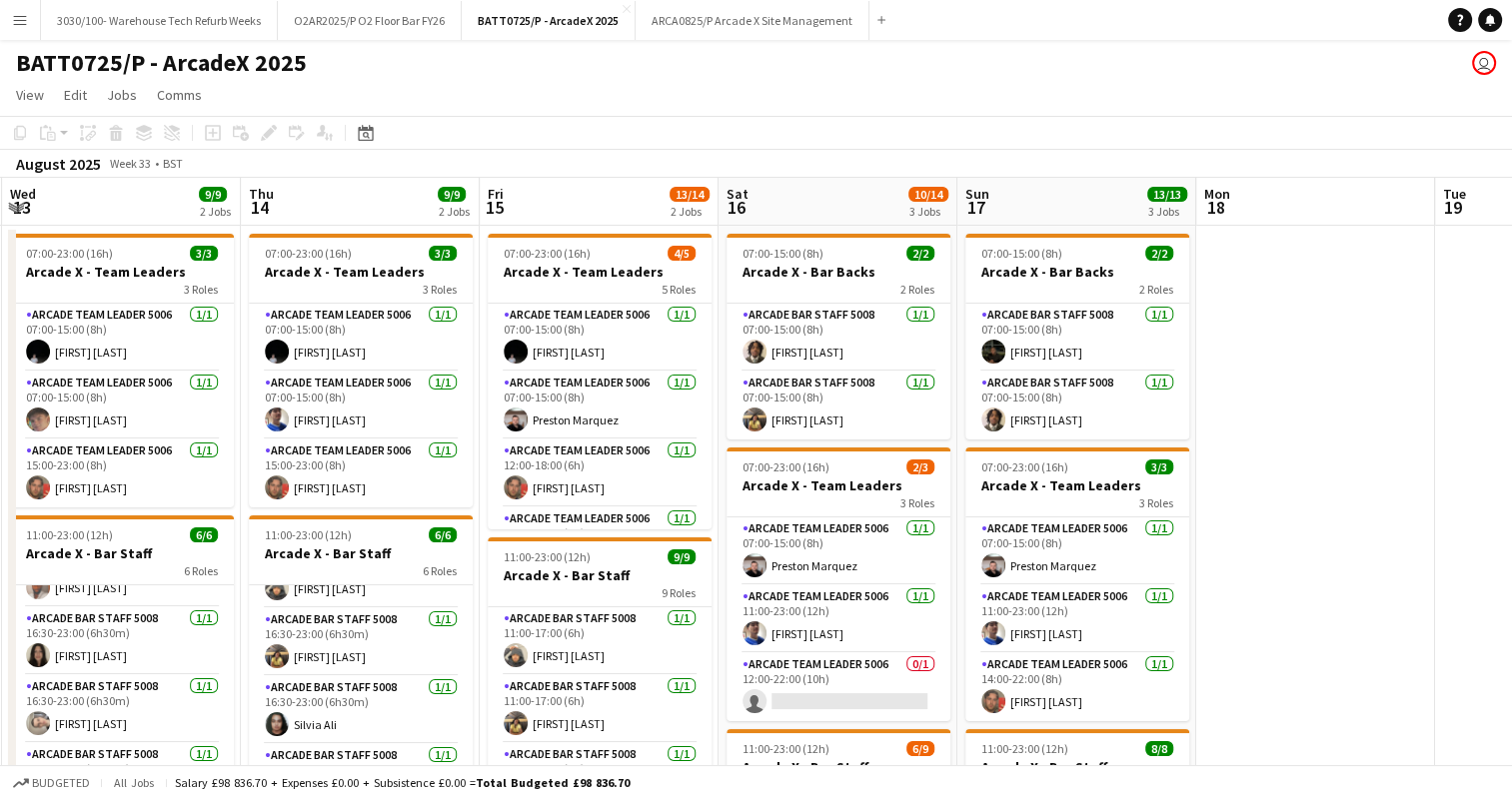 drag, startPoint x: 1129, startPoint y: 405, endPoint x: 542, endPoint y: 403, distance: 587.0034 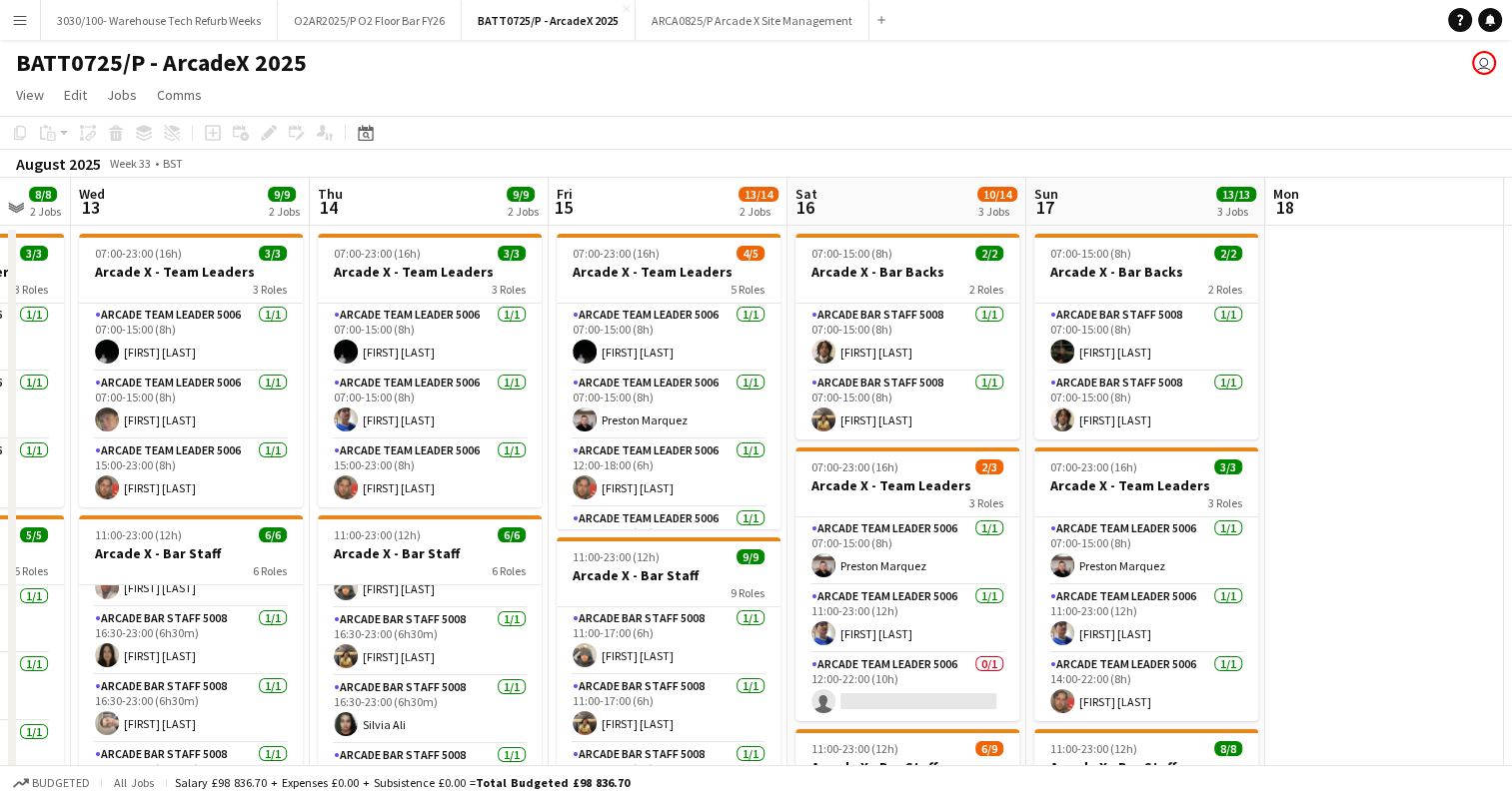 drag, startPoint x: 1251, startPoint y: 402, endPoint x: 859, endPoint y: 400, distance: 392.0051 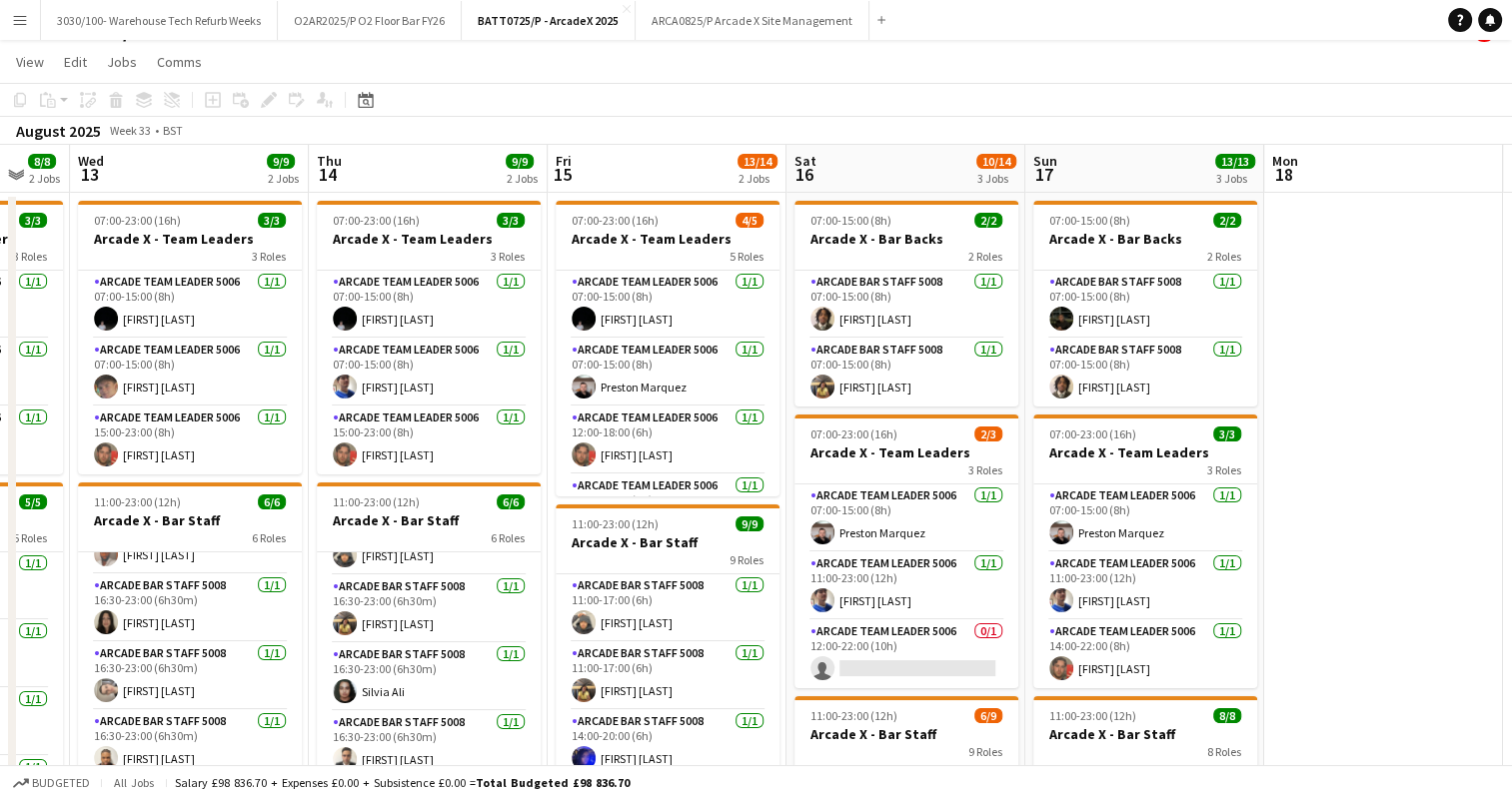 scroll, scrollTop: 0, scrollLeft: 0, axis: both 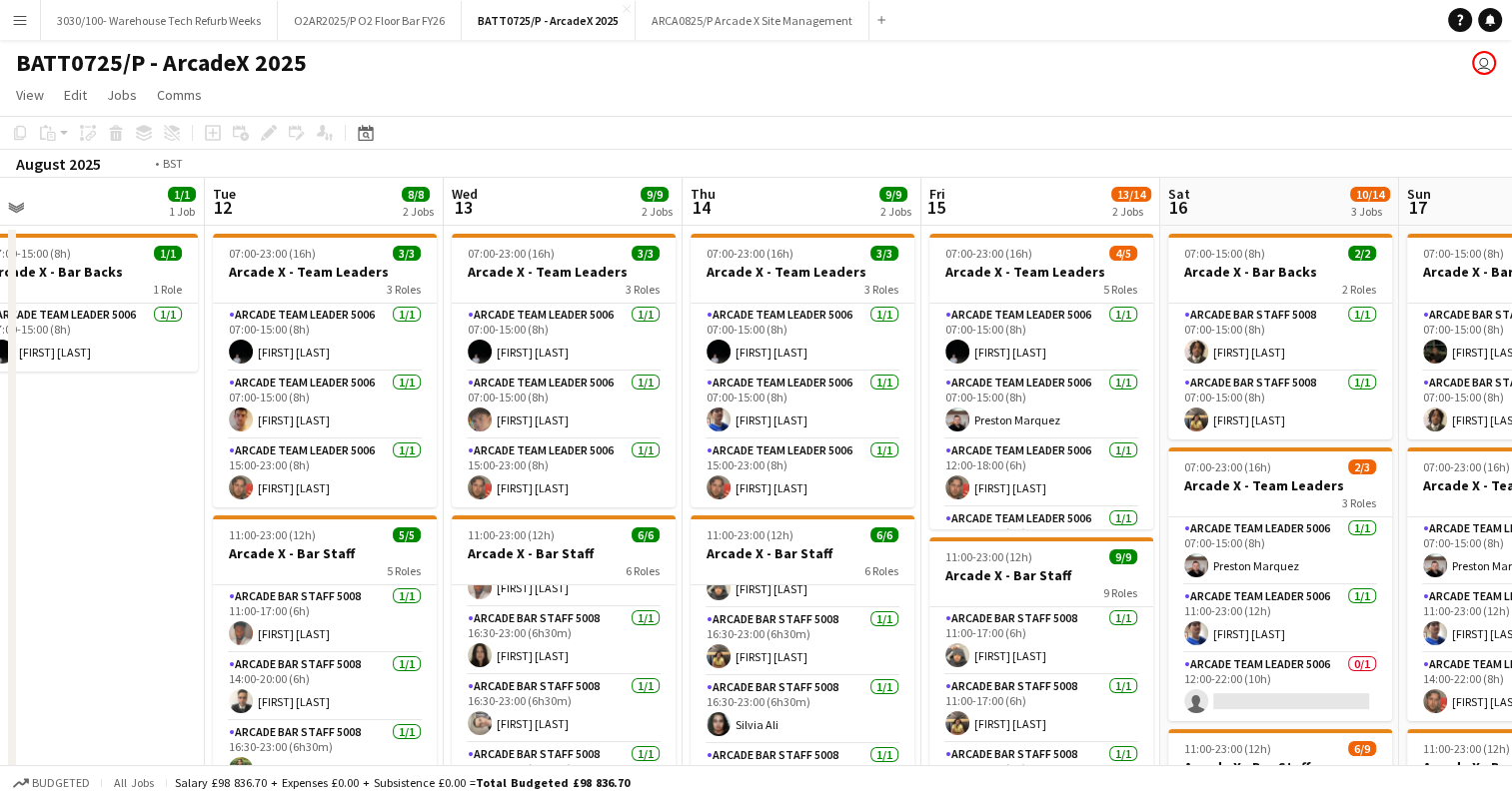drag, startPoint x: 346, startPoint y: 322, endPoint x: 954, endPoint y: 362, distance: 609.3144 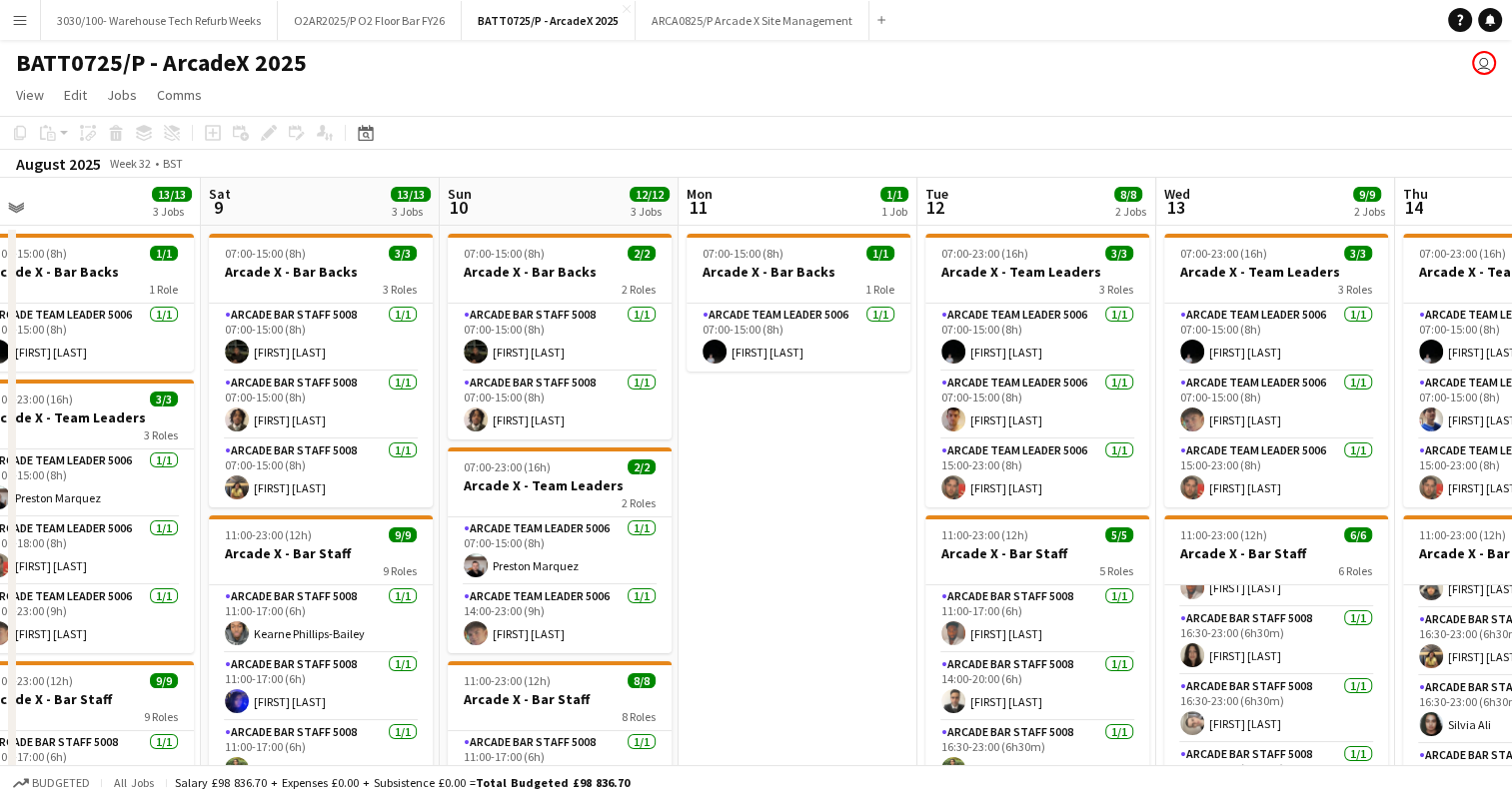 scroll, scrollTop: 0, scrollLeft: 440, axis: horizontal 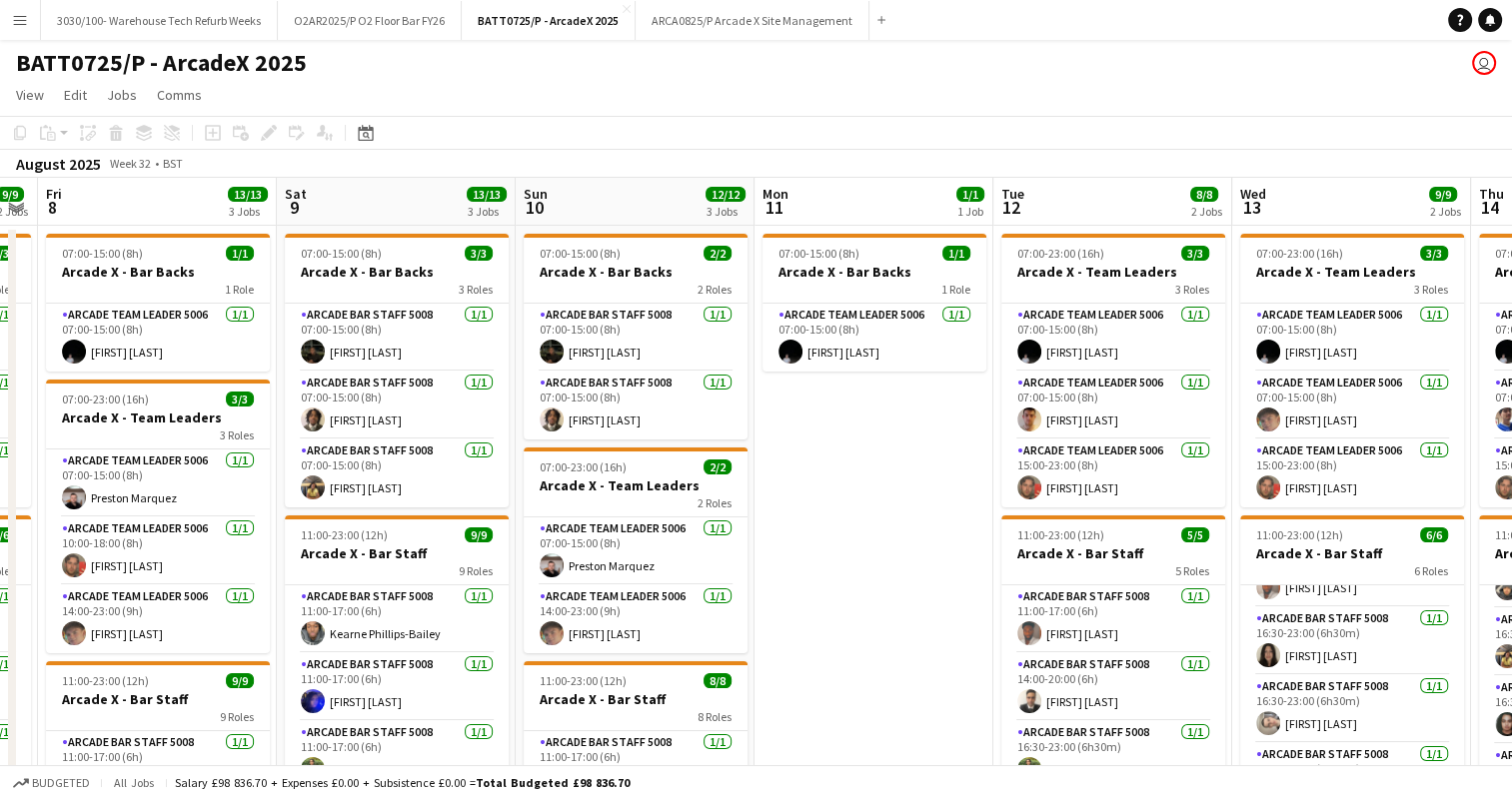 drag, startPoint x: 433, startPoint y: 292, endPoint x: 960, endPoint y: 399, distance: 537.7527 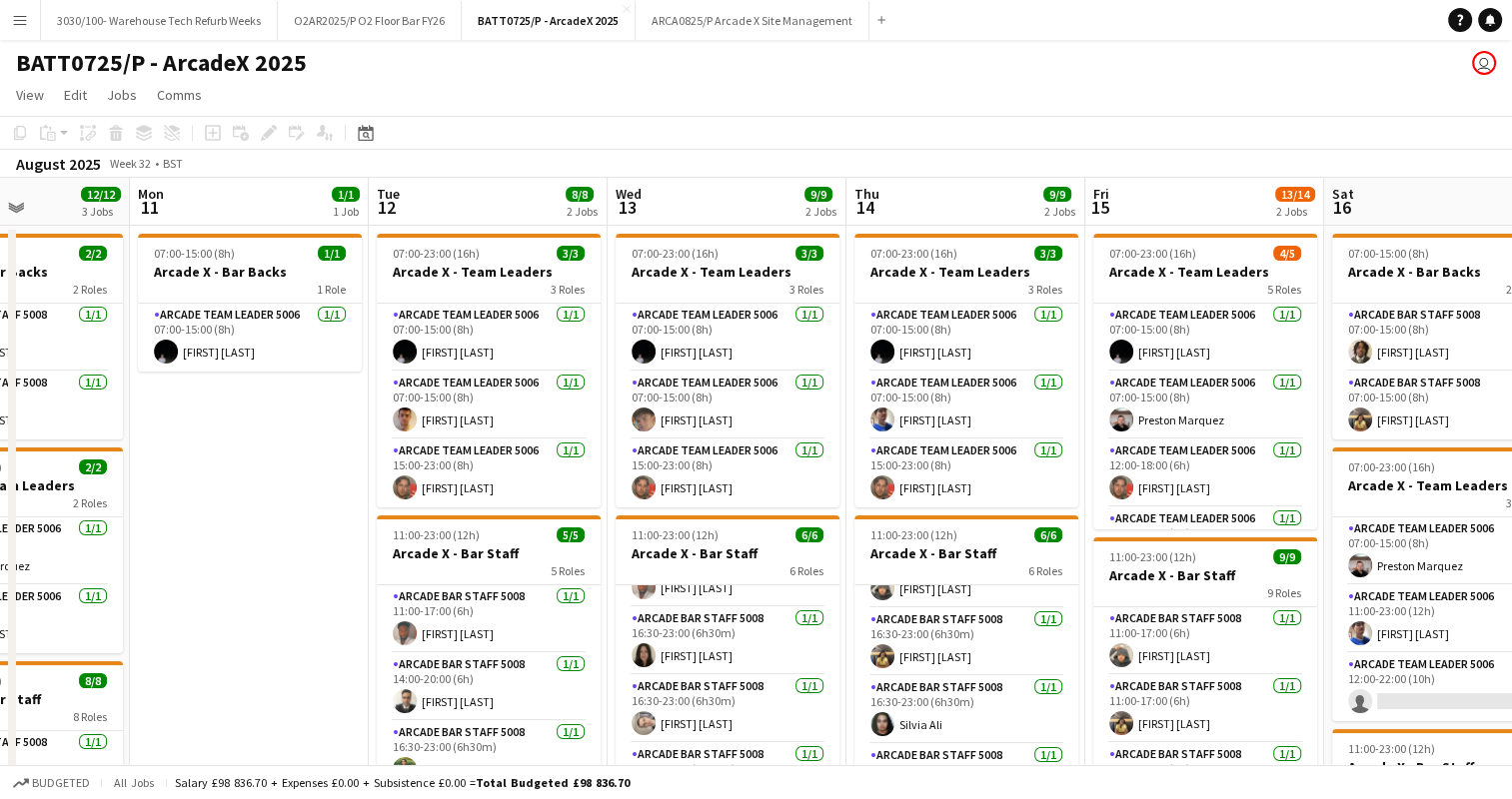 drag, startPoint x: 959, startPoint y: 511, endPoint x: 384, endPoint y: 443, distance: 579 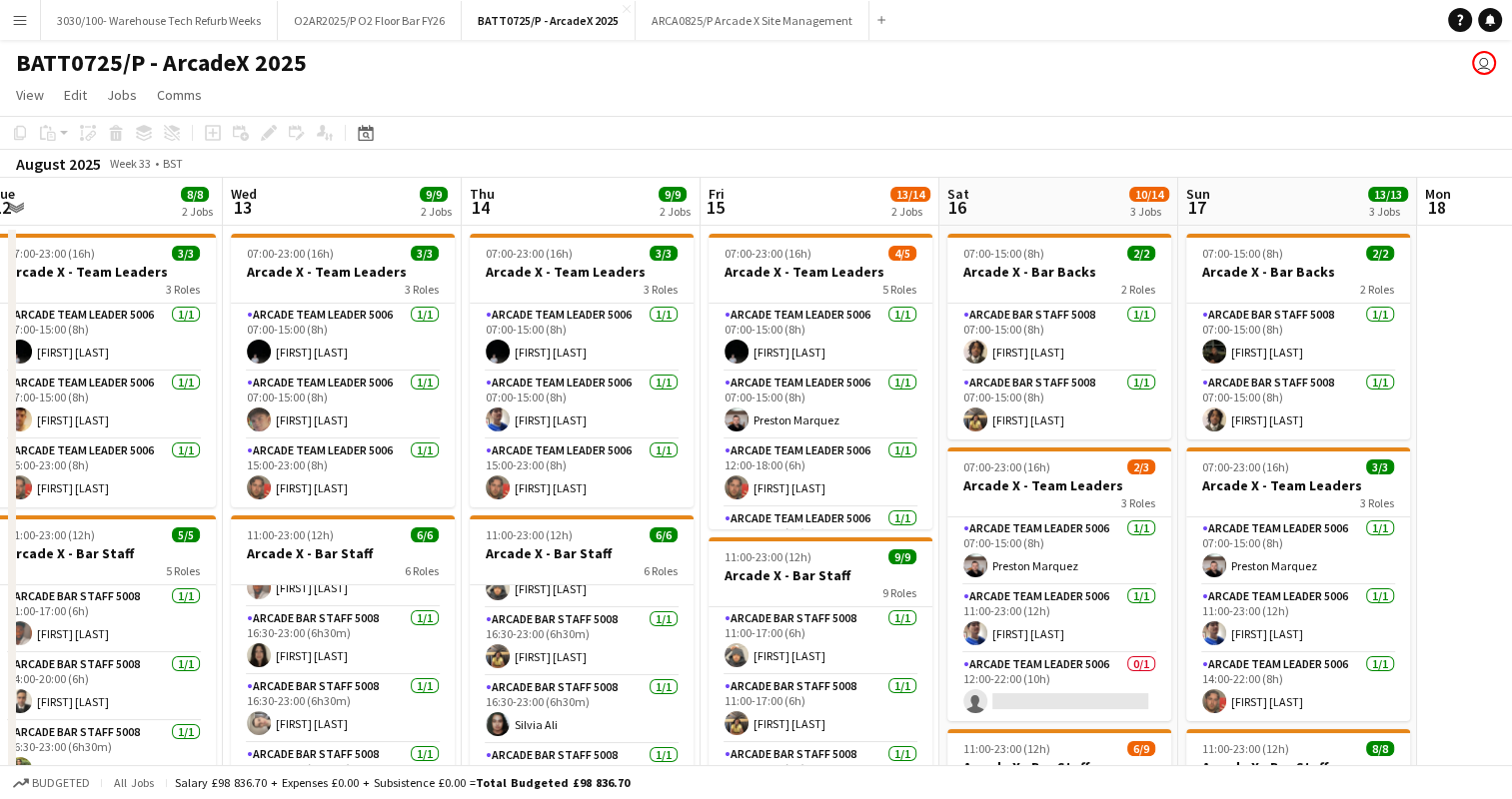 scroll, scrollTop: 0, scrollLeft: 497, axis: horizontal 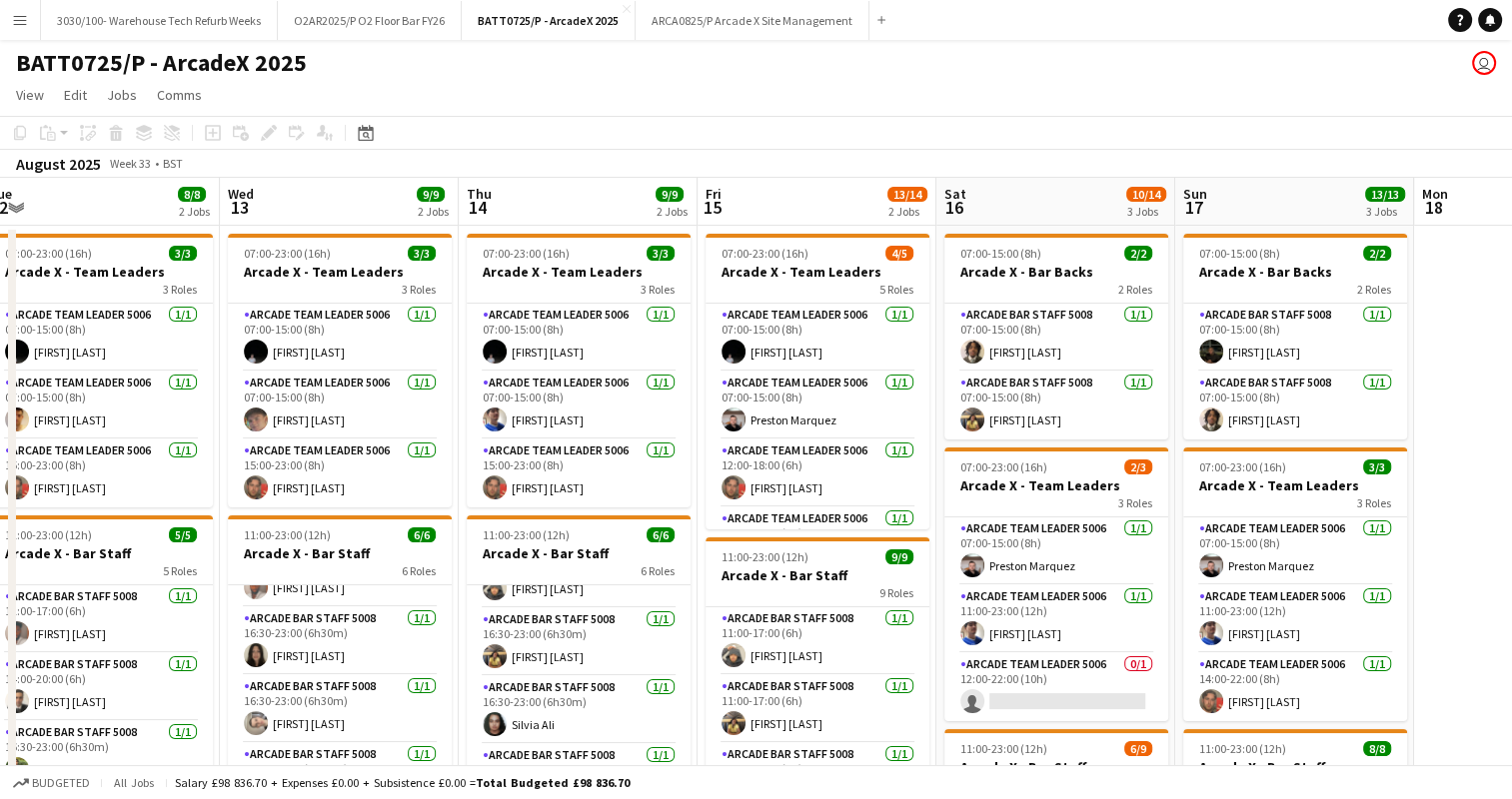 drag, startPoint x: 1008, startPoint y: 573, endPoint x: 621, endPoint y: 447, distance: 406.99509 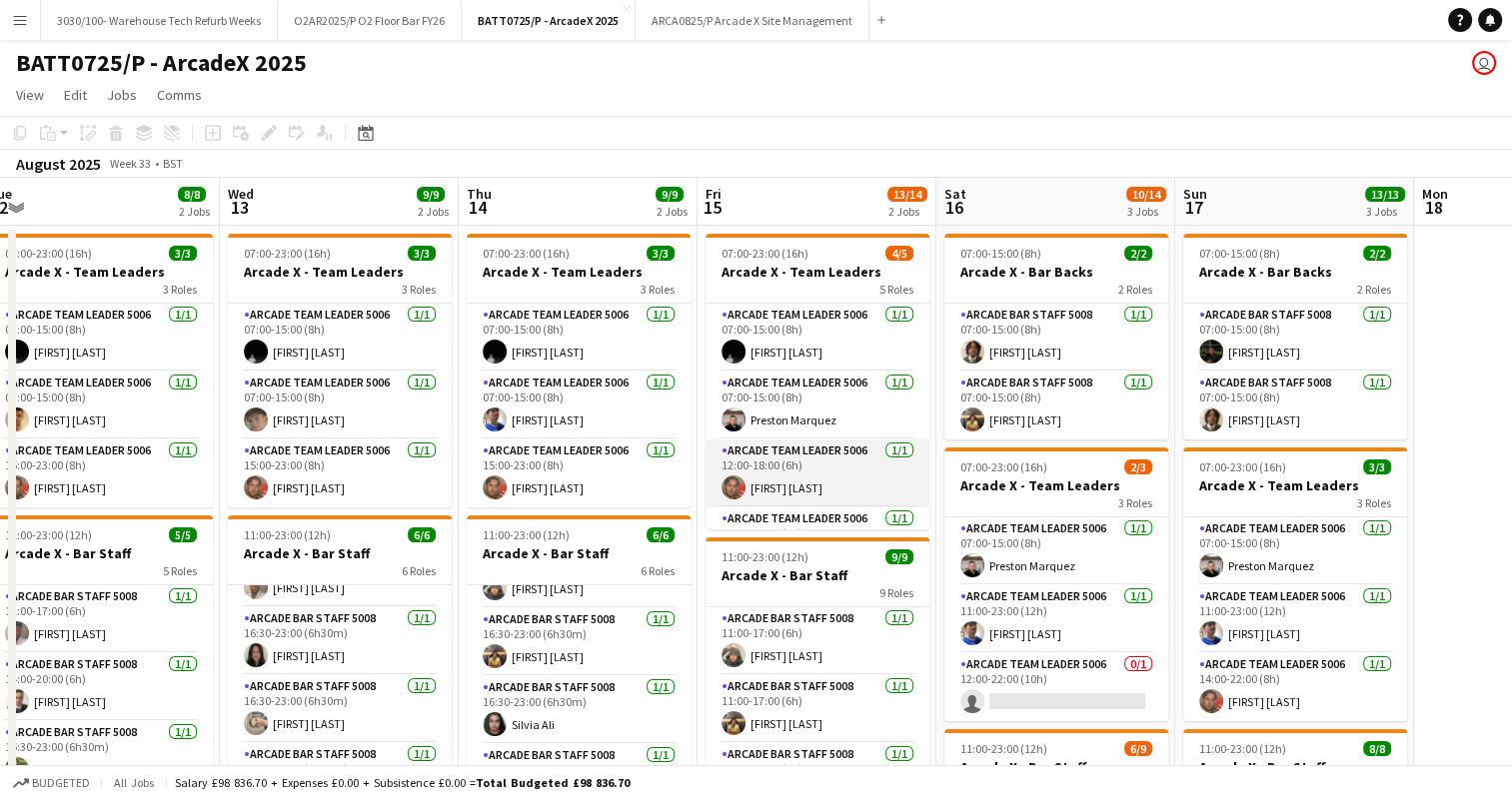 scroll, scrollTop: 100, scrollLeft: 0, axis: vertical 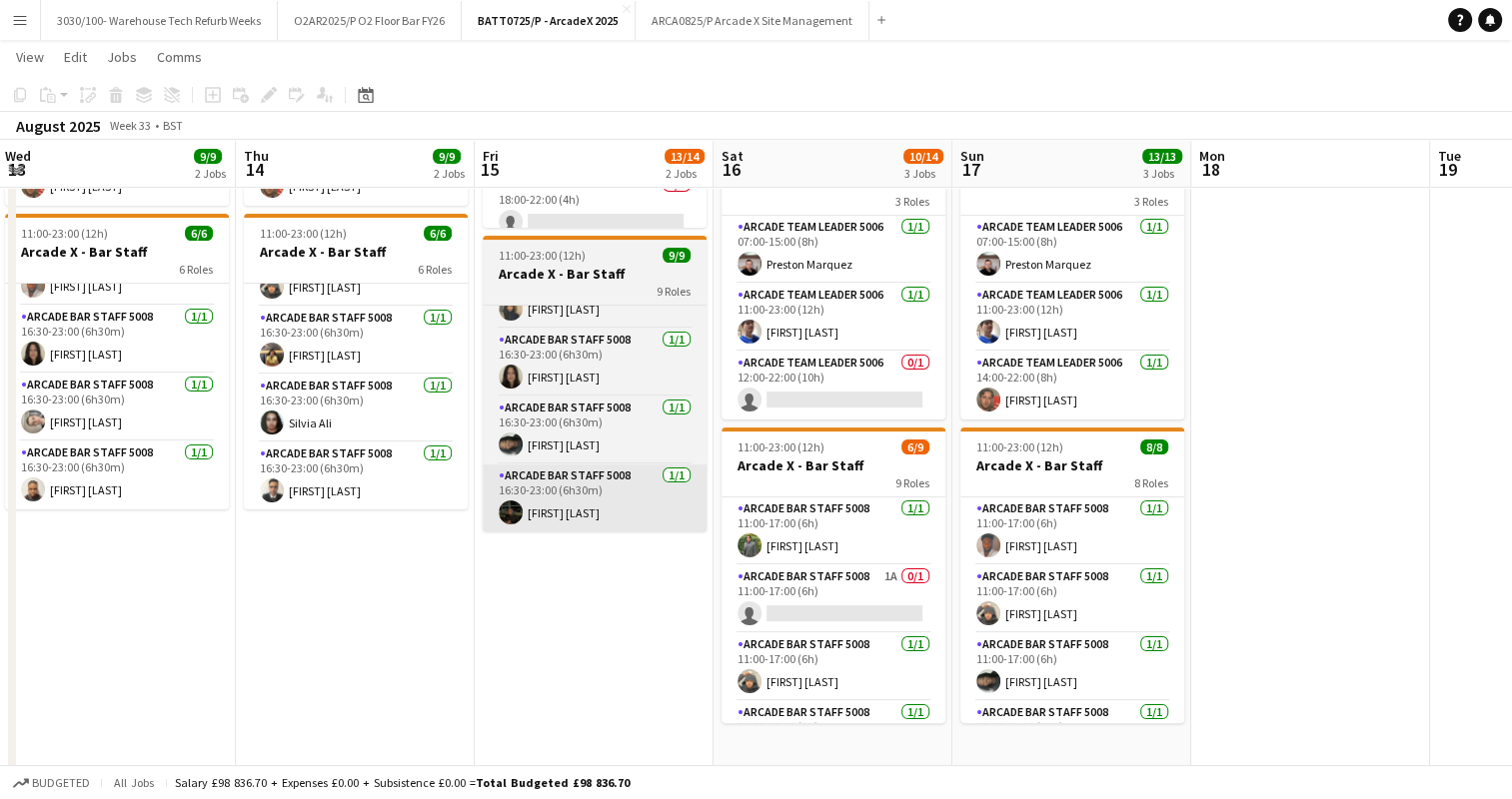 drag, startPoint x: 823, startPoint y: 553, endPoint x: 588, endPoint y: 474, distance: 247.92338 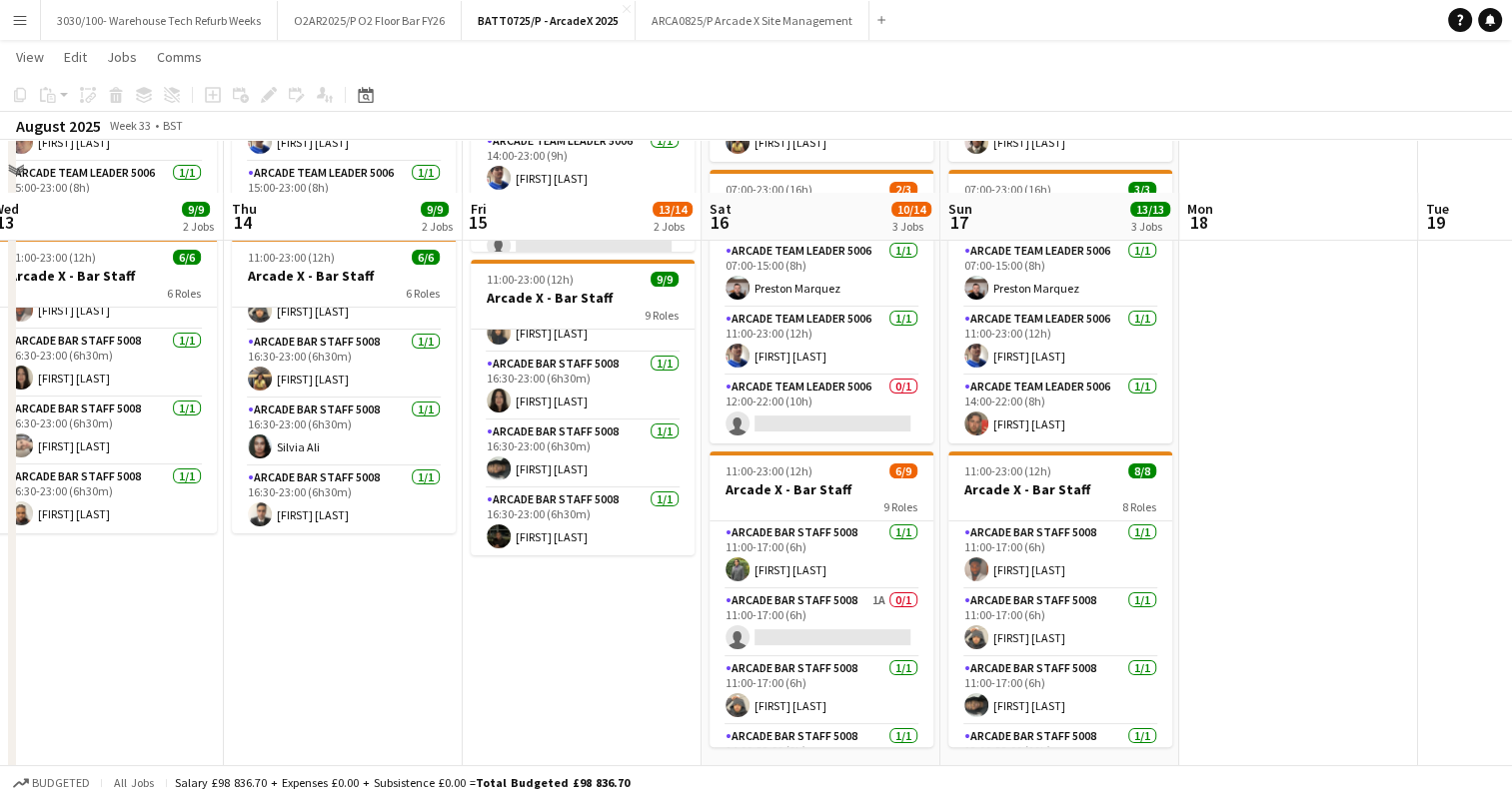 scroll, scrollTop: 400, scrollLeft: 0, axis: vertical 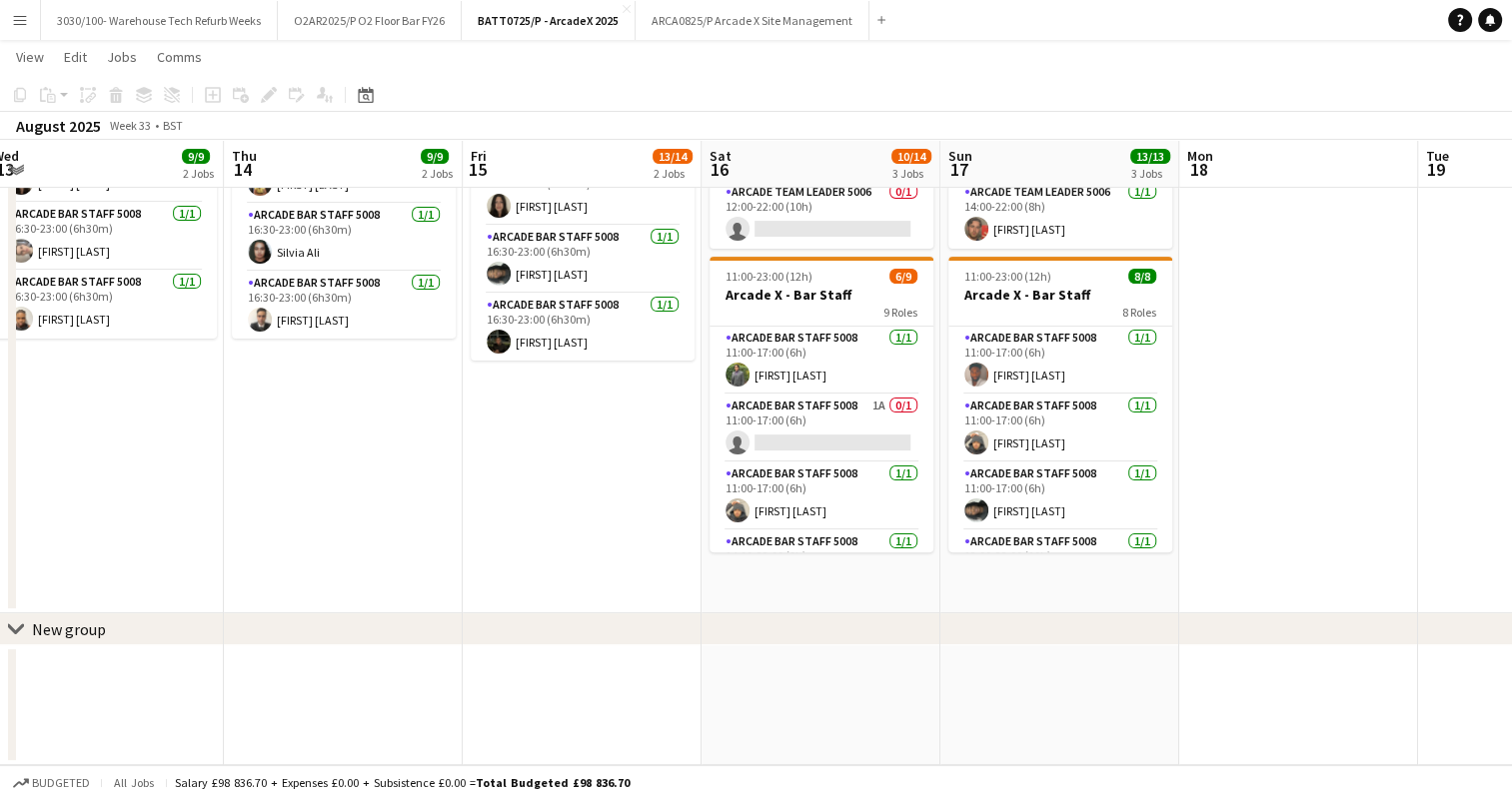 click on "07:00-23:00 (16h)    4/5   Arcade X - Team Leaders   5 Roles   Arcade Team Leader 5006   1/1   07:00-15:00 (8h)
Philip Cartin  Arcade Team Leader 5006   1/1   07:00-15:00 (8h)
Preston Marquez  Arcade Team Leader 5006   1/1   12:00-18:00 (6h)
George Obyrne  Arcade Team Leader 5006   1/1   14:00-23:00 (9h)
Charlie Howard  Arcade Team Leader 5006   0/1   18:00-22:00 (4h)
single-neutral-actions
11:00-23:00 (12h)    9/9   Arcade X - Bar Staff   9 Roles   Arcade Bar Staff 5008   1/1   11:00-17:00 (6h)
Conor Doherty  Arcade Bar Staff 5008   1/1   11:00-17:00 (6h)
Keira Finnigan  Arcade Bar Staff 5008   1/1   14:00-20:00 (6h)
Rita Kamara  Arcade Bar Staff 5008   1/1   16:30-23:00 (6h30m)
Kain O Dea  Arcade Bar Staff 5008   1/1   16:30-23:00 (6h30m)
Moses Kalule  Arcade Bar Staff 5008   1/1   16:30-23:00 (6h30m)
Shusmita Shusmita  Arcade Bar Staff 5008   1/1   16:30-23:00 (6h30m)
Isabella Portes Kerr  Arcade Bar Staff 5008   1/1   16:30-23:00 (6h30m)
1/1" at bounding box center [582, 183] 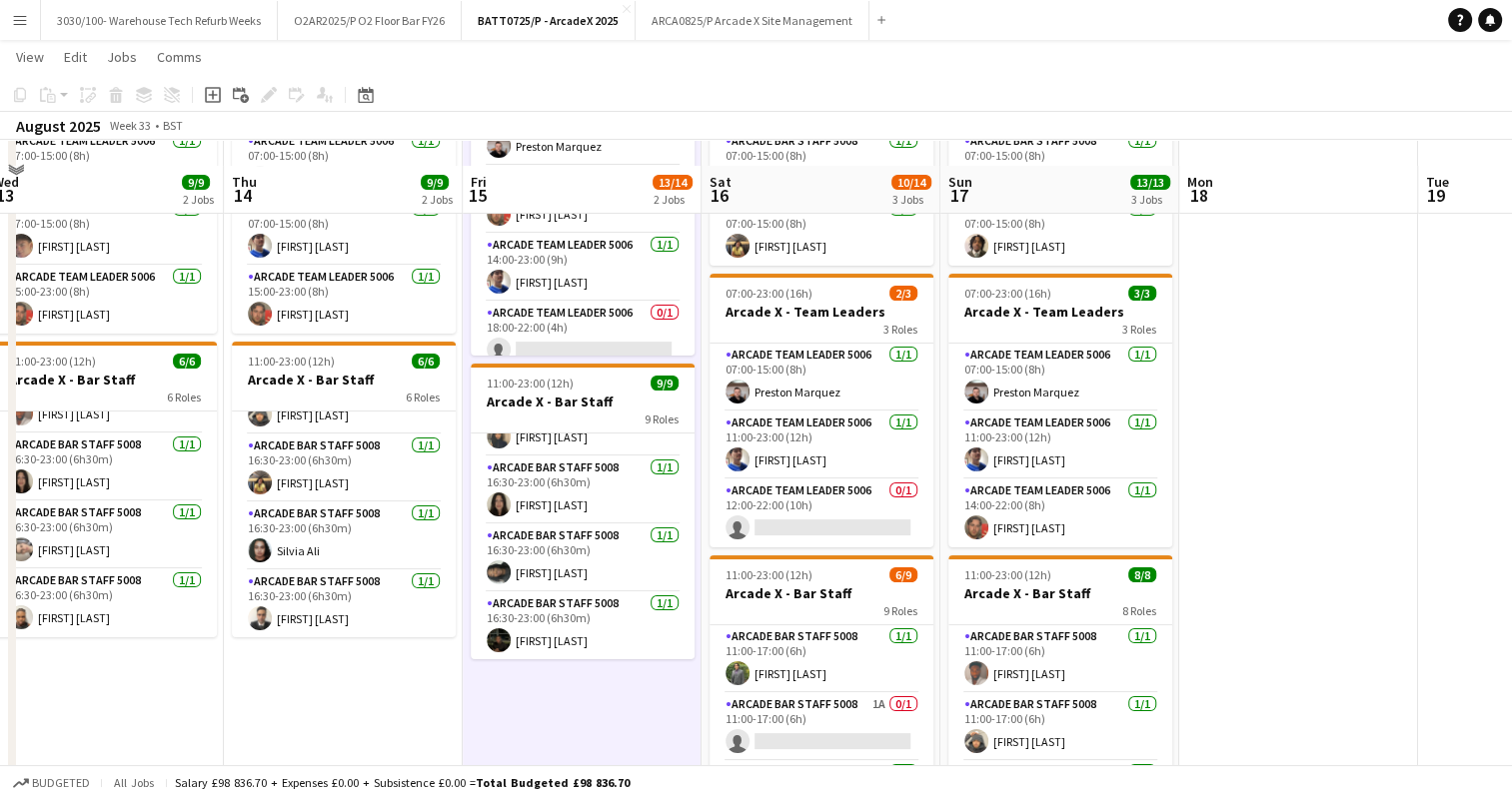 scroll, scrollTop: 200, scrollLeft: 0, axis: vertical 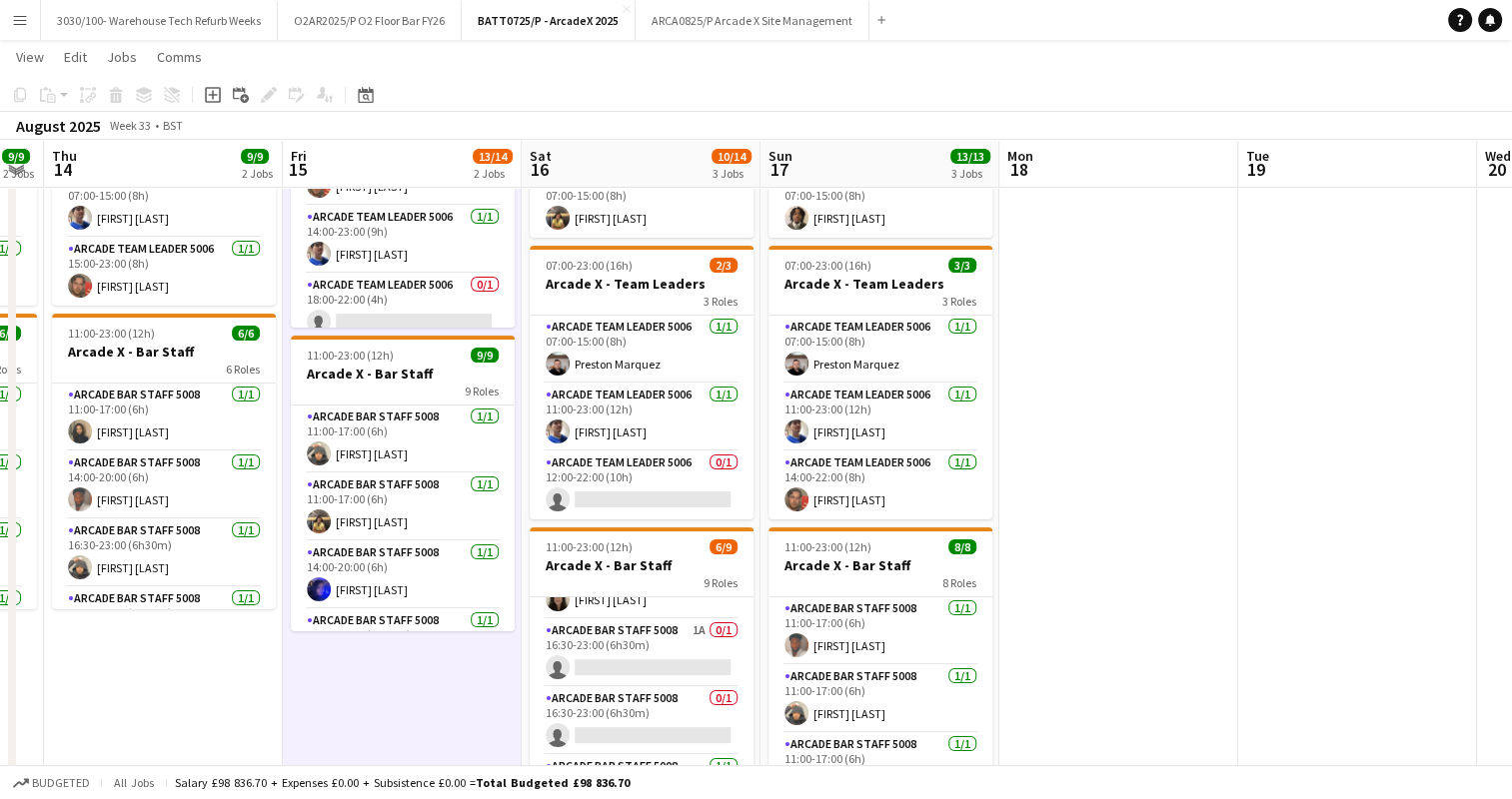 drag, startPoint x: 707, startPoint y: 519, endPoint x: 527, endPoint y: 495, distance: 181.59295 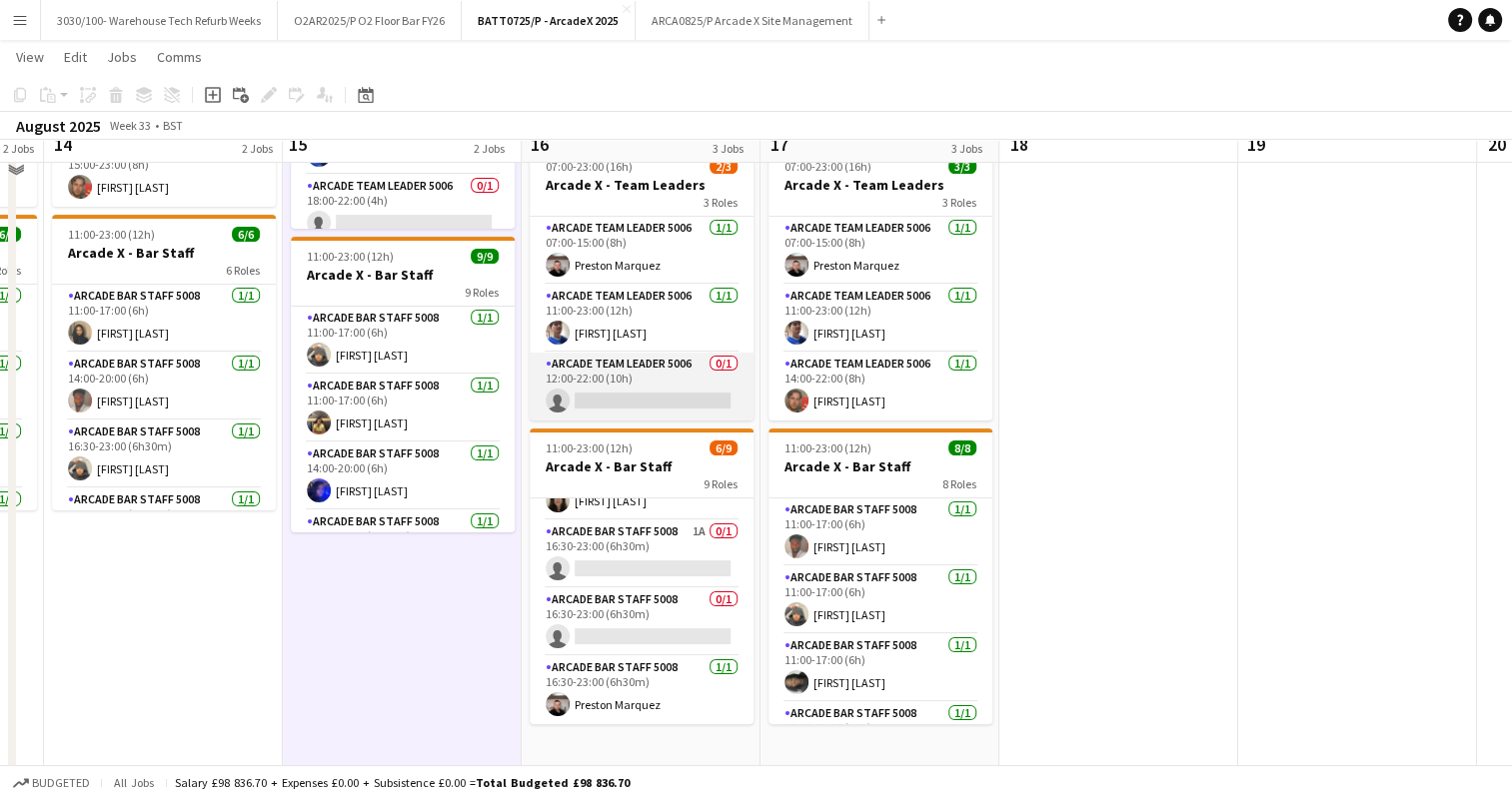 scroll, scrollTop: 300, scrollLeft: 0, axis: vertical 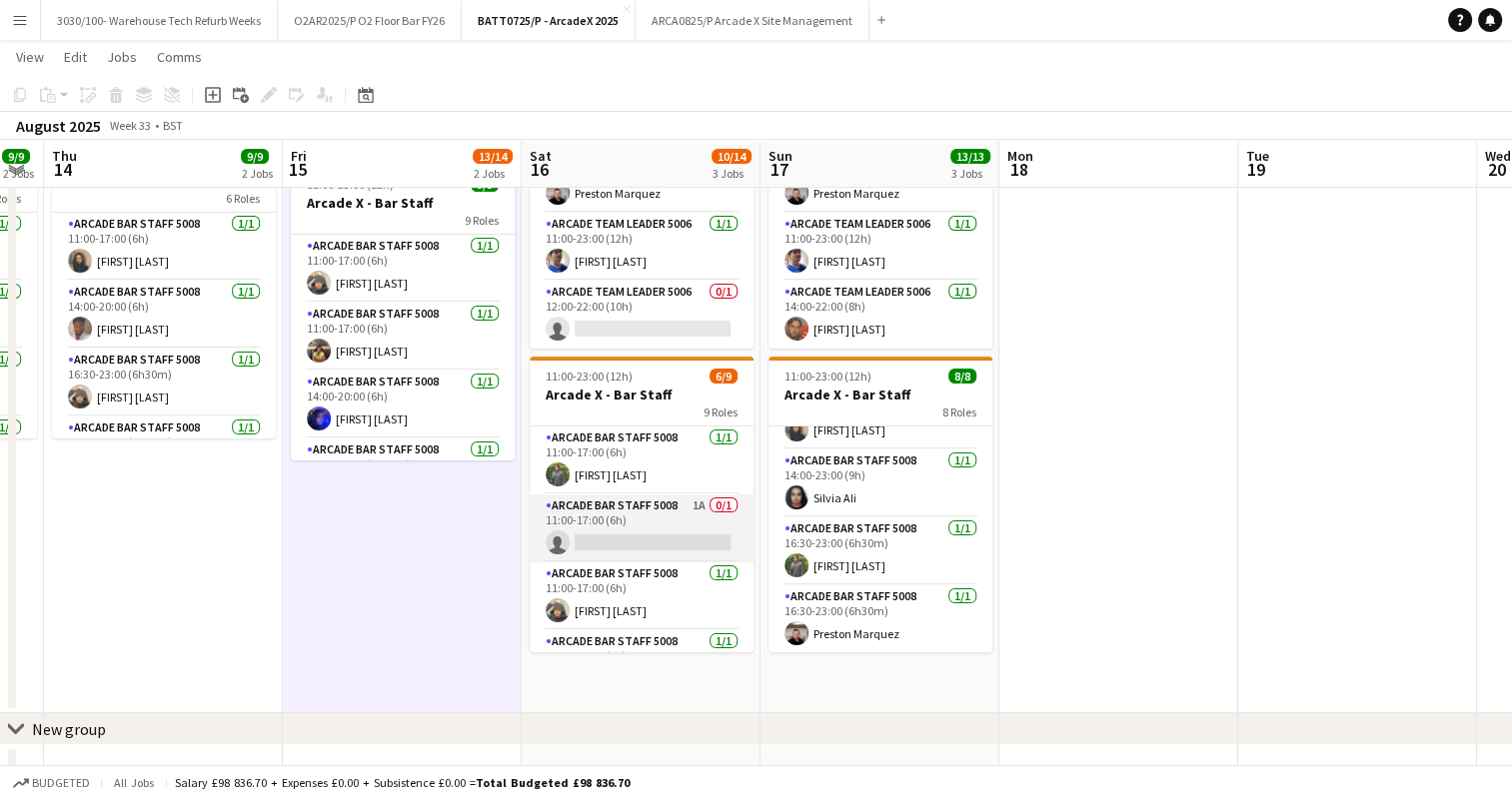 click on "Arcade Bar Staff 5008   1A   0/1   11:00-17:00 (6h)
single-neutral-actions" at bounding box center (642, 528) 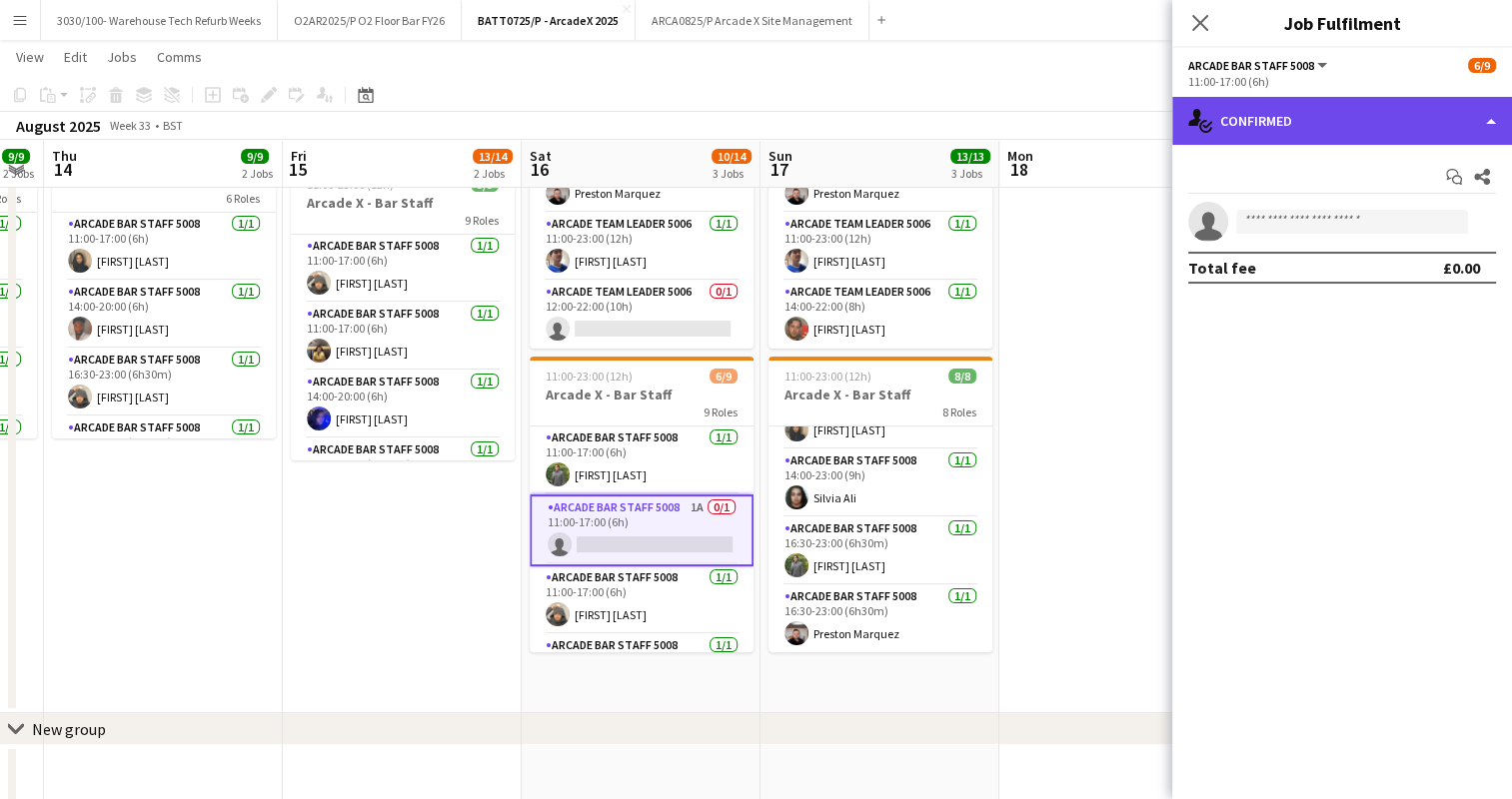 click on "single-neutral-actions-check-2
Confirmed" 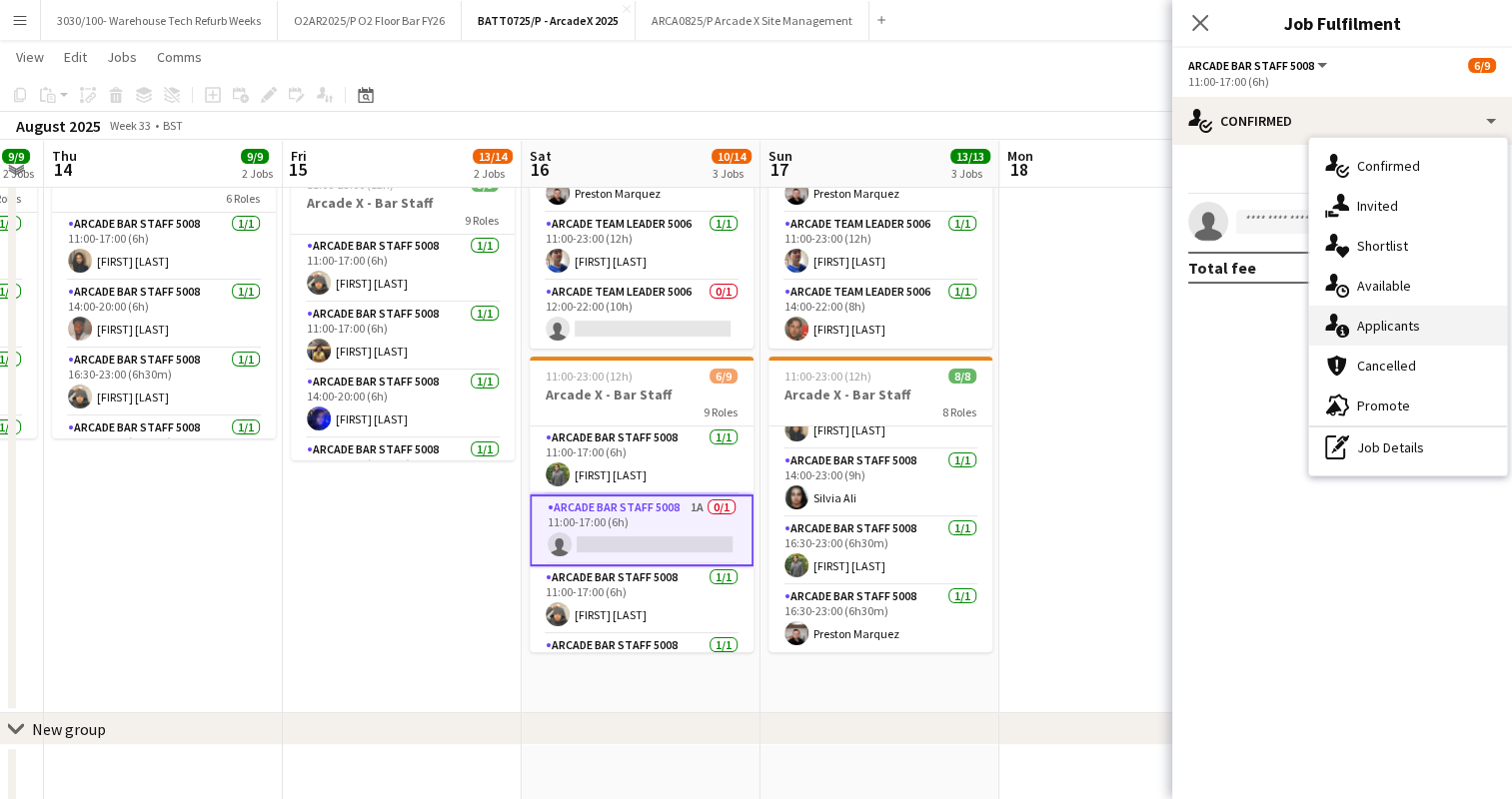 click on "single-neutral-actions-information
Applicants" at bounding box center (1408, 326) 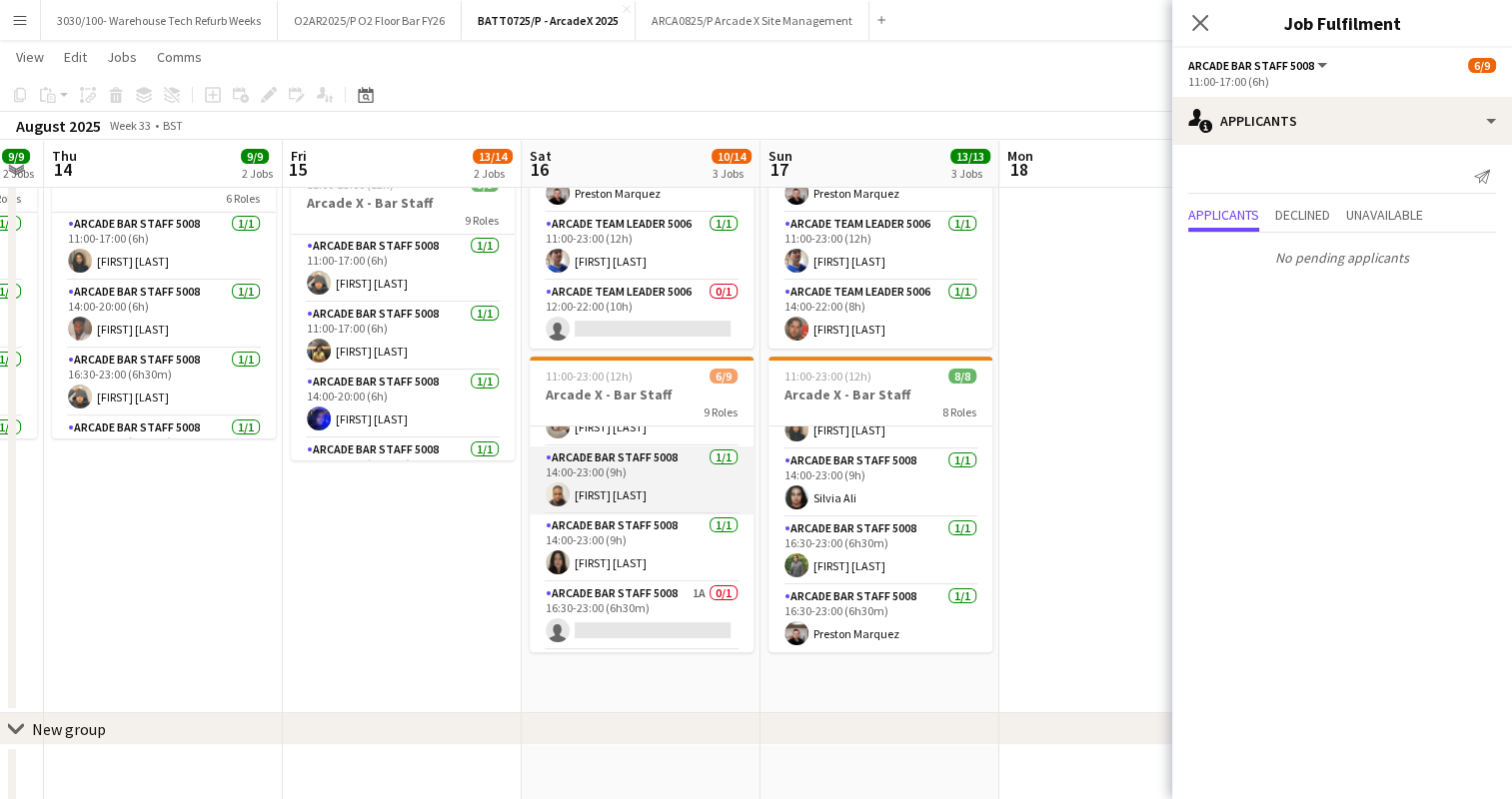scroll, scrollTop: 395, scrollLeft: 0, axis: vertical 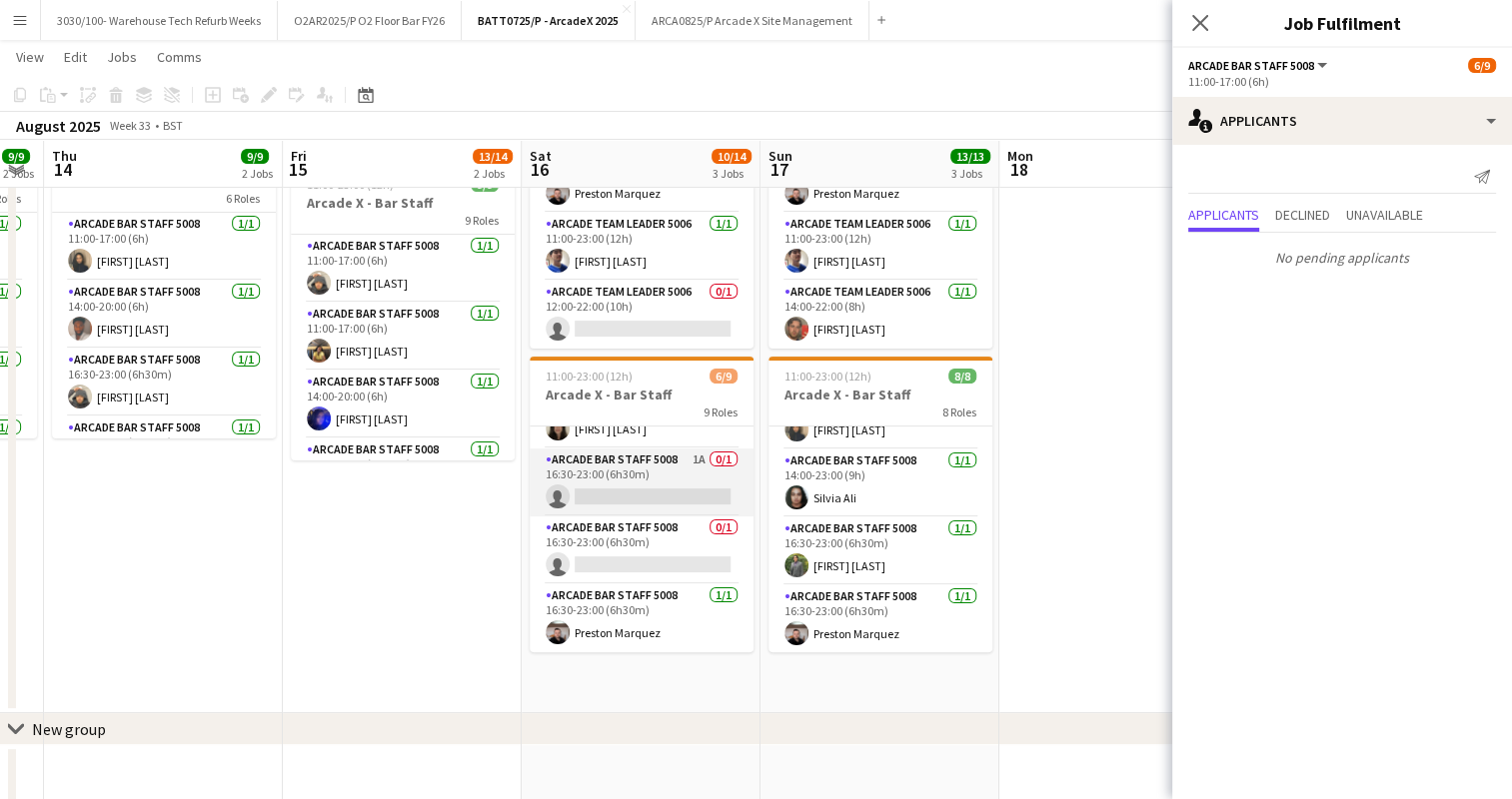 click on "Arcade Bar Staff 5008   1A   0/1   16:30-23:00 (6h30m)
single-neutral-actions" at bounding box center (642, 482) 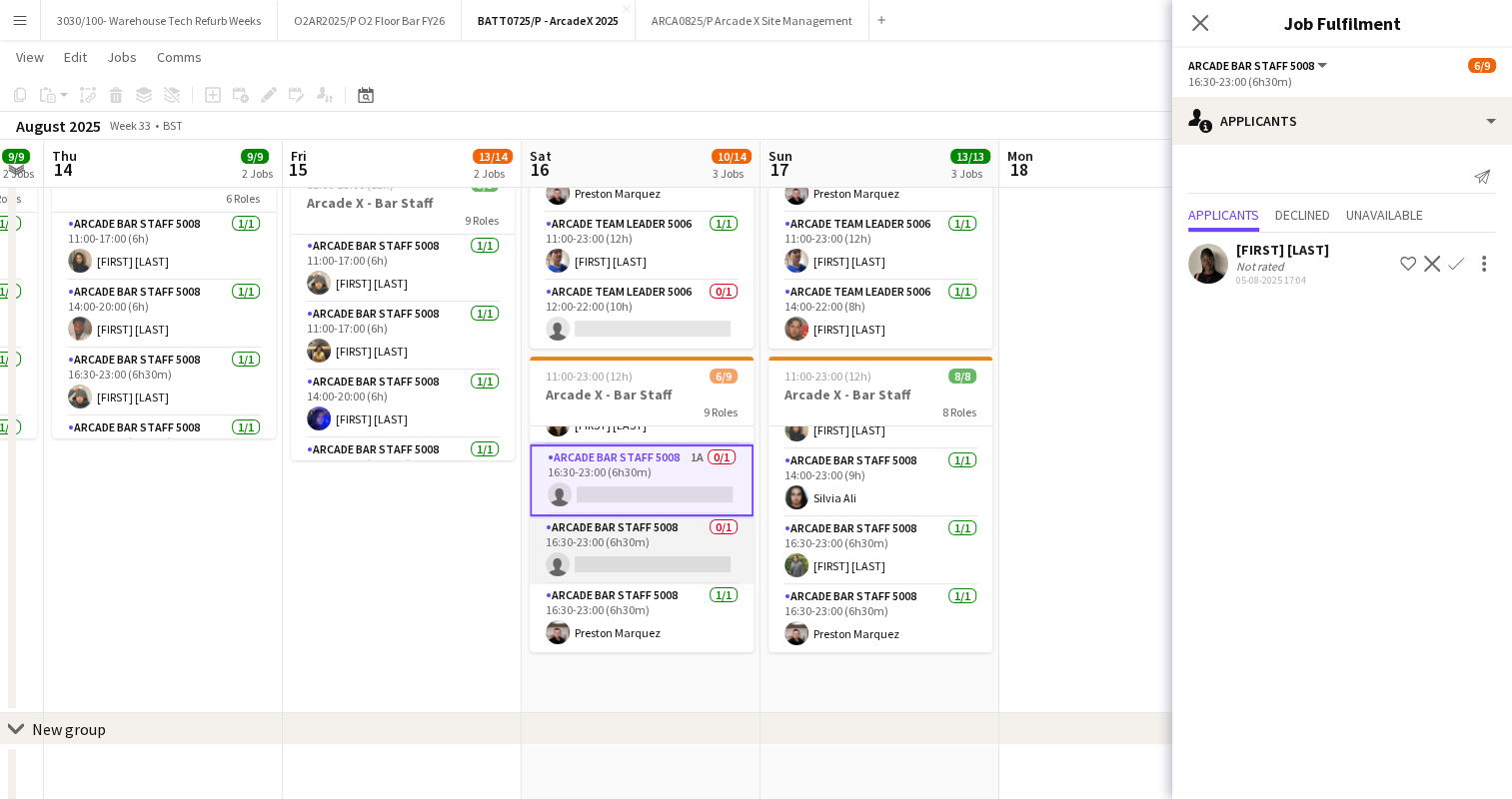 click on "Arcade Bar Staff 5008   0/1   16:30-23:00 (6h30m)
single-neutral-actions" at bounding box center [642, 550] 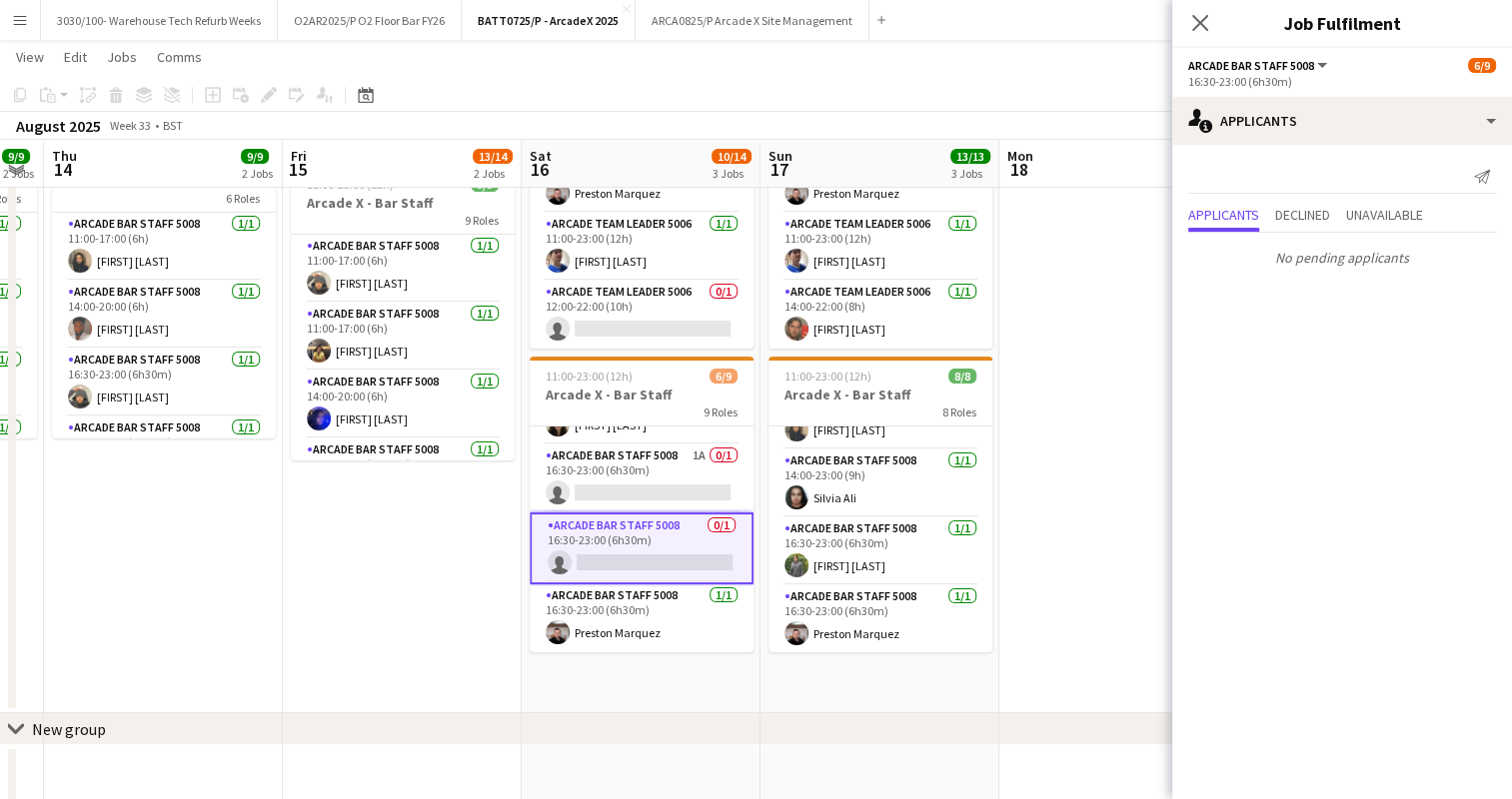 click on "07:00-23:00 (16h)    4/5   Arcade X - Team Leaders   5 Roles   Arcade Team Leader 5006   1/1   07:00-15:00 (8h)
Philip Cartin  Arcade Team Leader 5006   1/1   07:00-15:00 (8h)
Preston Marquez  Arcade Team Leader 5006   1/1   12:00-18:00 (6h)
George Obyrne  Arcade Team Leader 5006   1/1   14:00-23:00 (9h)
Charlie Howard  Arcade Team Leader 5006   0/1   18:00-22:00 (4h)
single-neutral-actions
11:00-23:00 (12h)    9/9   Arcade X - Bar Staff   9 Roles   Arcade Bar Staff 5008   1/1   11:00-17:00 (6h)
Conor Doherty  Arcade Bar Staff 5008   1/1   11:00-17:00 (6h)
Keira Finnigan  Arcade Bar Staff 5008   1/1   14:00-20:00 (6h)
Rita Kamara  Arcade Bar Staff 5008   1/1   16:30-23:00 (6h30m)
Kain O Dea  Arcade Bar Staff 5008   1/1   16:30-23:00 (6h30m)
Moses Kalule  Arcade Bar Staff 5008   1/1   16:30-23:00 (6h30m)
Shusmita Shusmita  Arcade Bar Staff 5008   1/1   16:30-23:00 (6h30m)
Isabella Portes Kerr  Arcade Bar Staff 5008   1/1   16:30-23:00 (6h30m)
1/1" at bounding box center (402, 283) 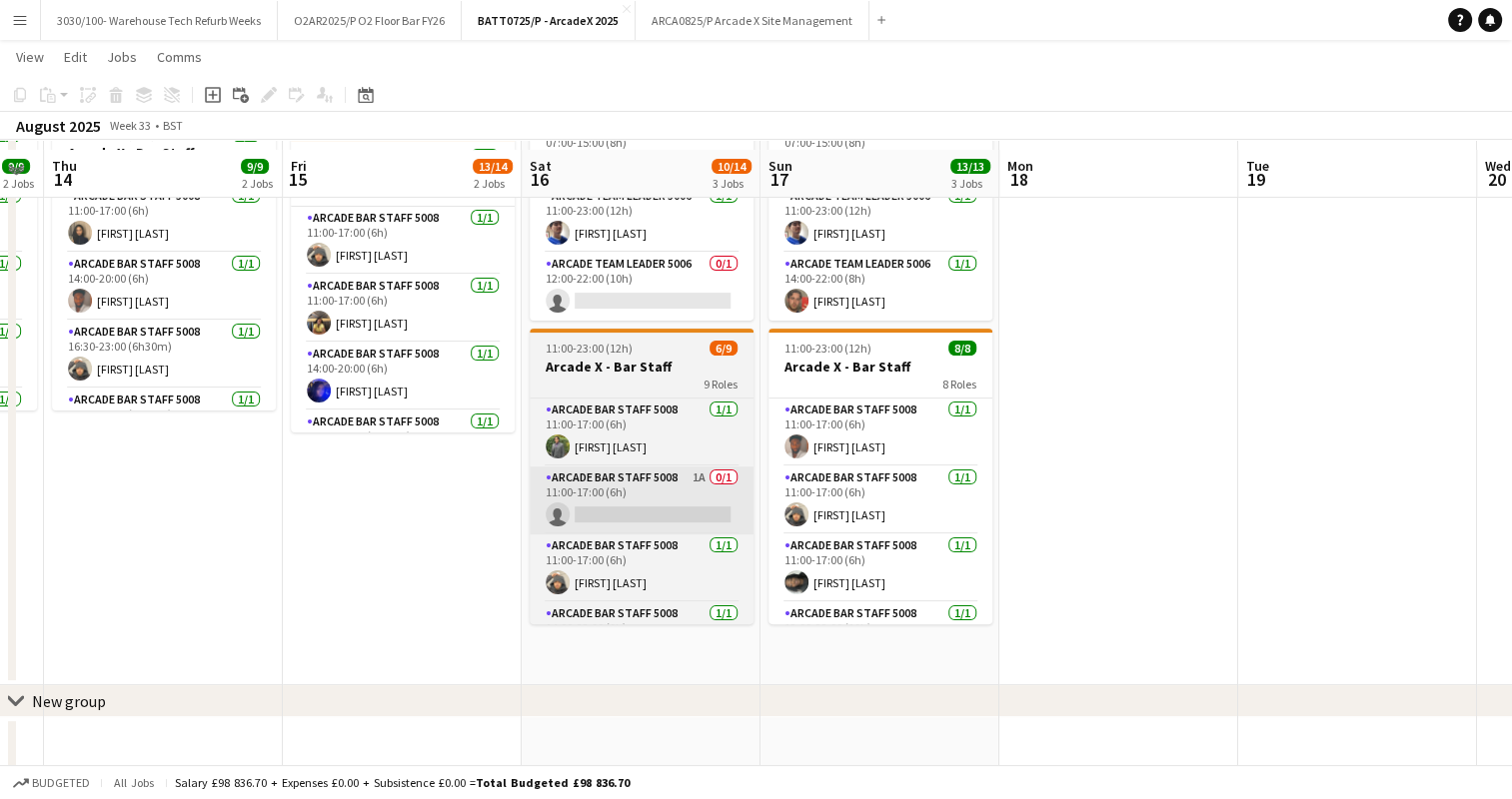 scroll, scrollTop: 410, scrollLeft: 0, axis: vertical 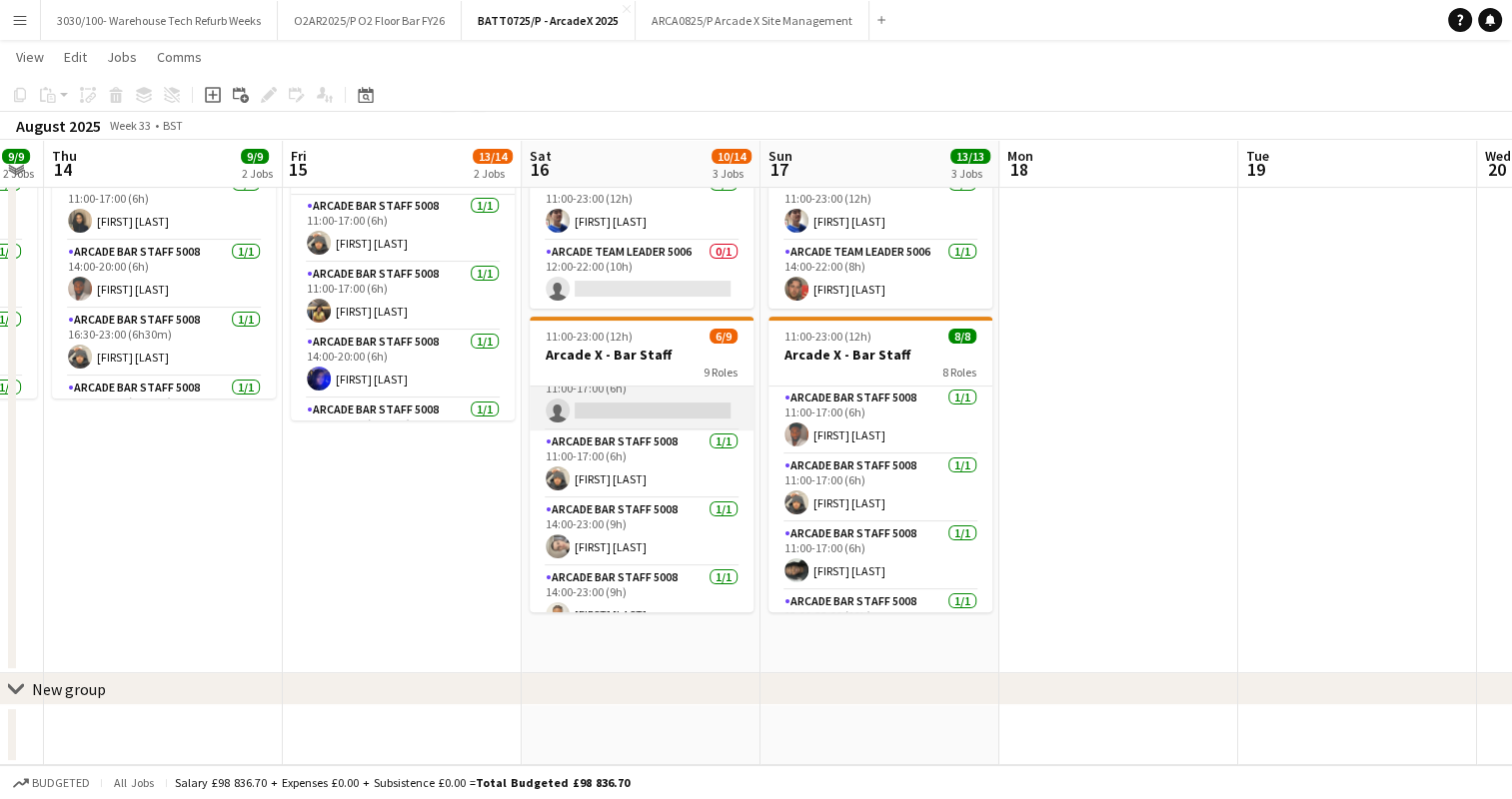 click on "Arcade Bar Staff 5008   1A   0/1   11:00-17:00 (6h)
single-neutral-actions" at bounding box center (642, 397) 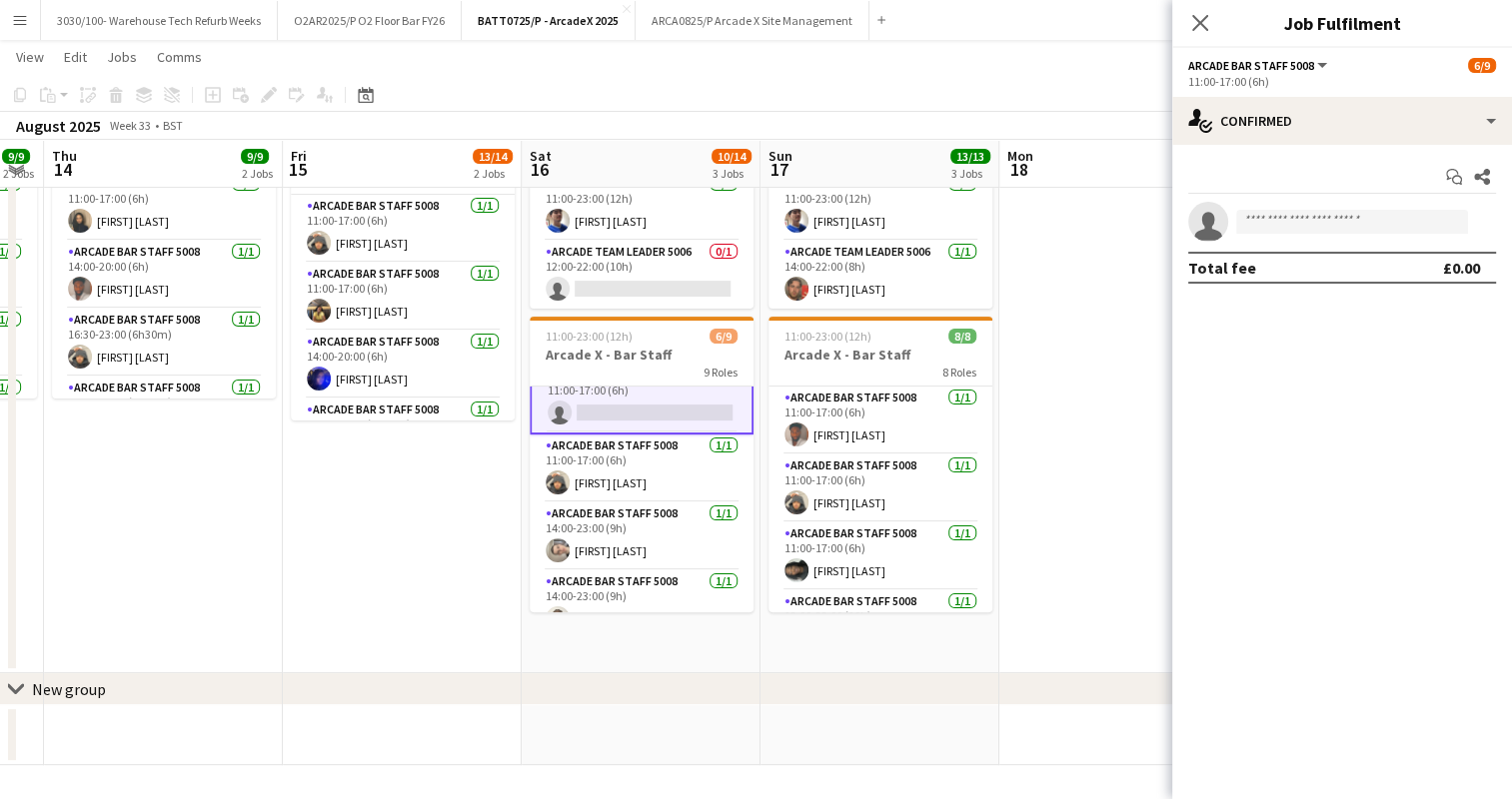 scroll, scrollTop: 93, scrollLeft: 0, axis: vertical 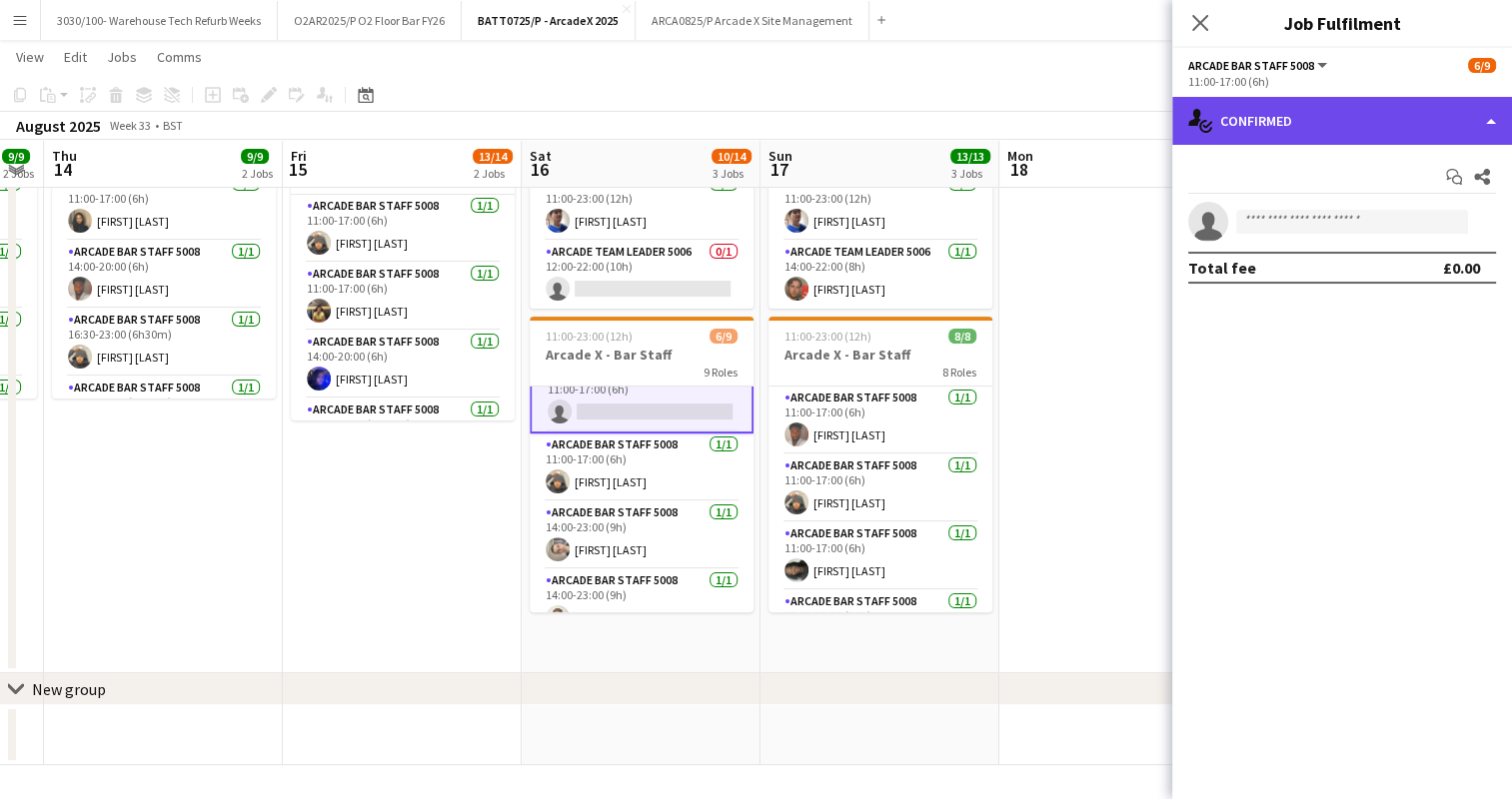 click on "single-neutral-actions-check-2
Confirmed" 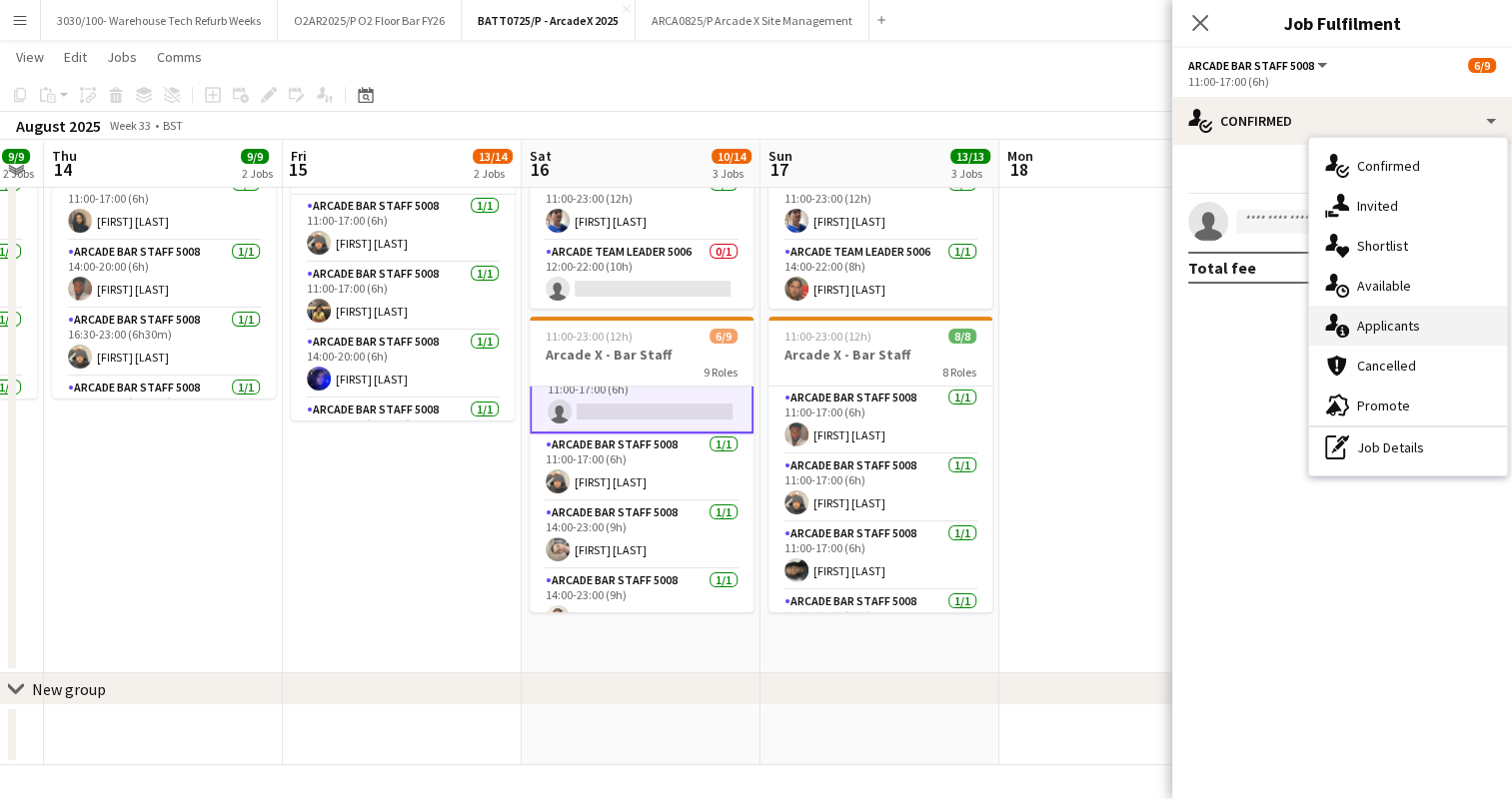 click on "single-neutral-actions-information
Applicants" at bounding box center (1408, 326) 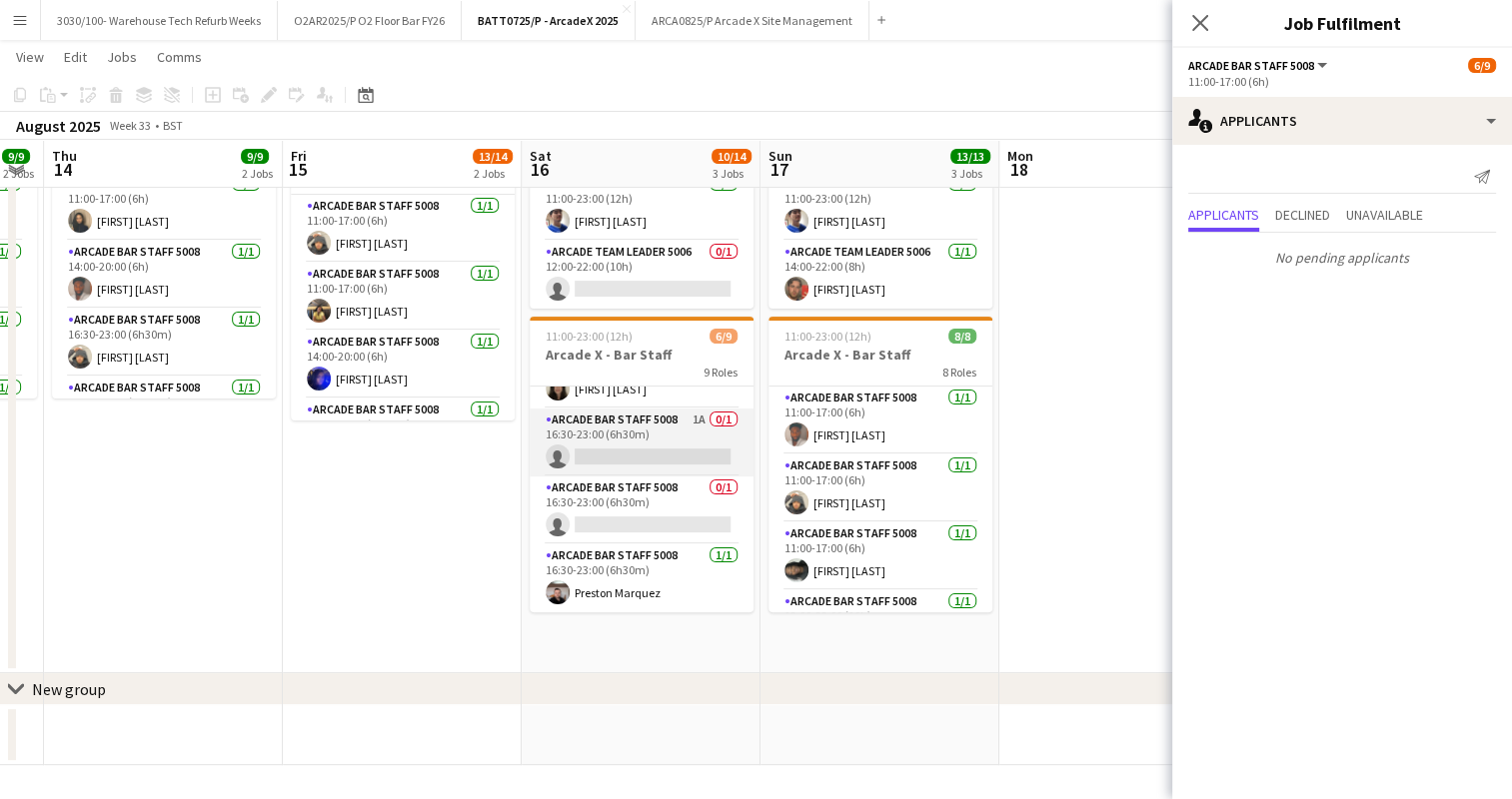 click on "Arcade Bar Staff 5008   1A   0/1   16:30-23:00 (6h30m)
single-neutral-actions" at bounding box center (642, 442) 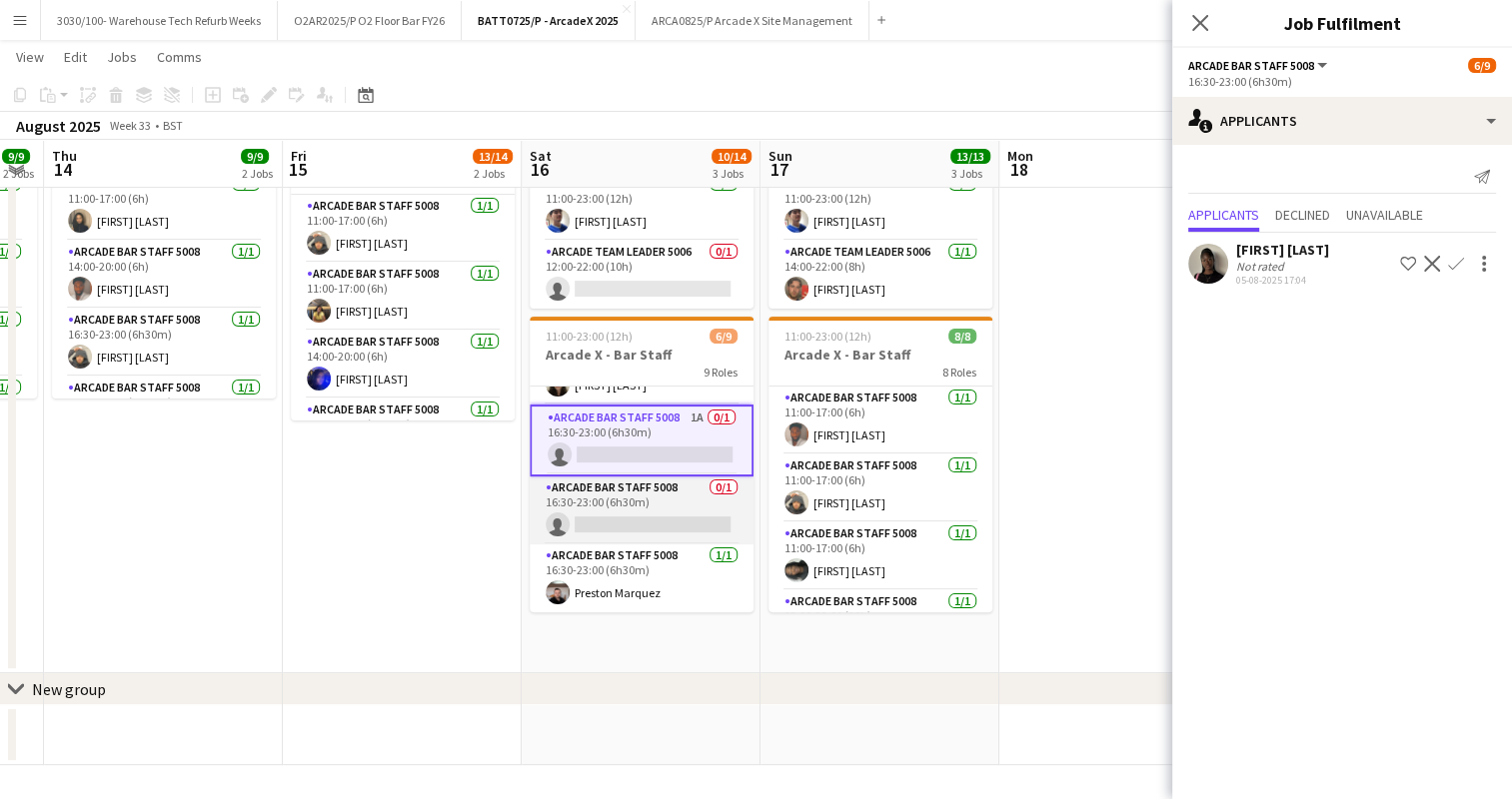 click on "Arcade Bar Staff 5008   0/1   16:30-23:00 (6h30m)
single-neutral-actions" at bounding box center (642, 510) 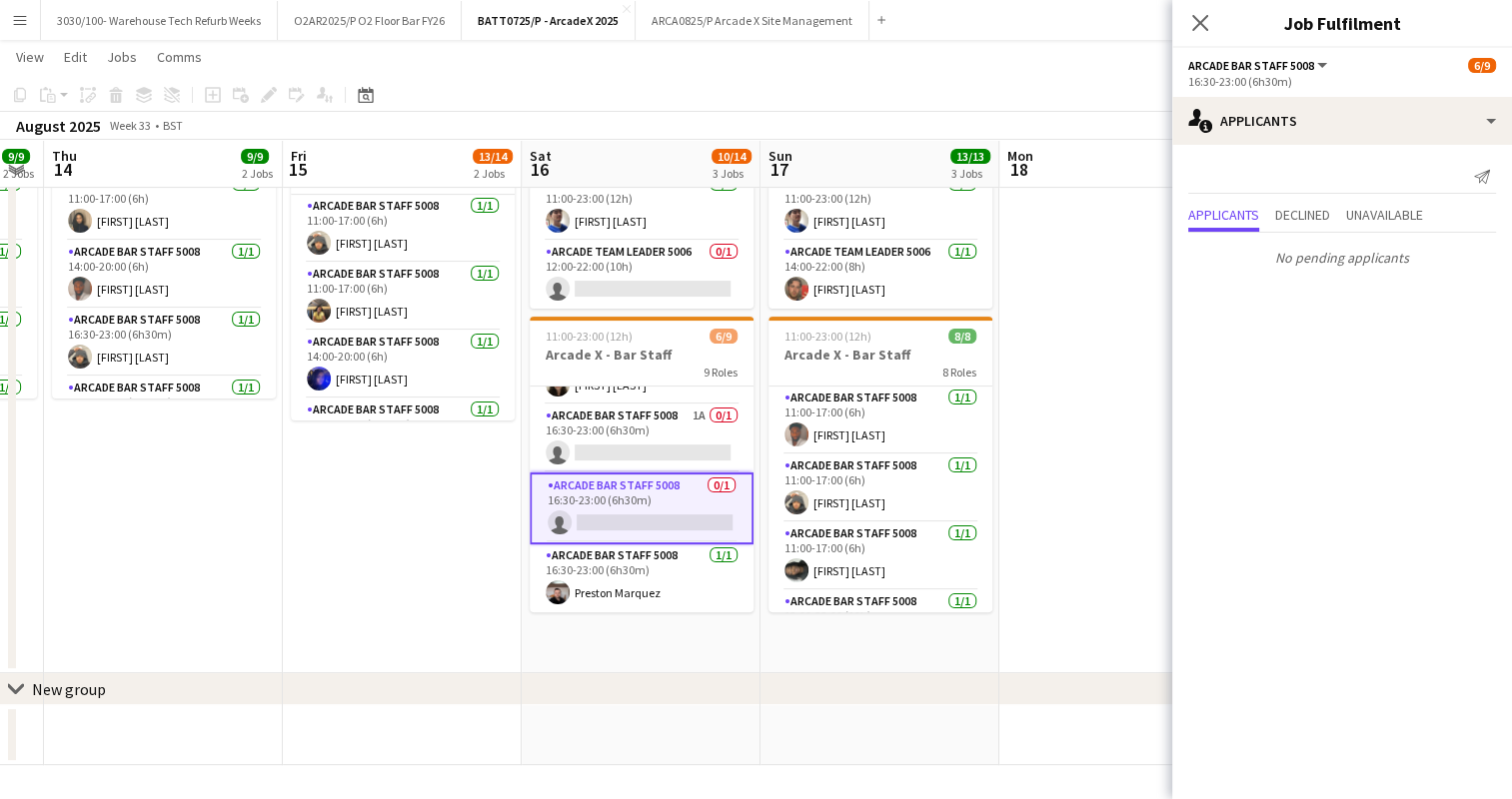 click on "07:00-23:00 (16h)    4/5   Arcade X - Team Leaders   5 Roles   Arcade Team Leader 5006   1/1   07:00-15:00 (8h)
Philip Cartin  Arcade Team Leader 5006   1/1   07:00-15:00 (8h)
Preston Marquez  Arcade Team Leader 5006   1/1   12:00-18:00 (6h)
George Obyrne  Arcade Team Leader 5006   1/1   14:00-23:00 (9h)
Charlie Howard  Arcade Team Leader 5006   0/1   18:00-22:00 (4h)
single-neutral-actions
11:00-23:00 (12h)    9/9   Arcade X - Bar Staff   9 Roles   Arcade Bar Staff 5008   1/1   11:00-17:00 (6h)
Conor Doherty  Arcade Bar Staff 5008   1/1   11:00-17:00 (6h)
Keira Finnigan  Arcade Bar Staff 5008   1/1   14:00-20:00 (6h)
Rita Kamara  Arcade Bar Staff 5008   1/1   16:30-23:00 (6h30m)
Kain O Dea  Arcade Bar Staff 5008   1/1   16:30-23:00 (6h30m)
Moses Kalule  Arcade Bar Staff 5008   1/1   16:30-23:00 (6h30m)
Shusmita Shusmita  Arcade Bar Staff 5008   1/1   16:30-23:00 (6h30m)
Isabella Portes Kerr  Arcade Bar Staff 5008   1/1   16:30-23:00 (6h30m)
1/1" at bounding box center (402, 243) 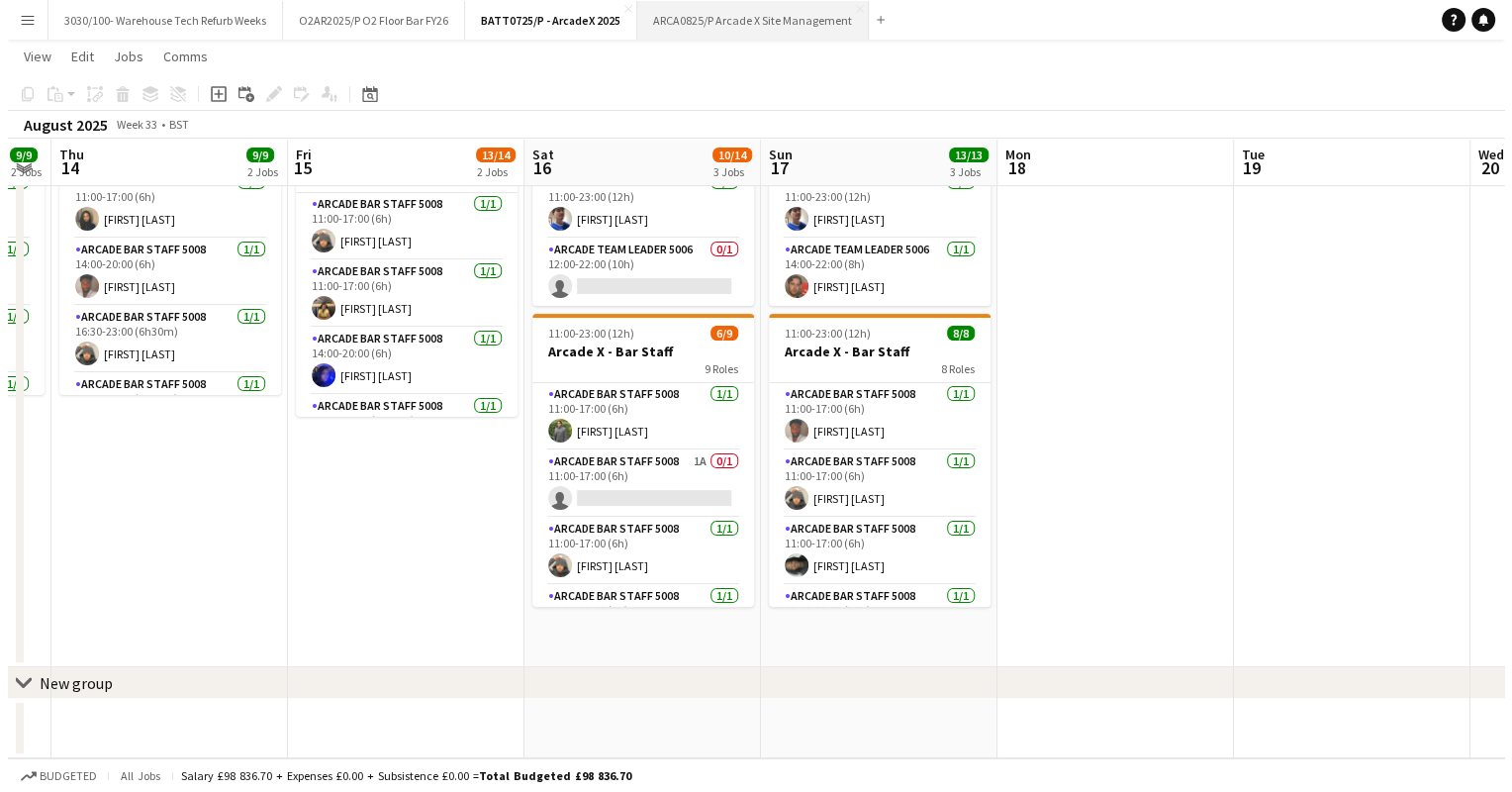 scroll, scrollTop: 0, scrollLeft: 0, axis: both 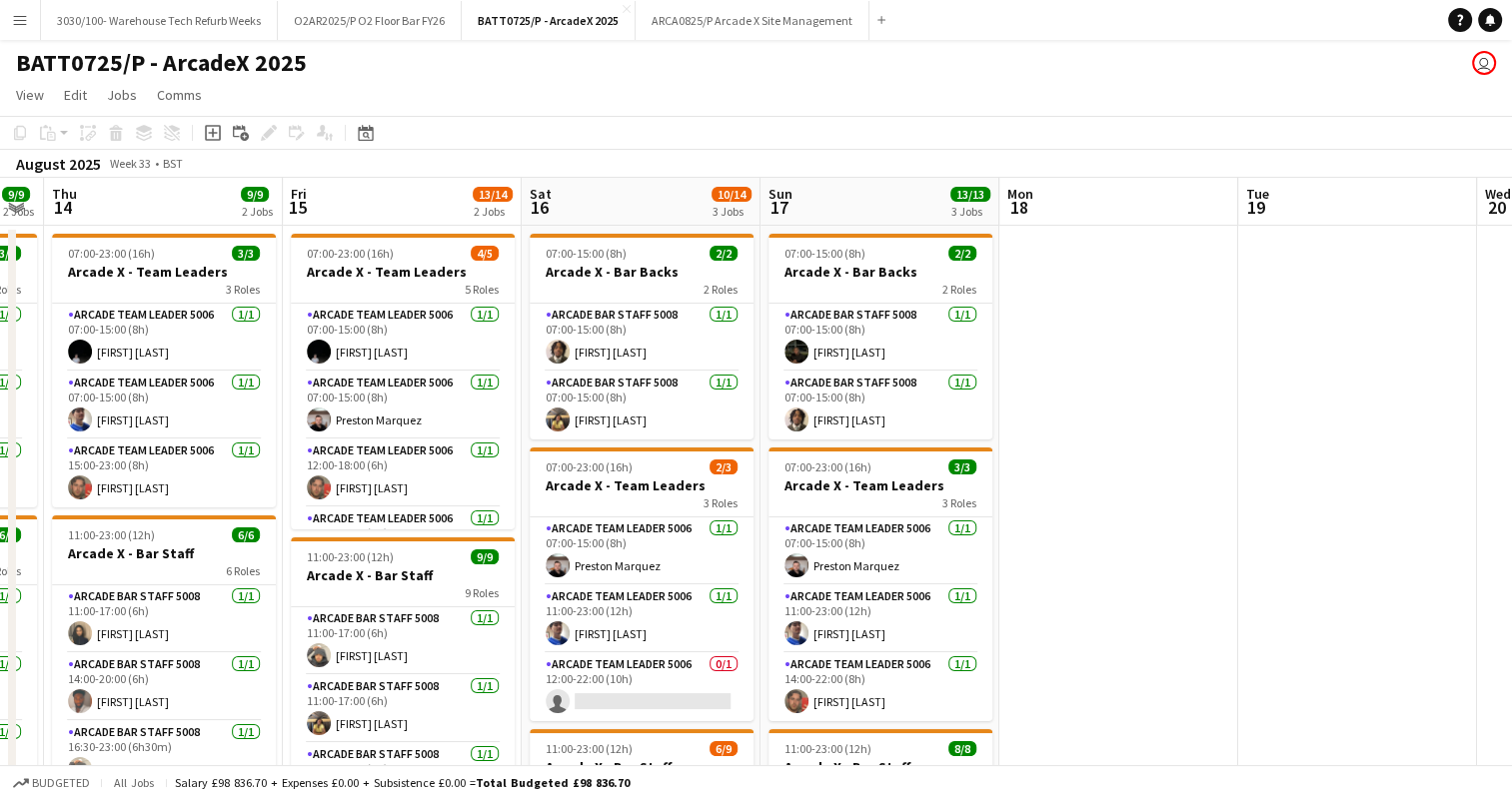 click on "BATT0725/P - ArcadeX 2025
user" 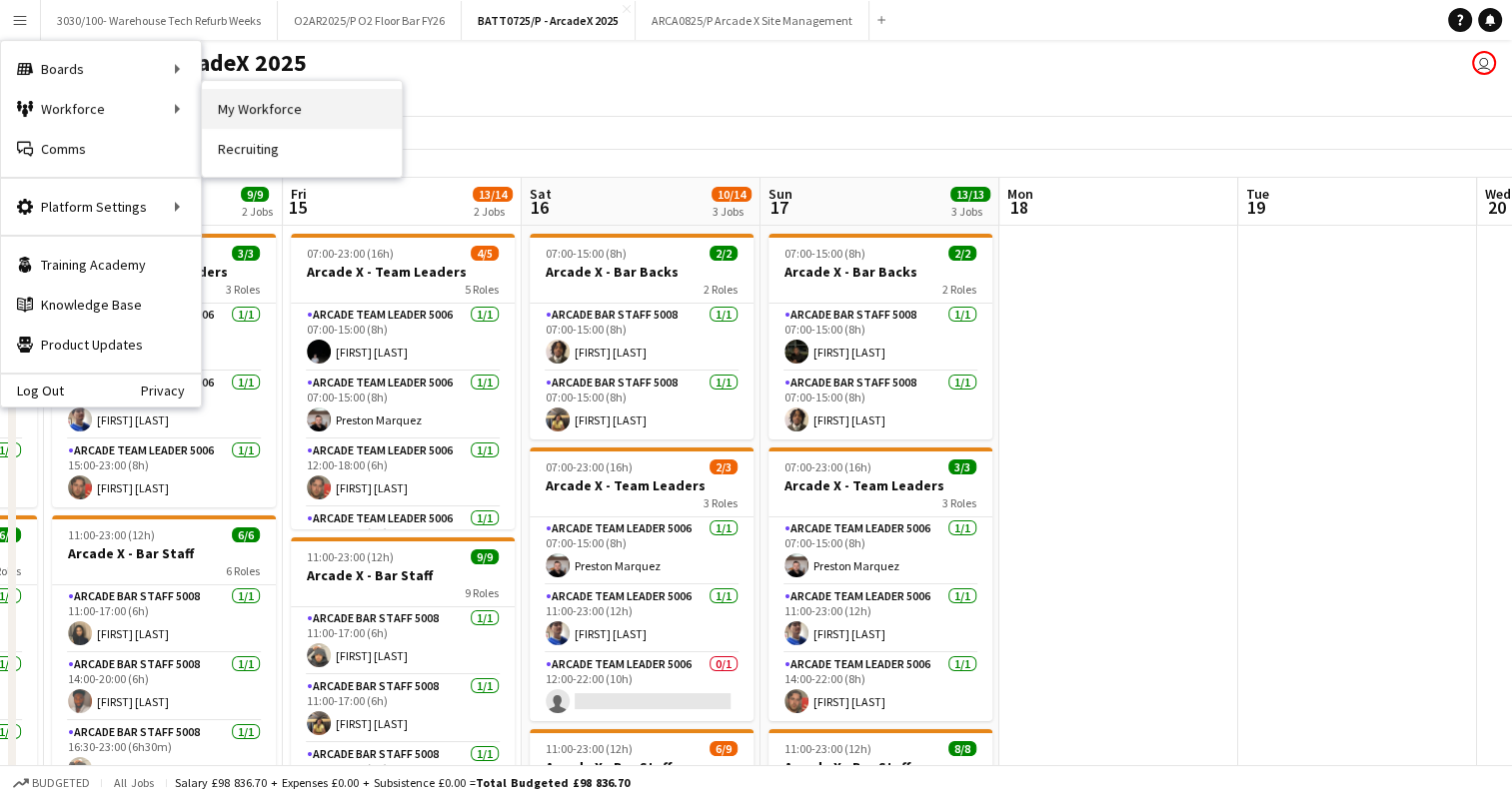 click on "My Workforce" at bounding box center [302, 109] 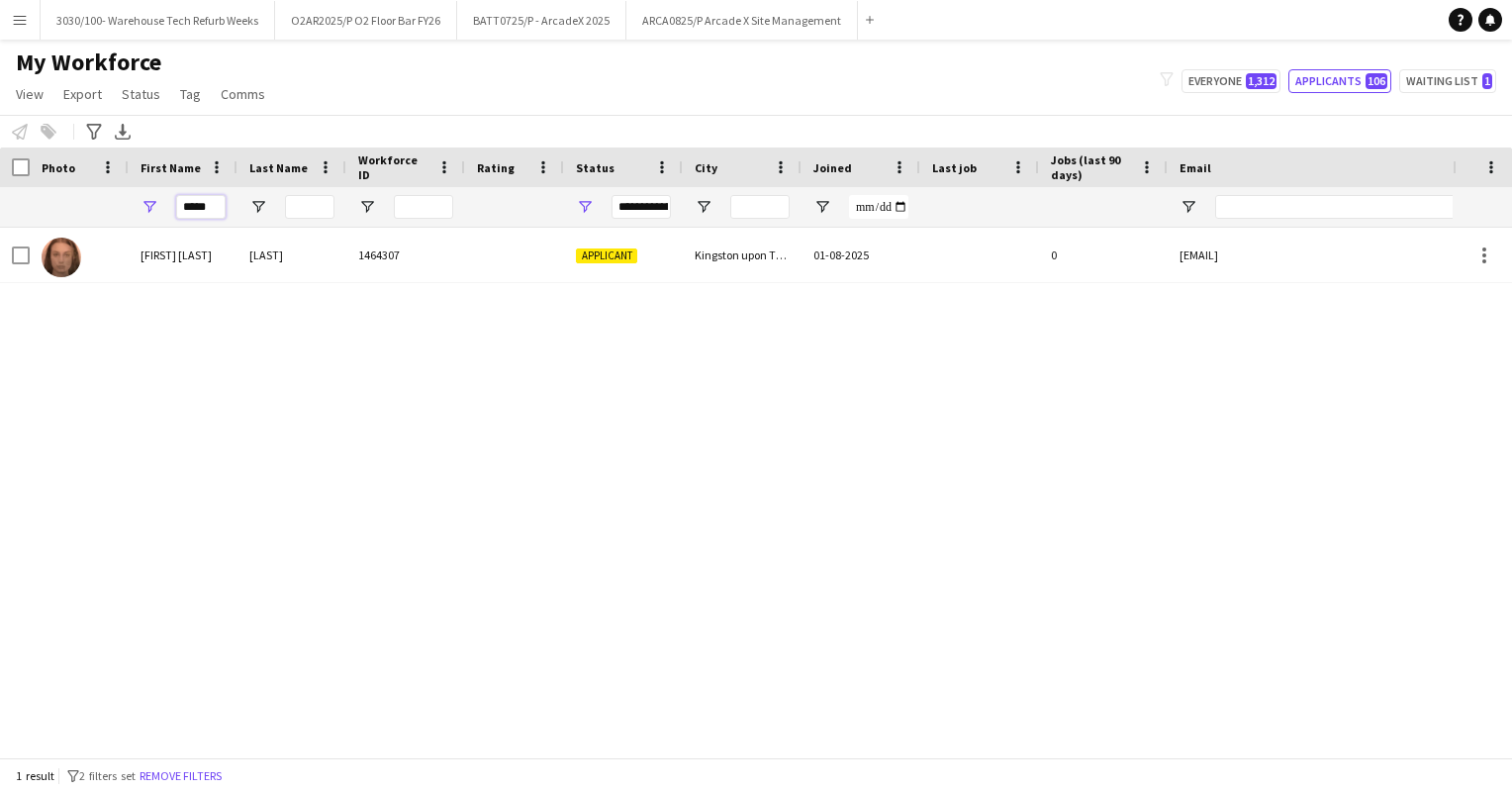 drag, startPoint x: 213, startPoint y: 206, endPoint x: 175, endPoint y: 201, distance: 38.327536 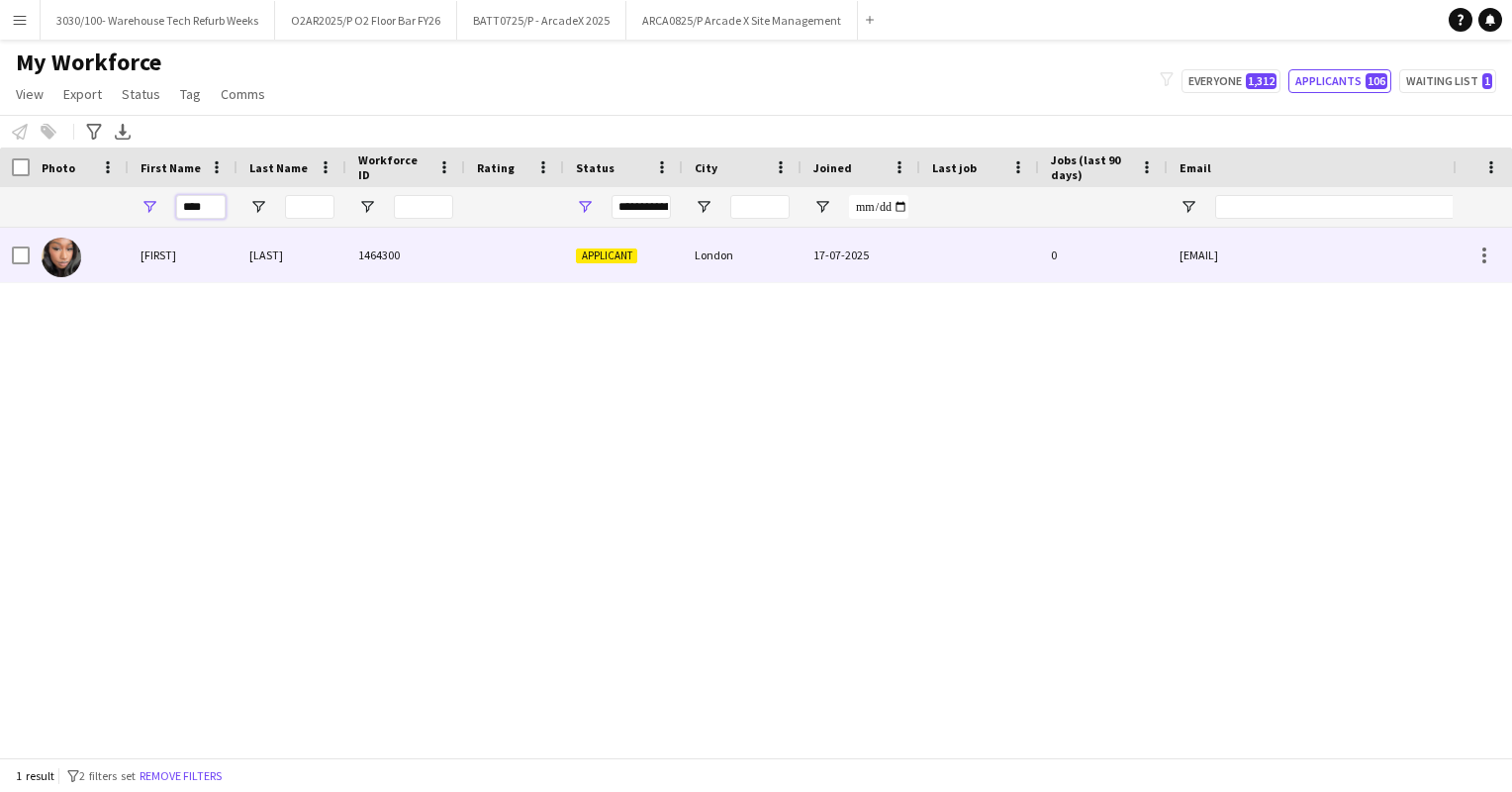 type on "****" 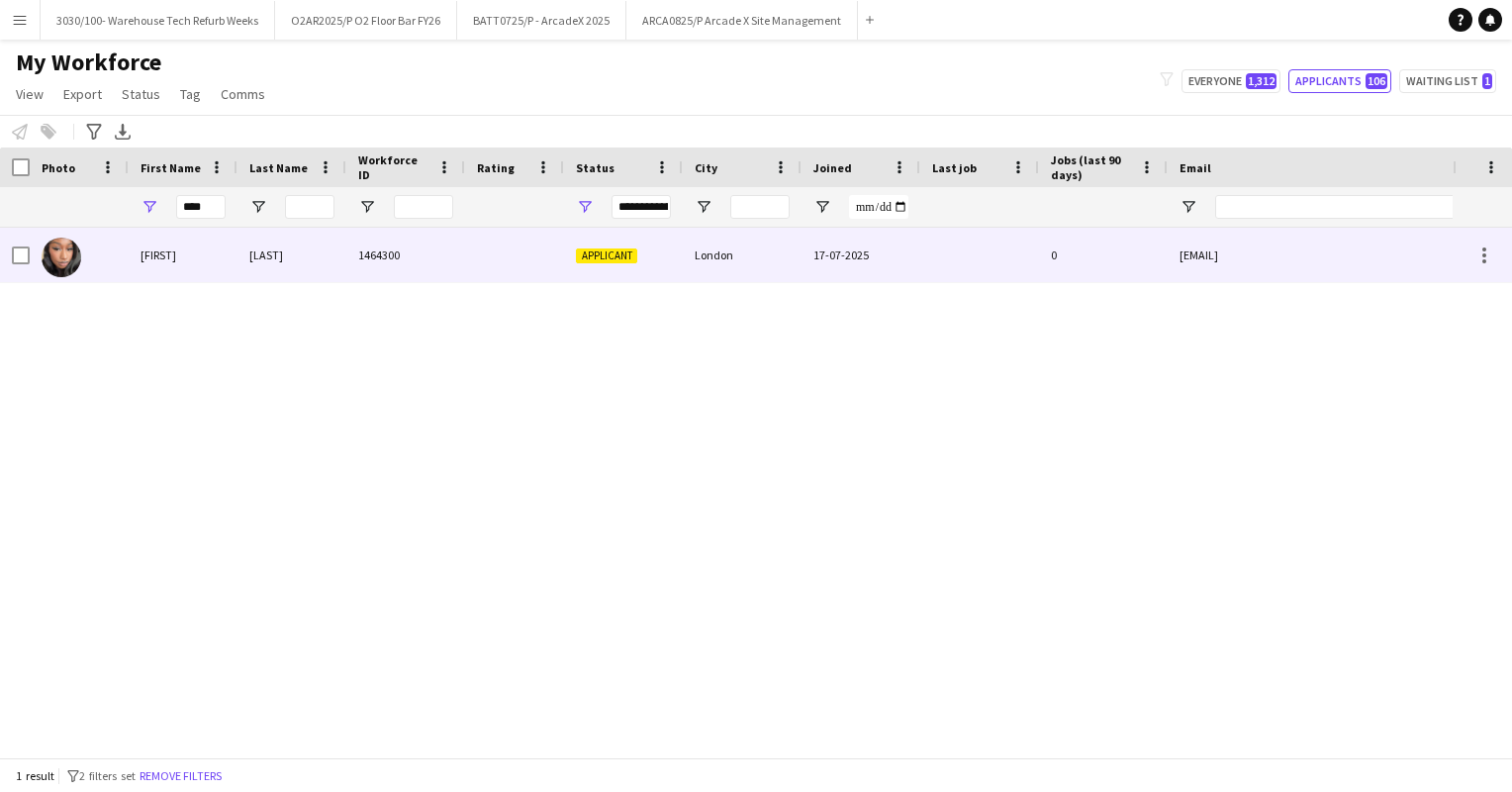 click on "[LAST]" at bounding box center (292, 254) 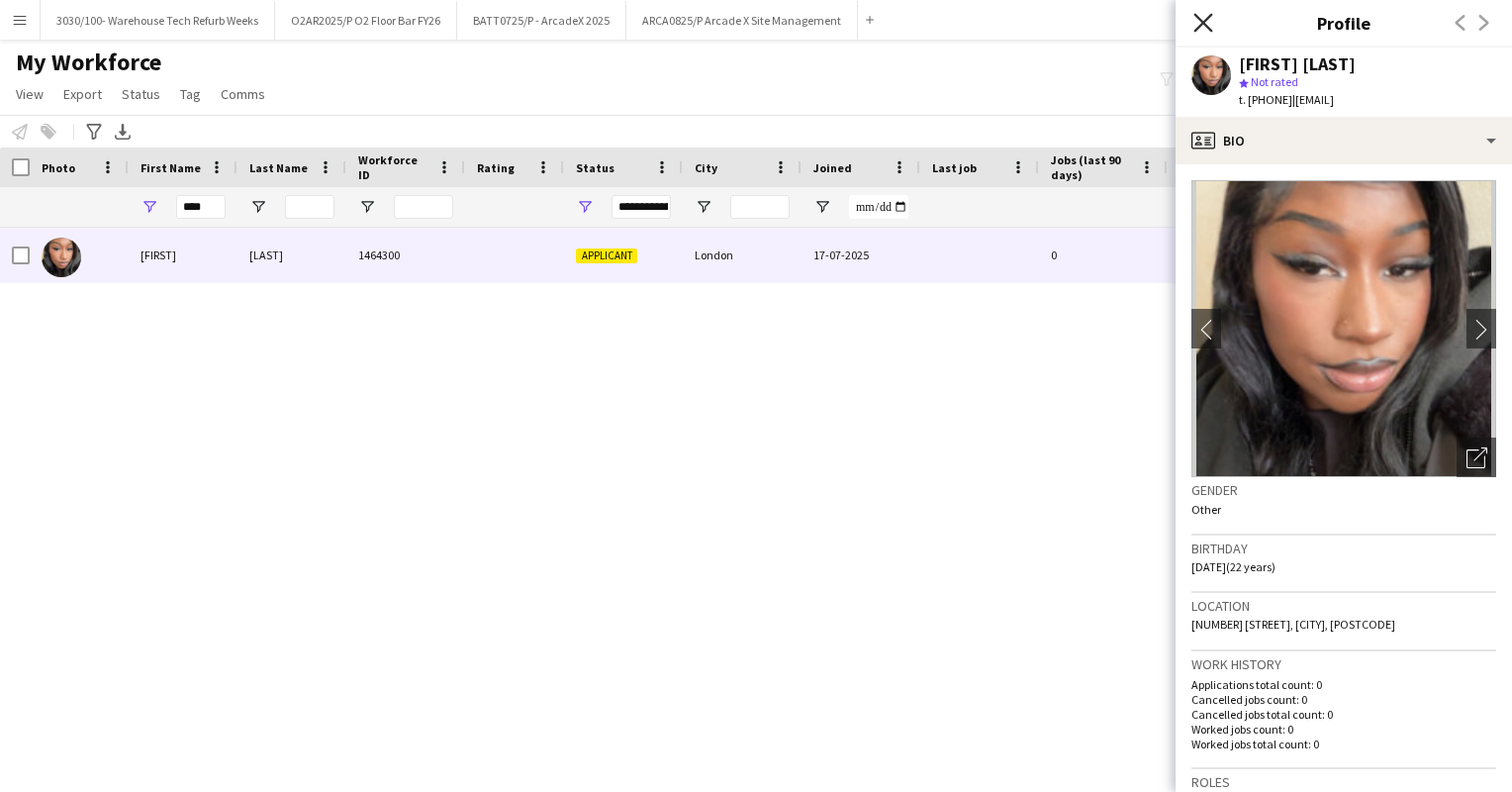 click 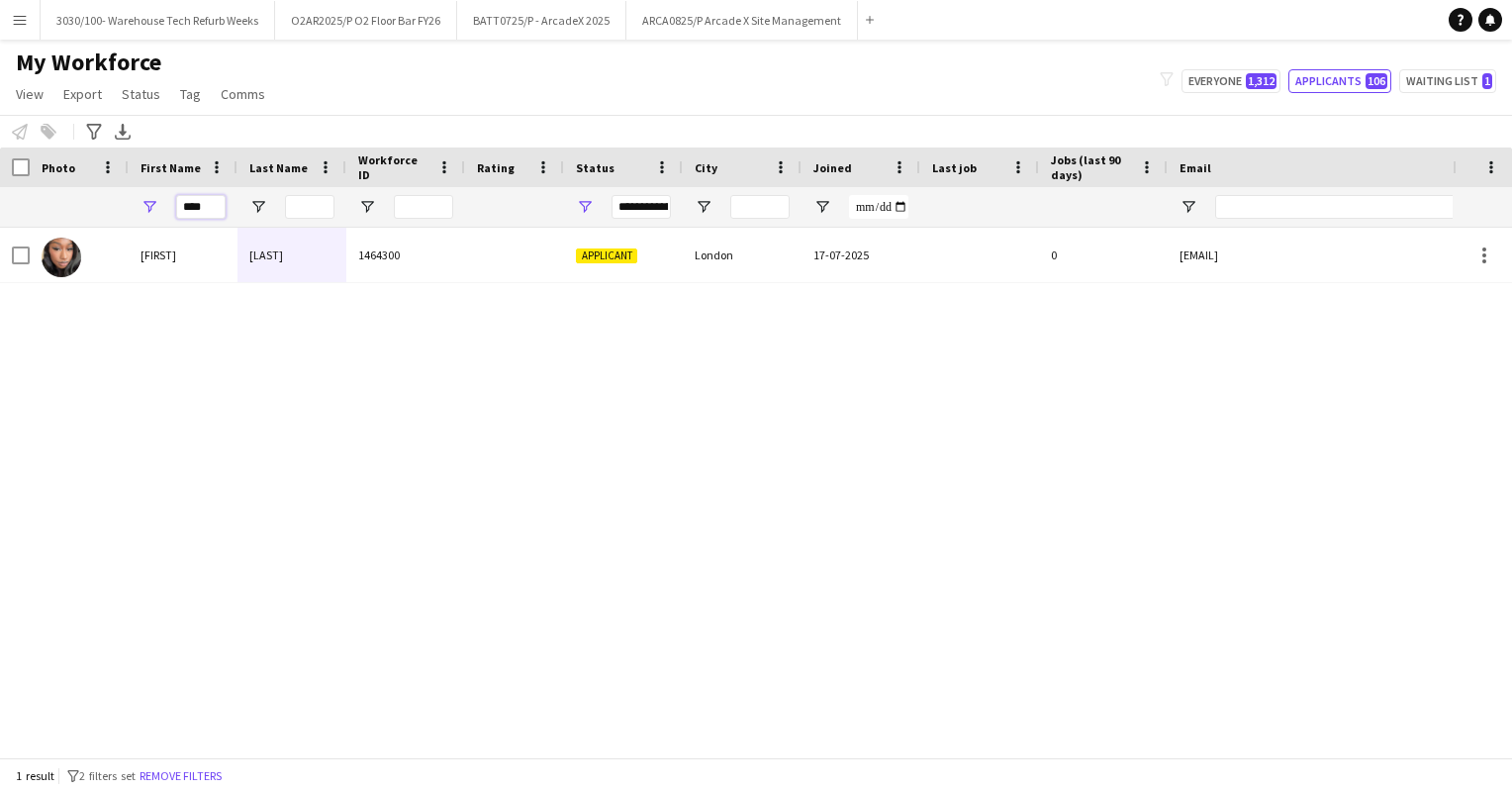 drag, startPoint x: 214, startPoint y: 205, endPoint x: 181, endPoint y: 204, distance: 33.01515 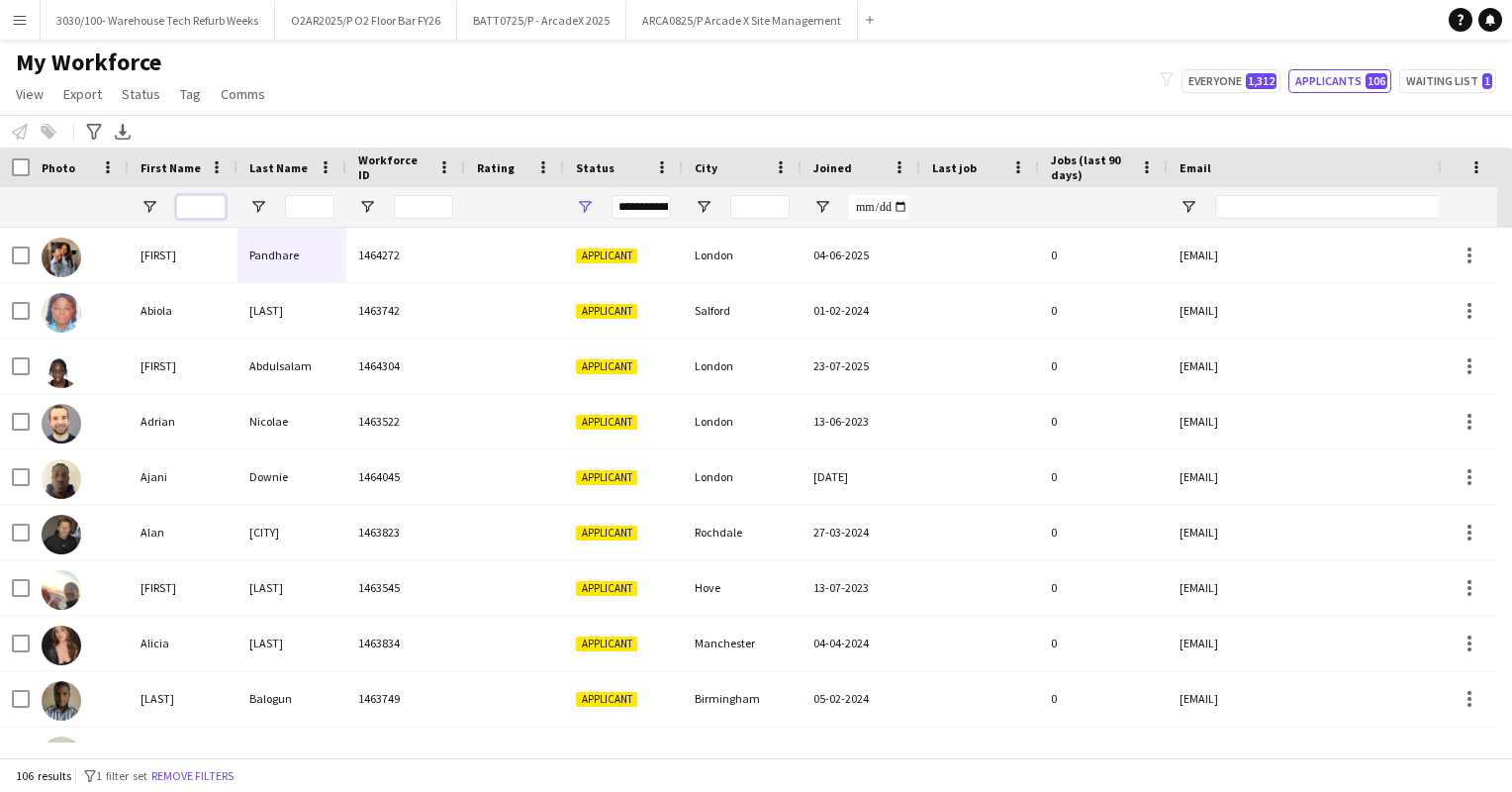 type 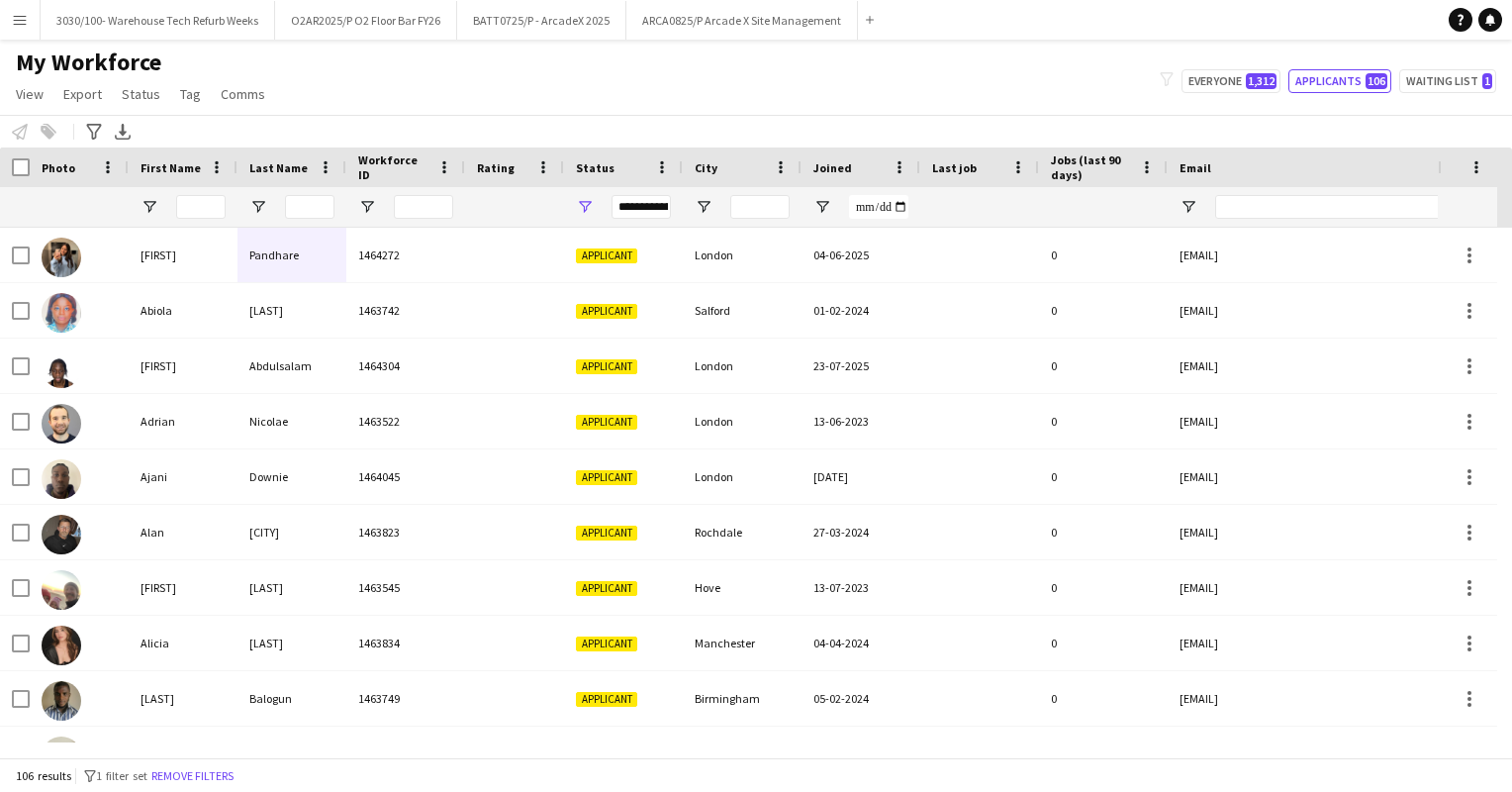 click on "My Workforce   View   Views  Default view Details New Starters New starters report New view Update view Delete view Edit name Customise view Customise filters Reset Filters Reset View Reset All  Export  Export as XLSX Export as PDF  Status  Edit  Tag  New tag  Edit tag  2023 crew newsletter (209) 20hr student (14) Active (76) Barista (1) Bath/Bristol (19) BTB (18) Check bank details (57) Driver (14) FI (8) Food Safety L3 (15) Forks (23) Key Holder (1) Legal Stuff (1) London (0) Lytham Staff (50) Maybe (63) Newsletter (309) Orbit (17) Over 2years (3) P45 (22) Pending approval (21) PLH (15) RTW approved 2024 (0) RTW check approved (277) Stadiums (47) To agree (4) TUPE (27) WW 22 (19)  Add to tag  2023 crew newsletter (209) 20hr student (14) Active (76) Barista (1) Bath/Bristol (19) BTB (18) Check bank details (57) Driver (14) FI (8) Food Safety L3 (15) Forks (23) Key Holder (1) Legal Stuff (1) London (0) Lytham Staff (50) Maybe (63) Newsletter (309) Orbit (17) Over 2years (3) P45 (22) Pending approval (21)" 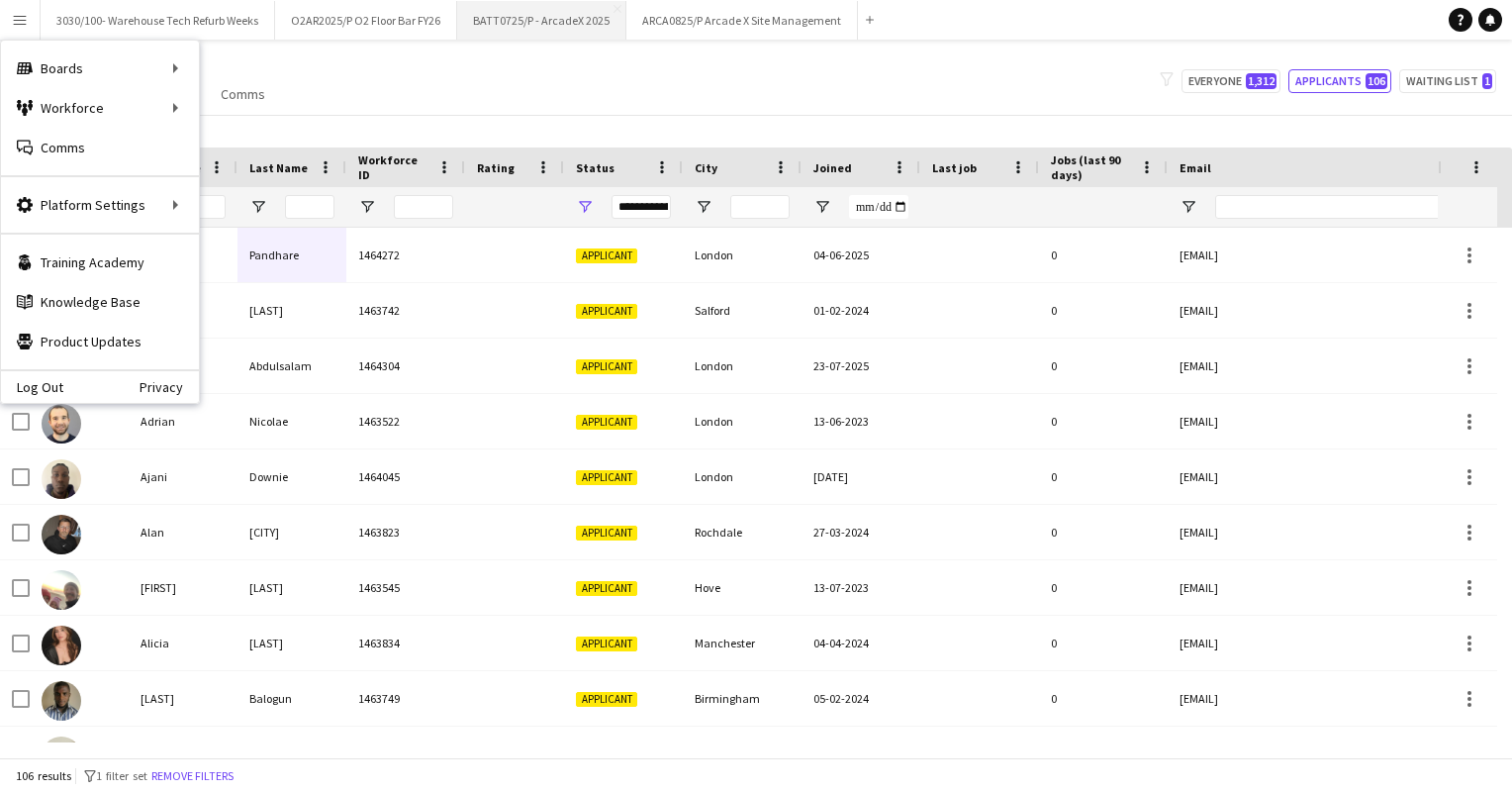 click on "BATT0725/P - ArcadeX 2025
Close" at bounding box center (541, 20) 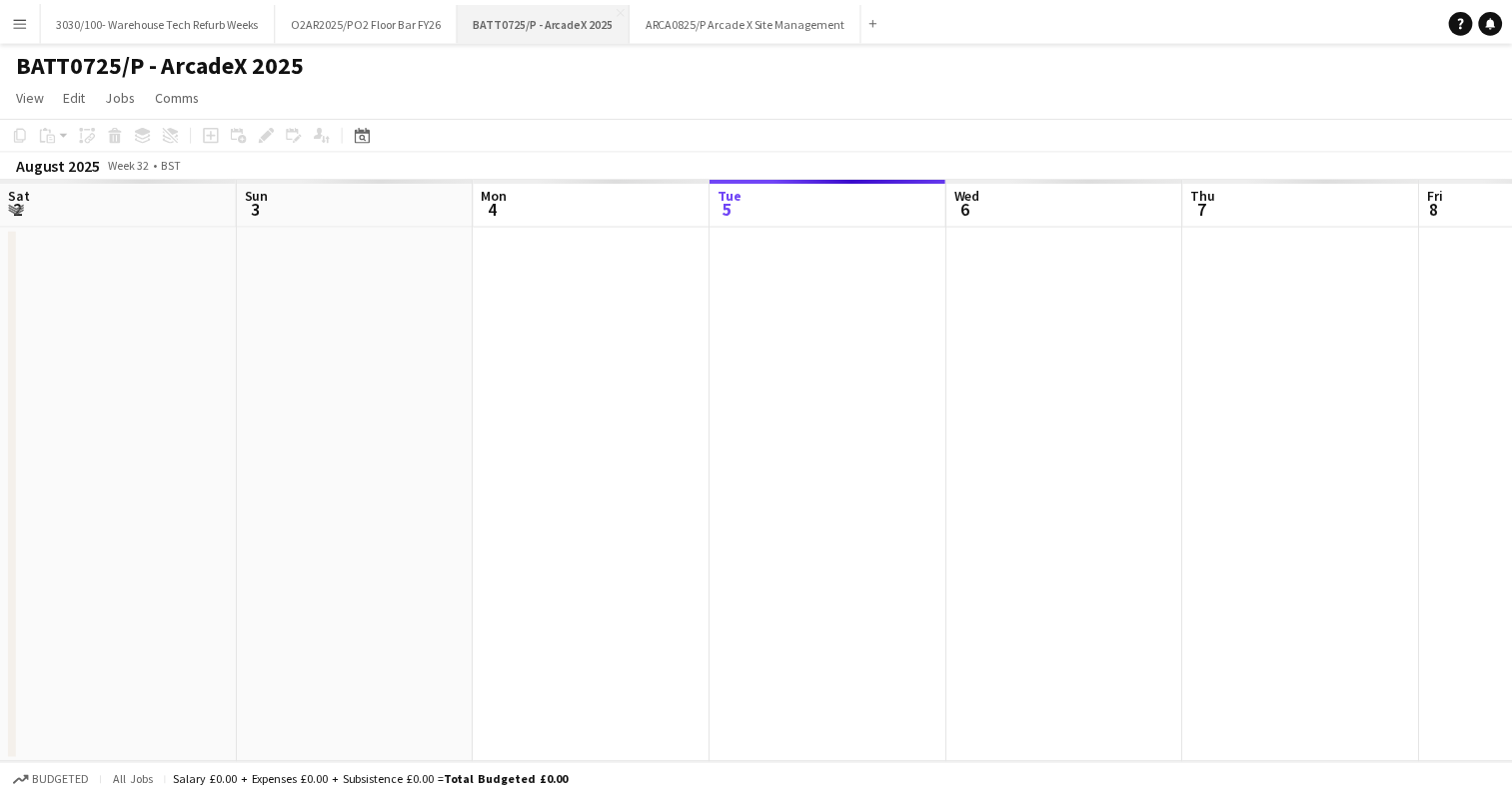 scroll, scrollTop: 0, scrollLeft: 478, axis: horizontal 